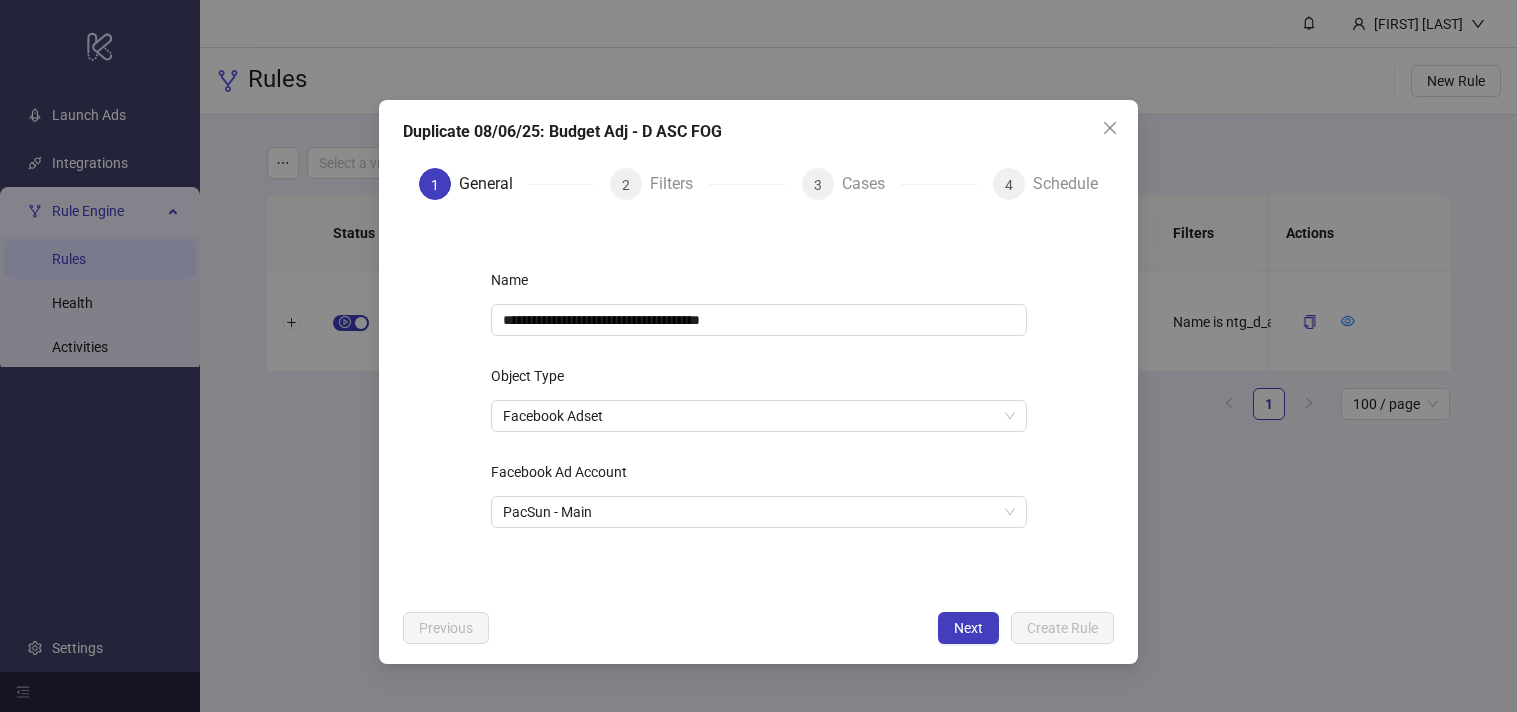 scroll, scrollTop: 0, scrollLeft: 0, axis: both 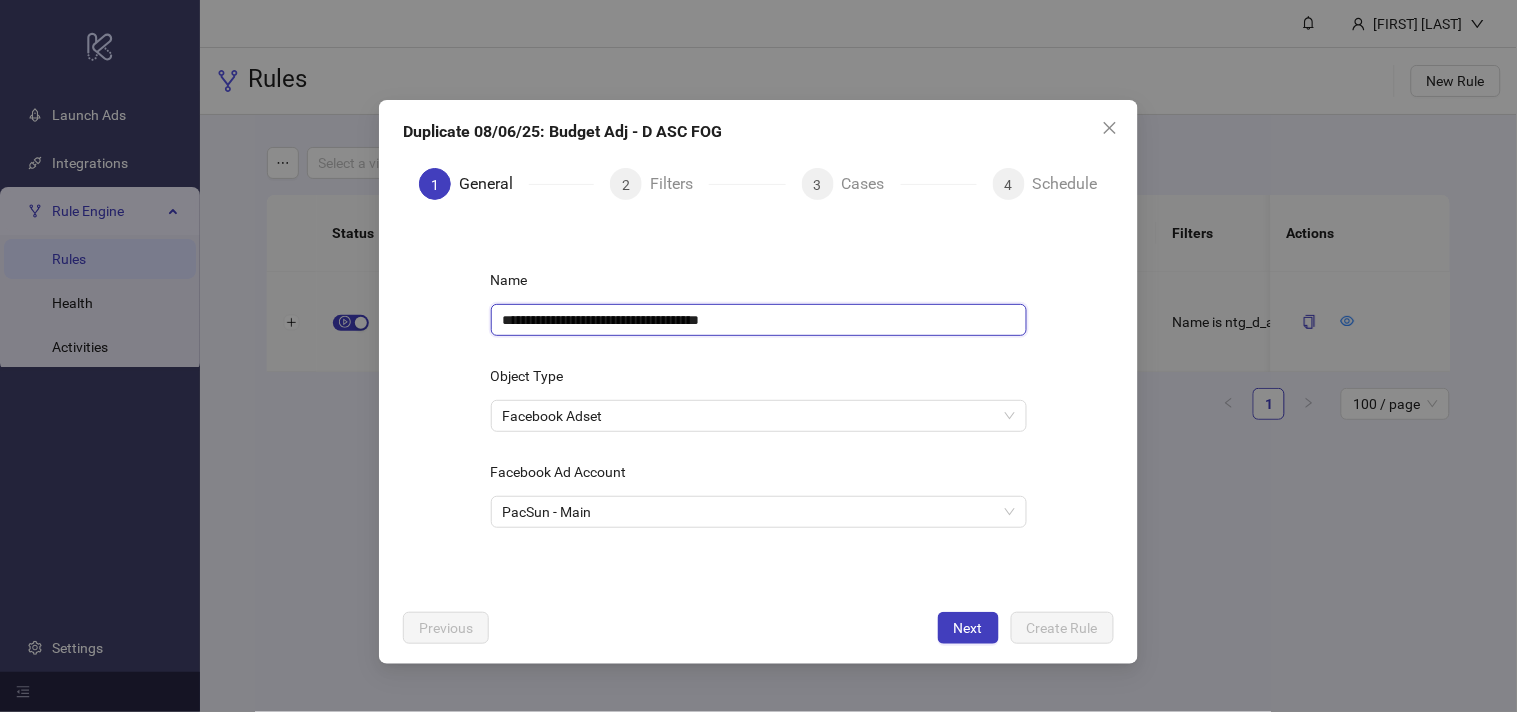 click on "**********" at bounding box center [759, 320] 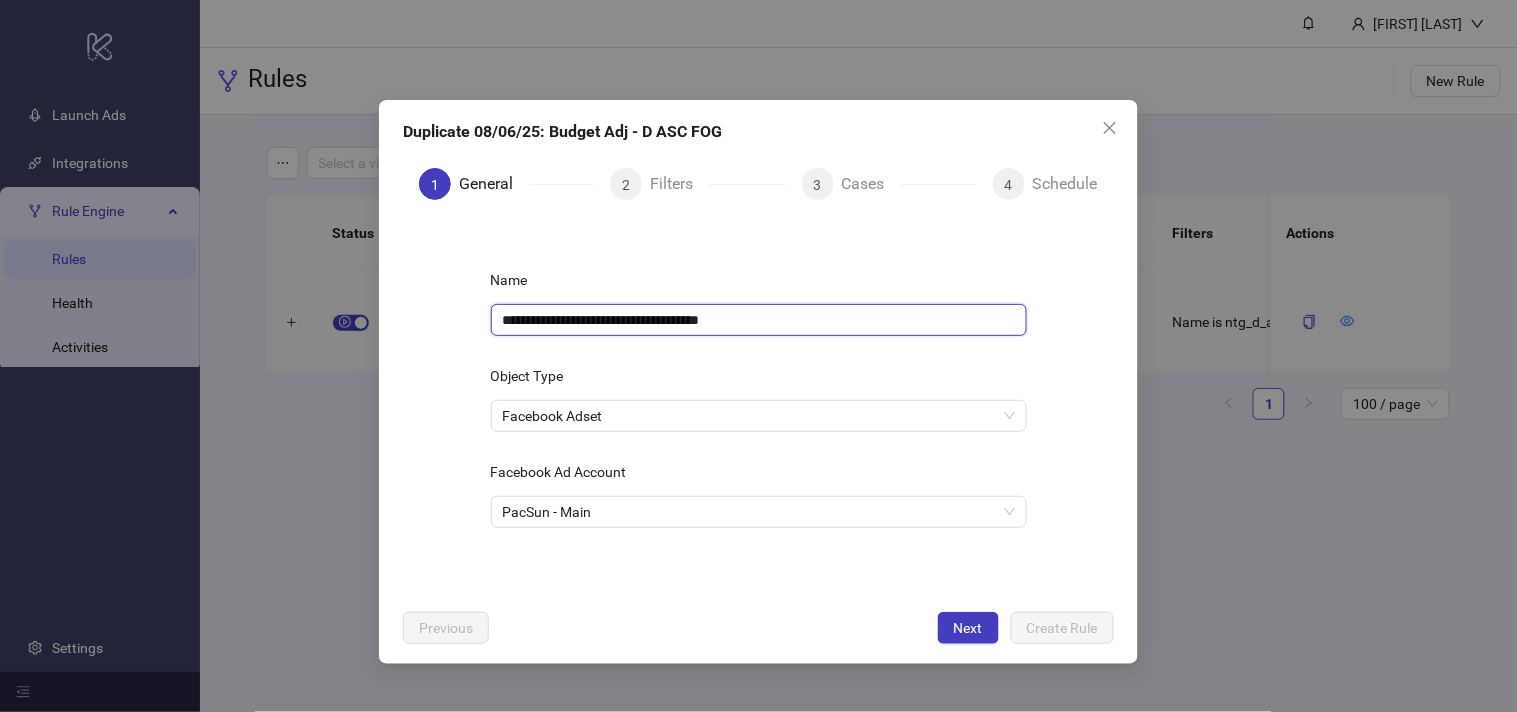 paste 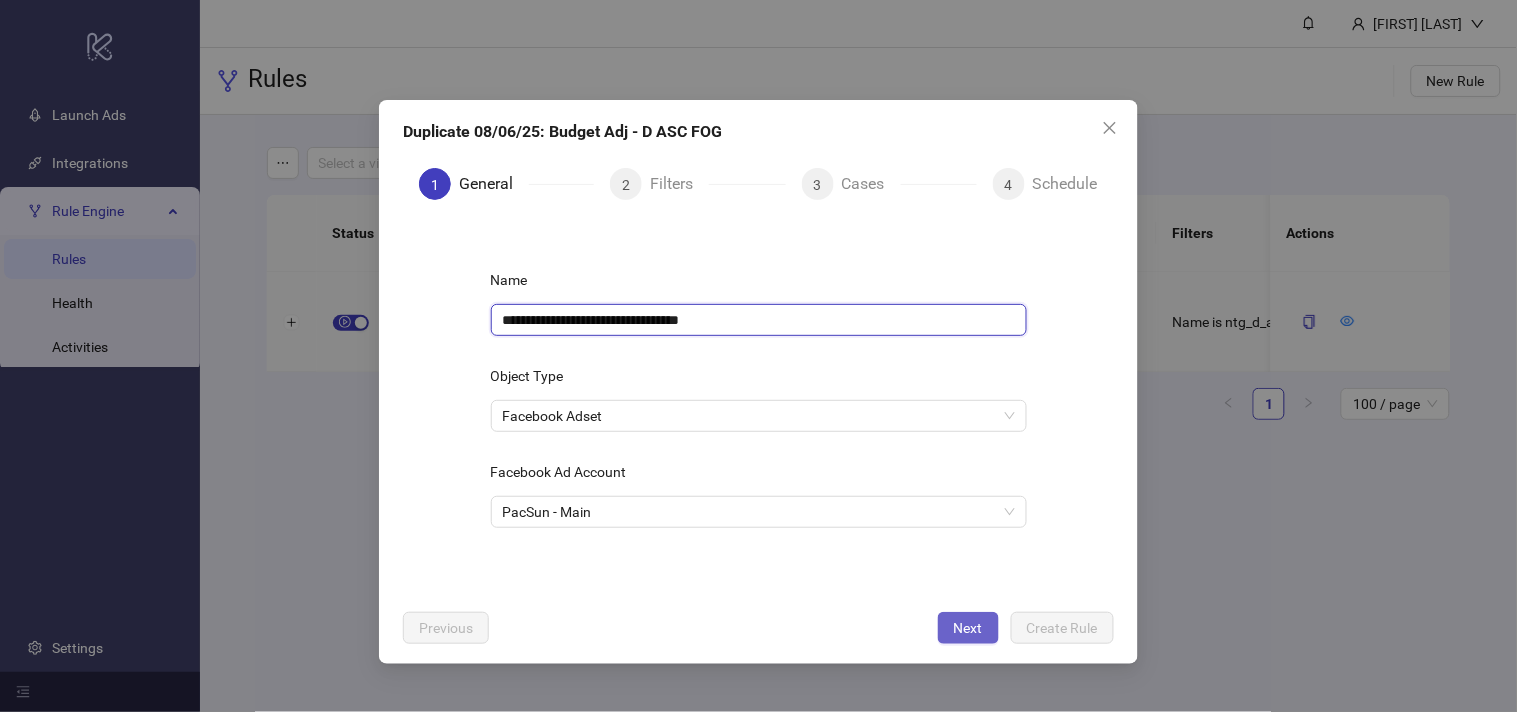type on "**********" 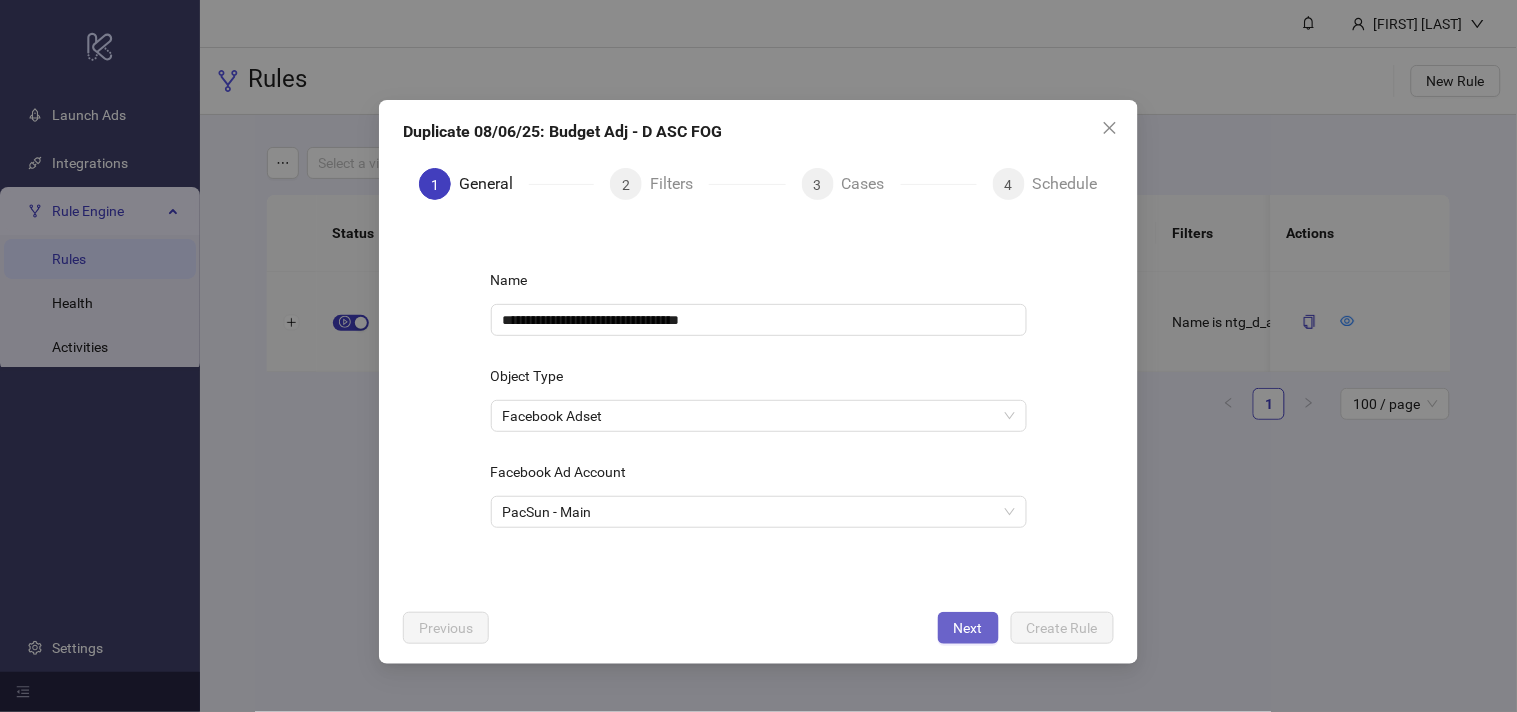 click on "Next" at bounding box center (968, 628) 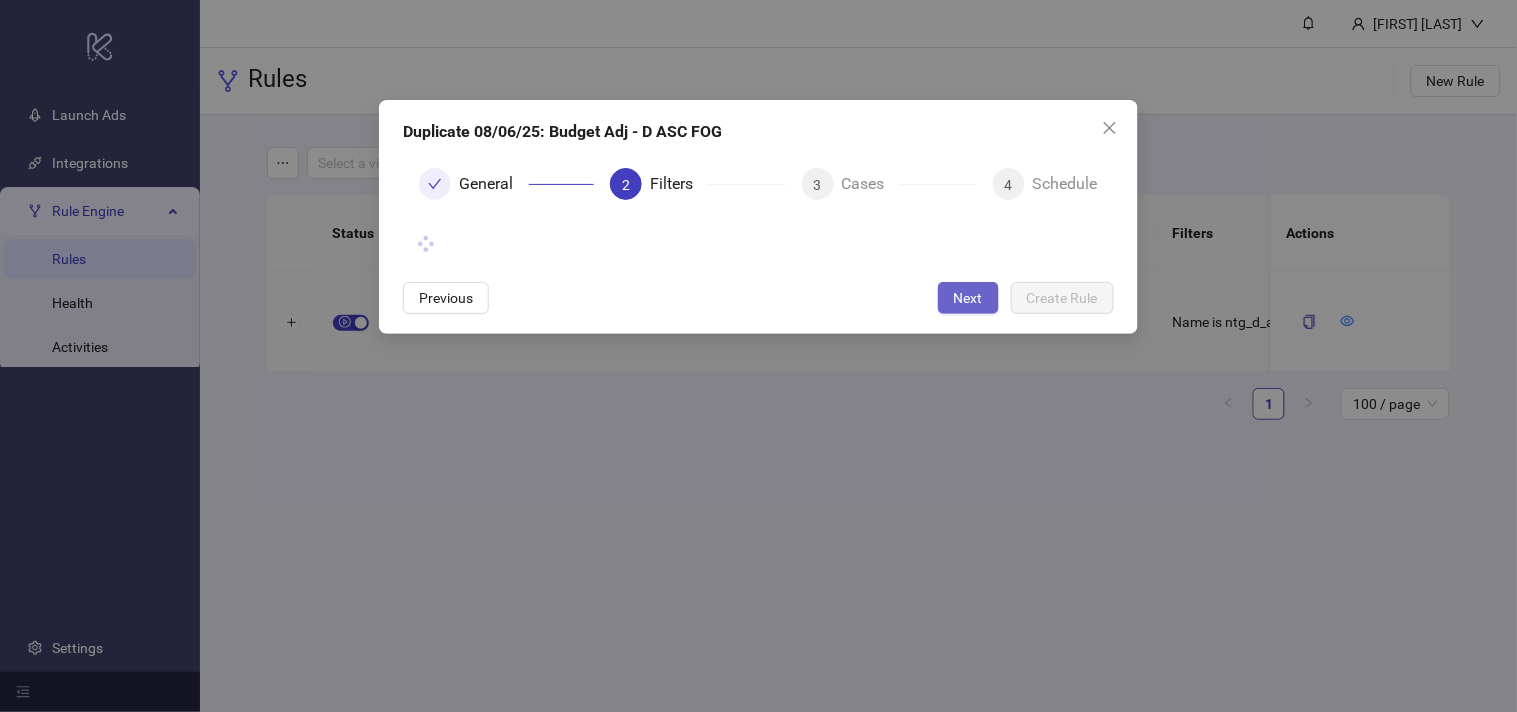 type 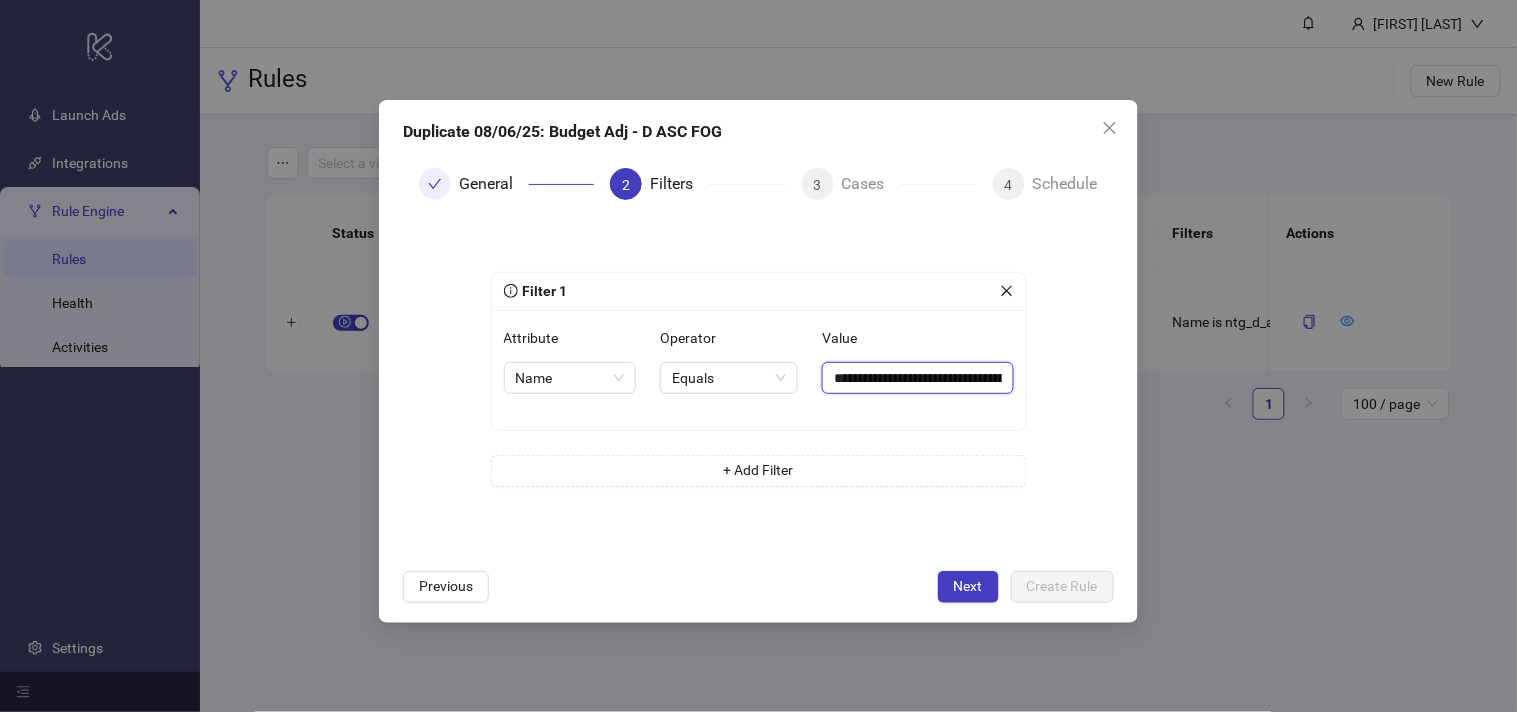 click on "**********" at bounding box center [917, 378] 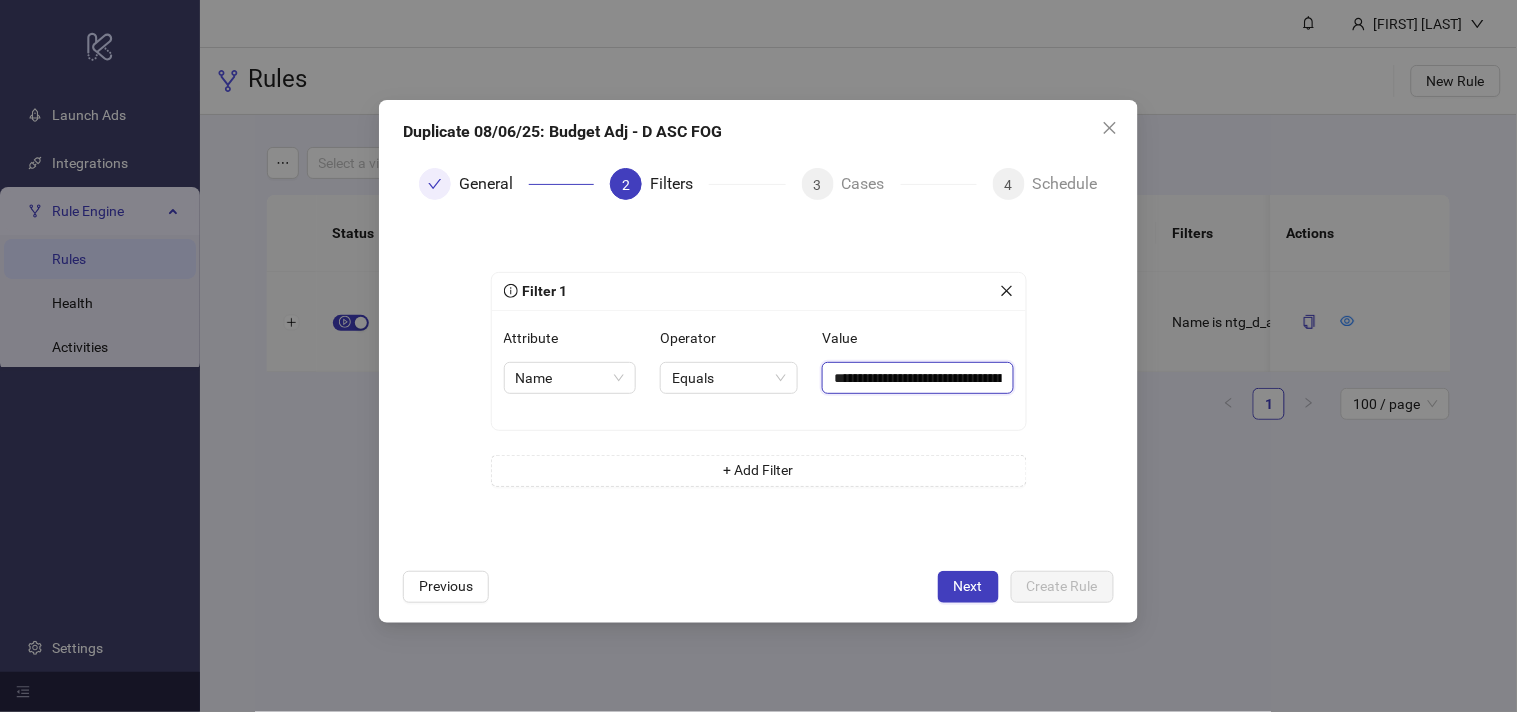 paste on "**********" 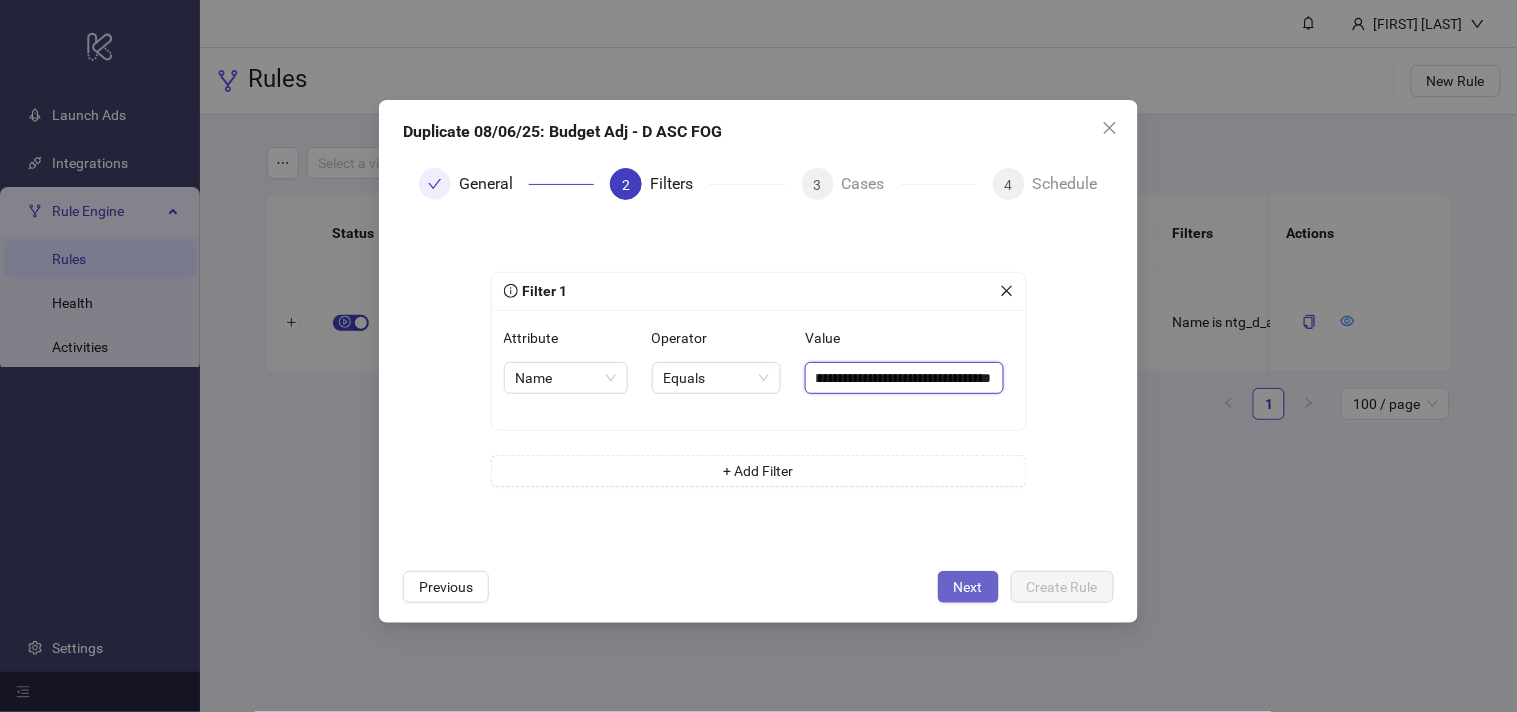 type on "**********" 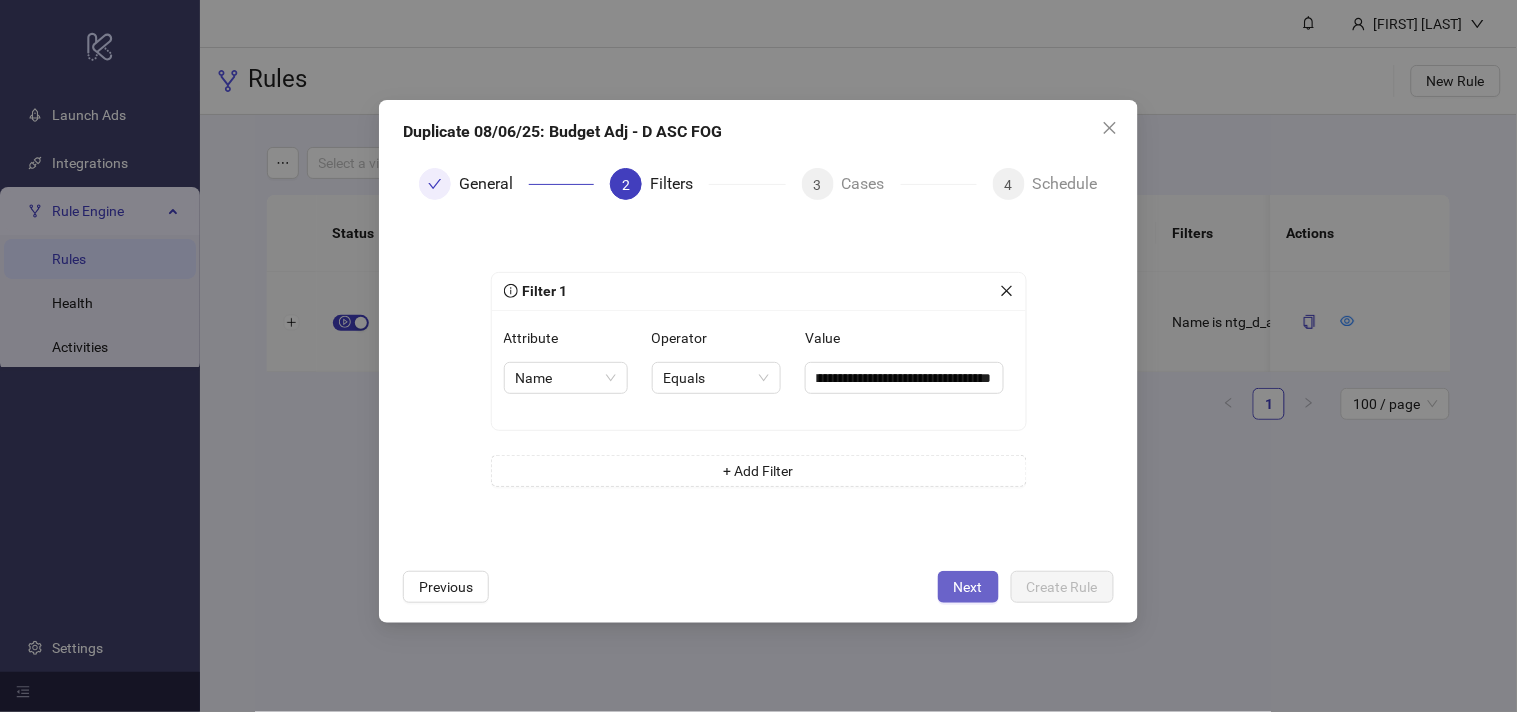 scroll, scrollTop: 0, scrollLeft: 0, axis: both 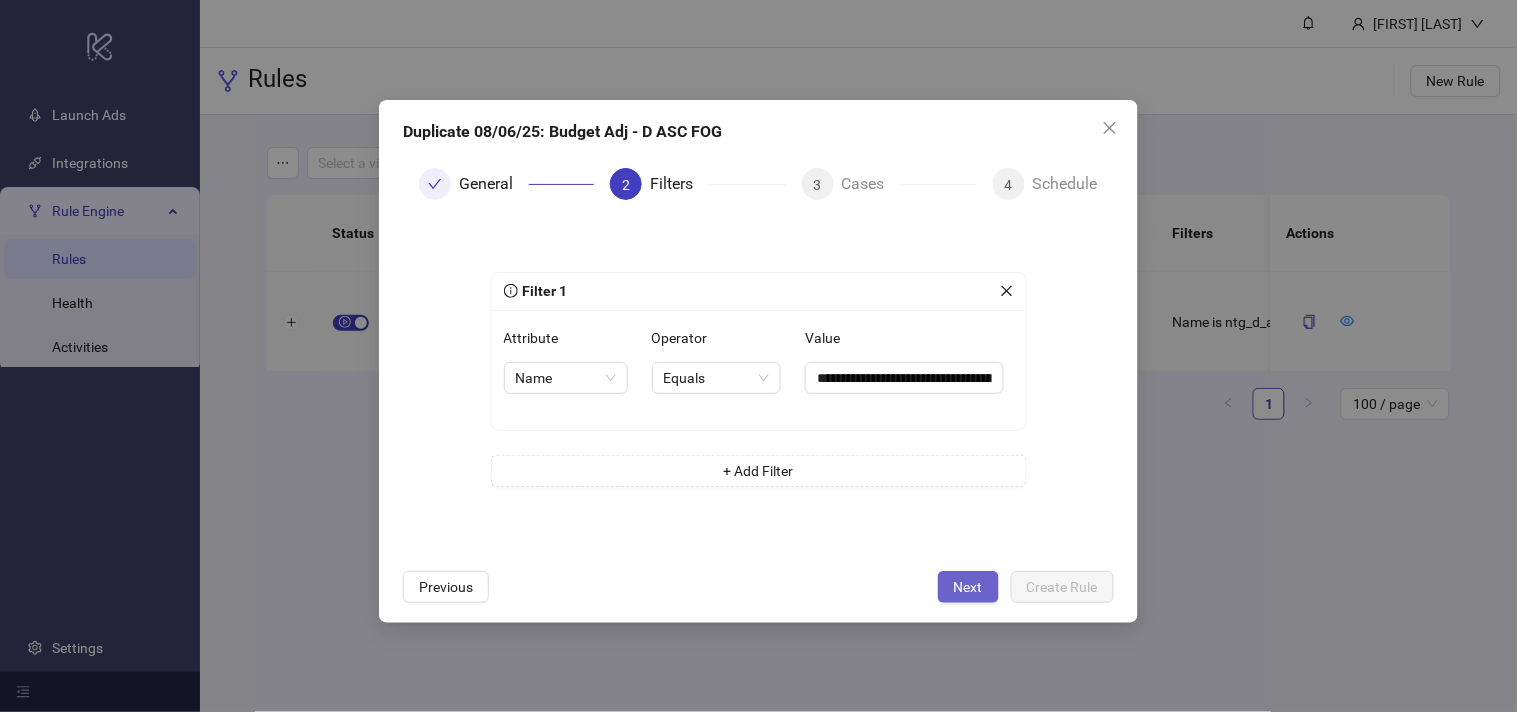 click on "Next" at bounding box center (968, 587) 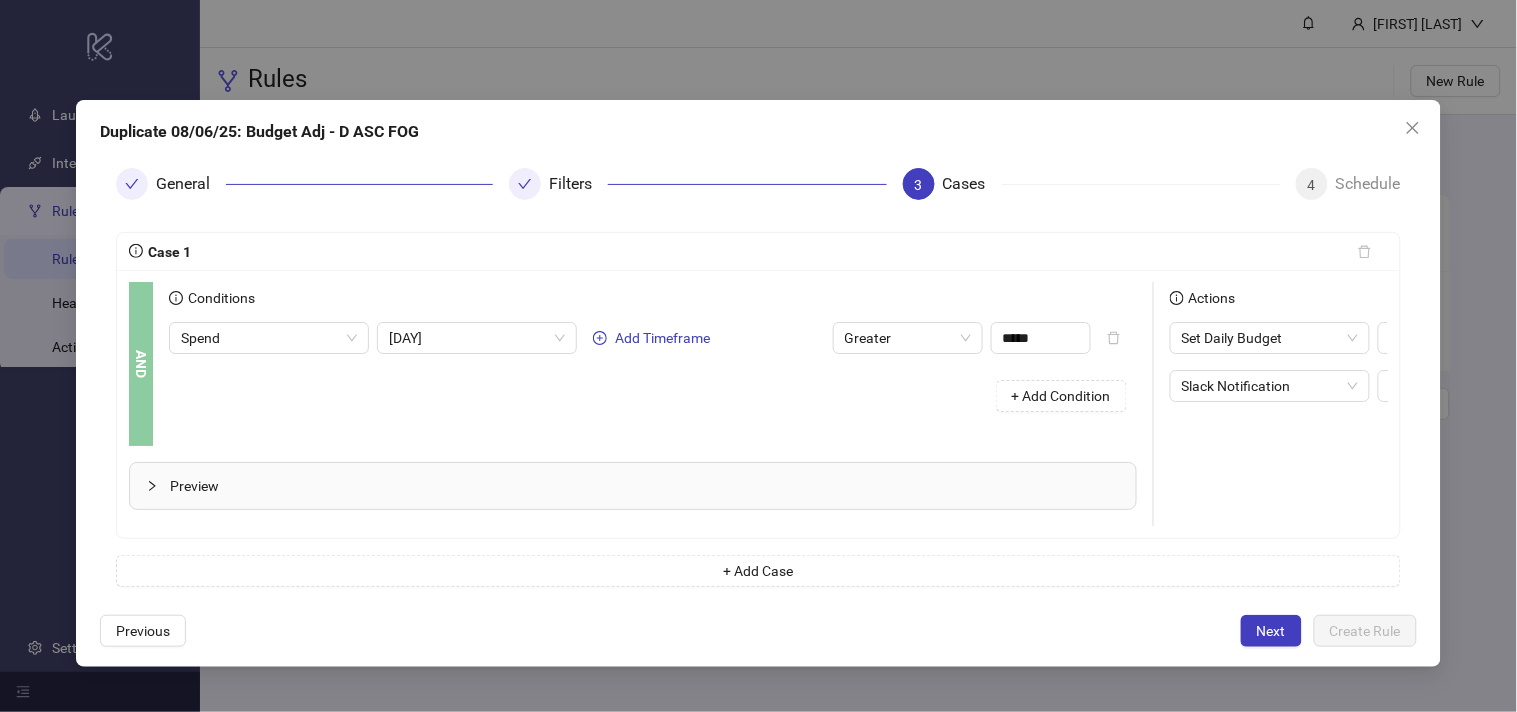 scroll, scrollTop: 0, scrollLeft: 275, axis: horizontal 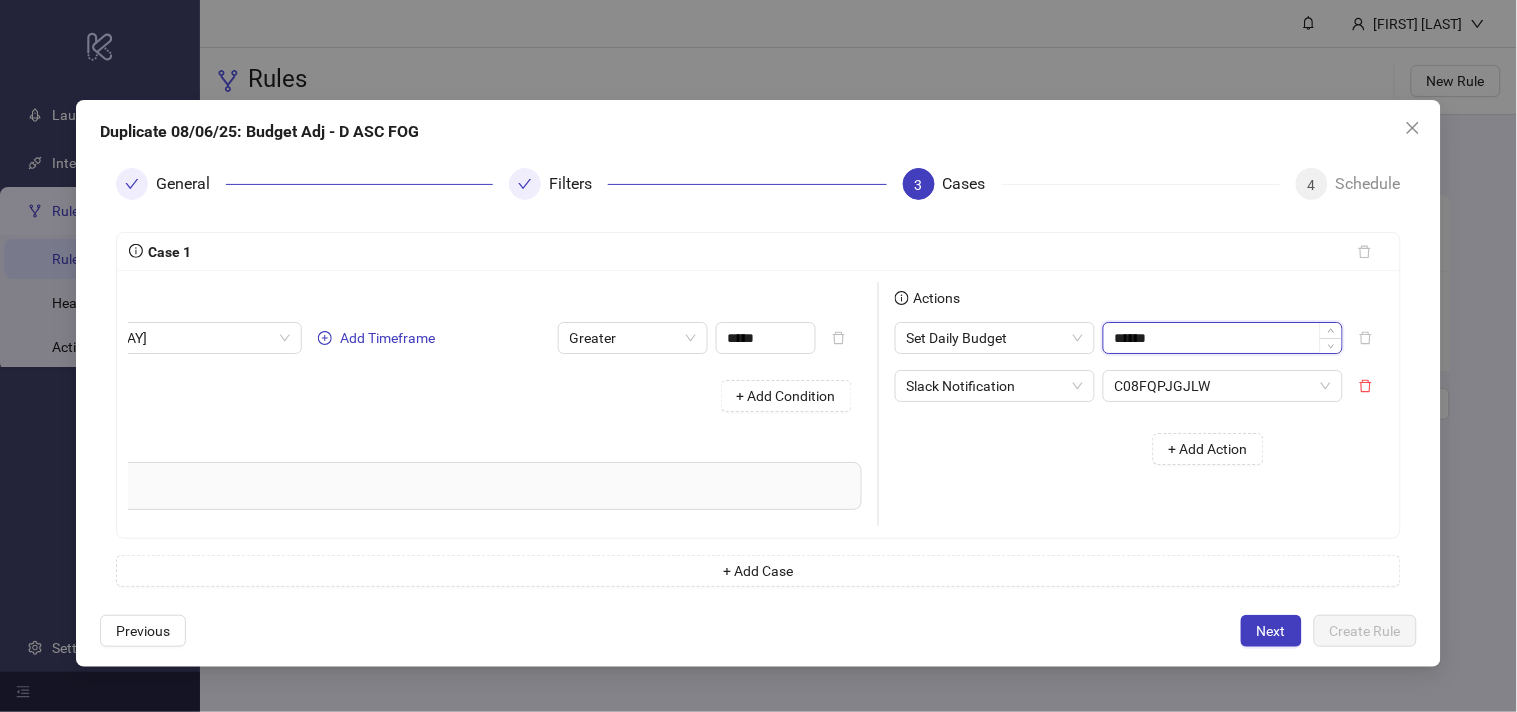 click on "******" at bounding box center [1223, 338] 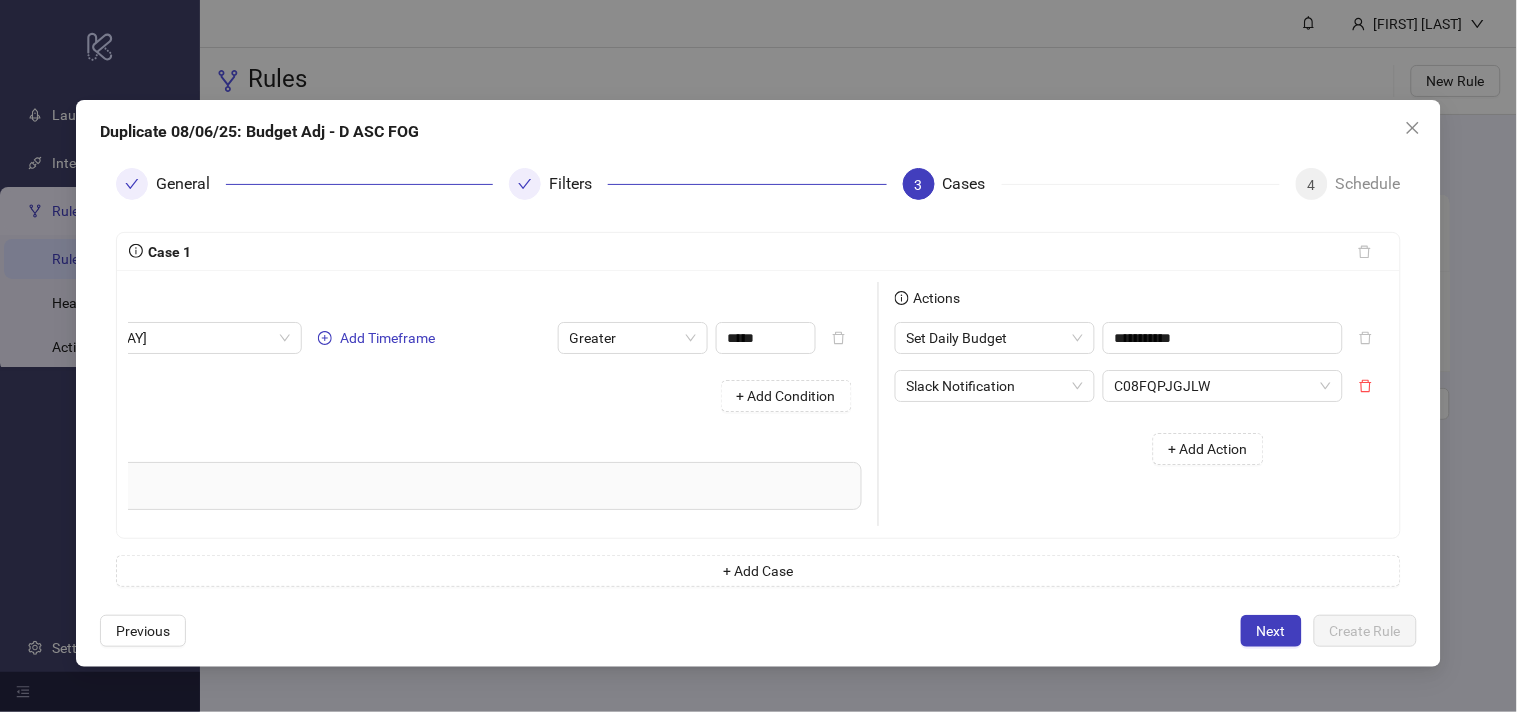 type on "*******" 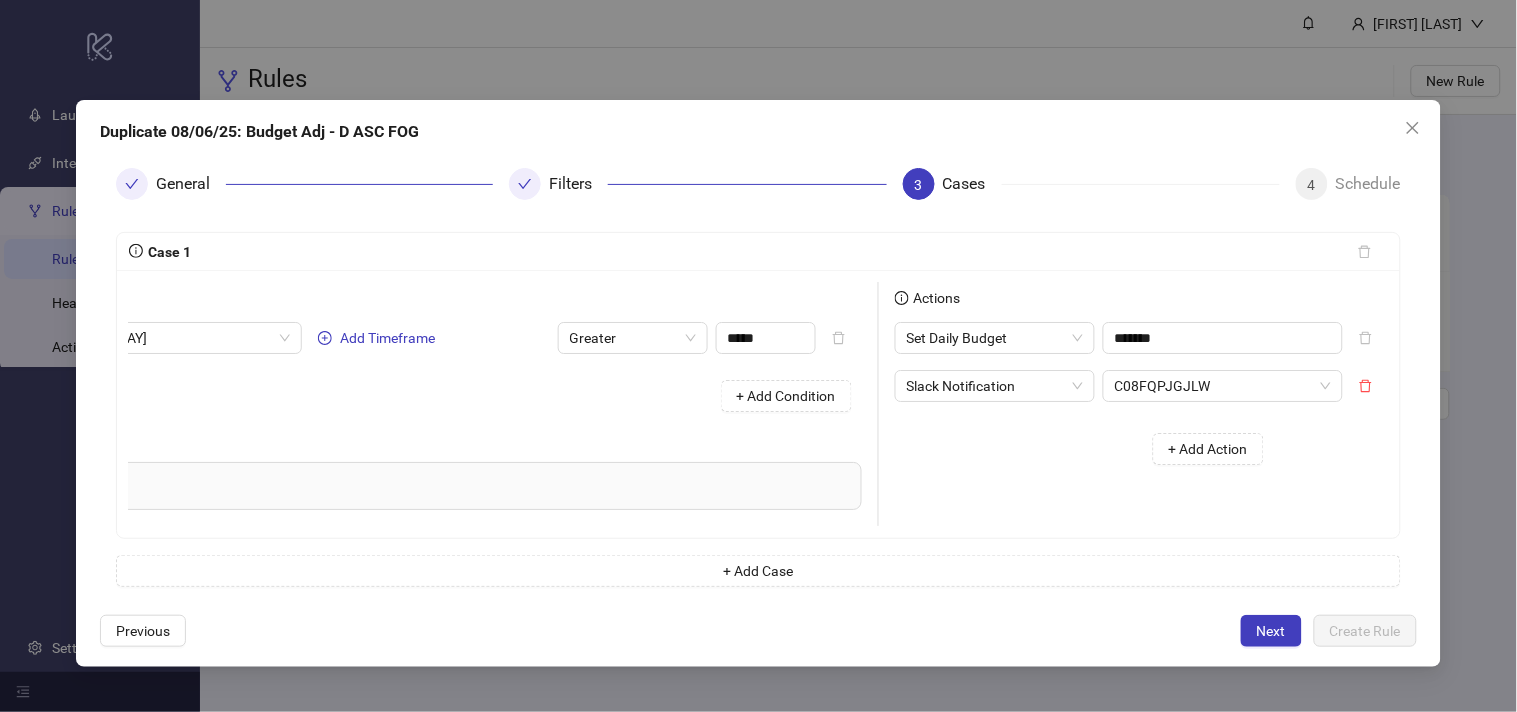 click on "+ Add Action" at bounding box center [1087, 449] 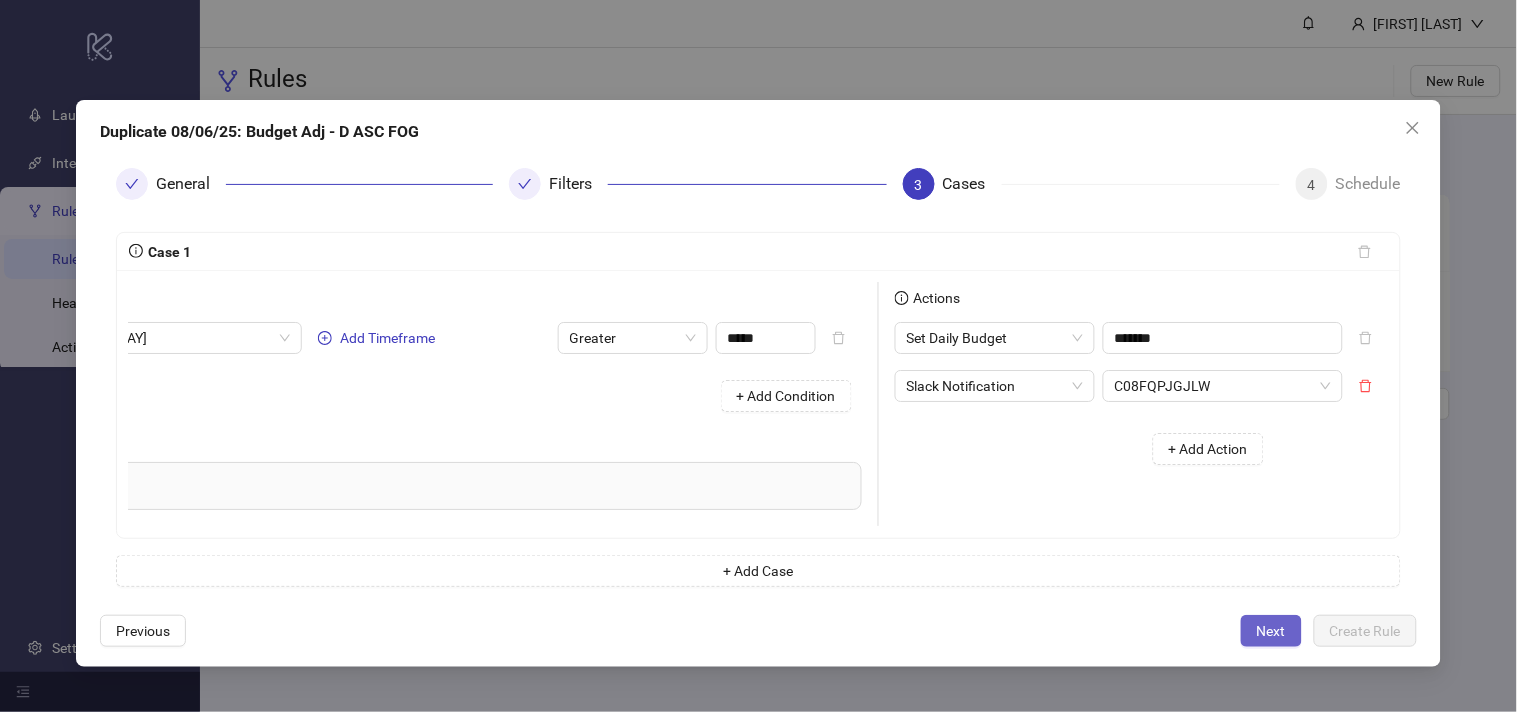 click on "Next" at bounding box center (1271, 631) 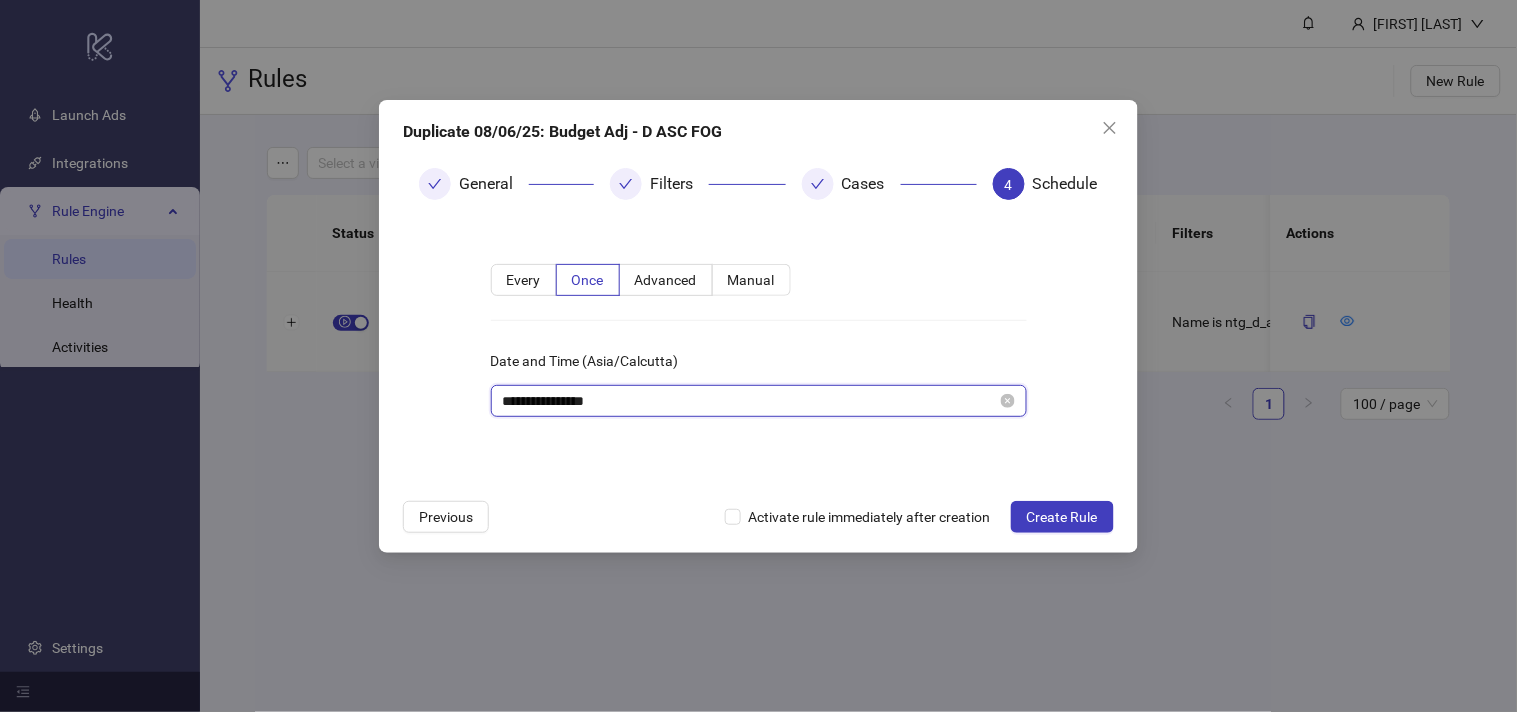 click on "**********" at bounding box center [750, 401] 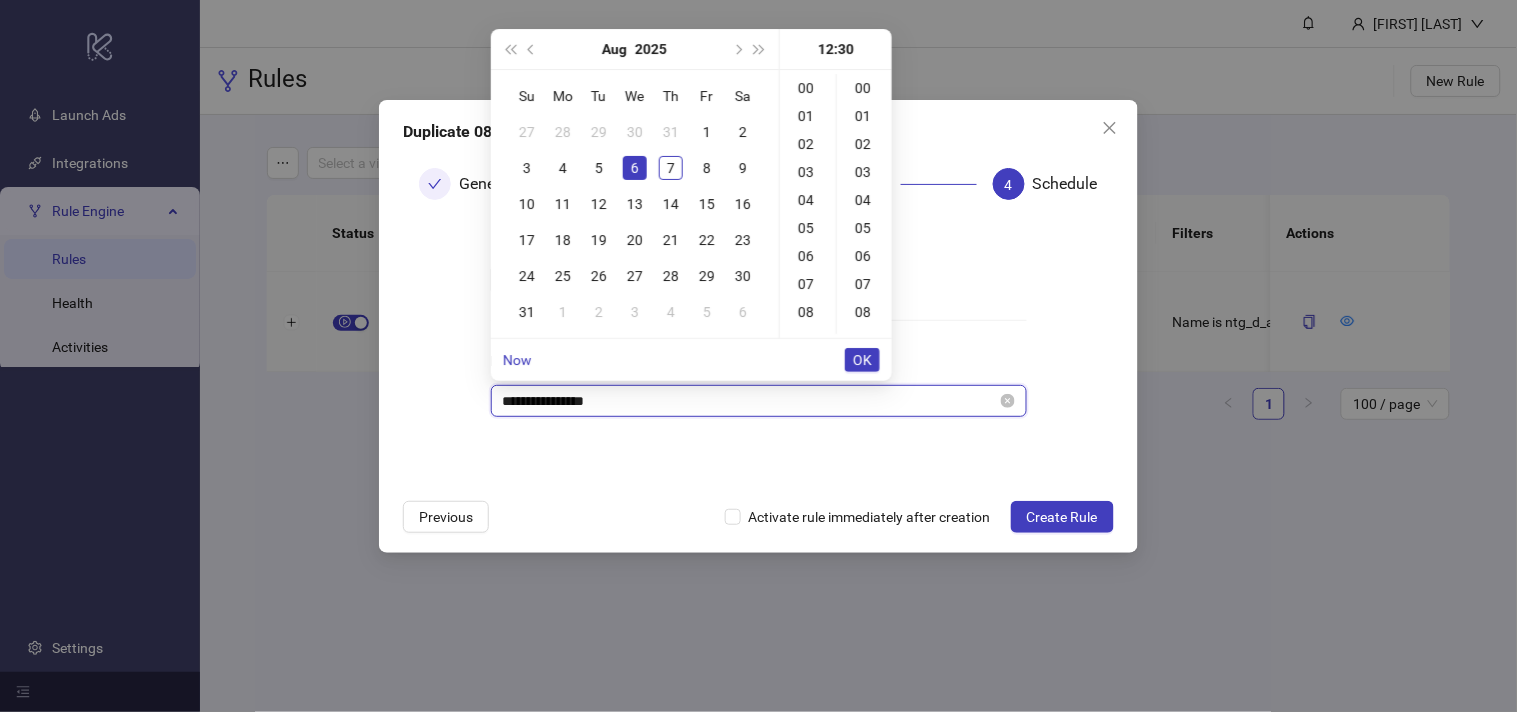 scroll, scrollTop: 334, scrollLeft: 0, axis: vertical 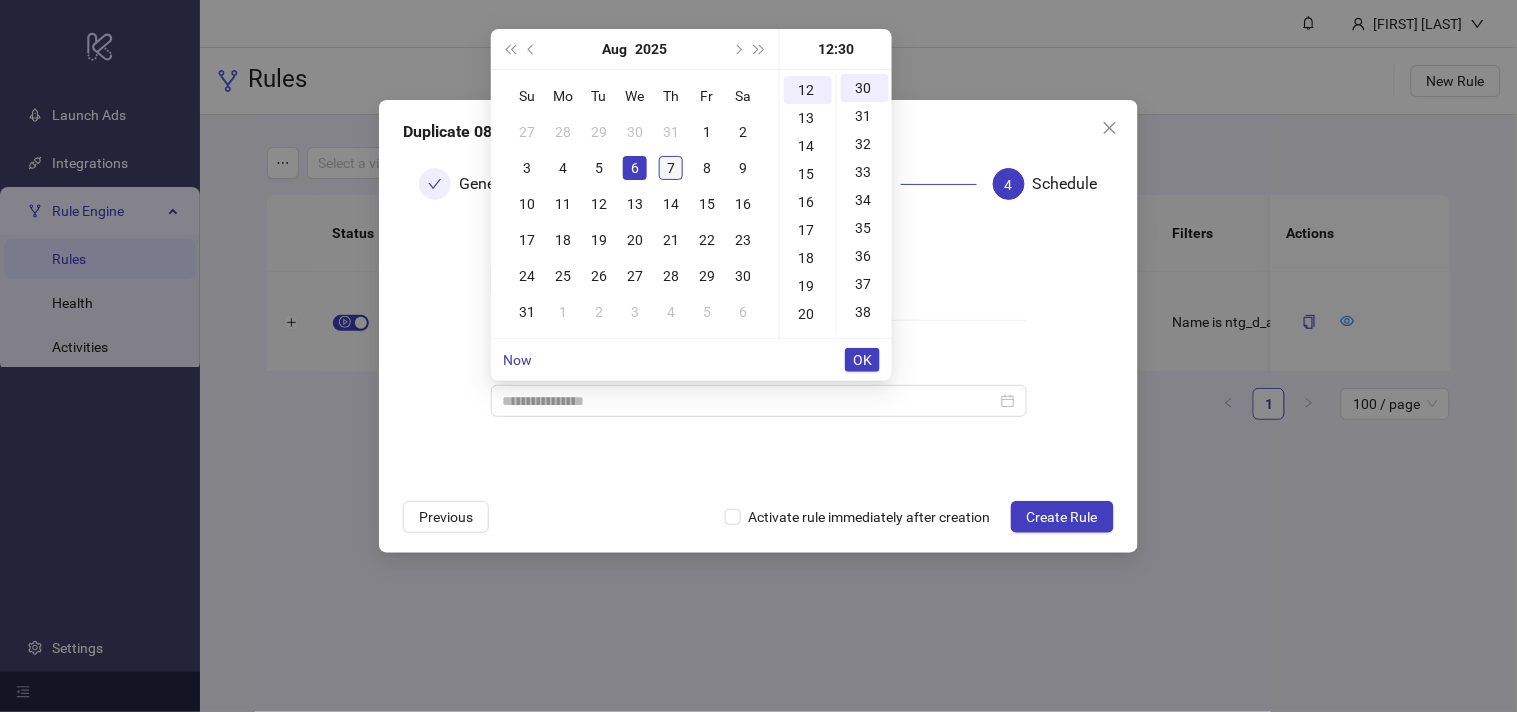 click on "7" at bounding box center (671, 168) 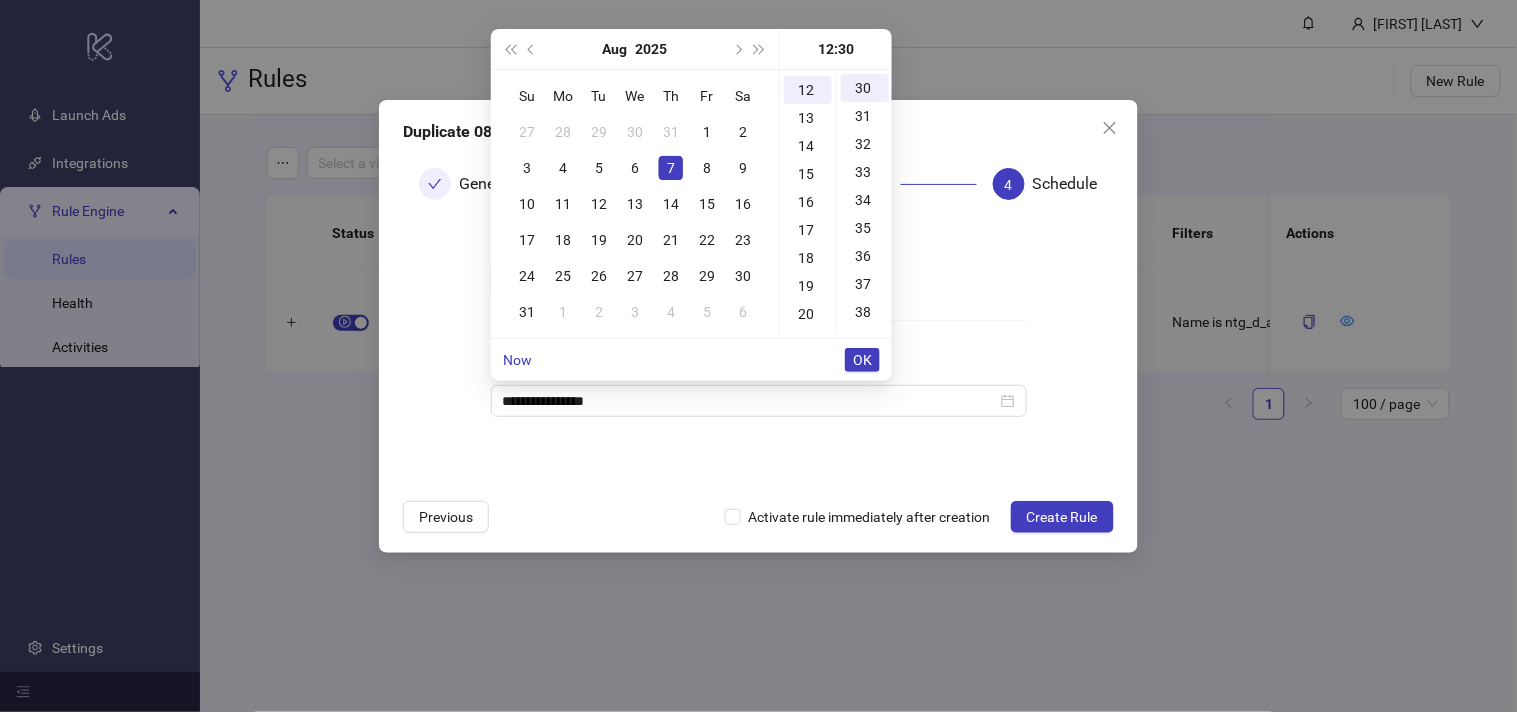 type on "**********" 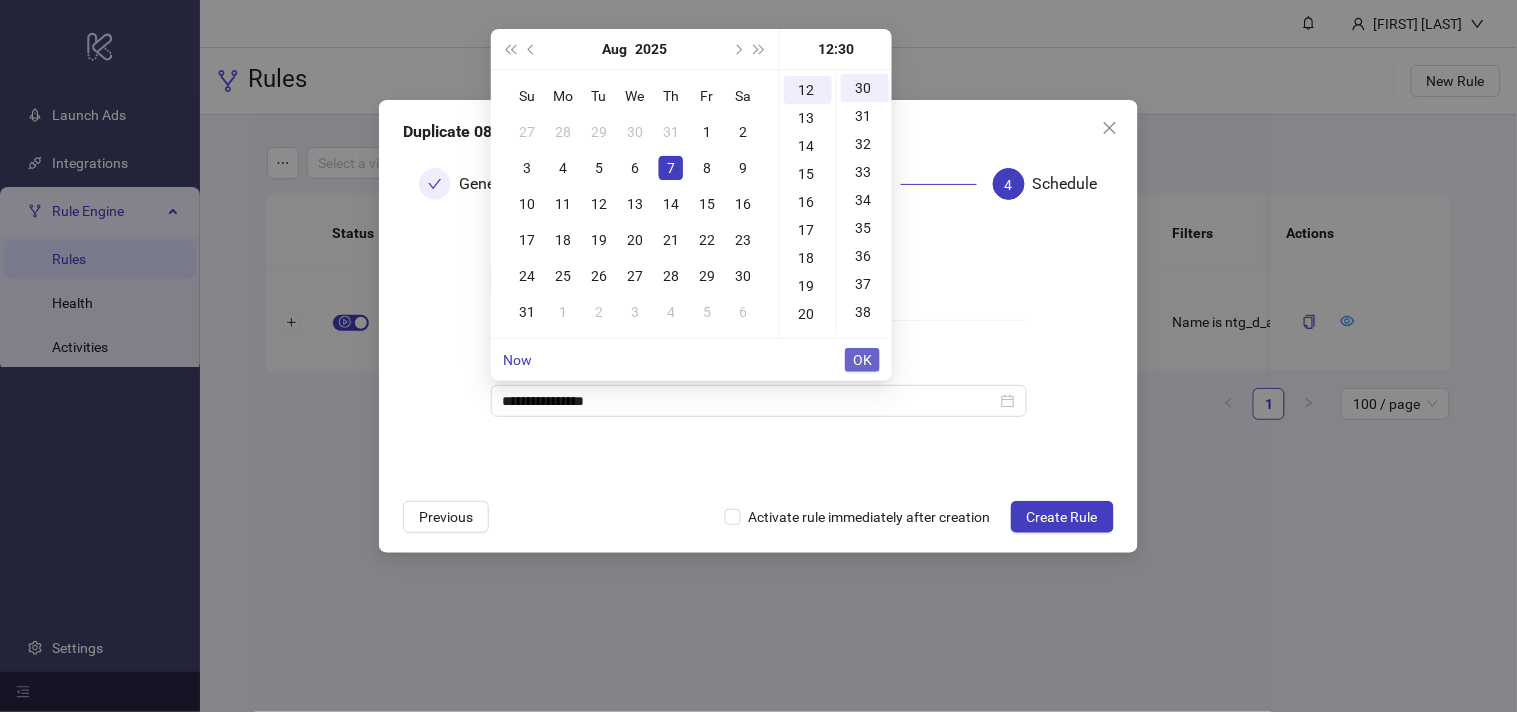 click on "OK" at bounding box center [862, 360] 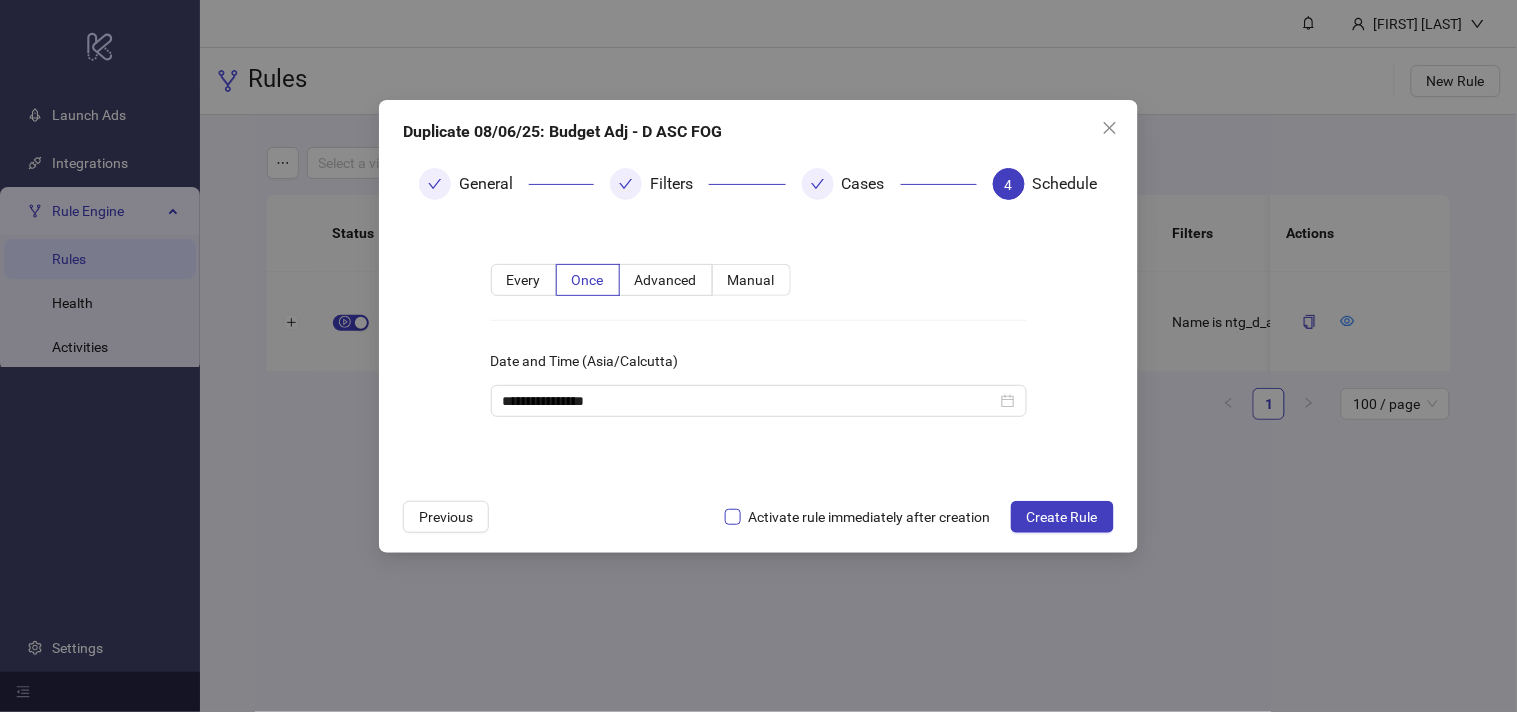 click on "Activate rule immediately after creation" at bounding box center [870, 517] 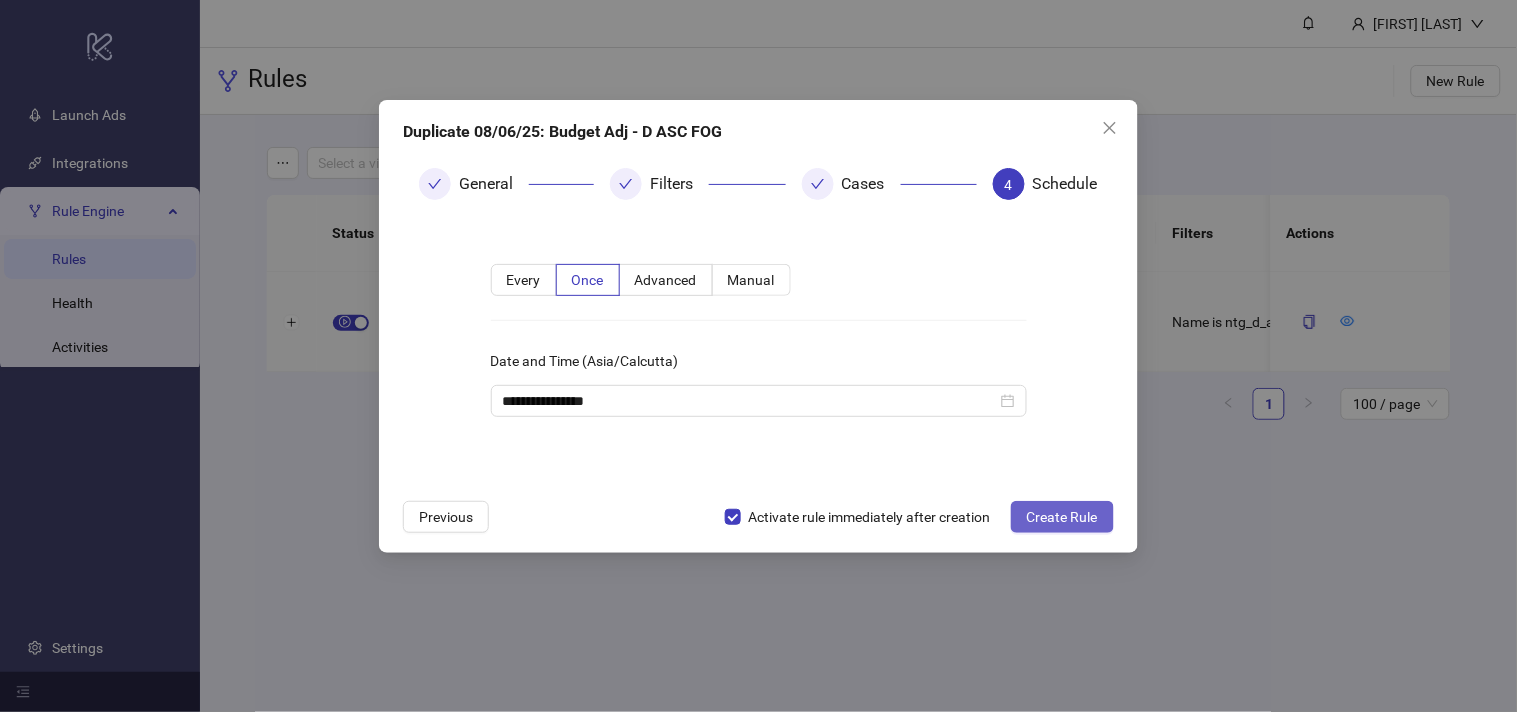 click on "Create Rule" at bounding box center (1062, 517) 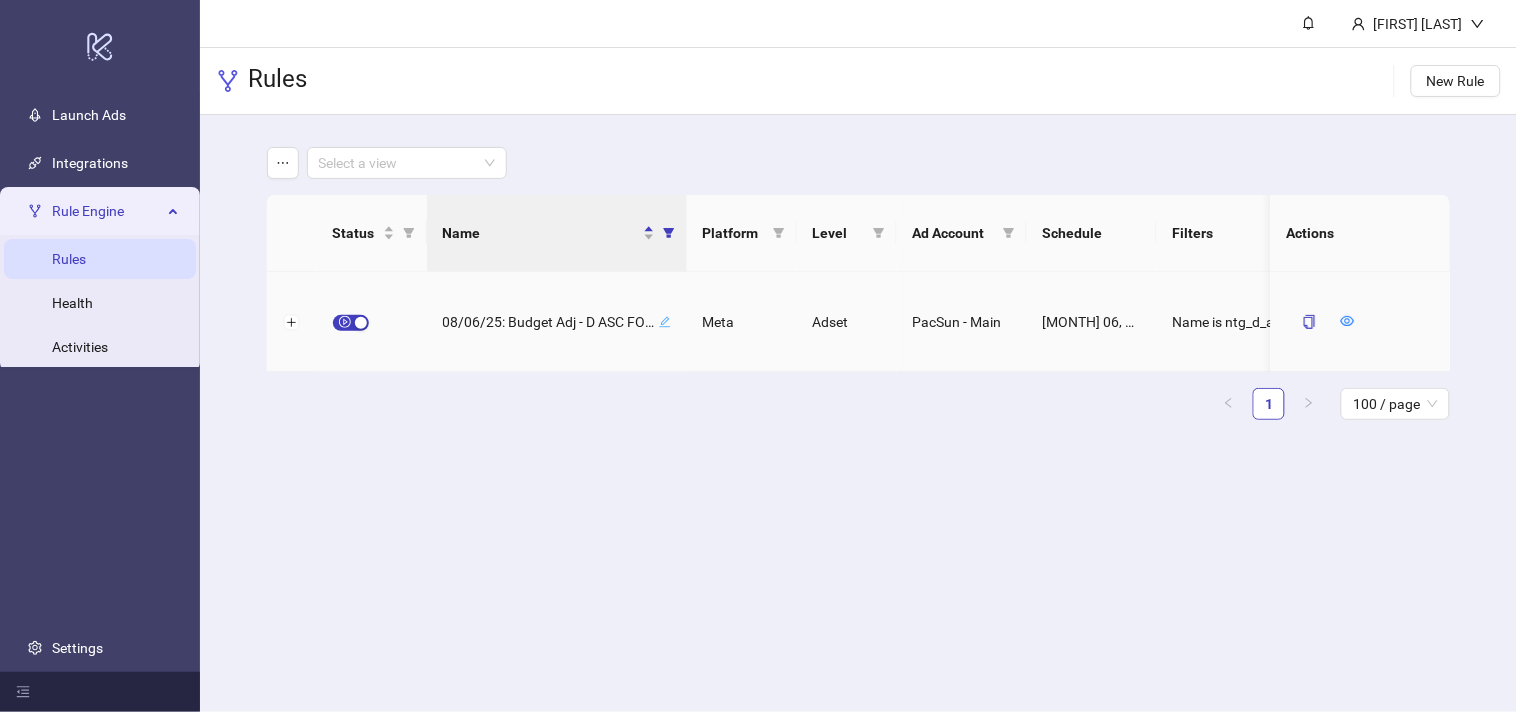 type 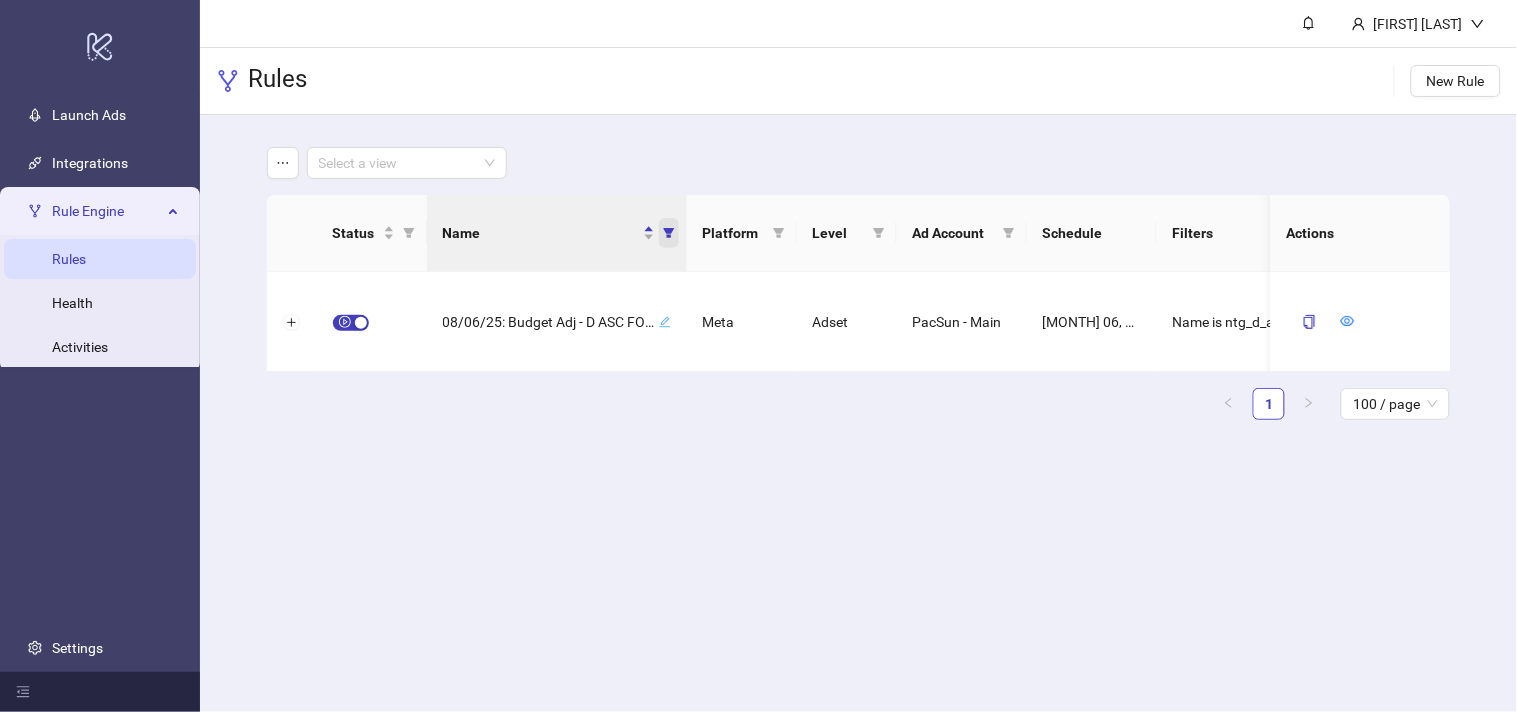 click 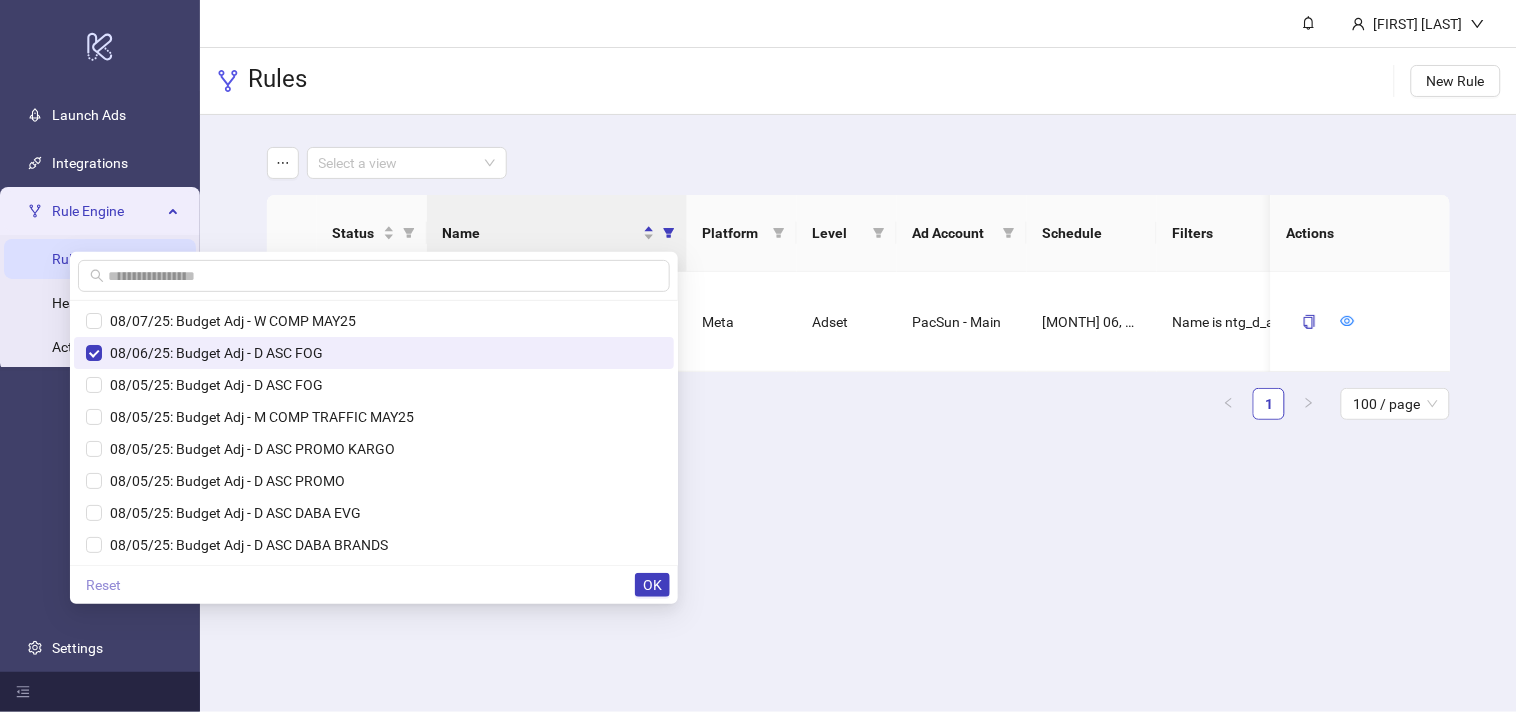click on "Reset" at bounding box center [103, 585] 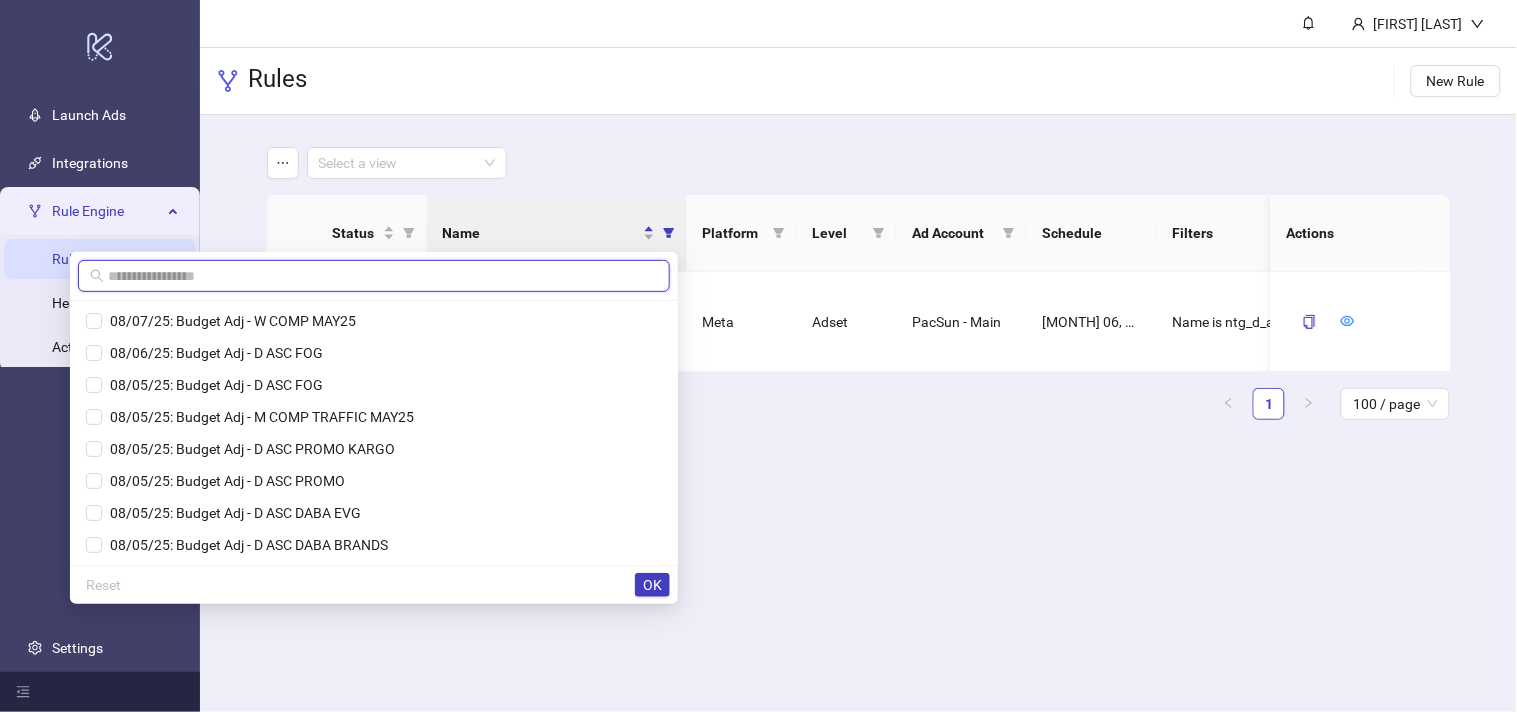 click at bounding box center (383, 276) 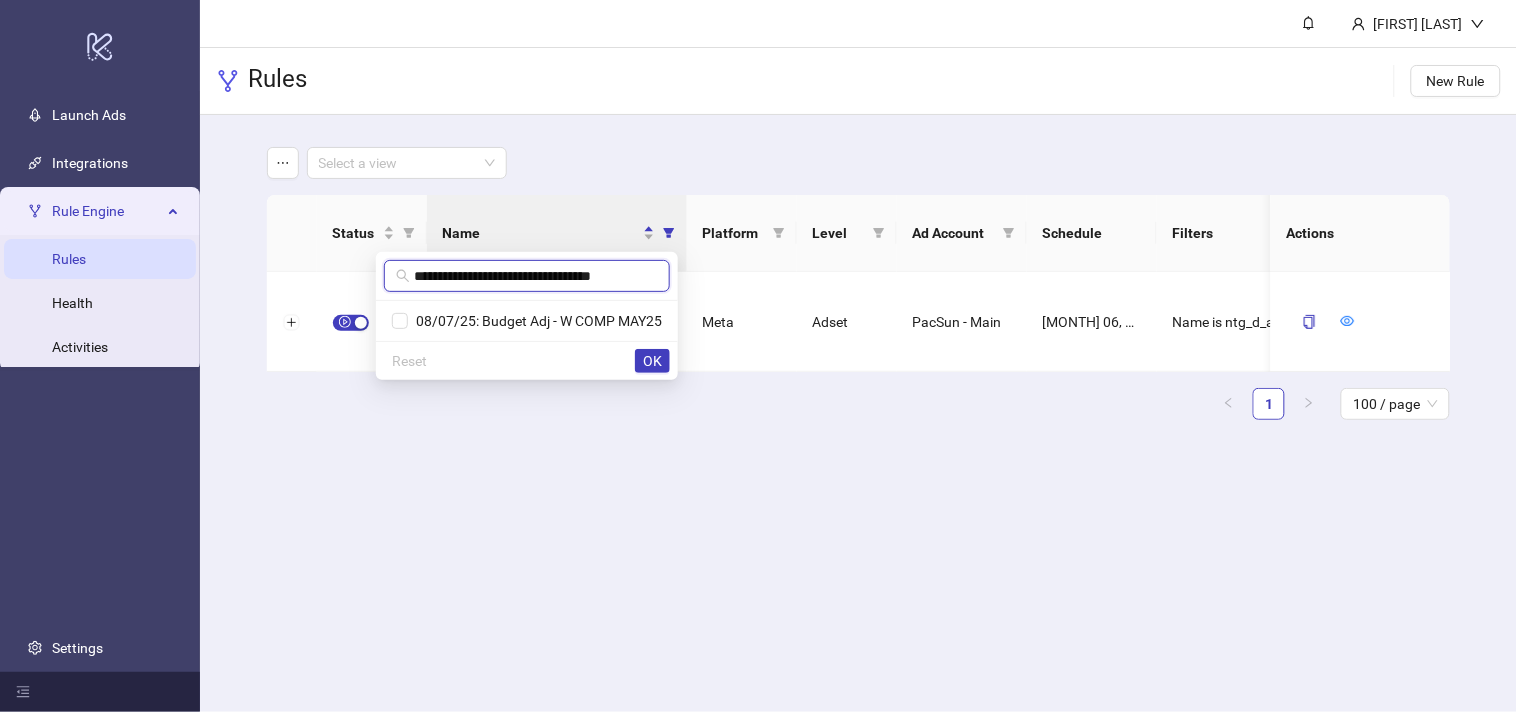 scroll, scrollTop: 0, scrollLeft: 2, axis: horizontal 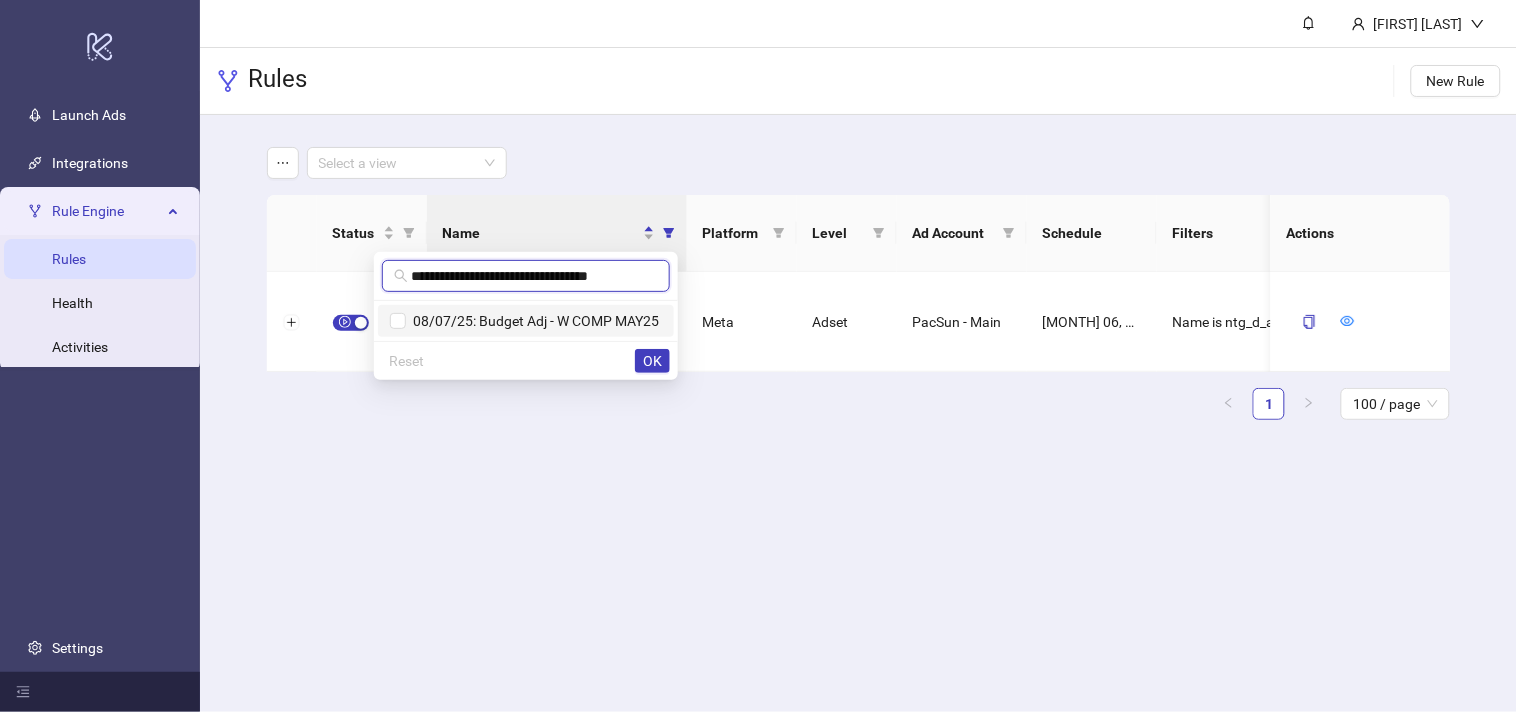 type on "**********" 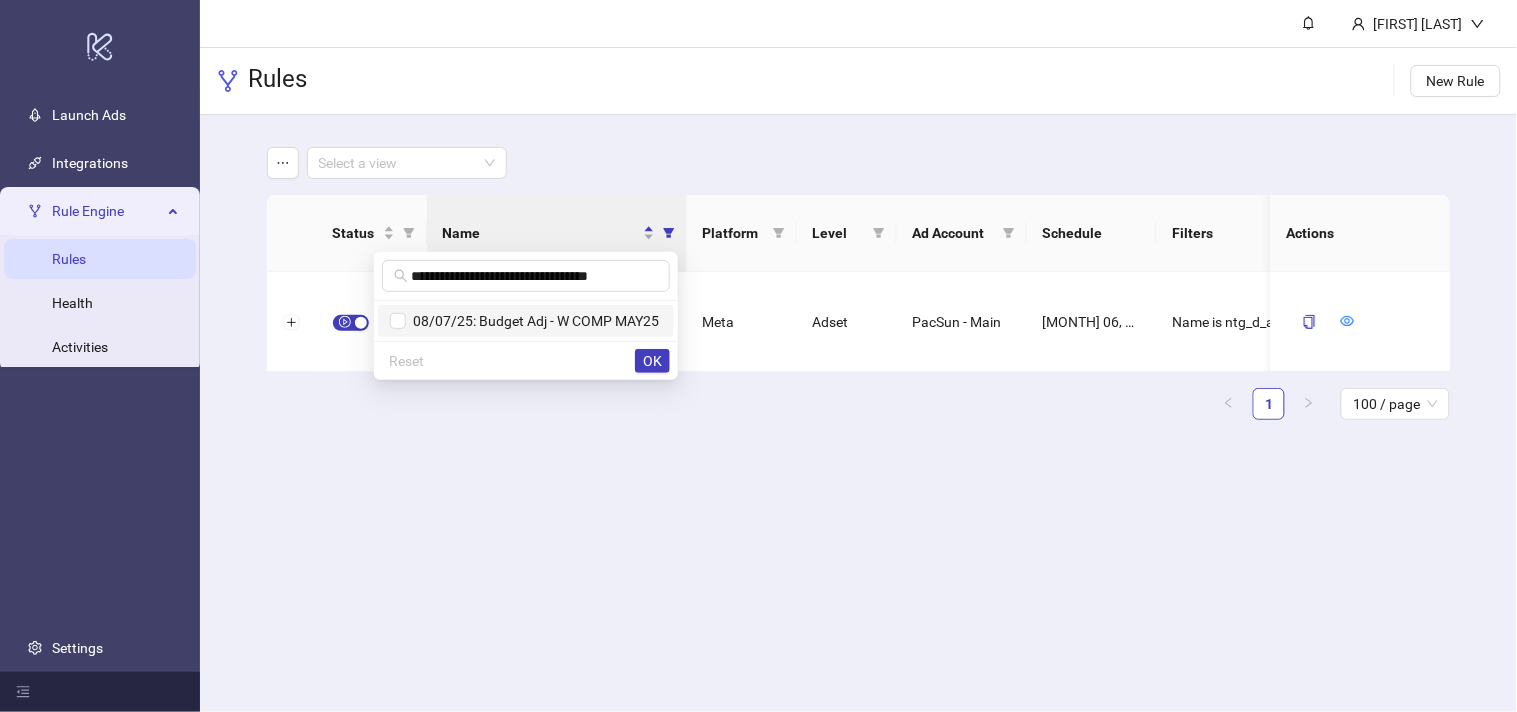 scroll, scrollTop: 0, scrollLeft: 0, axis: both 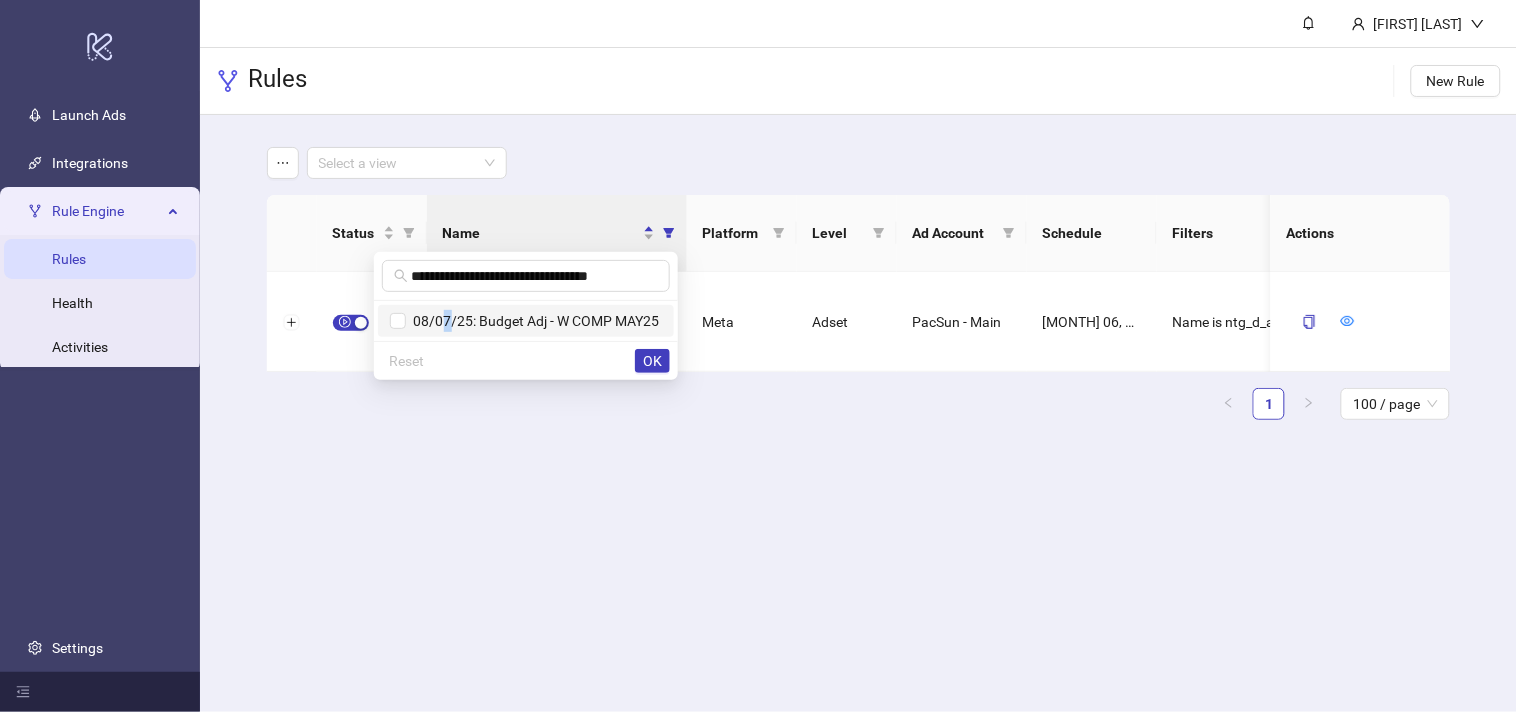 click on "08/07/25: Budget Adj - W COMP MAY25" at bounding box center (533, 321) 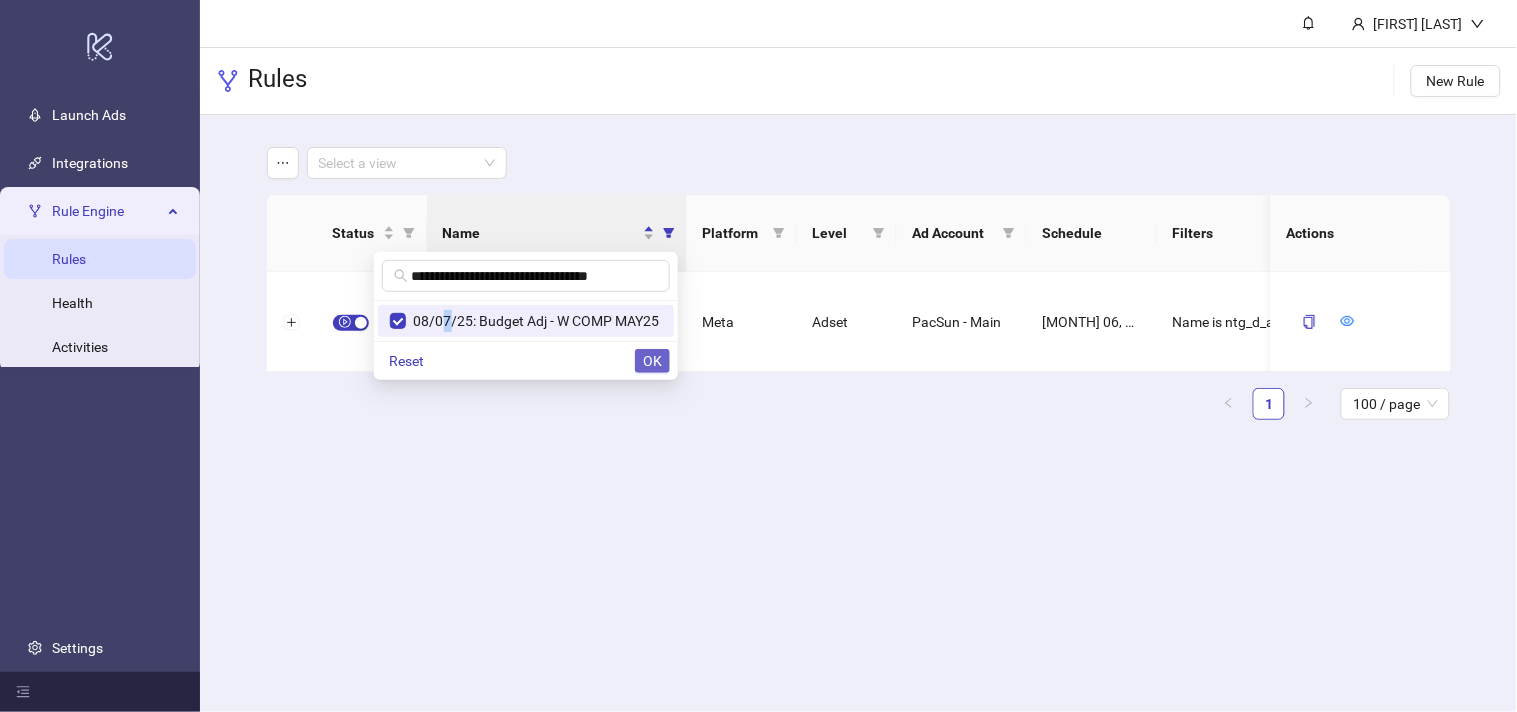 click on "OK" at bounding box center [652, 361] 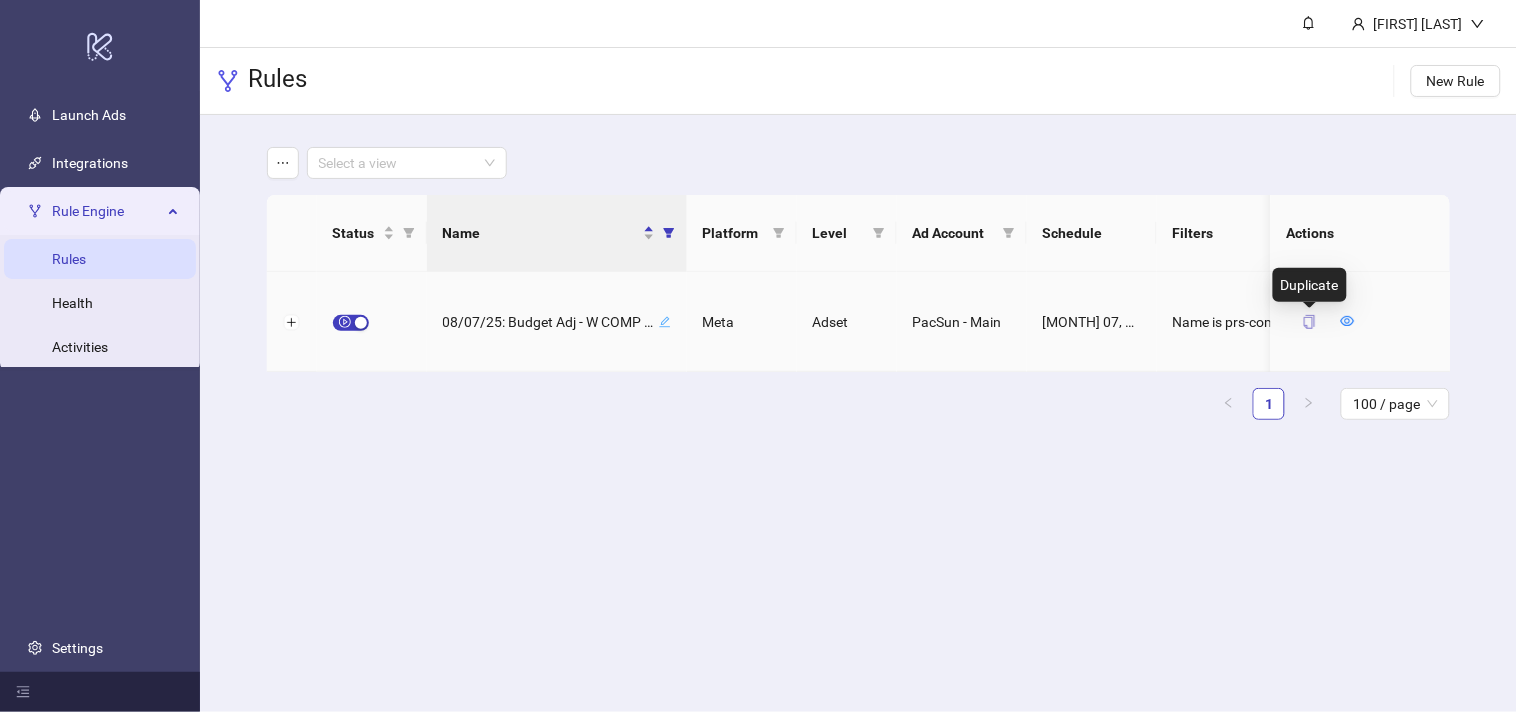 click 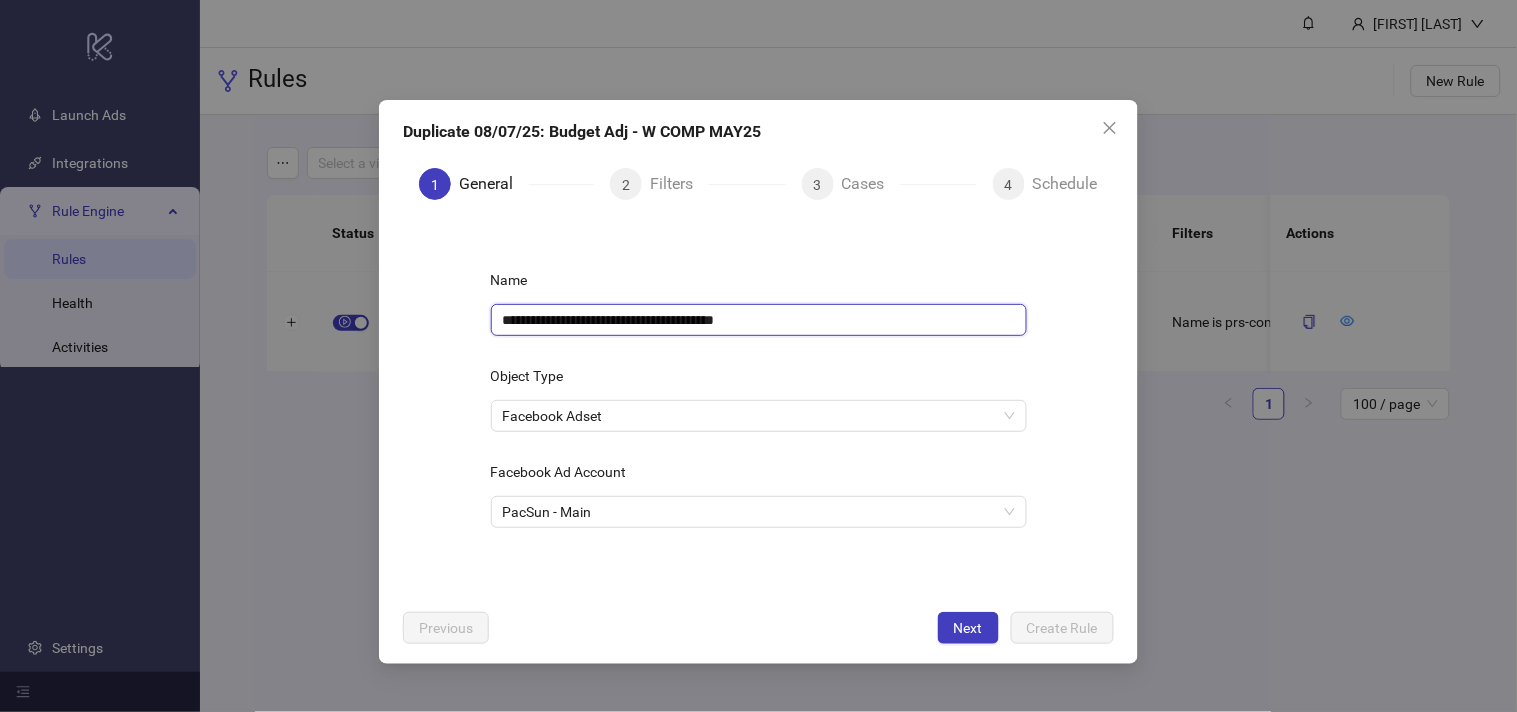 click on "**********" at bounding box center (759, 320) 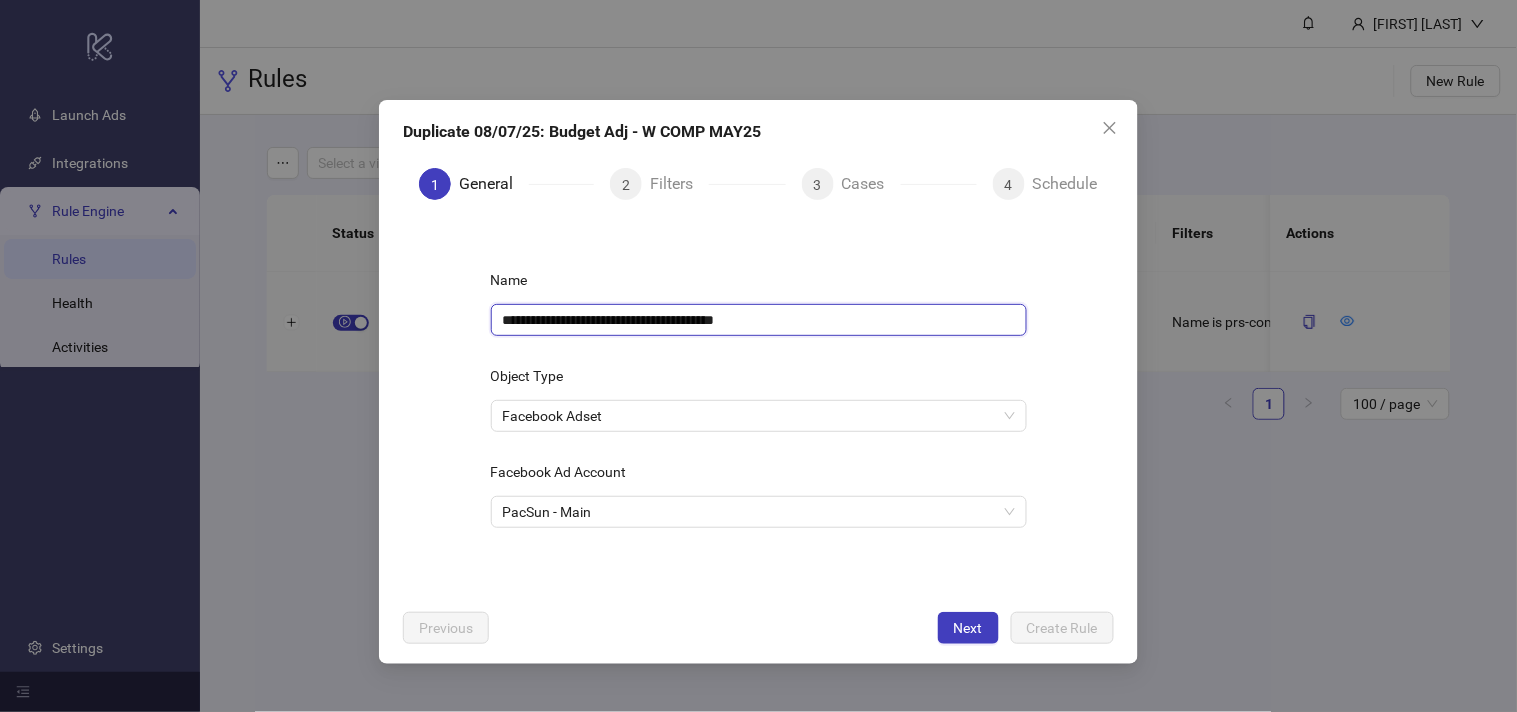 paste 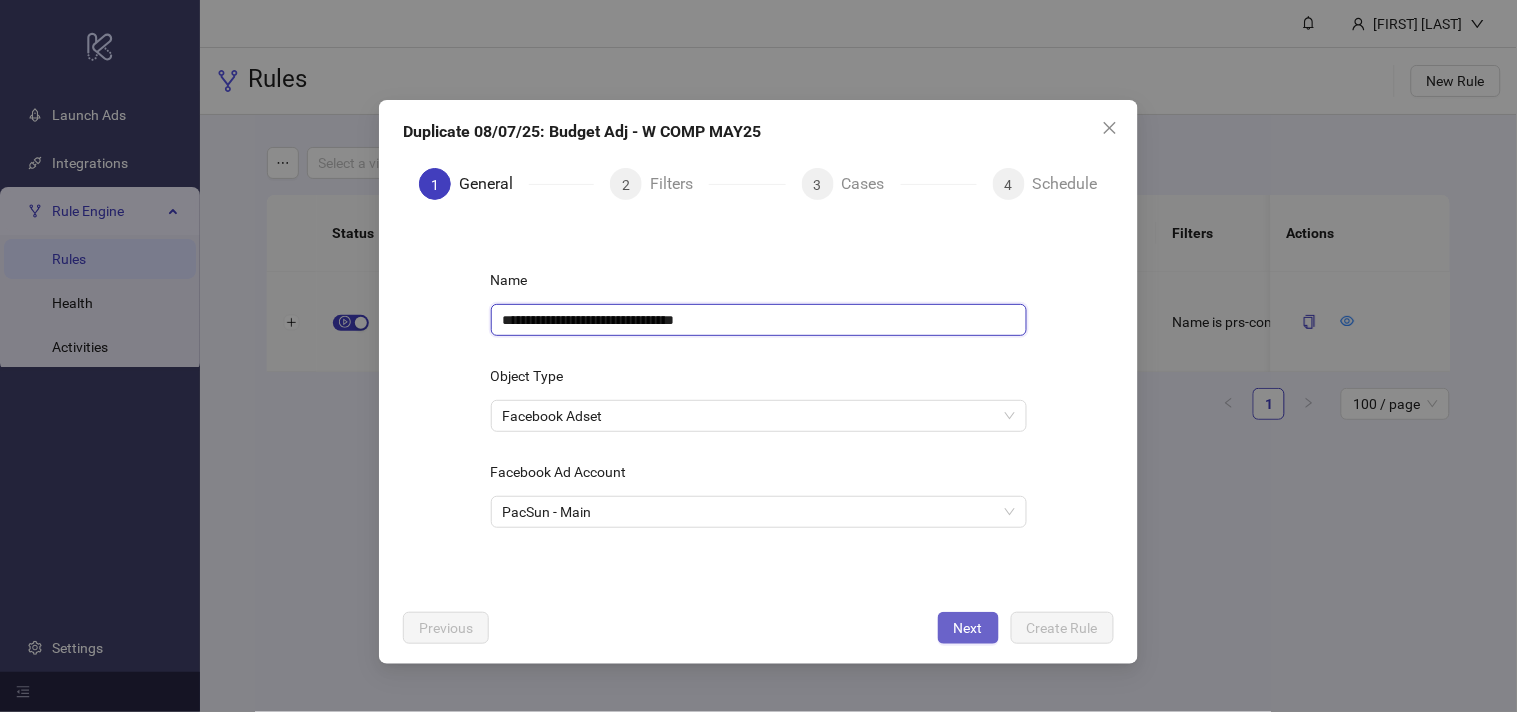 type on "**********" 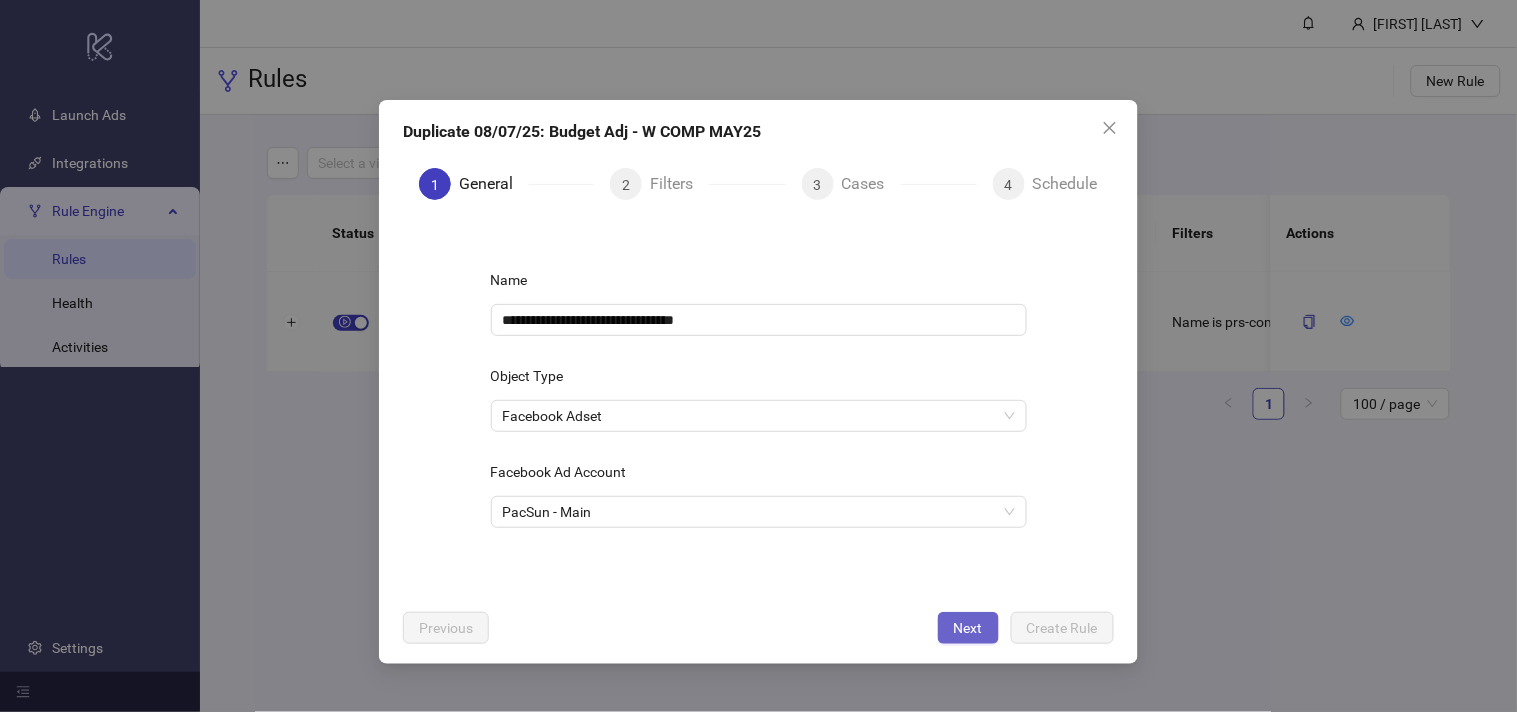 click on "Next" at bounding box center (968, 628) 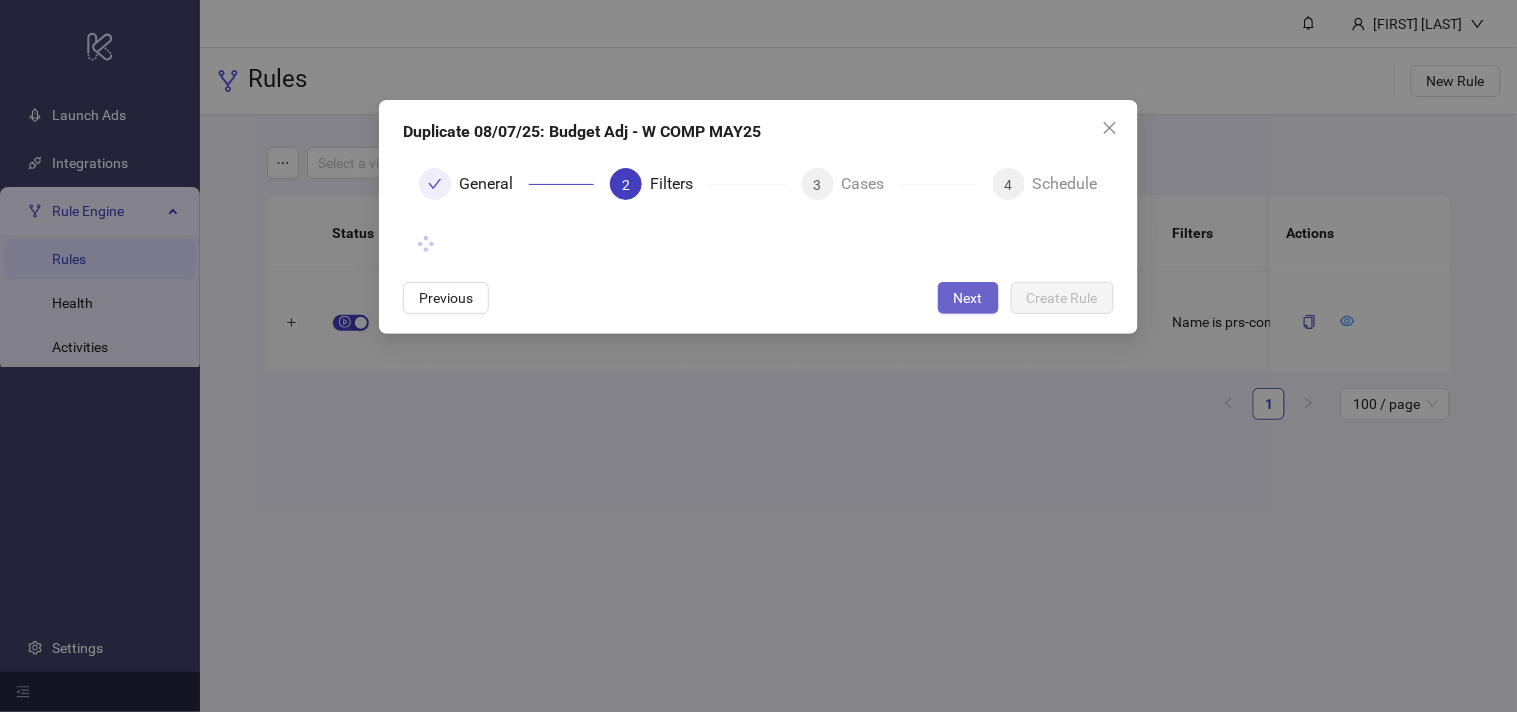 type 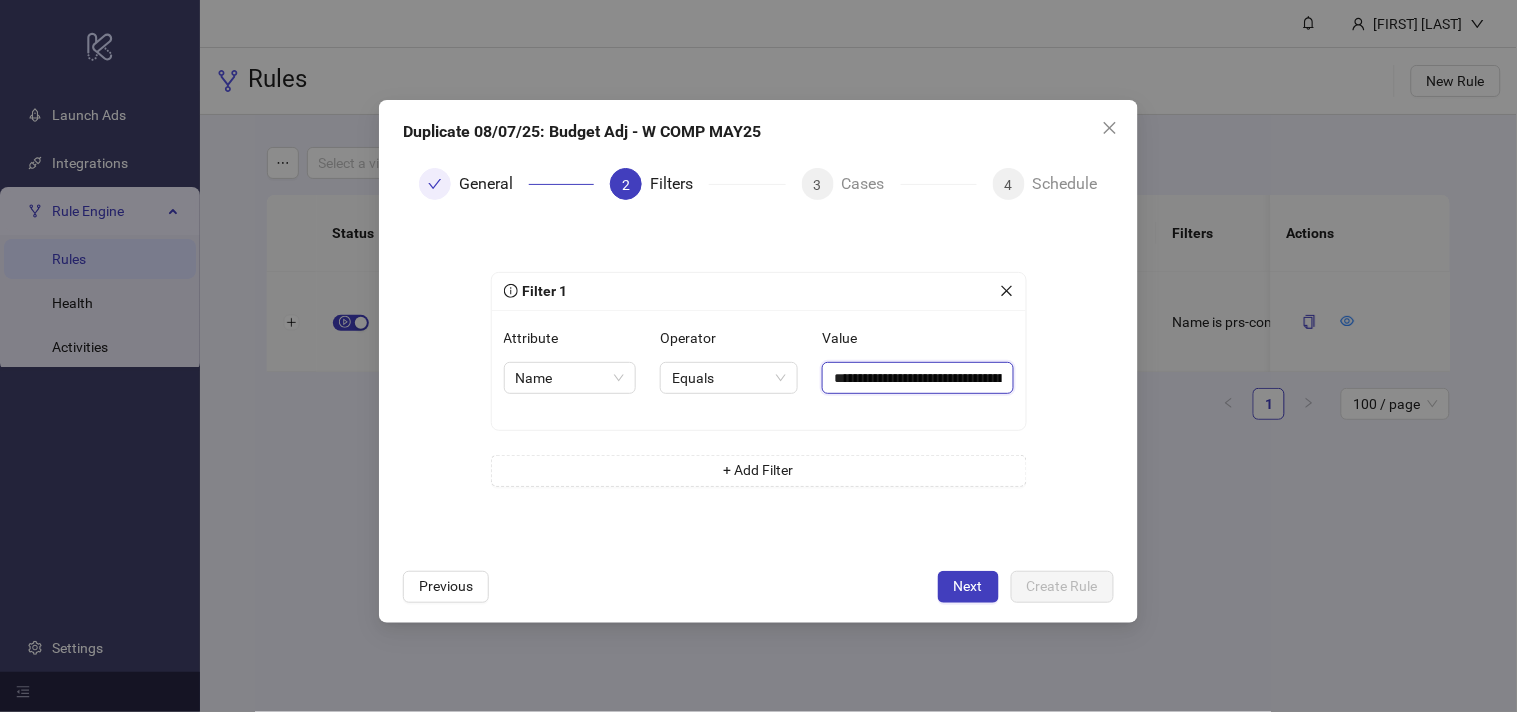 click on "**********" at bounding box center [917, 378] 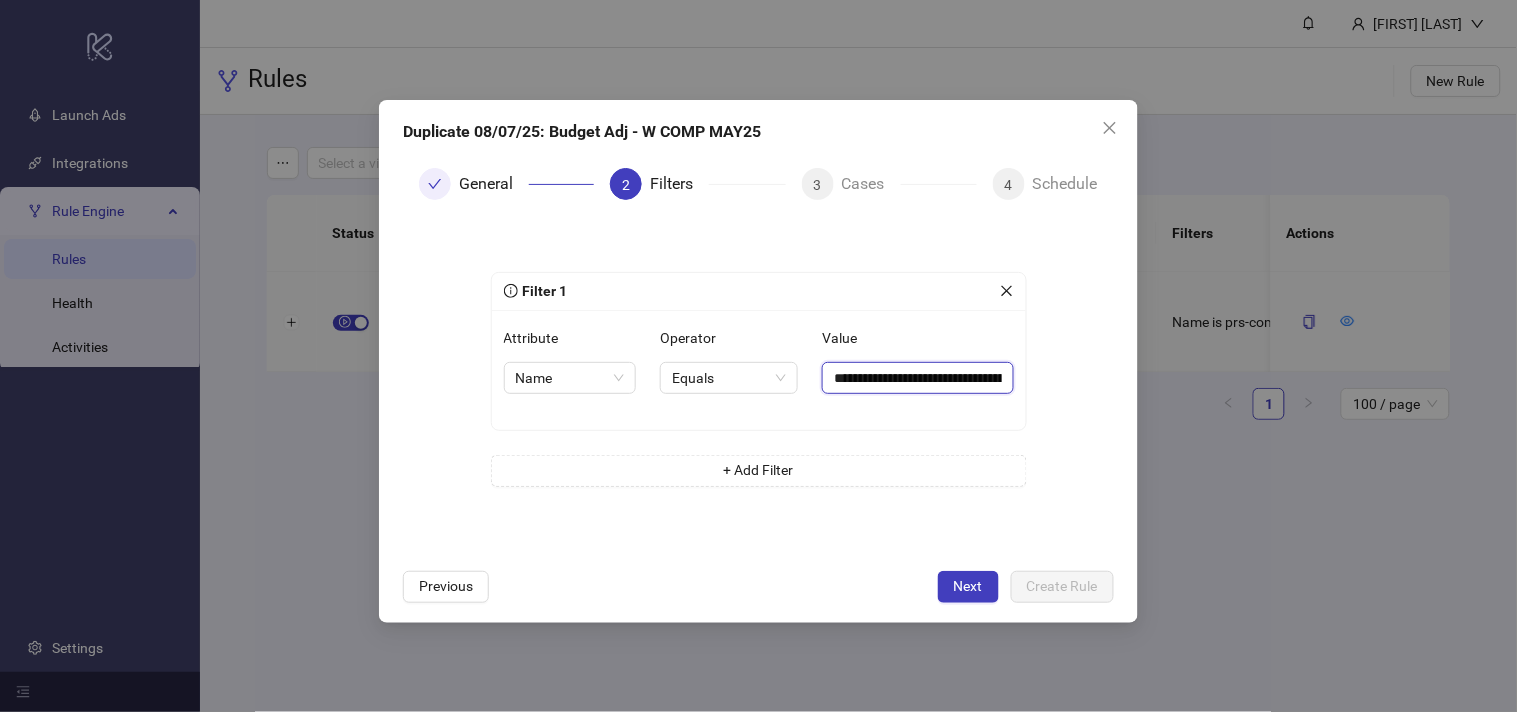 paste 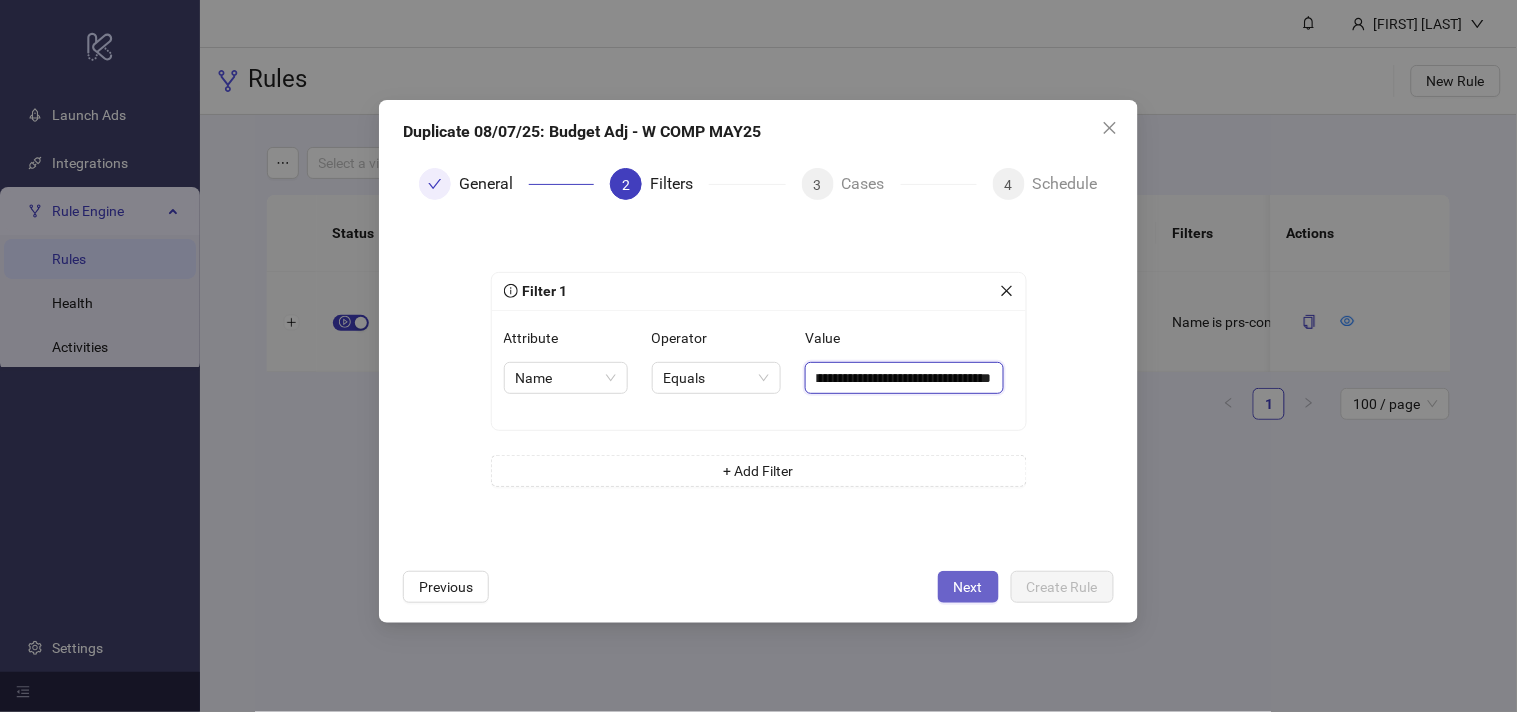 type on "**********" 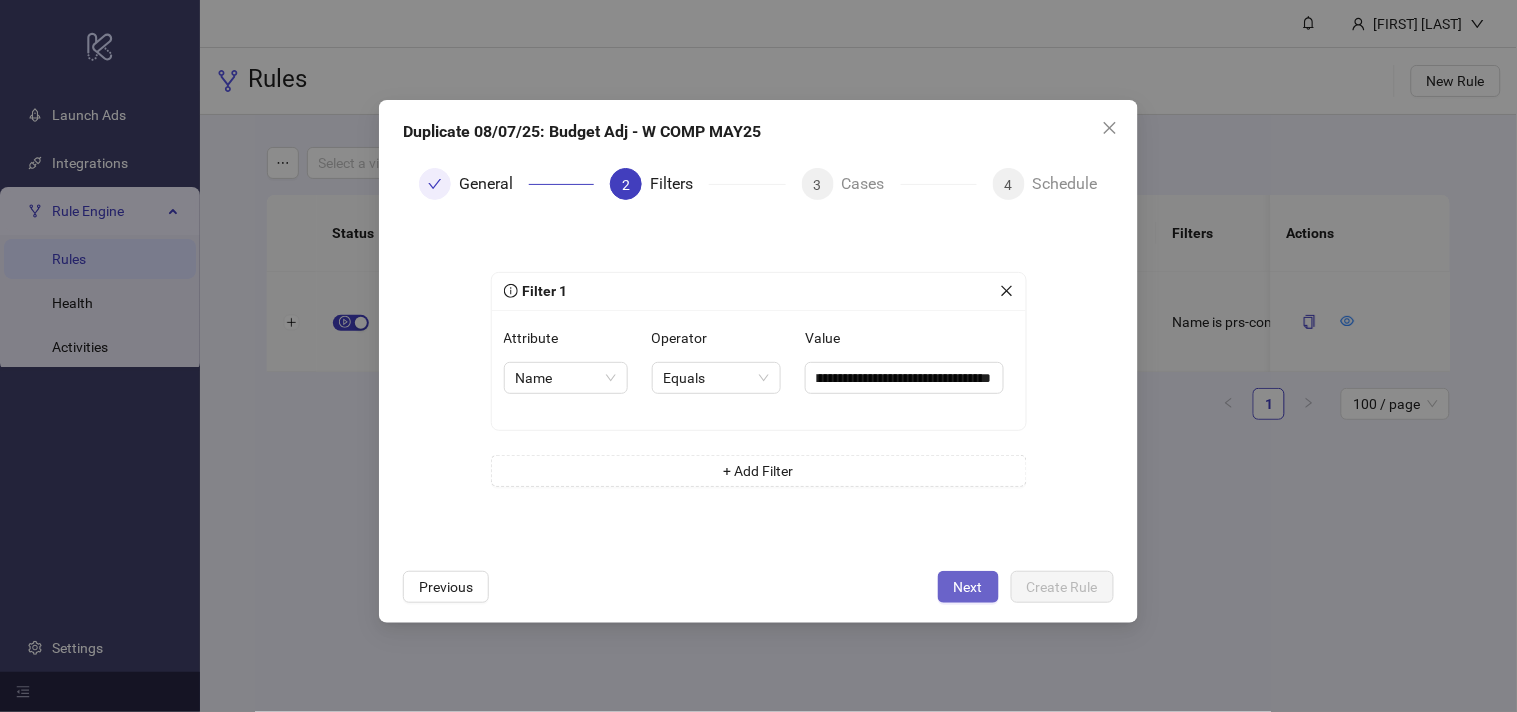 scroll, scrollTop: 0, scrollLeft: 0, axis: both 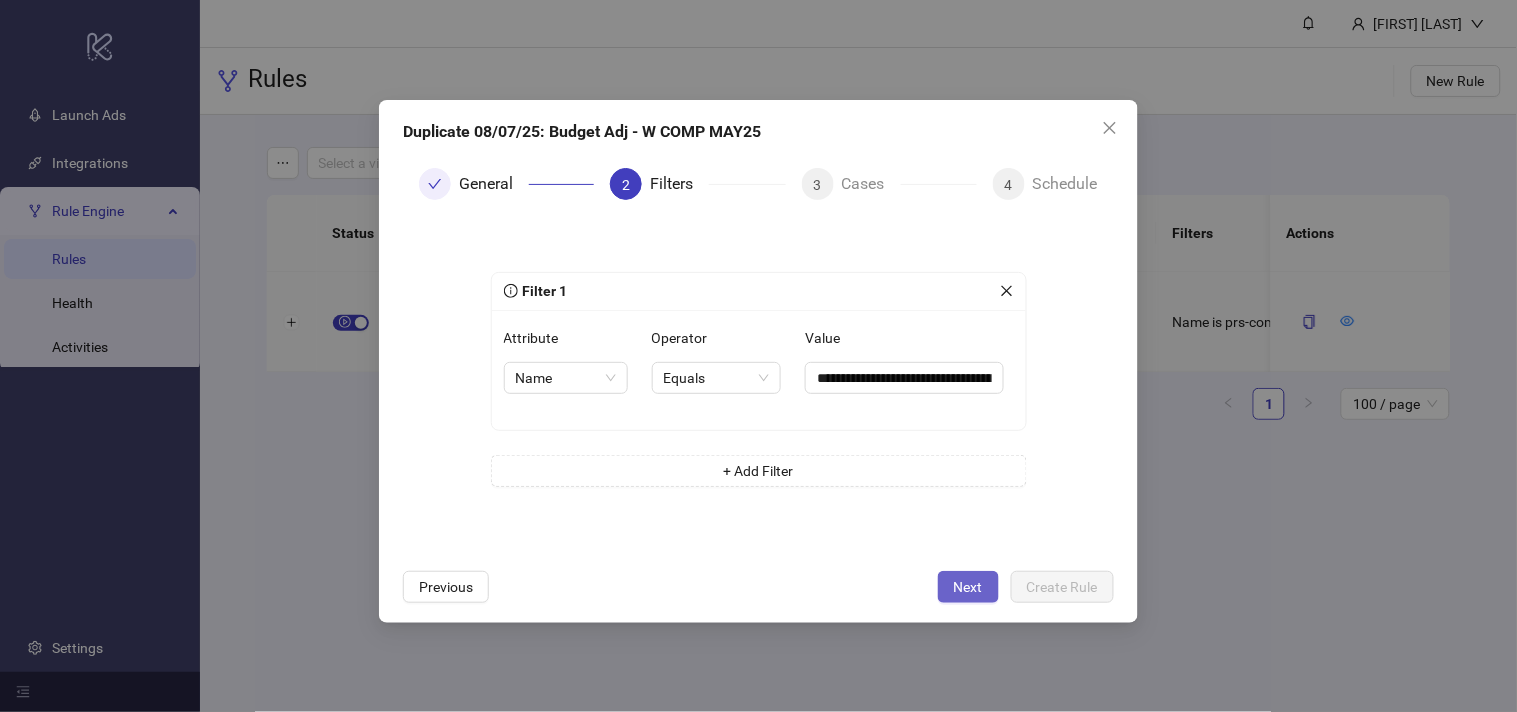 click on "Next" at bounding box center [968, 587] 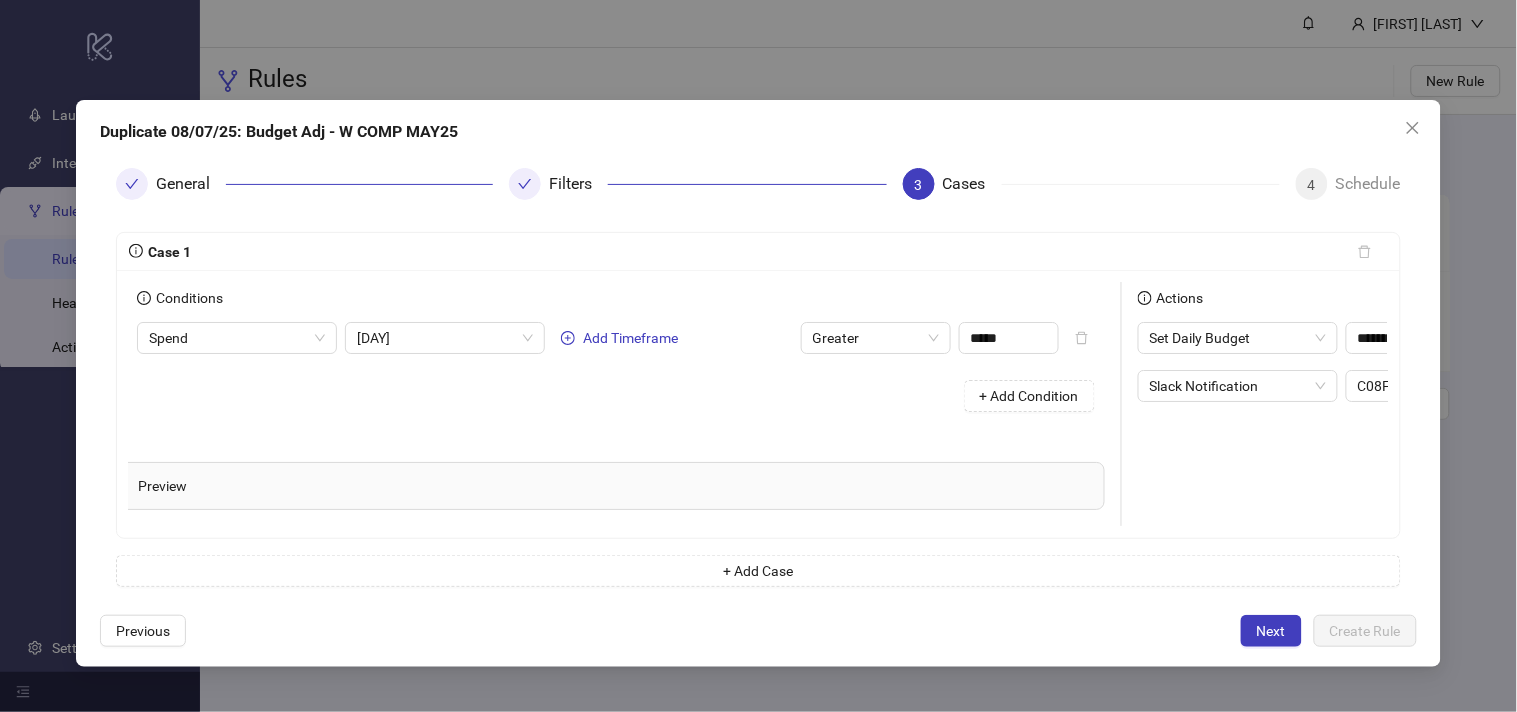 scroll, scrollTop: 0, scrollLeft: 275, axis: horizontal 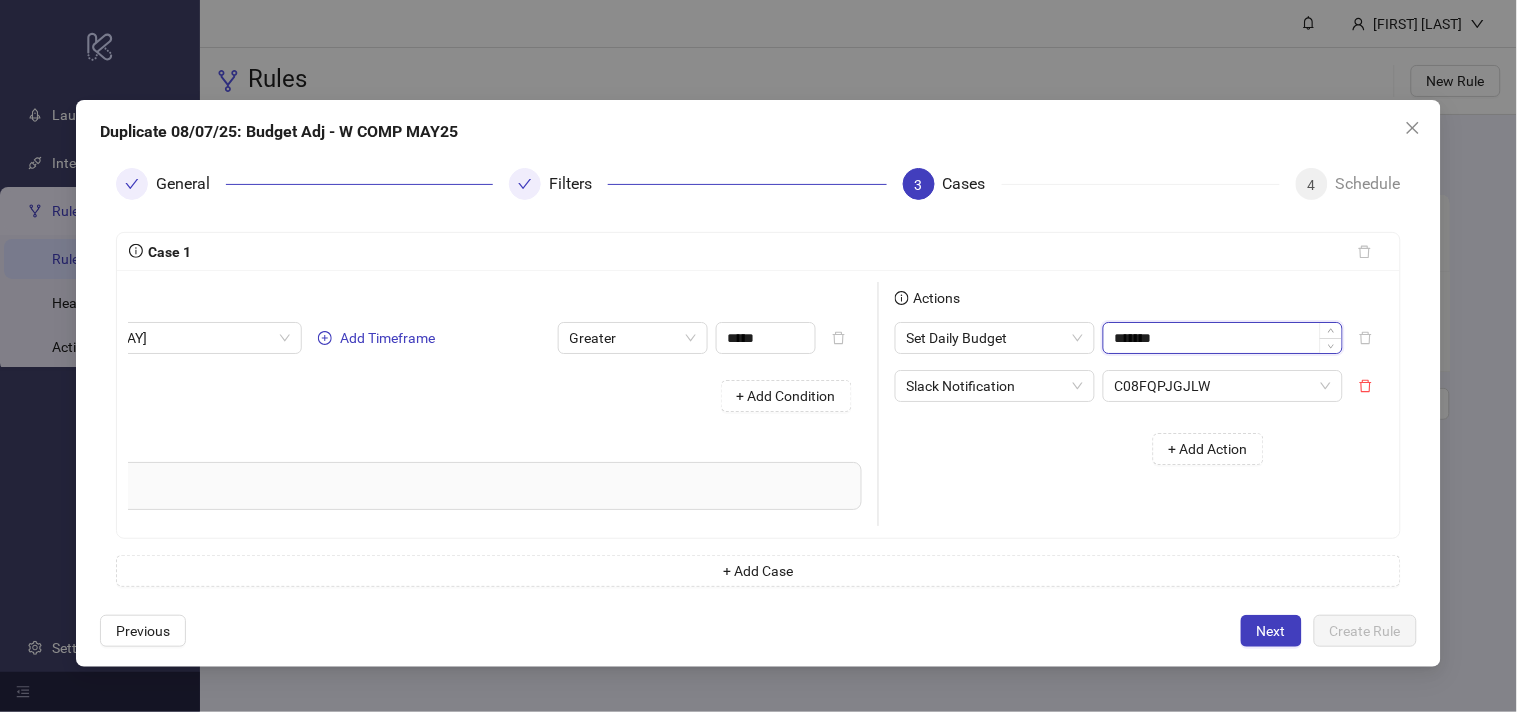 click on "*******" at bounding box center (1223, 338) 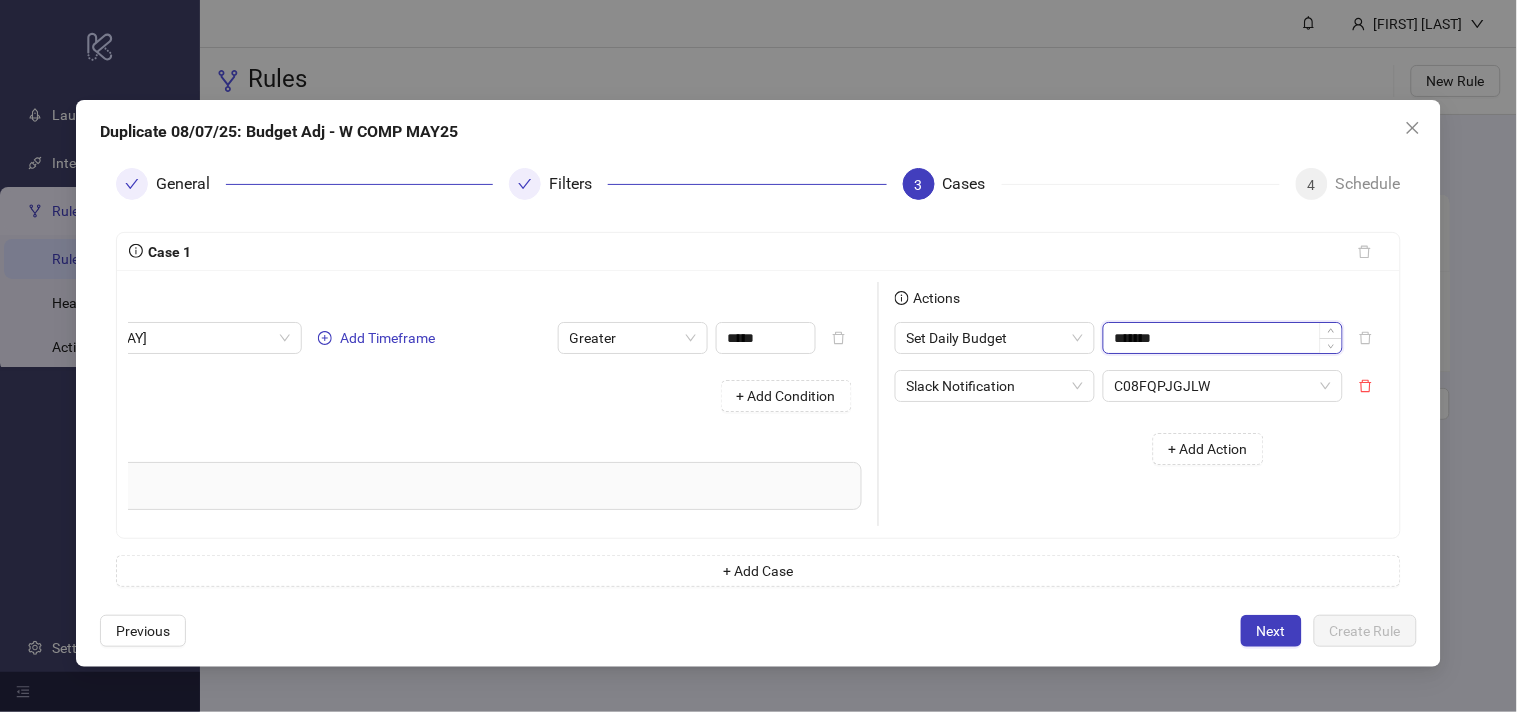 paste on "**" 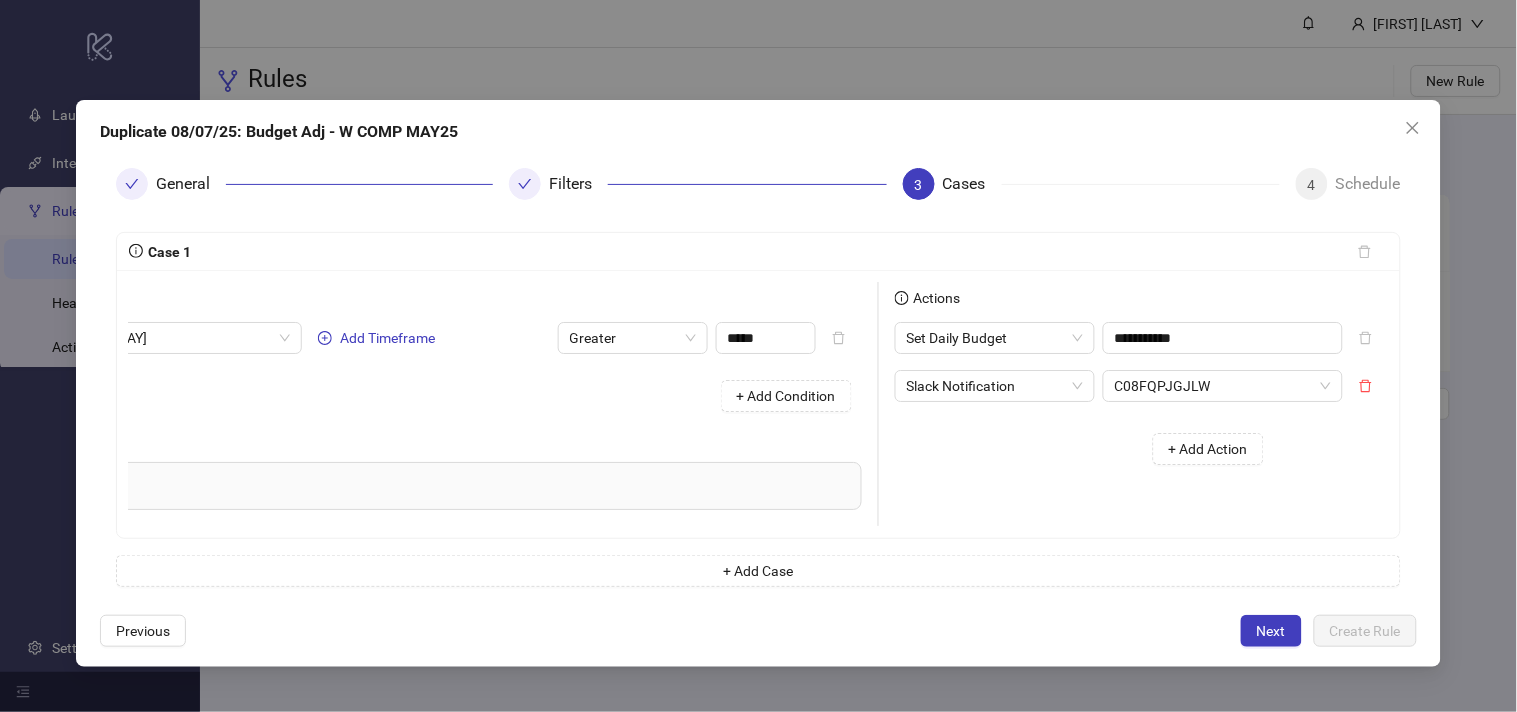 type on "*******" 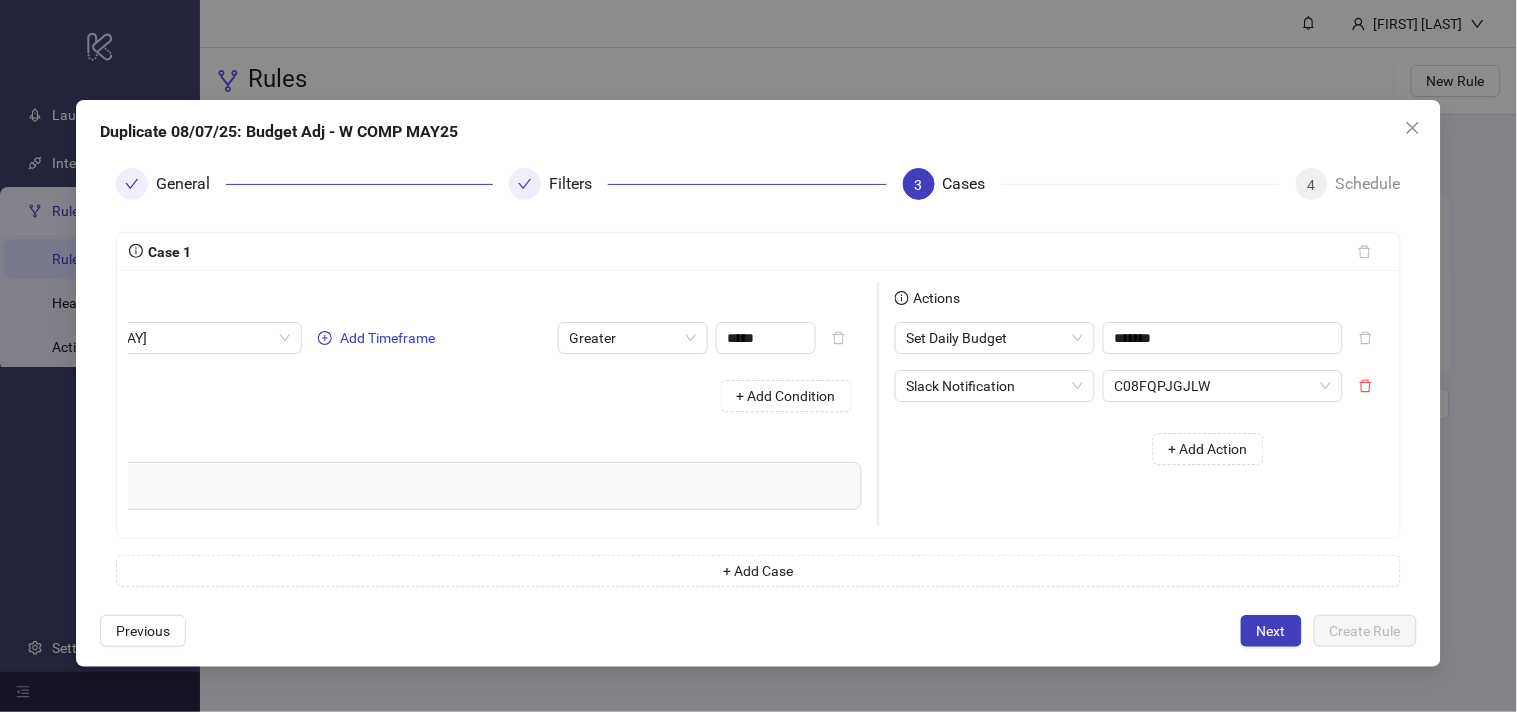 click on "+ Add Action" at bounding box center (1087, 449) 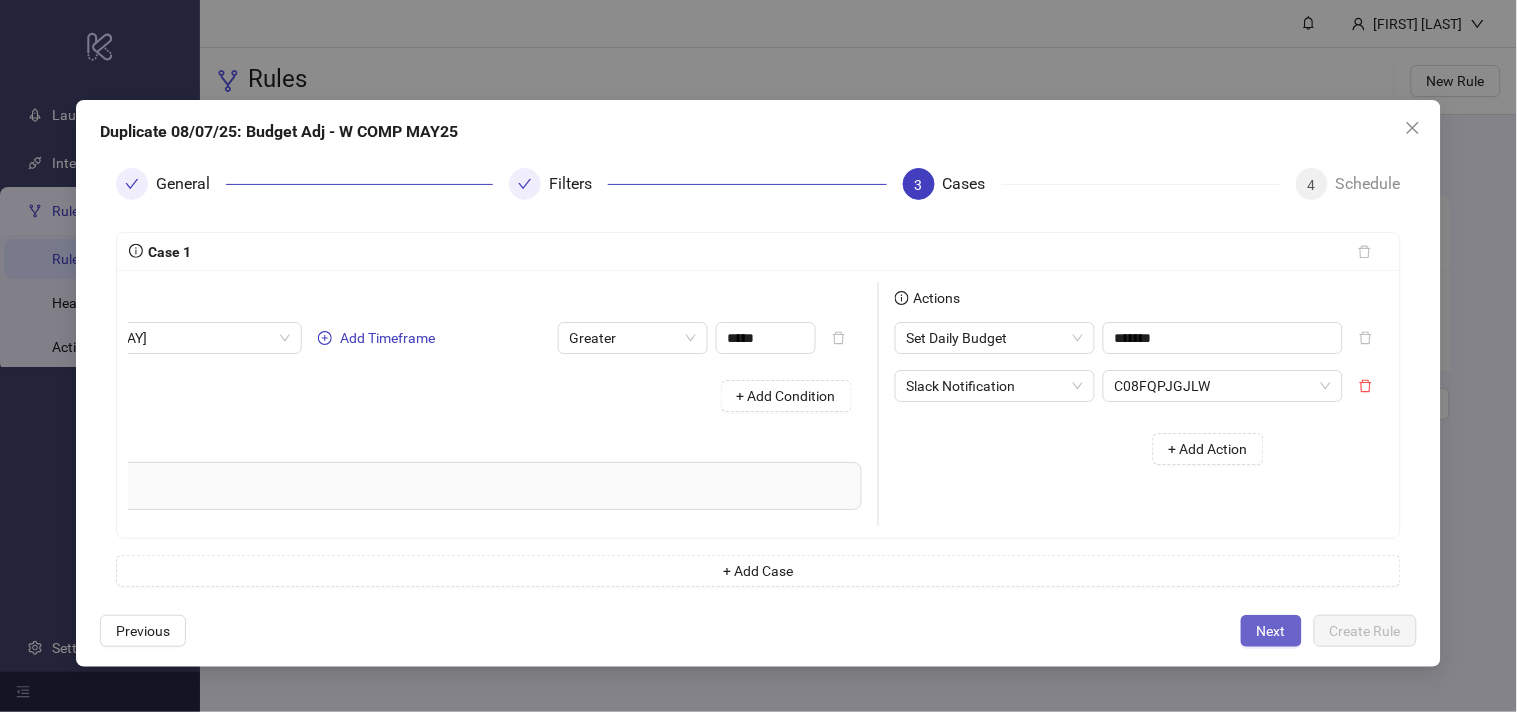 click on "Next" at bounding box center [1271, 631] 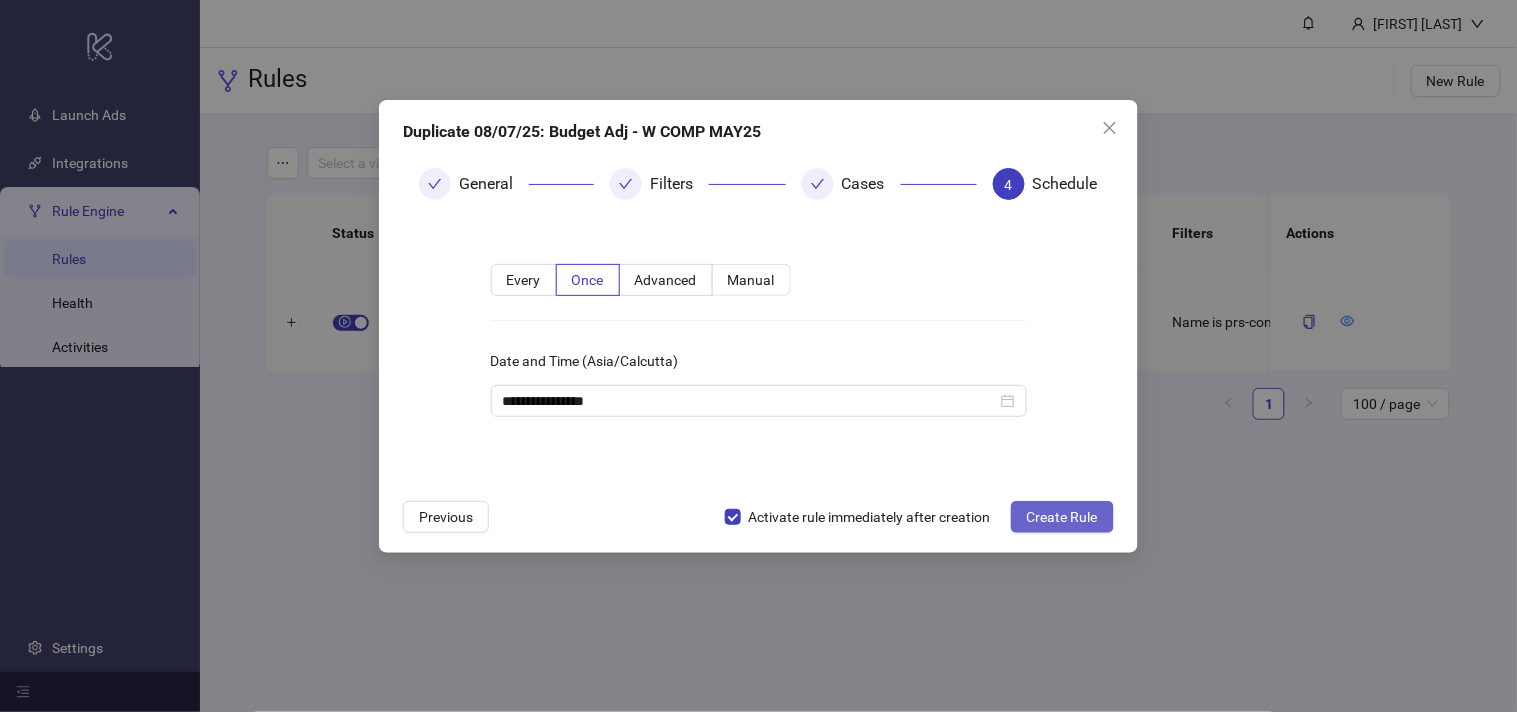 click on "Create Rule" at bounding box center (1062, 517) 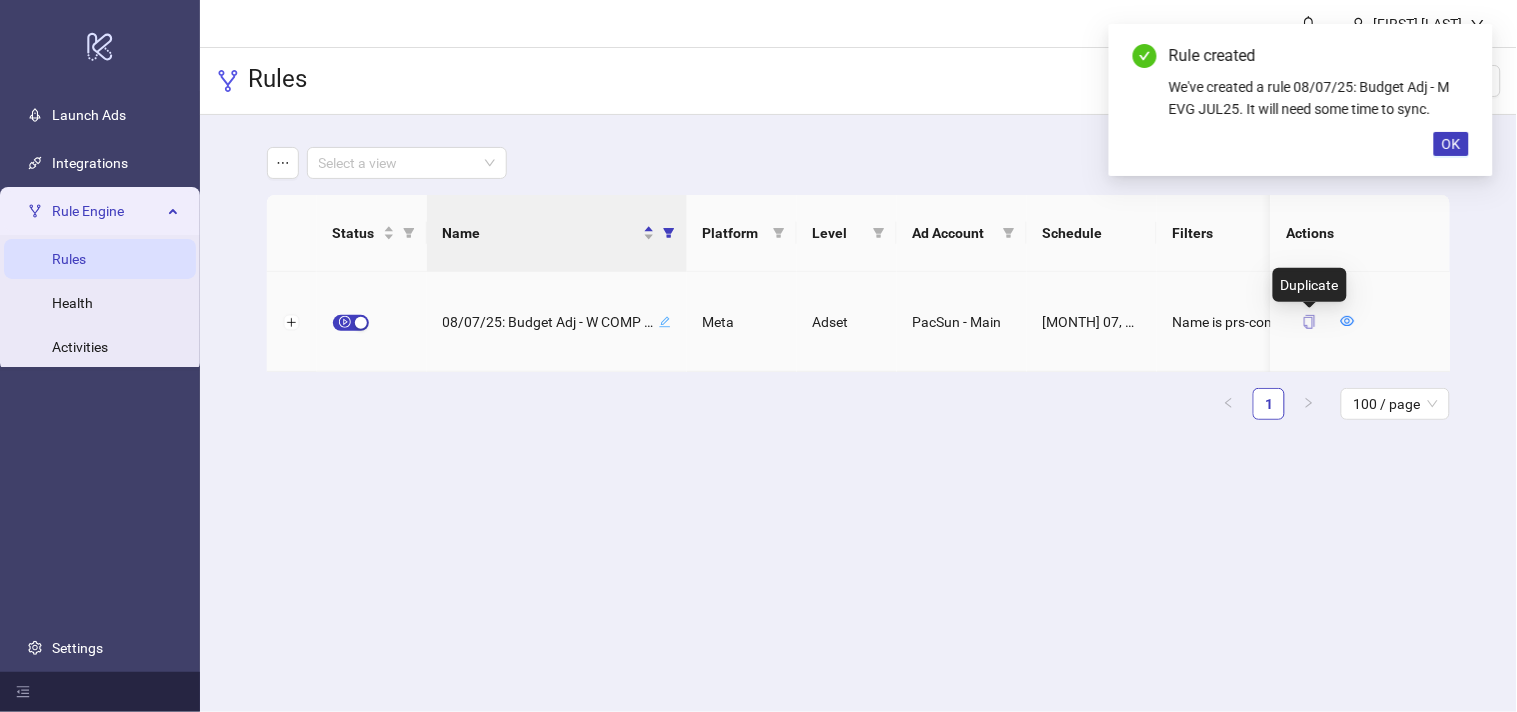 click 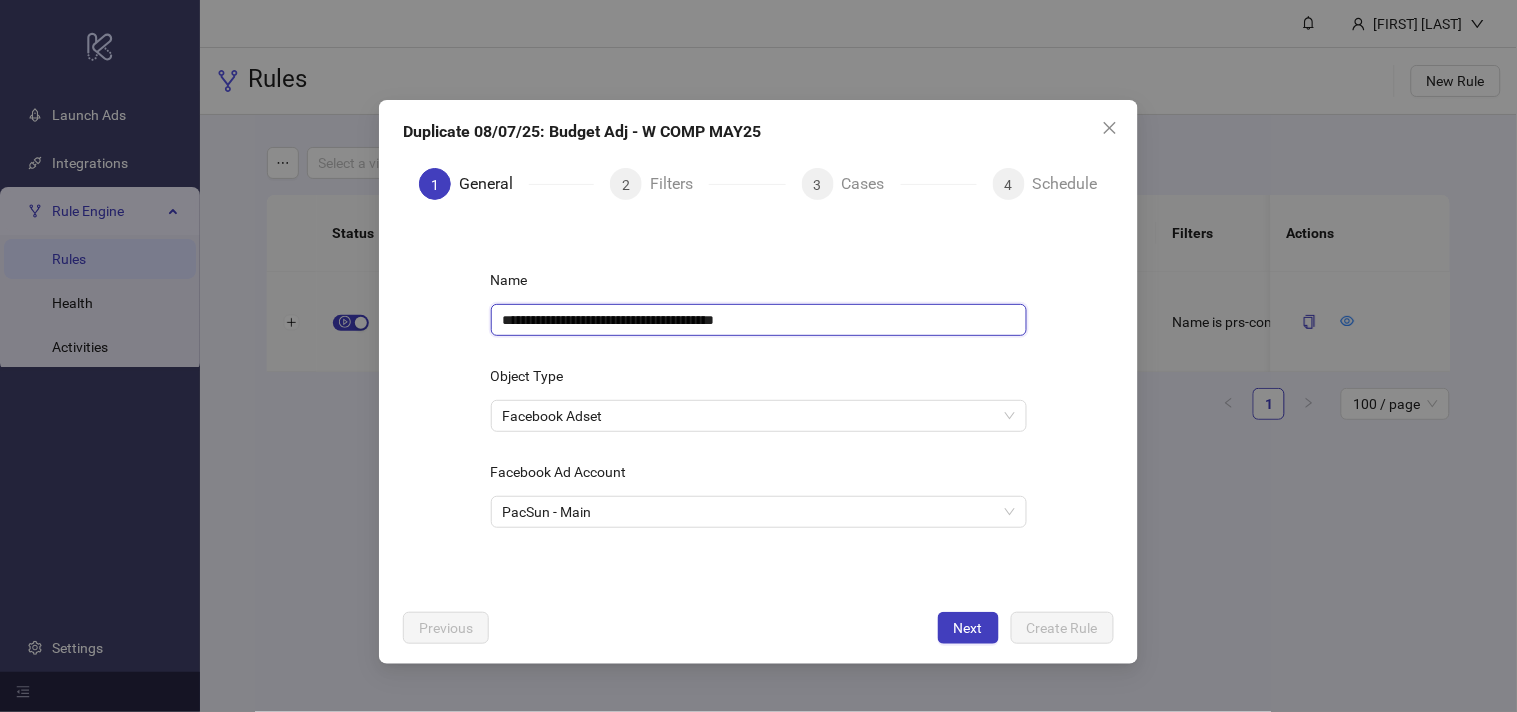 click on "**********" at bounding box center [759, 320] 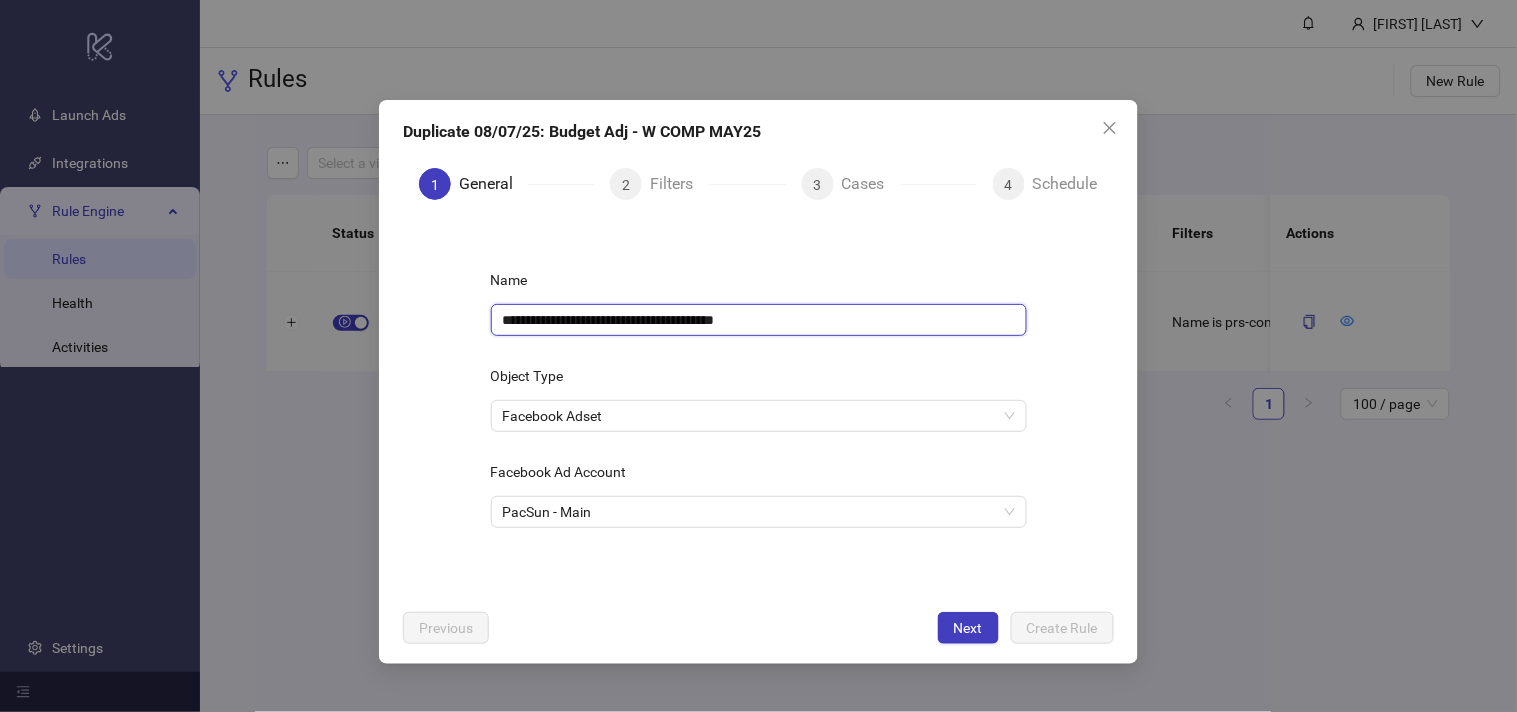 click on "**********" at bounding box center (759, 320) 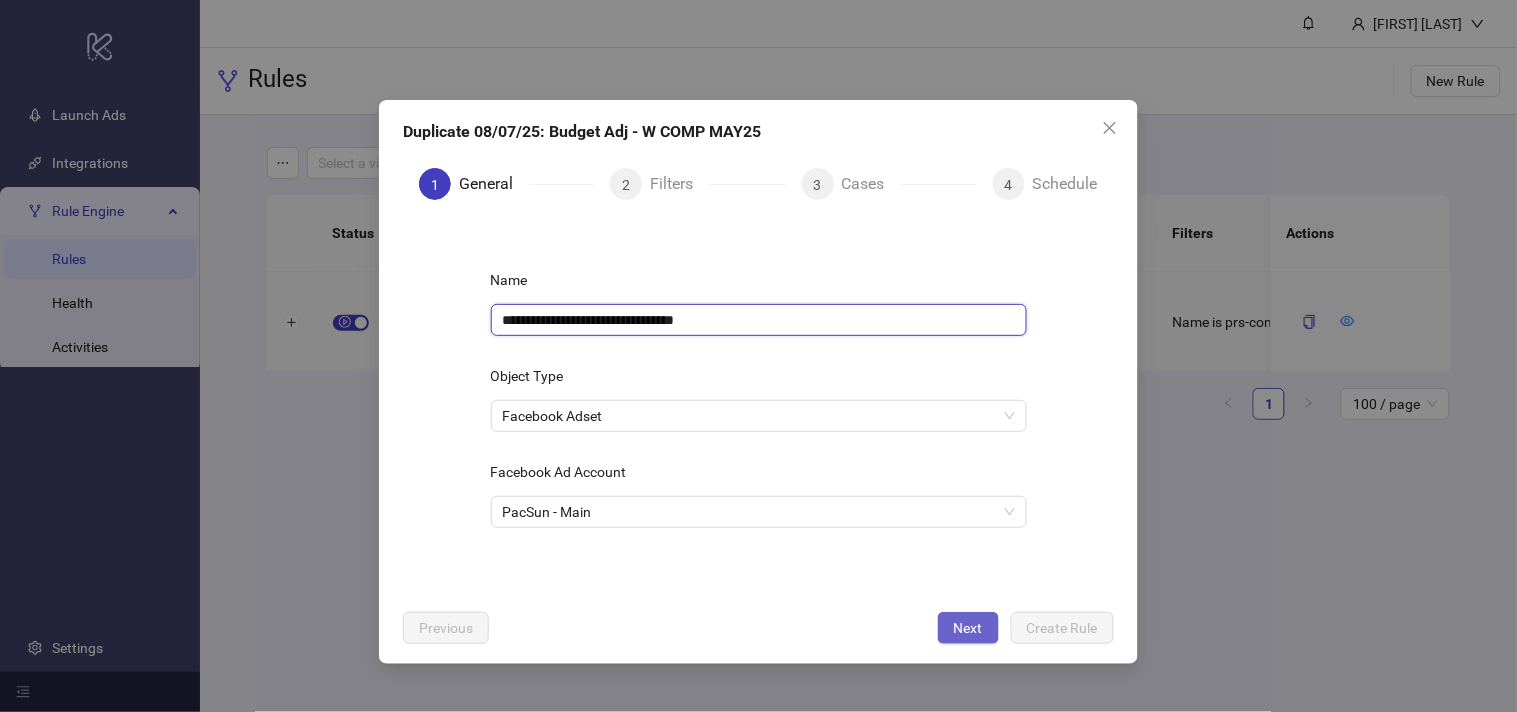 type on "**********" 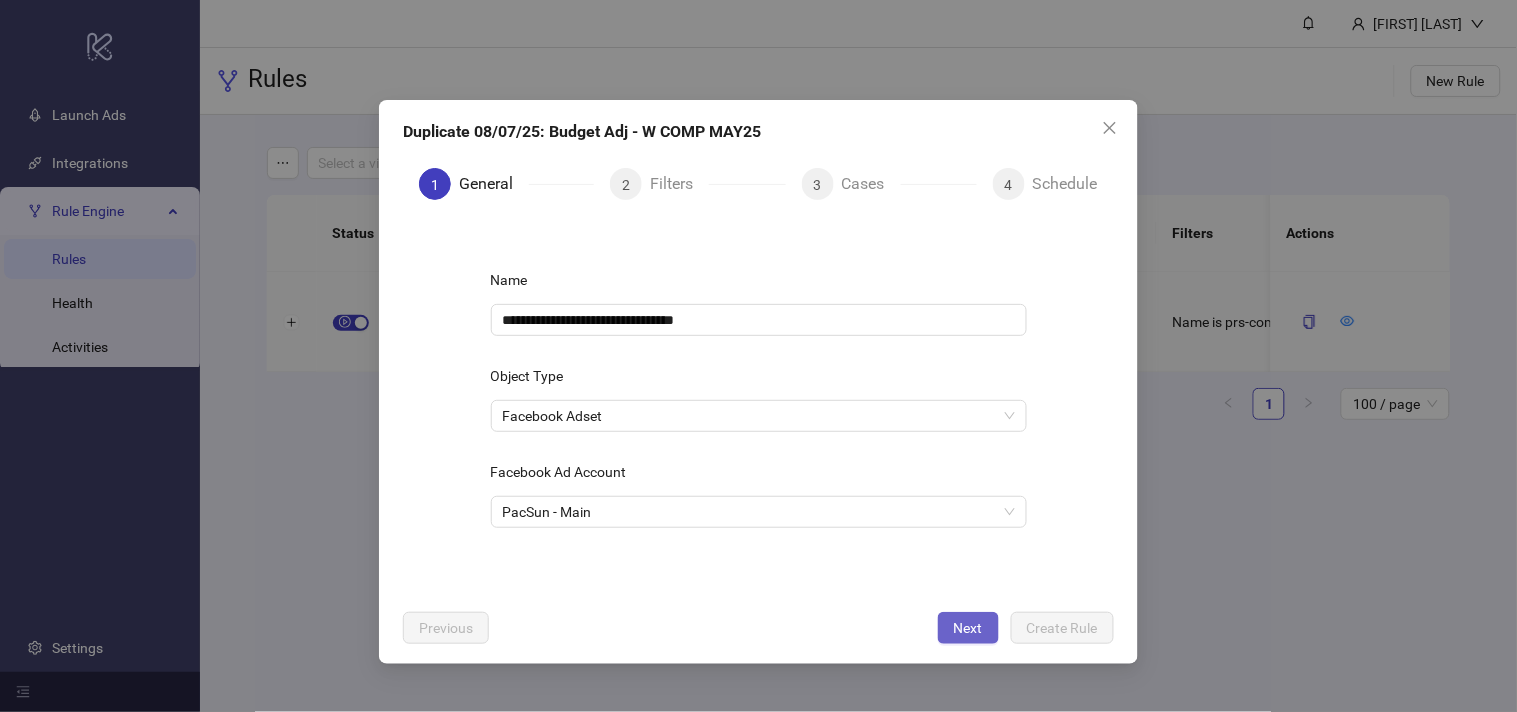 click on "Next" at bounding box center (968, 628) 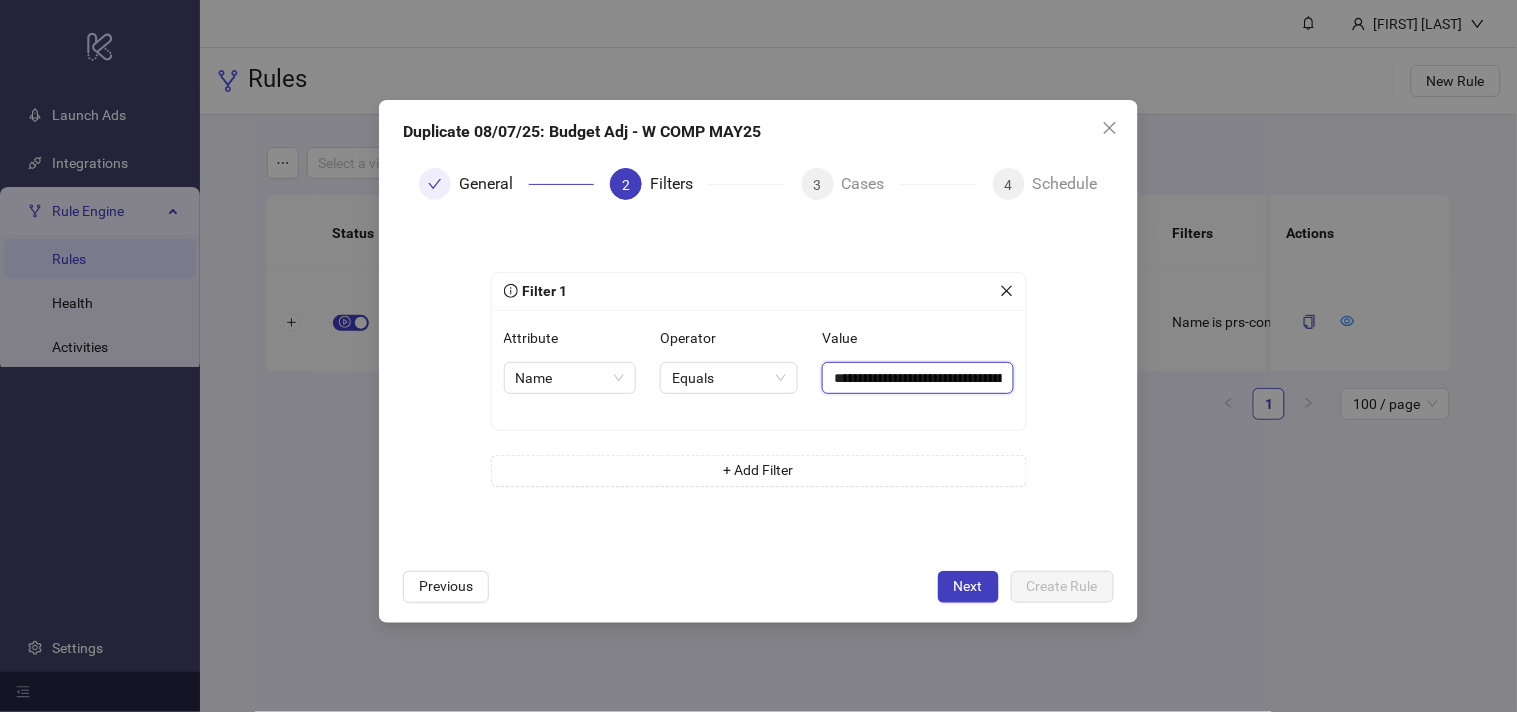 click on "**********" at bounding box center [917, 378] 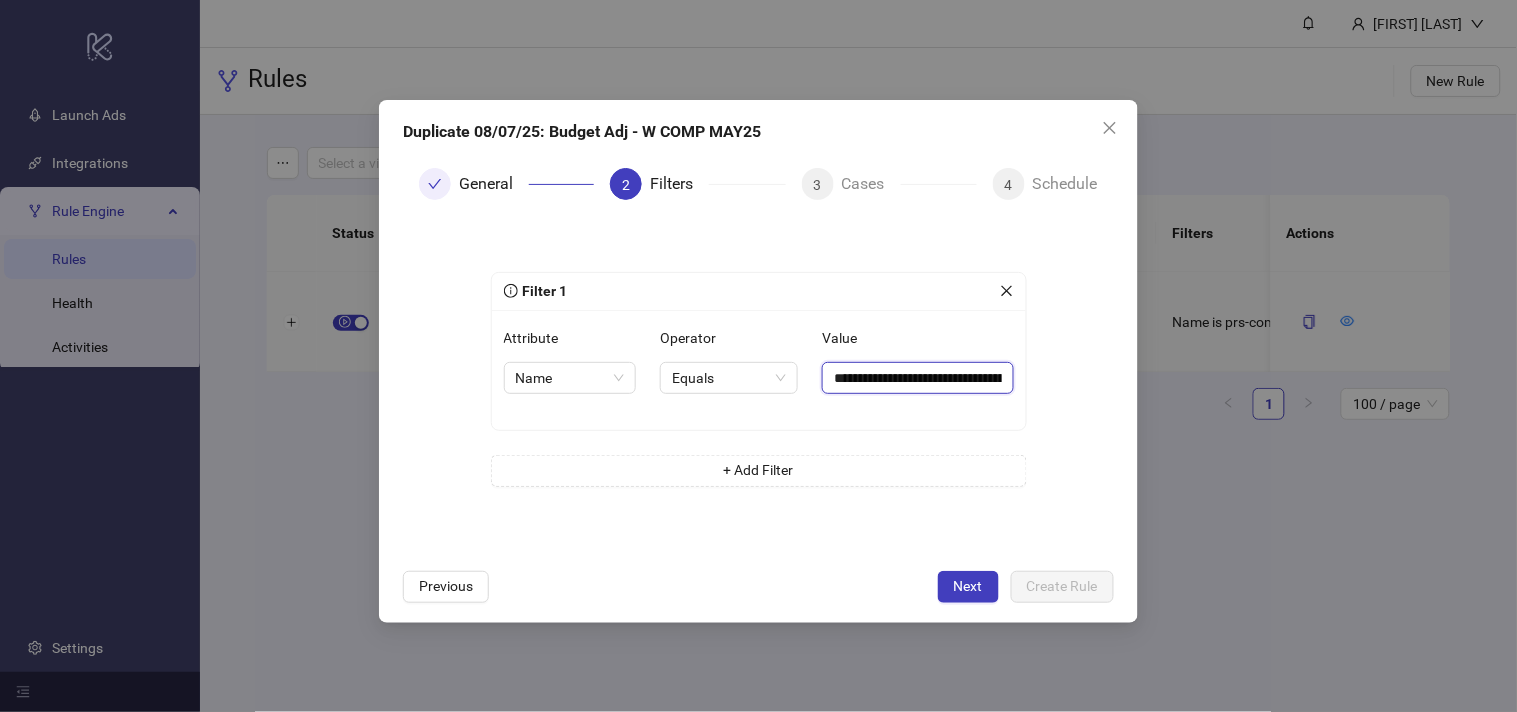 paste 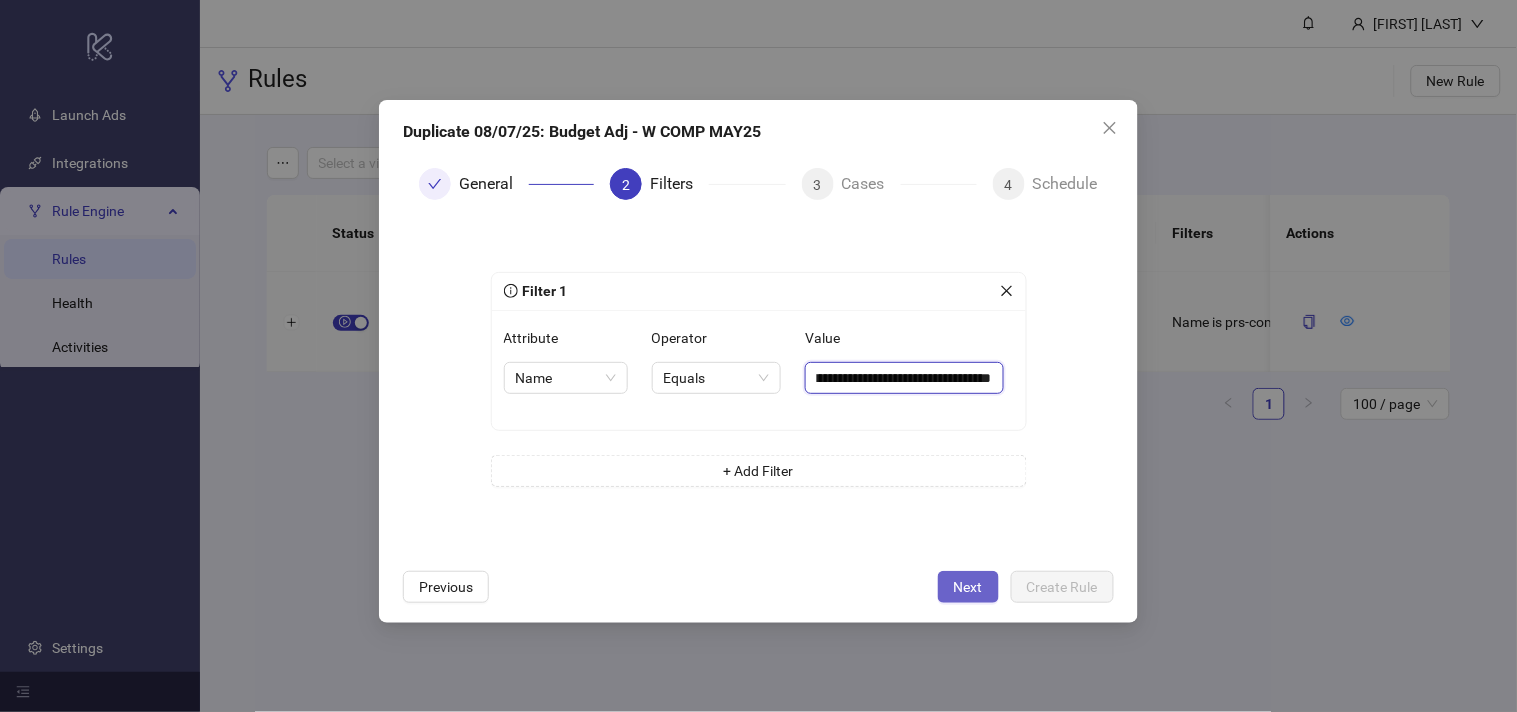 type on "**********" 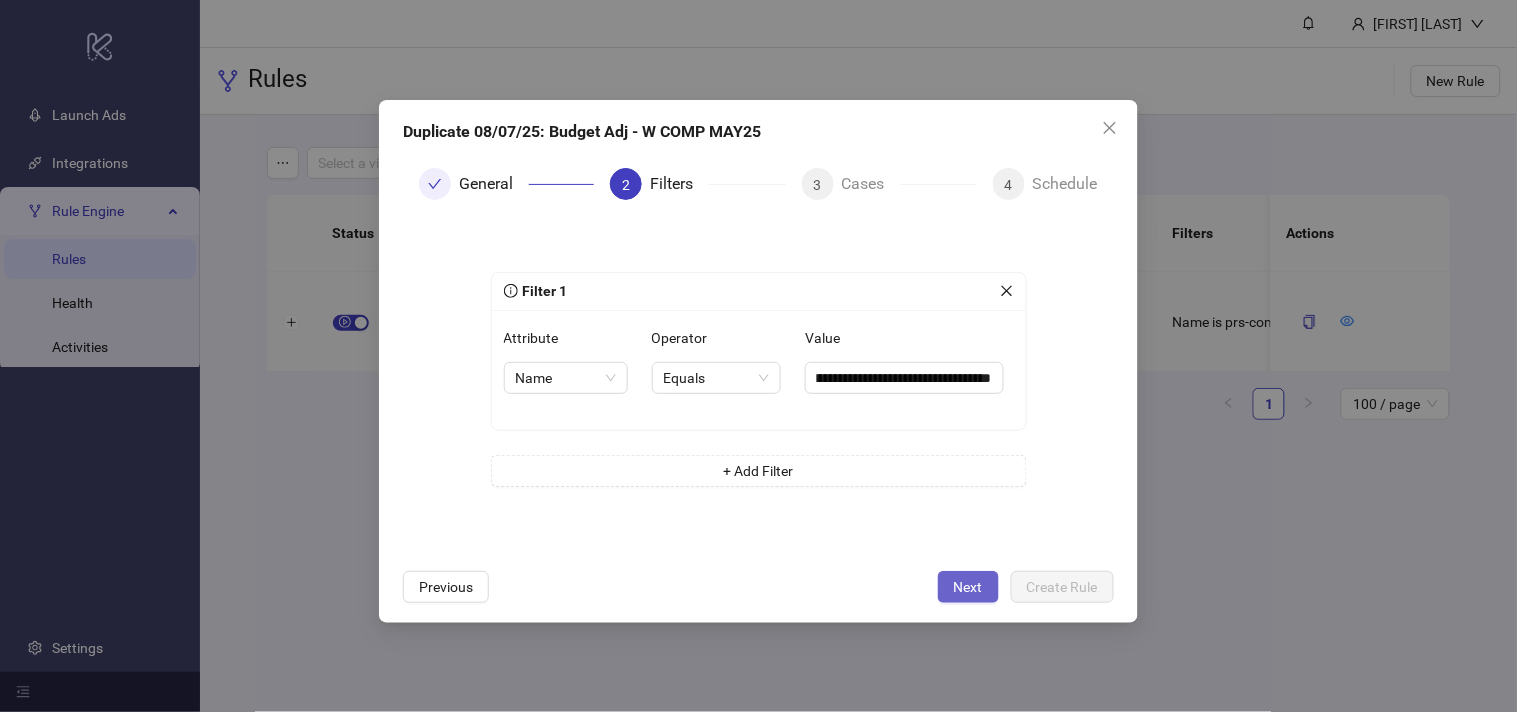 scroll, scrollTop: 0, scrollLeft: 0, axis: both 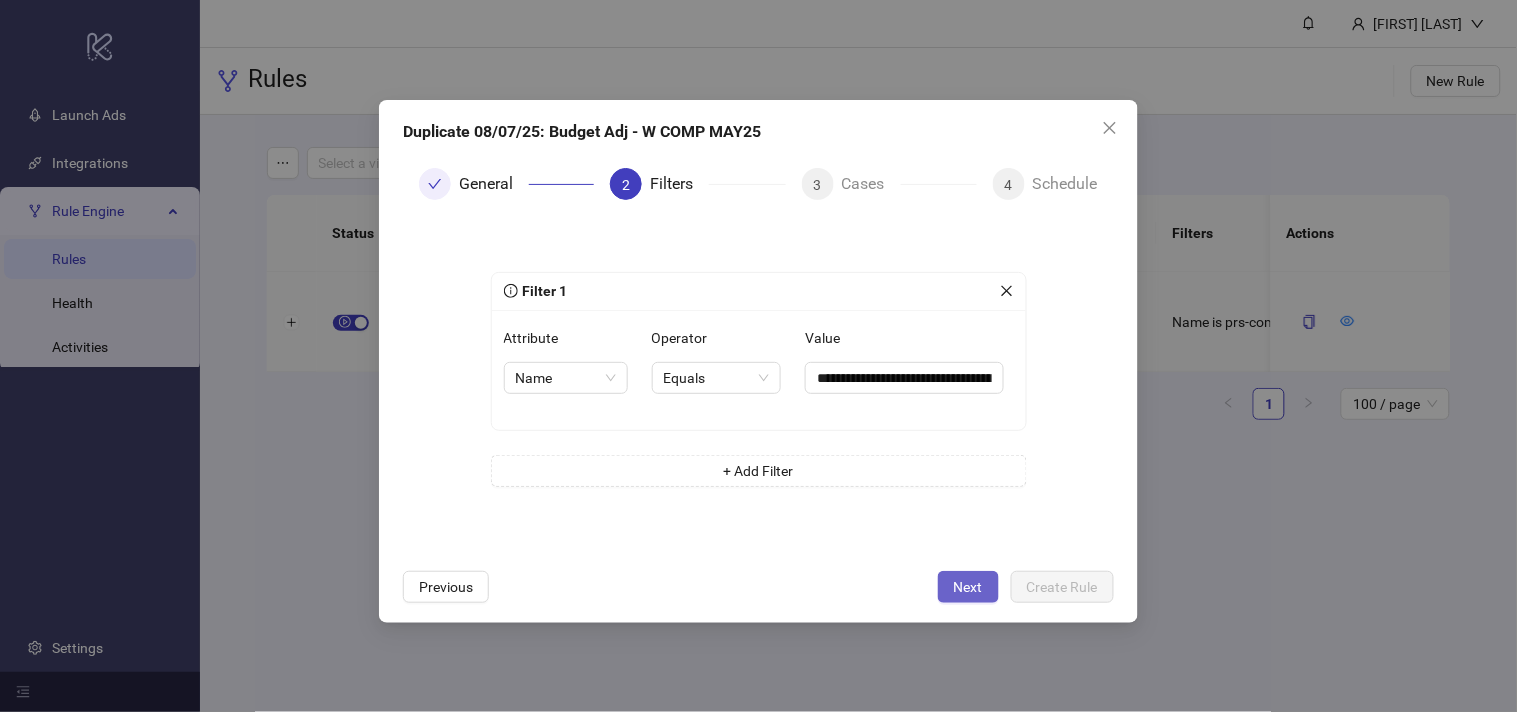 click on "Next" at bounding box center [968, 587] 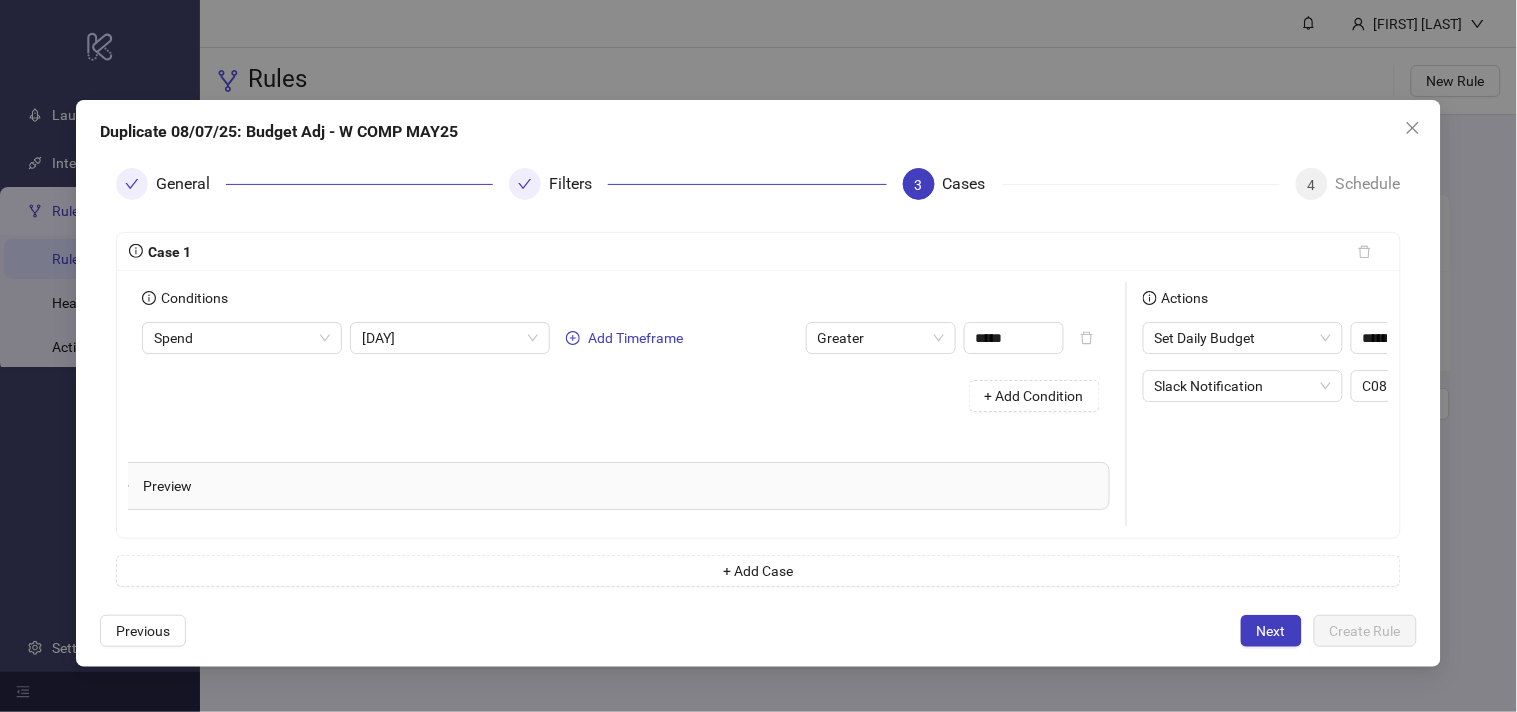 scroll, scrollTop: 0, scrollLeft: 275, axis: horizontal 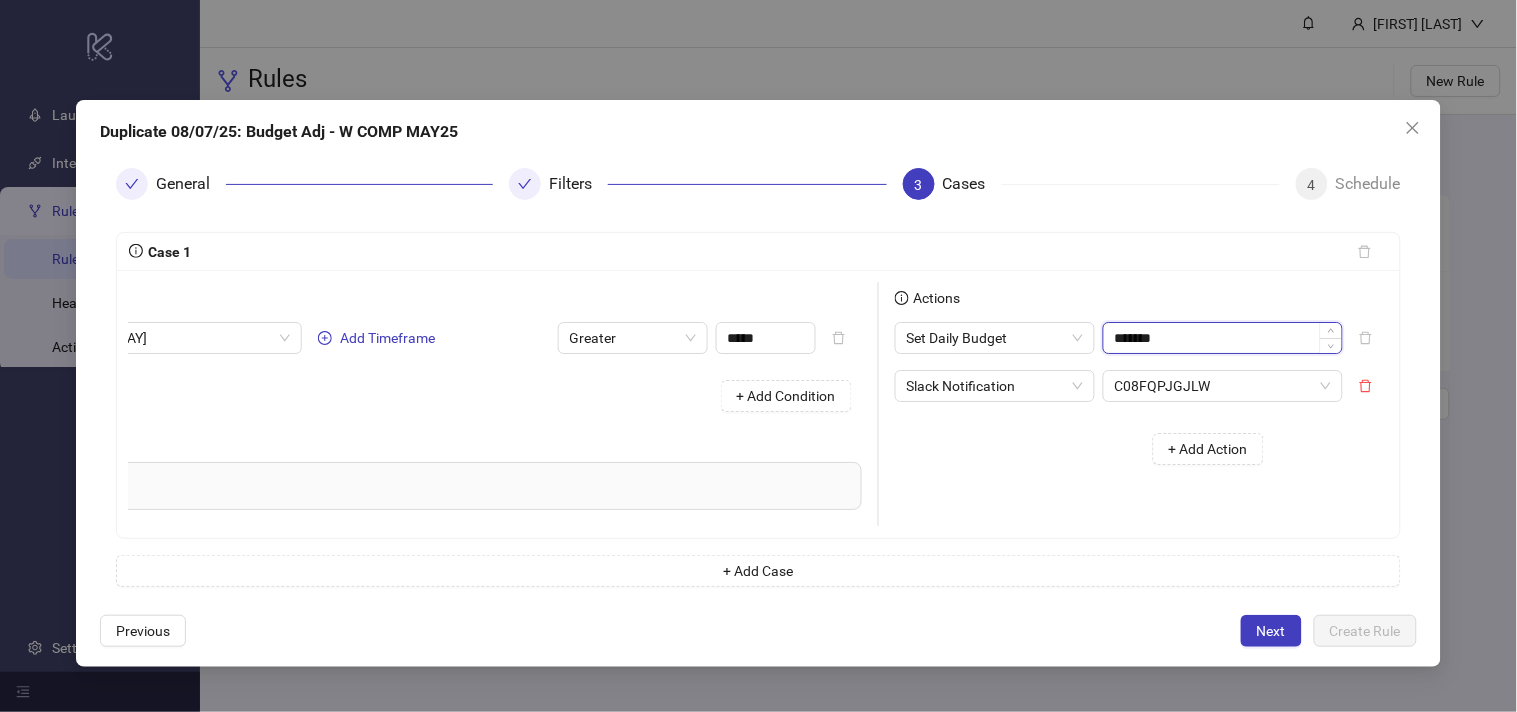 click on "*******" at bounding box center [1223, 338] 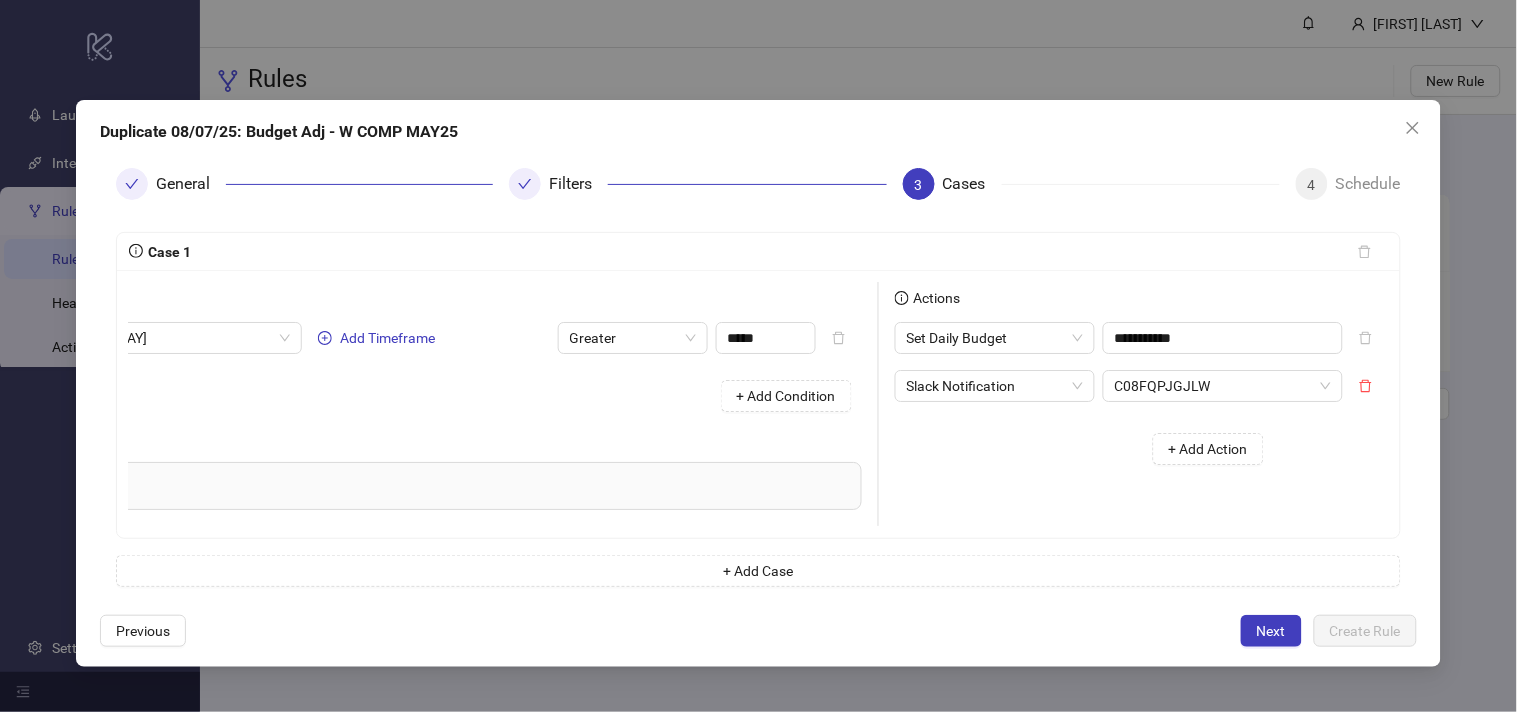 type on "*******" 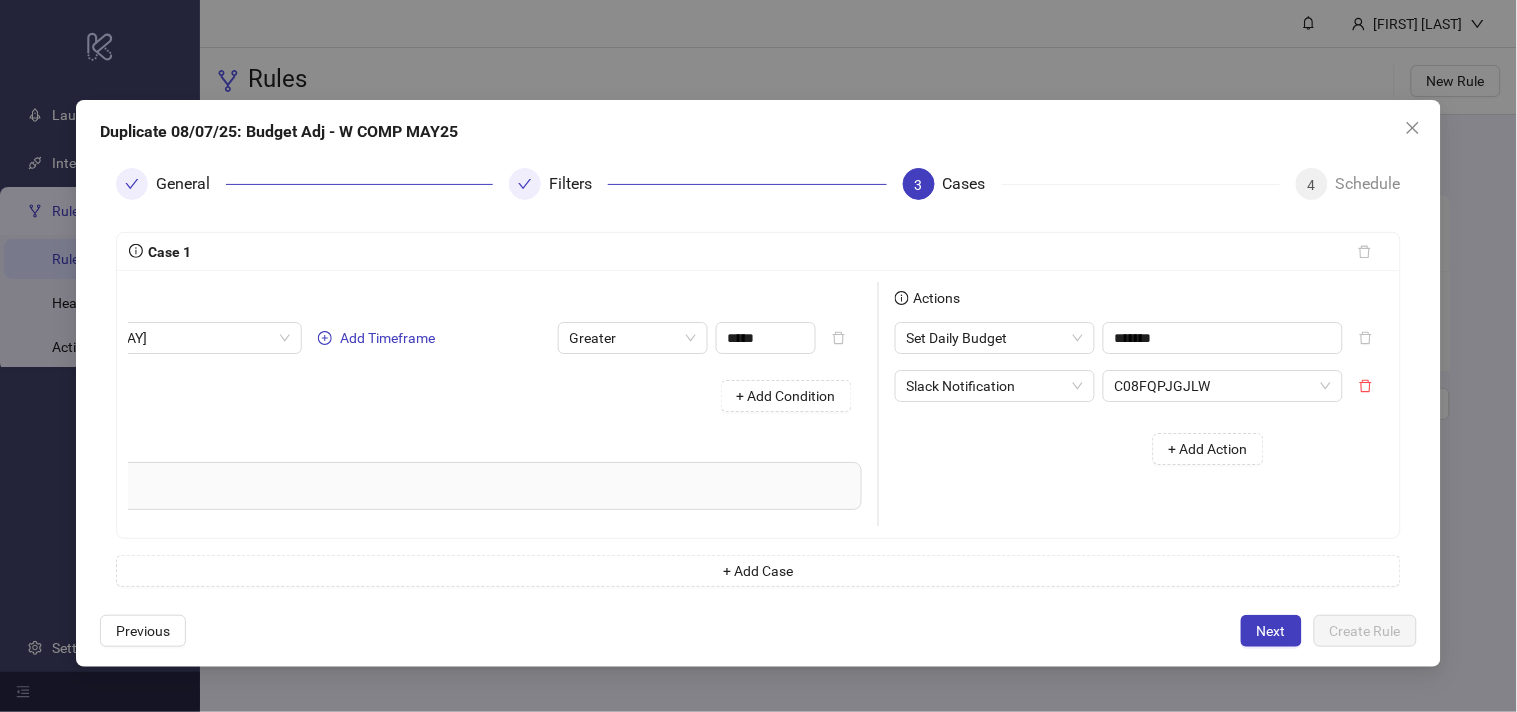 click on "+ Add Action" at bounding box center (1087, 449) 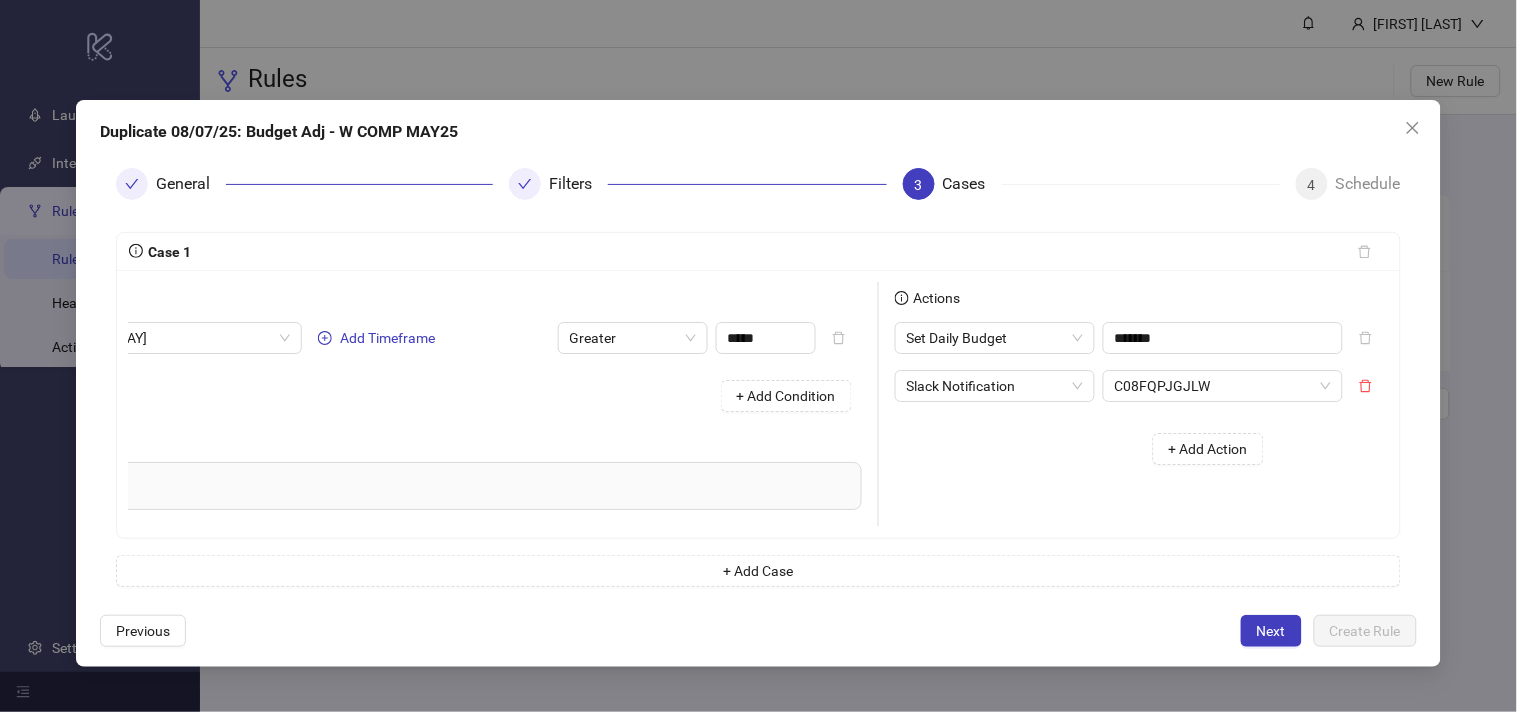 click on "Next" at bounding box center [1271, 631] 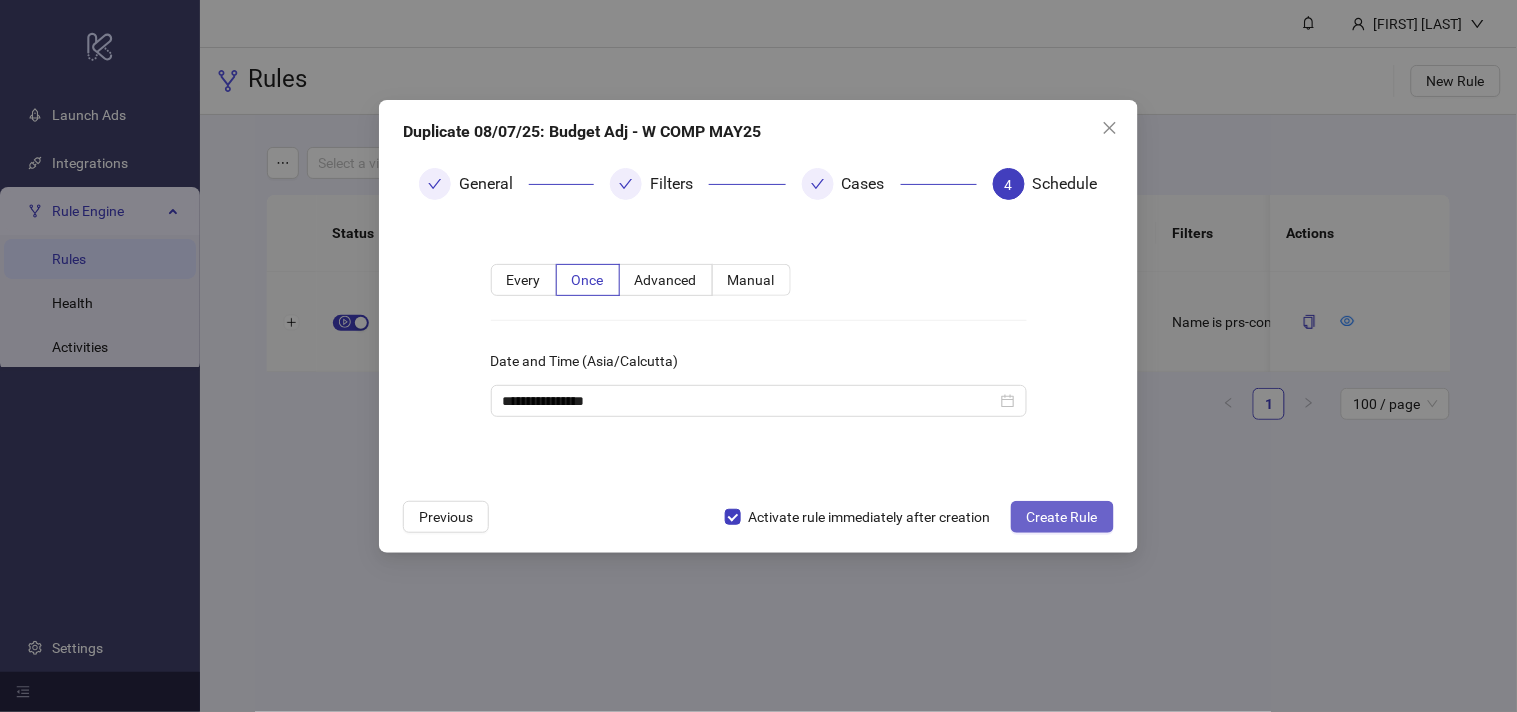 click on "Create Rule" at bounding box center [1062, 517] 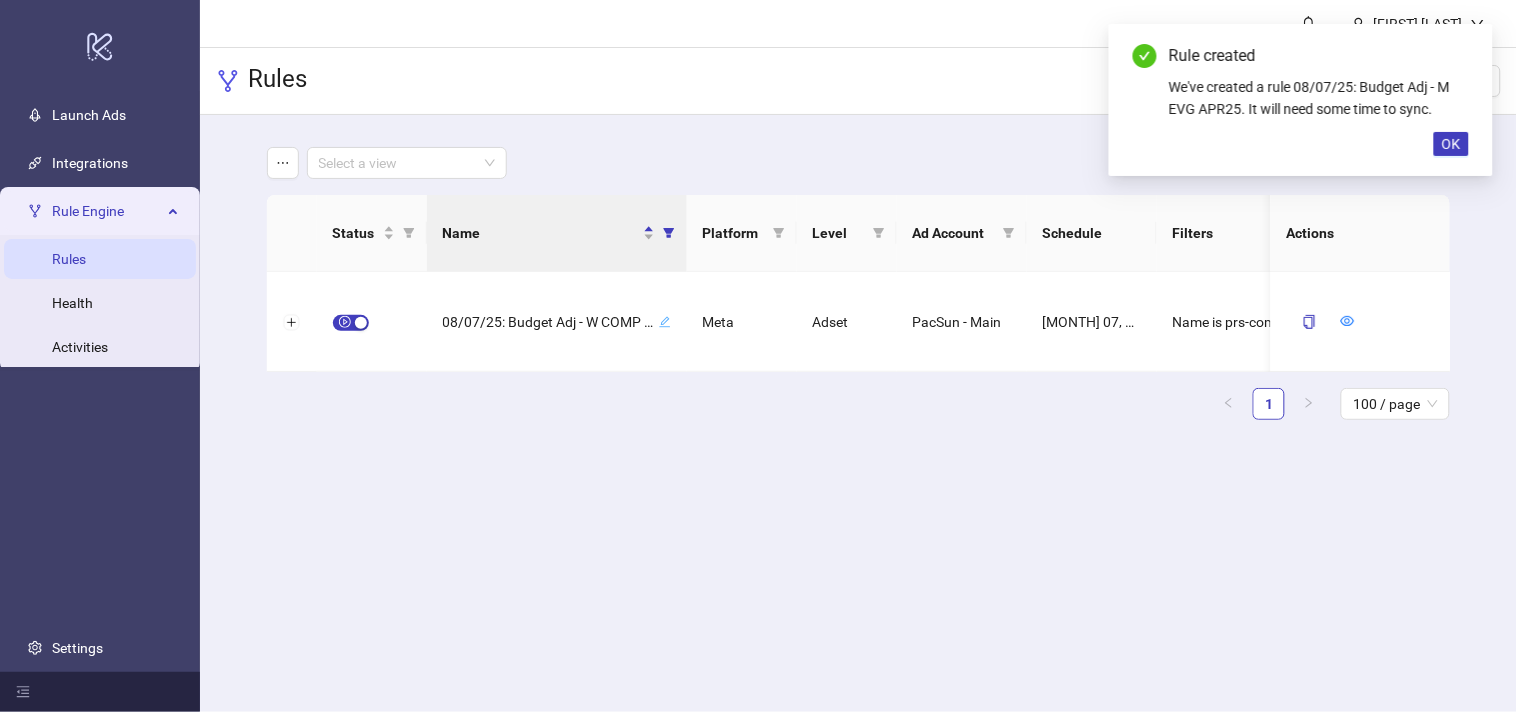 type 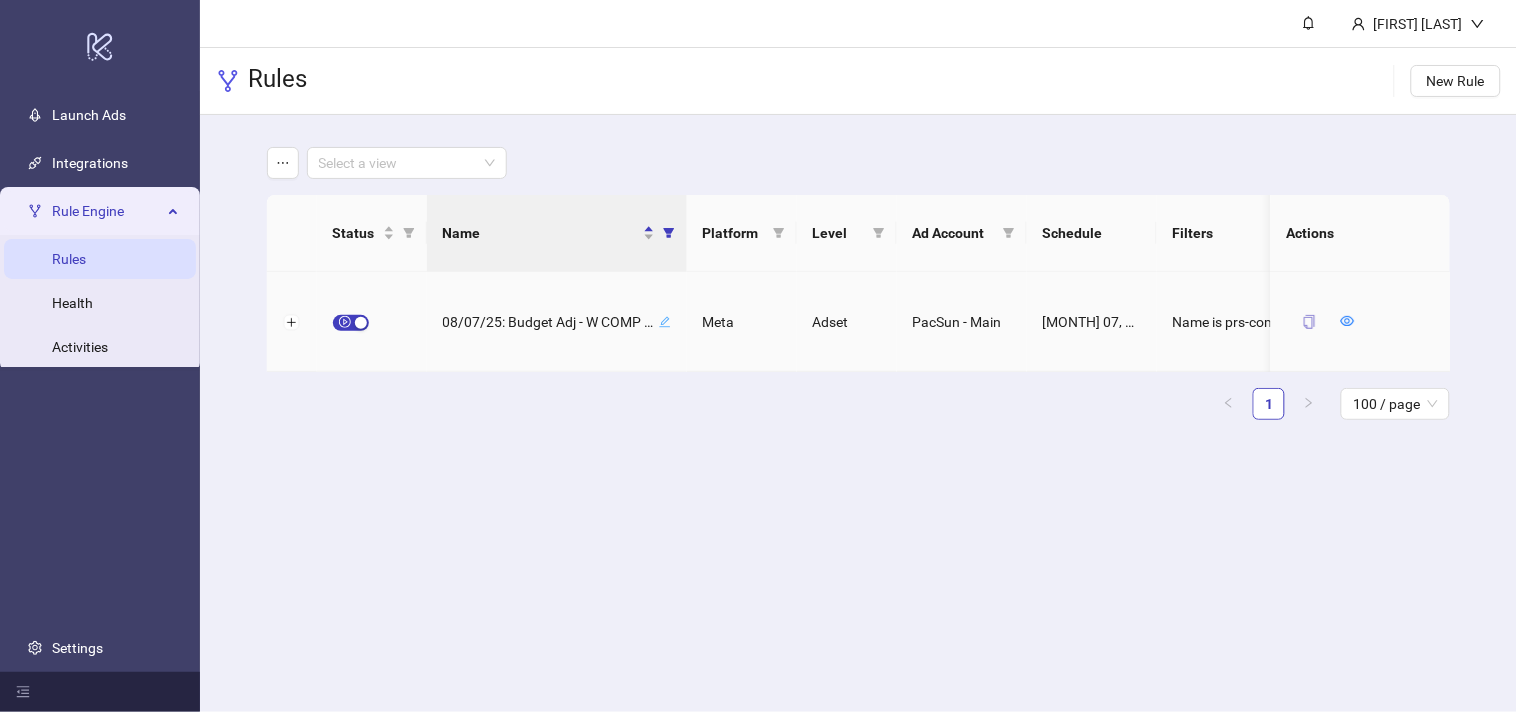 click 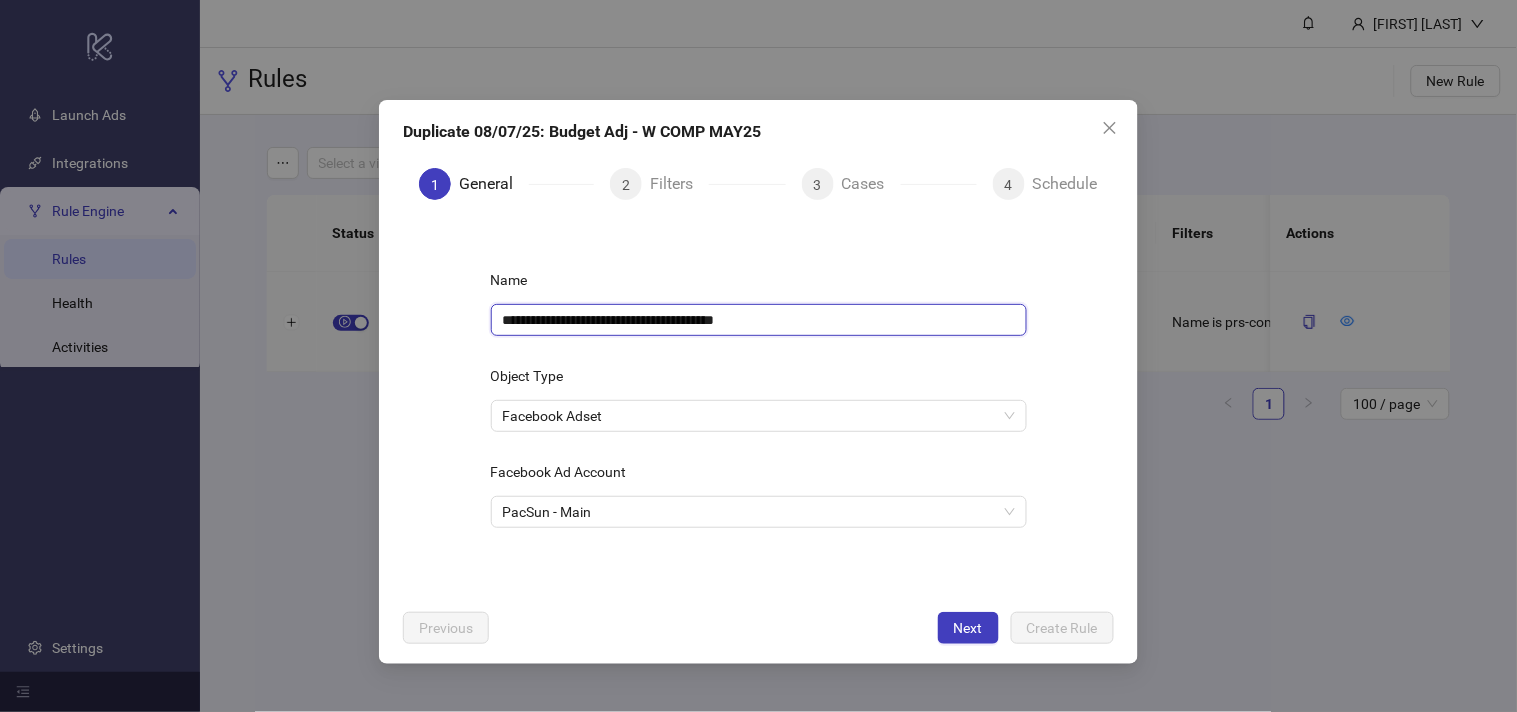 click on "**********" at bounding box center [759, 320] 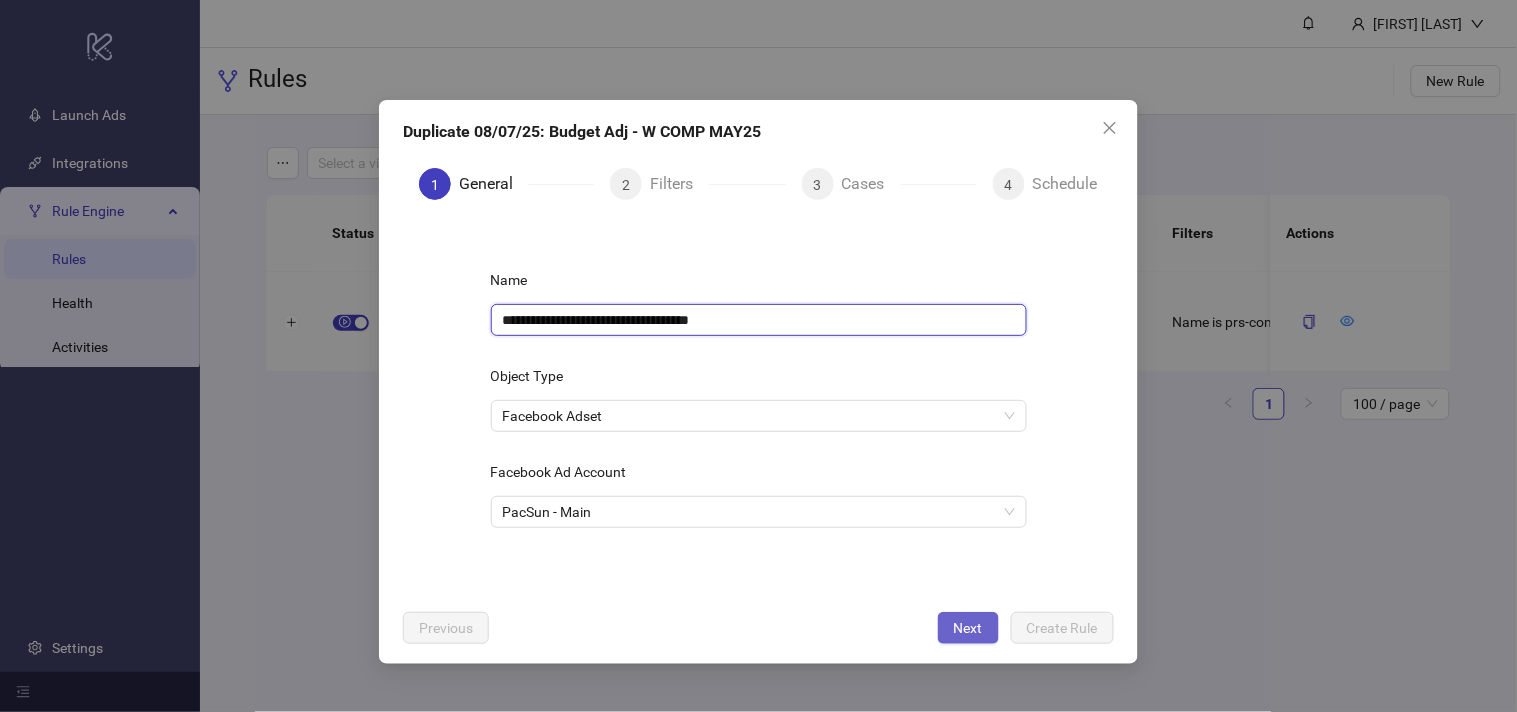 type on "**********" 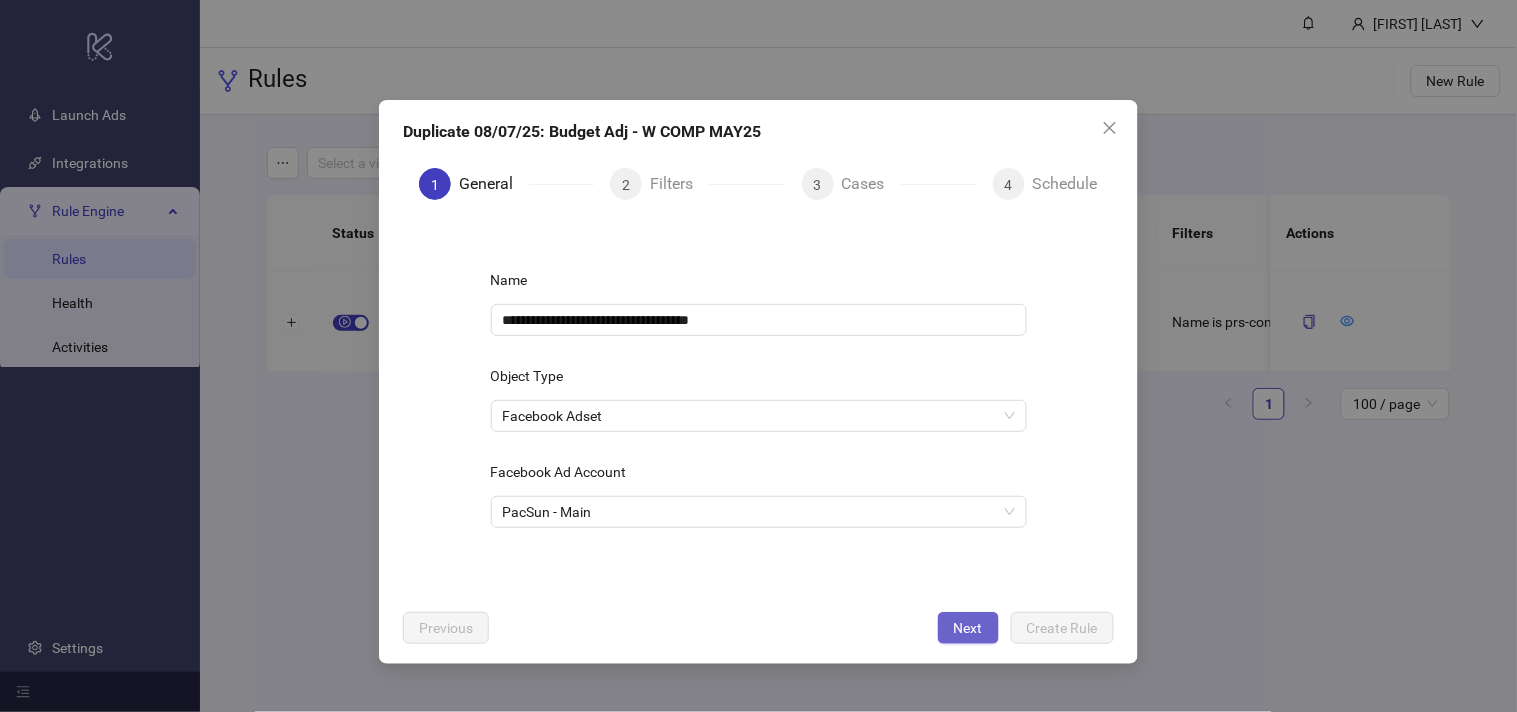 click on "Next" at bounding box center (968, 628) 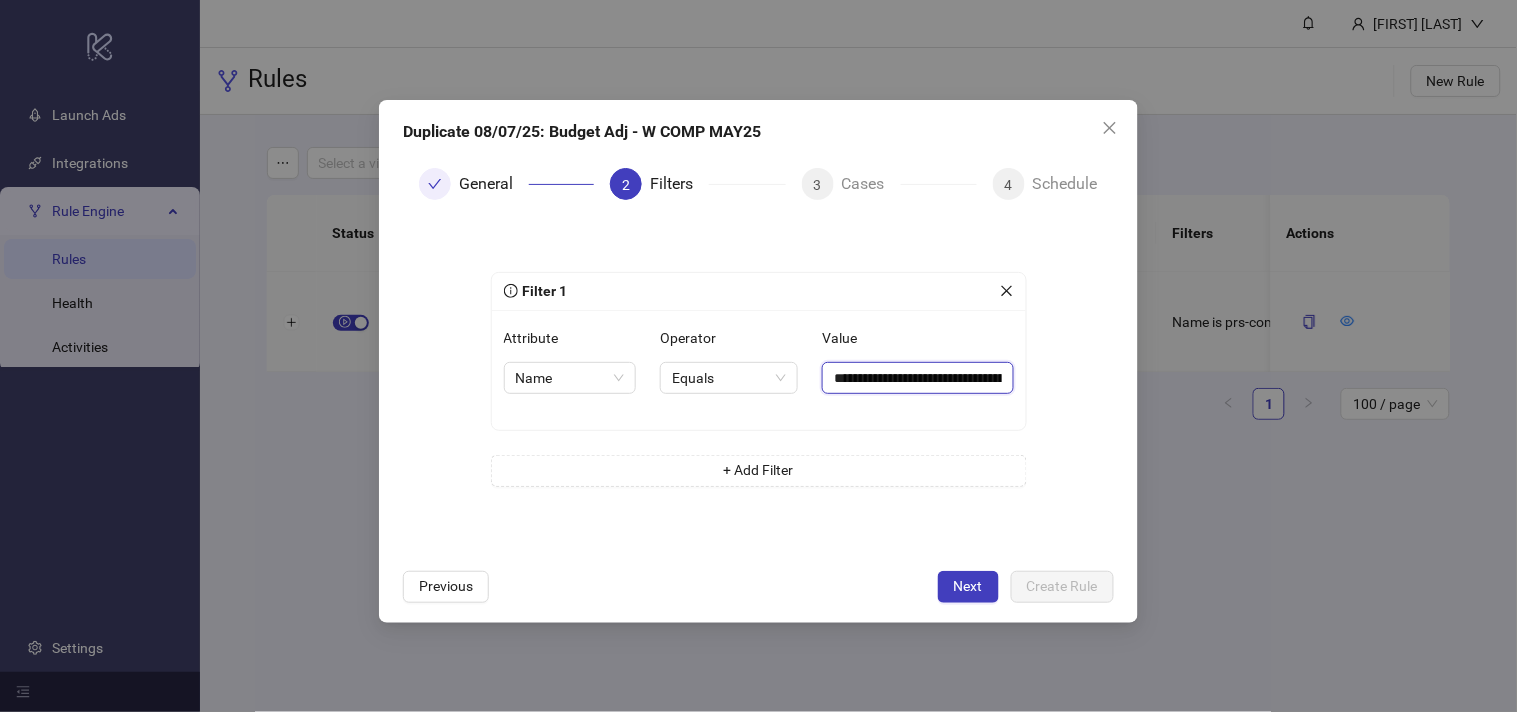 click on "**********" at bounding box center (917, 378) 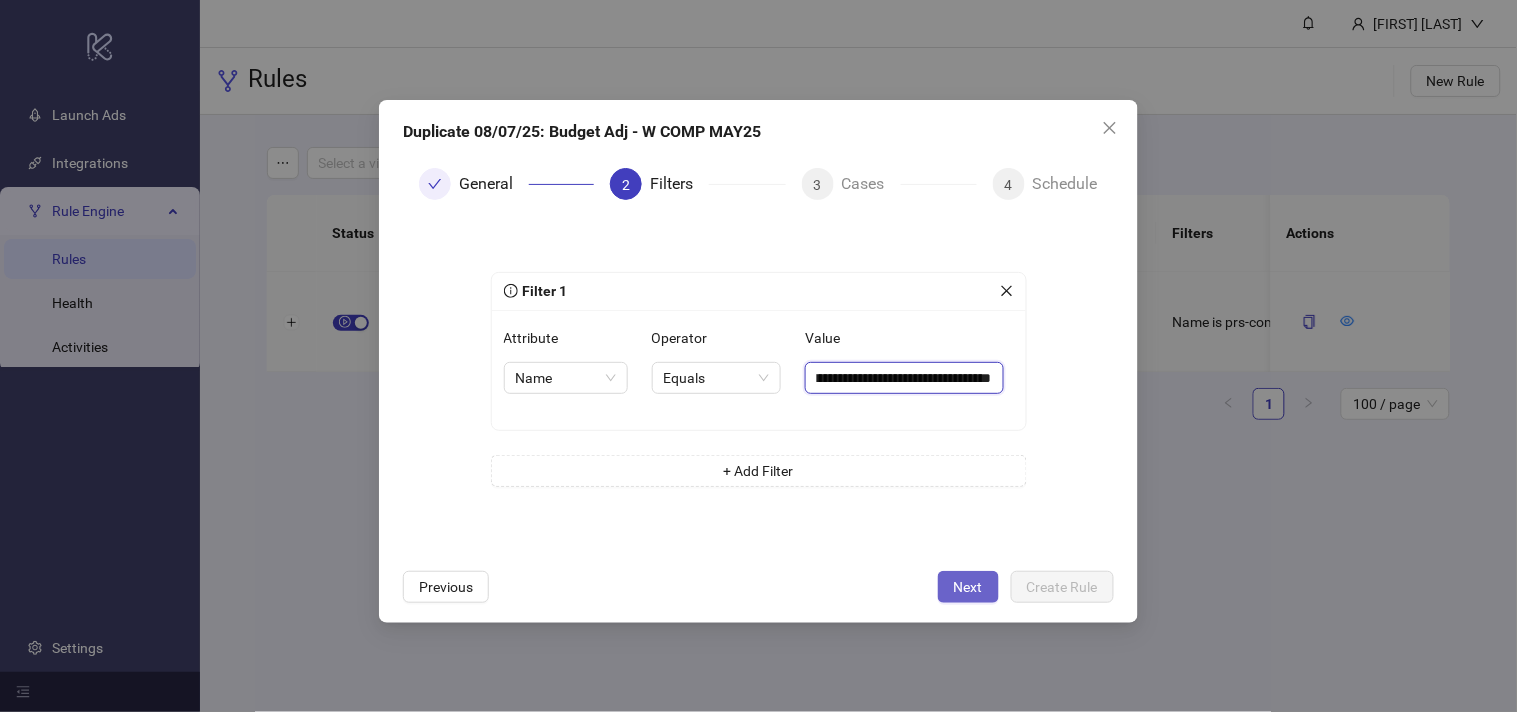 type on "**********" 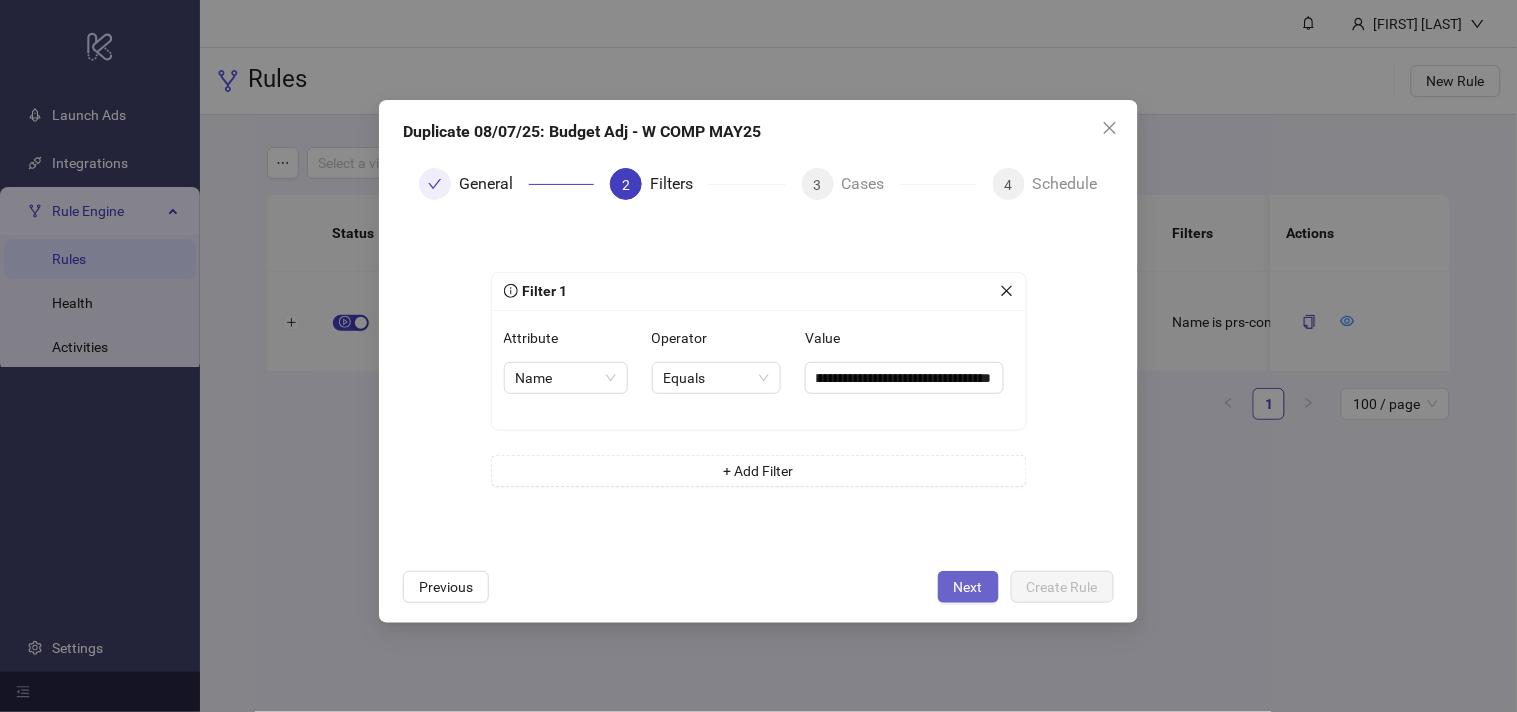 scroll, scrollTop: 0, scrollLeft: 0, axis: both 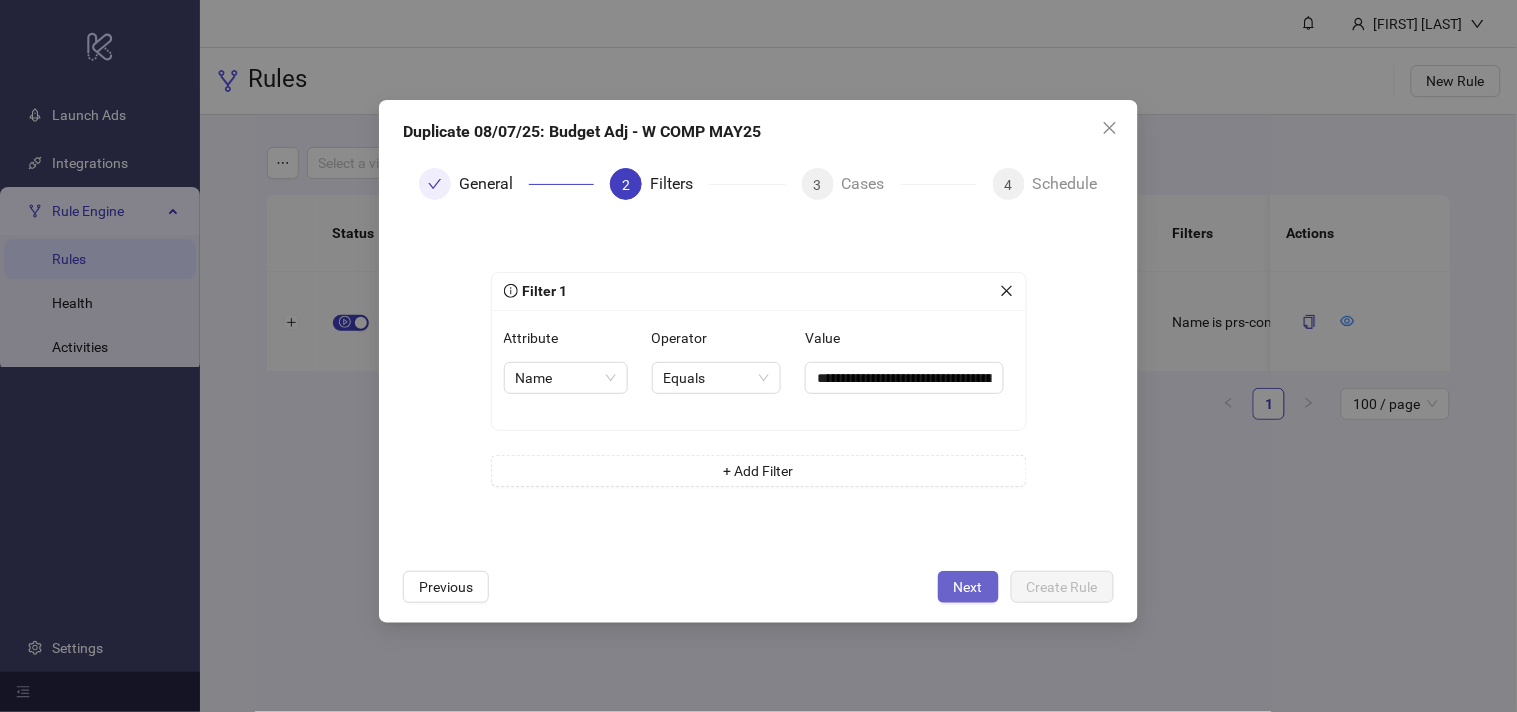 click on "Next" at bounding box center [968, 587] 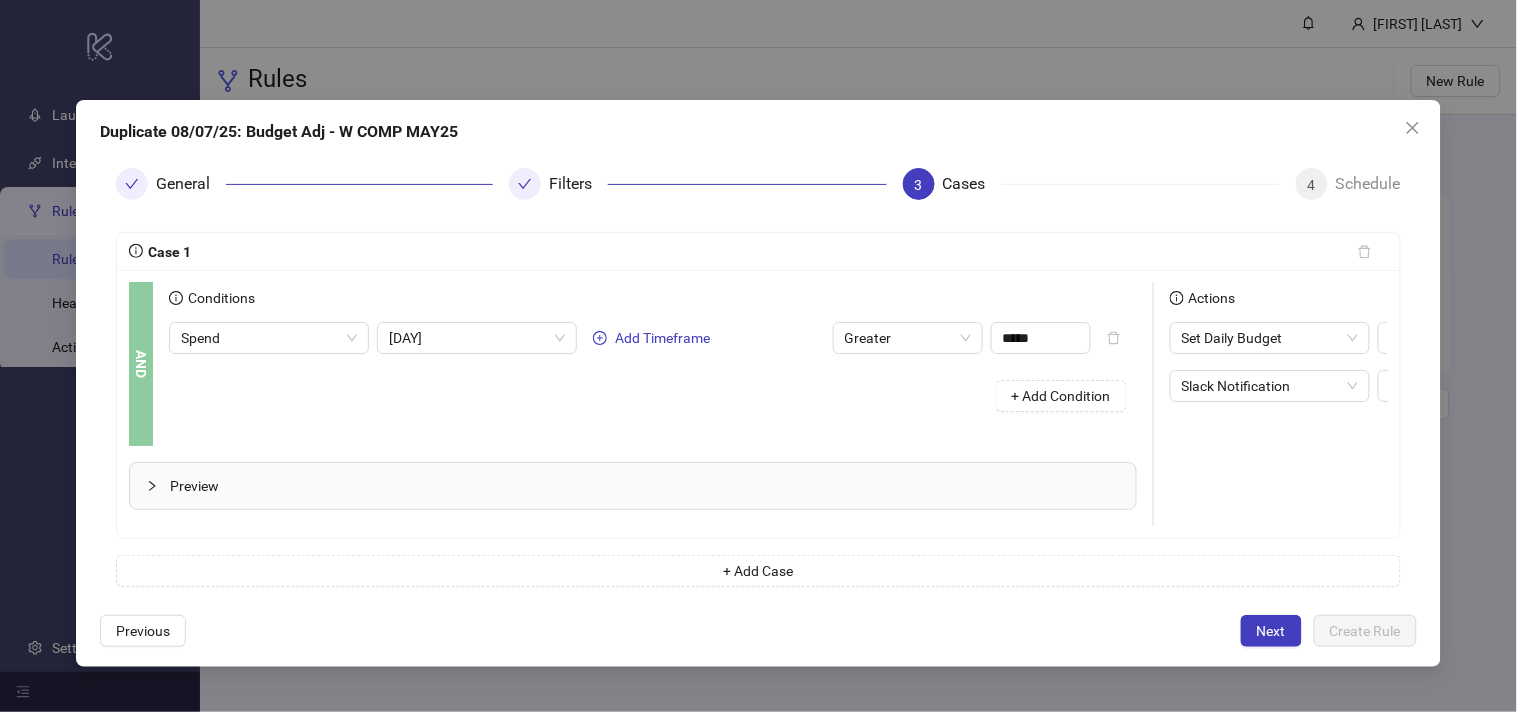 scroll, scrollTop: 0, scrollLeft: 275, axis: horizontal 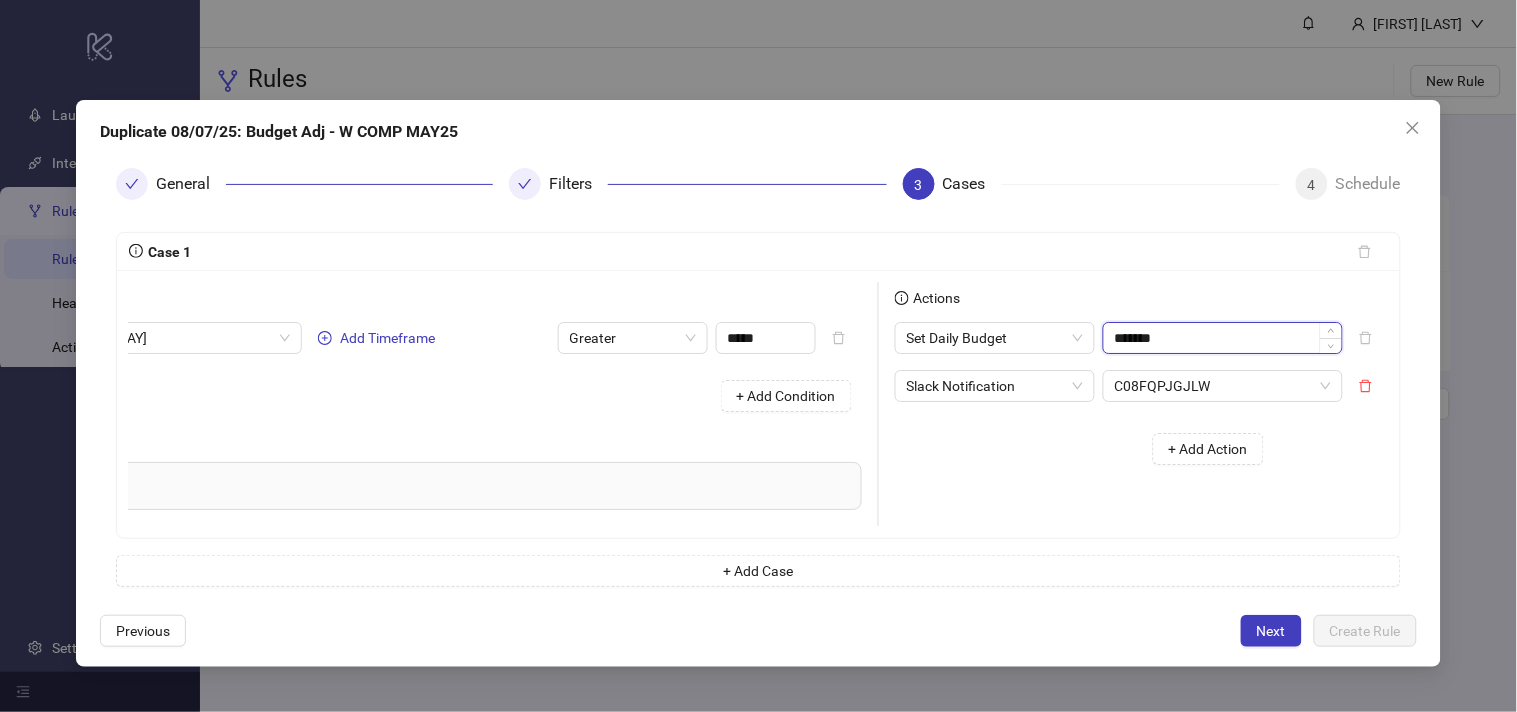 click on "*******" at bounding box center [1223, 338] 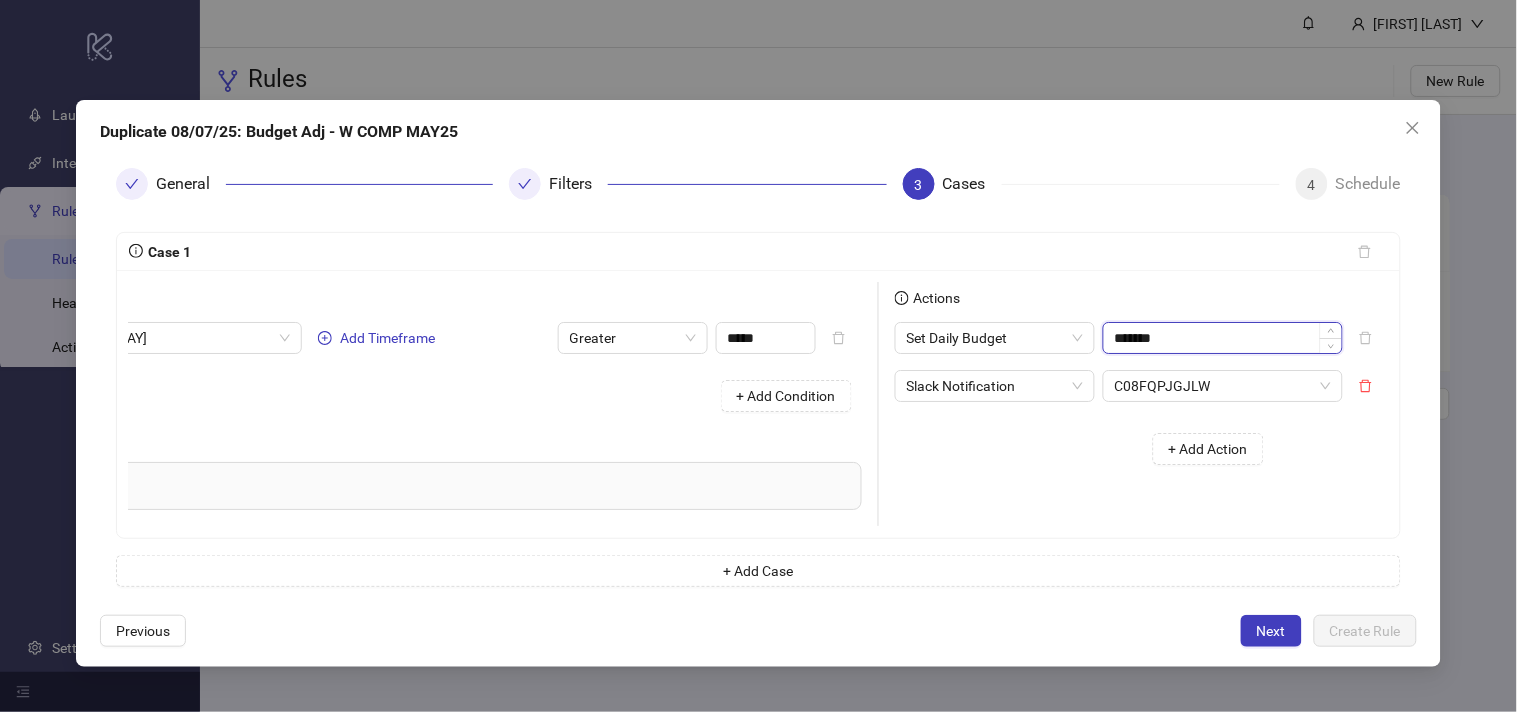 paste on "**" 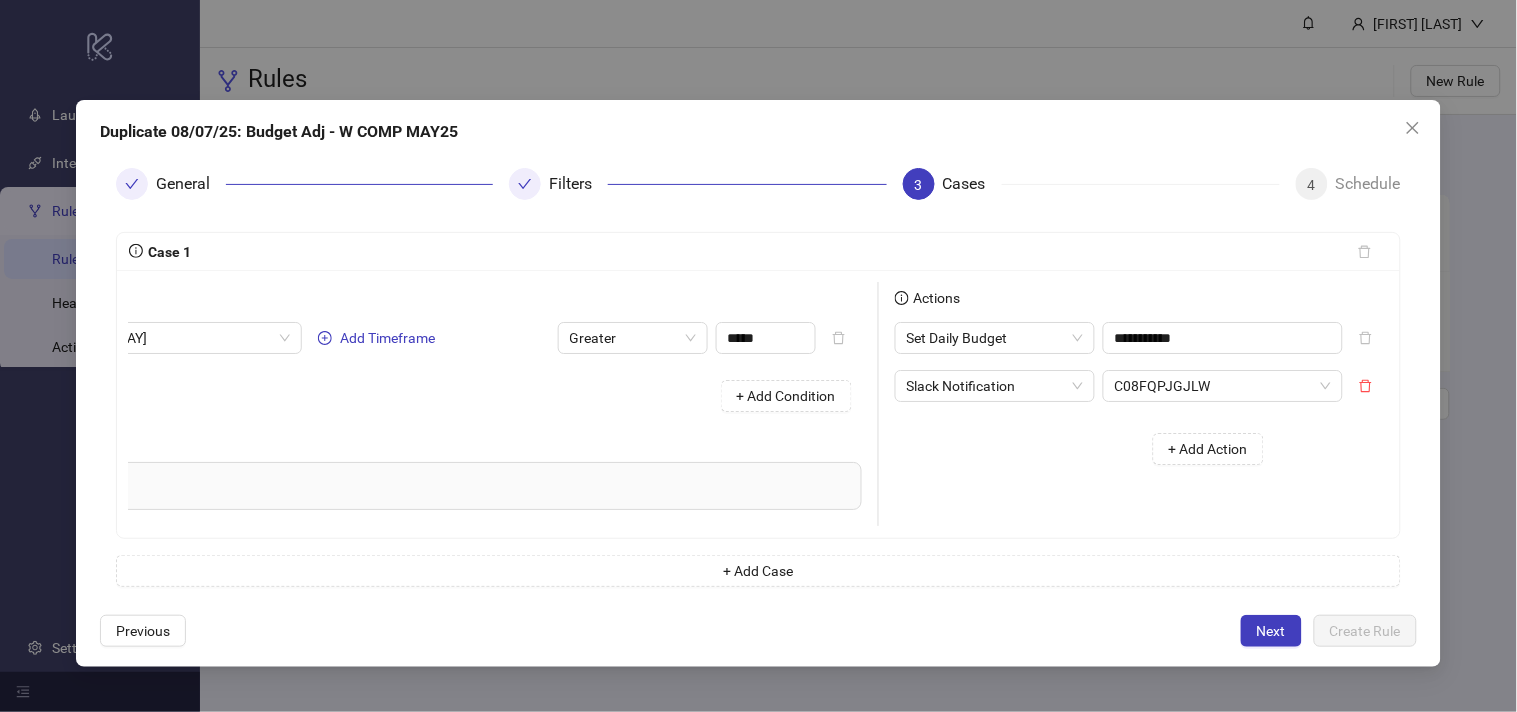 type on "*******" 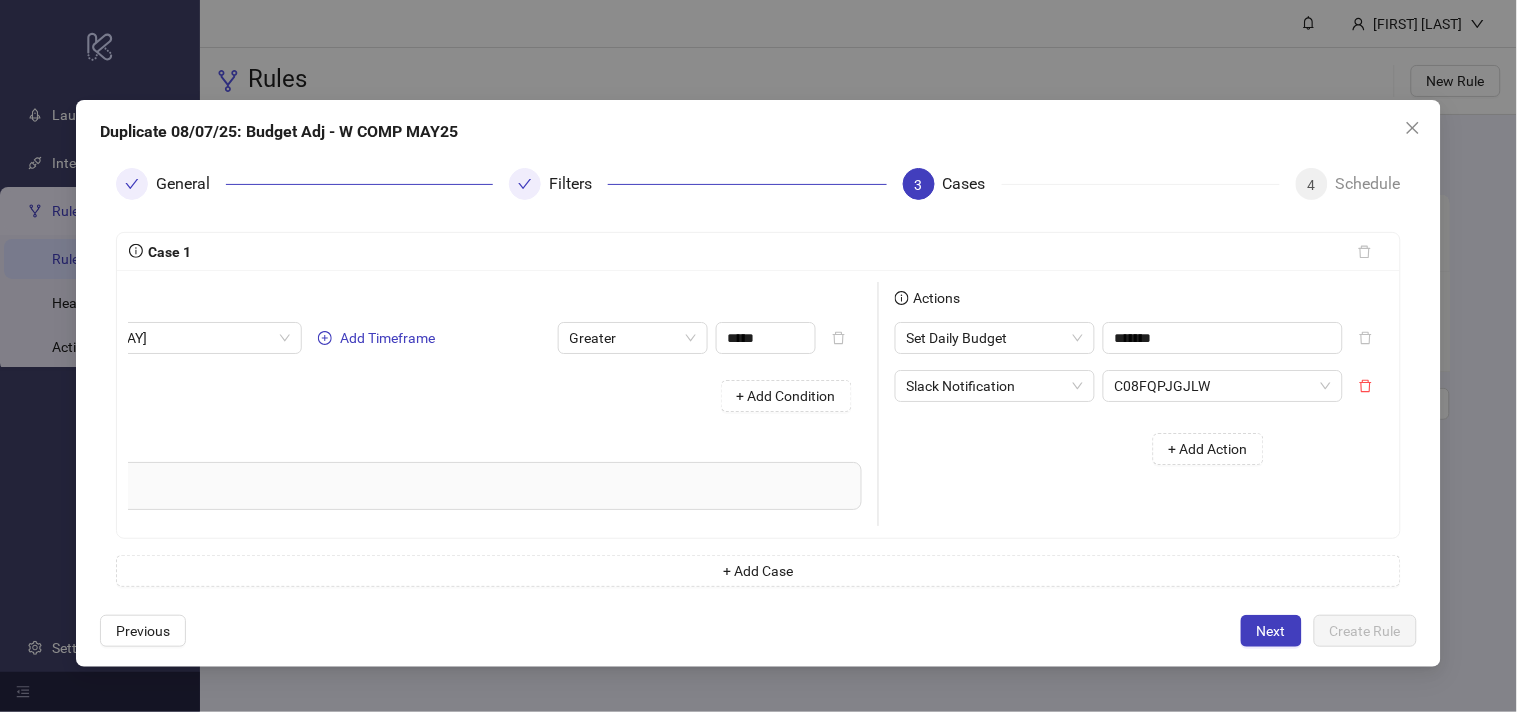 click on "+ Add Action" at bounding box center [1087, 449] 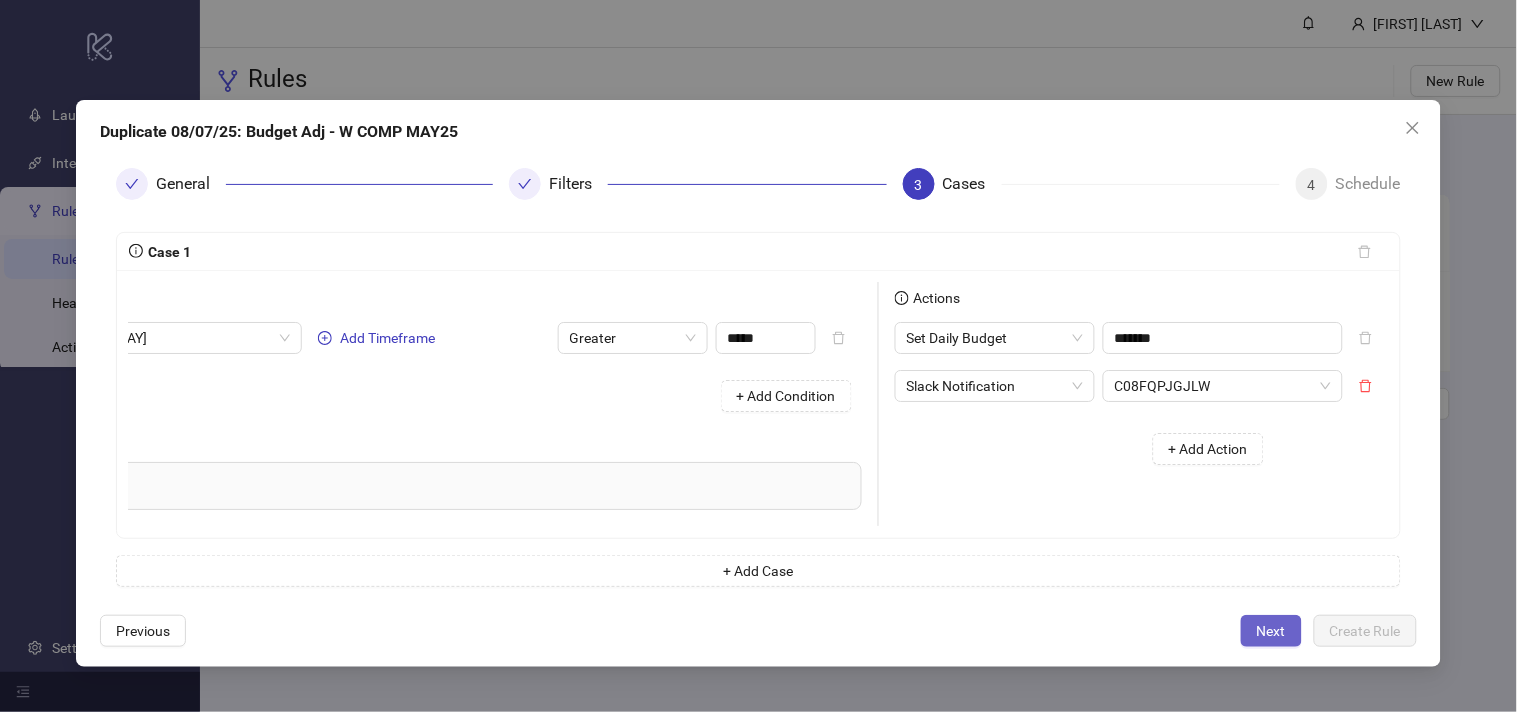 click on "Next" at bounding box center (1271, 631) 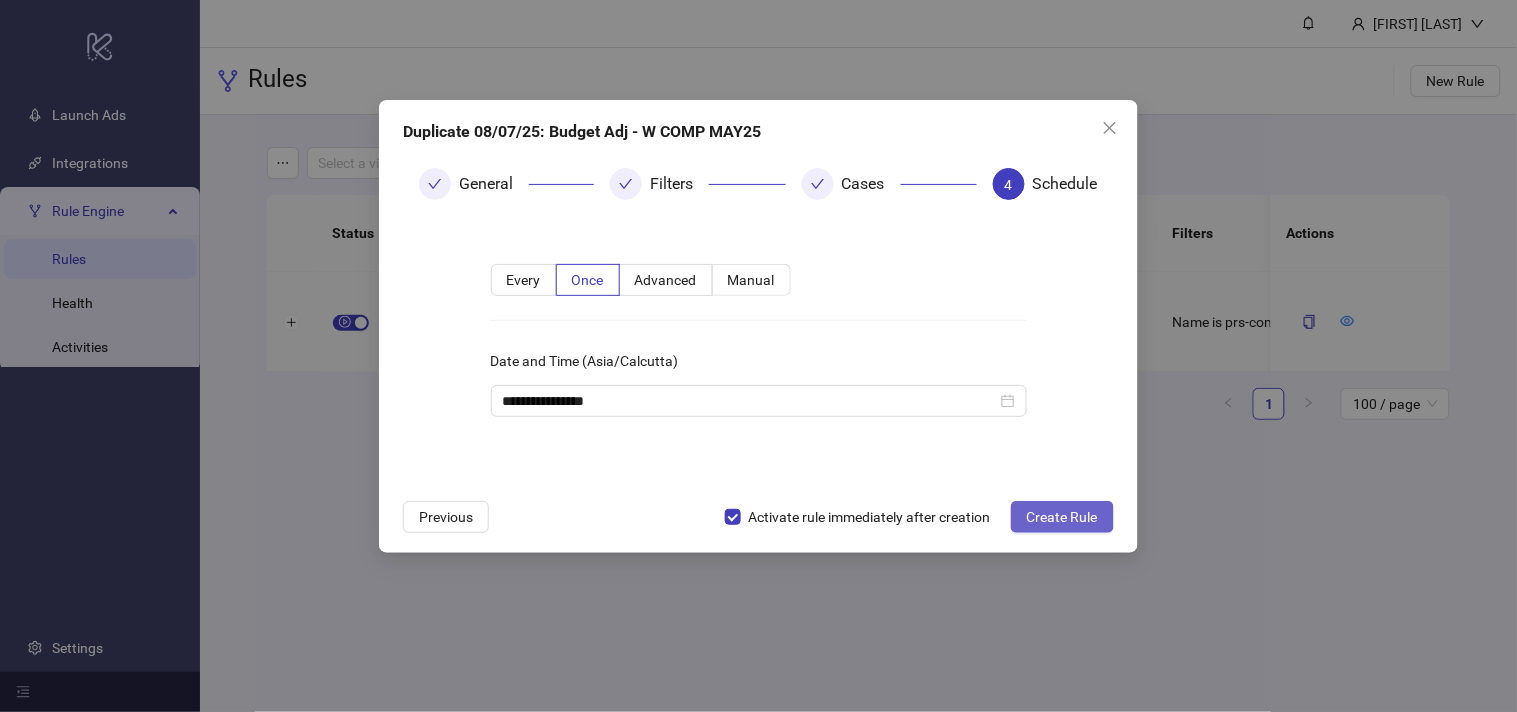 click on "Create Rule" at bounding box center [1062, 517] 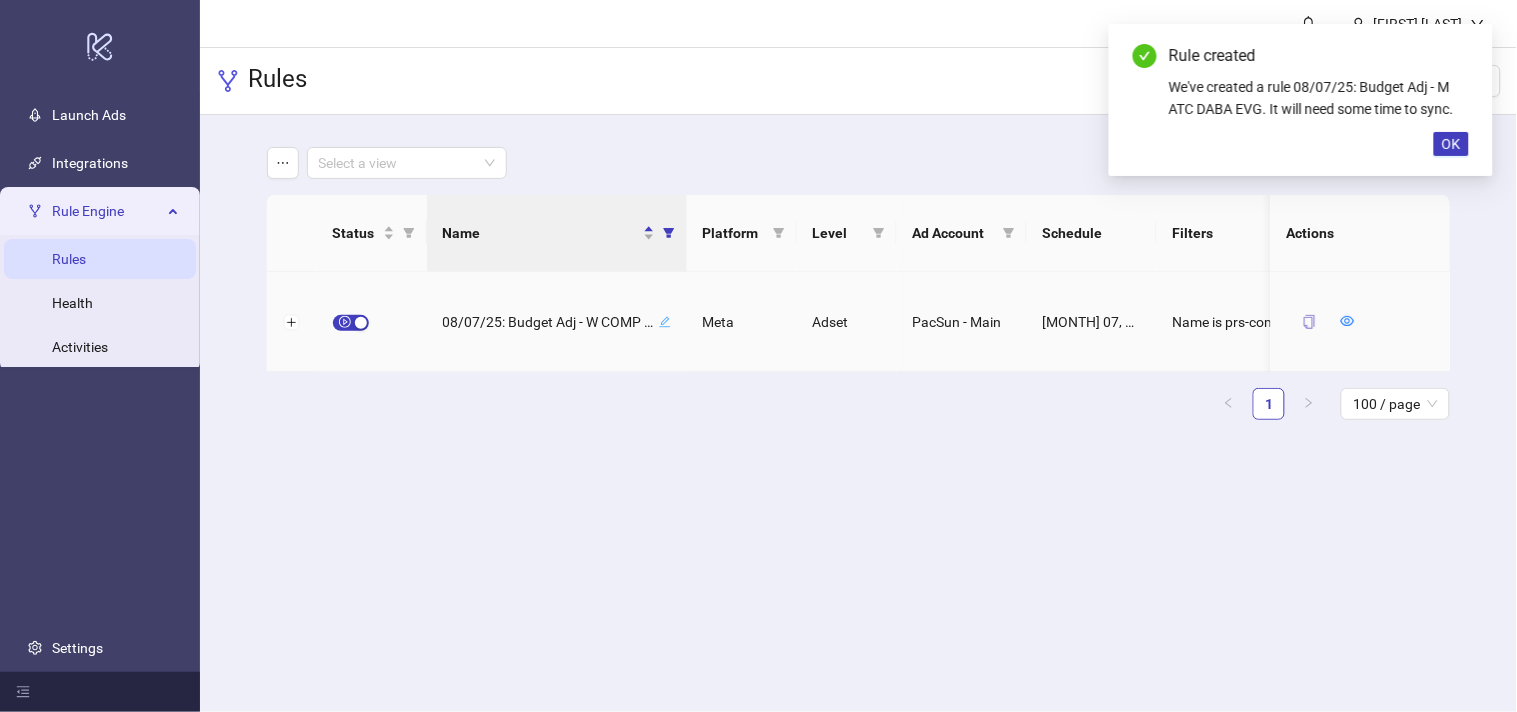 click at bounding box center [1309, 322] 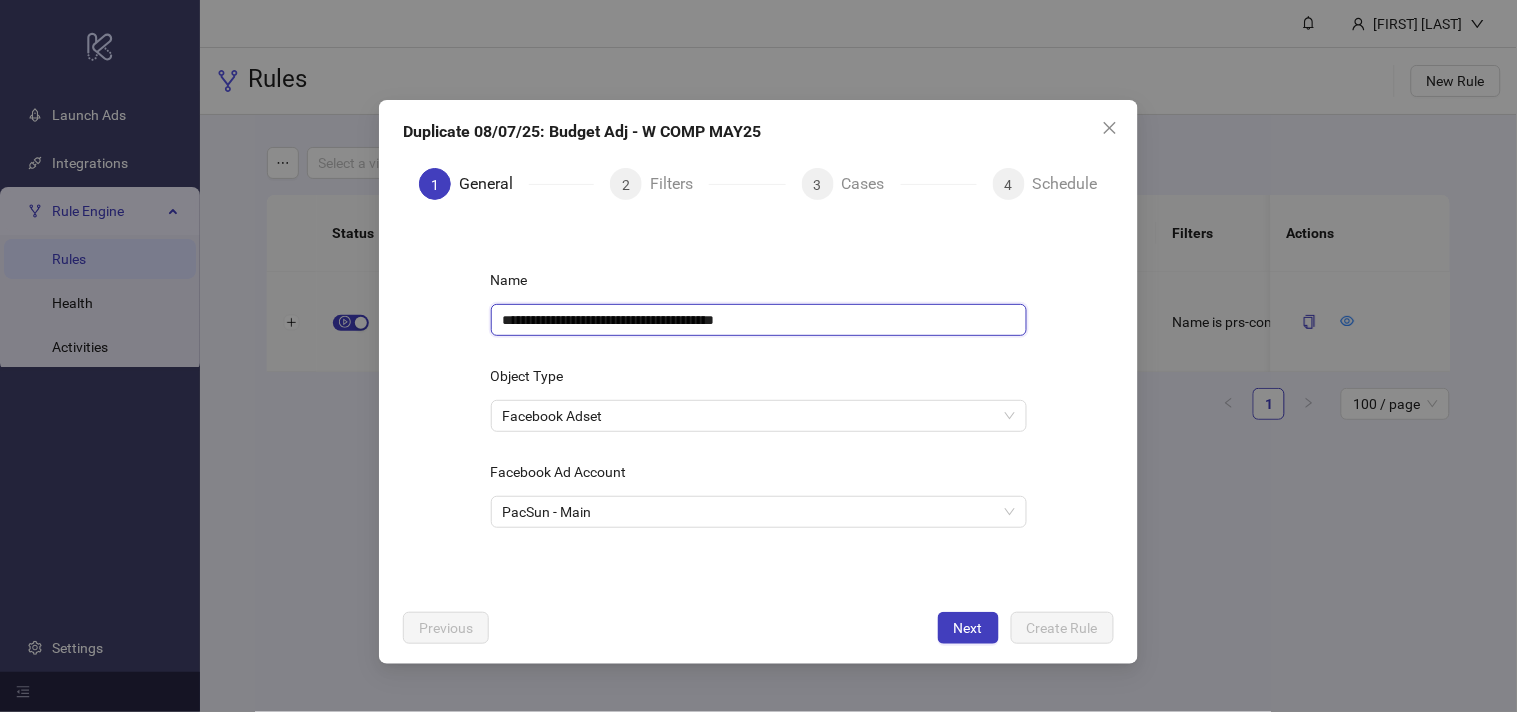 click on "**********" at bounding box center [759, 320] 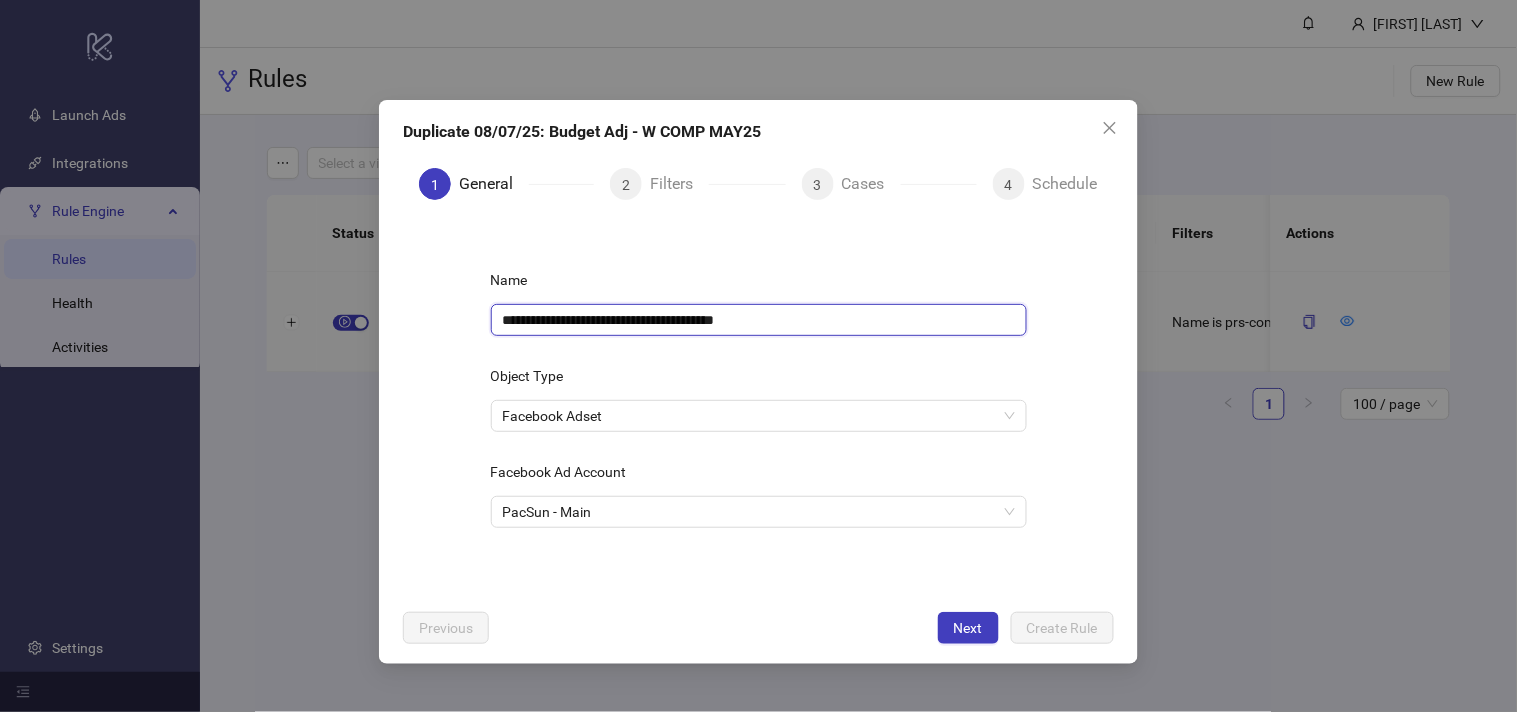 paste 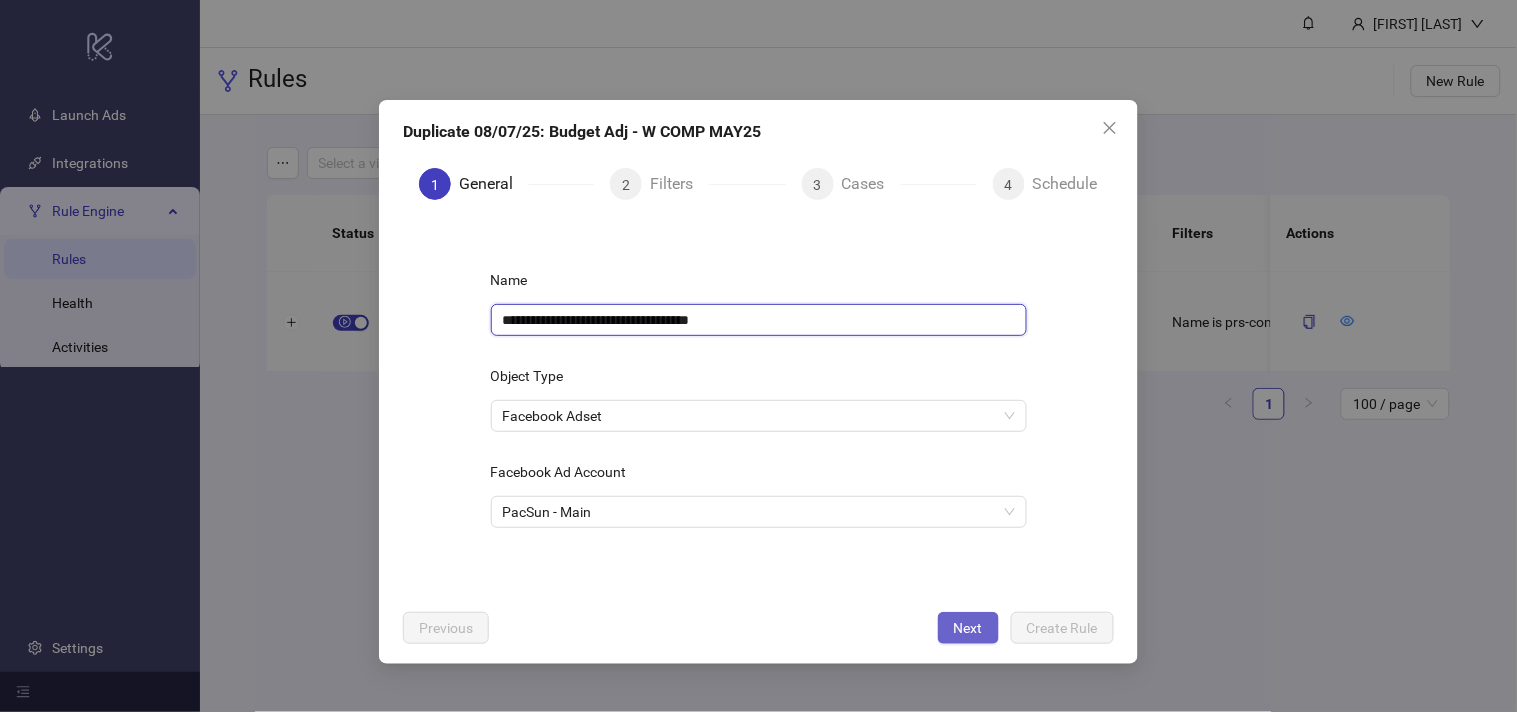 type on "**********" 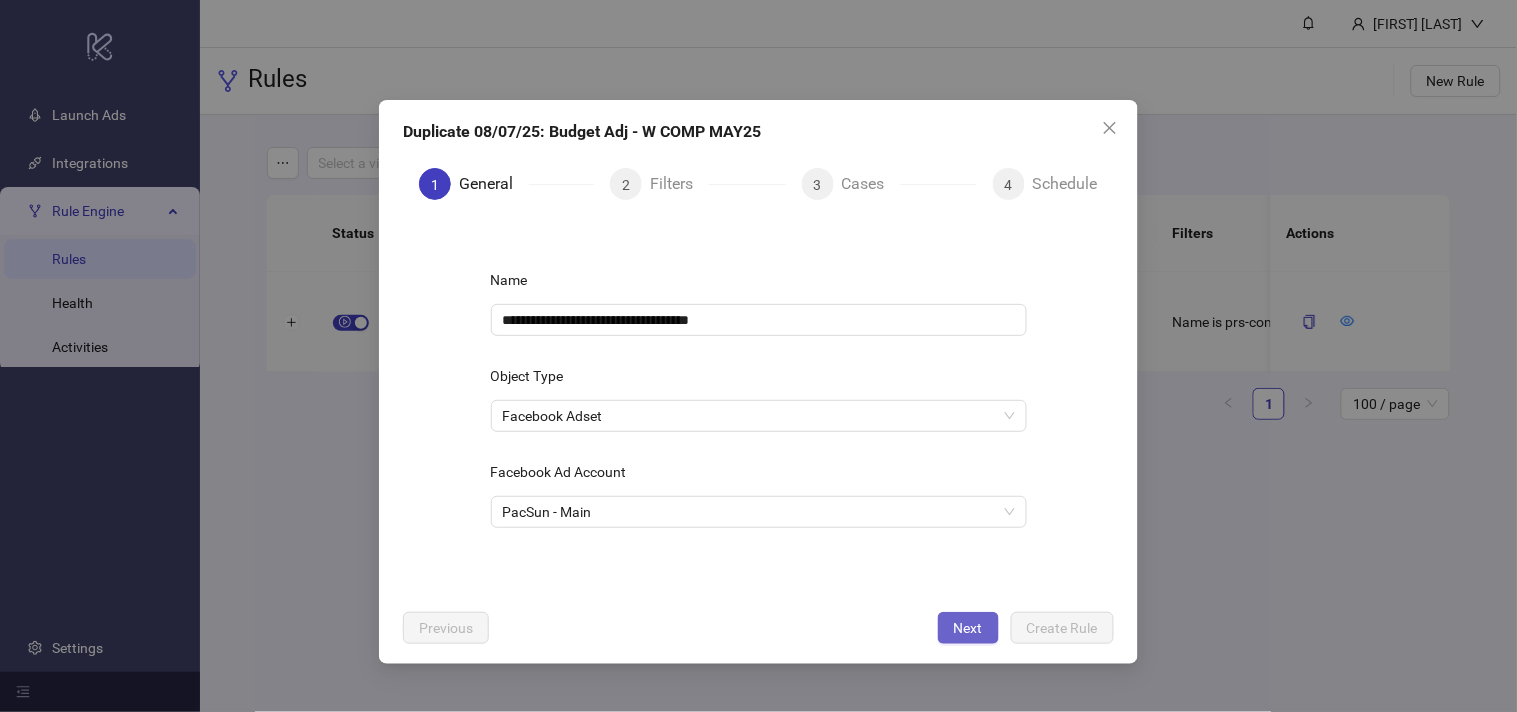 click on "Next" at bounding box center [968, 628] 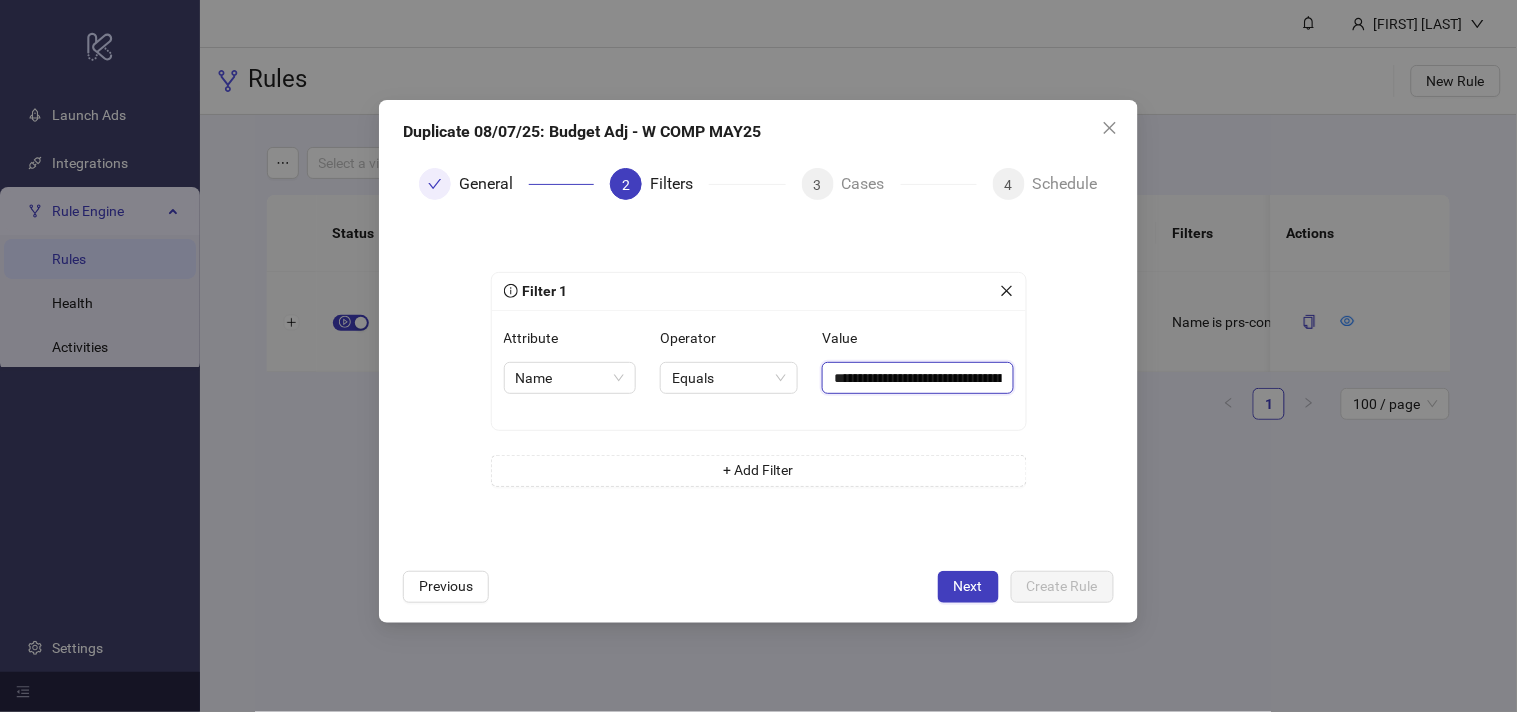 click on "**********" at bounding box center [917, 378] 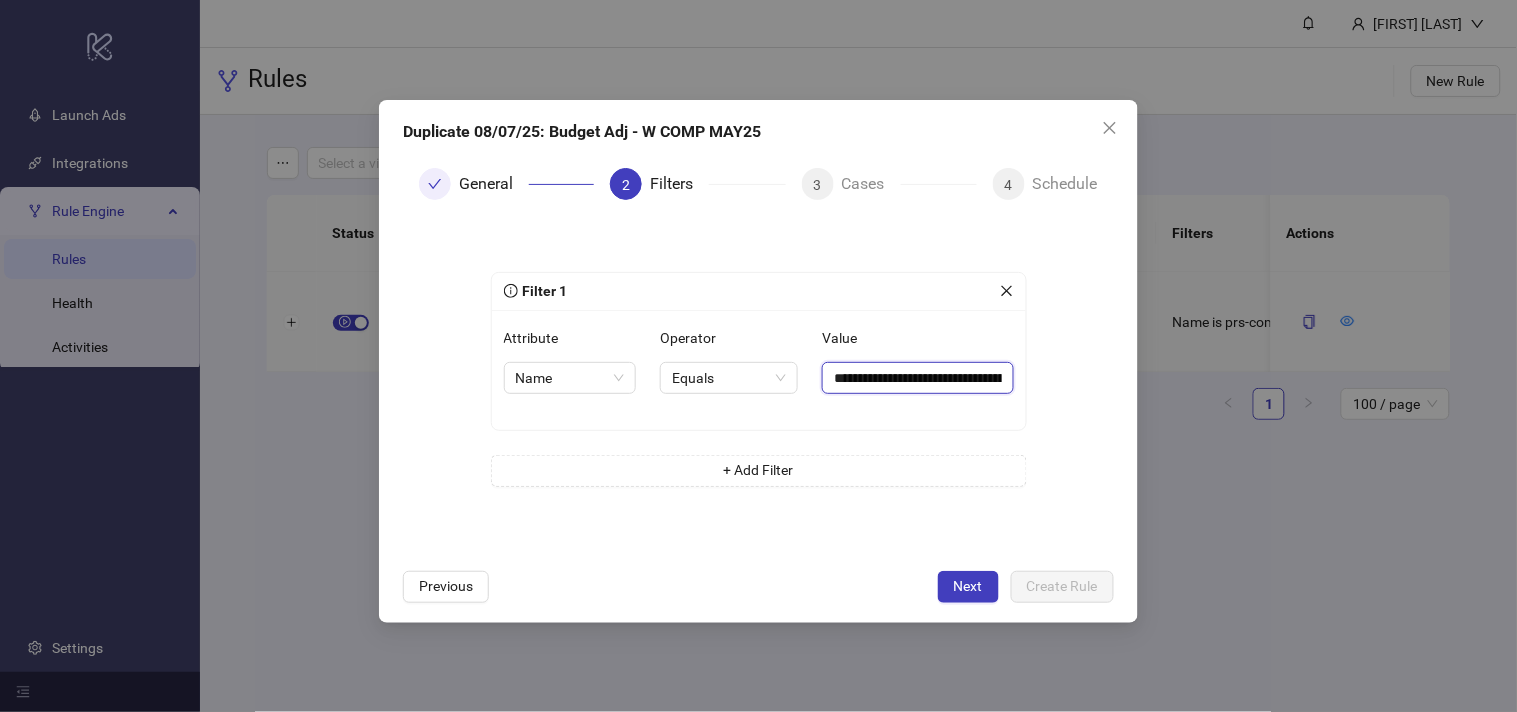paste 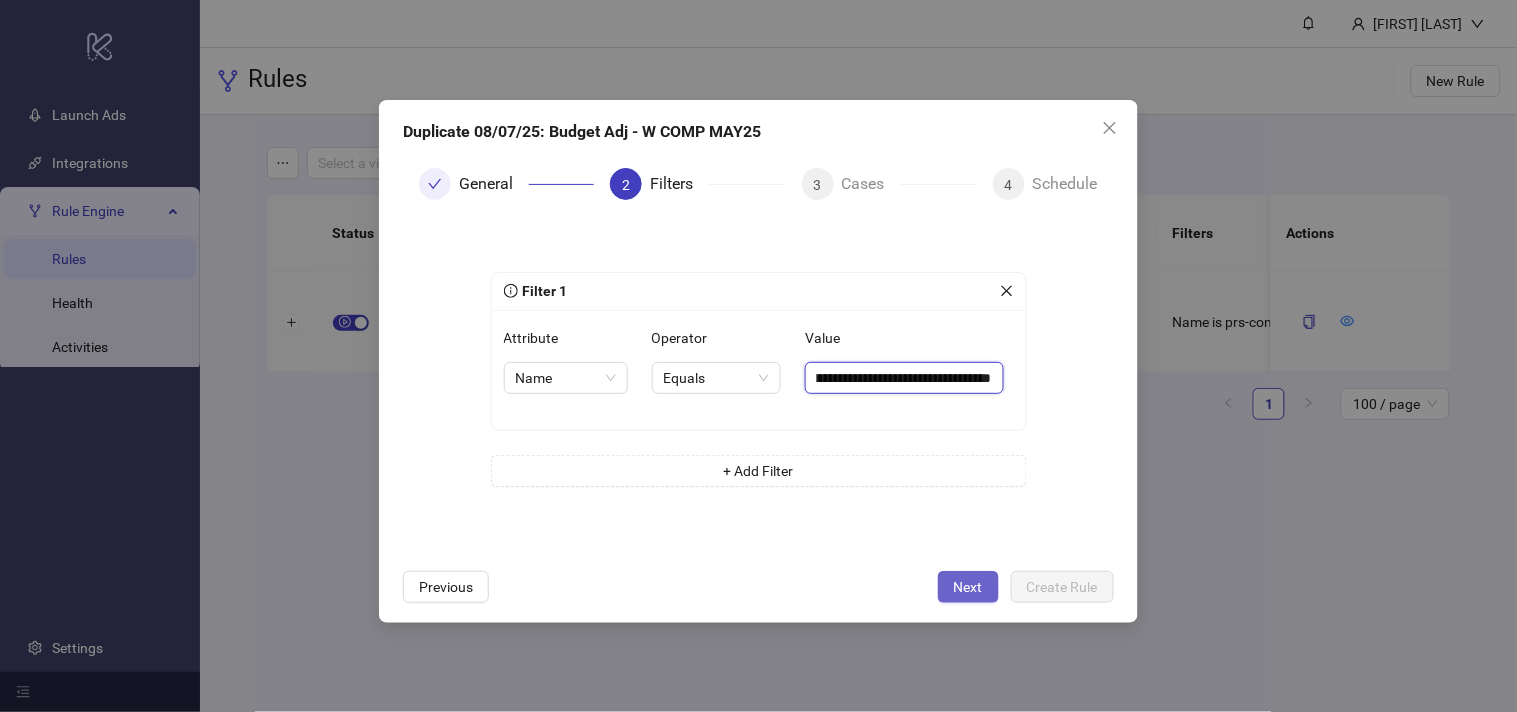 type on "**********" 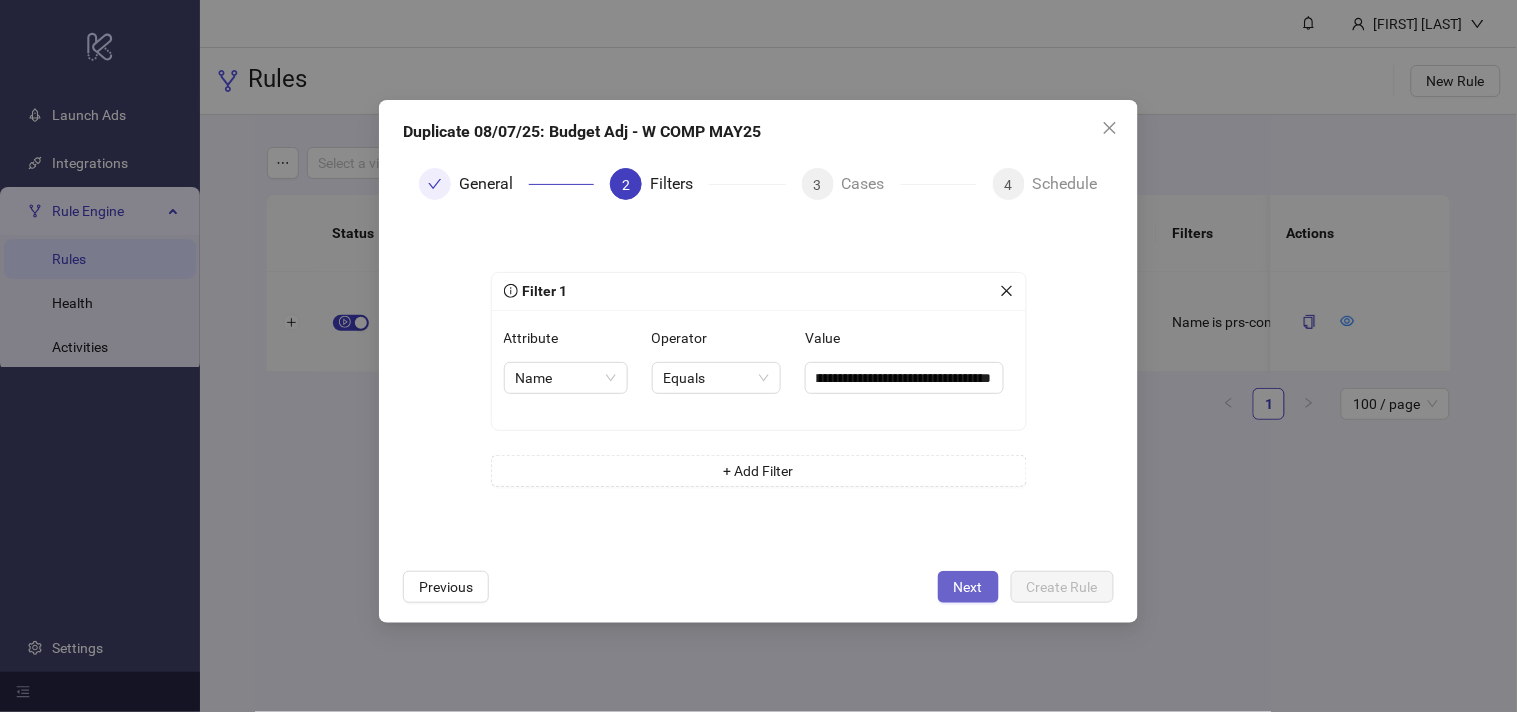 scroll, scrollTop: 0, scrollLeft: 0, axis: both 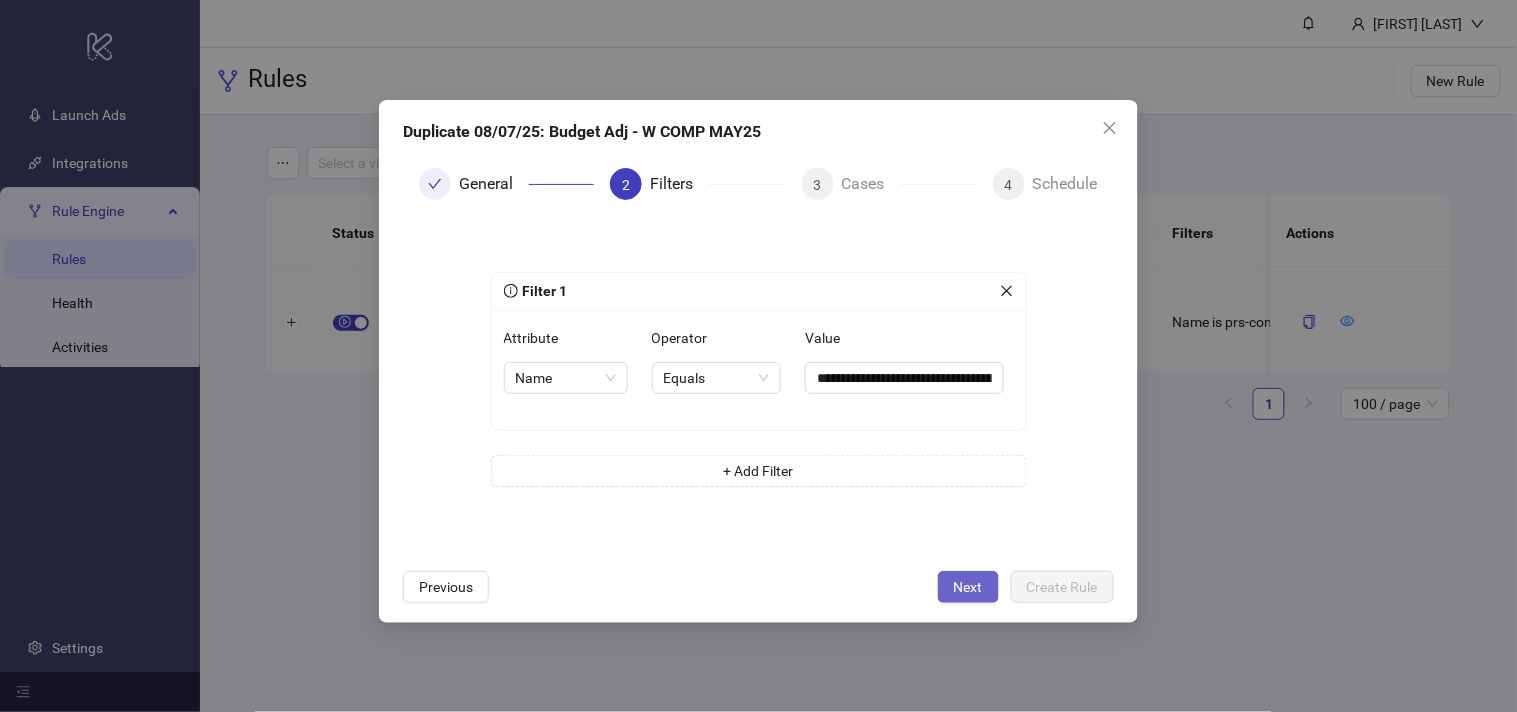 click on "Next" at bounding box center (968, 587) 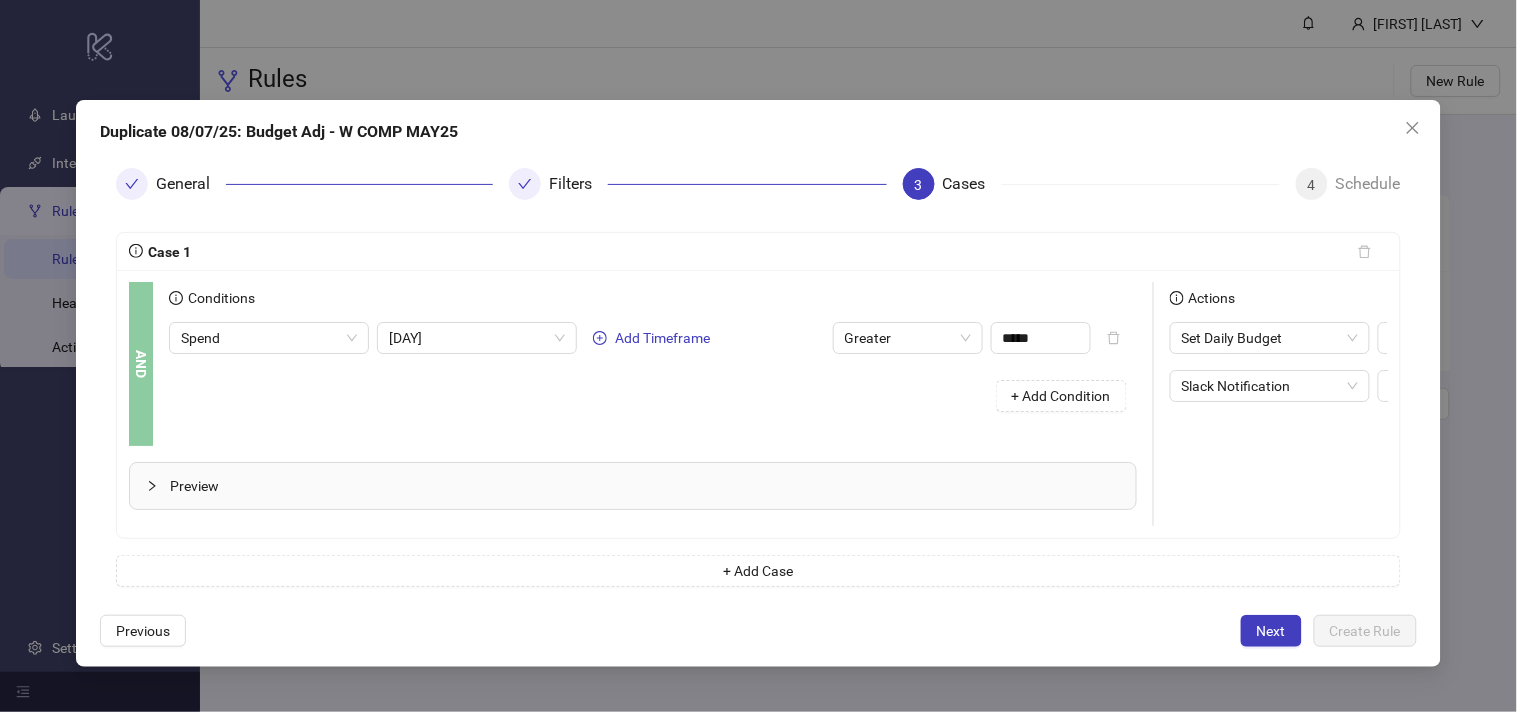 scroll, scrollTop: 0, scrollLeft: 275, axis: horizontal 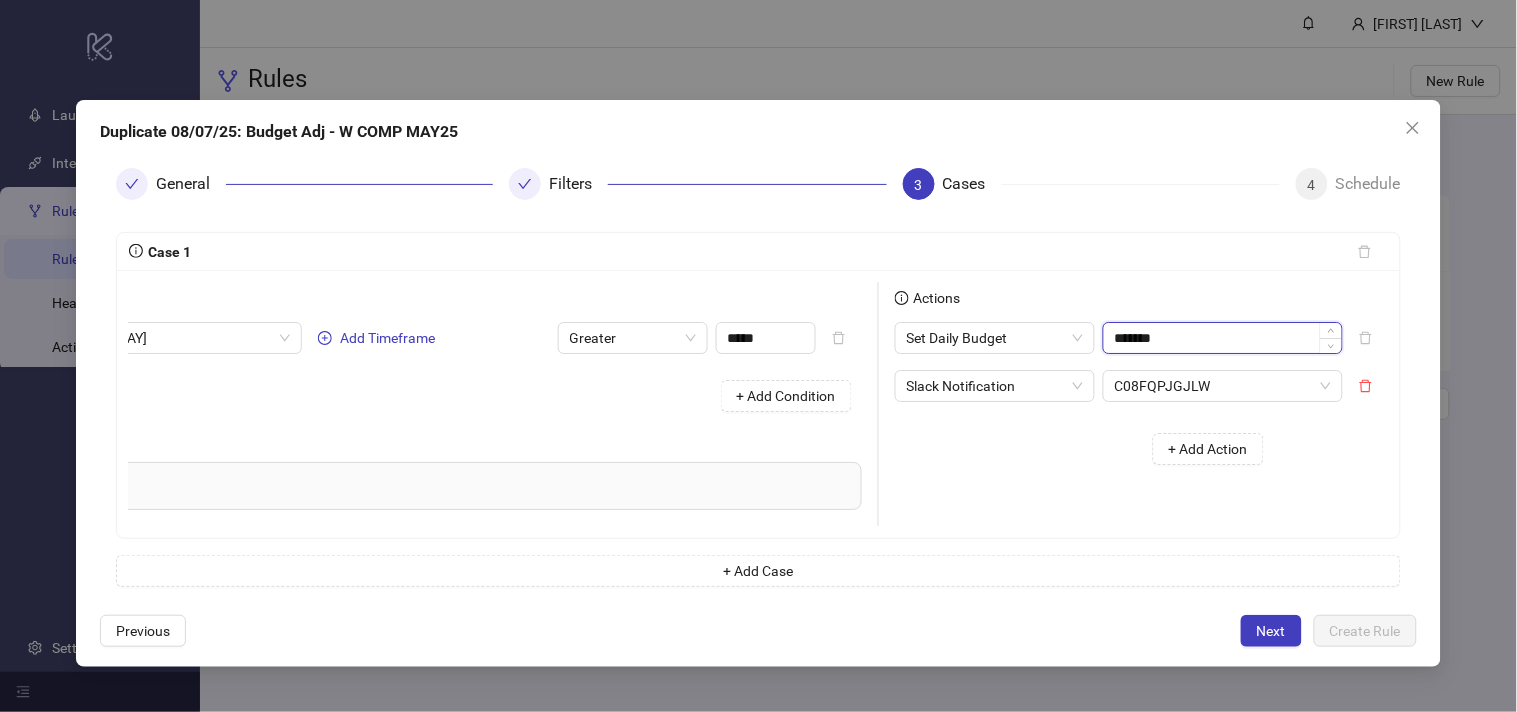click on "*******" at bounding box center [1223, 338] 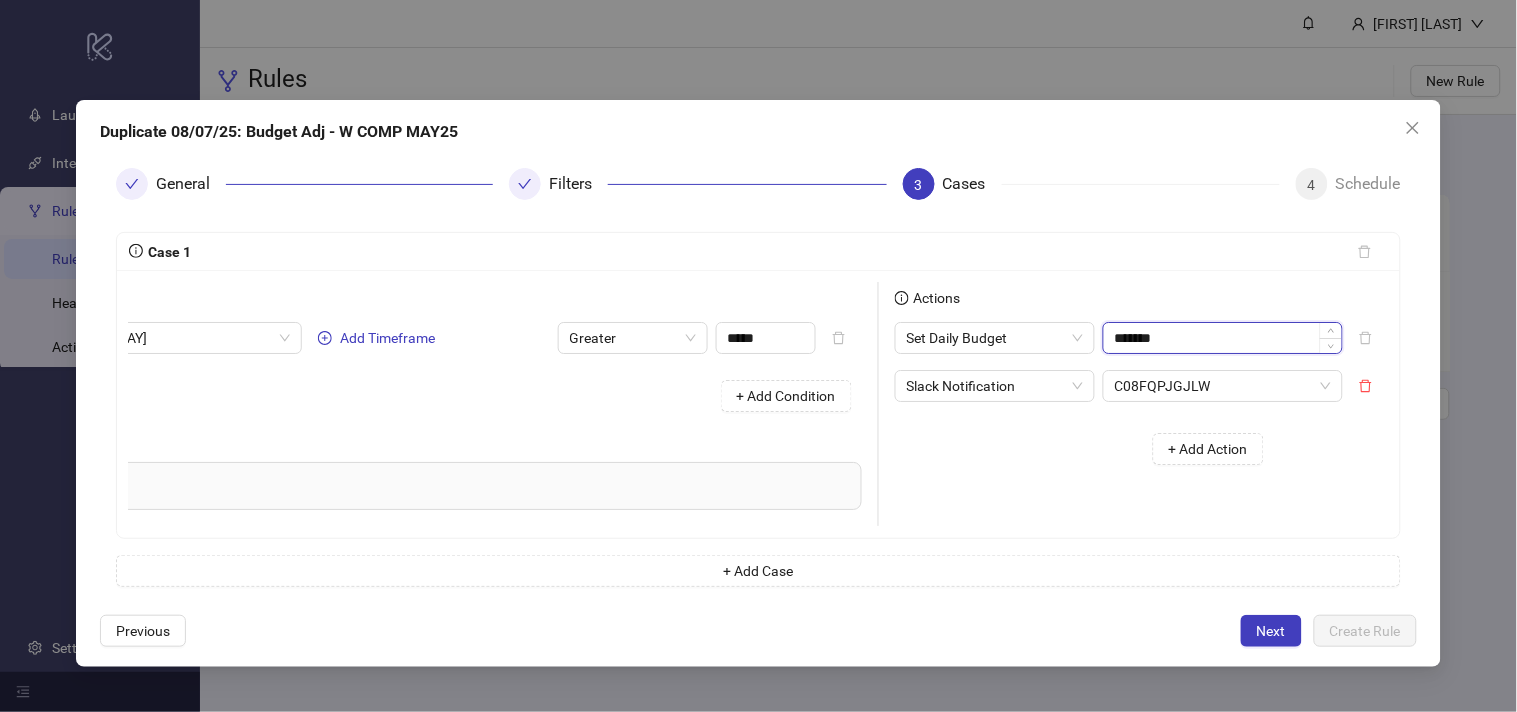 paste on "**" 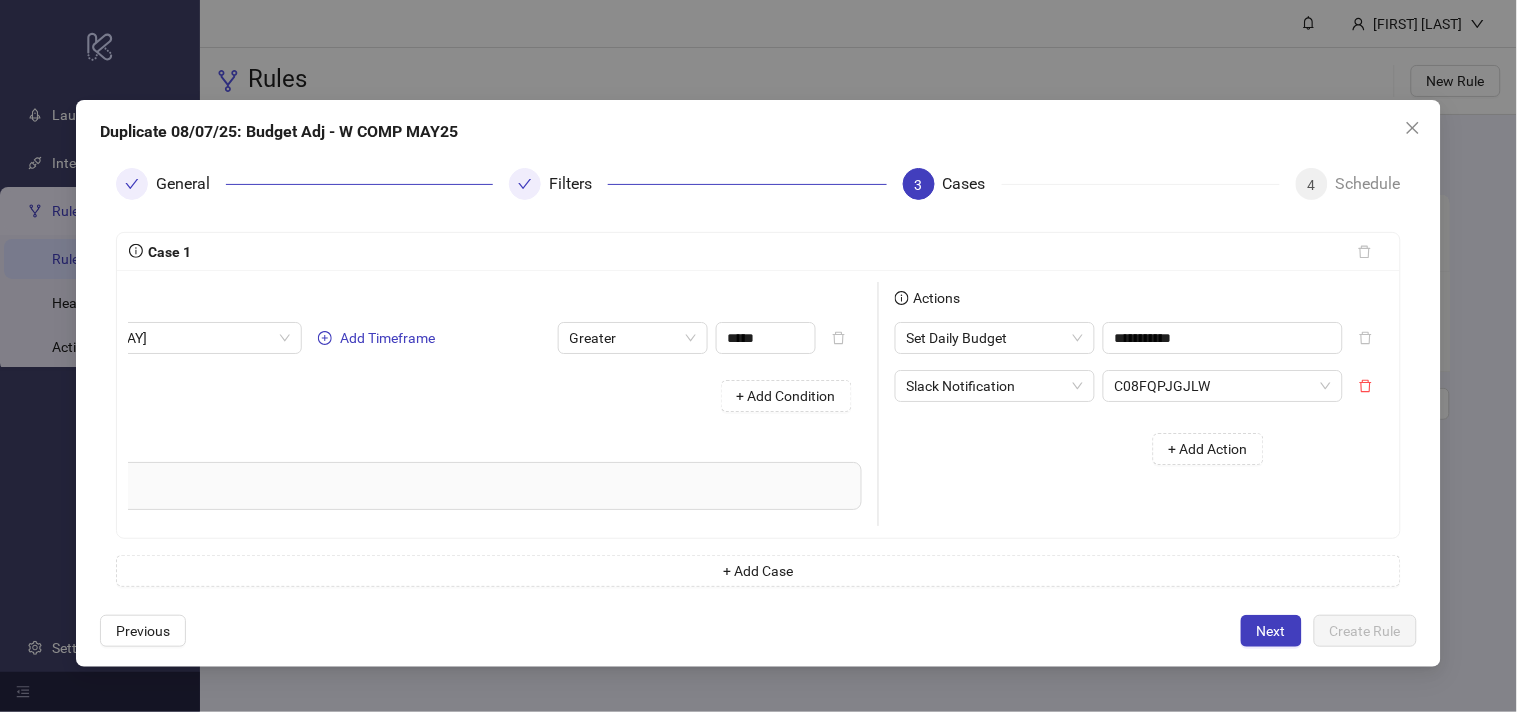 type on "*******" 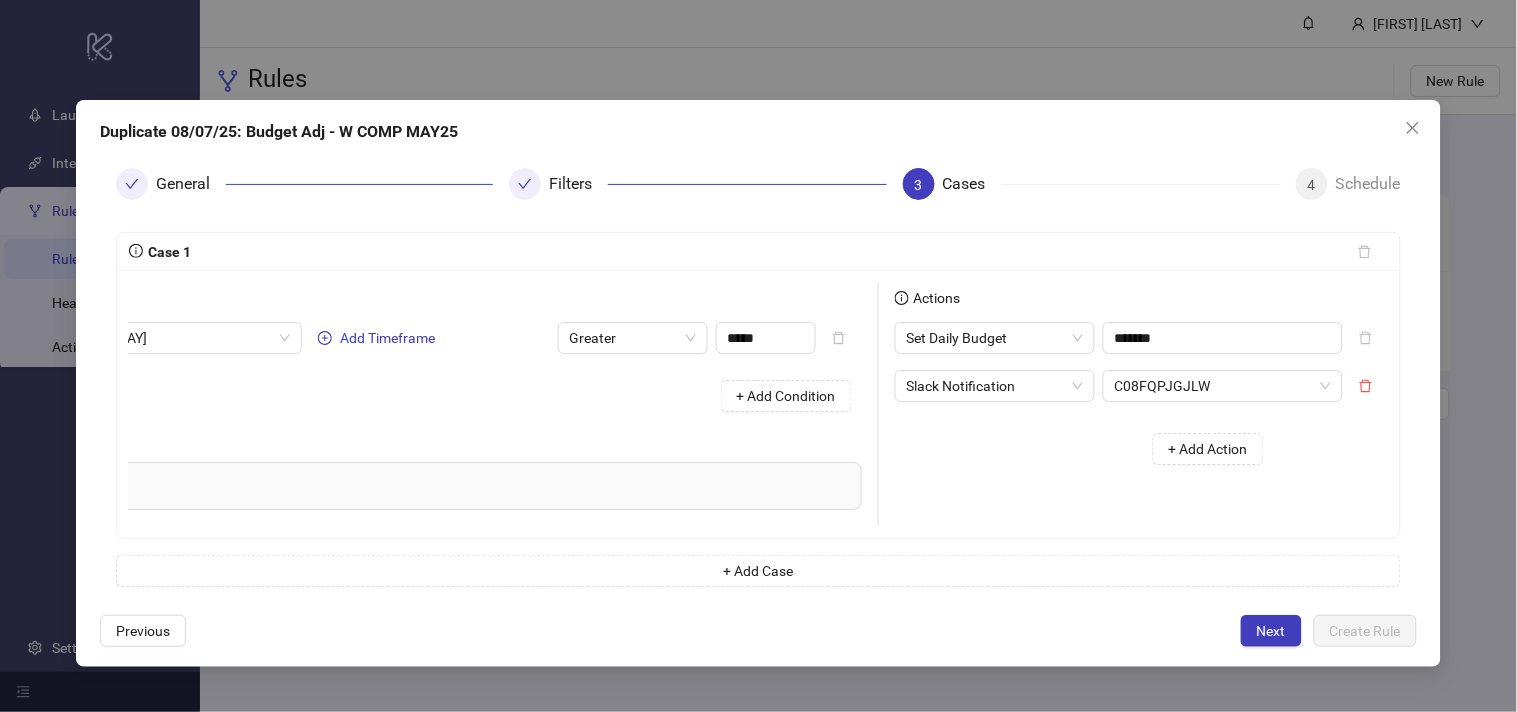 click on "+ Add Action" at bounding box center (1087, 449) 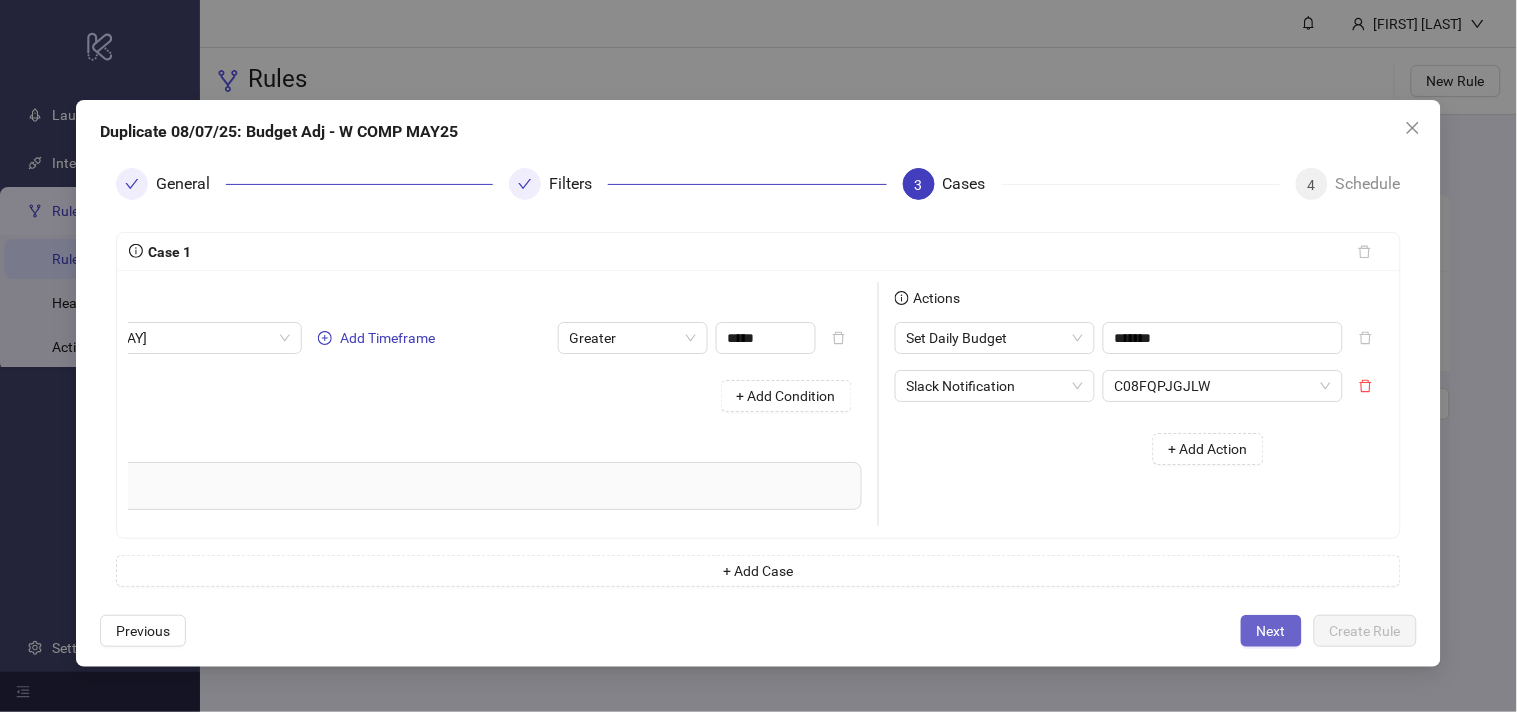 click on "Next" at bounding box center (1271, 631) 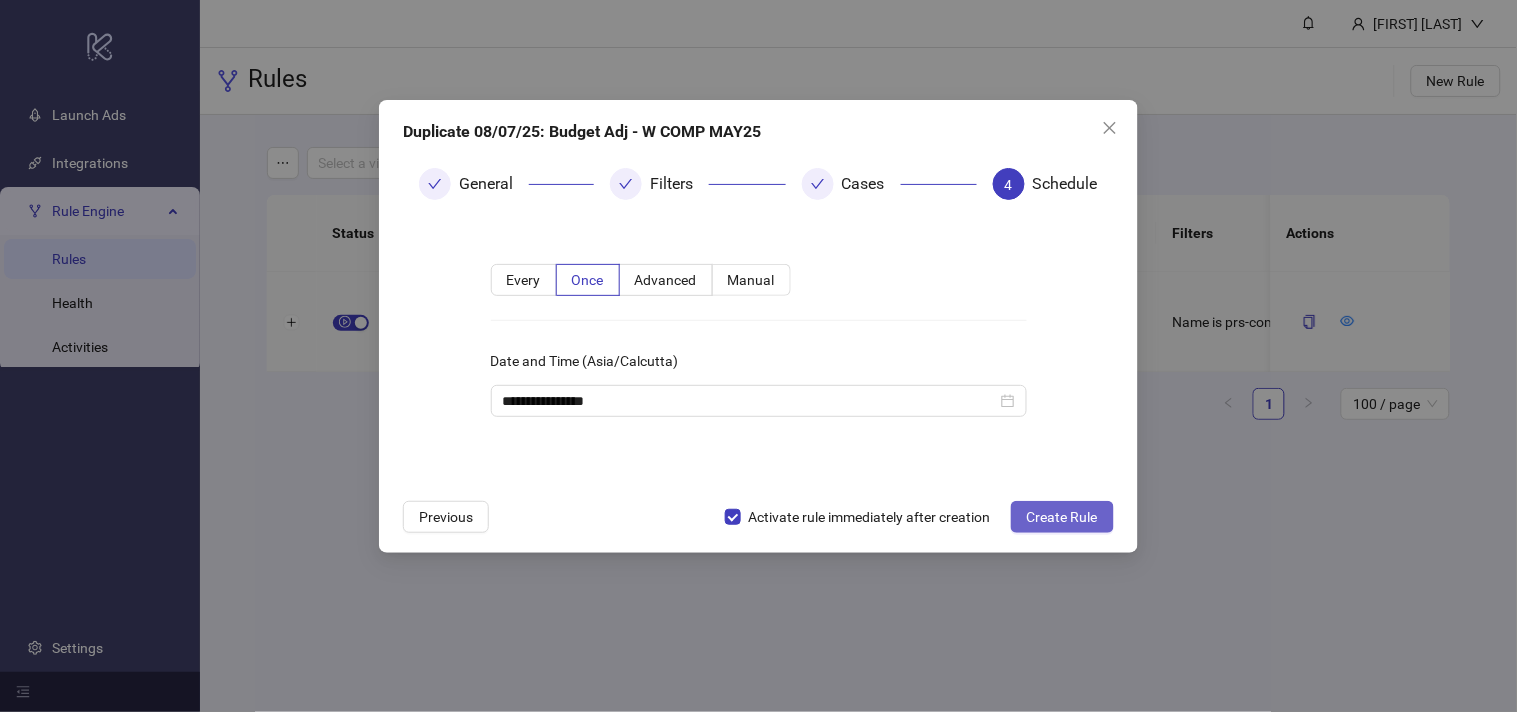 click on "Create Rule" at bounding box center [1062, 517] 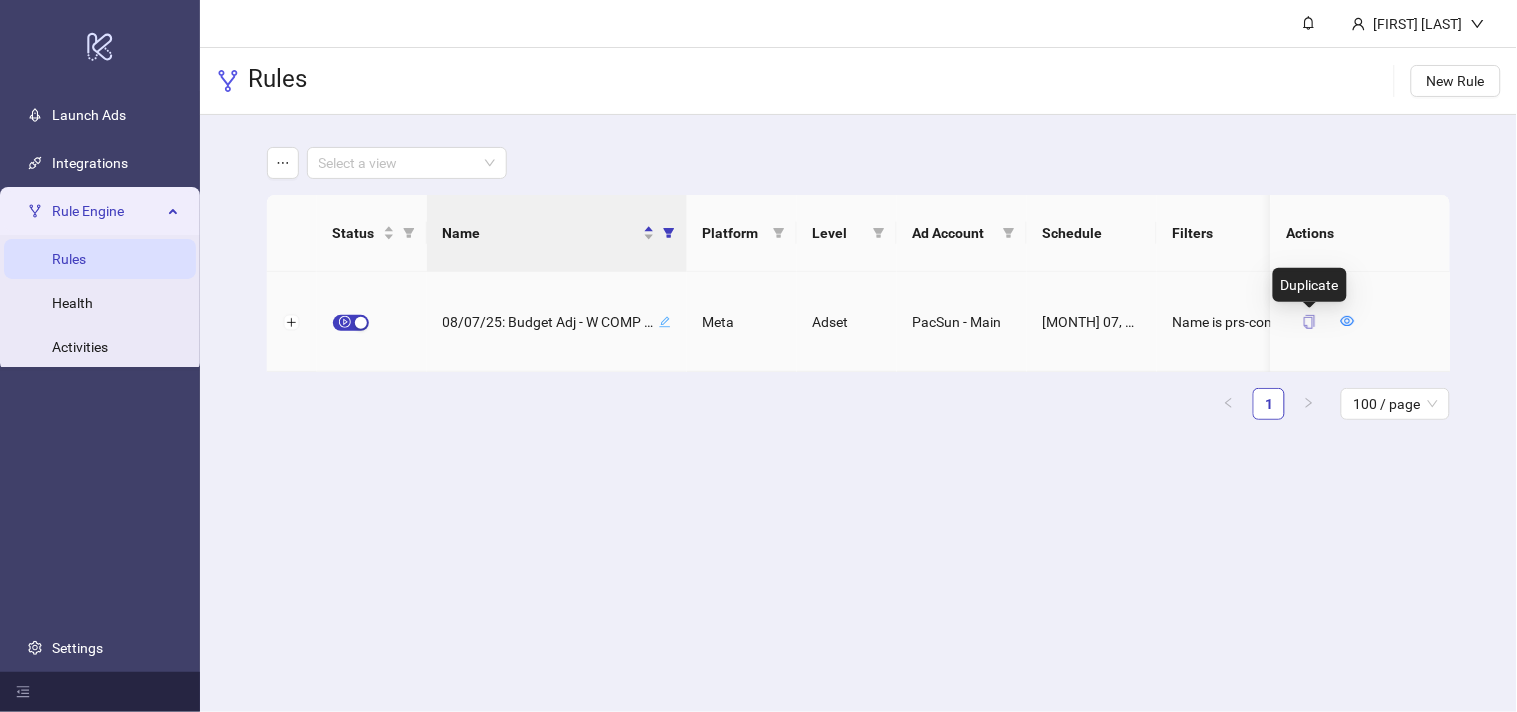click 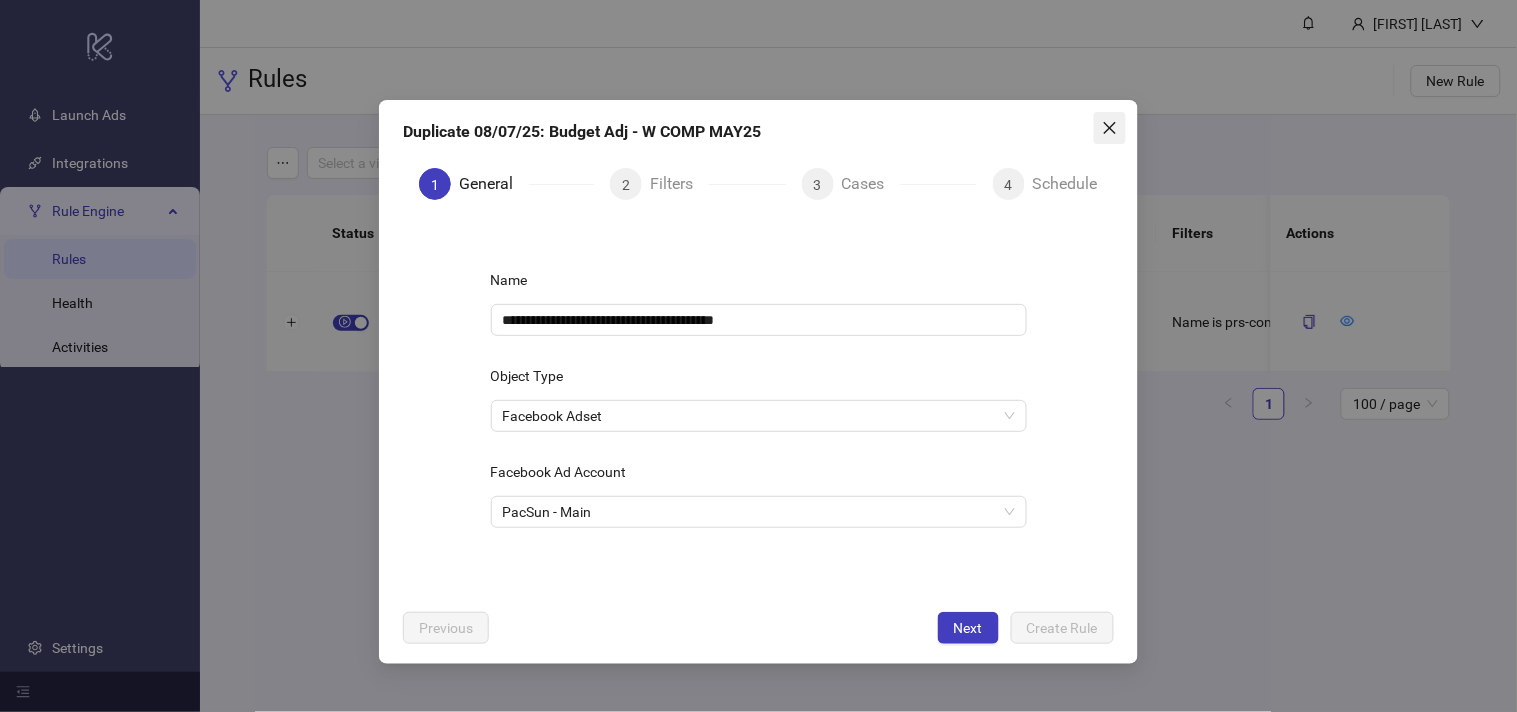 click 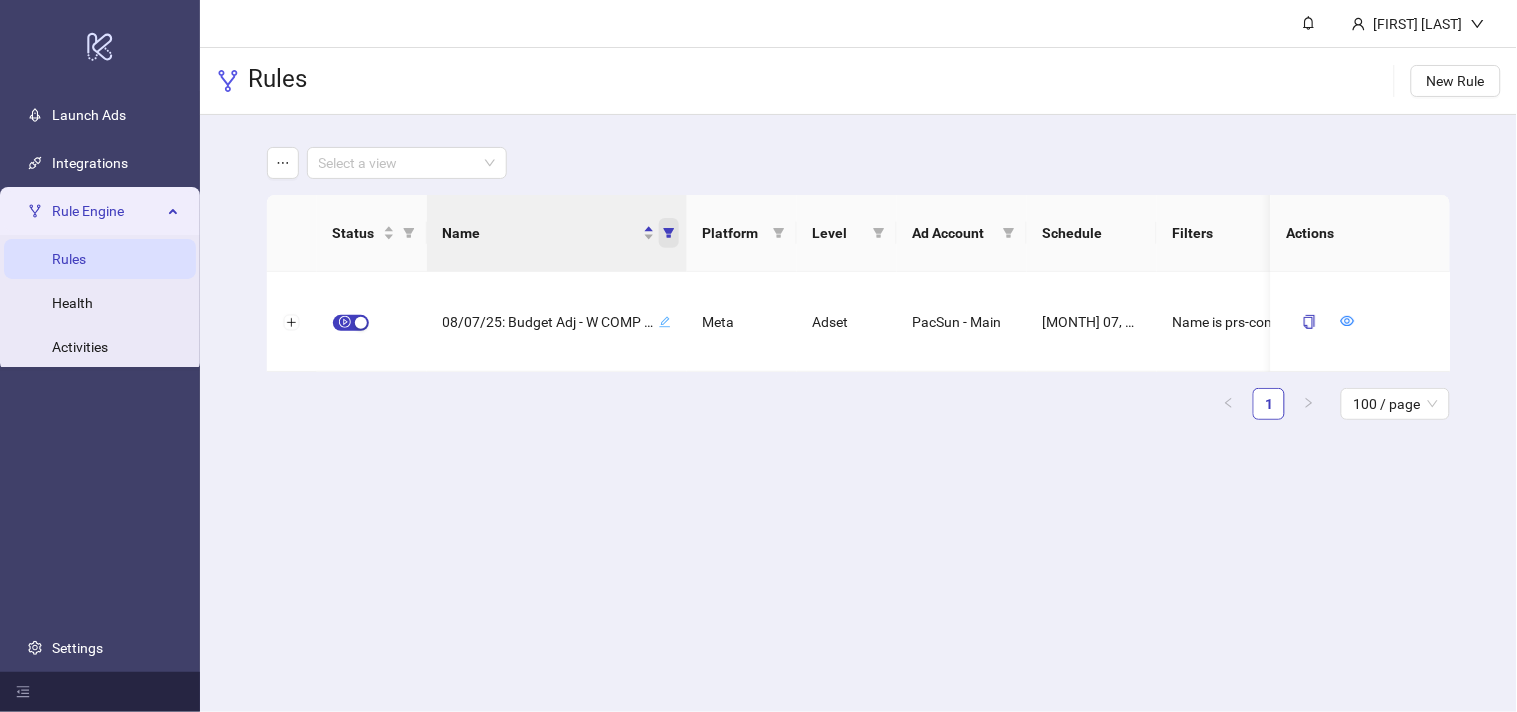 click 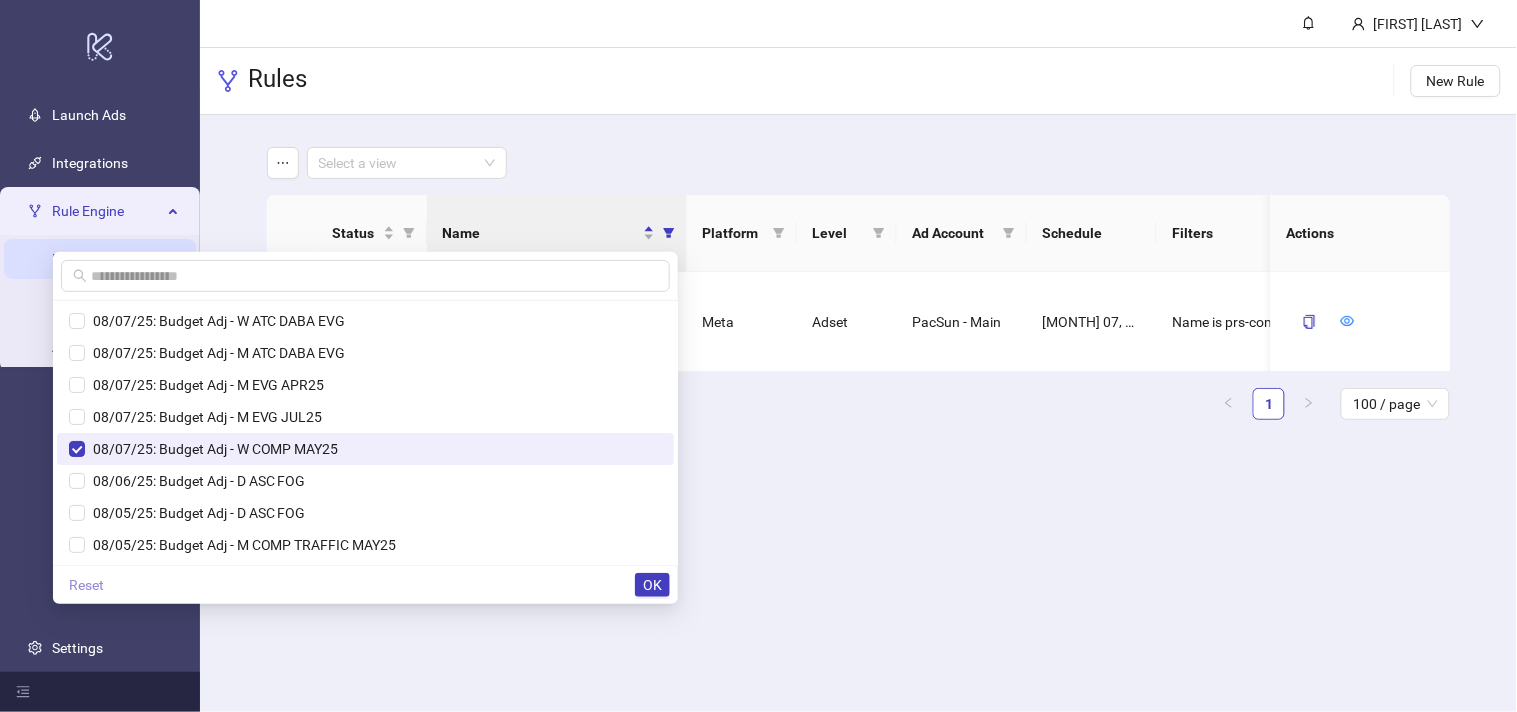 click on "Reset" at bounding box center (86, 585) 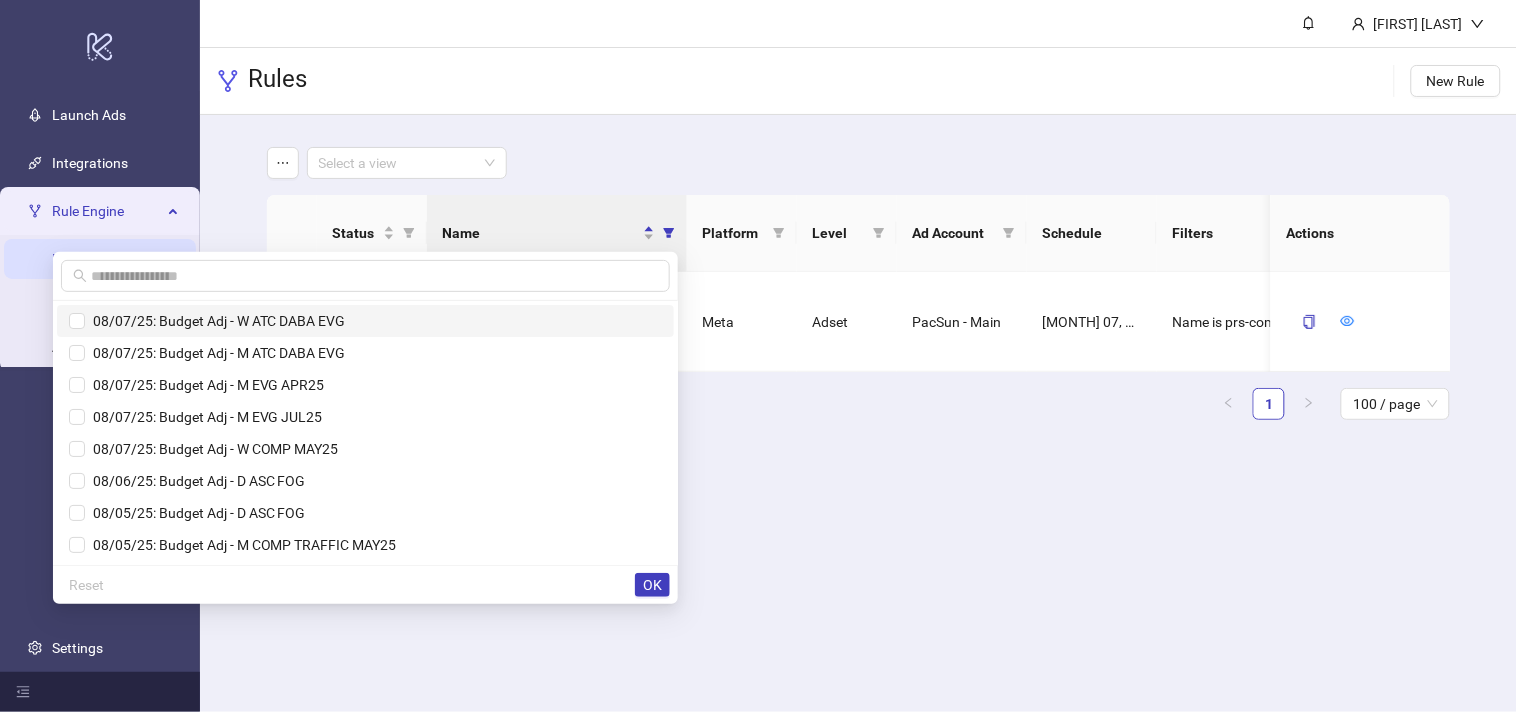 click on "08/07/25: Budget Adj - W ATC DABA EVG" at bounding box center [215, 321] 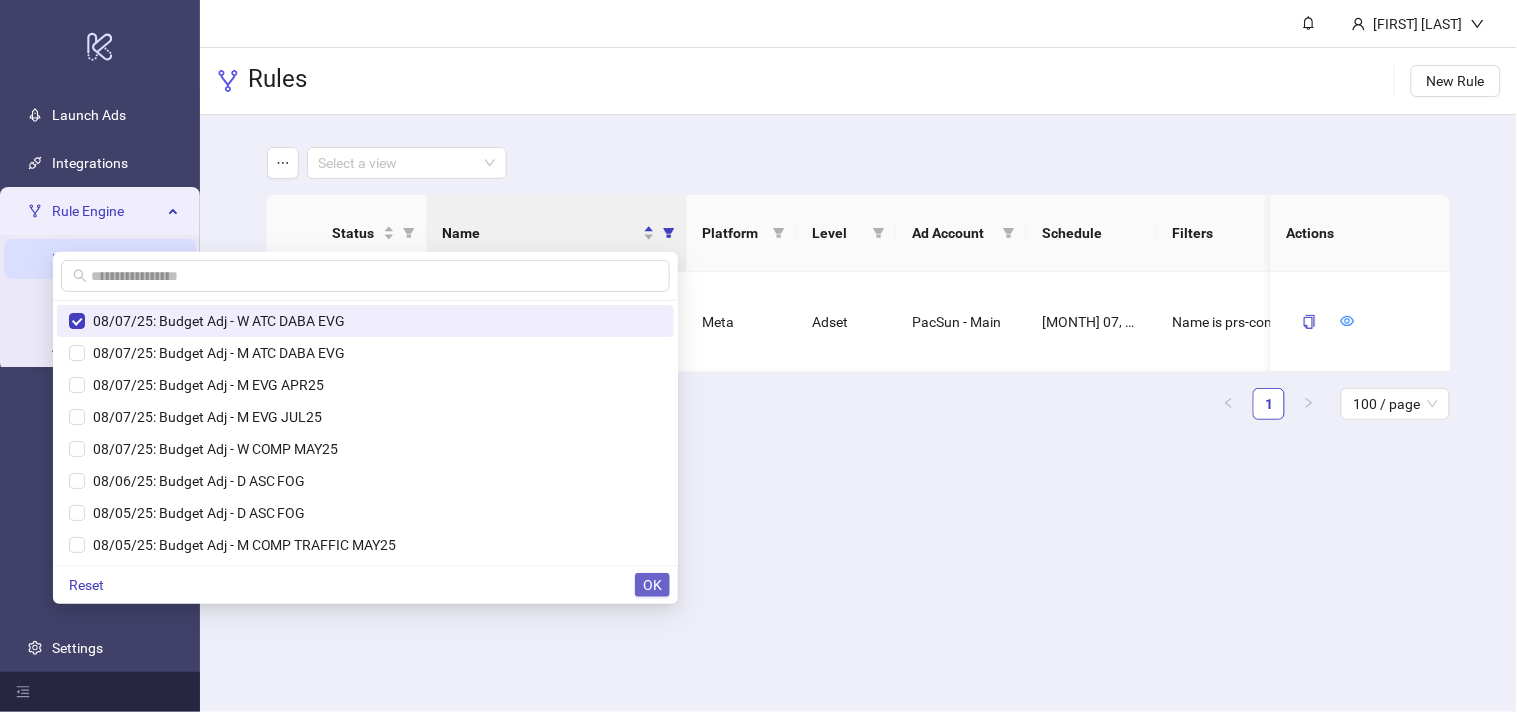 click on "OK" at bounding box center (652, 585) 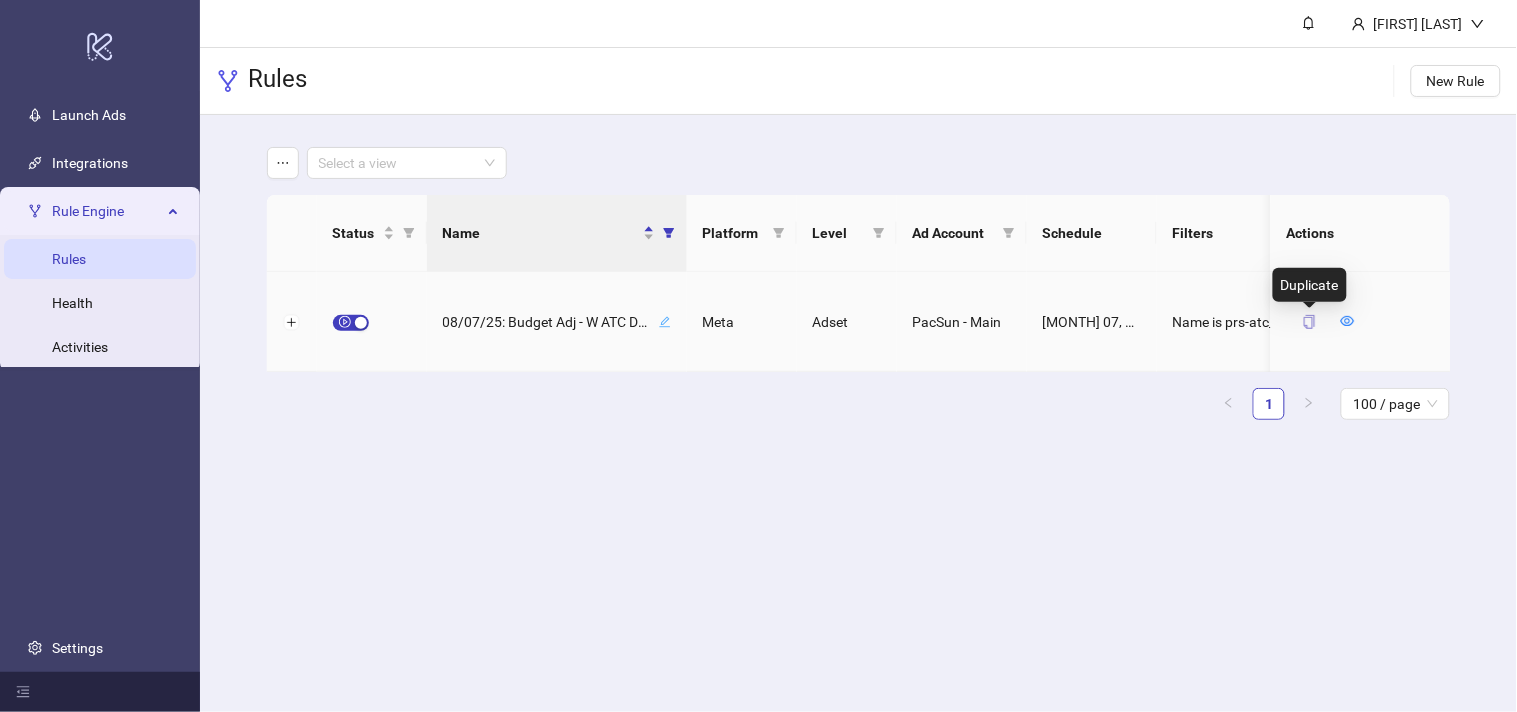 click 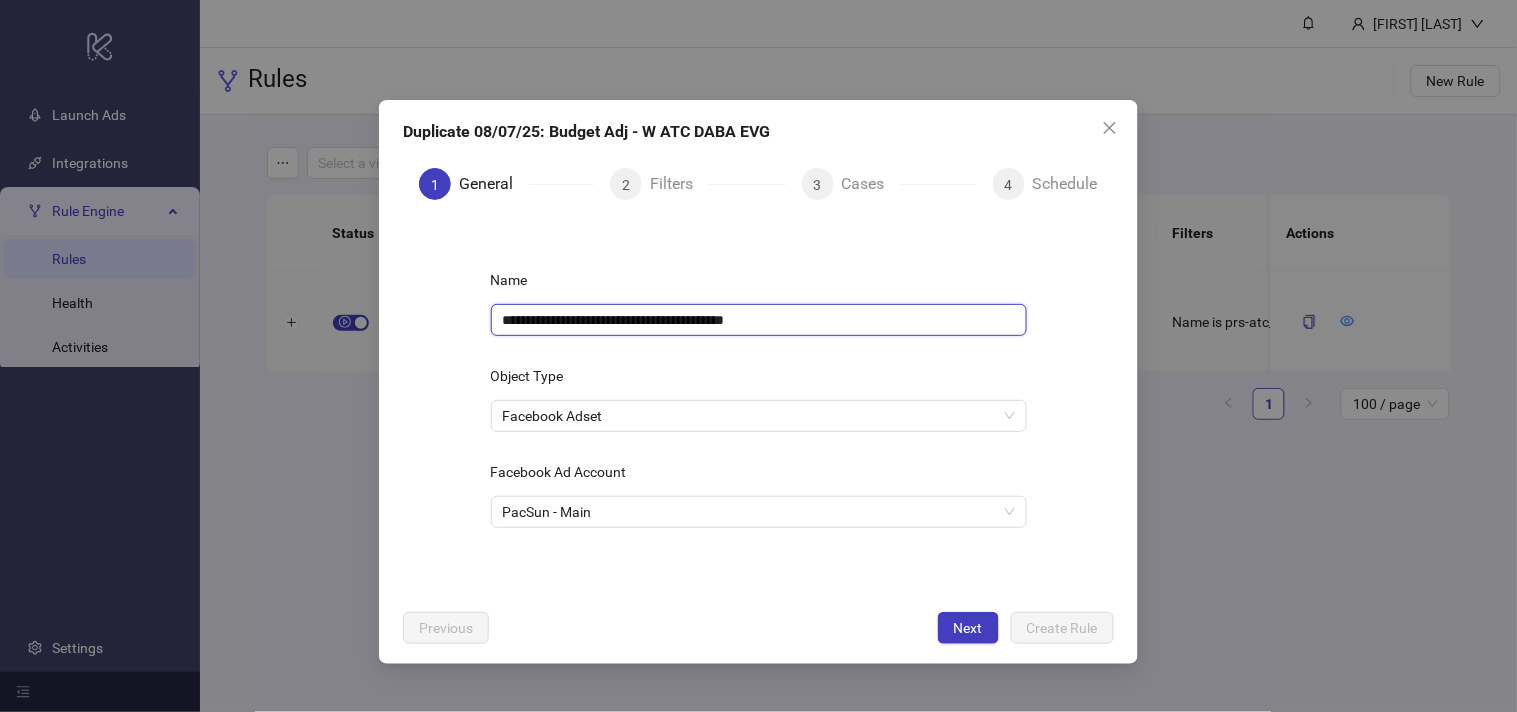 click on "**********" at bounding box center [759, 320] 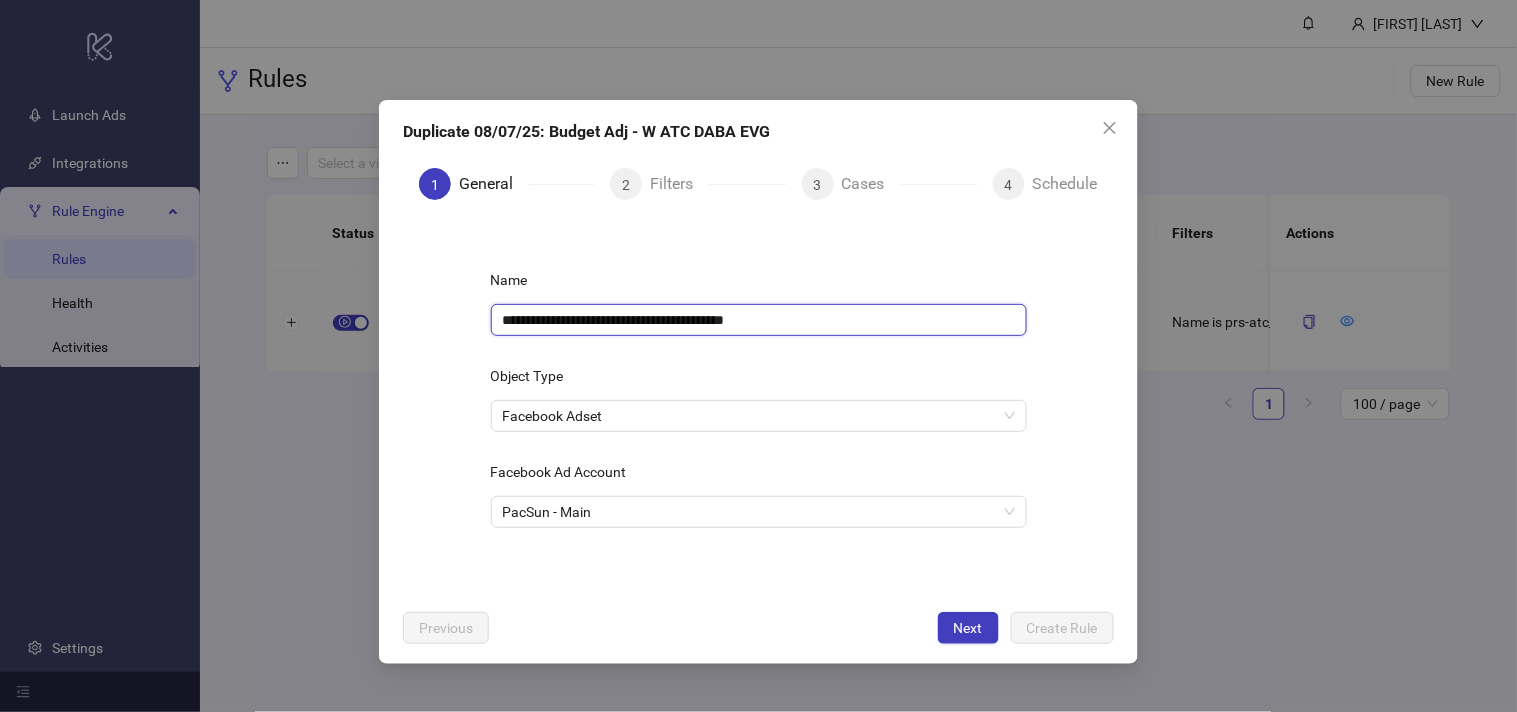 paste 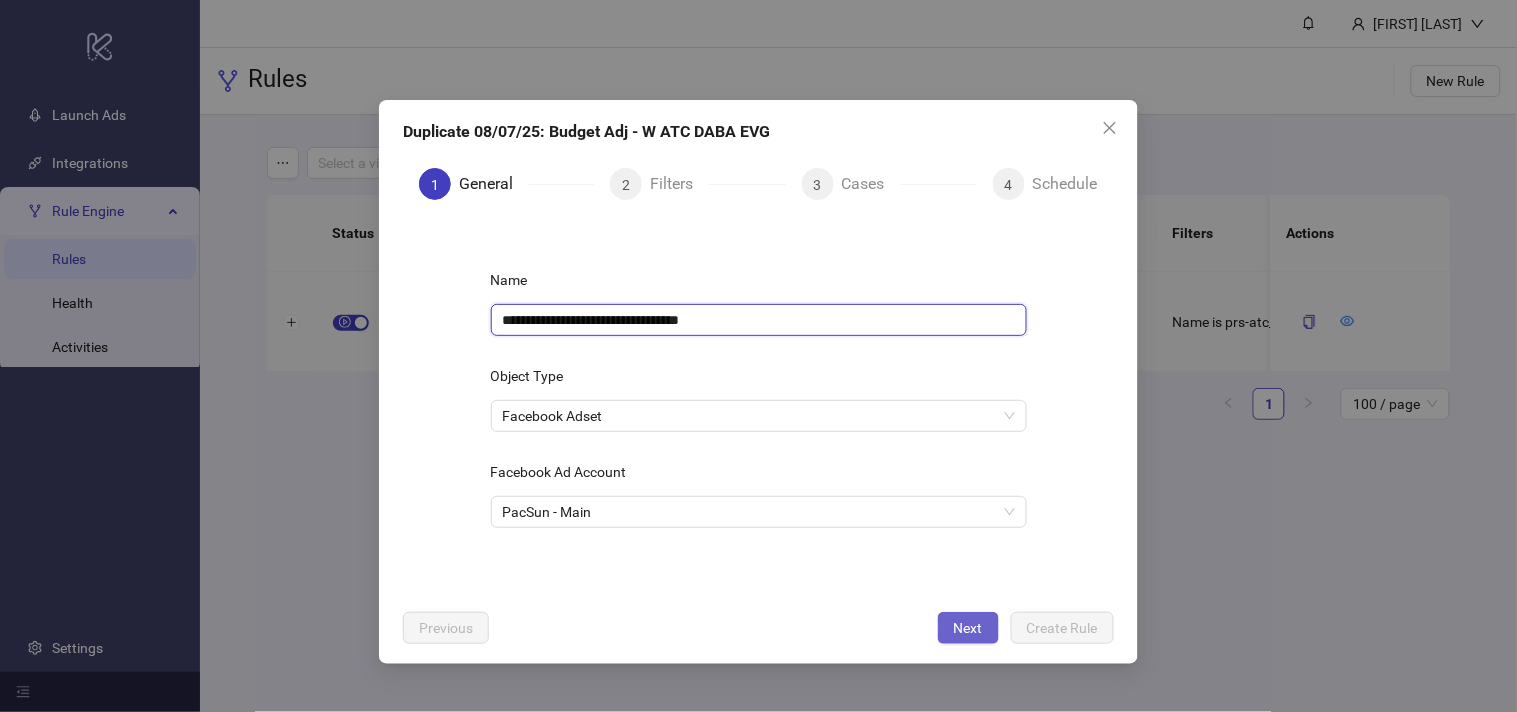 type on "**********" 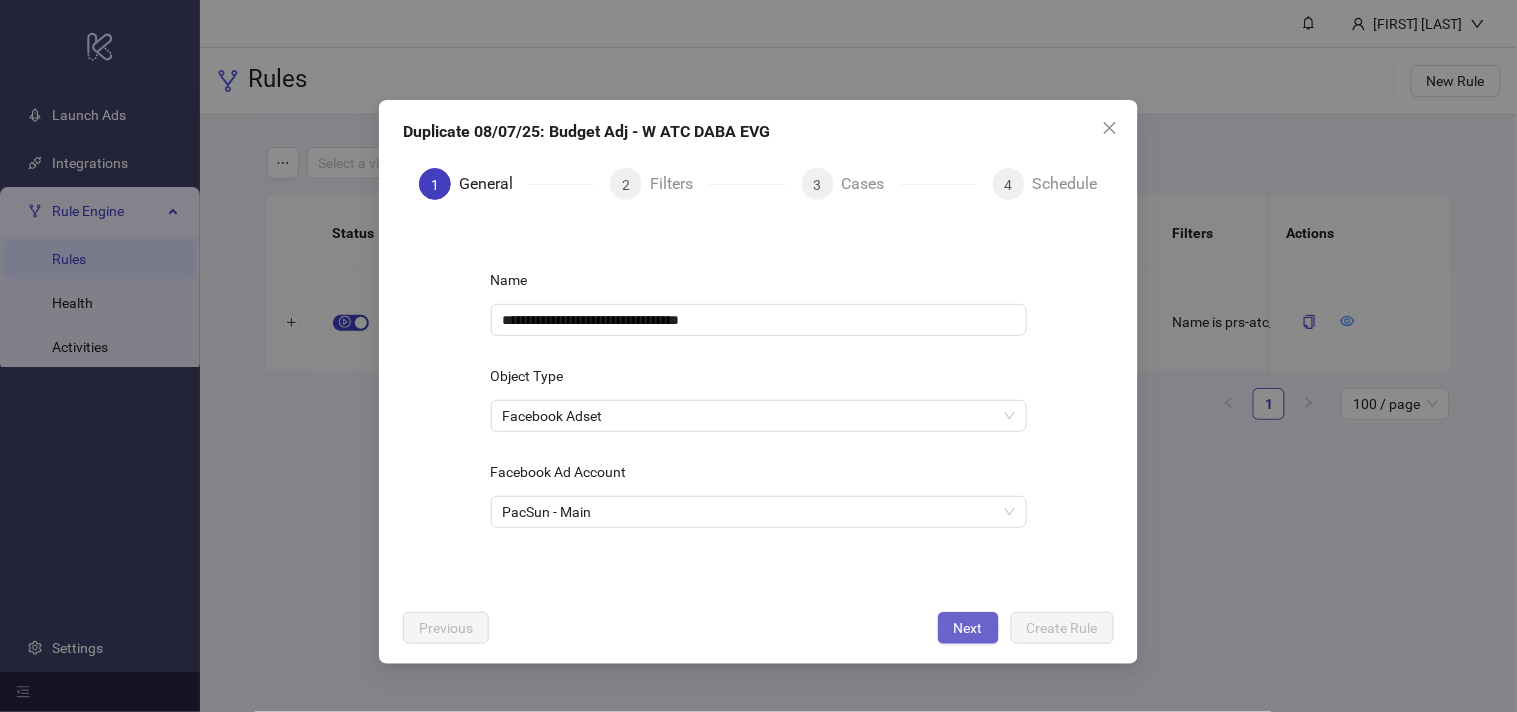 click on "Next" at bounding box center (968, 628) 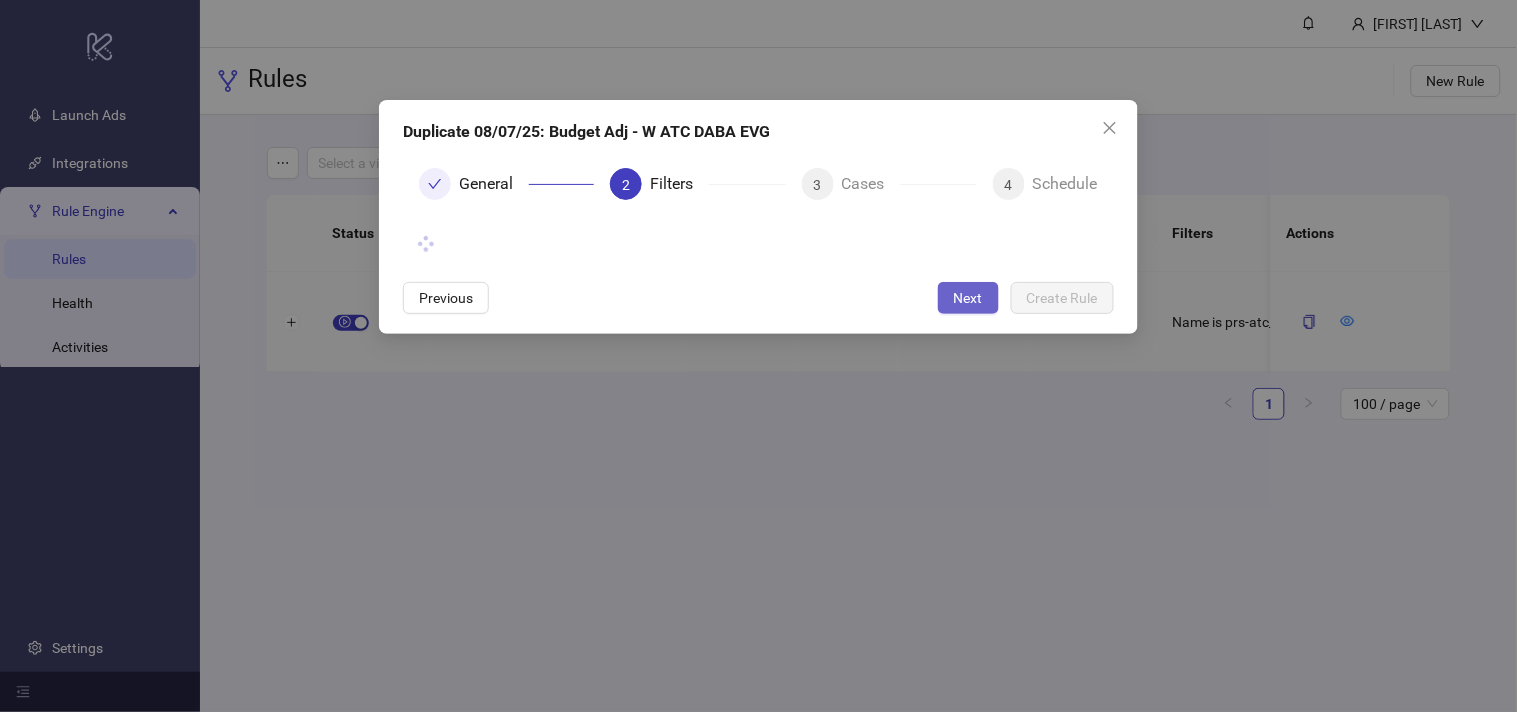 type 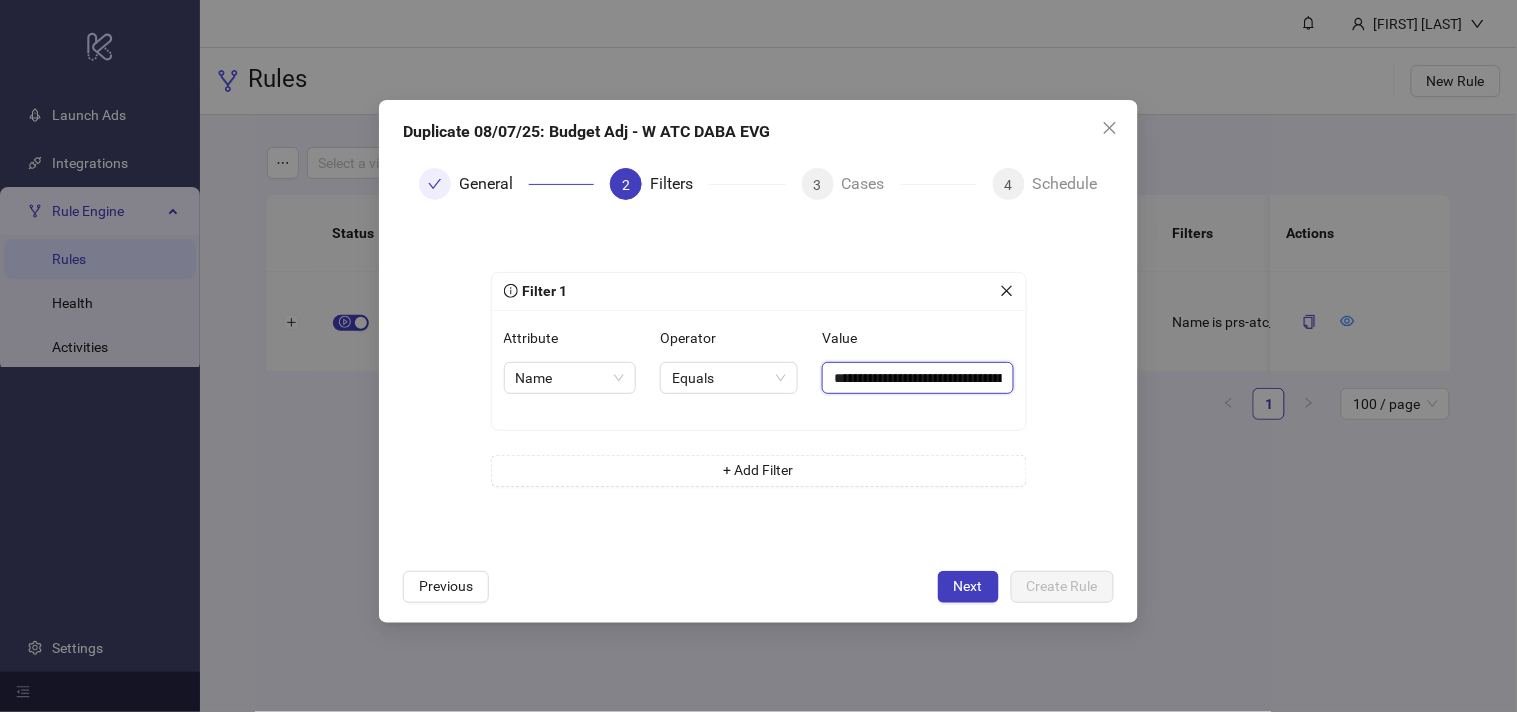 click on "**********" at bounding box center (917, 378) 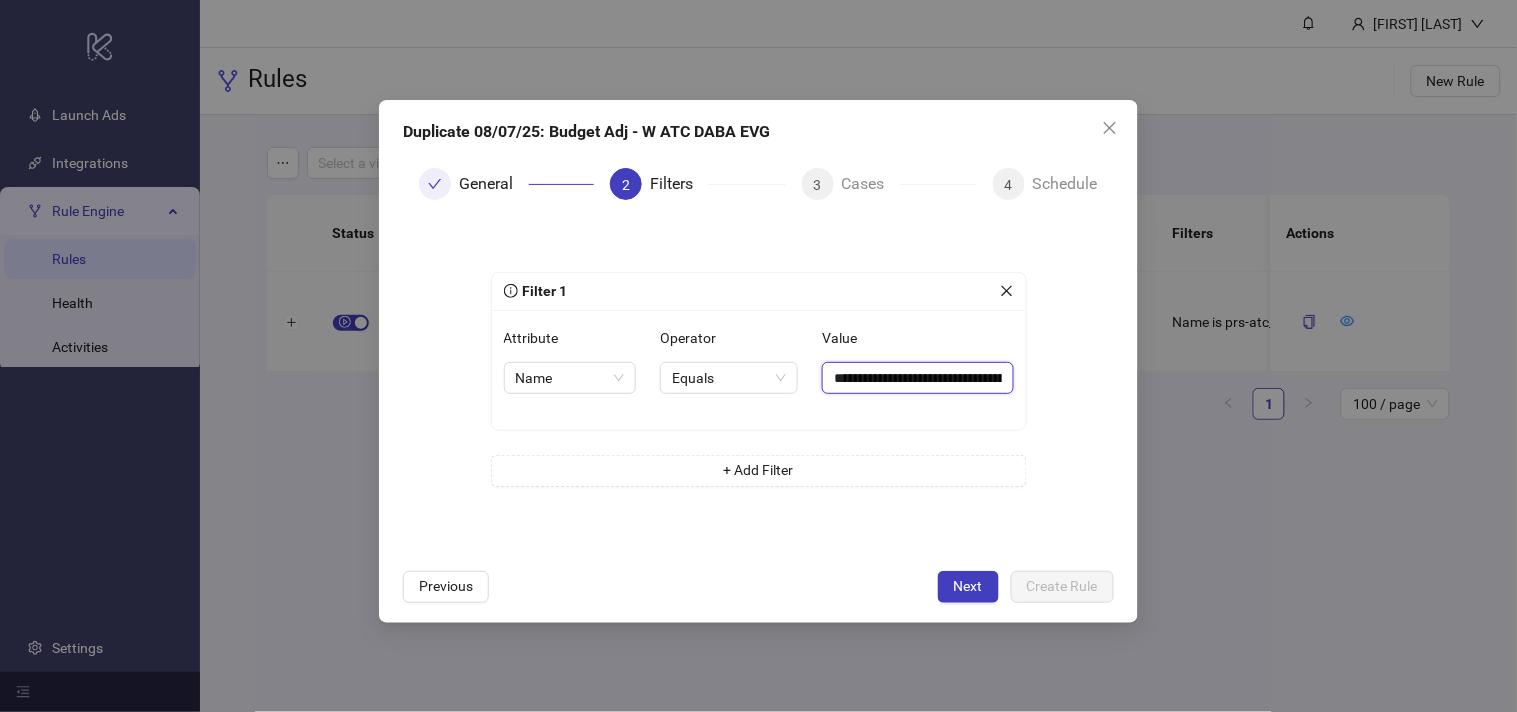 paste on "*" 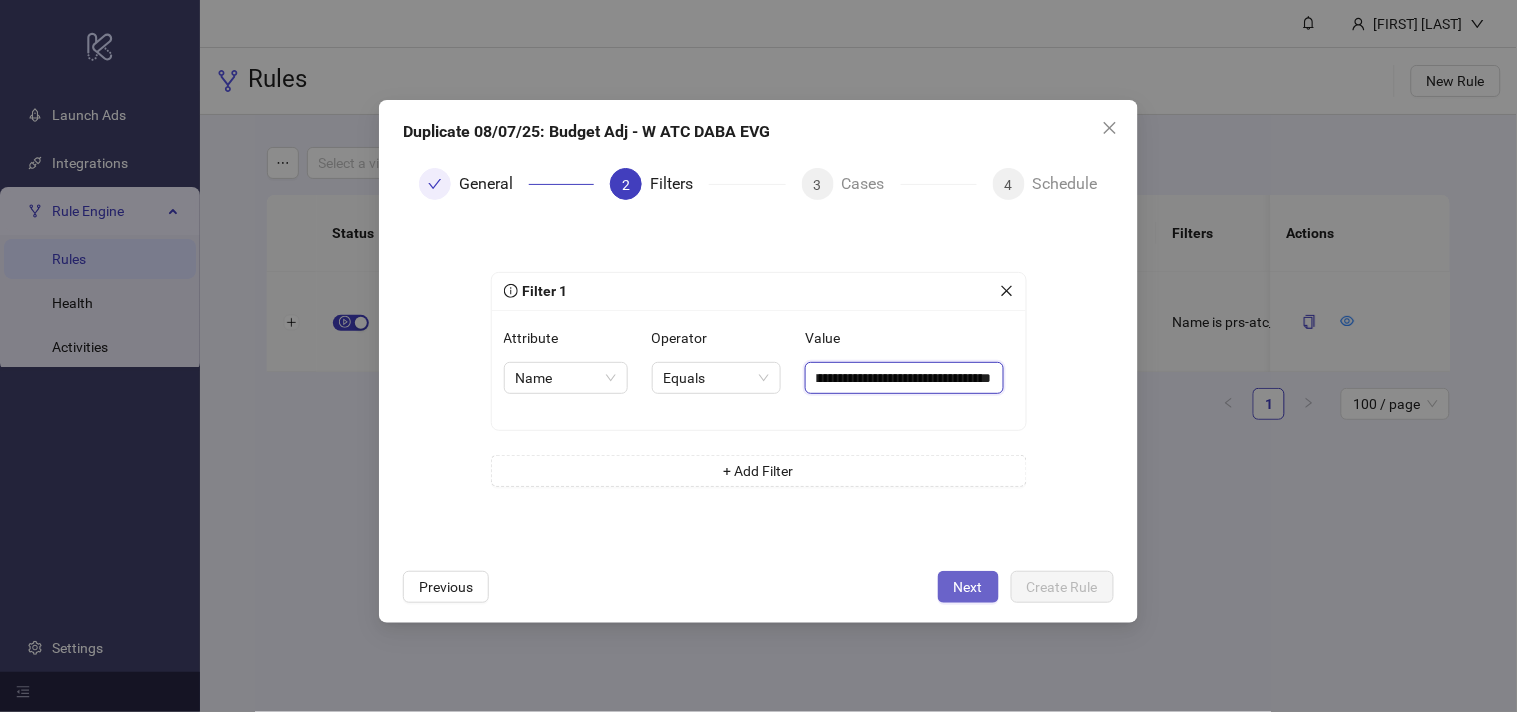 type on "**********" 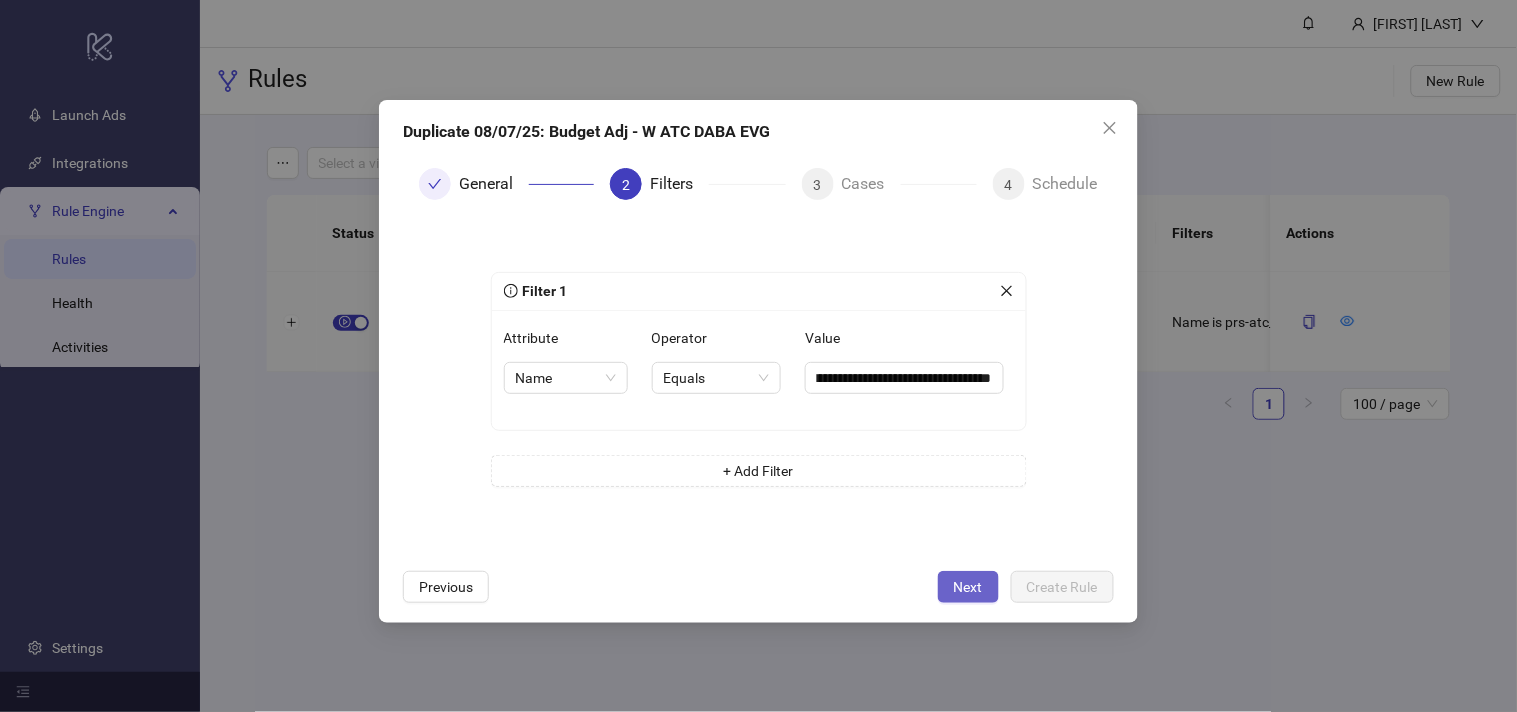 scroll, scrollTop: 0, scrollLeft: 0, axis: both 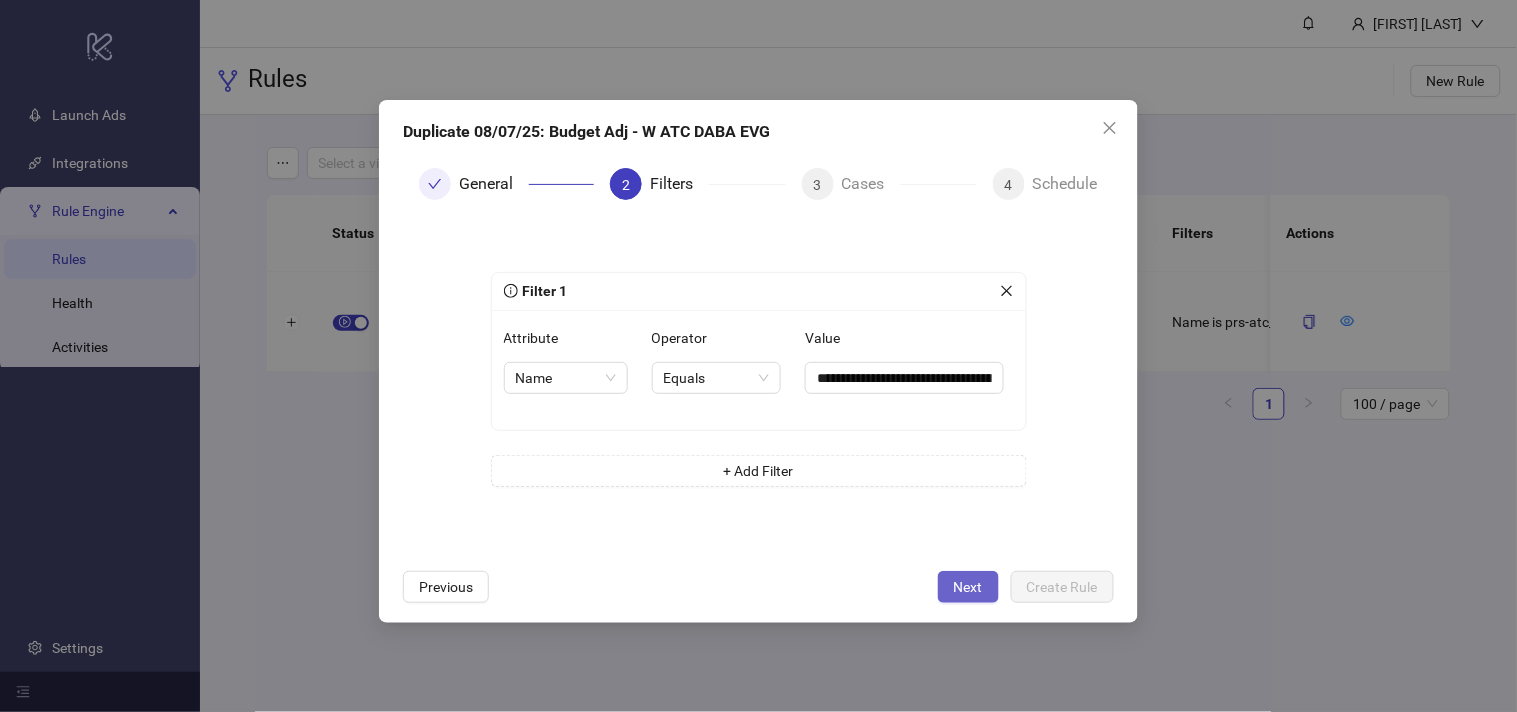 click on "Next" at bounding box center [968, 587] 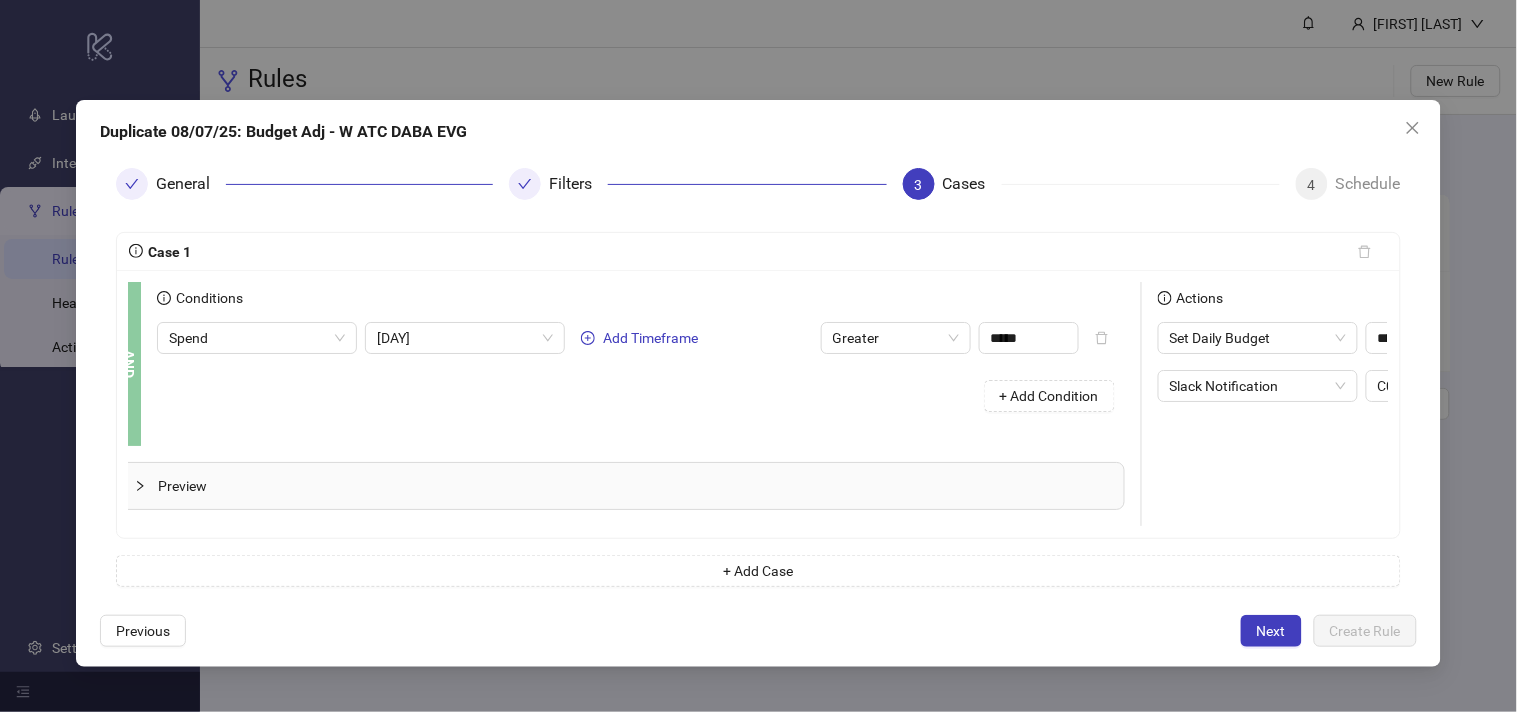 scroll, scrollTop: 0, scrollLeft: 275, axis: horizontal 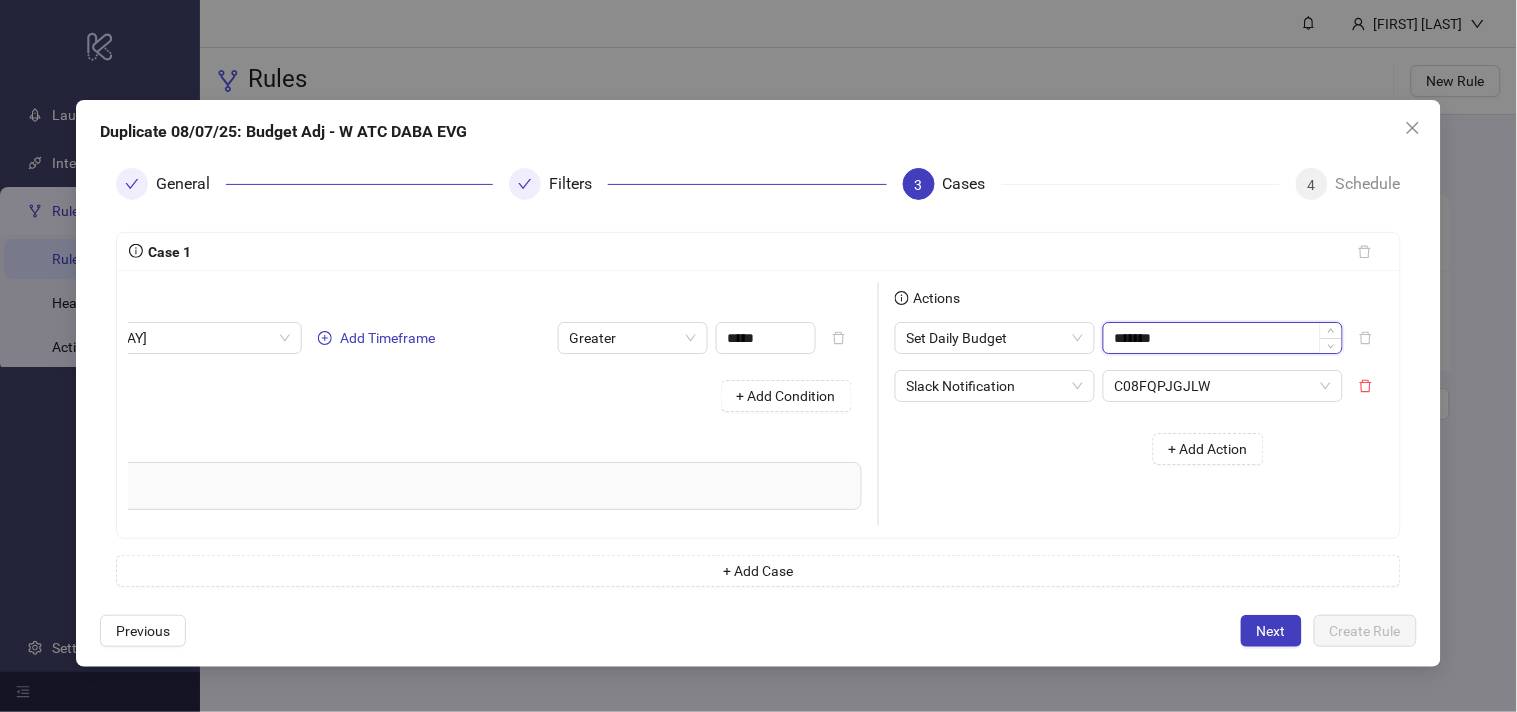 click on "*******" at bounding box center [1223, 338] 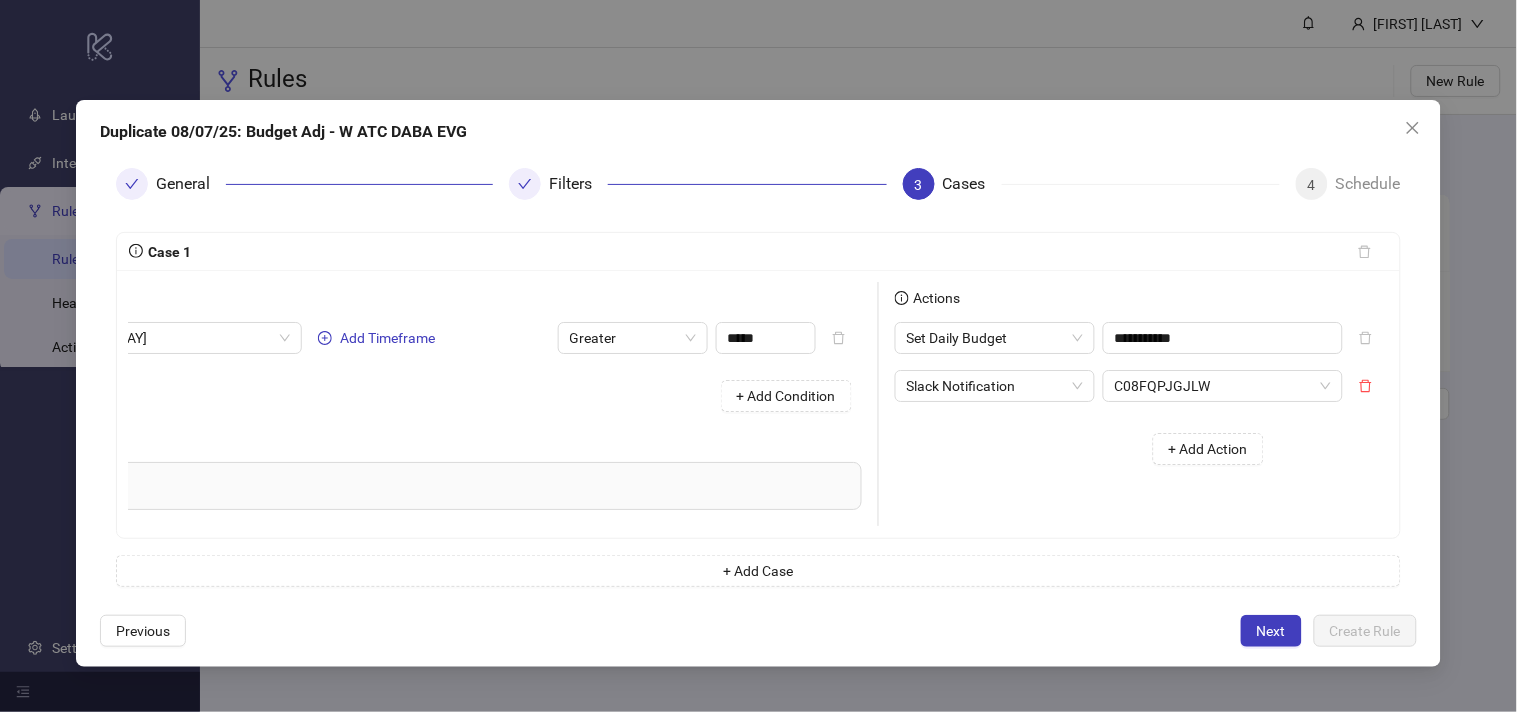 type on "*******" 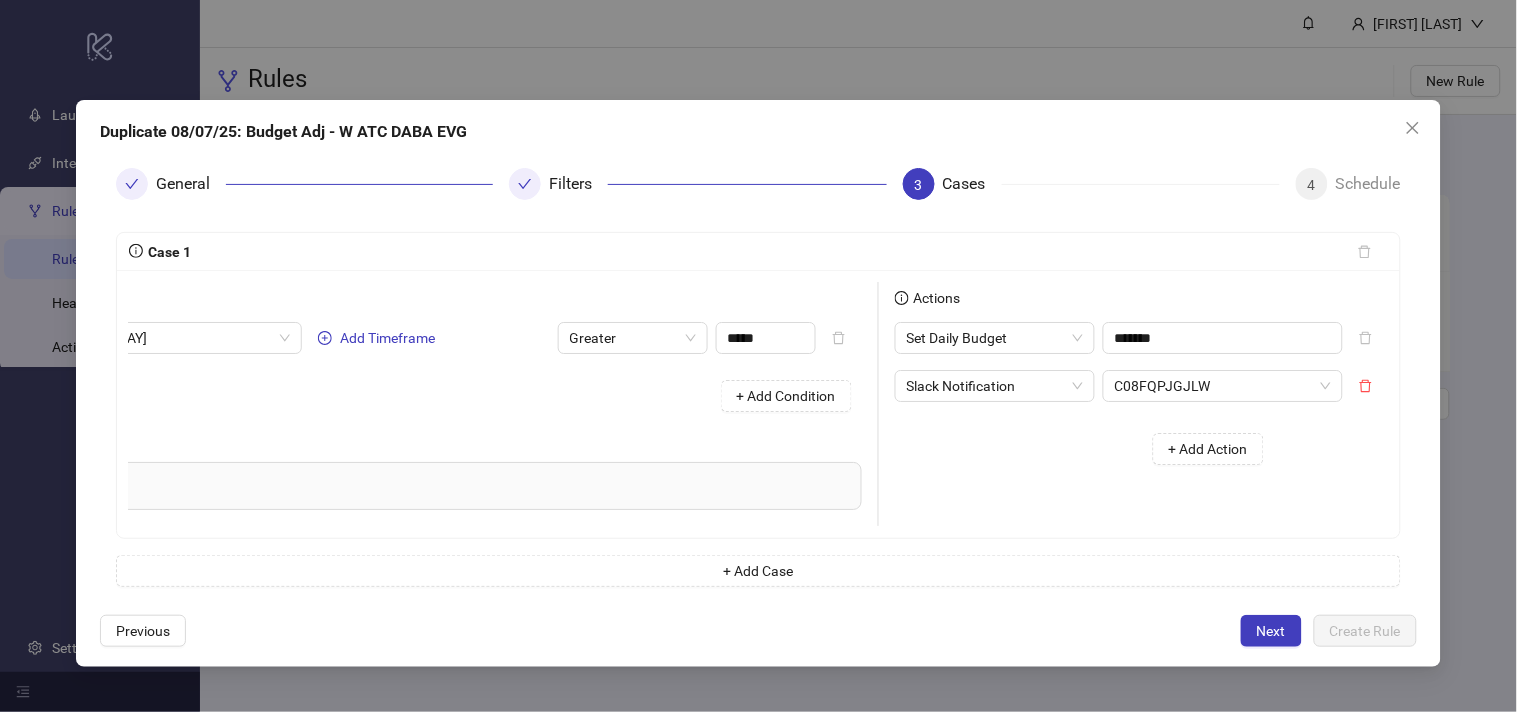 click on "+ Add Action" at bounding box center (1087, 449) 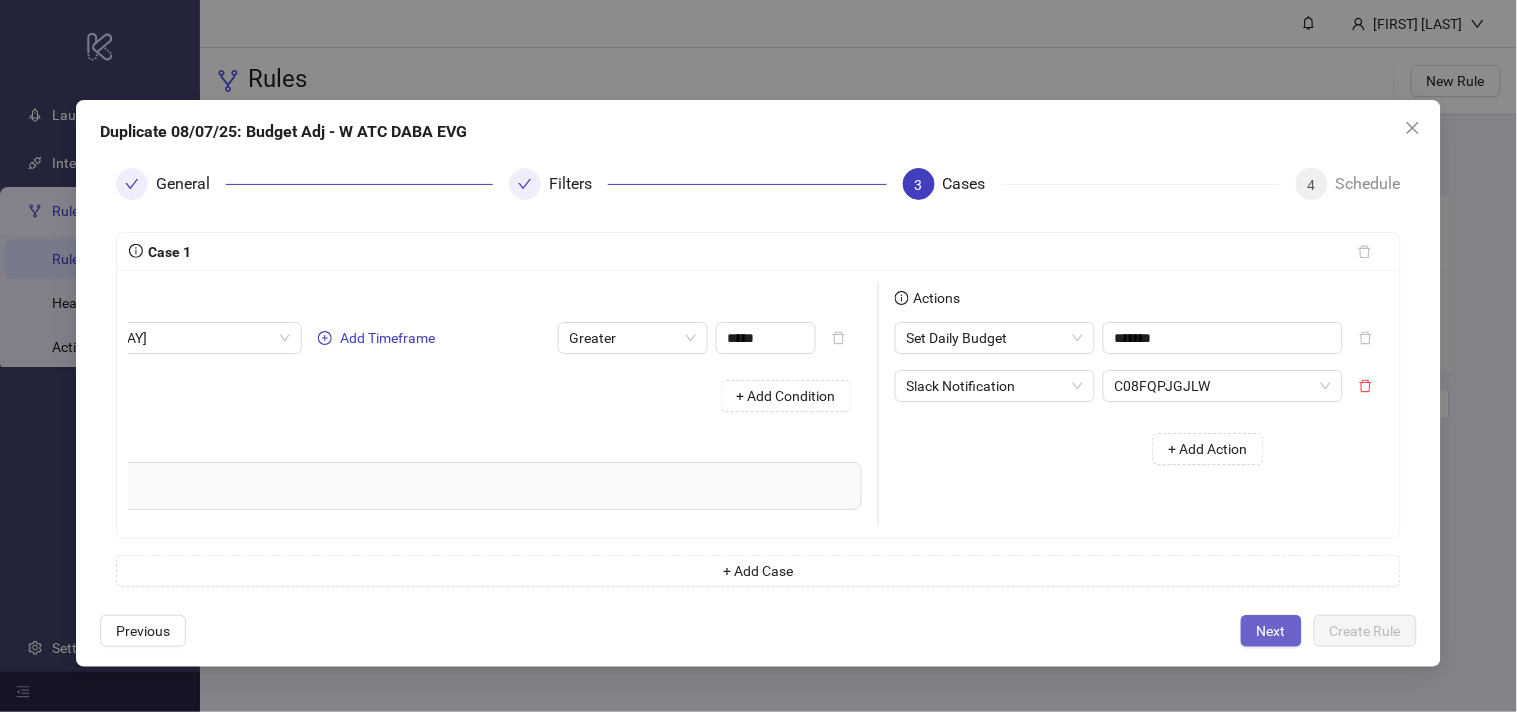 click on "Next" at bounding box center [1271, 631] 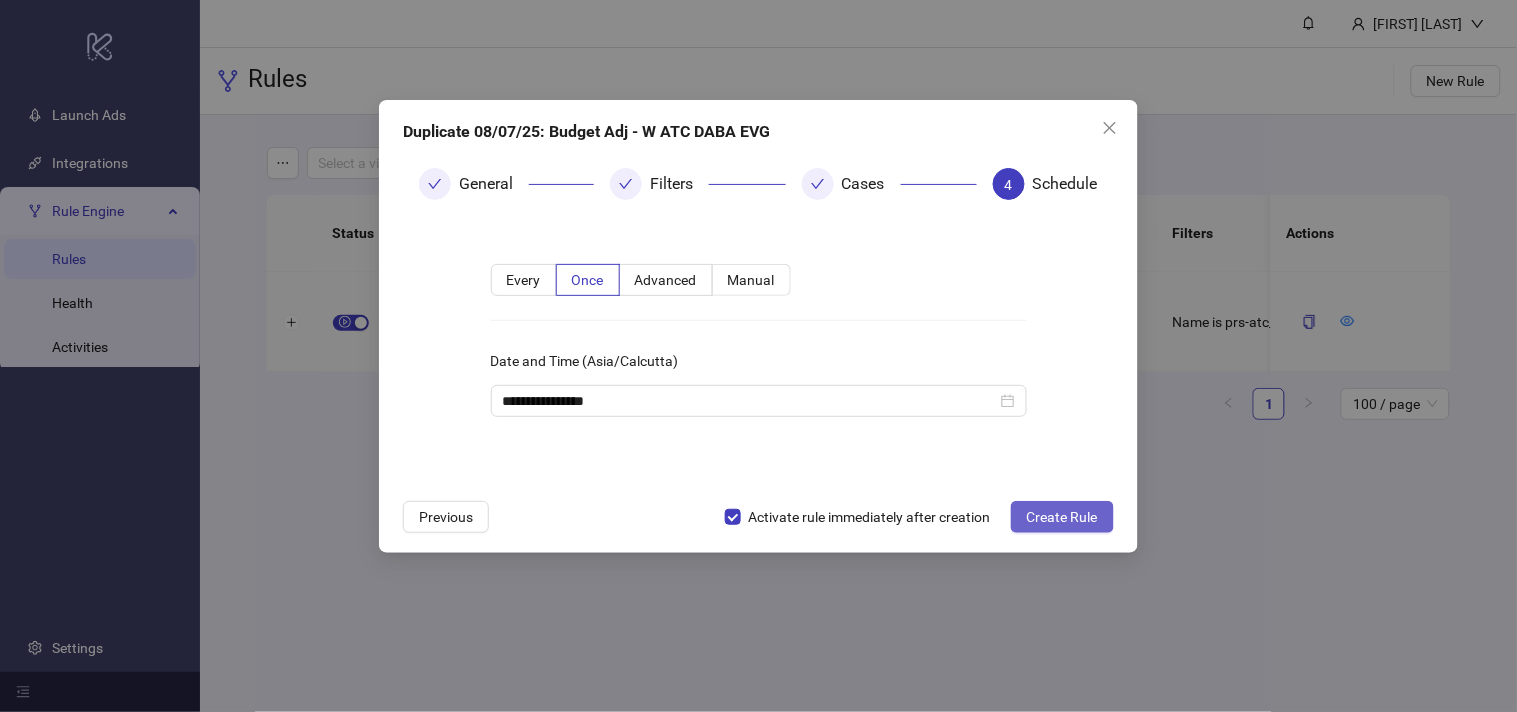 click on "Create Rule" at bounding box center (1062, 517) 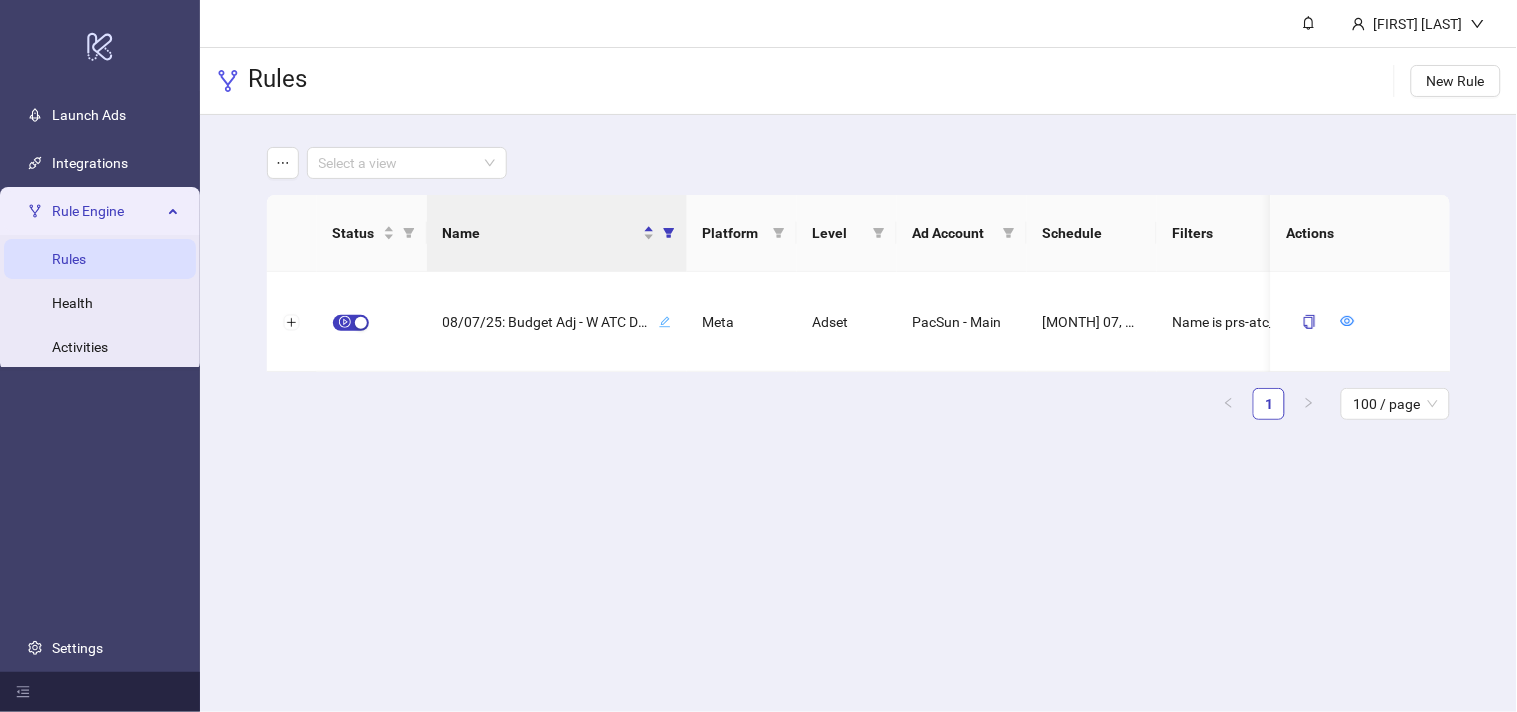 type 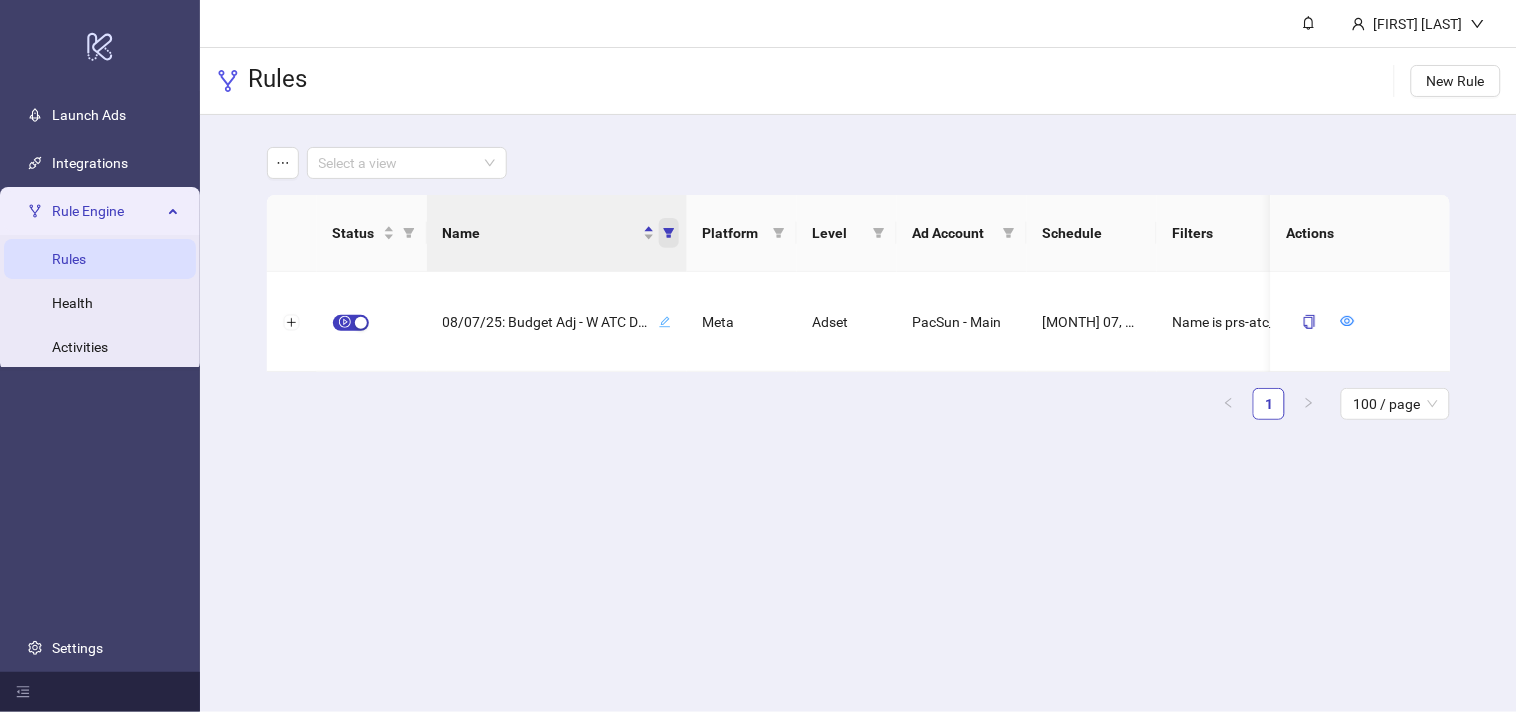 click 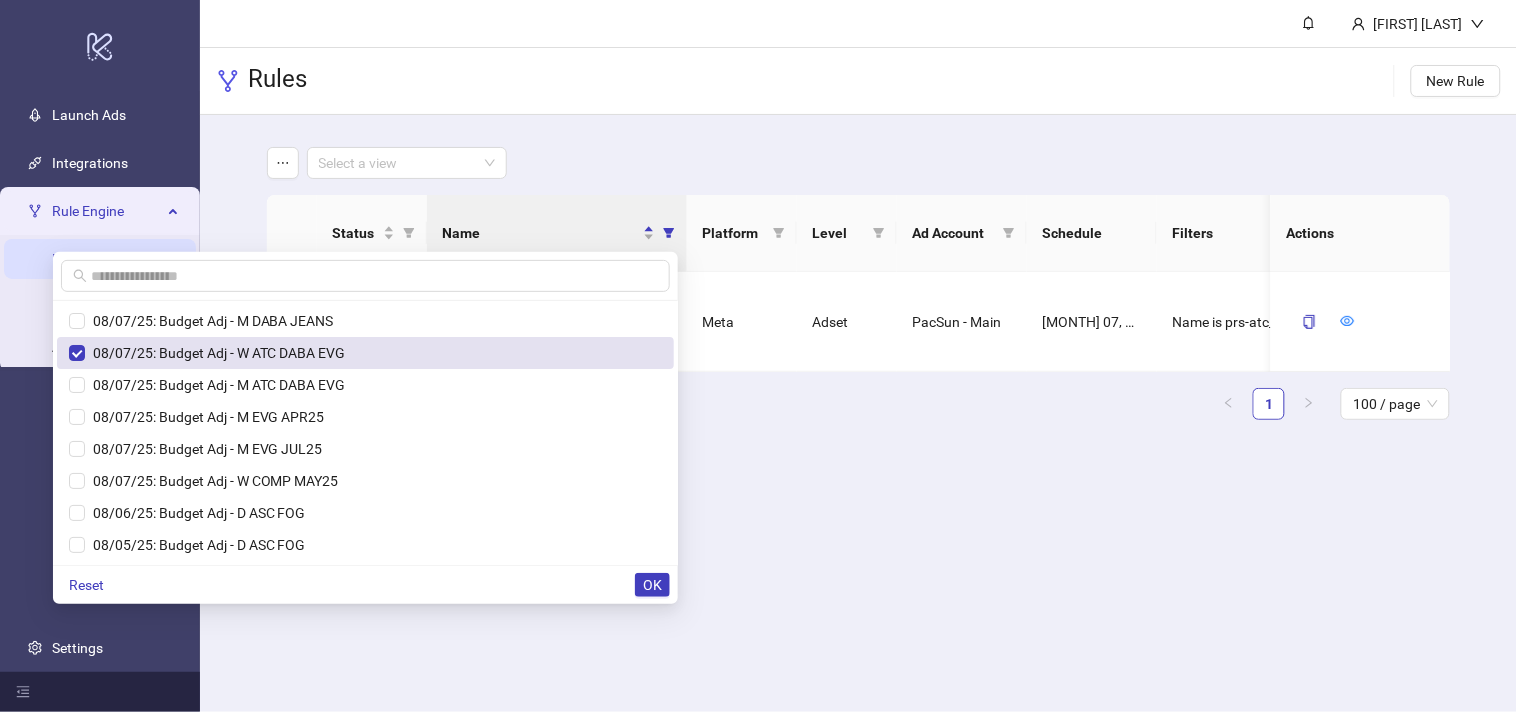 click on "08/07/25: Budget Adj - W ATC DABA EVG" at bounding box center [365, 353] 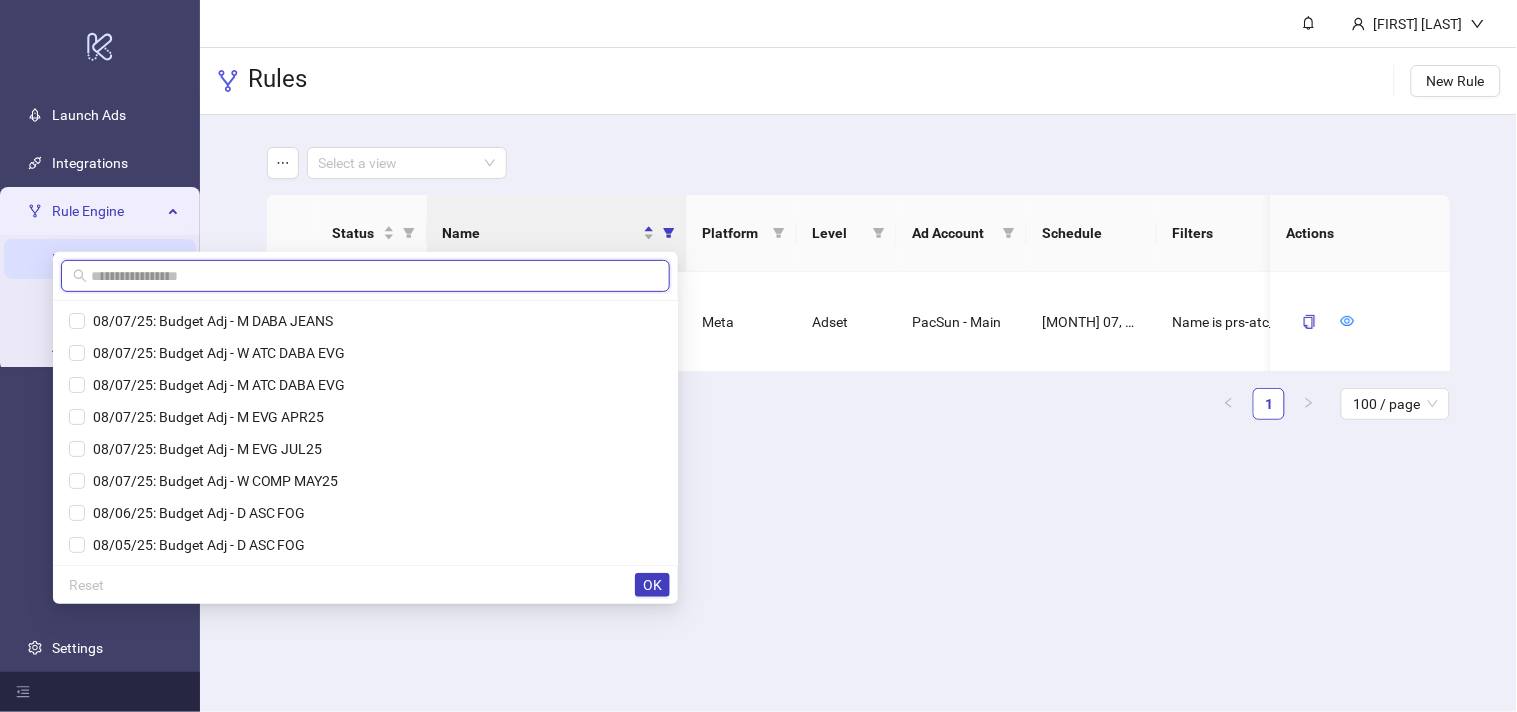 click at bounding box center [374, 276] 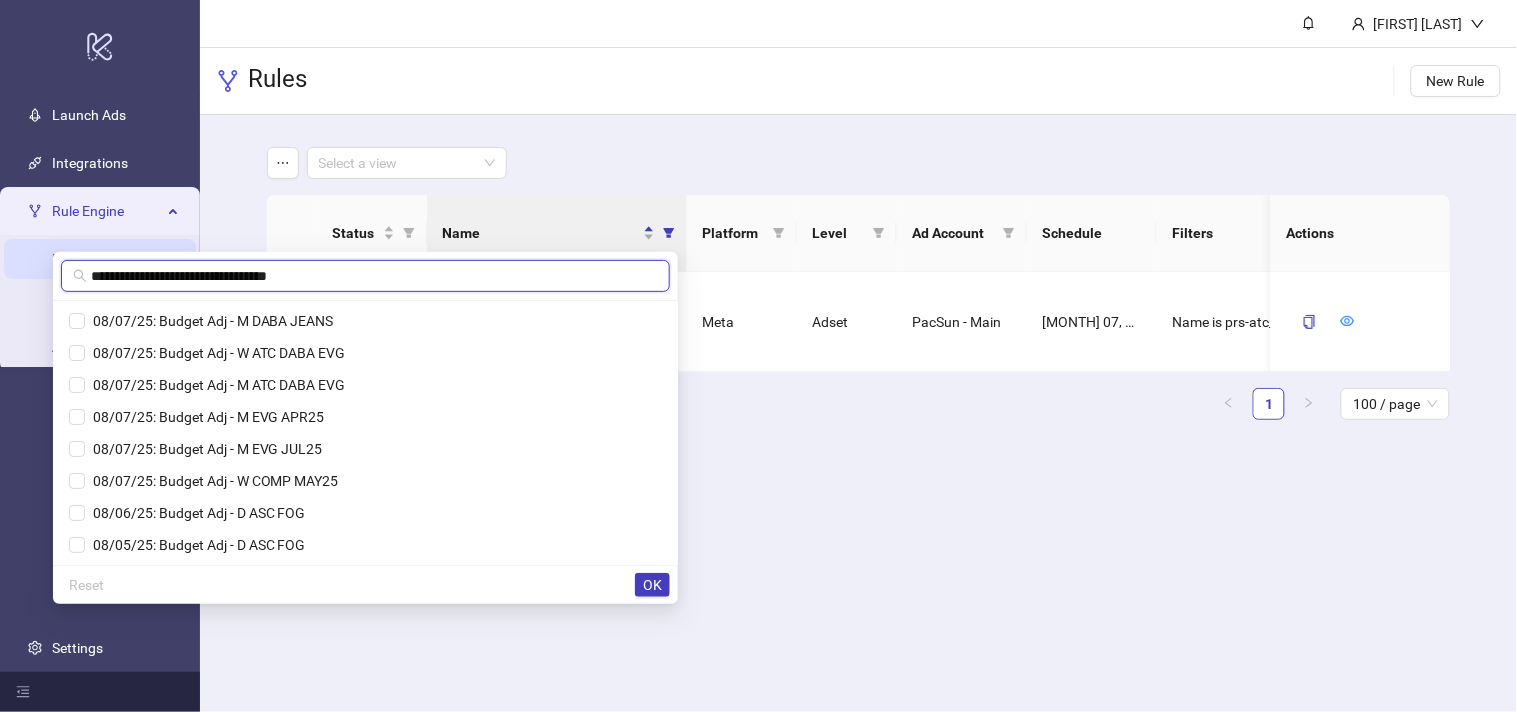 scroll, scrollTop: 0, scrollLeft: 2, axis: horizontal 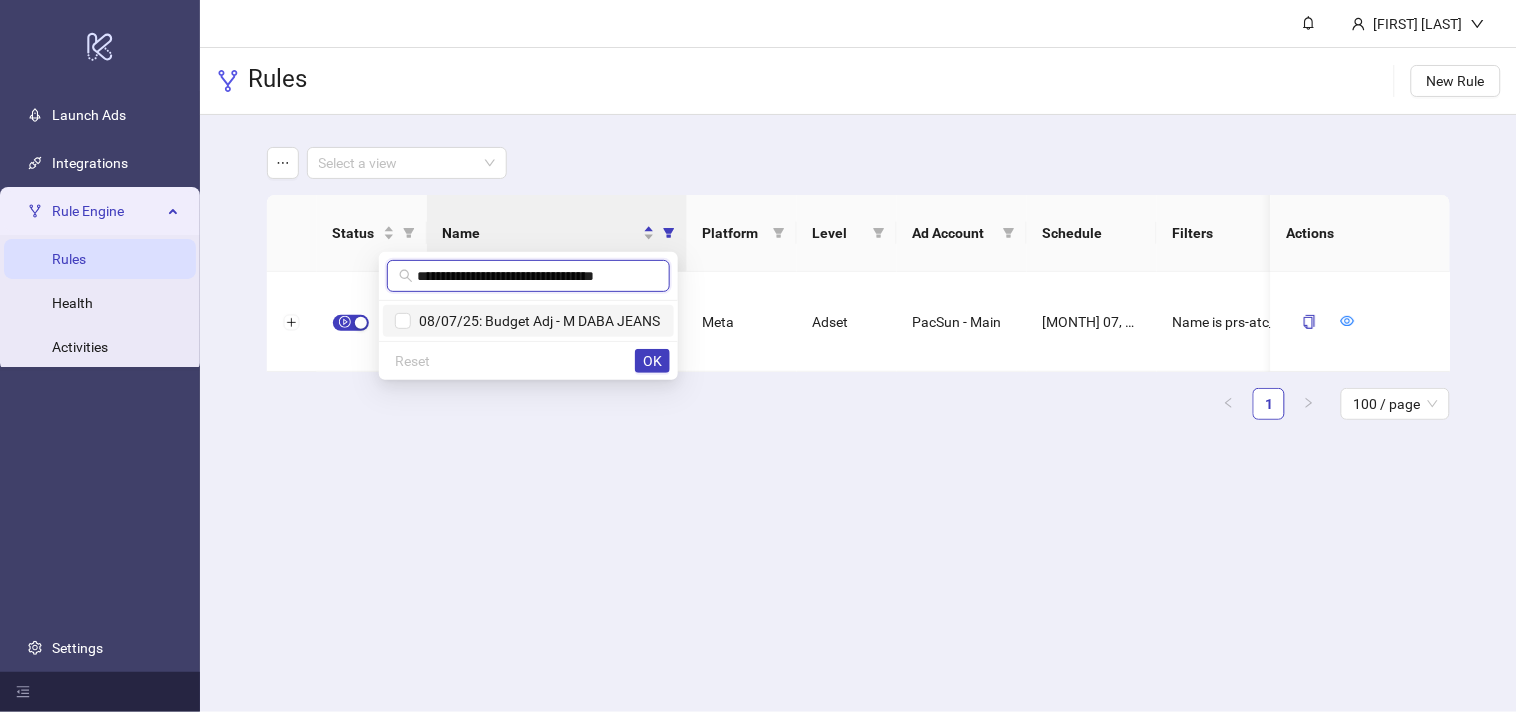type on "**********" 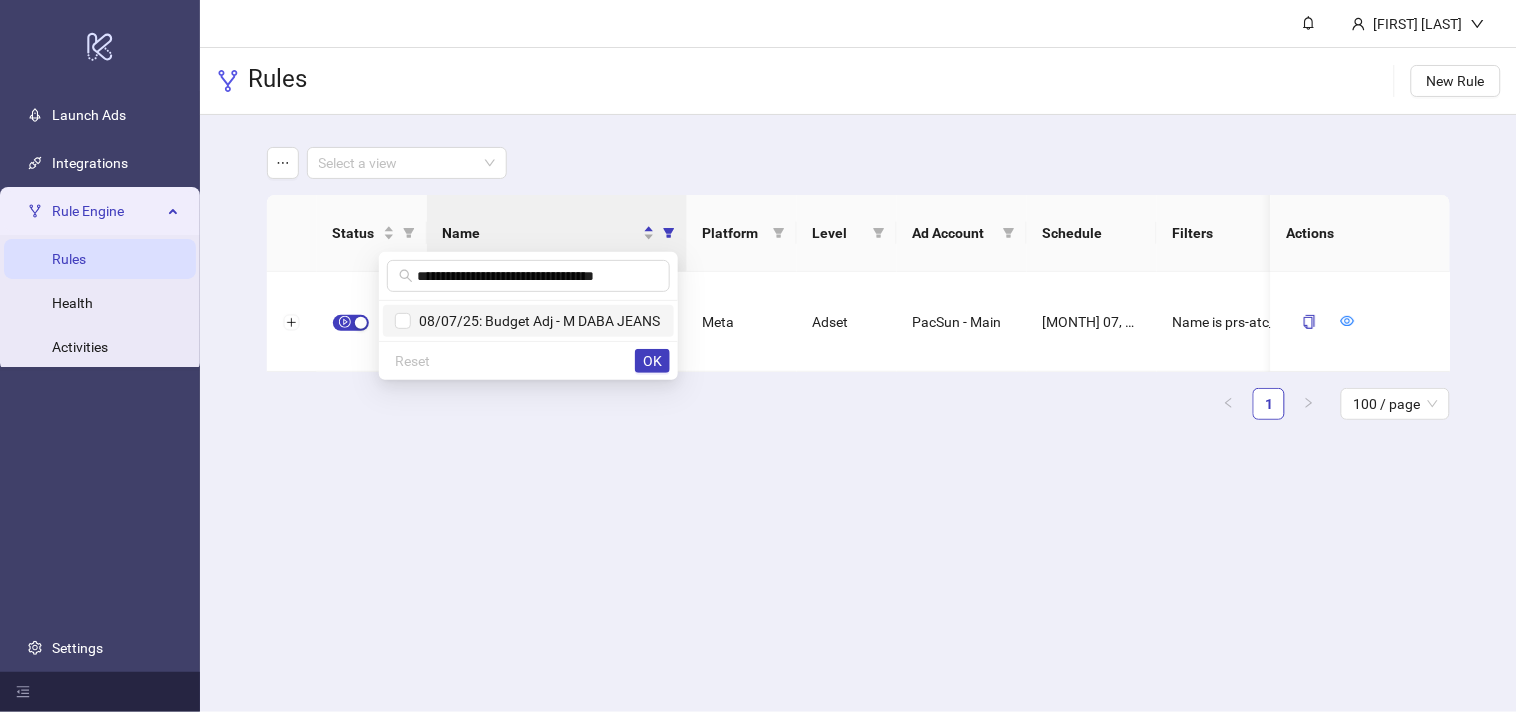scroll, scrollTop: 0, scrollLeft: 0, axis: both 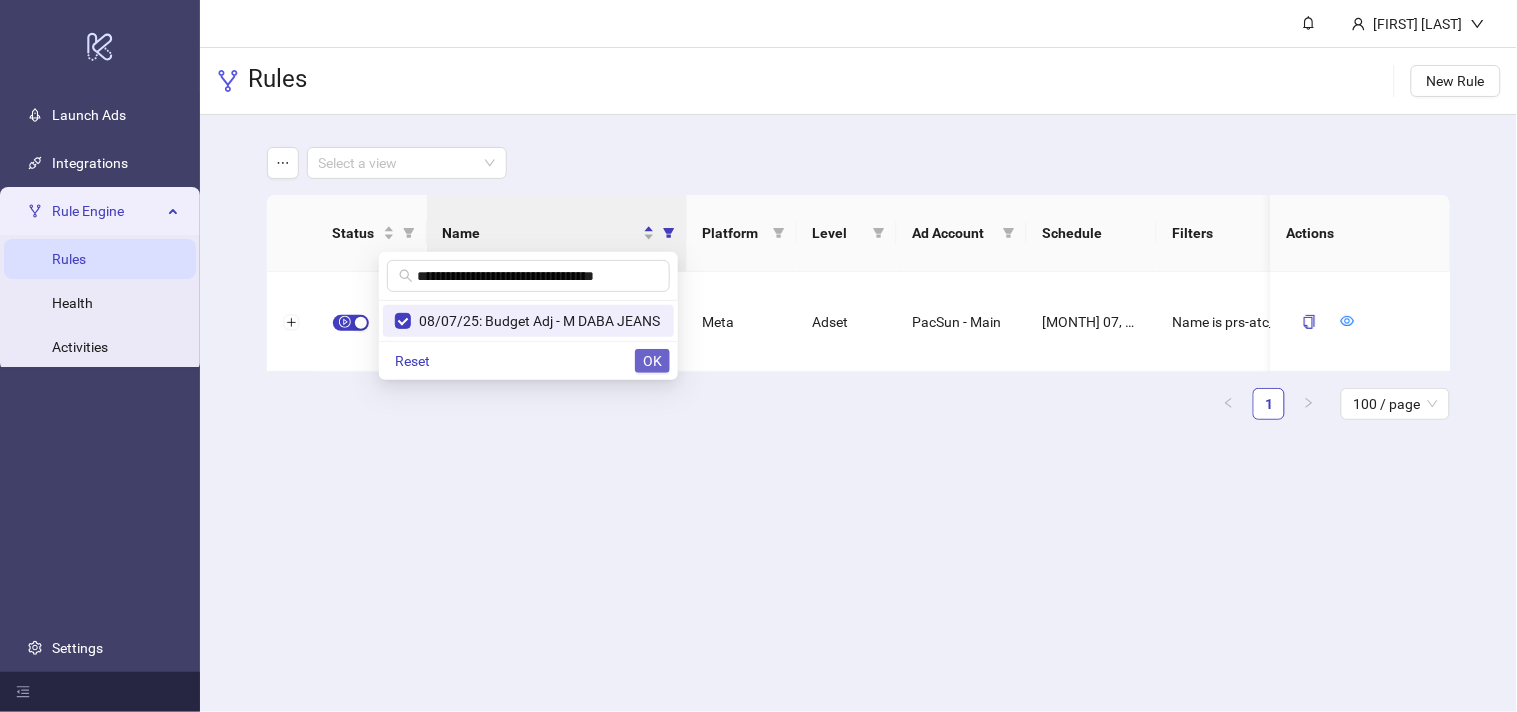 click on "OK" at bounding box center (652, 361) 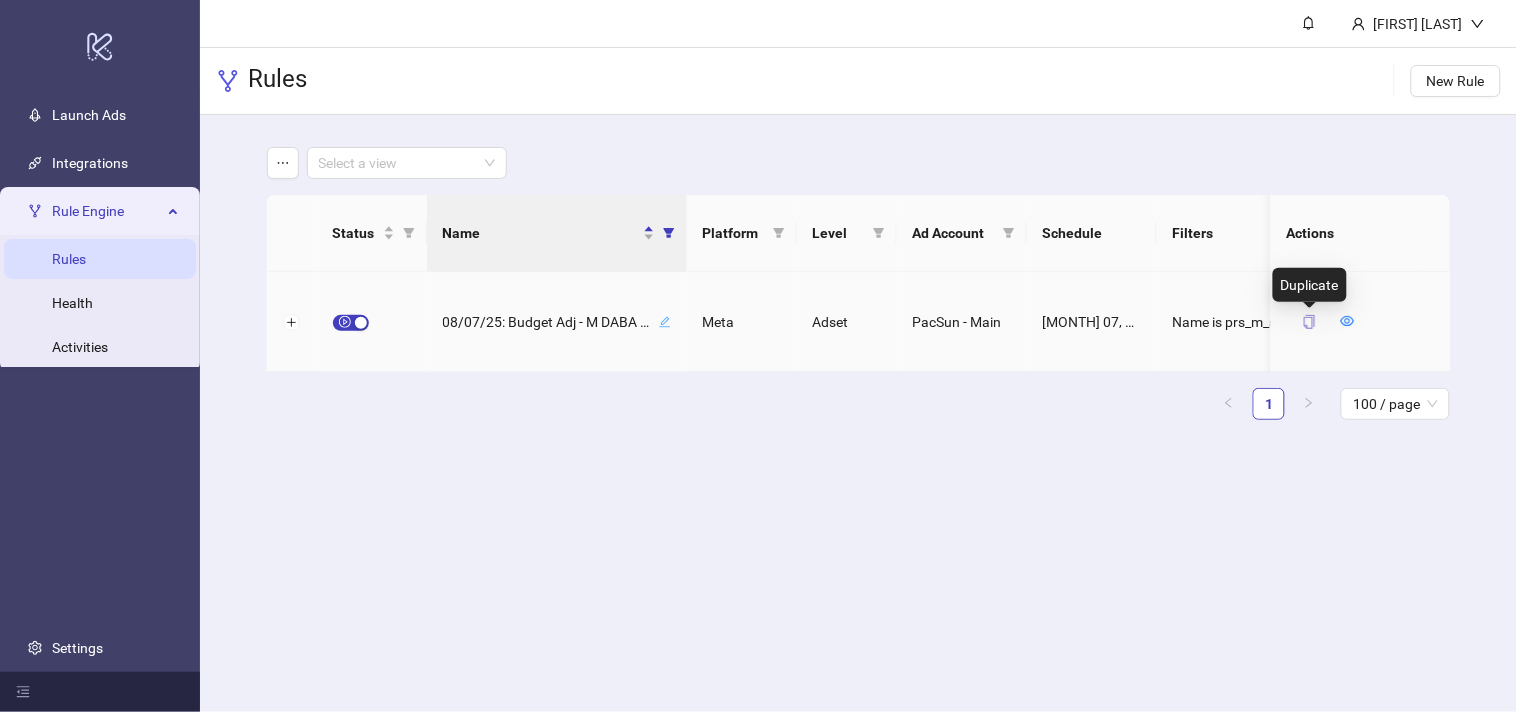 click 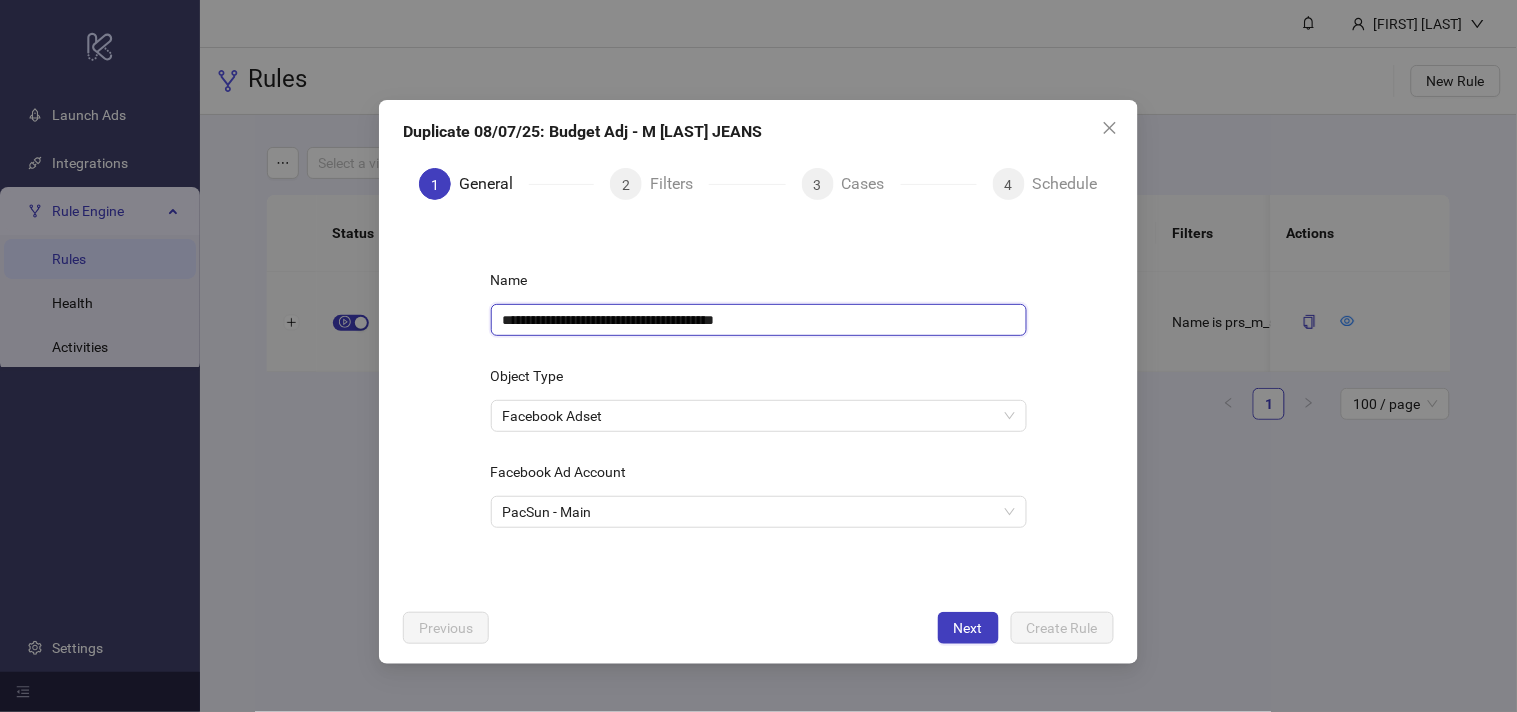 click on "**********" at bounding box center [759, 320] 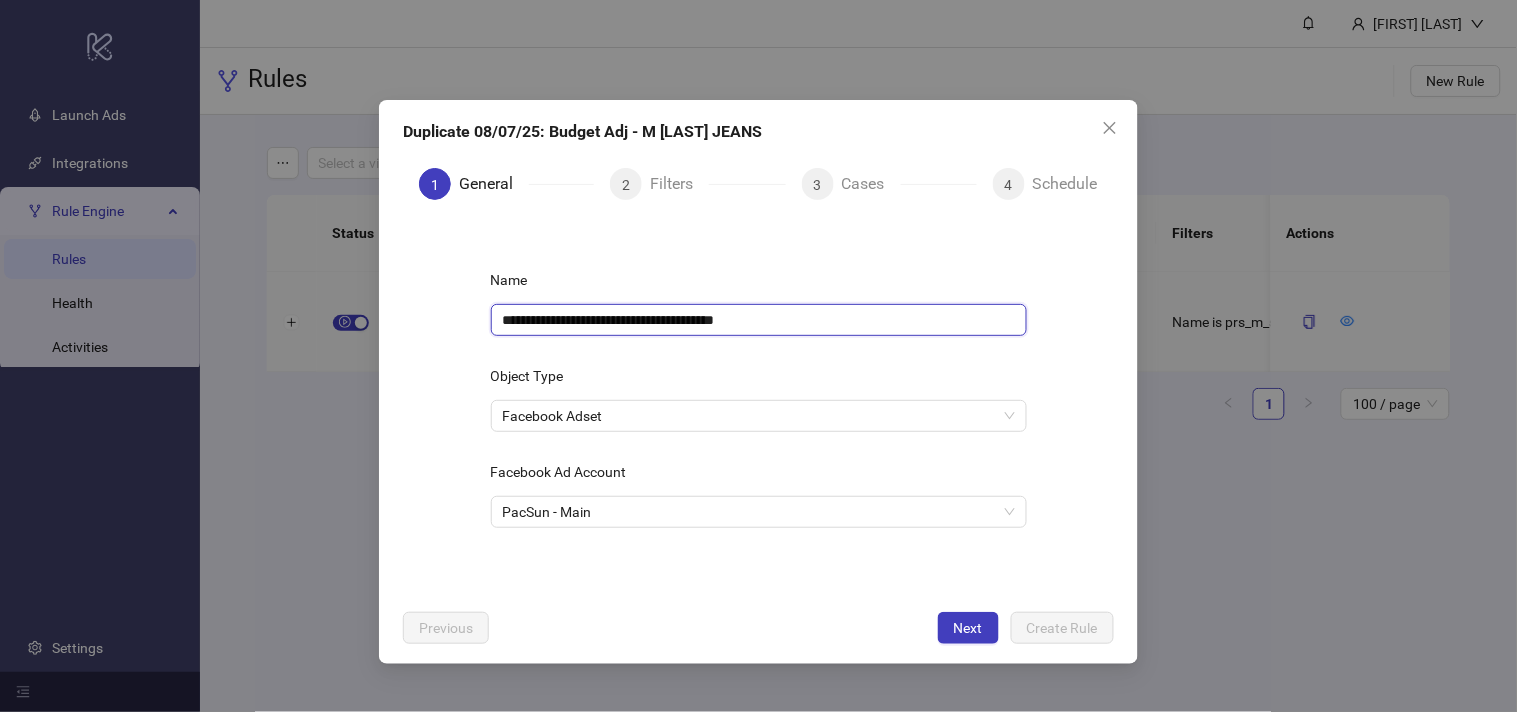 paste 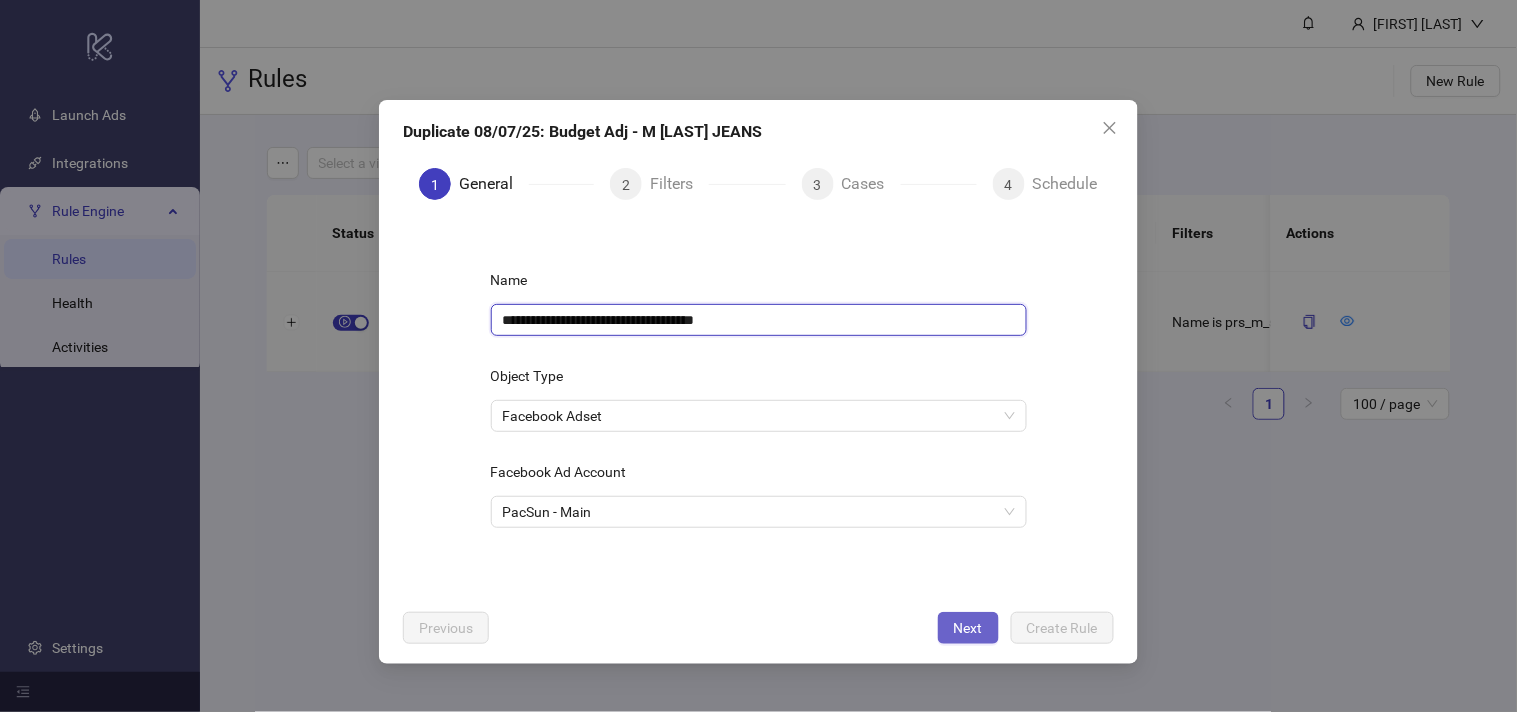 type on "**********" 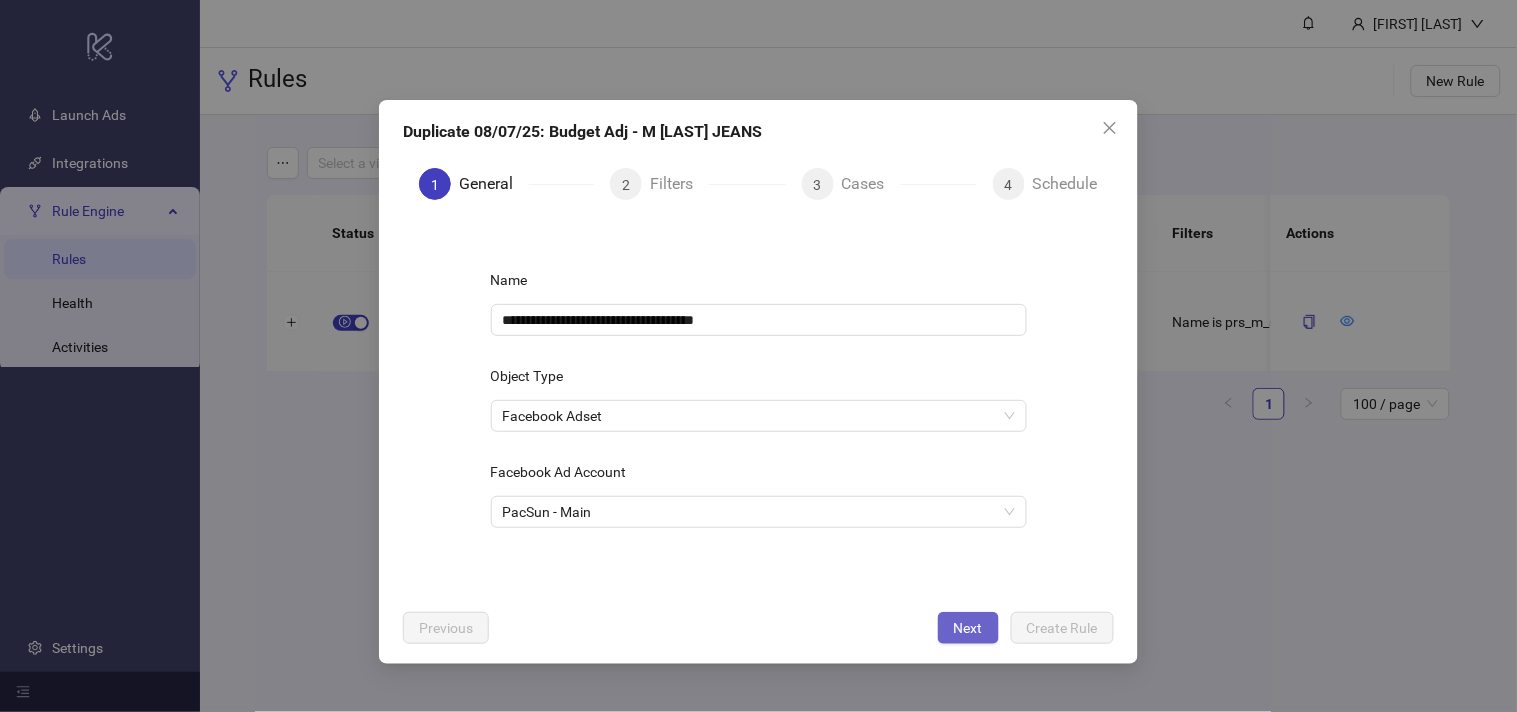 click on "Next" at bounding box center [968, 628] 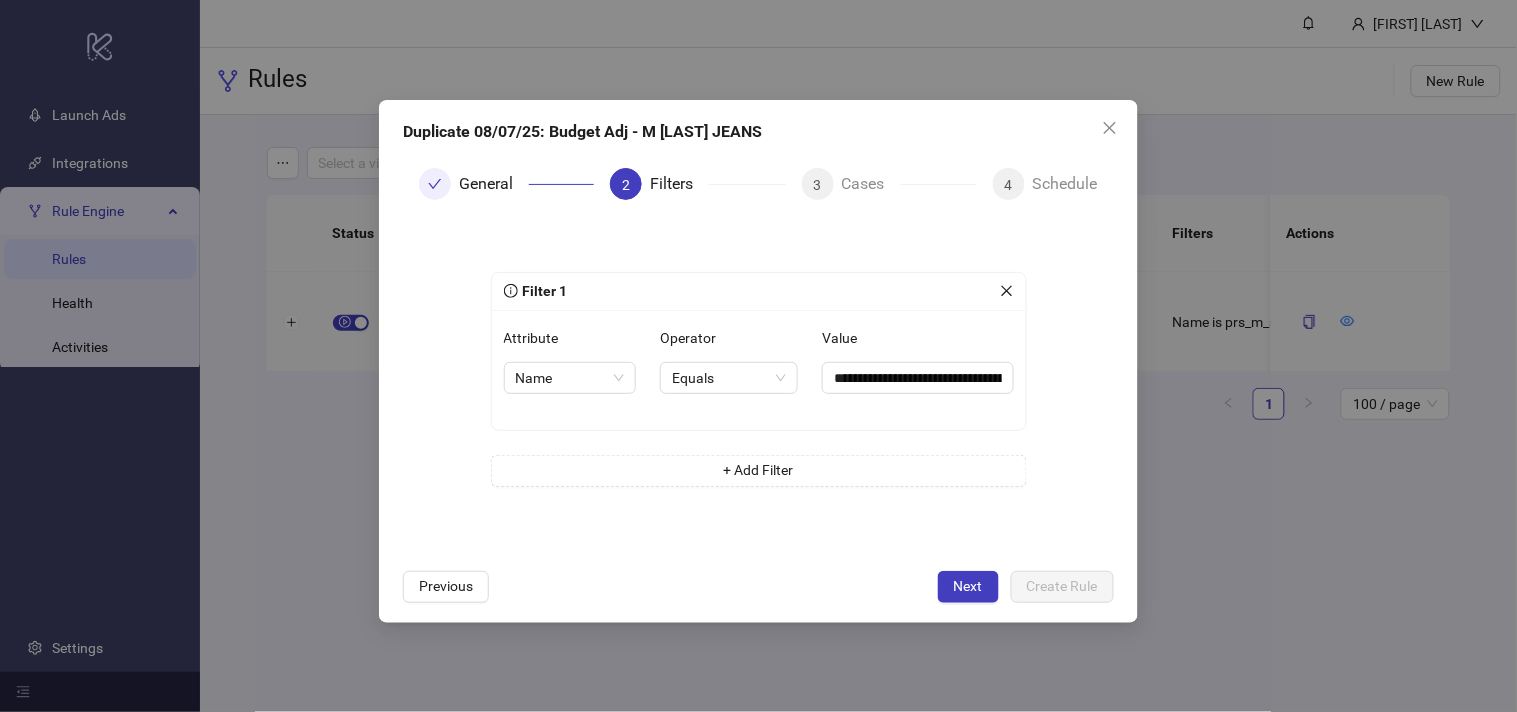 type 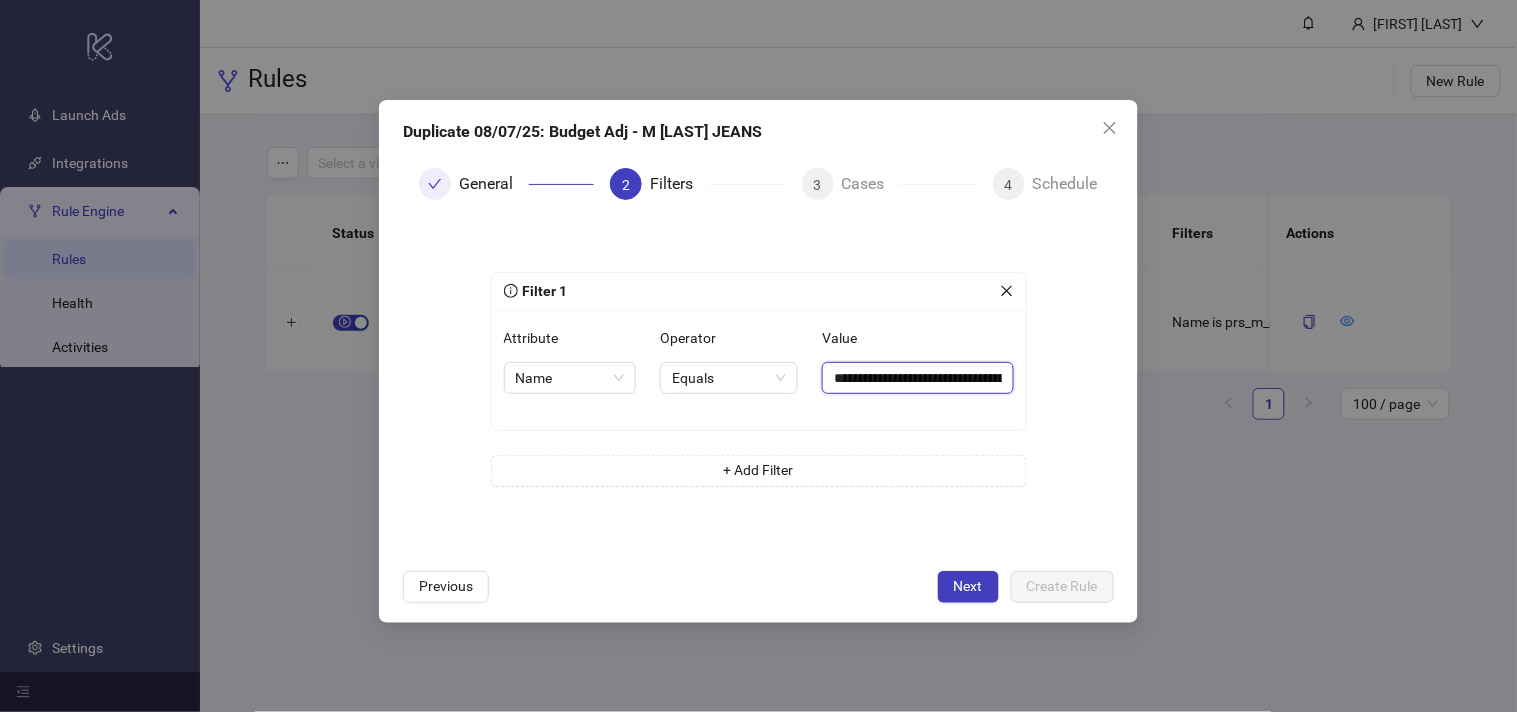 click on "**********" at bounding box center (917, 378) 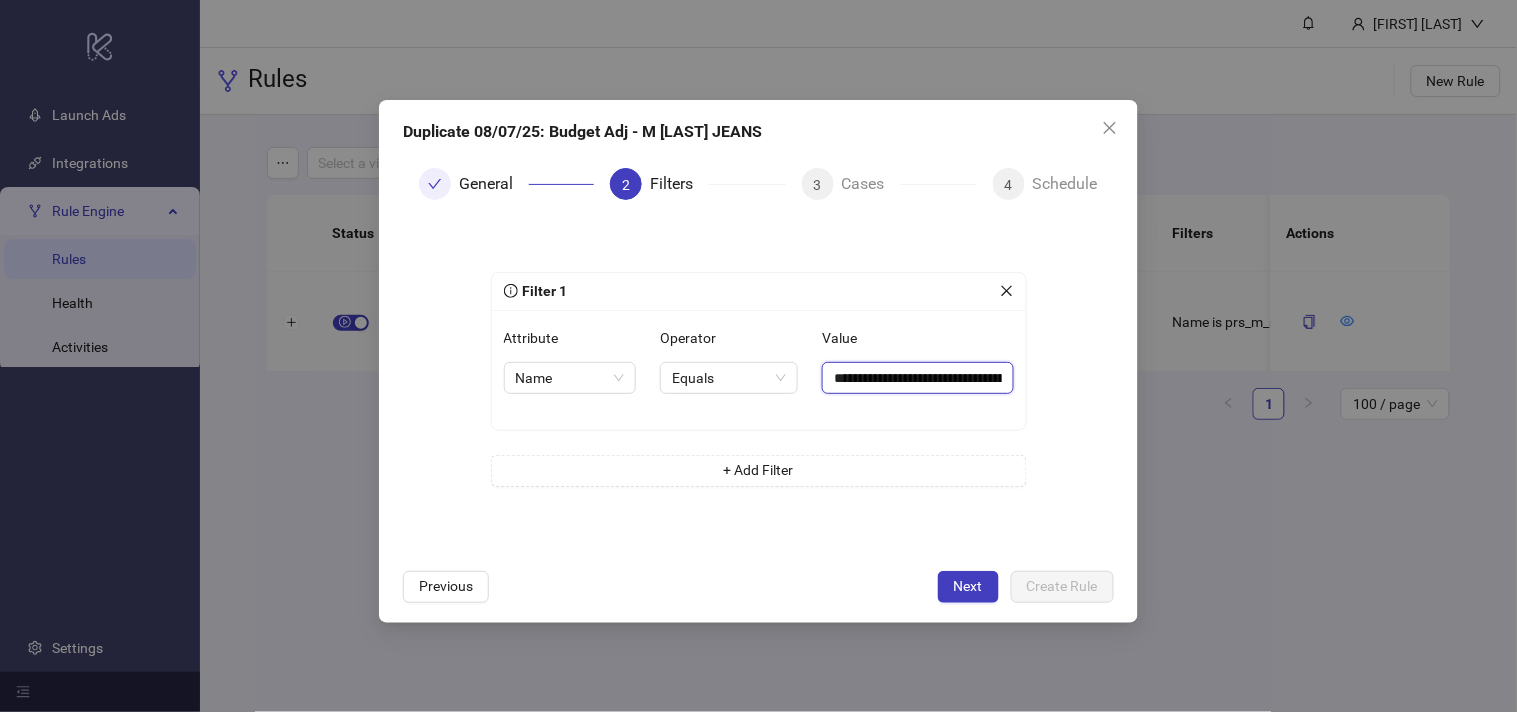 paste on "****" 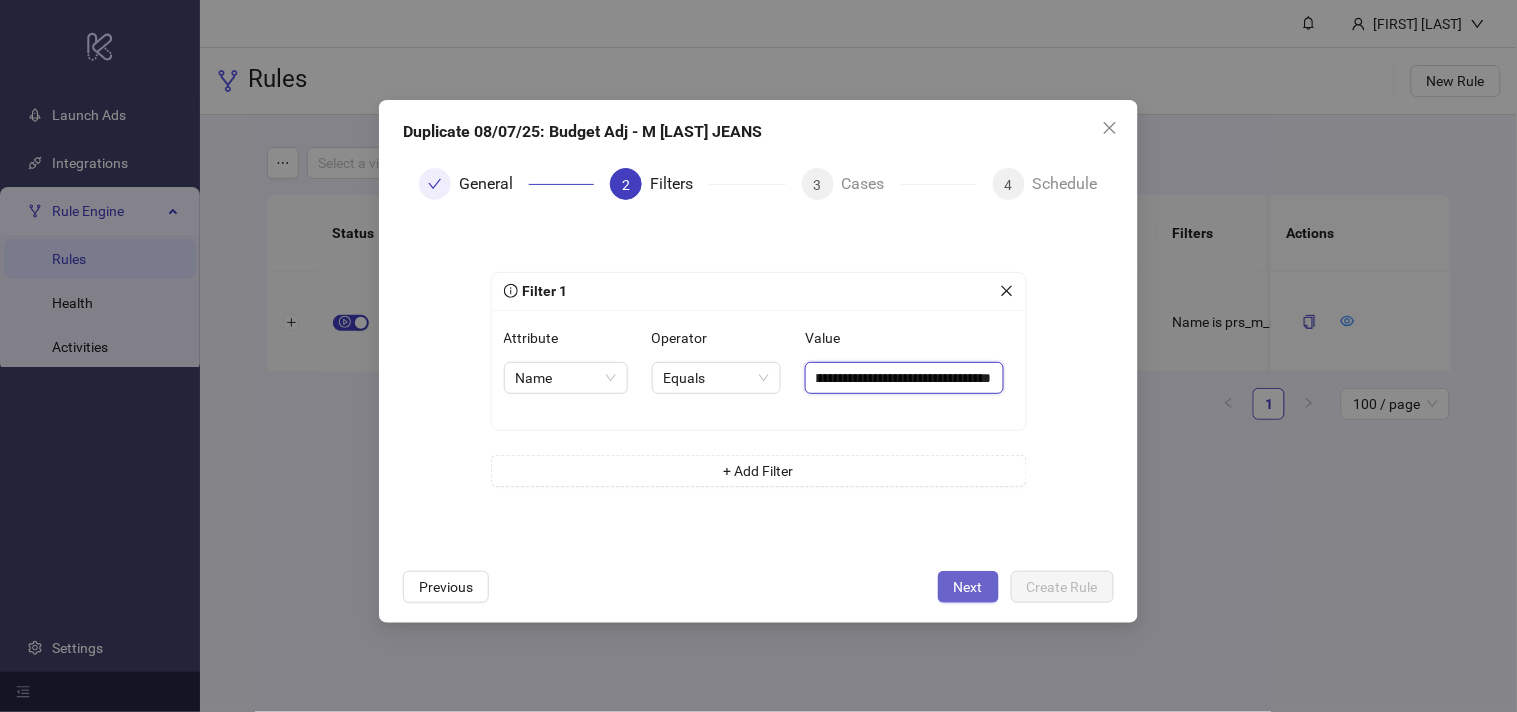 type on "**********" 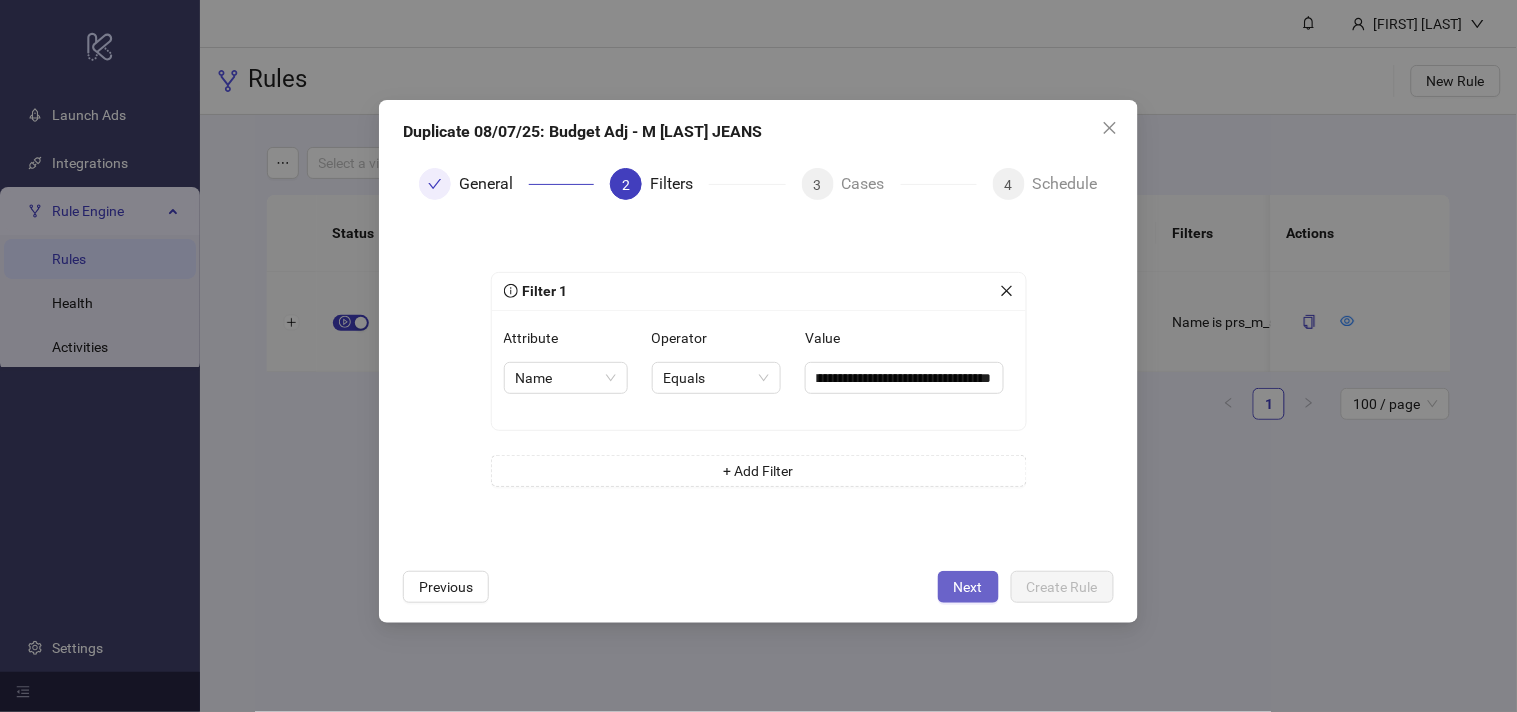 scroll, scrollTop: 0, scrollLeft: 0, axis: both 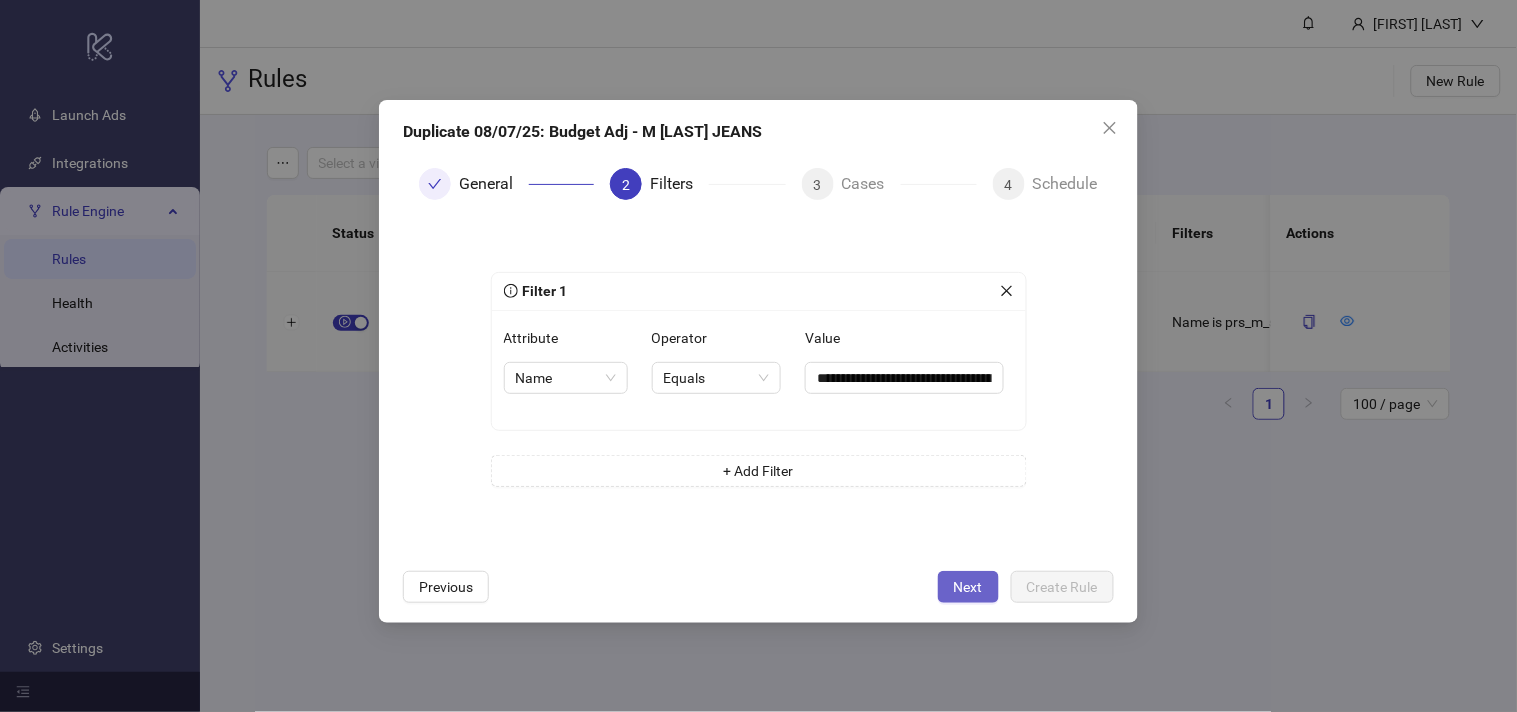 click on "Next" at bounding box center (968, 587) 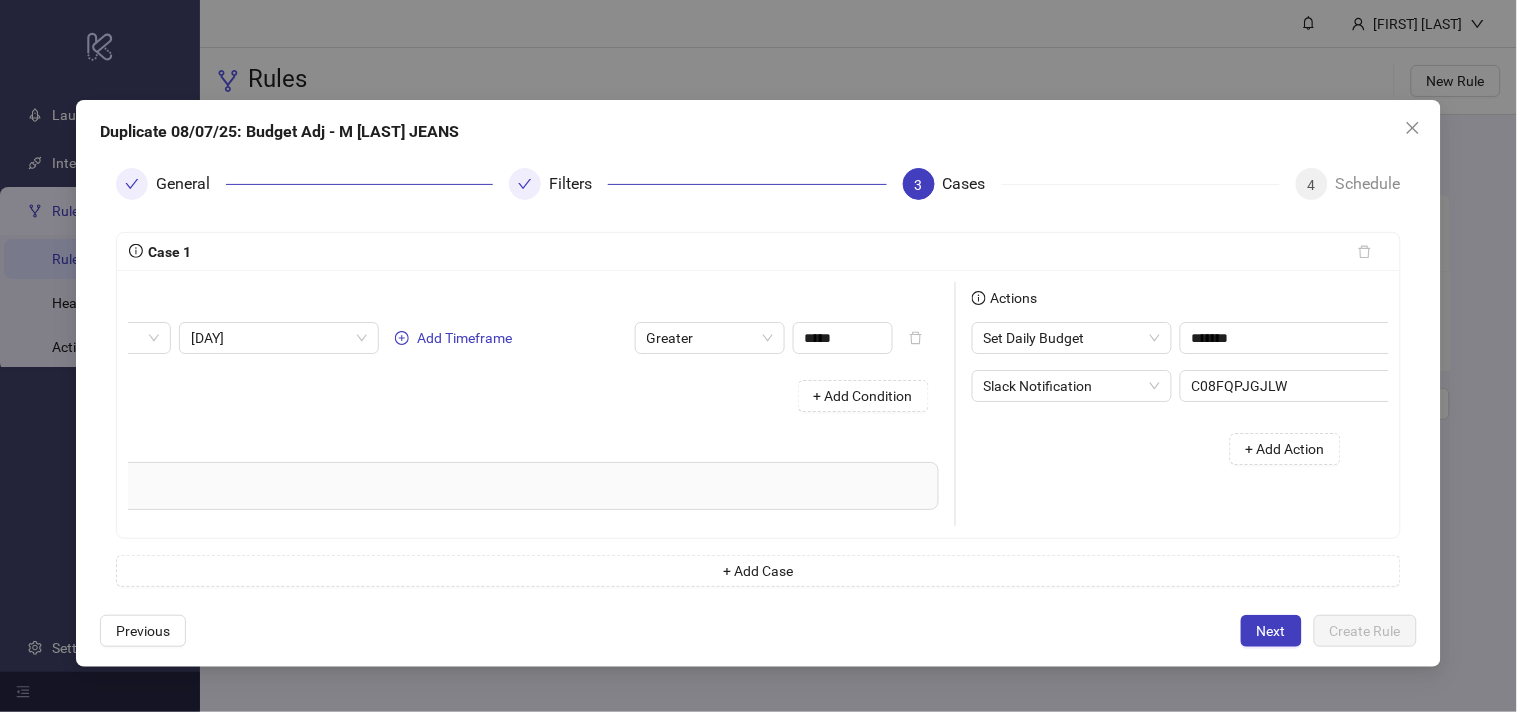 scroll, scrollTop: 0, scrollLeft: 238, axis: horizontal 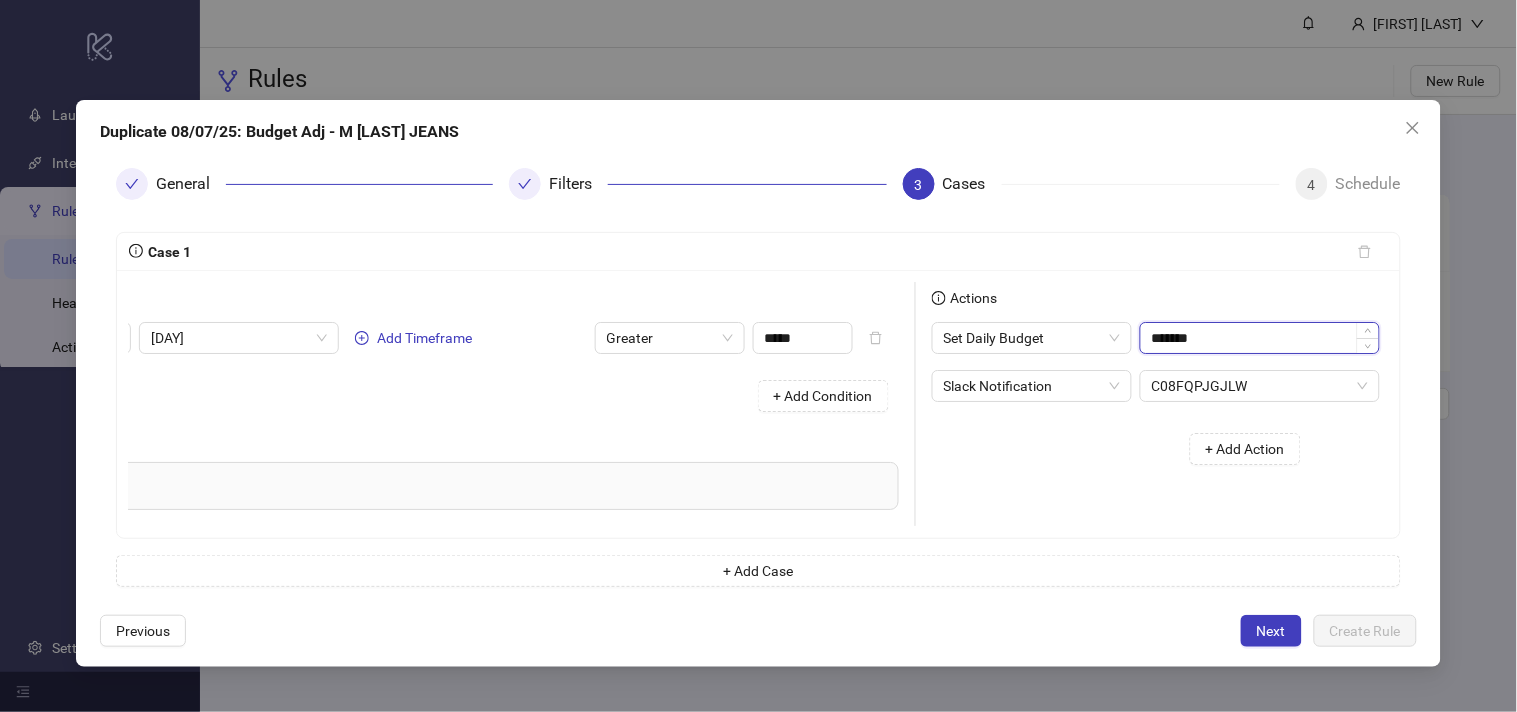 click on "*******" at bounding box center (1260, 338) 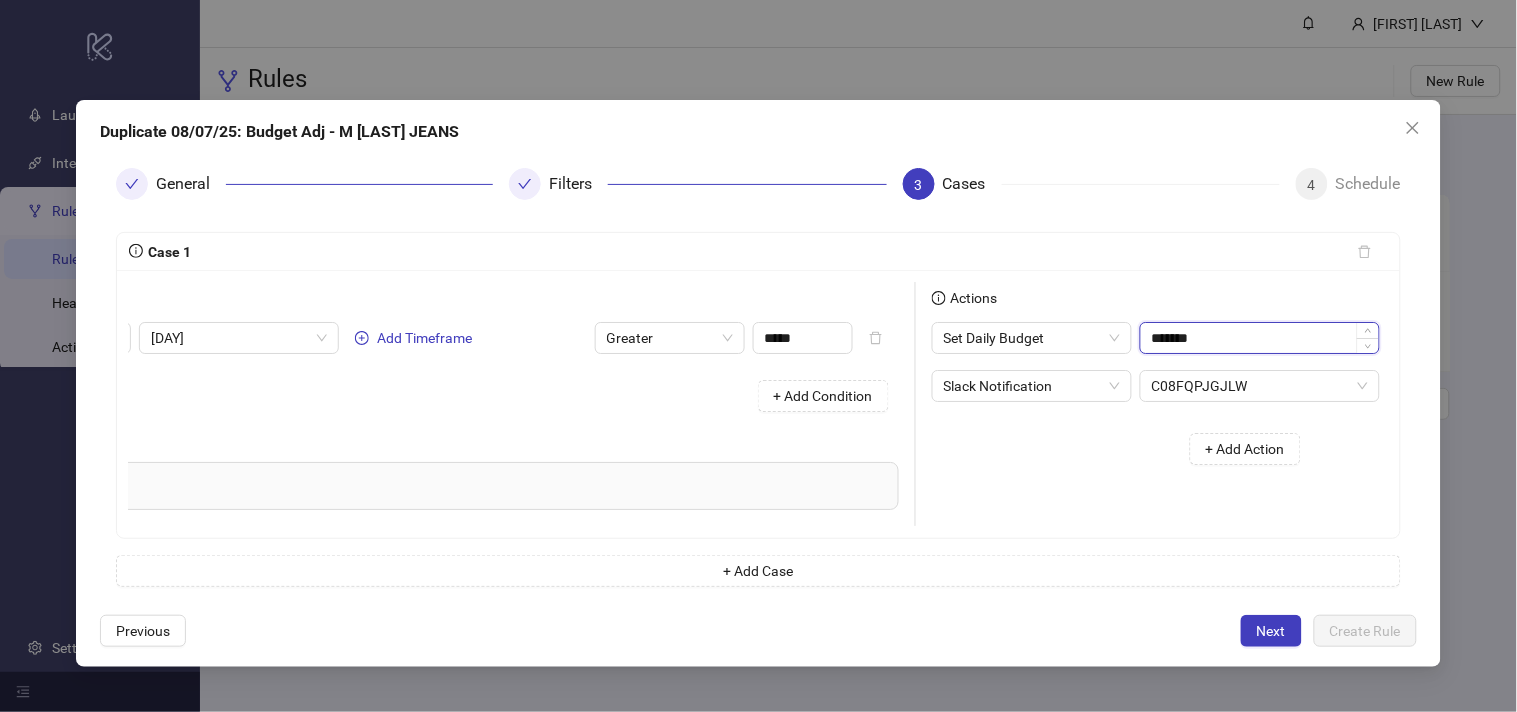 paste on "**" 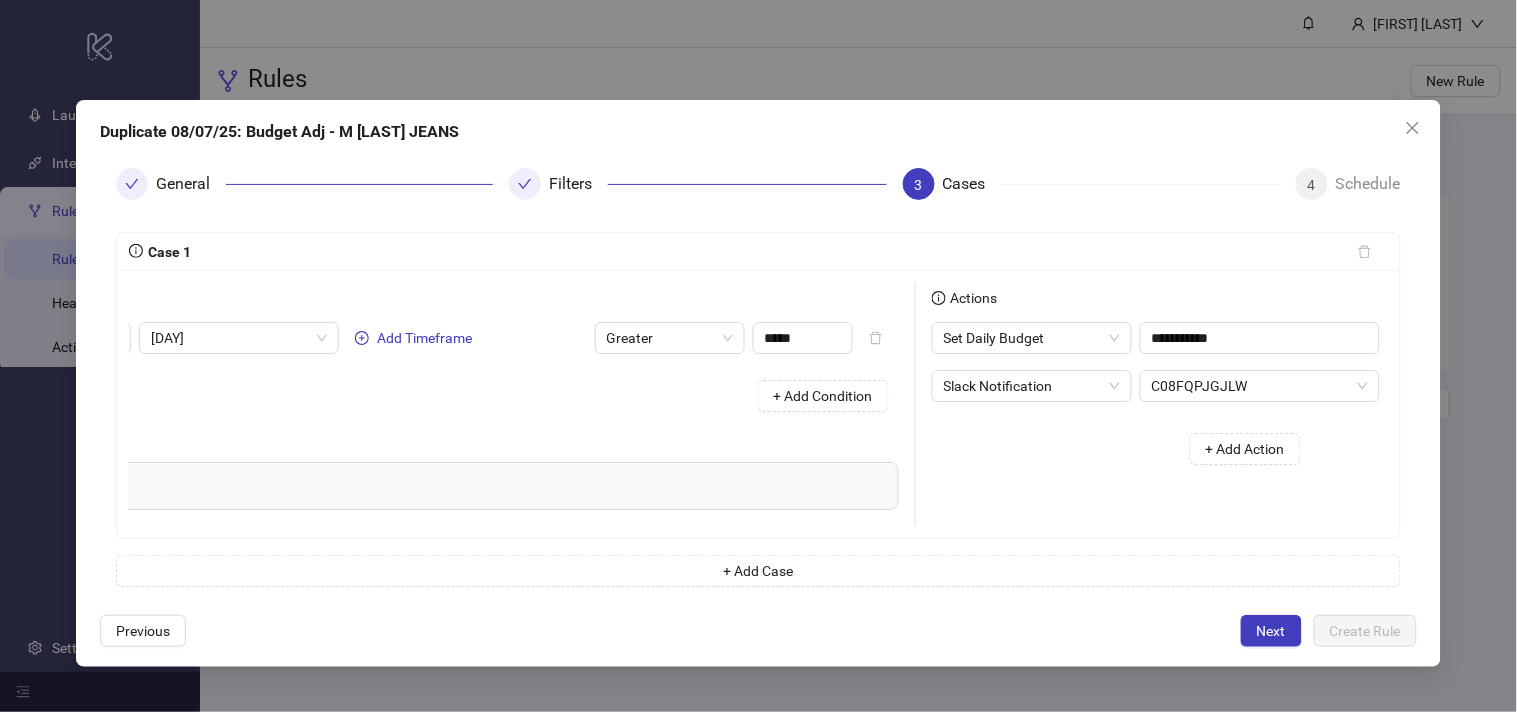 type on "*******" 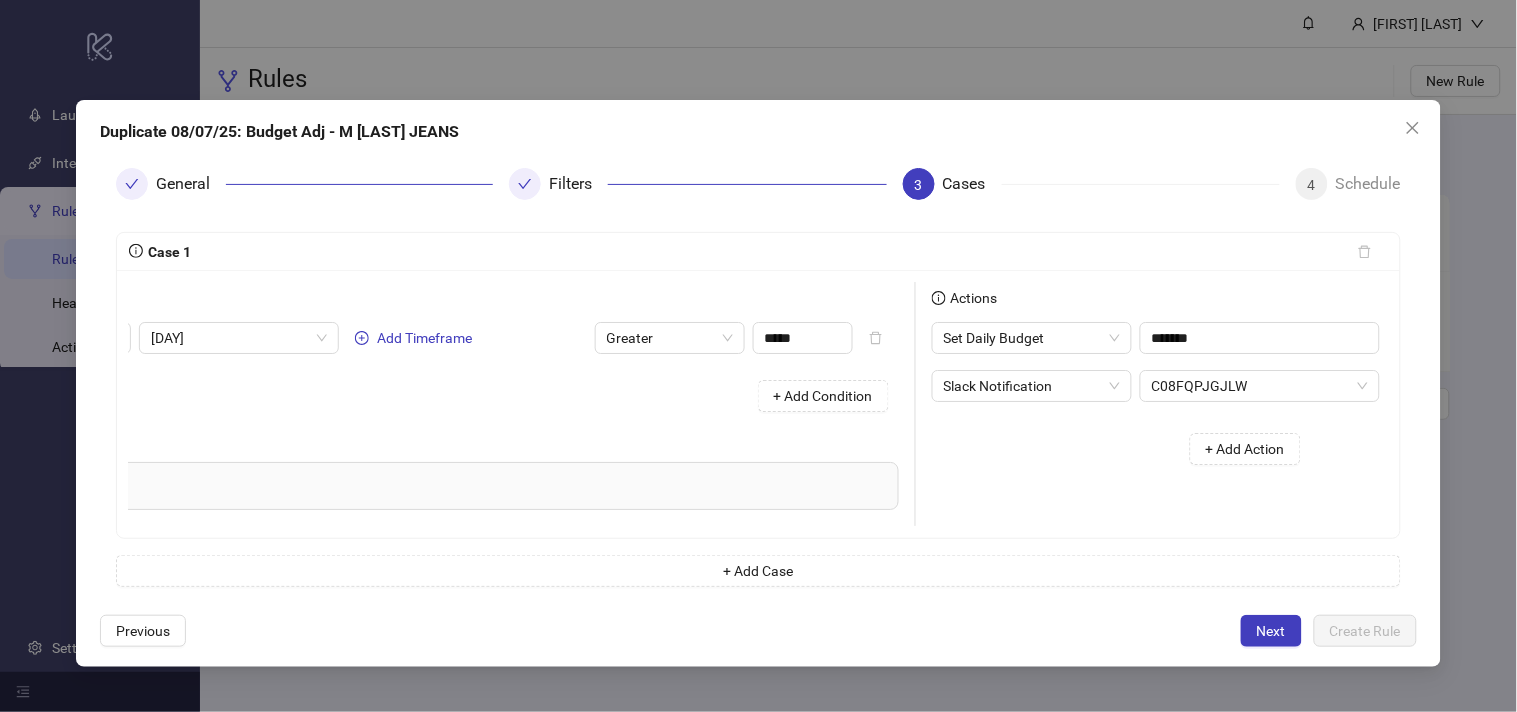 click on "Actions Set Daily Budget ******* Slack Notification C08FQPJGJLW + Add Action" at bounding box center (1116, 404) 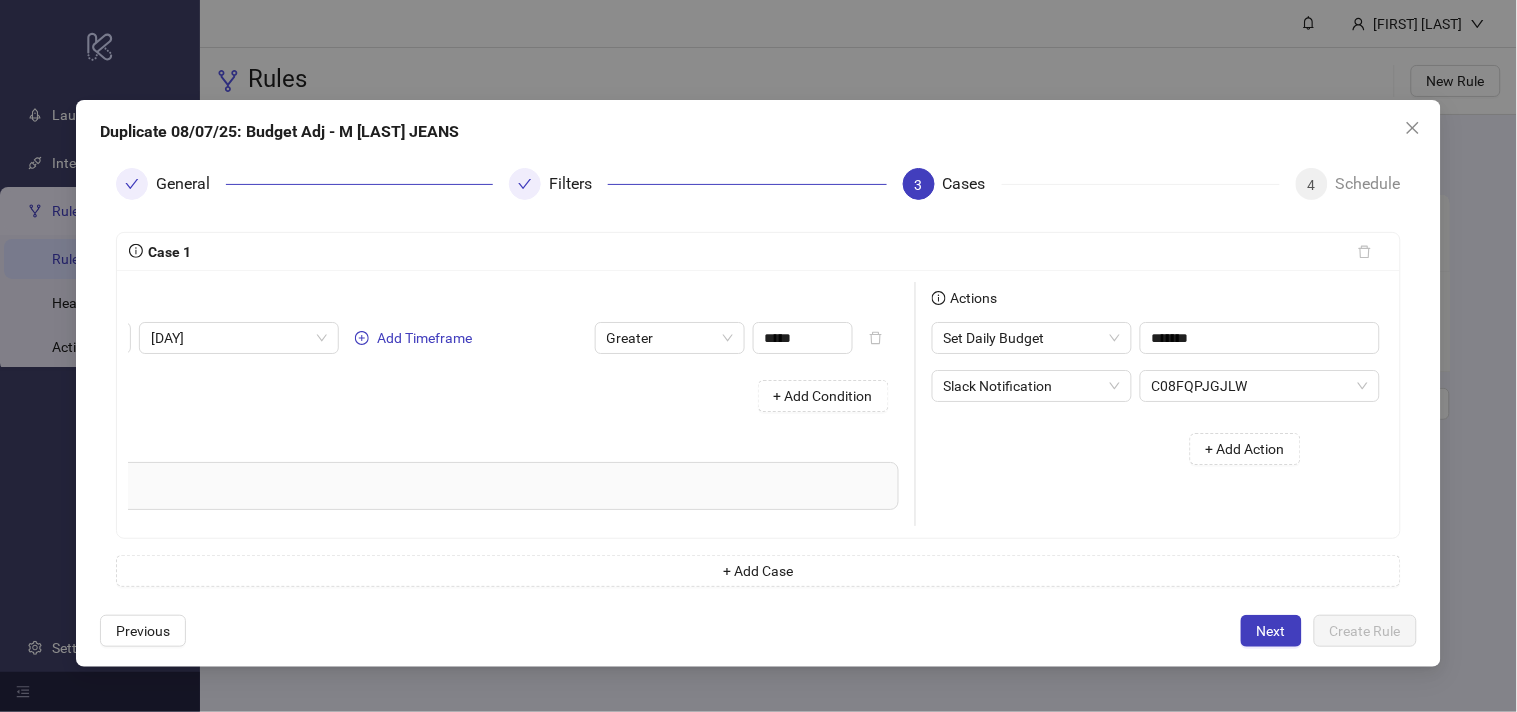 click on "Next" at bounding box center [1271, 631] 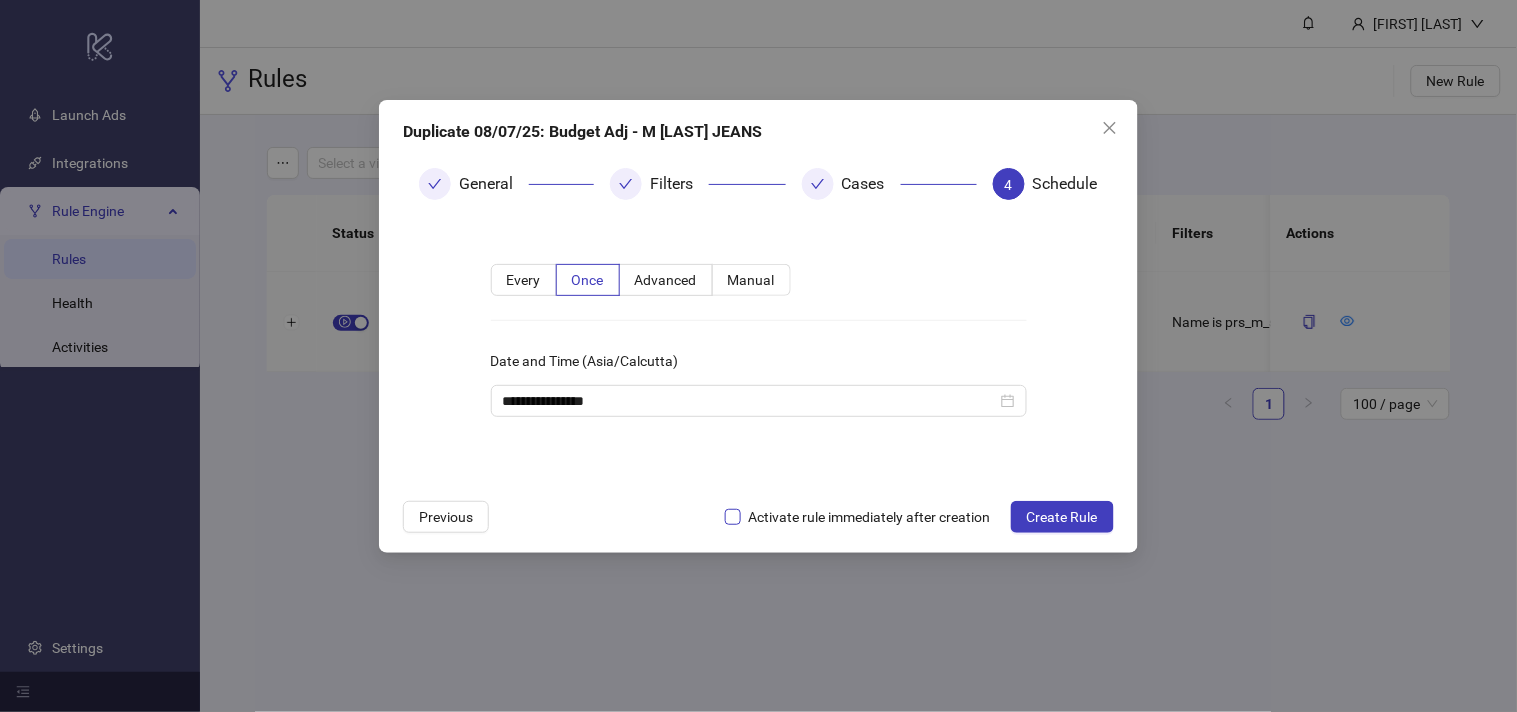 click on "Activate rule immediately after creation" at bounding box center [870, 517] 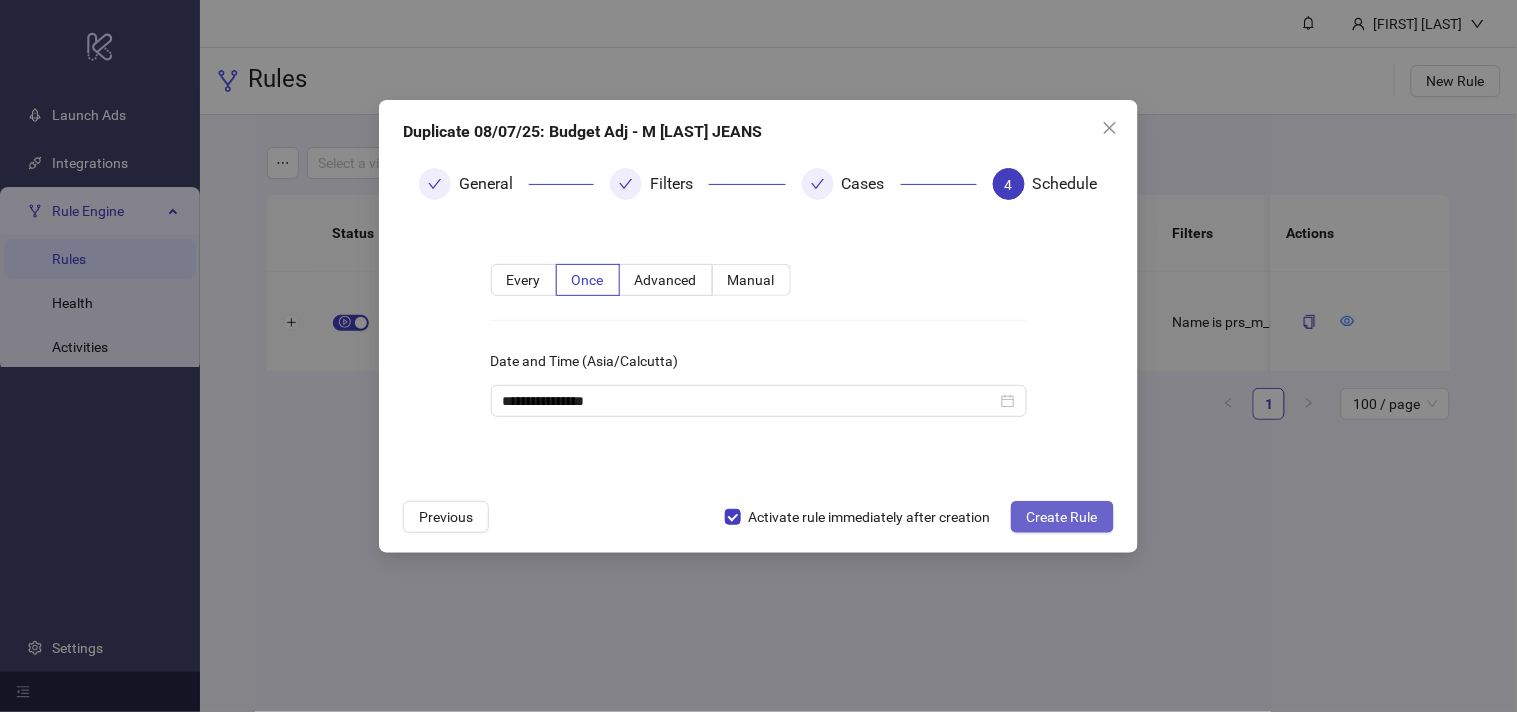 click on "Create Rule" at bounding box center [1062, 517] 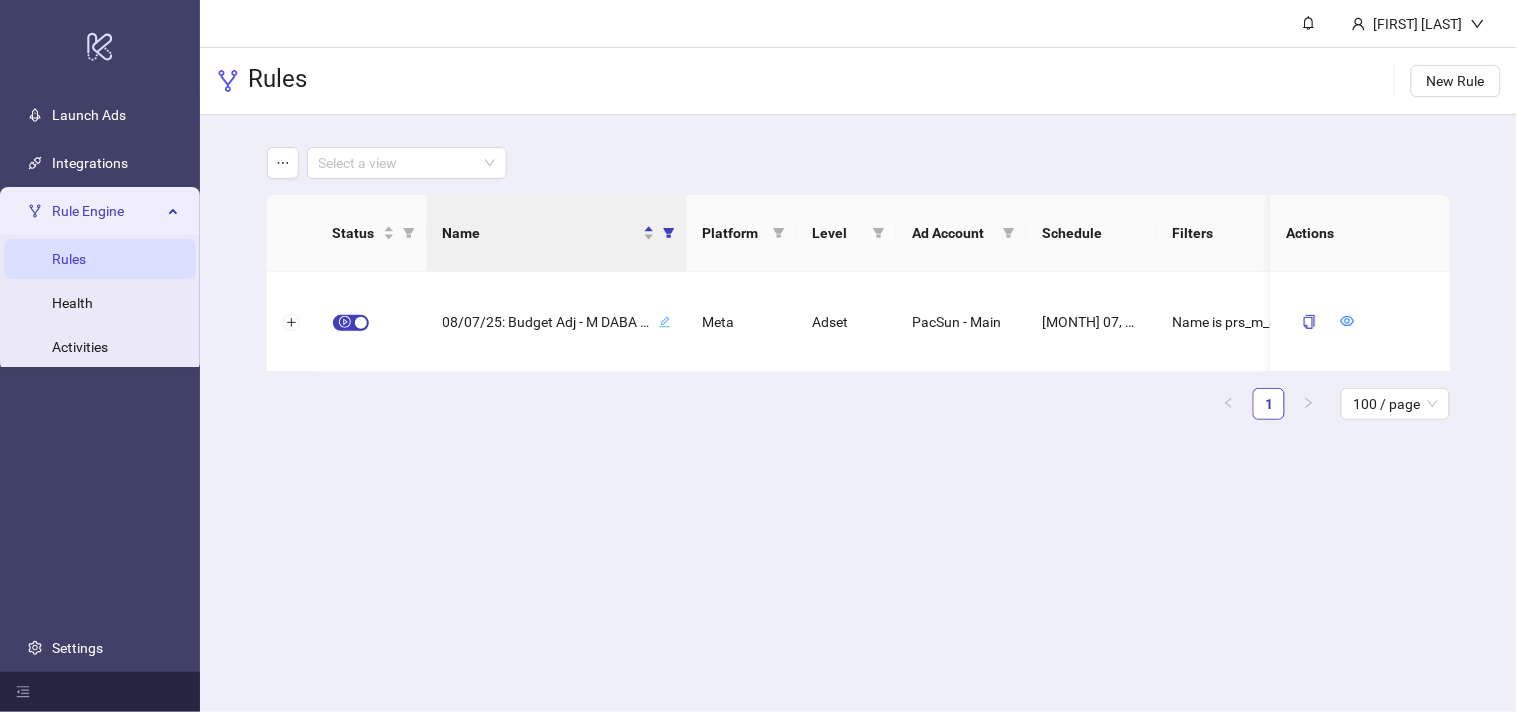 type 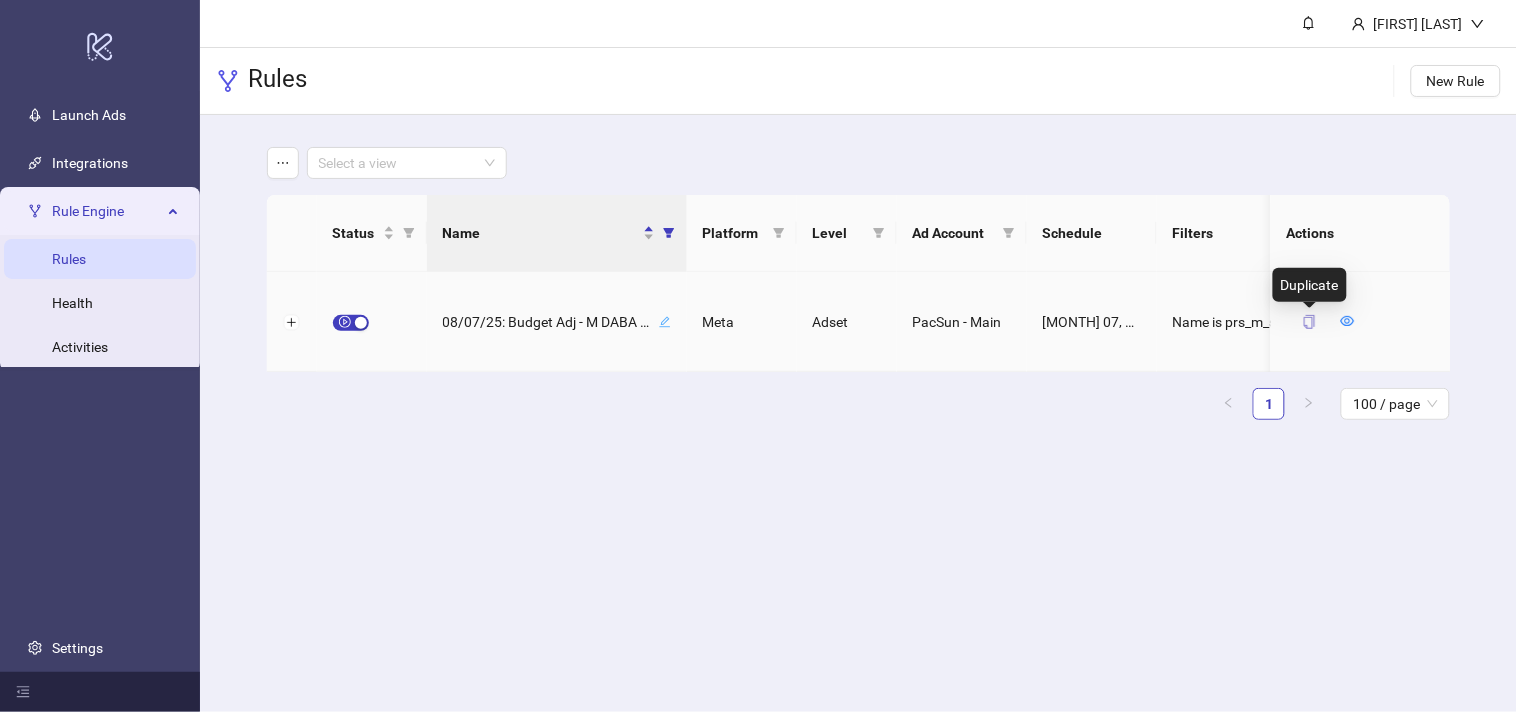 click 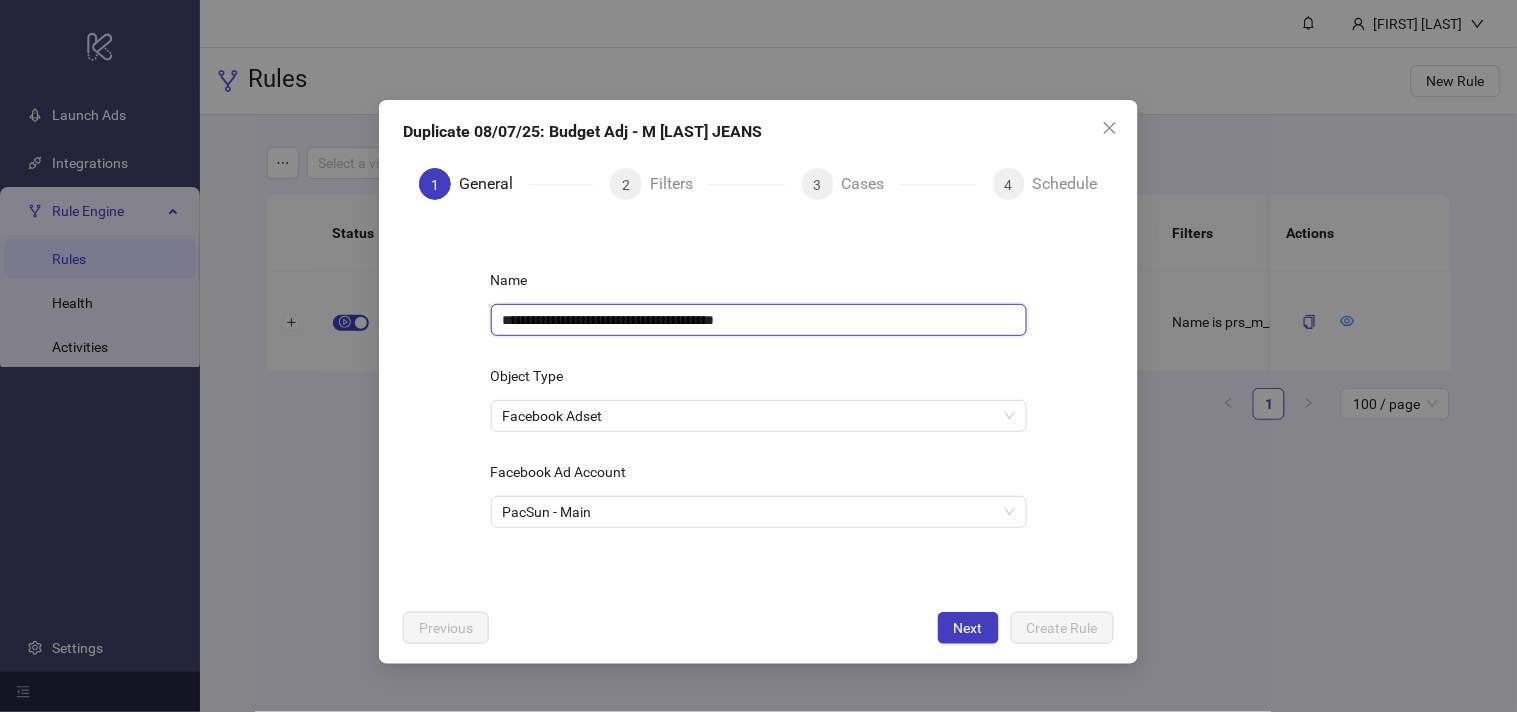 click on "**********" at bounding box center (759, 320) 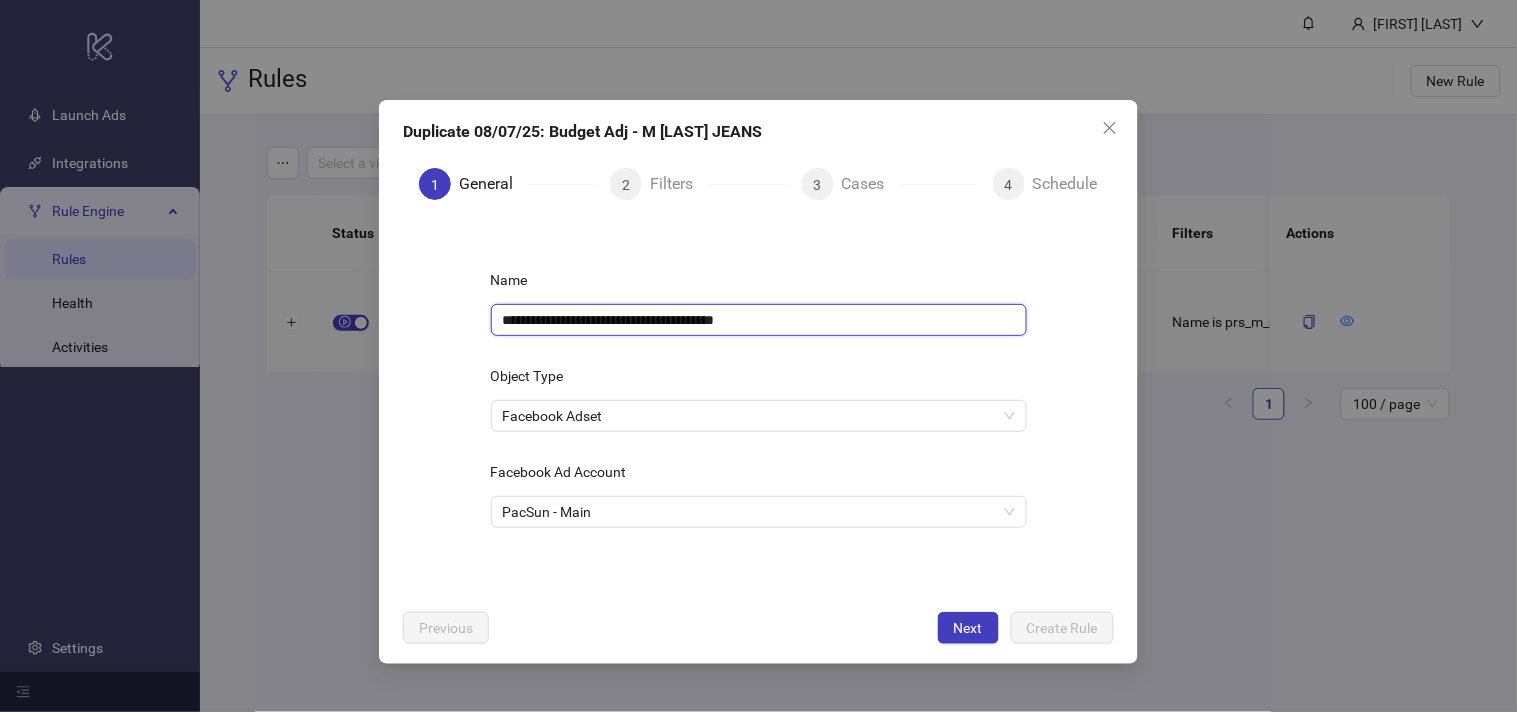 paste 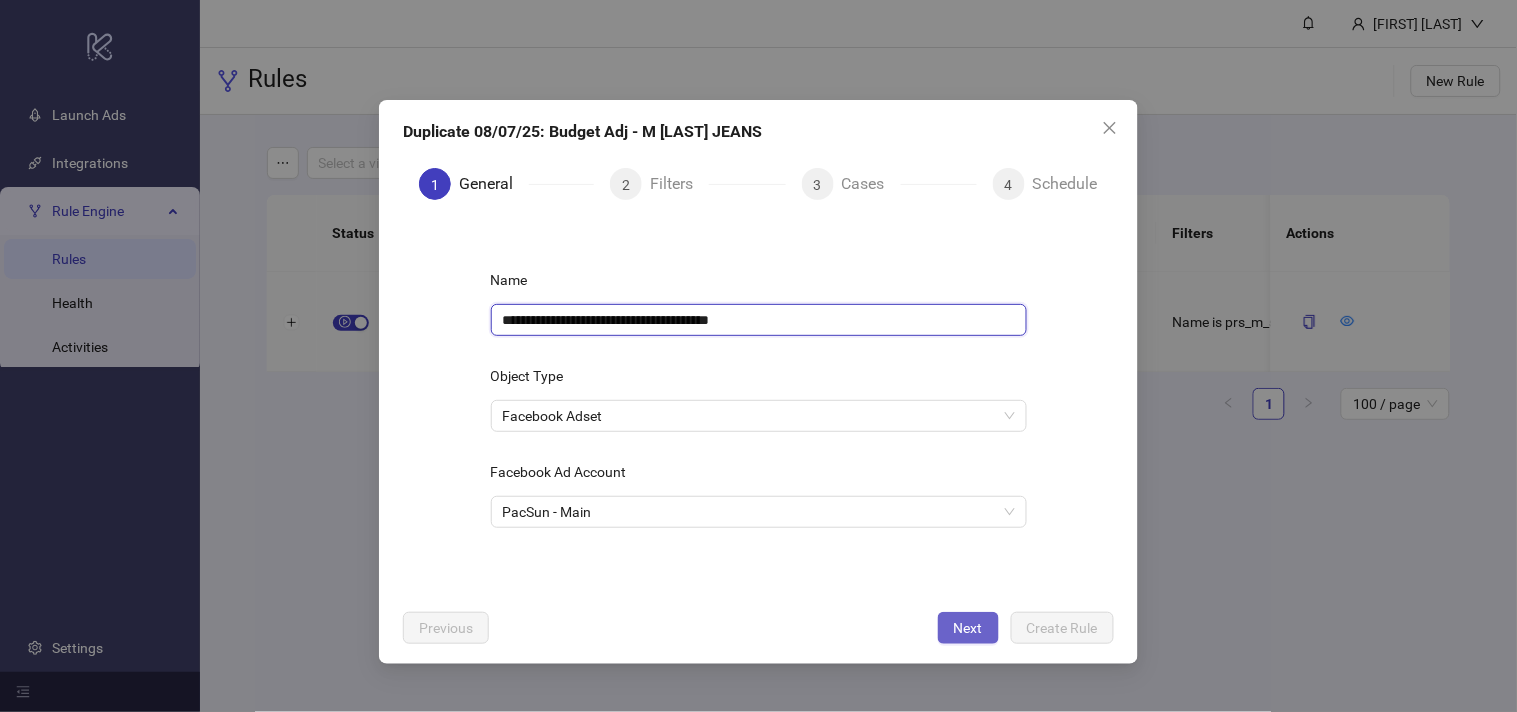 type on "**********" 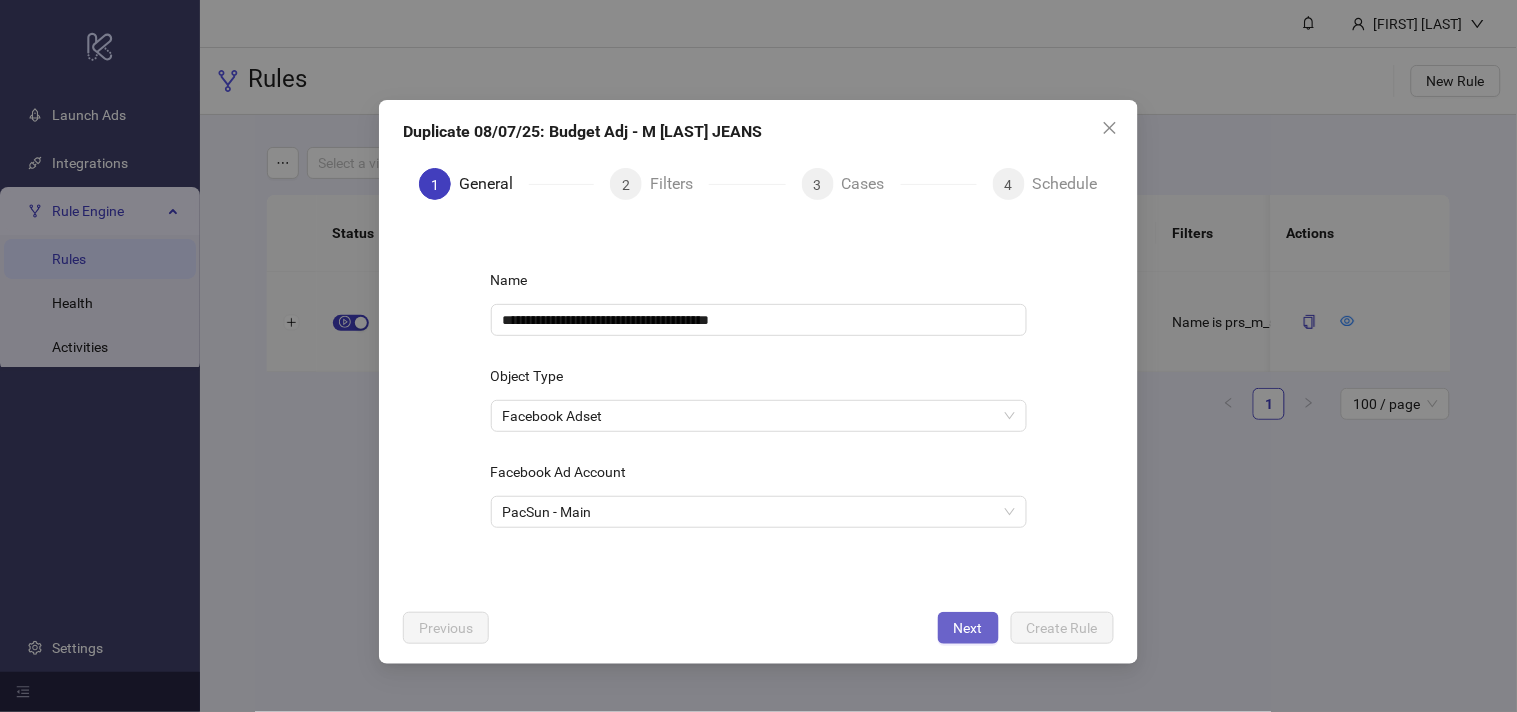 click on "Next" at bounding box center [968, 628] 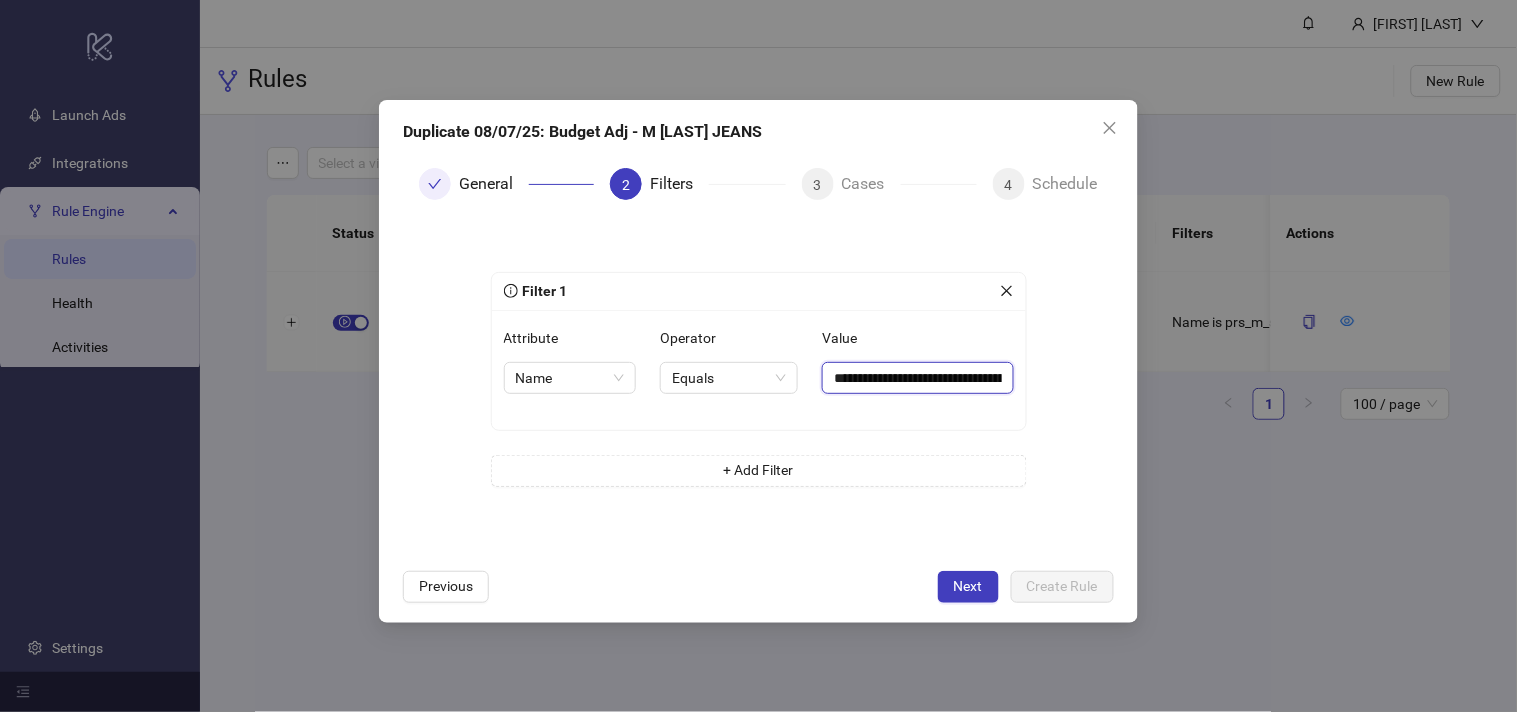 click on "**********" at bounding box center (917, 378) 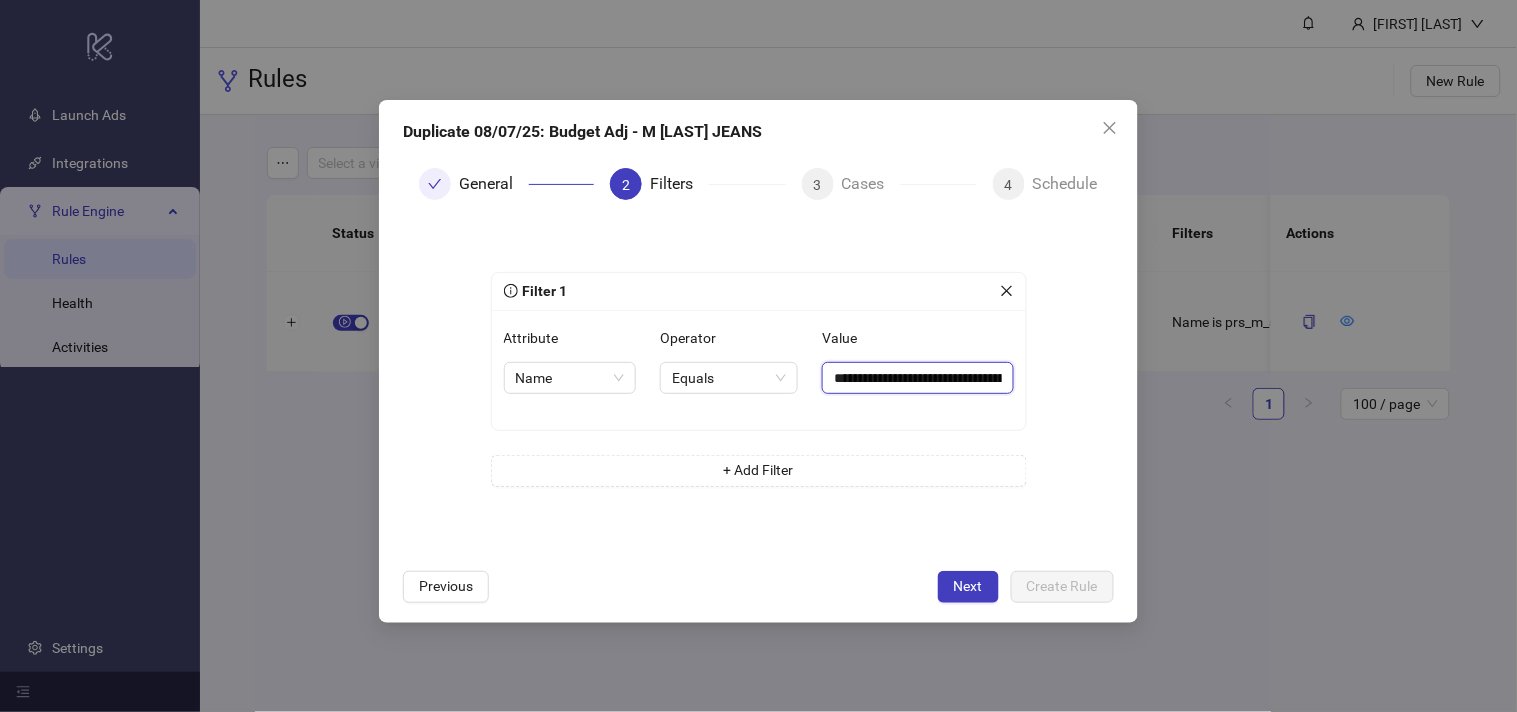 paste on "*******" 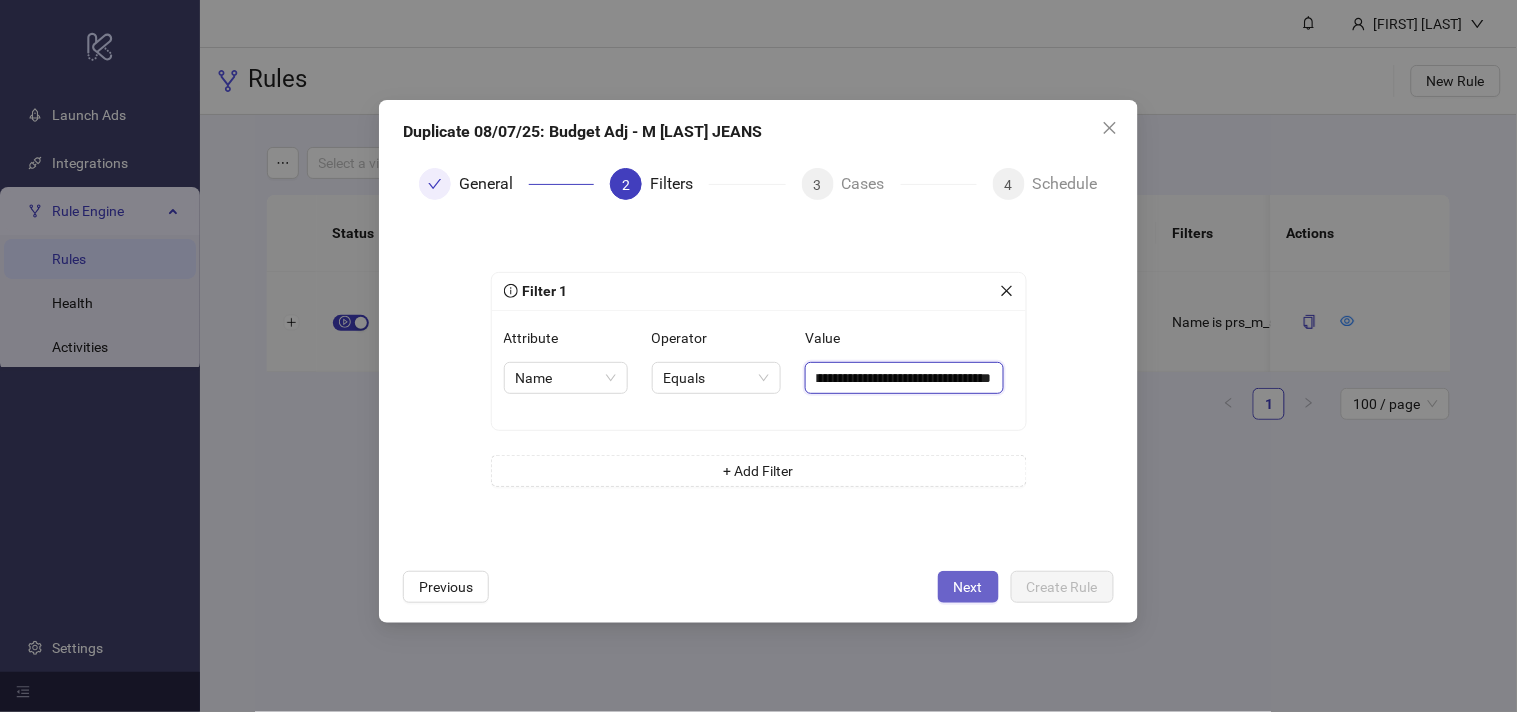type on "**********" 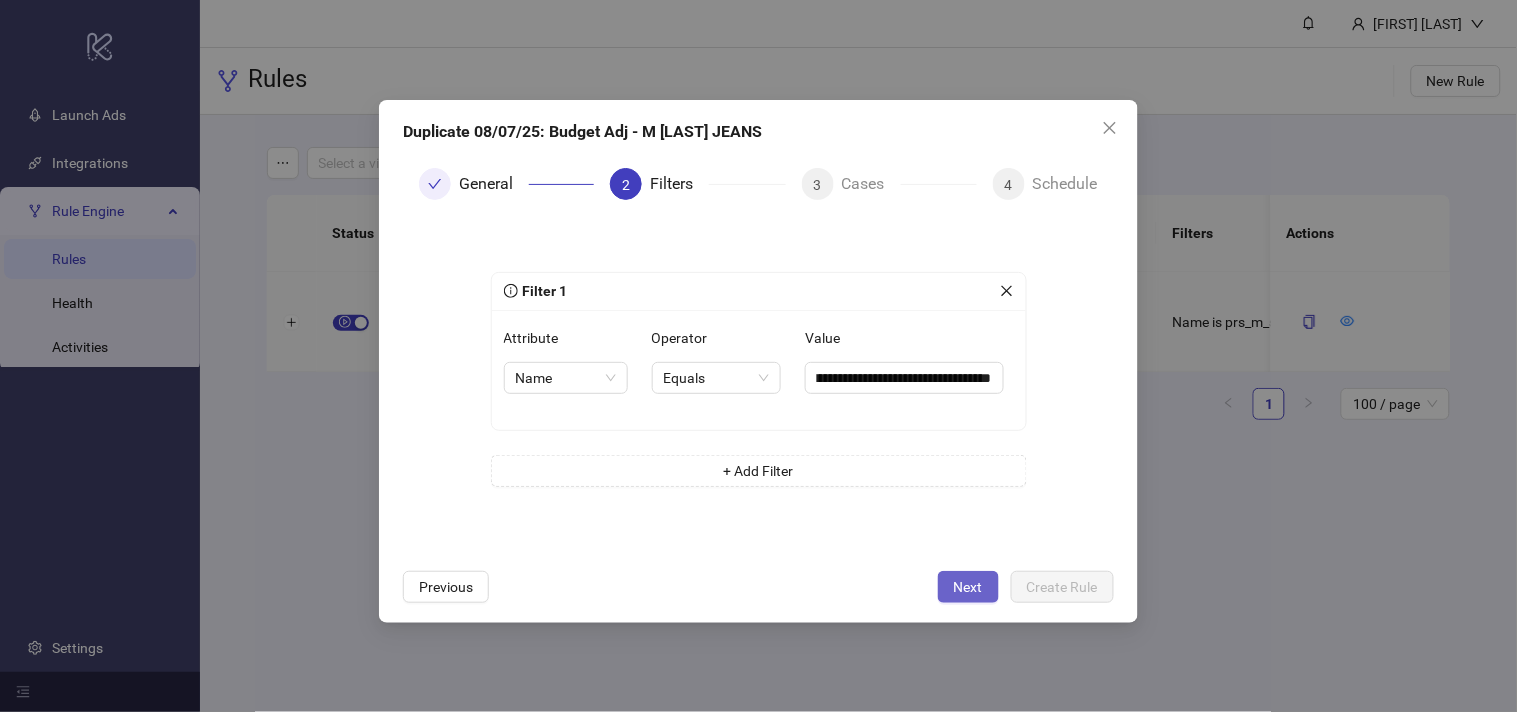 scroll, scrollTop: 0, scrollLeft: 0, axis: both 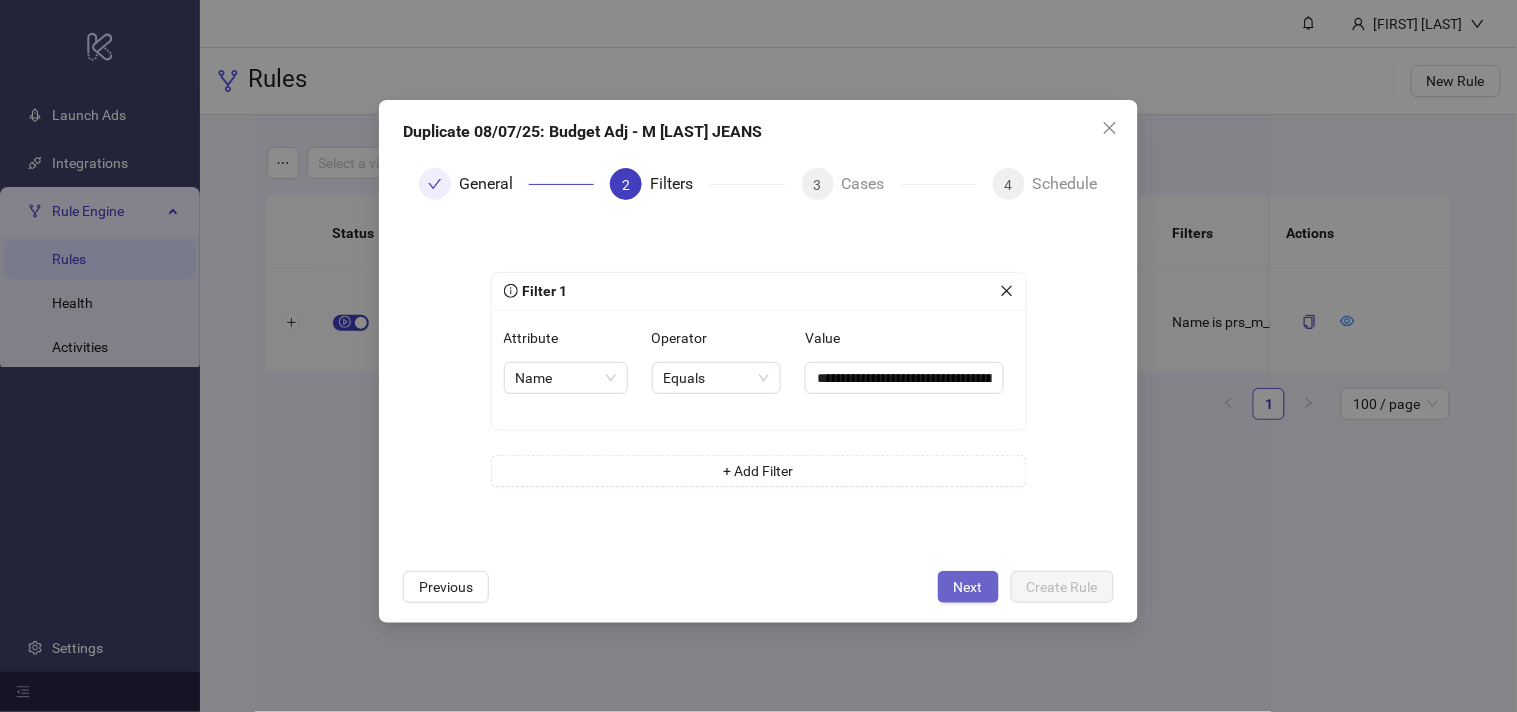 click on "Next" at bounding box center (968, 587) 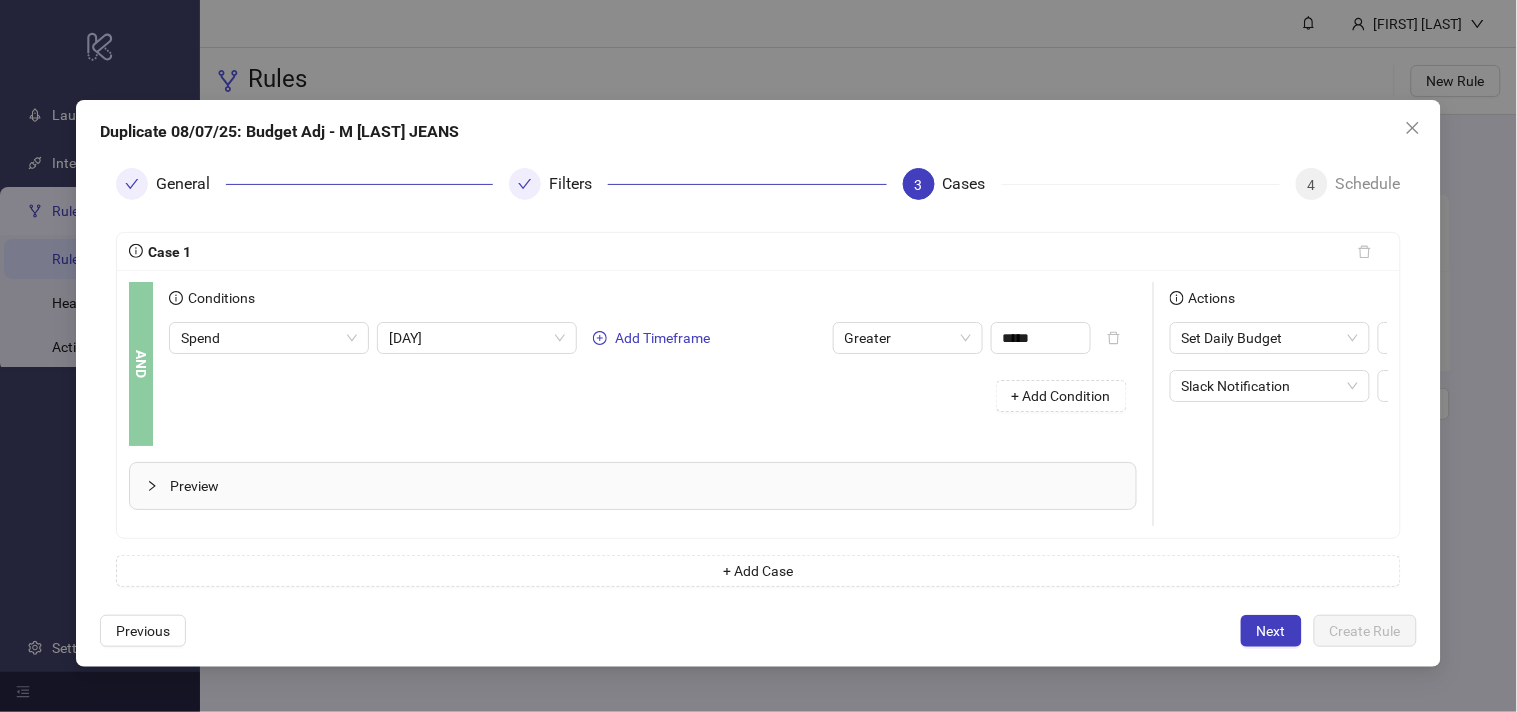 scroll, scrollTop: 0, scrollLeft: 275, axis: horizontal 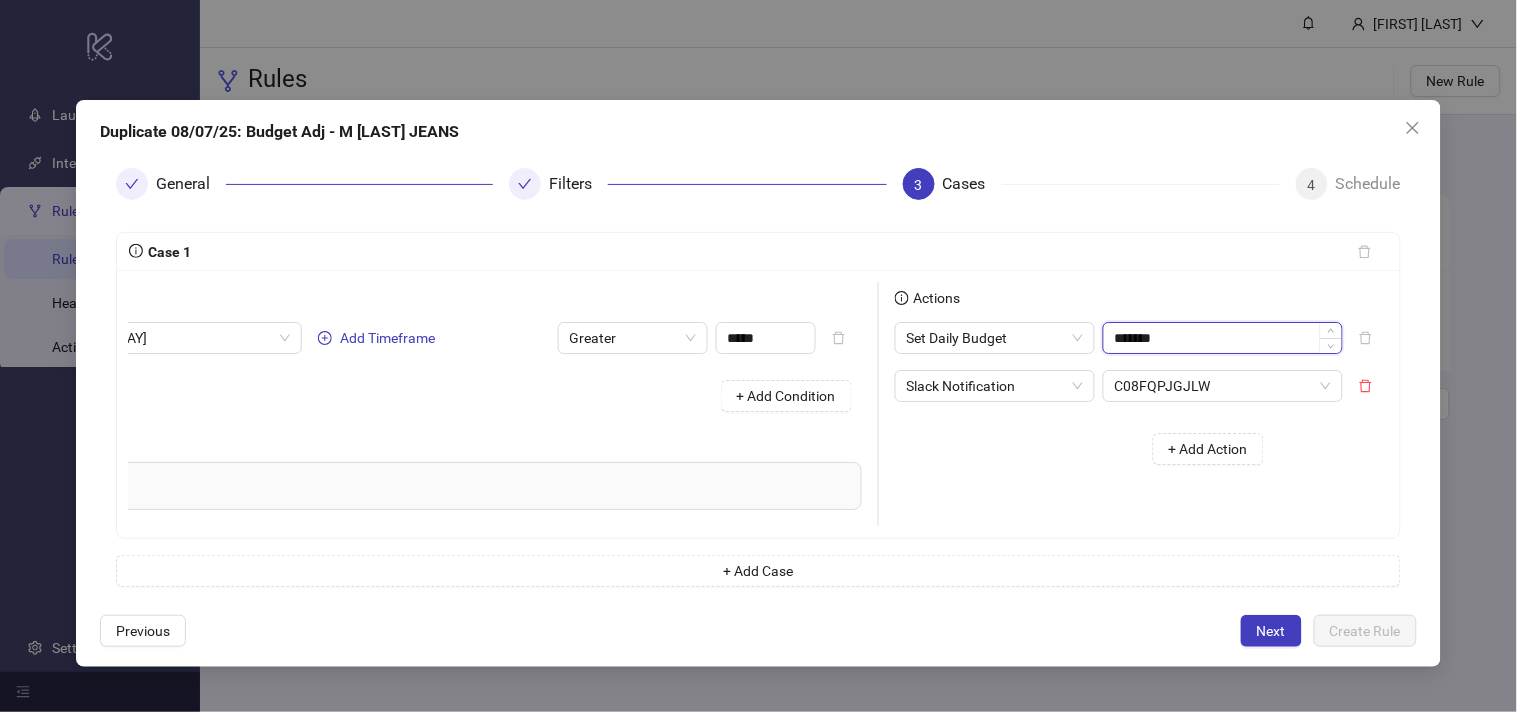 click on "*******" at bounding box center [1223, 338] 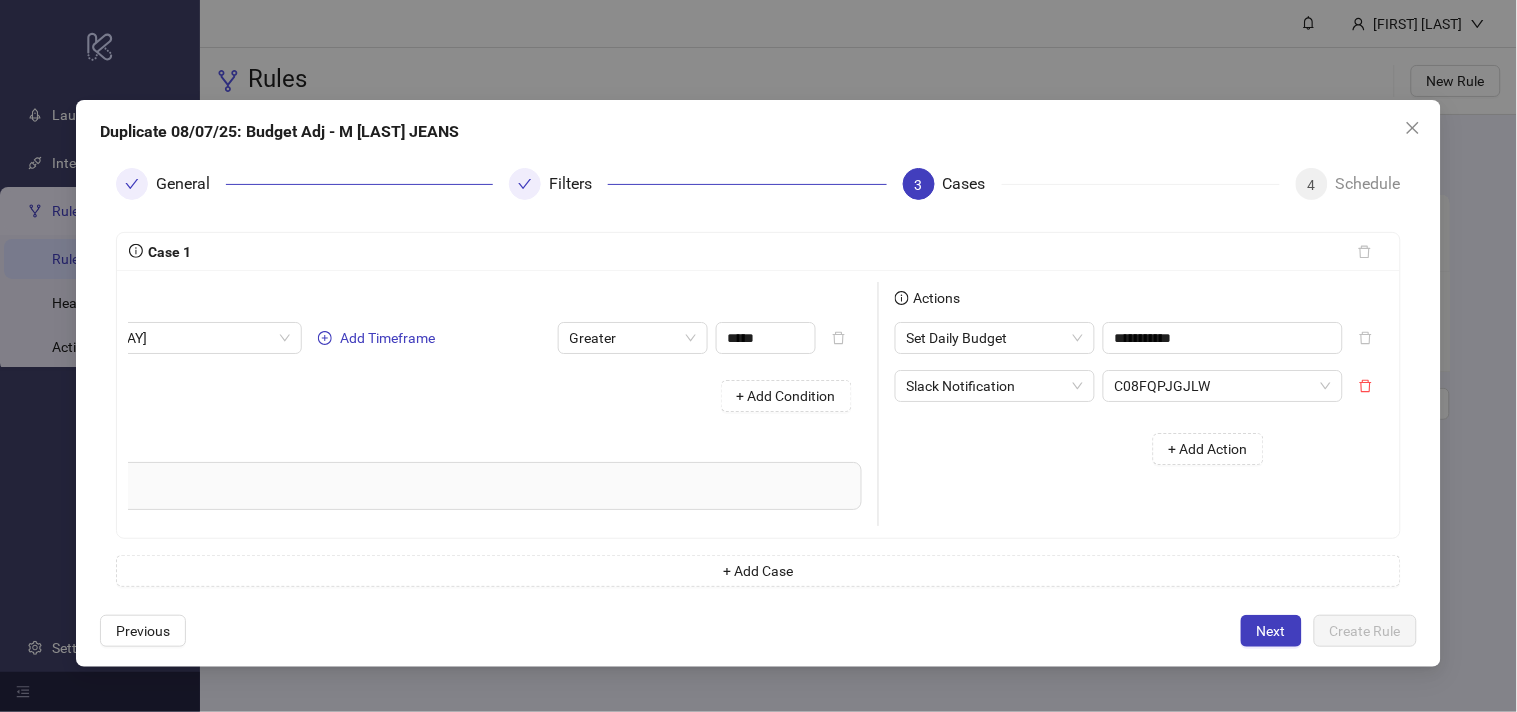 type on "*******" 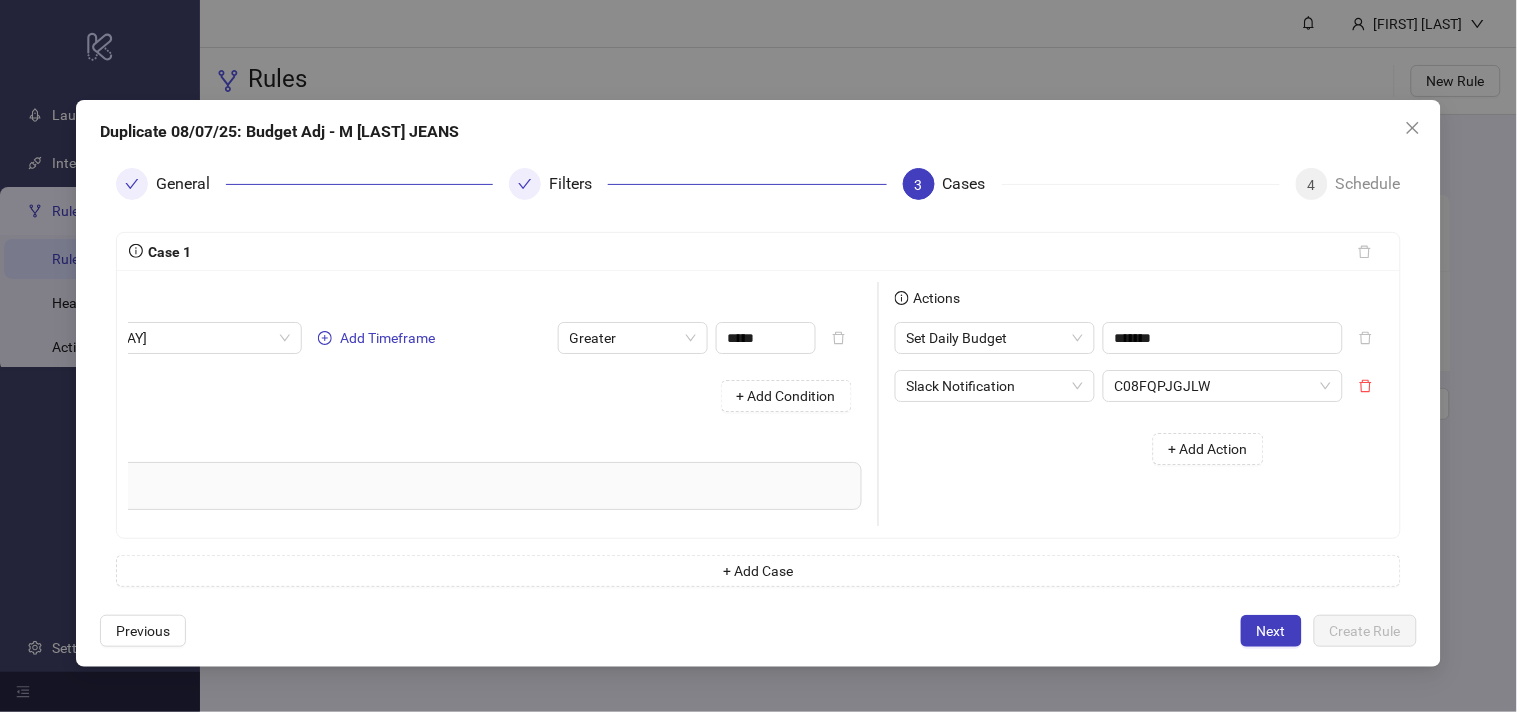 click on "+ Add Action" at bounding box center (1087, 449) 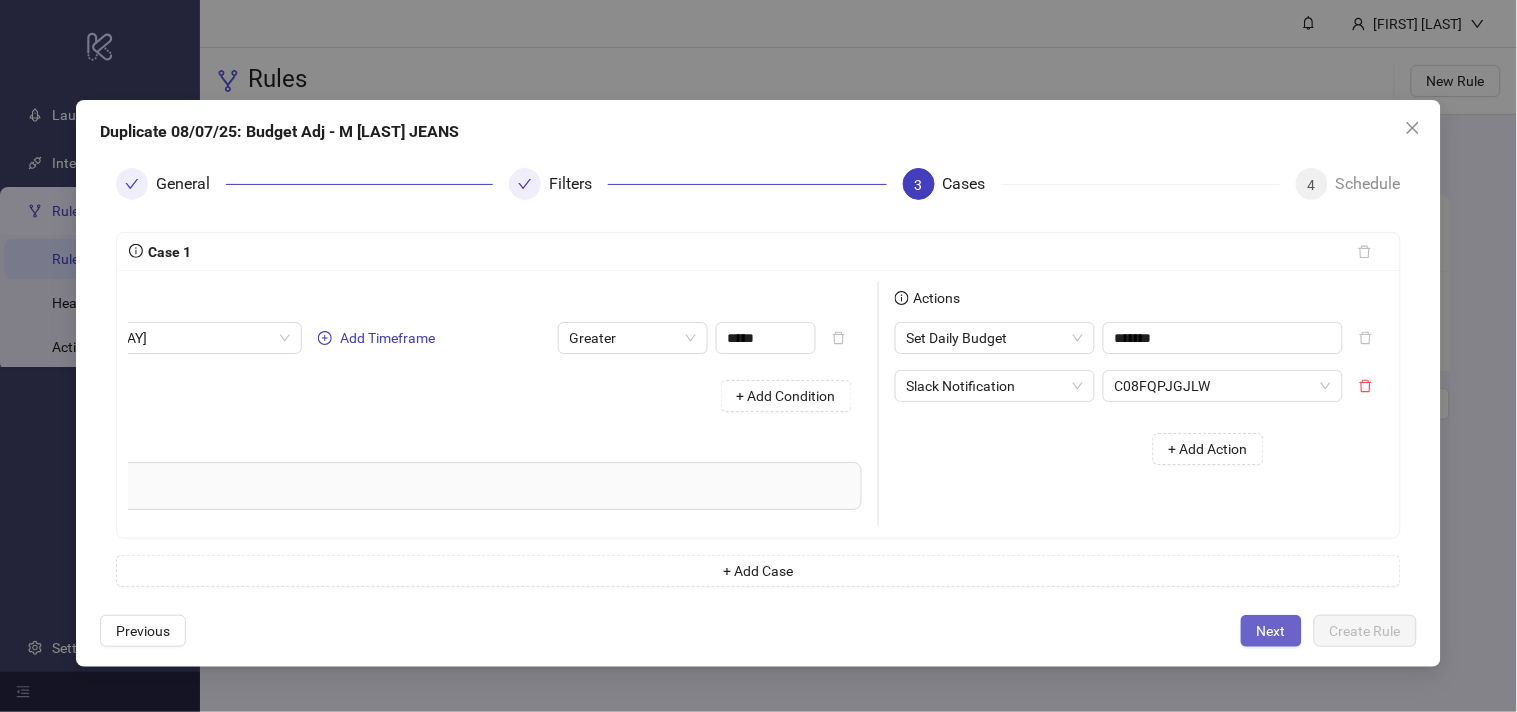click on "Next" at bounding box center (1271, 631) 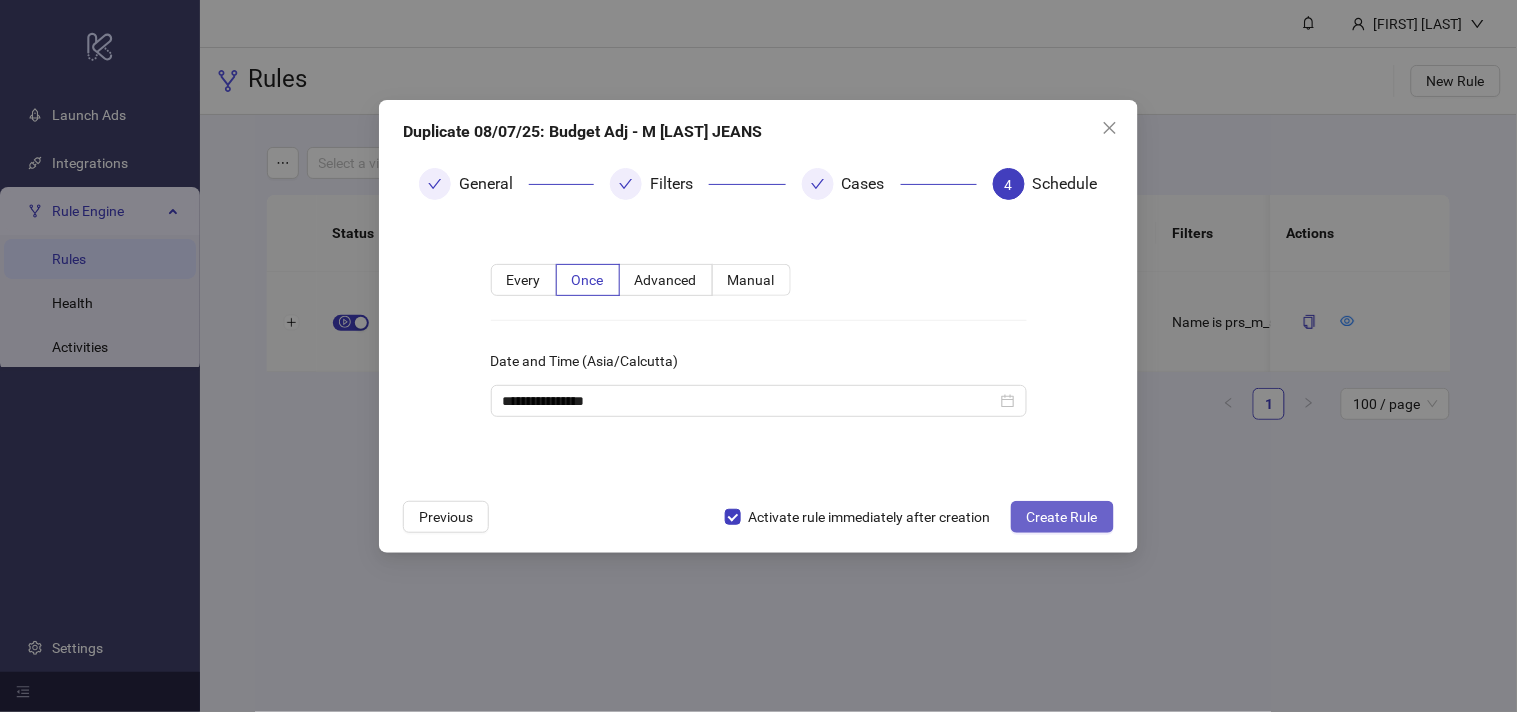 click on "Create Rule" at bounding box center (1062, 517) 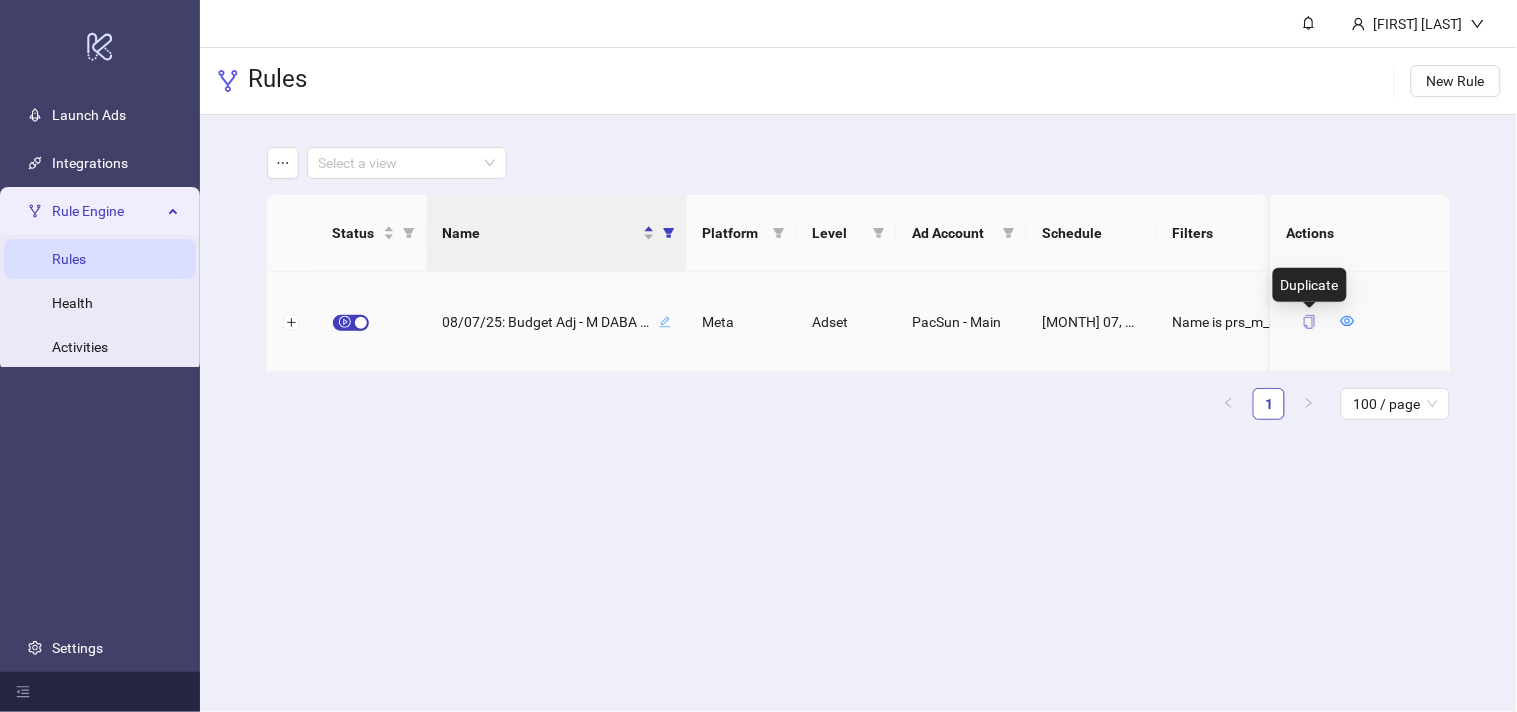 click 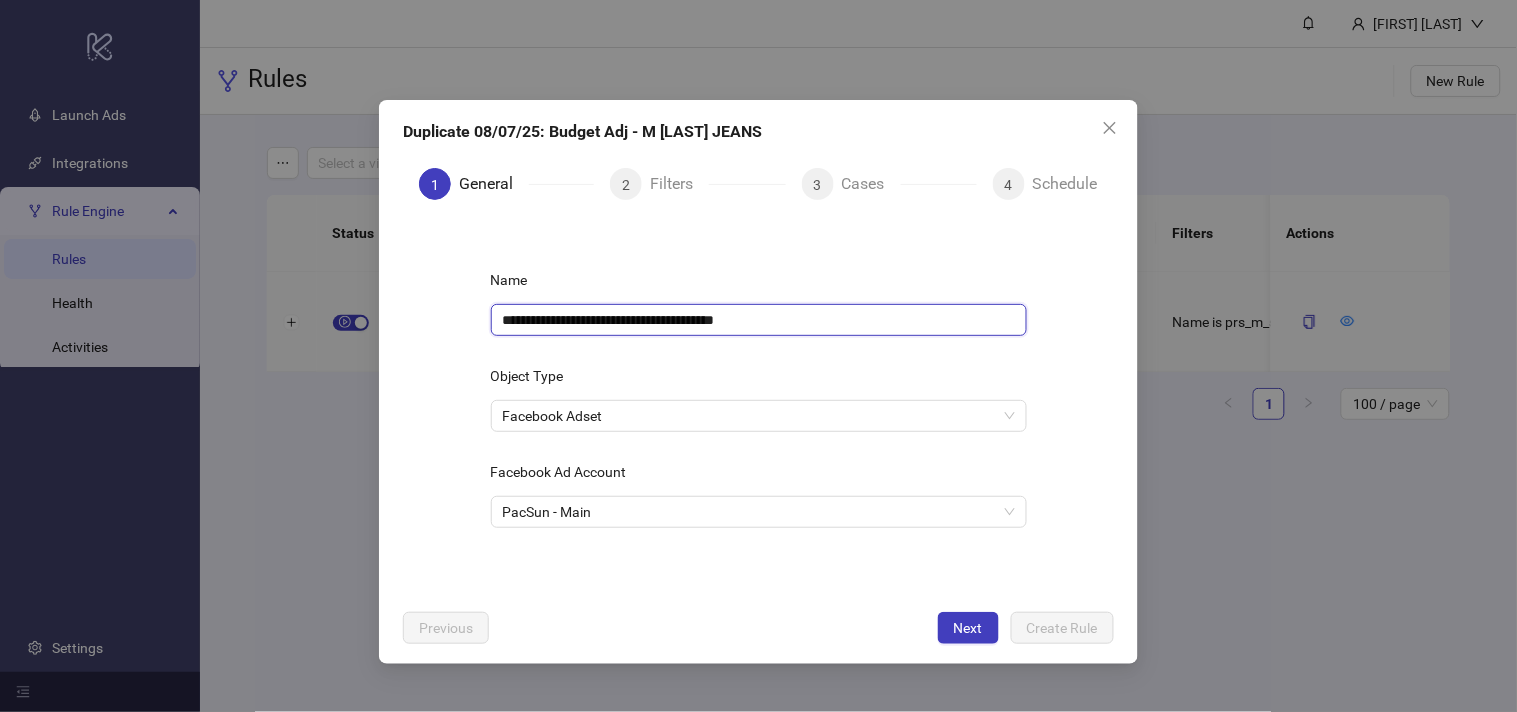 click on "**********" at bounding box center [759, 320] 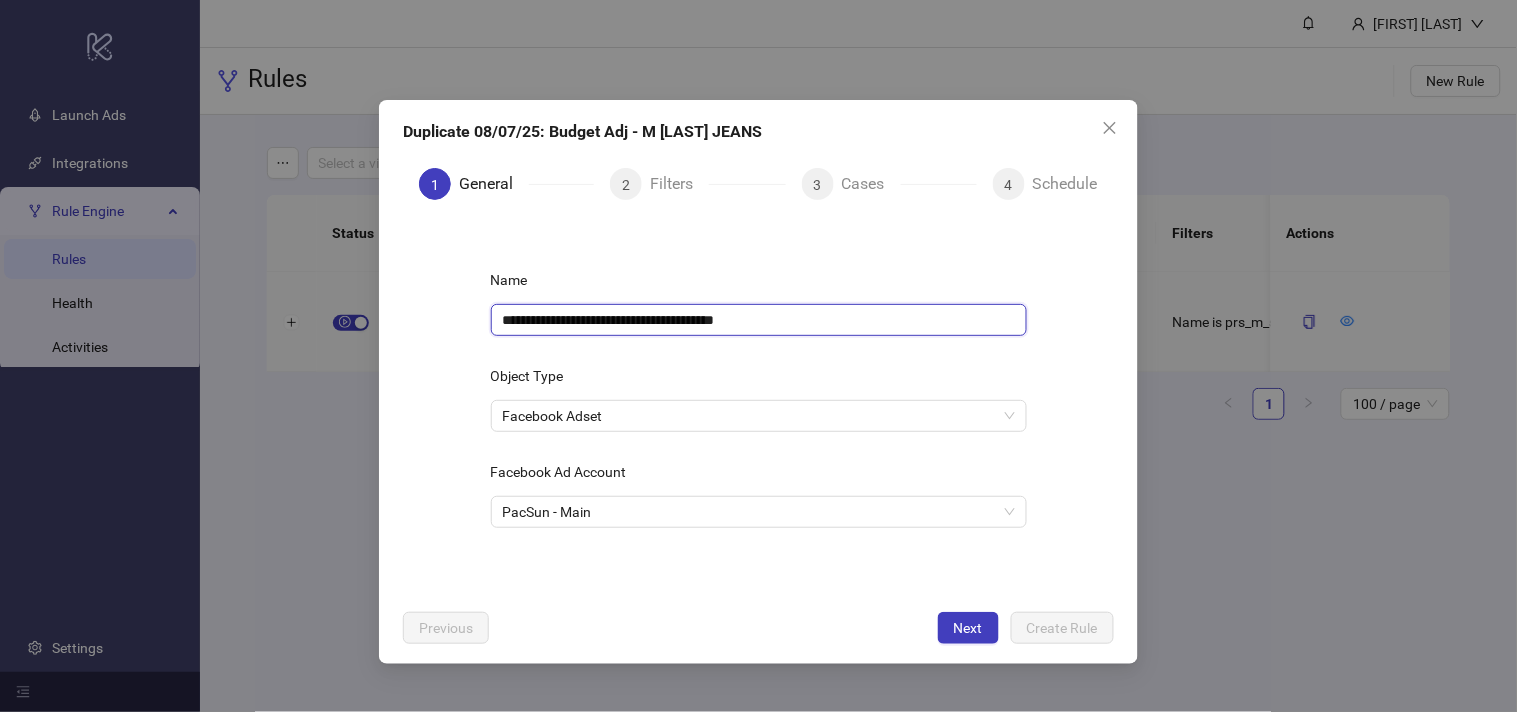 paste 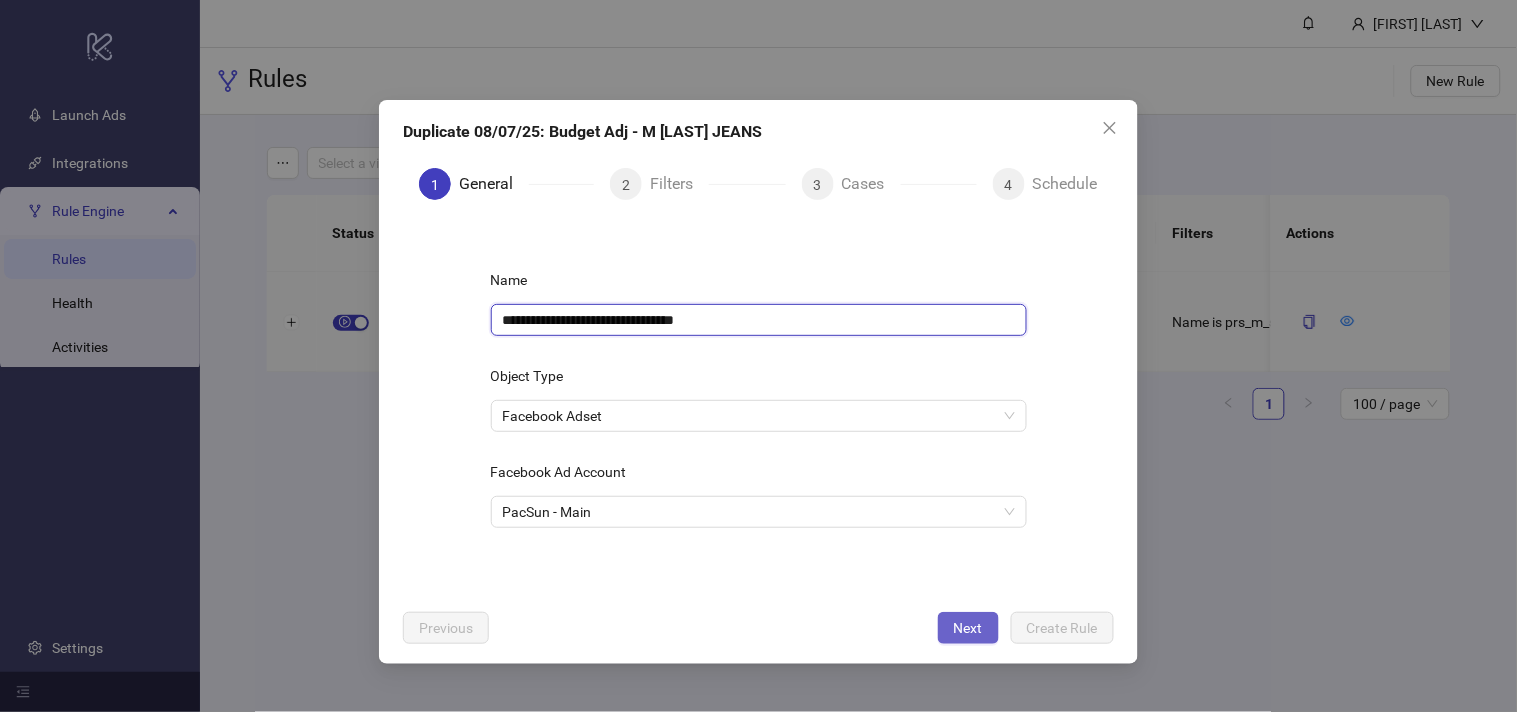 type on "**********" 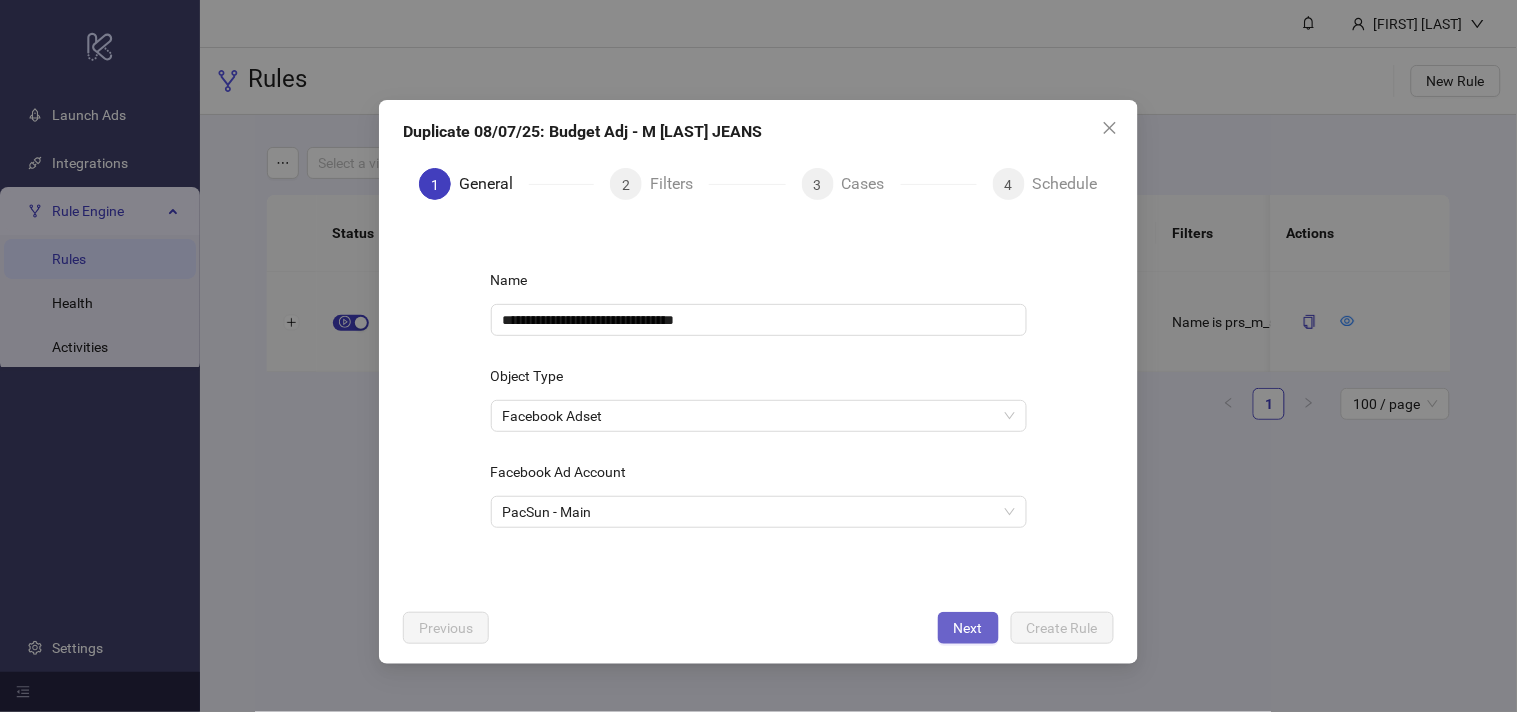 click on "Next" at bounding box center [968, 628] 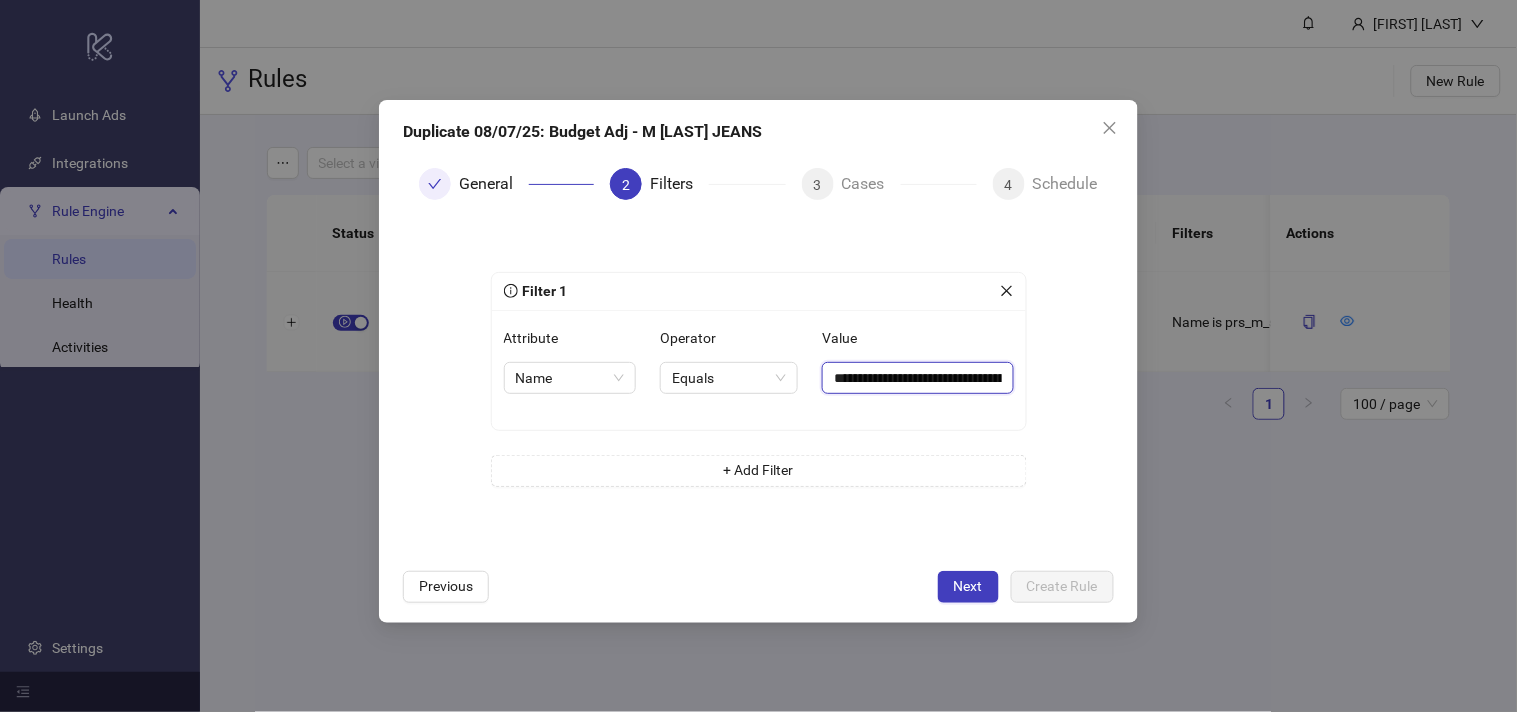 click on "**********" at bounding box center (917, 378) 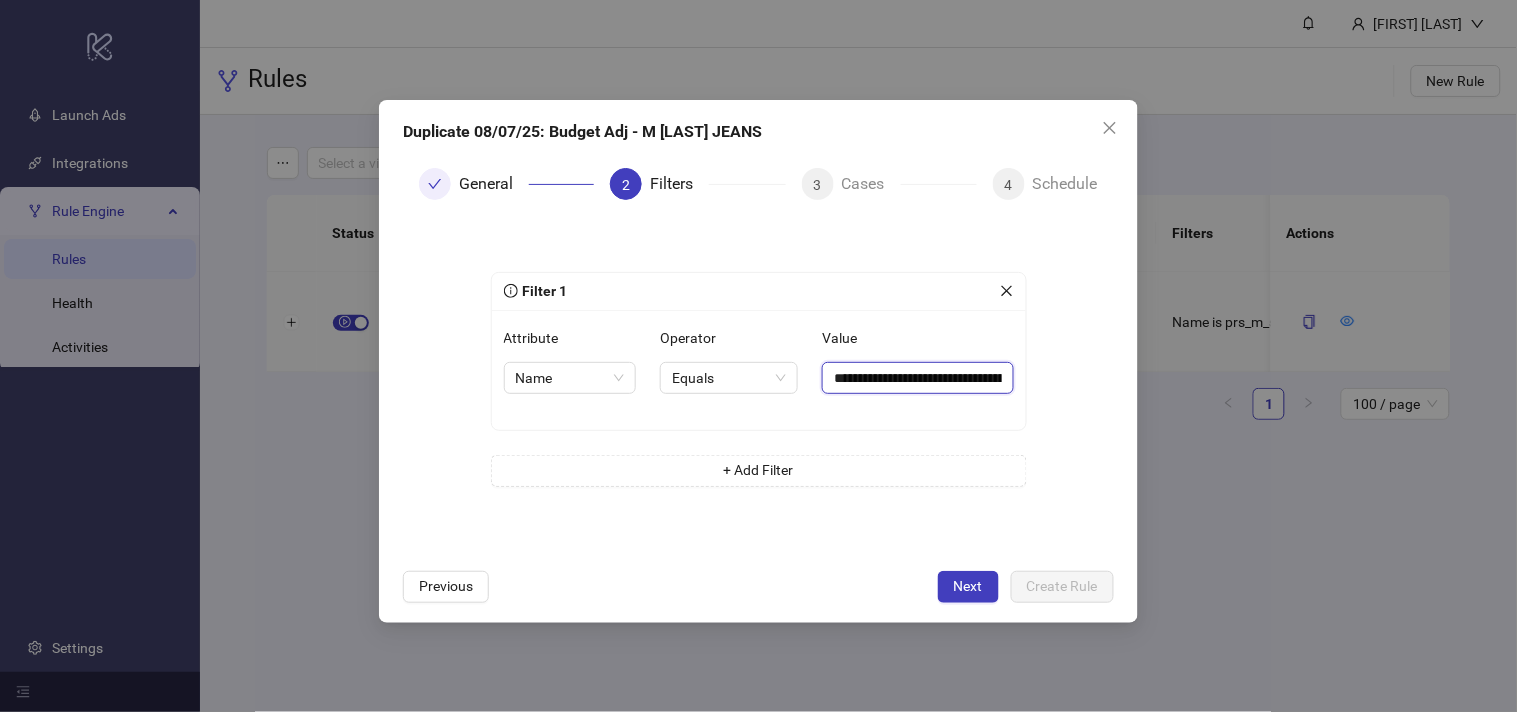 paste 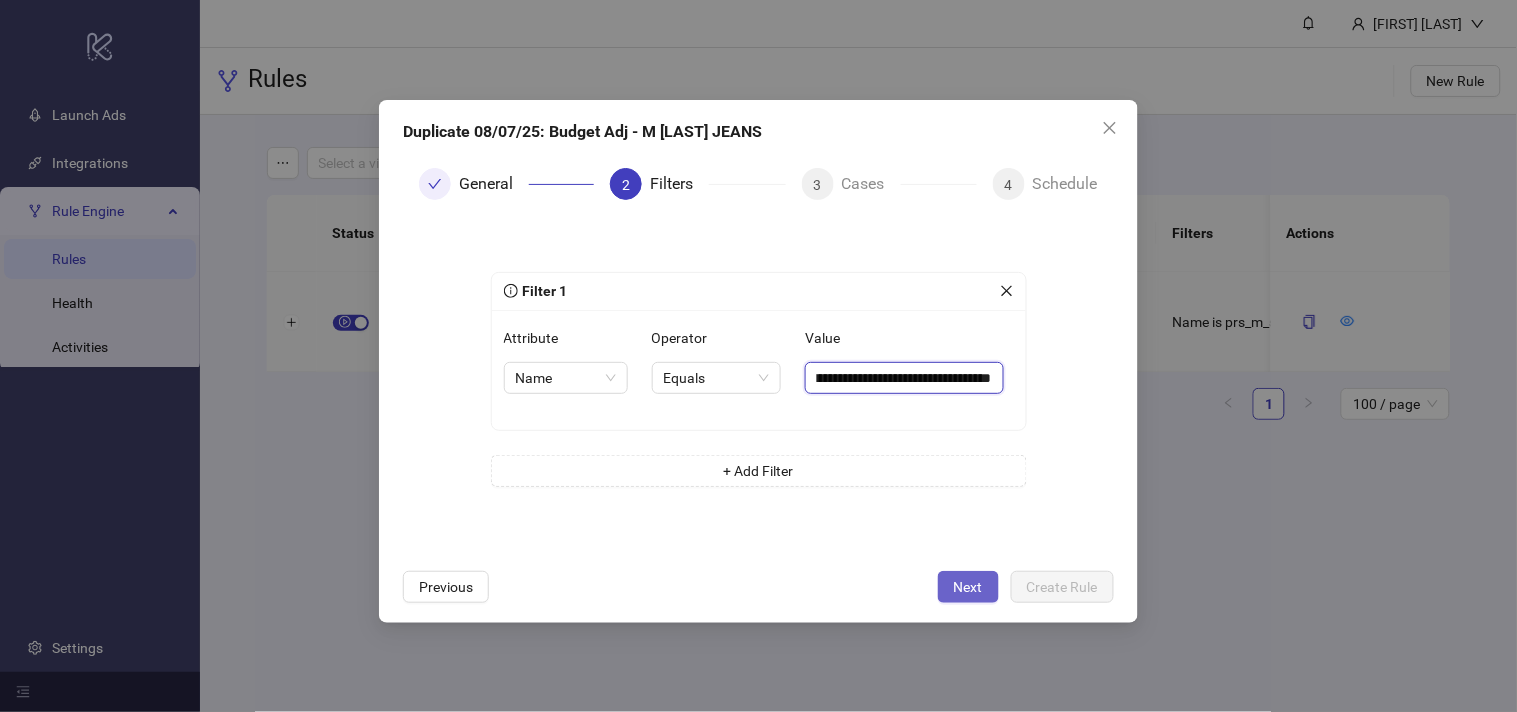 type on "**********" 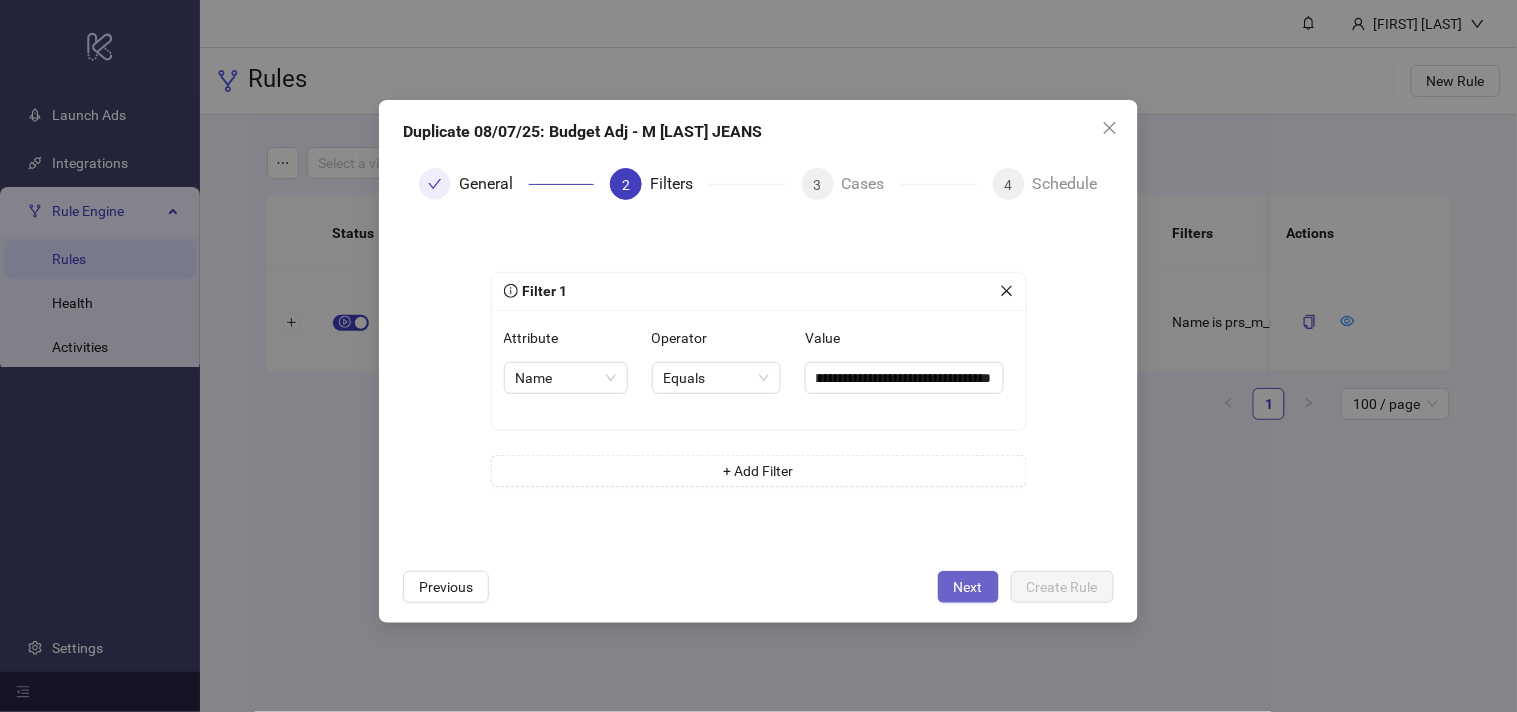 scroll, scrollTop: 0, scrollLeft: 0, axis: both 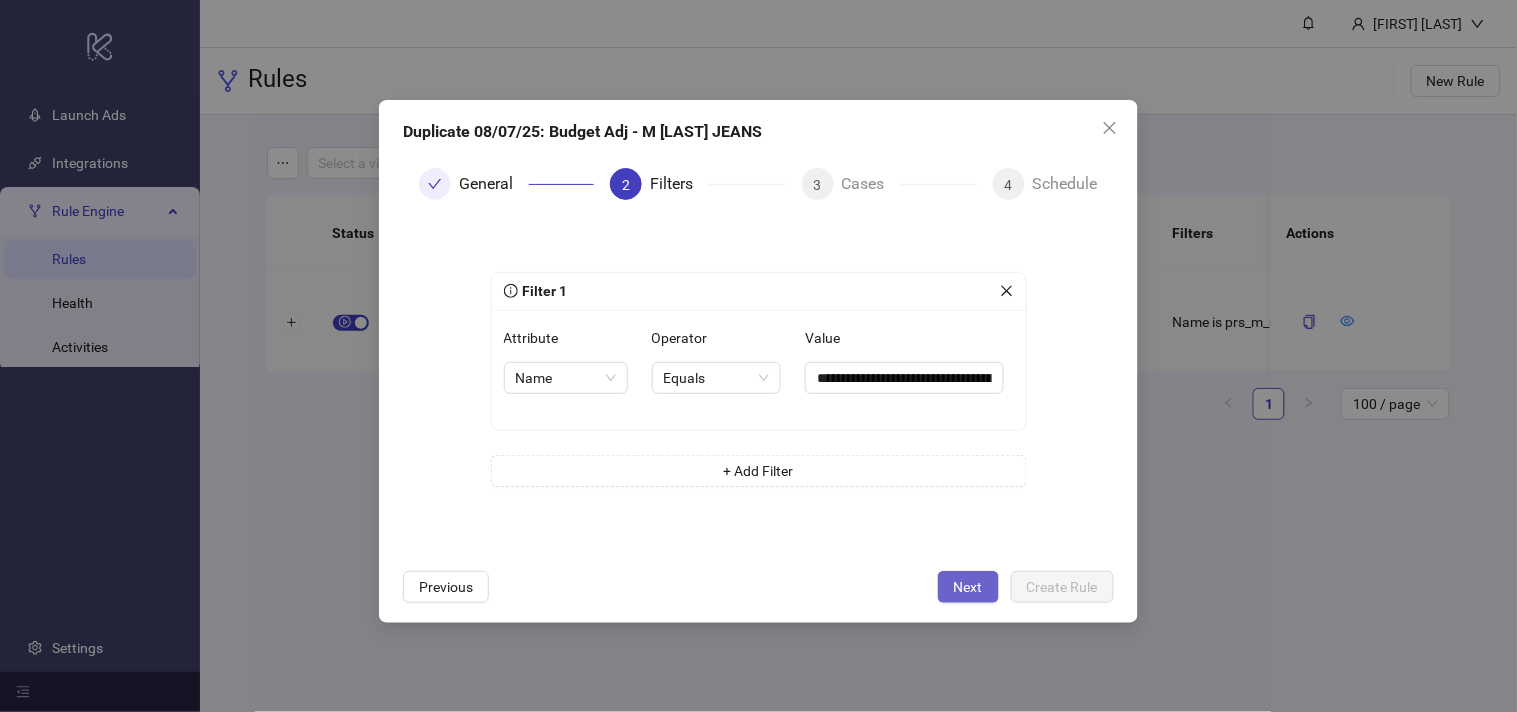 click on "Next" at bounding box center [968, 587] 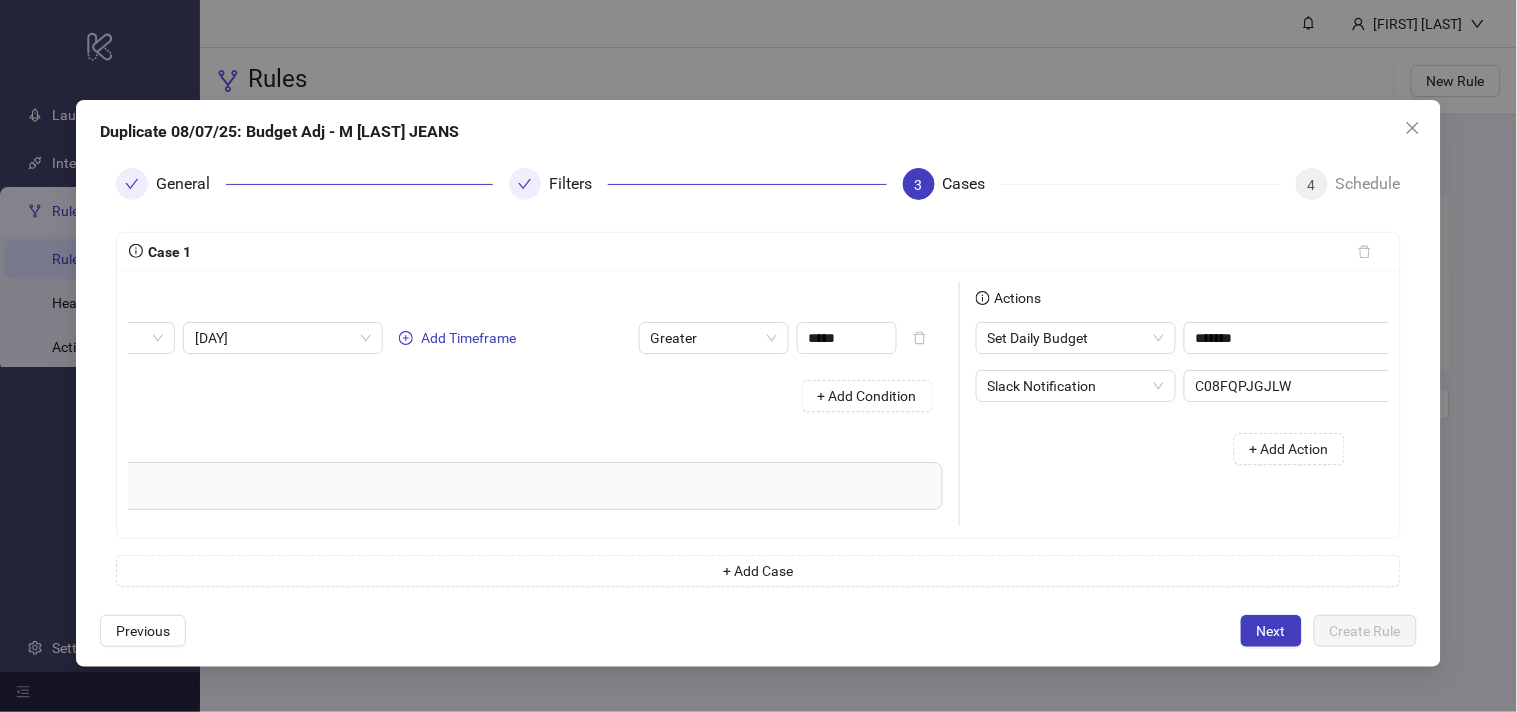 scroll, scrollTop: 0, scrollLeft: 275, axis: horizontal 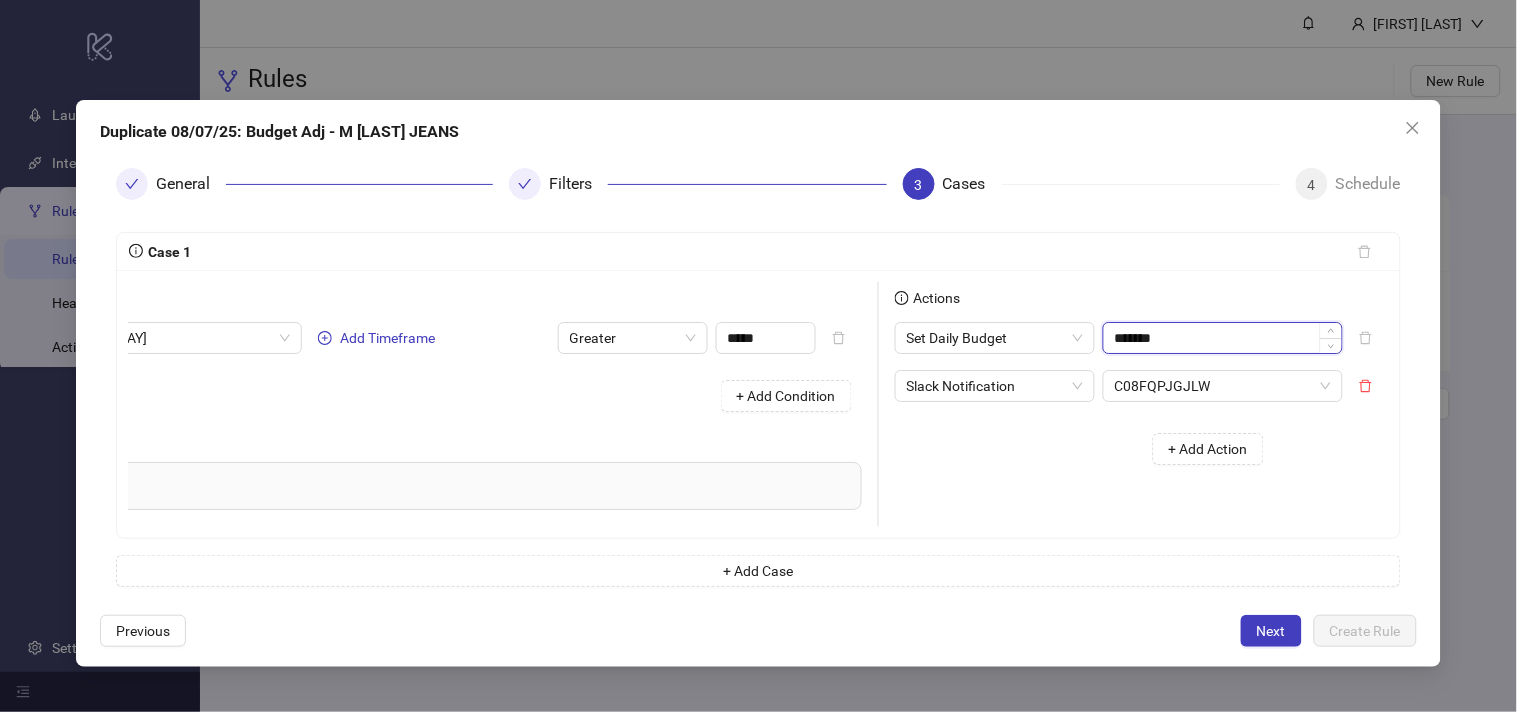 click on "*******" at bounding box center [1223, 338] 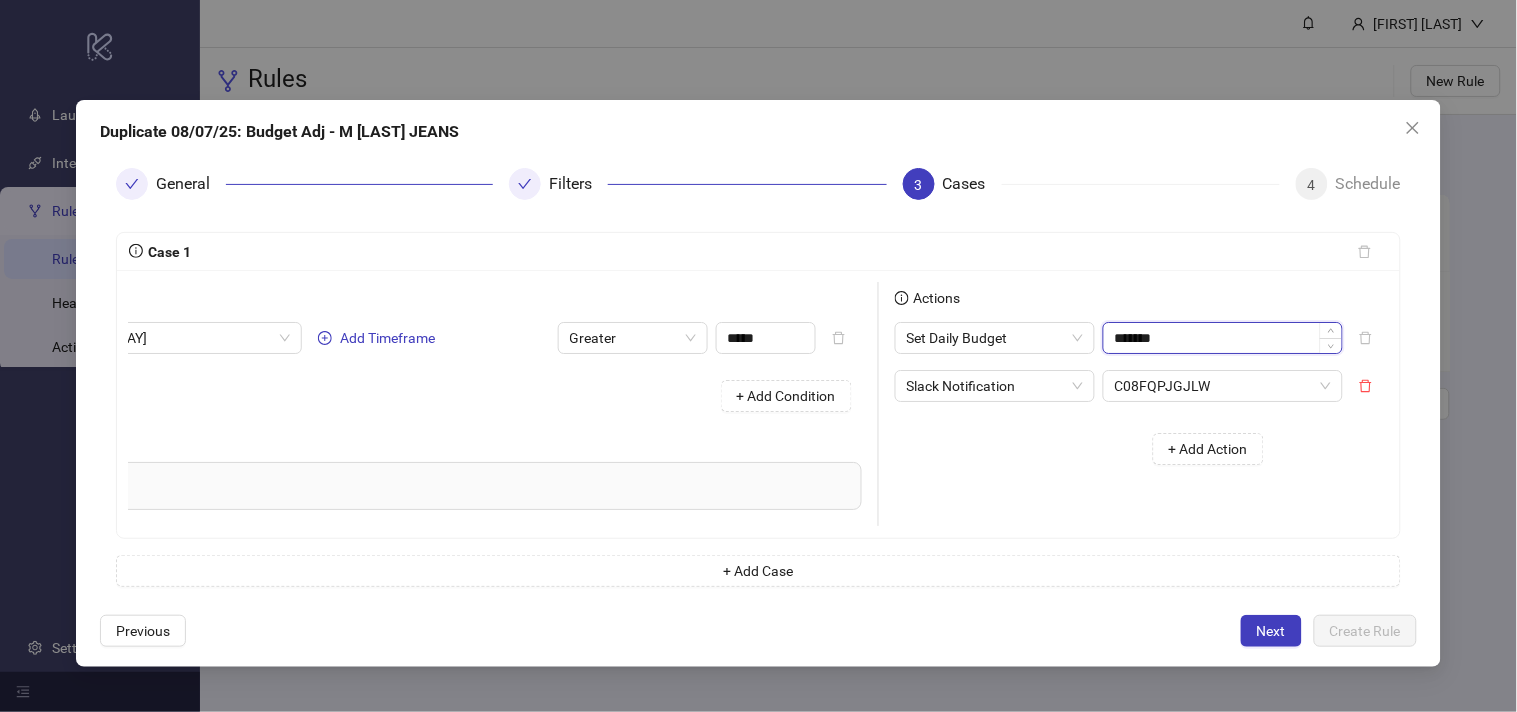 paste 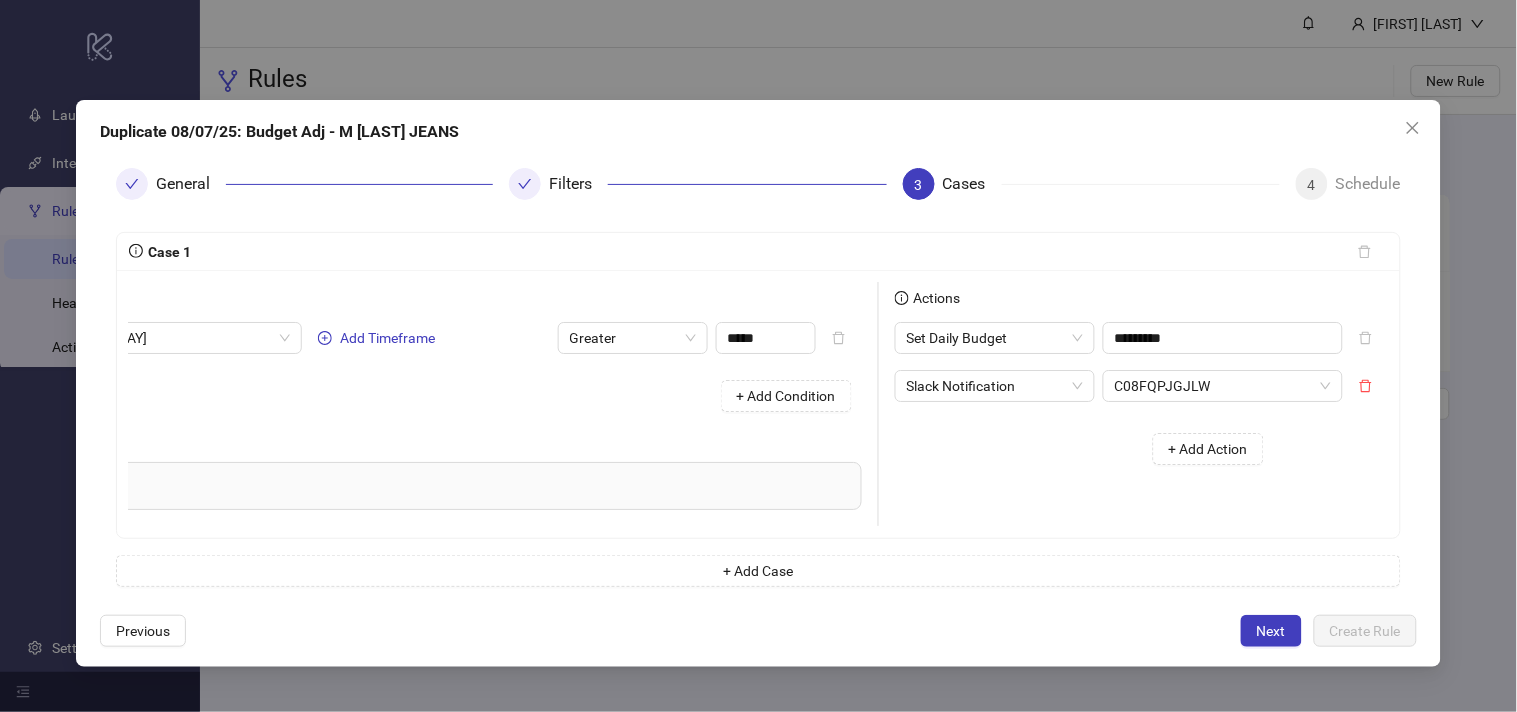 type on "******" 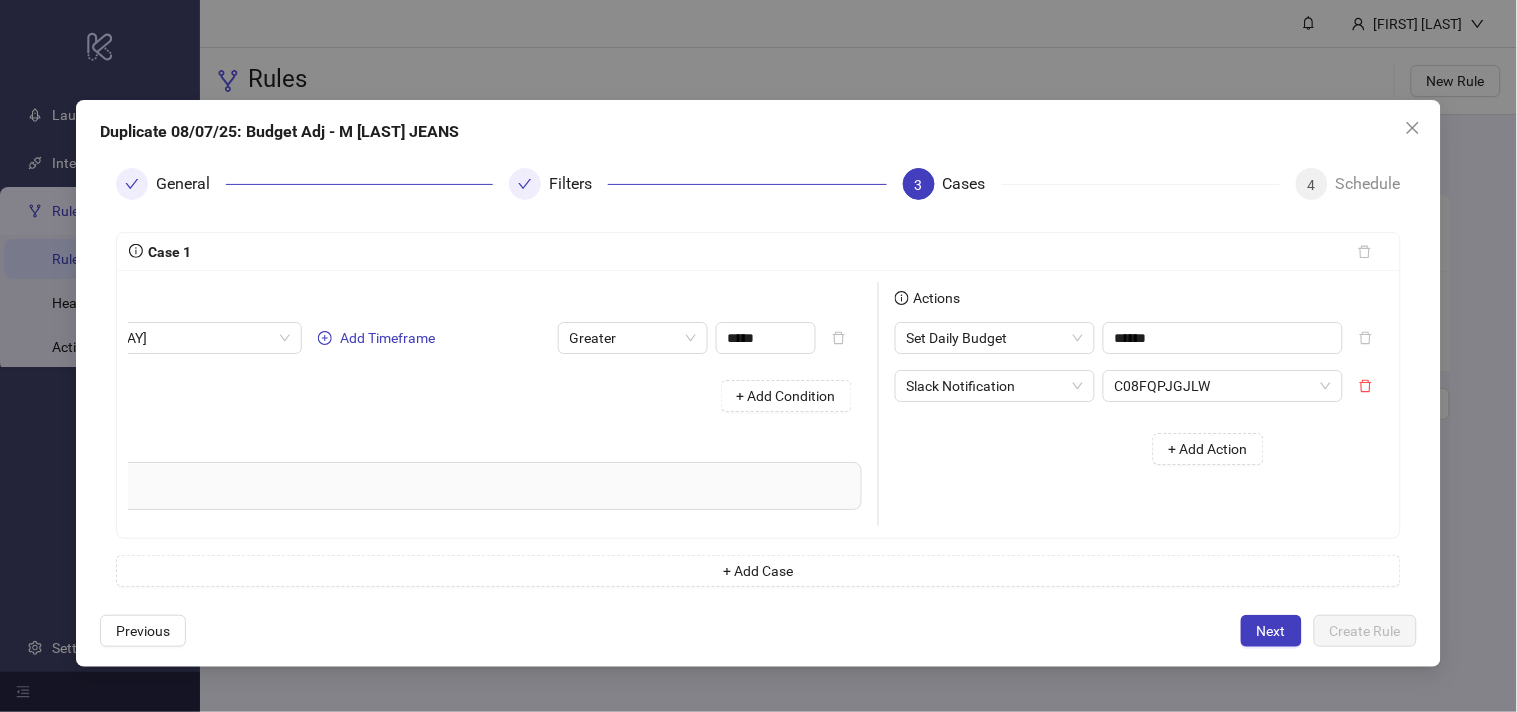 click on "+ Add Action" at bounding box center [1087, 449] 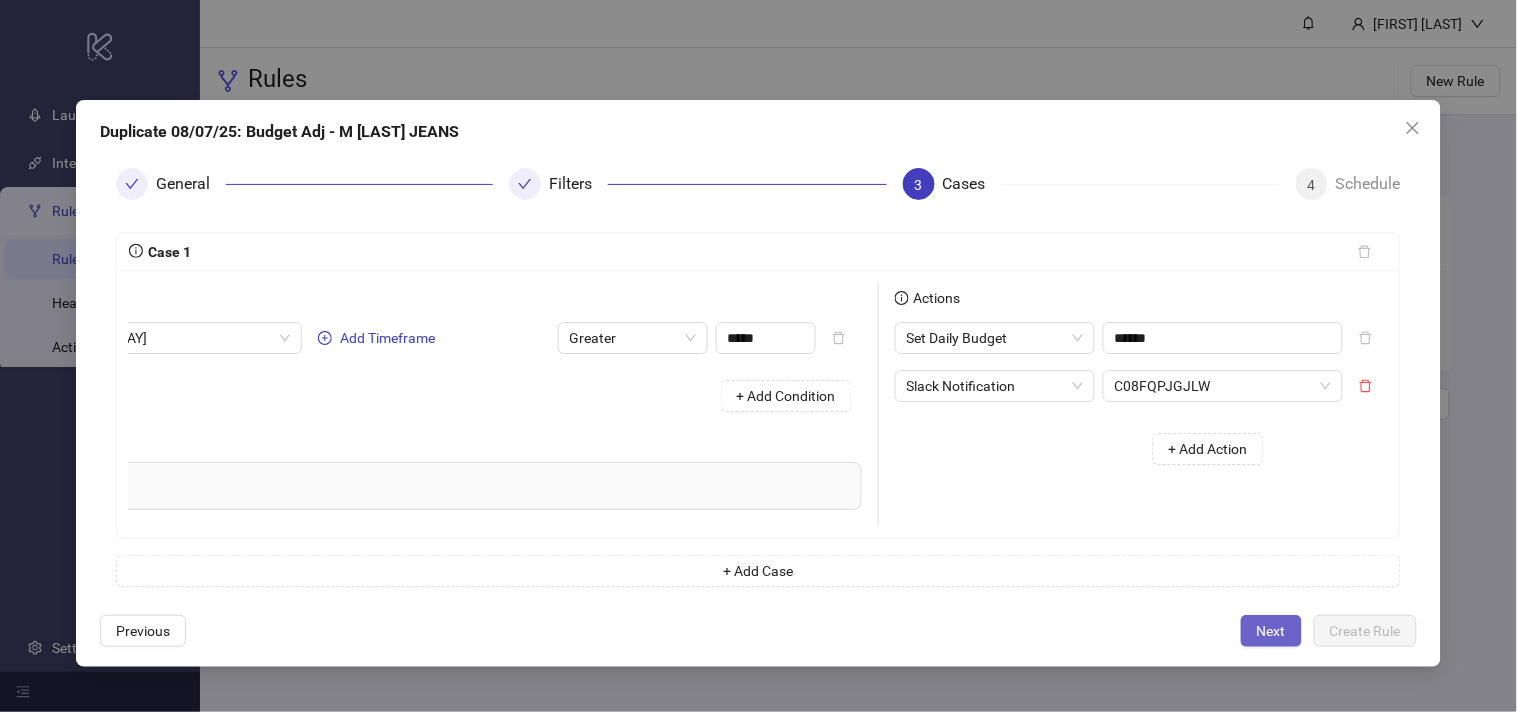 click on "Next" at bounding box center (1271, 631) 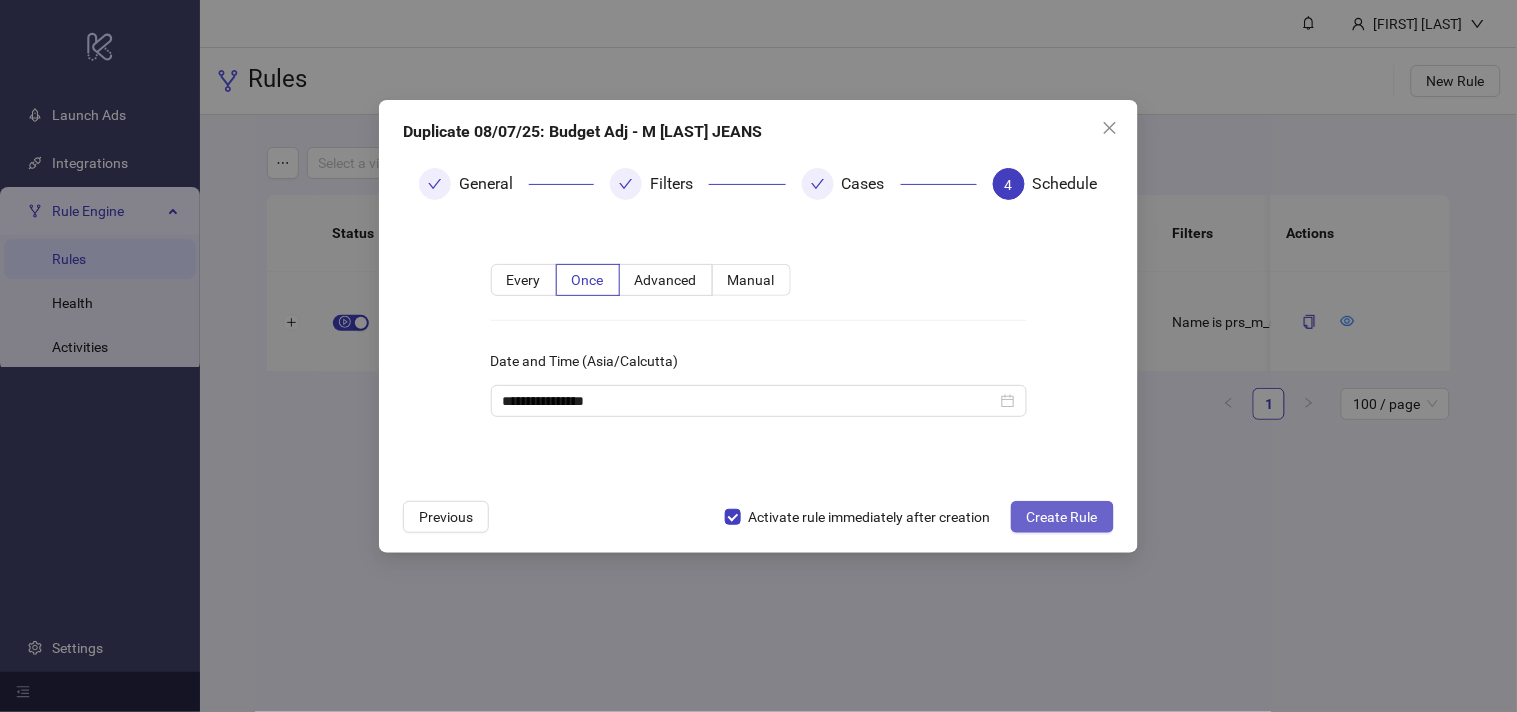 click on "Create Rule" at bounding box center [1062, 517] 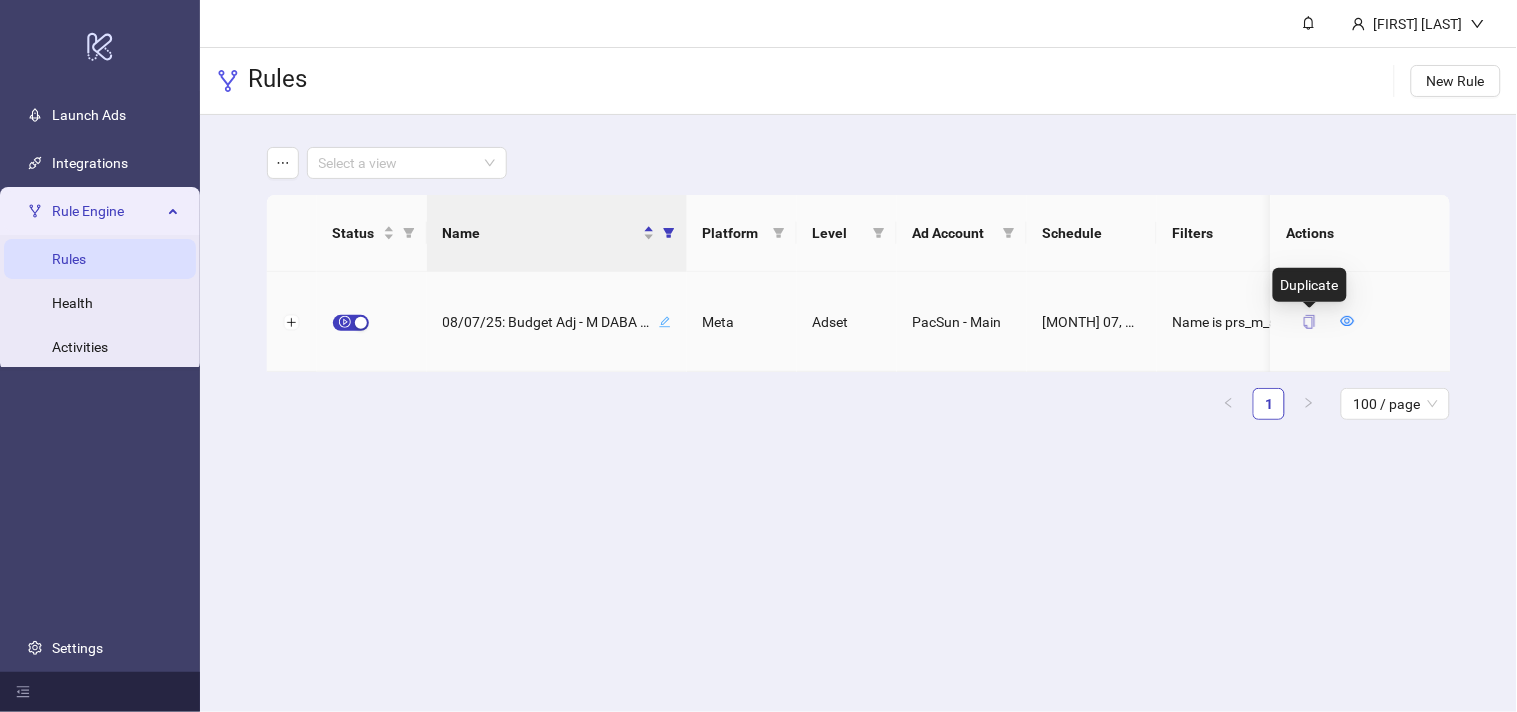 click at bounding box center (1309, 322) 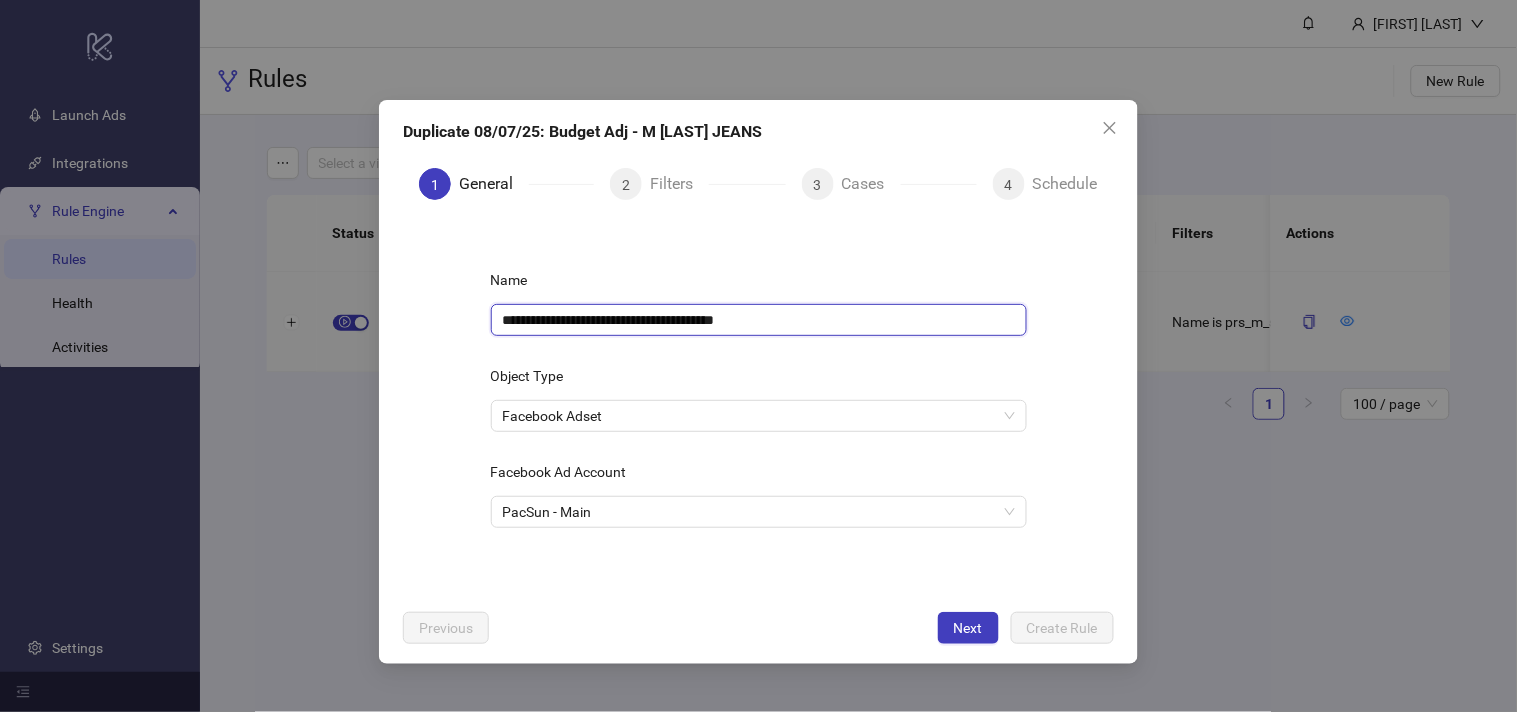 click on "**********" at bounding box center [759, 320] 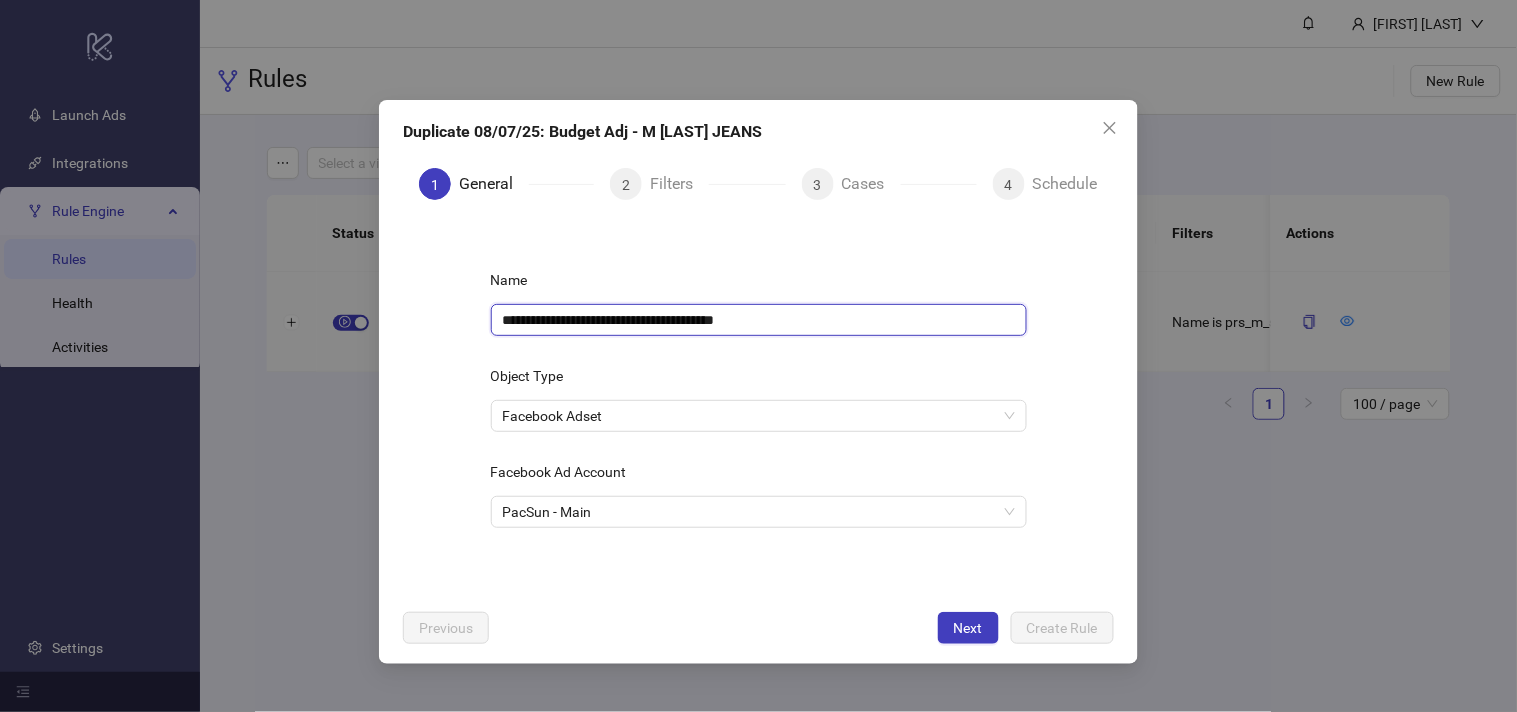 paste on "**********" 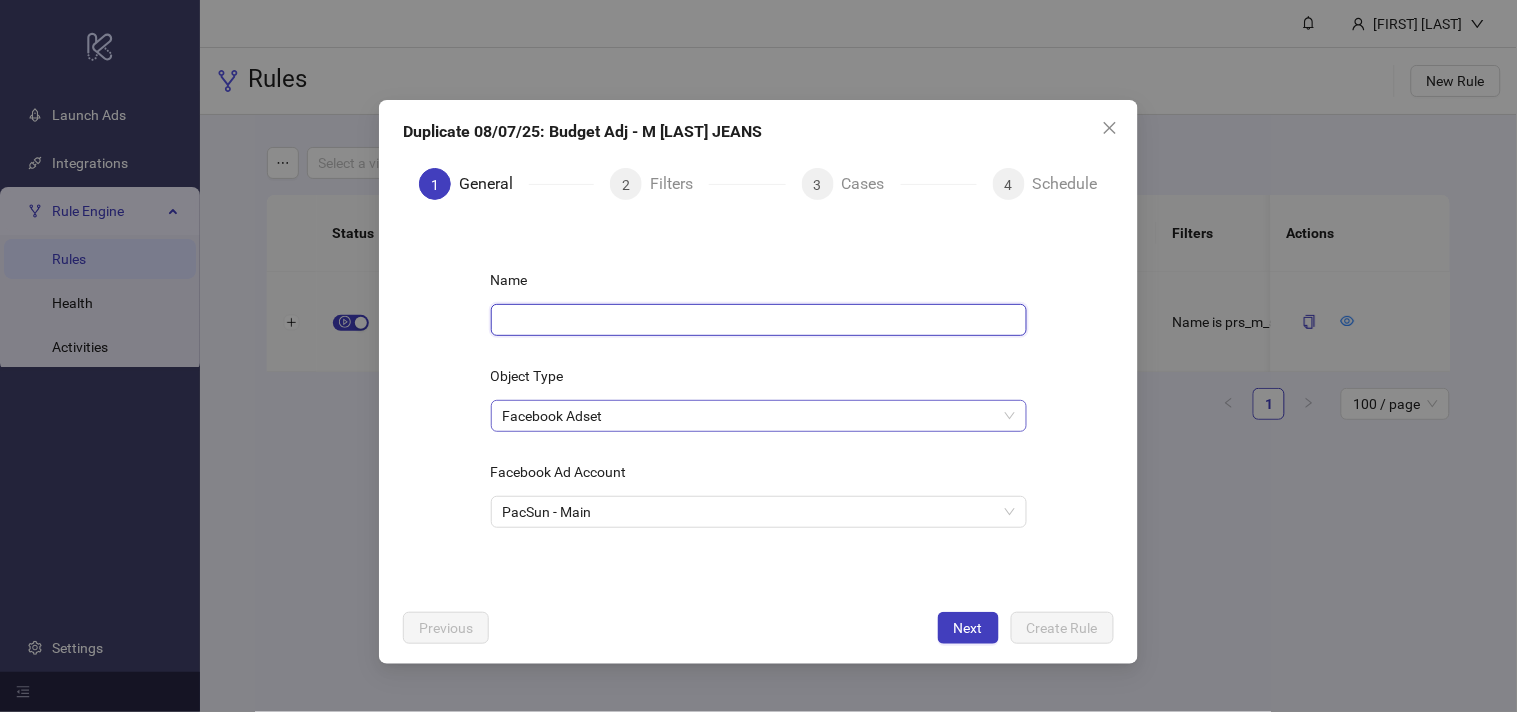 scroll, scrollTop: 0, scrollLeft: 0, axis: both 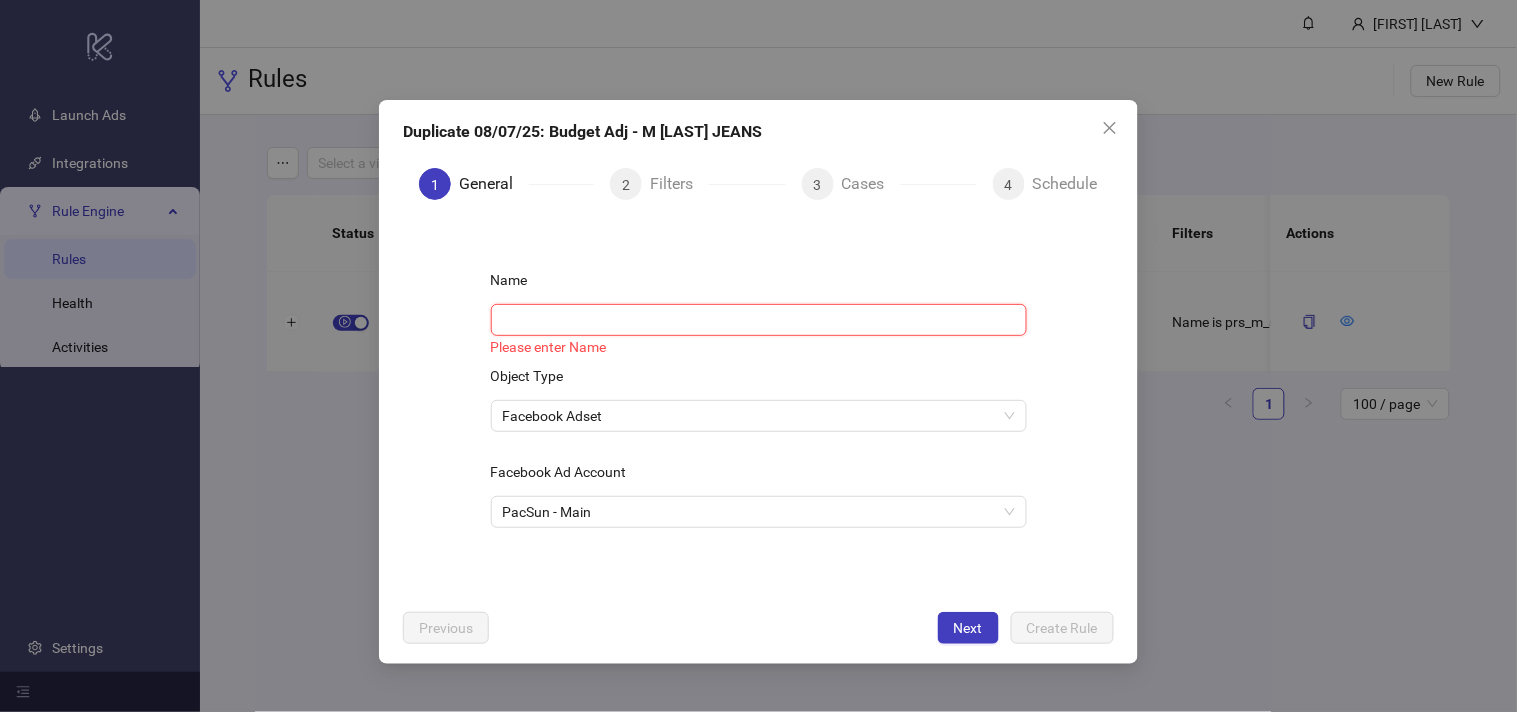 paste on "**********" 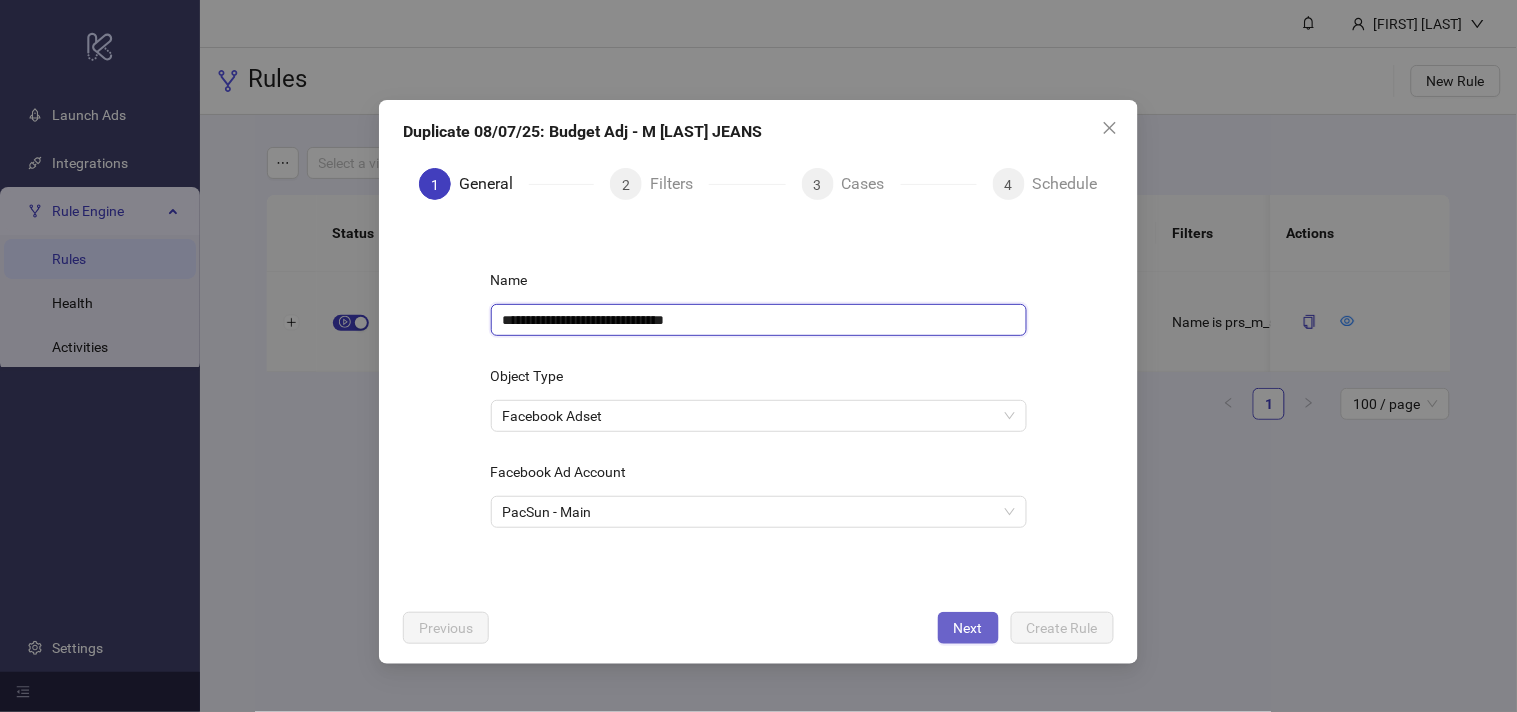 type on "**********" 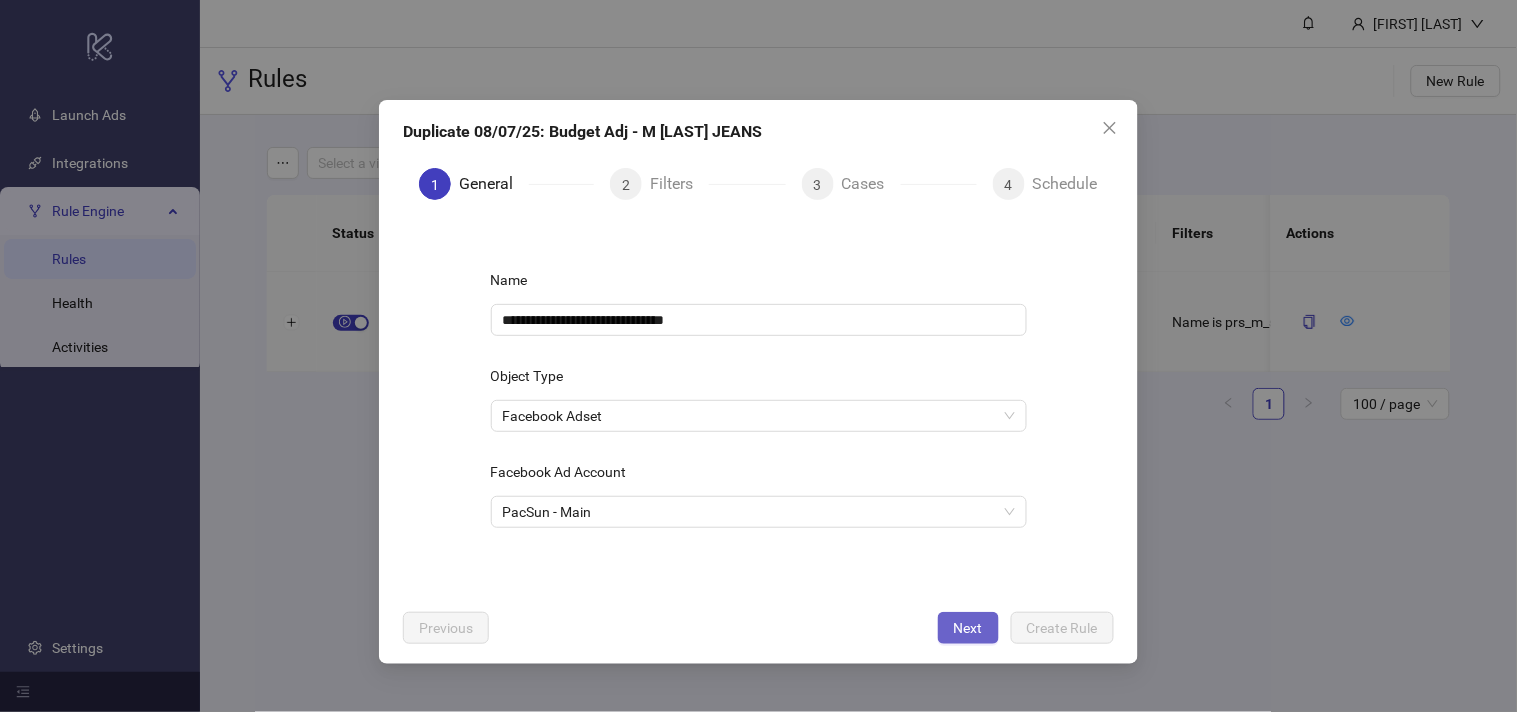 click on "Next" at bounding box center (968, 628) 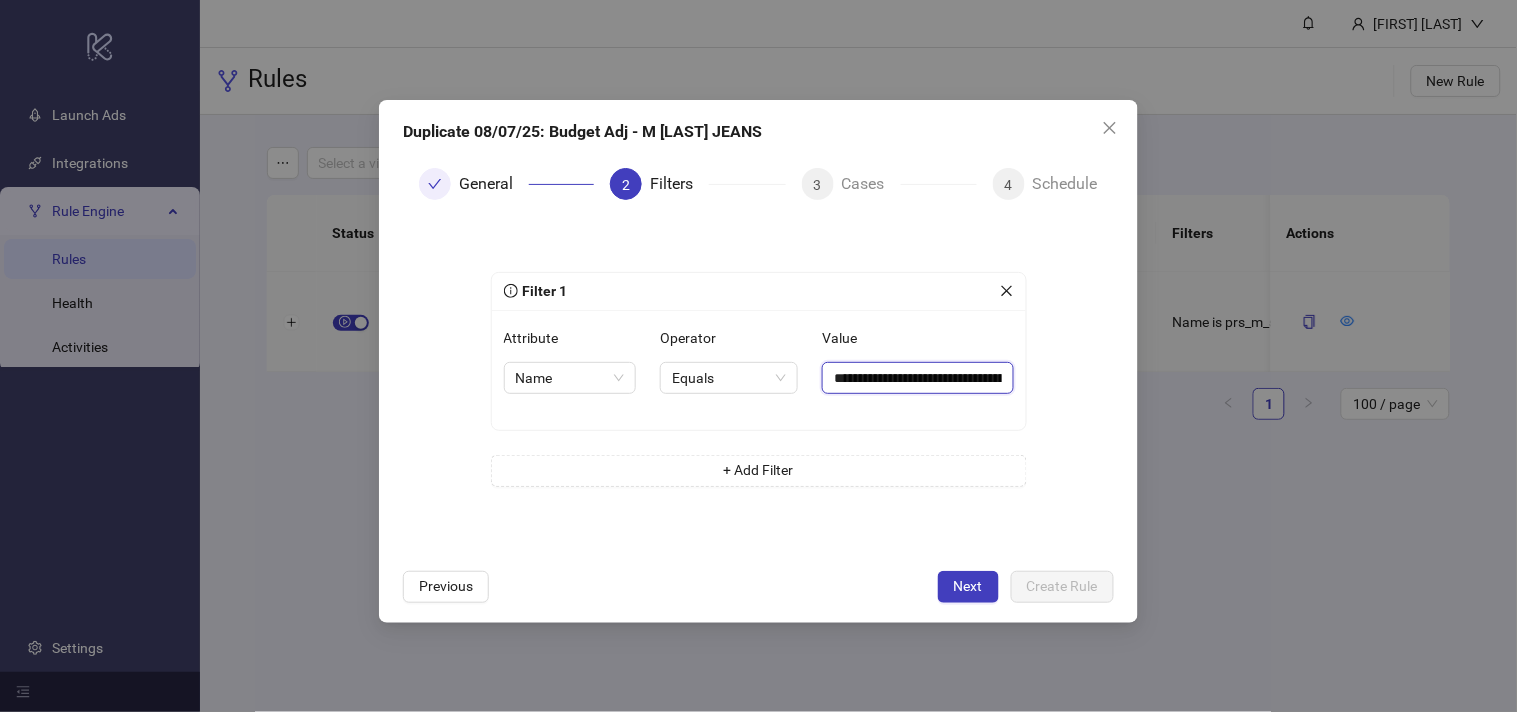click on "**********" at bounding box center (917, 378) 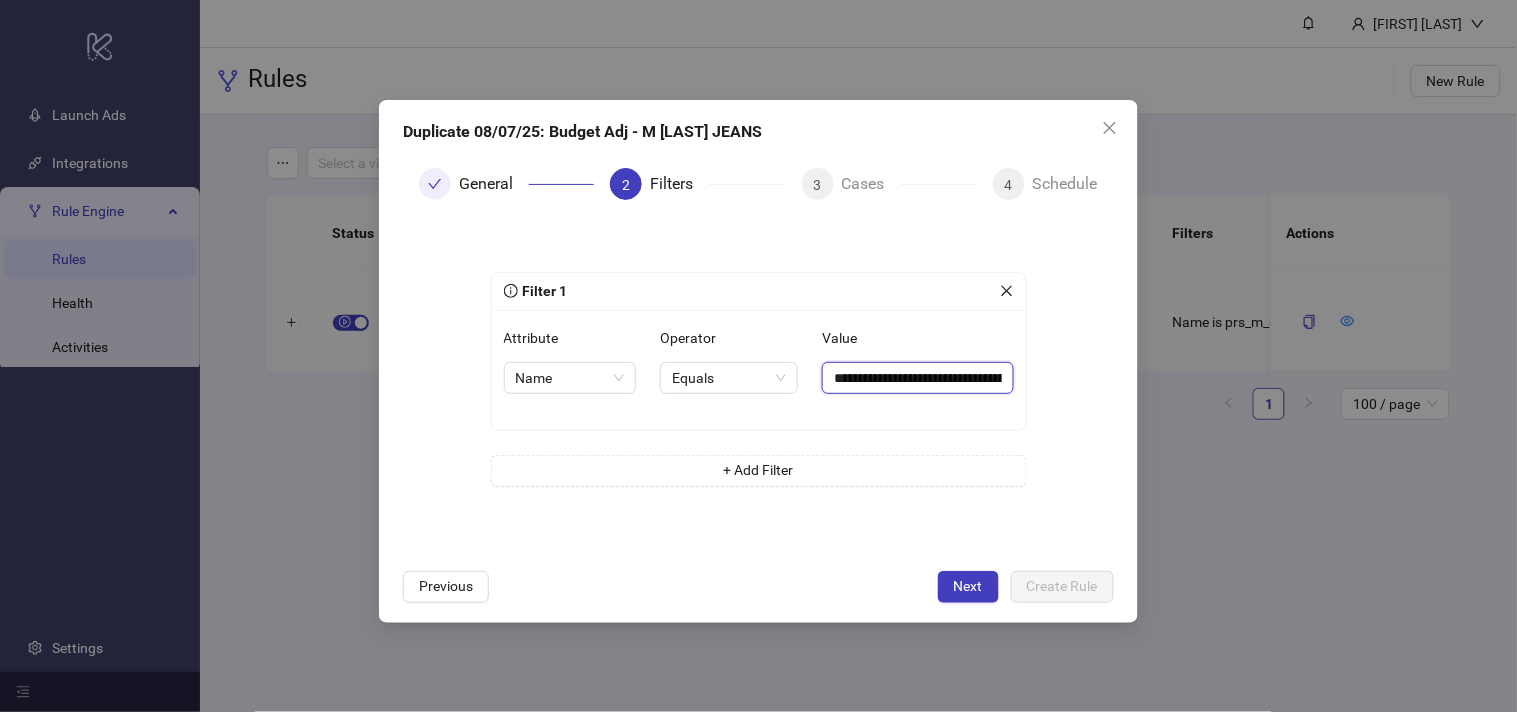 paste 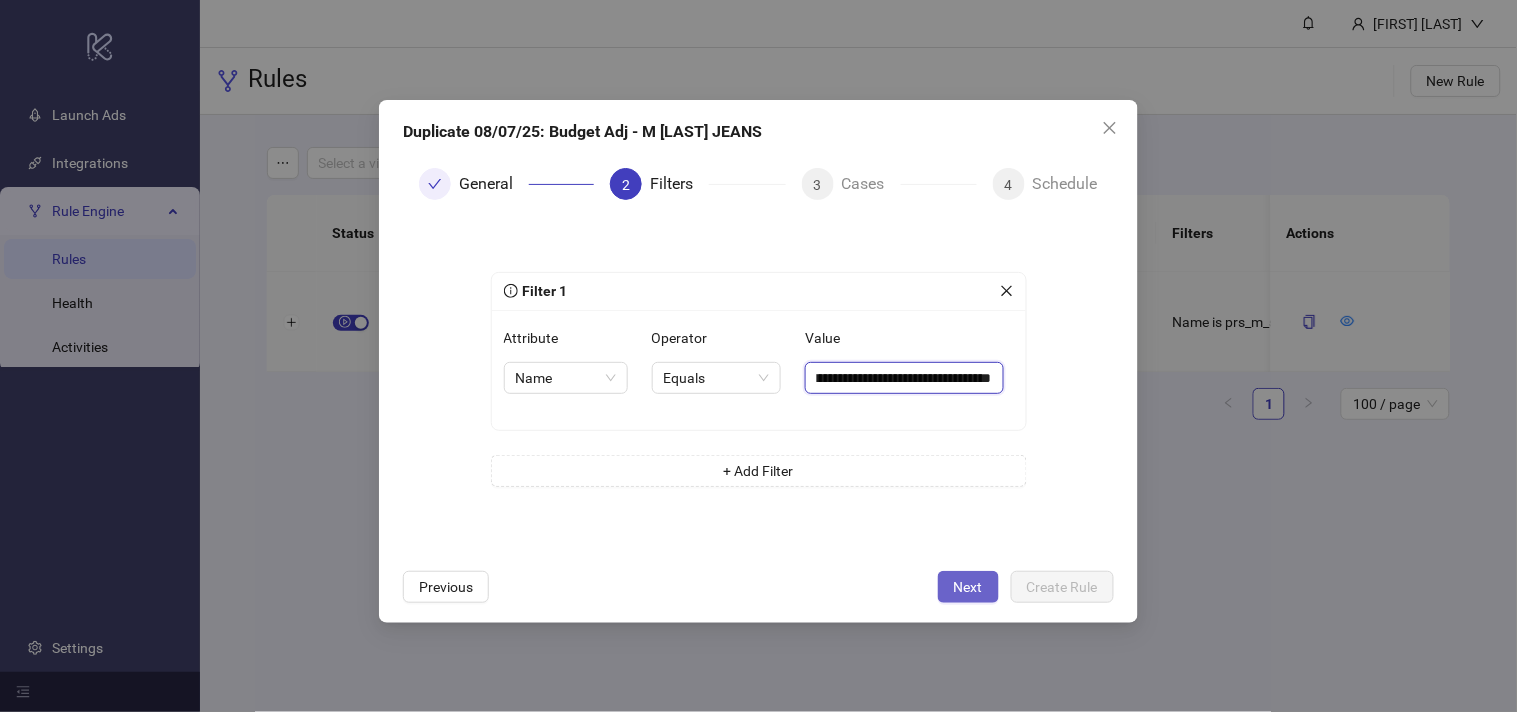 type on "**********" 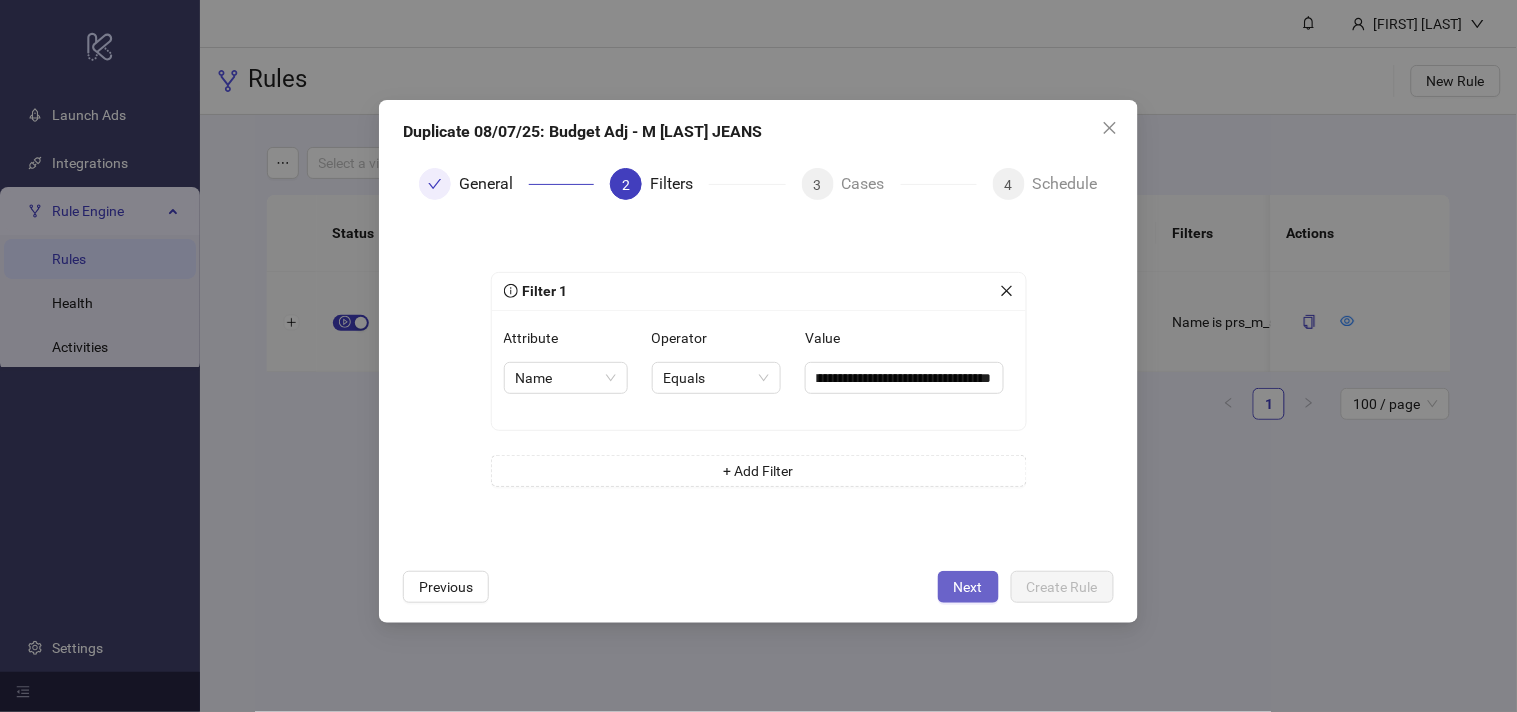 scroll, scrollTop: 0, scrollLeft: 0, axis: both 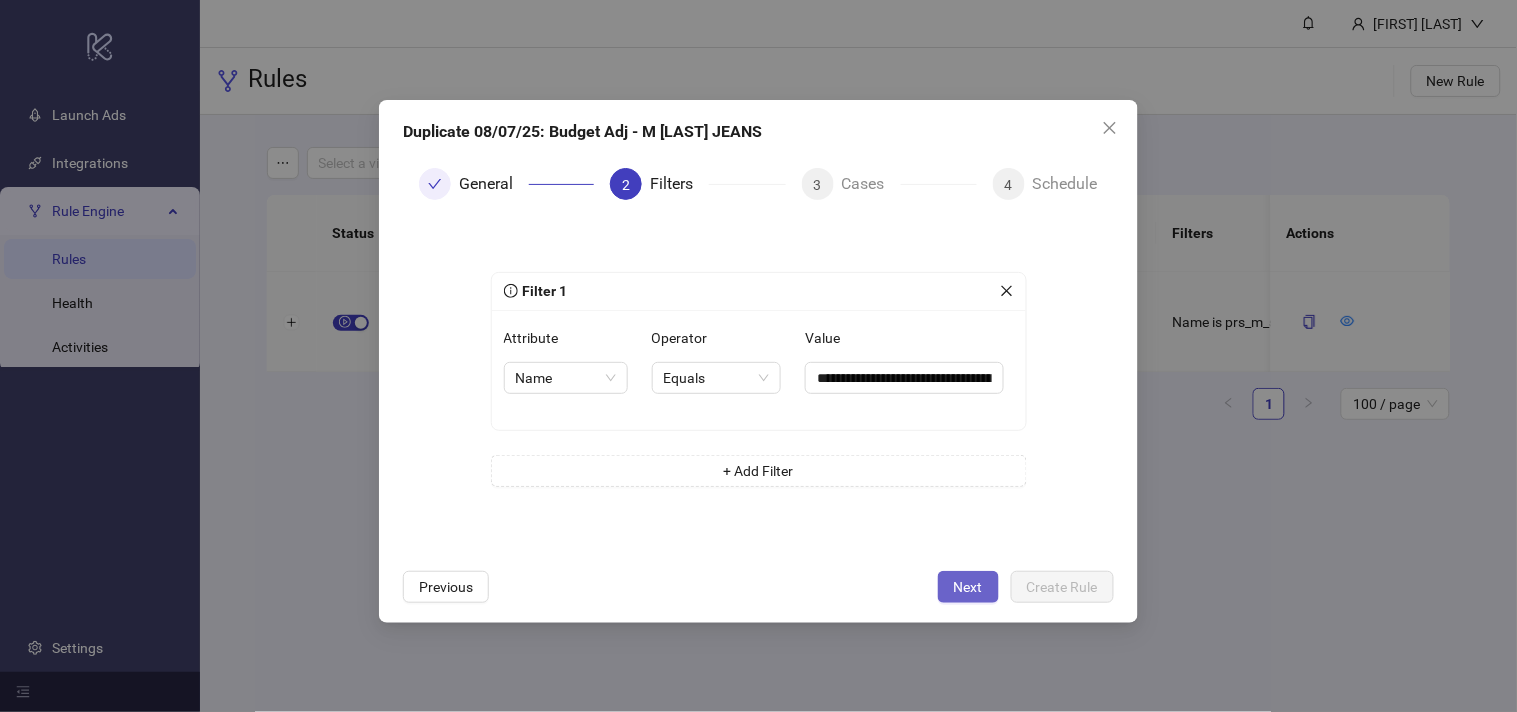 click on "Next" at bounding box center [968, 587] 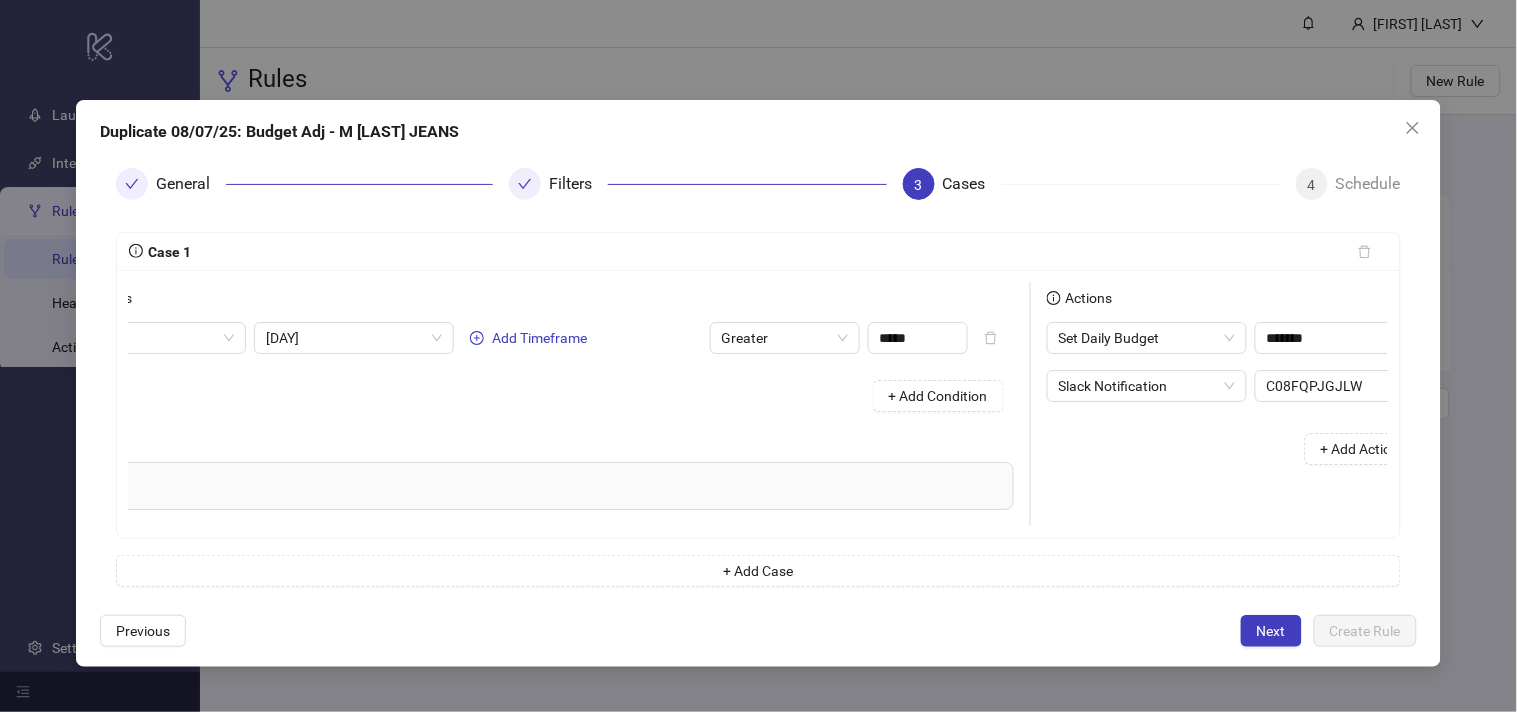 scroll, scrollTop: 0, scrollLeft: 275, axis: horizontal 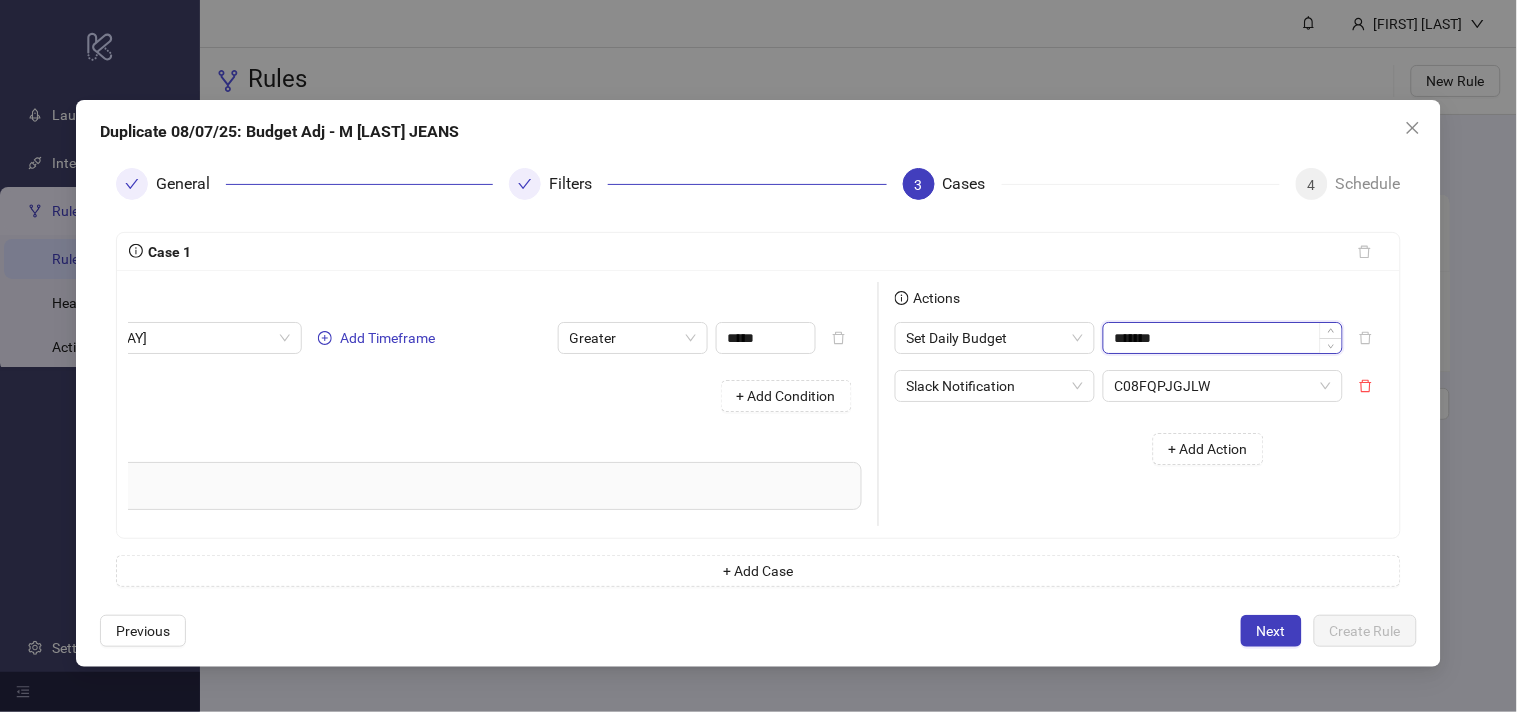 click on "*******" at bounding box center (1223, 338) 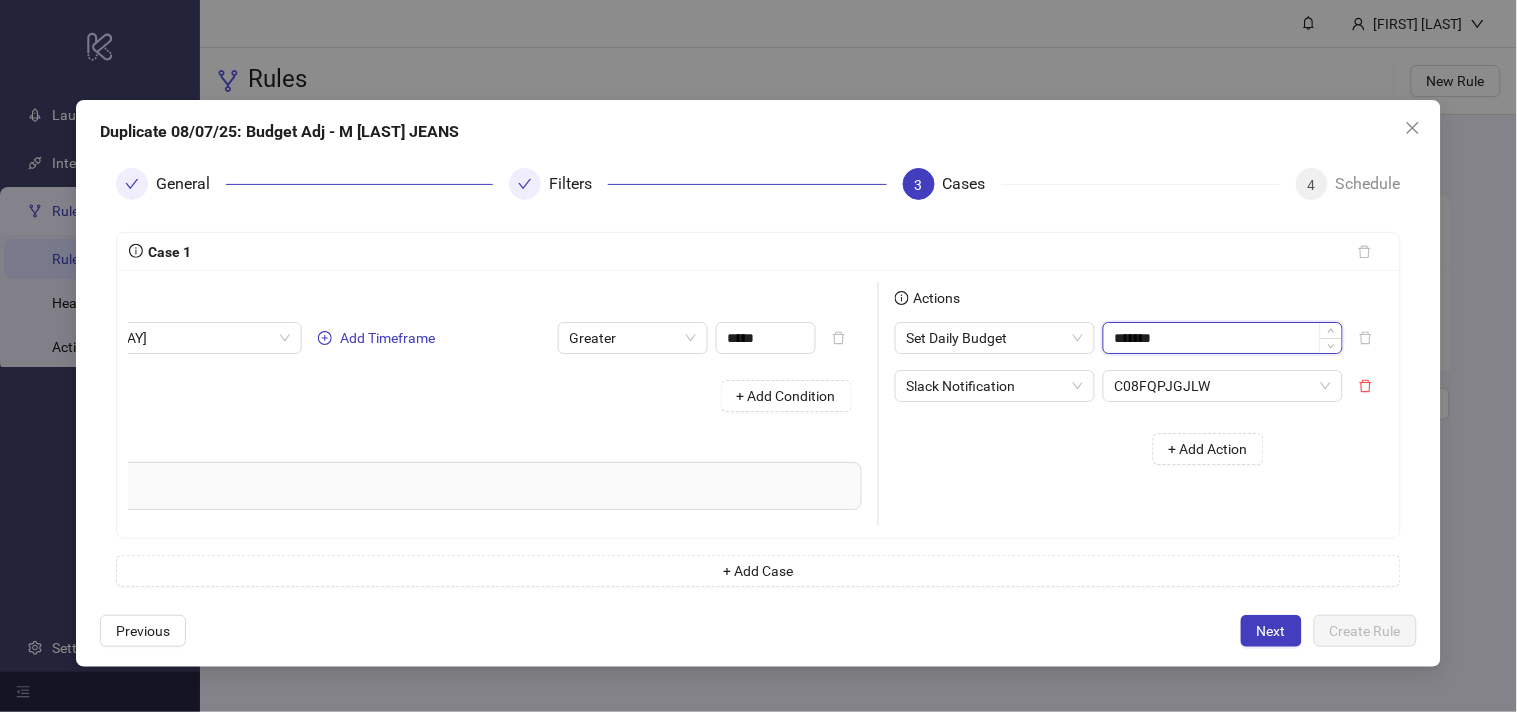 paste on "**" 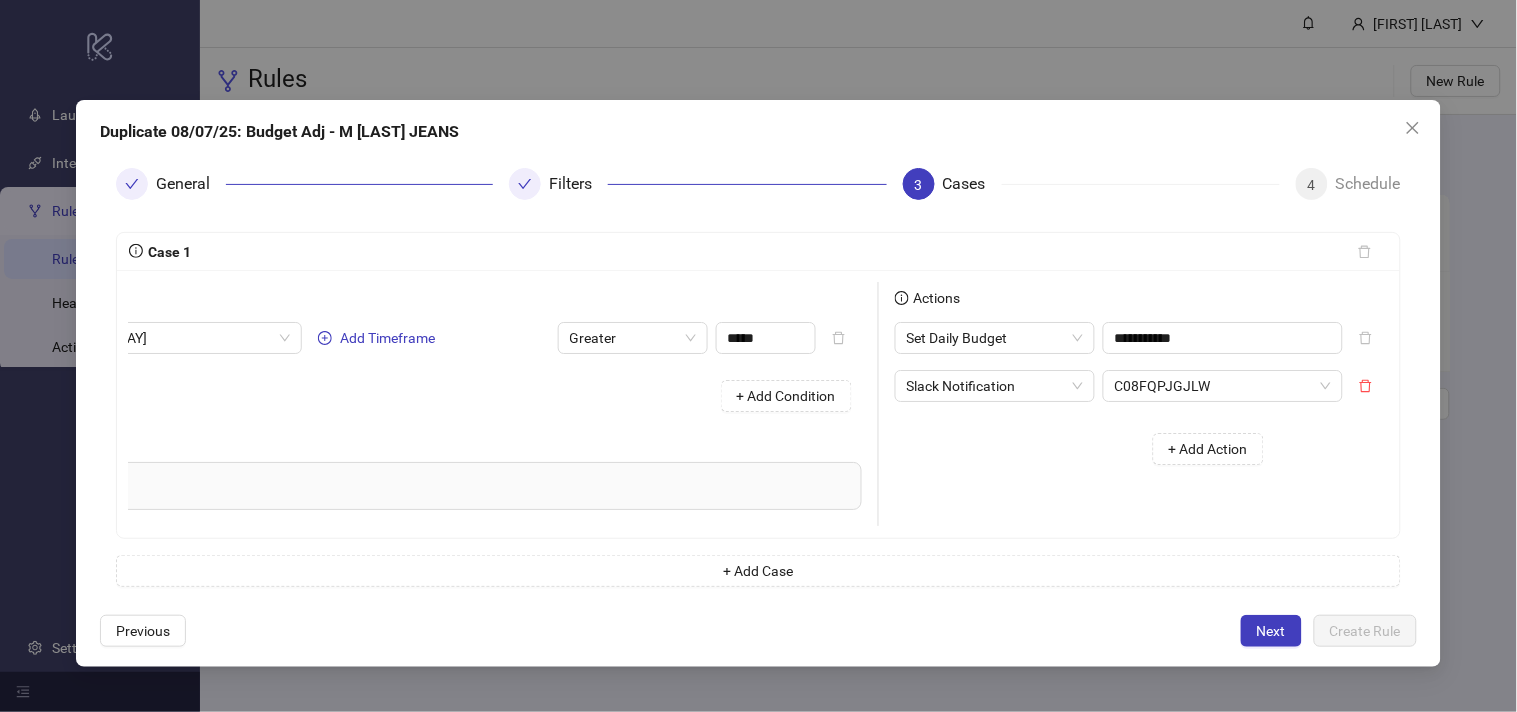 type on "*******" 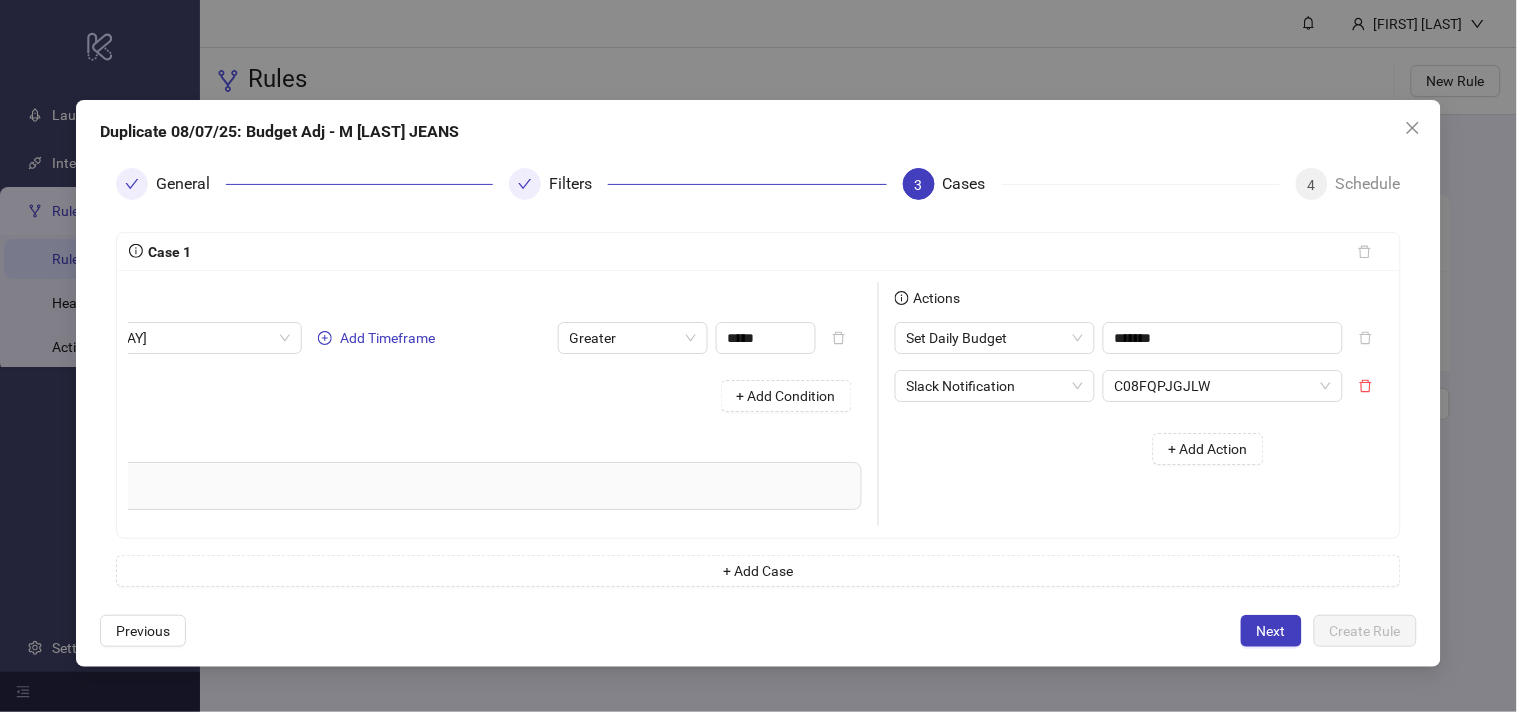 click on "+ Add Action" at bounding box center [1087, 449] 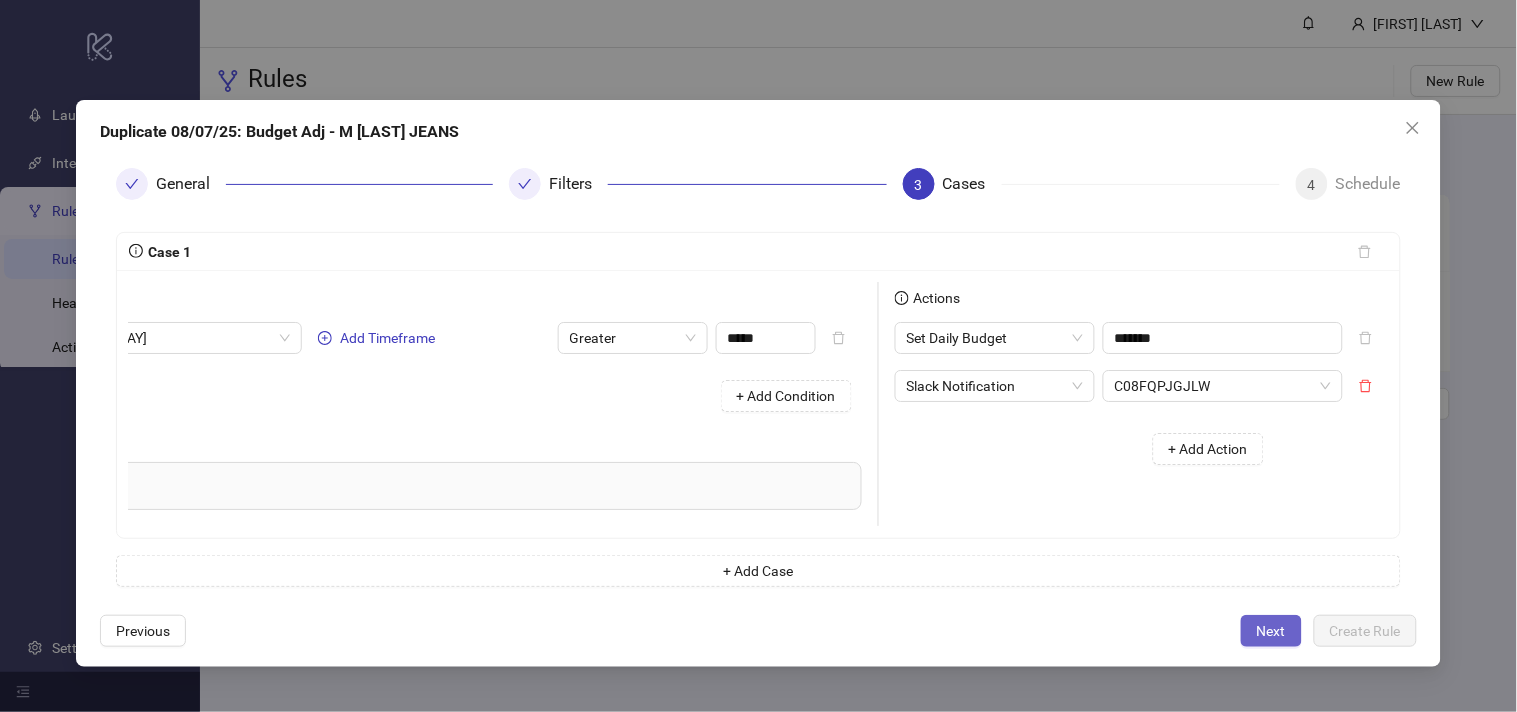 click on "Next" at bounding box center [1271, 631] 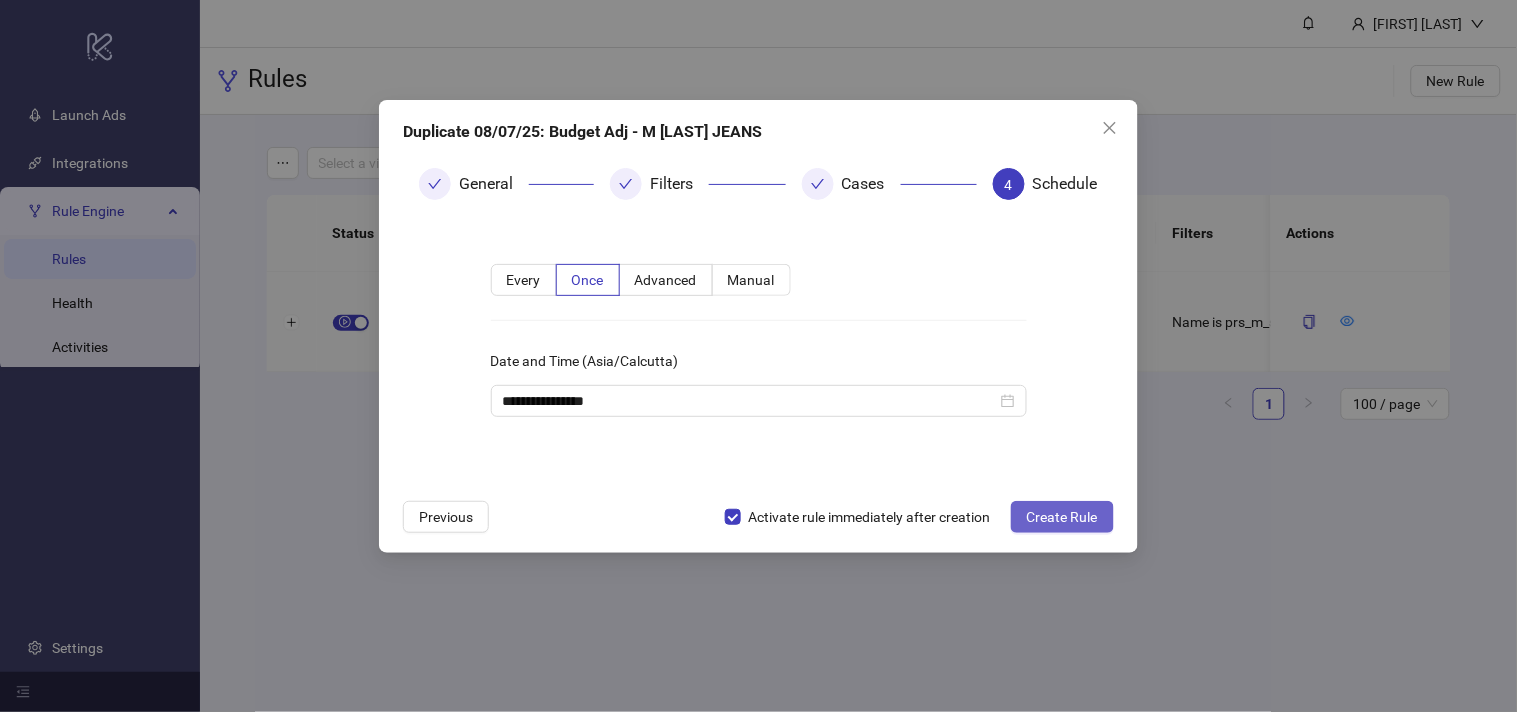 click on "Create Rule" at bounding box center (1062, 517) 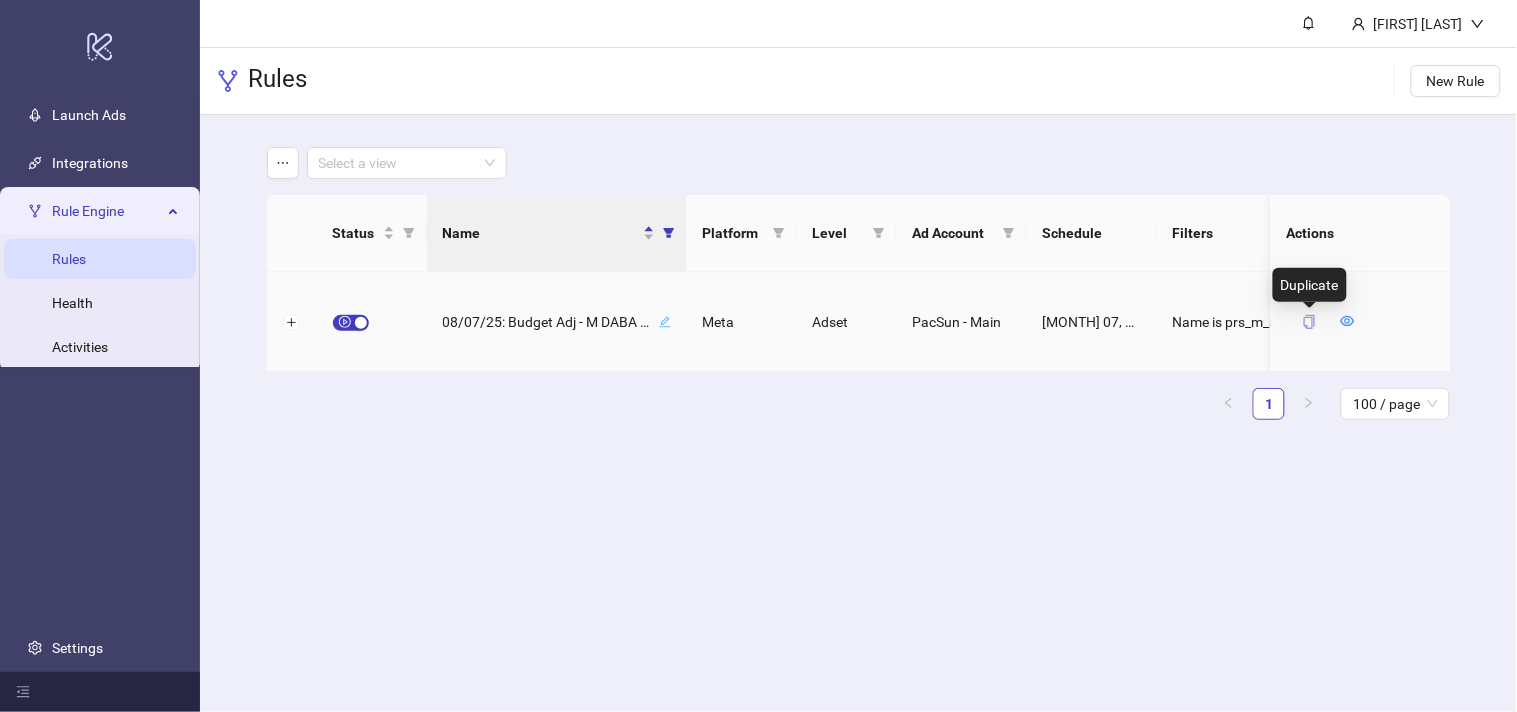 click 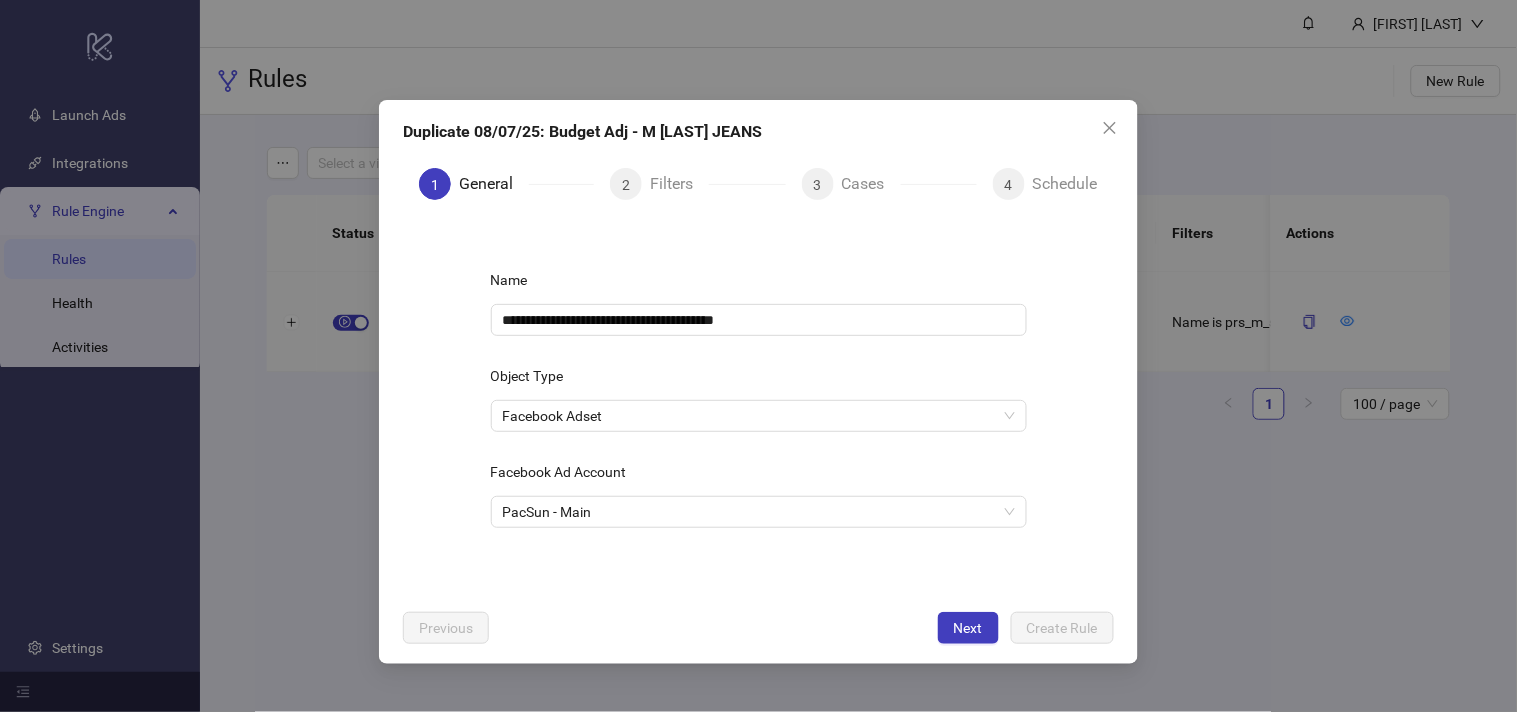 click on "**********" at bounding box center [758, 356] 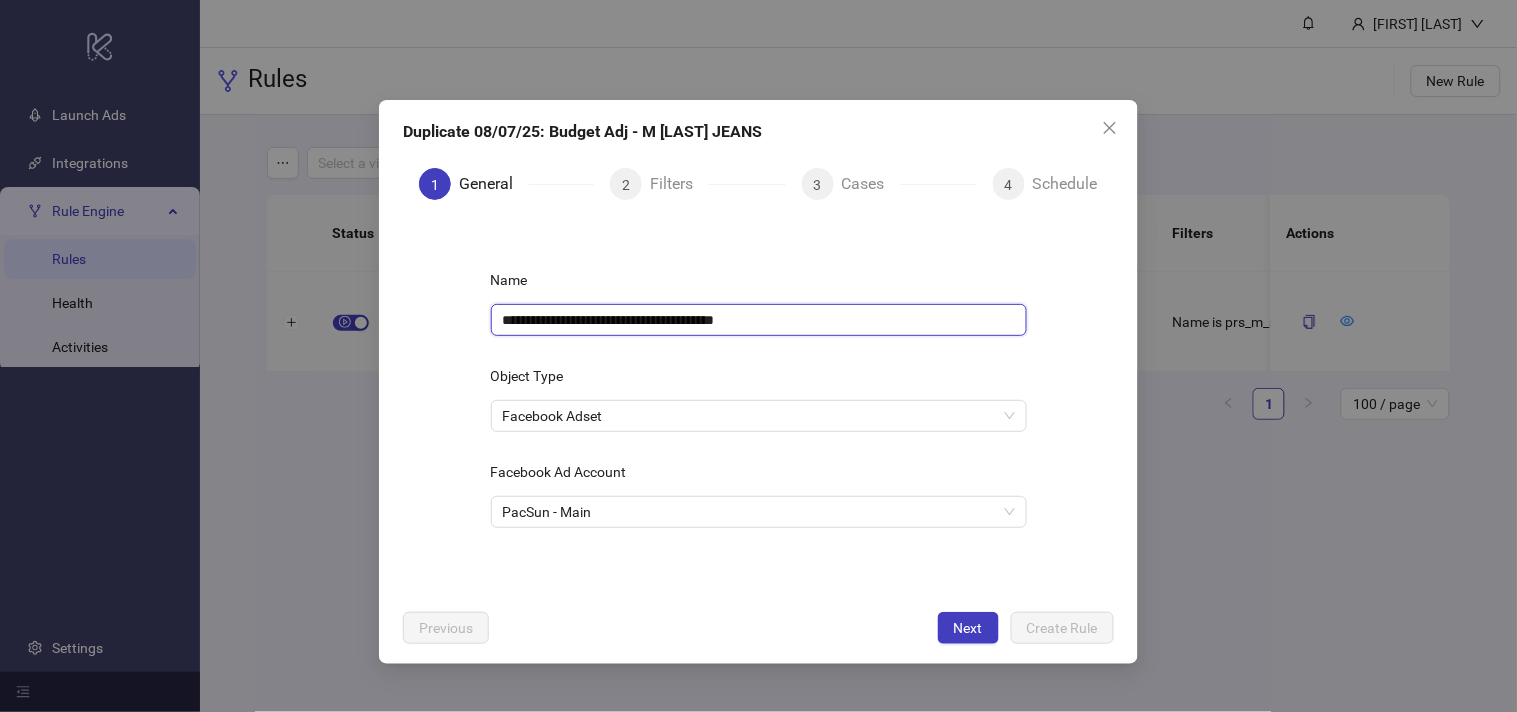 click on "**********" at bounding box center (759, 320) 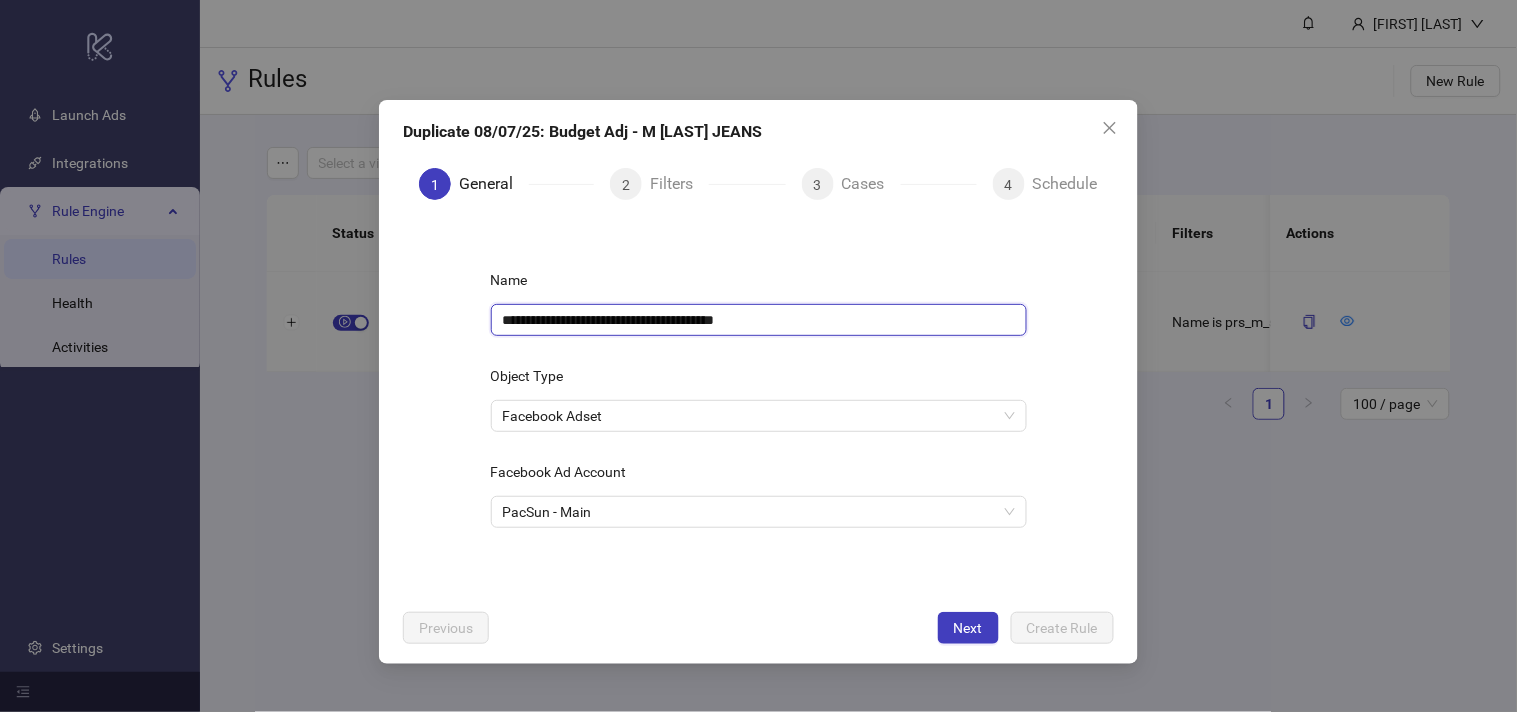 paste 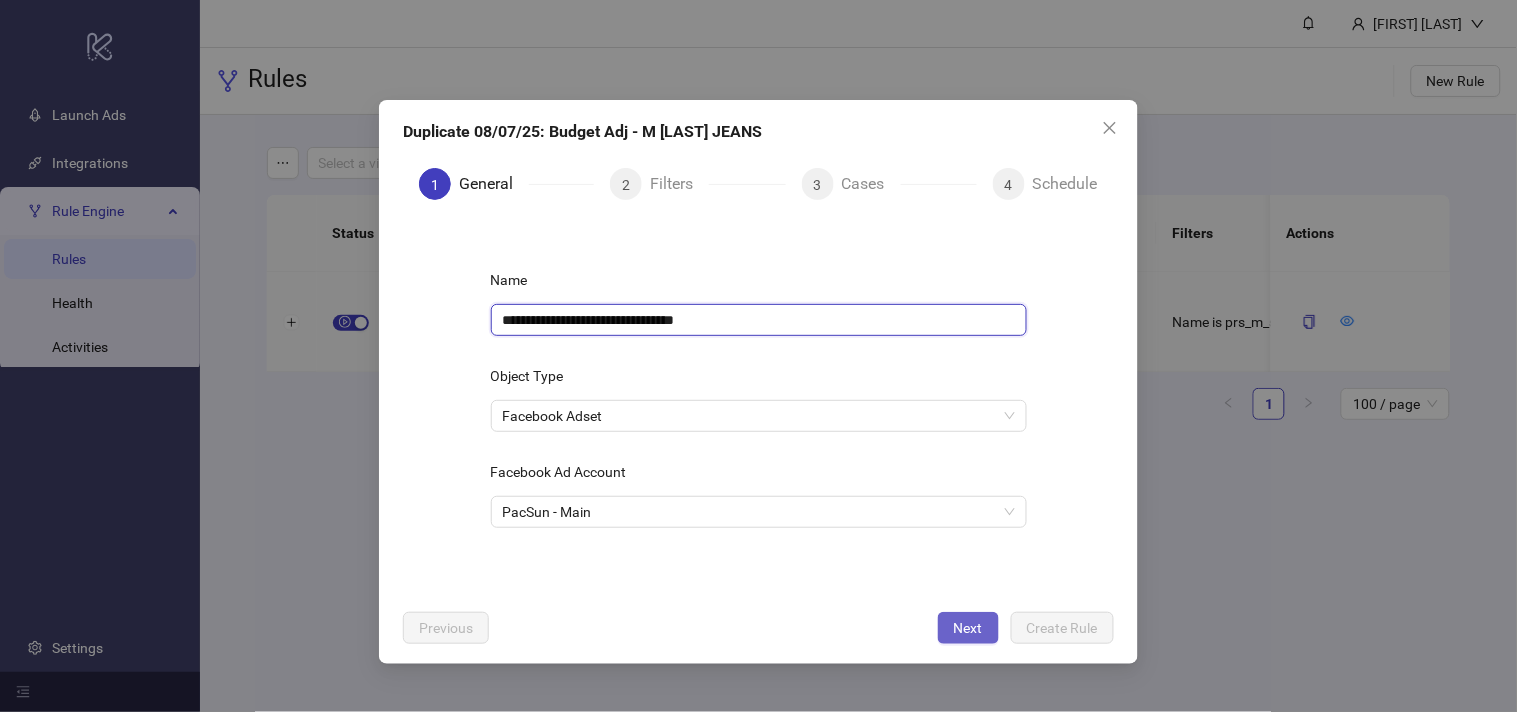 type on "**********" 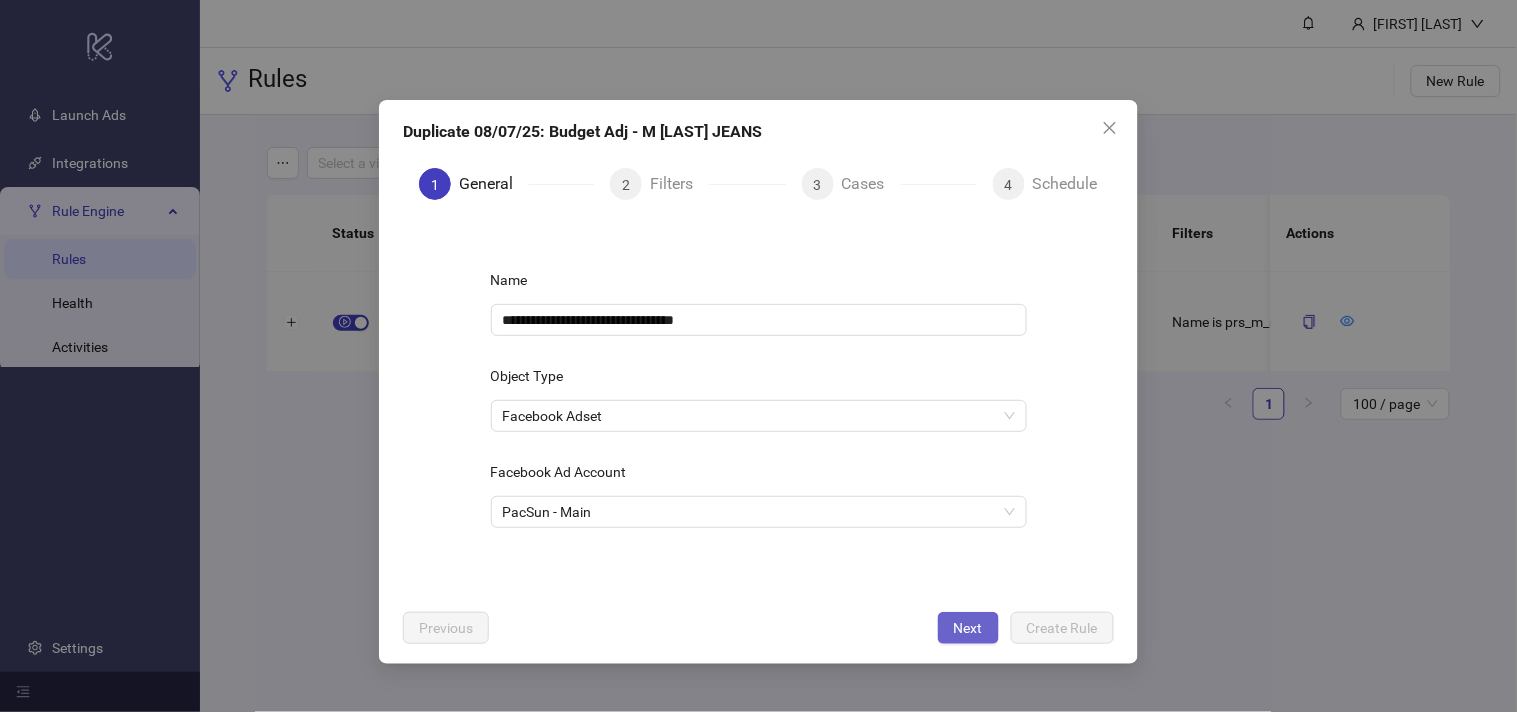 click on "Next" at bounding box center [968, 628] 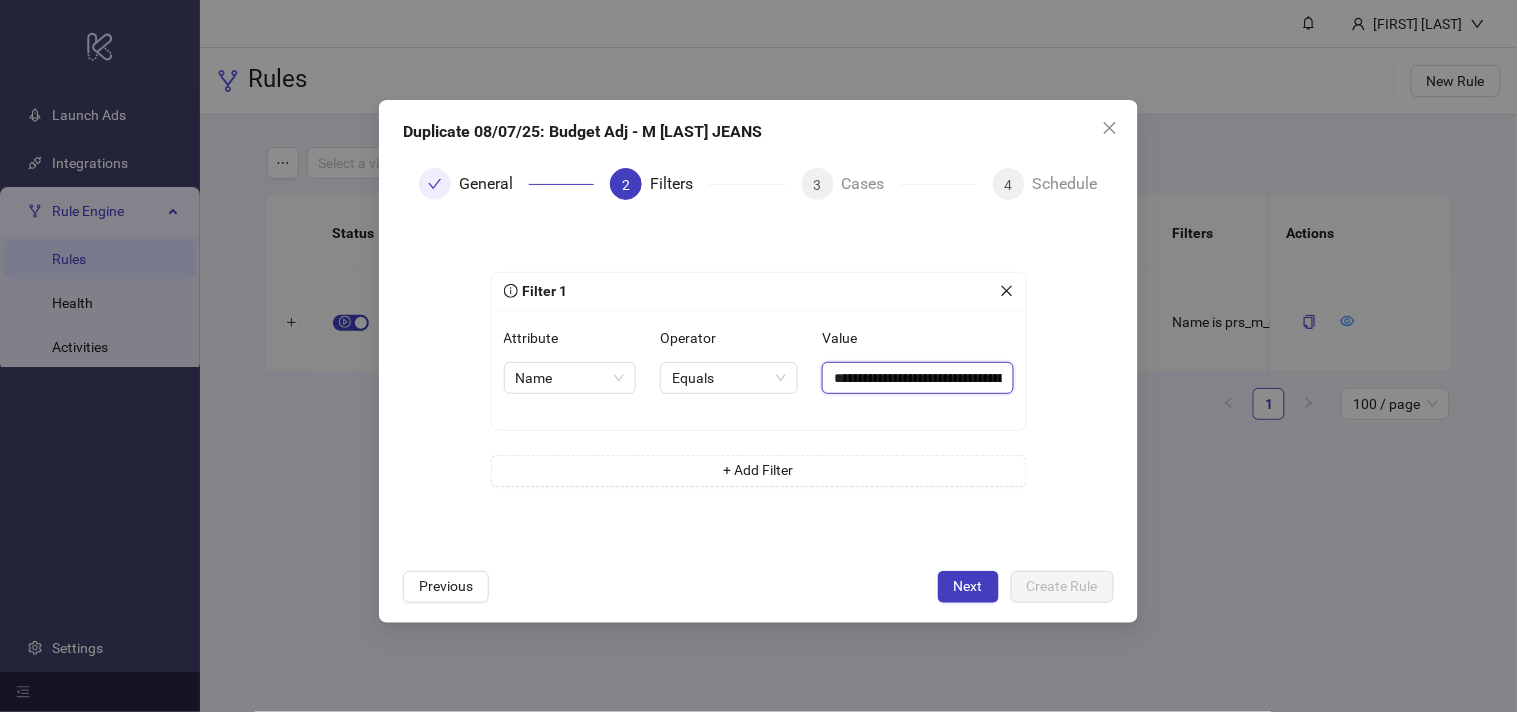 click on "**********" at bounding box center [917, 378] 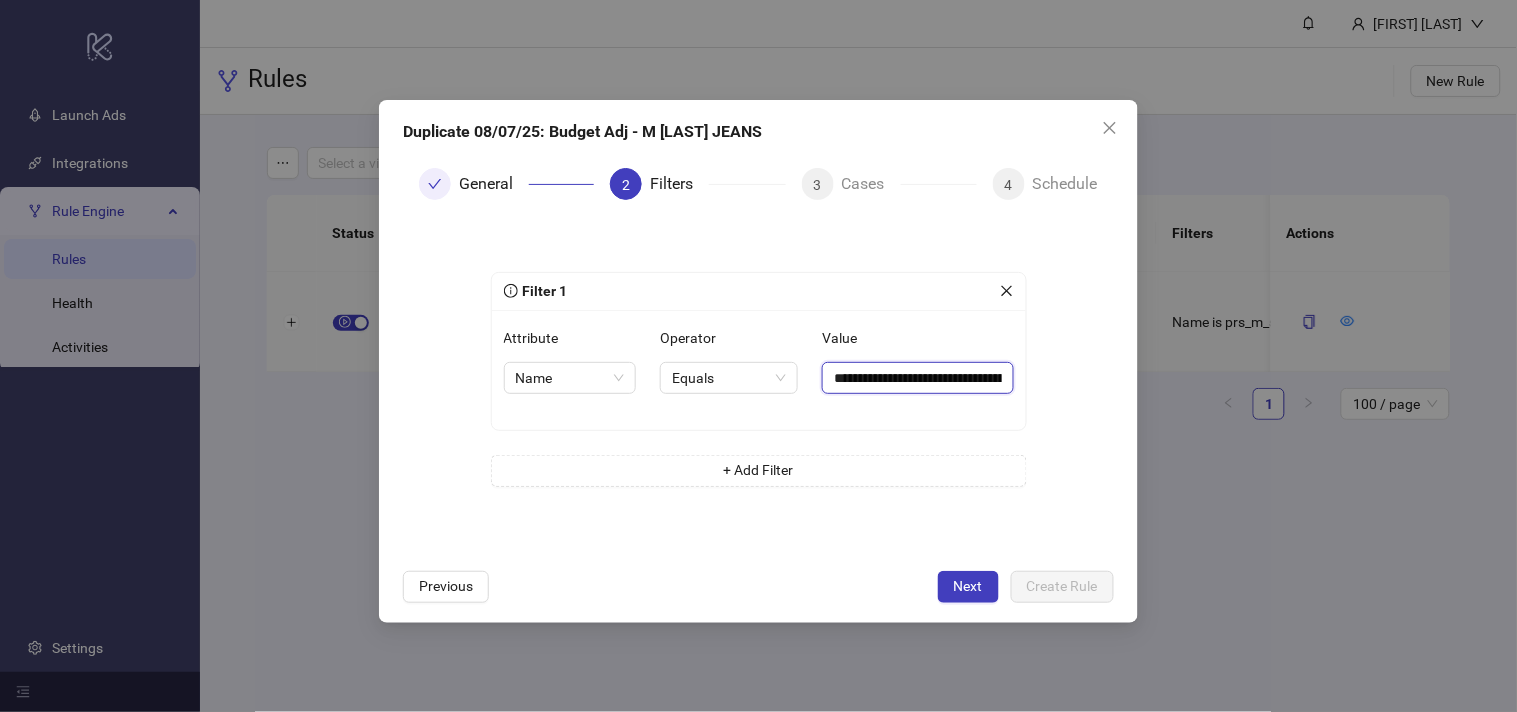 paste on "*****" 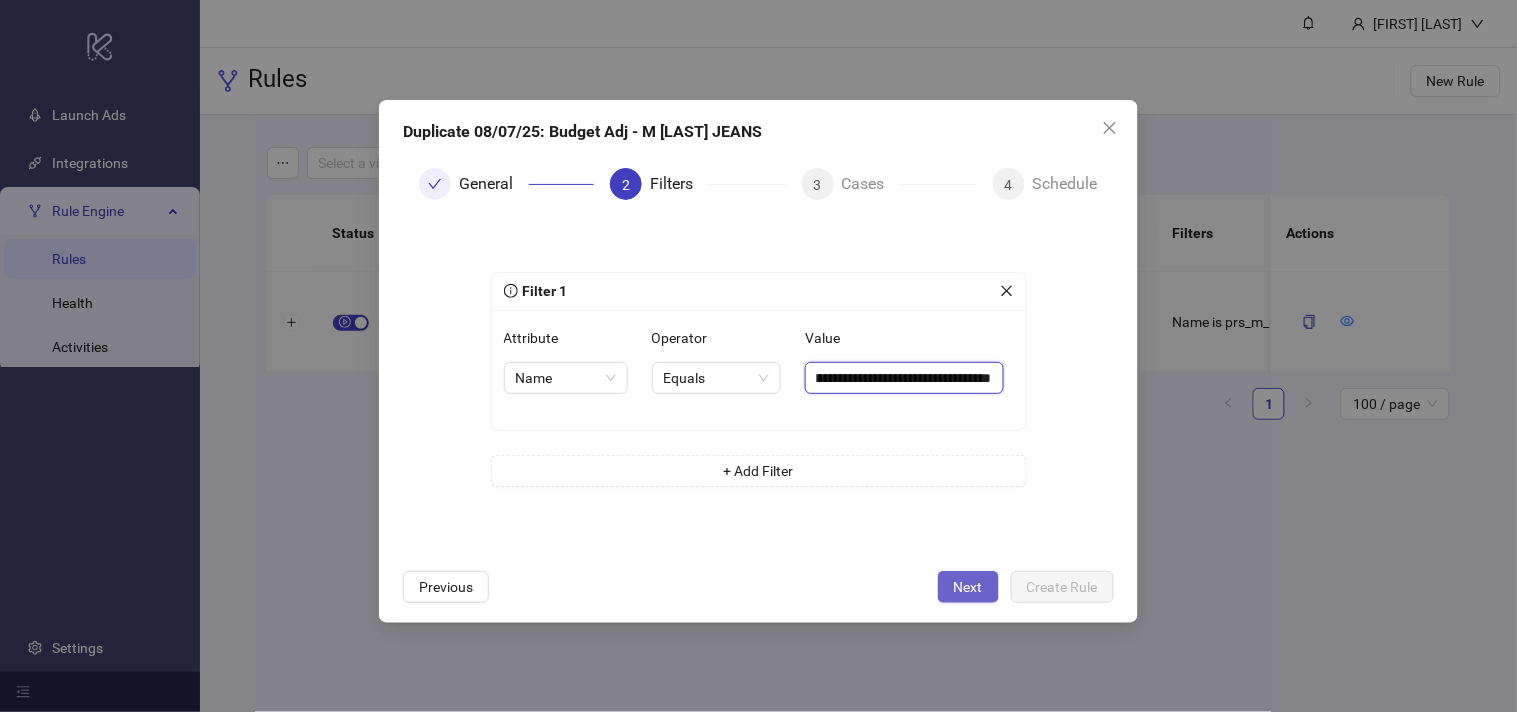 type on "**********" 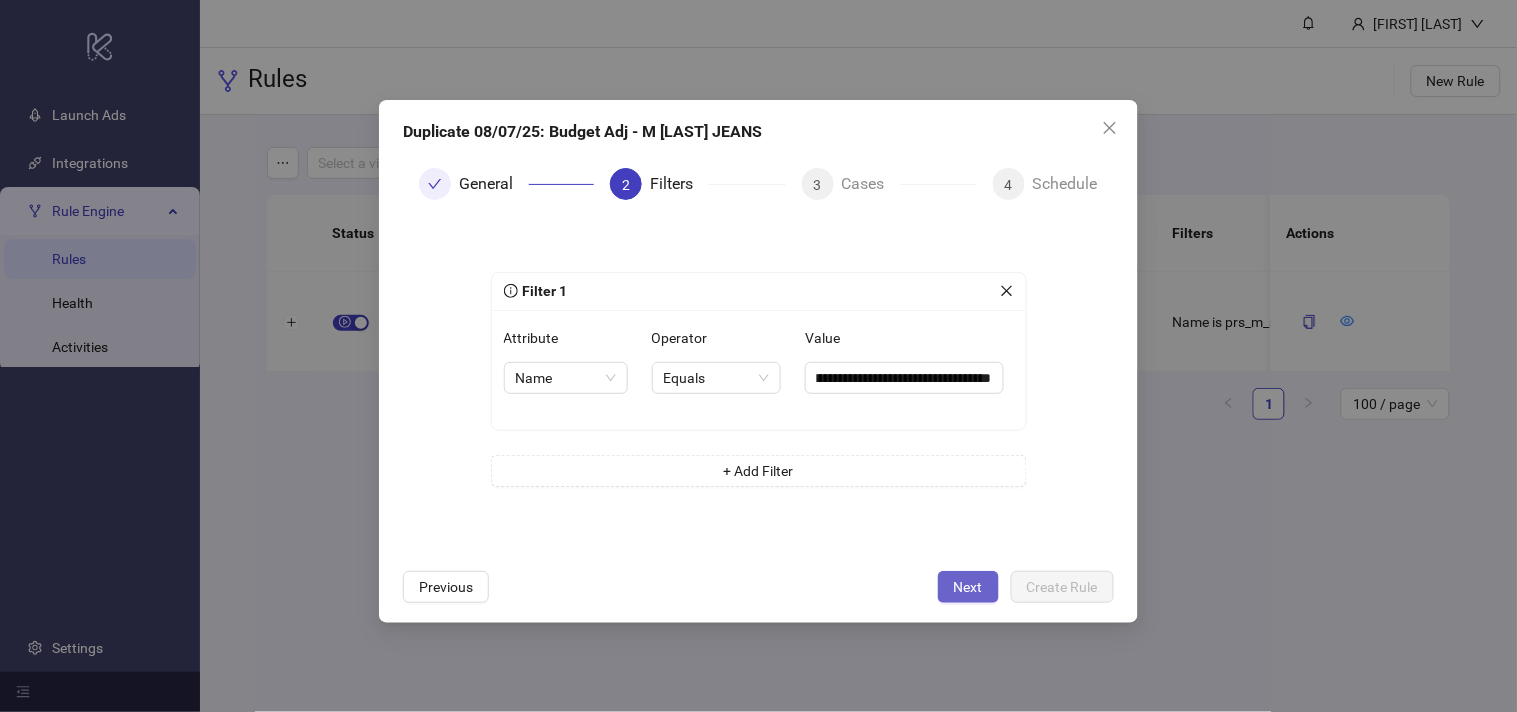 scroll, scrollTop: 0, scrollLeft: 0, axis: both 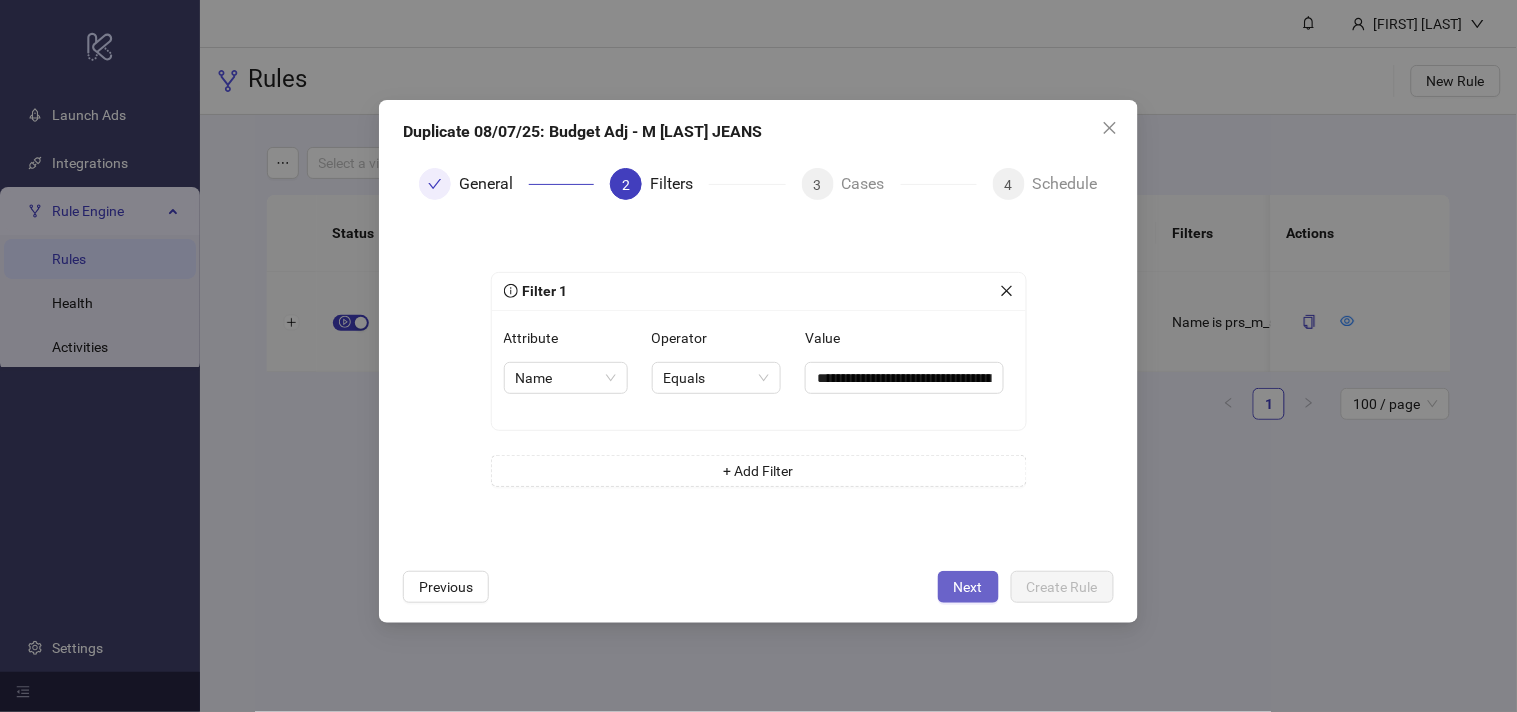 click on "Next" at bounding box center [968, 587] 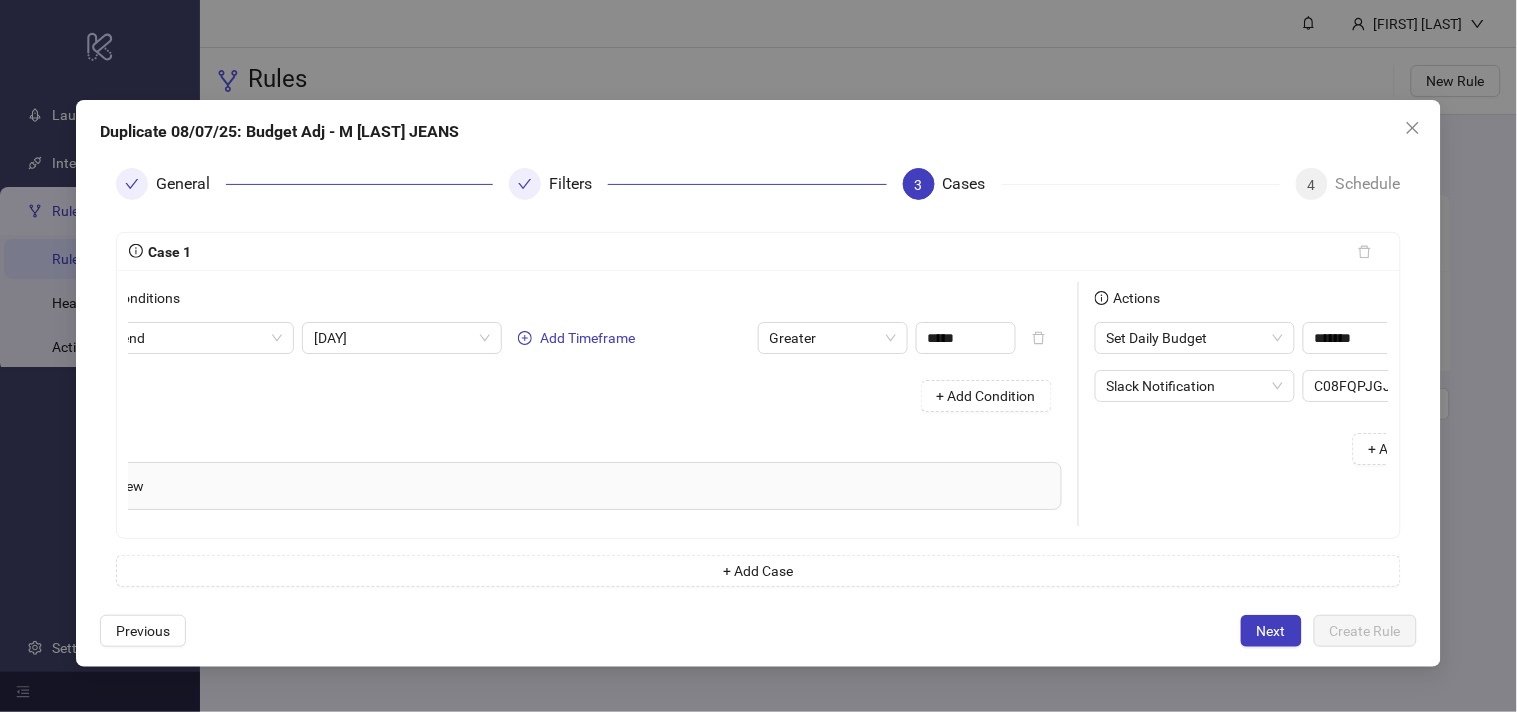 scroll, scrollTop: 0, scrollLeft: 275, axis: horizontal 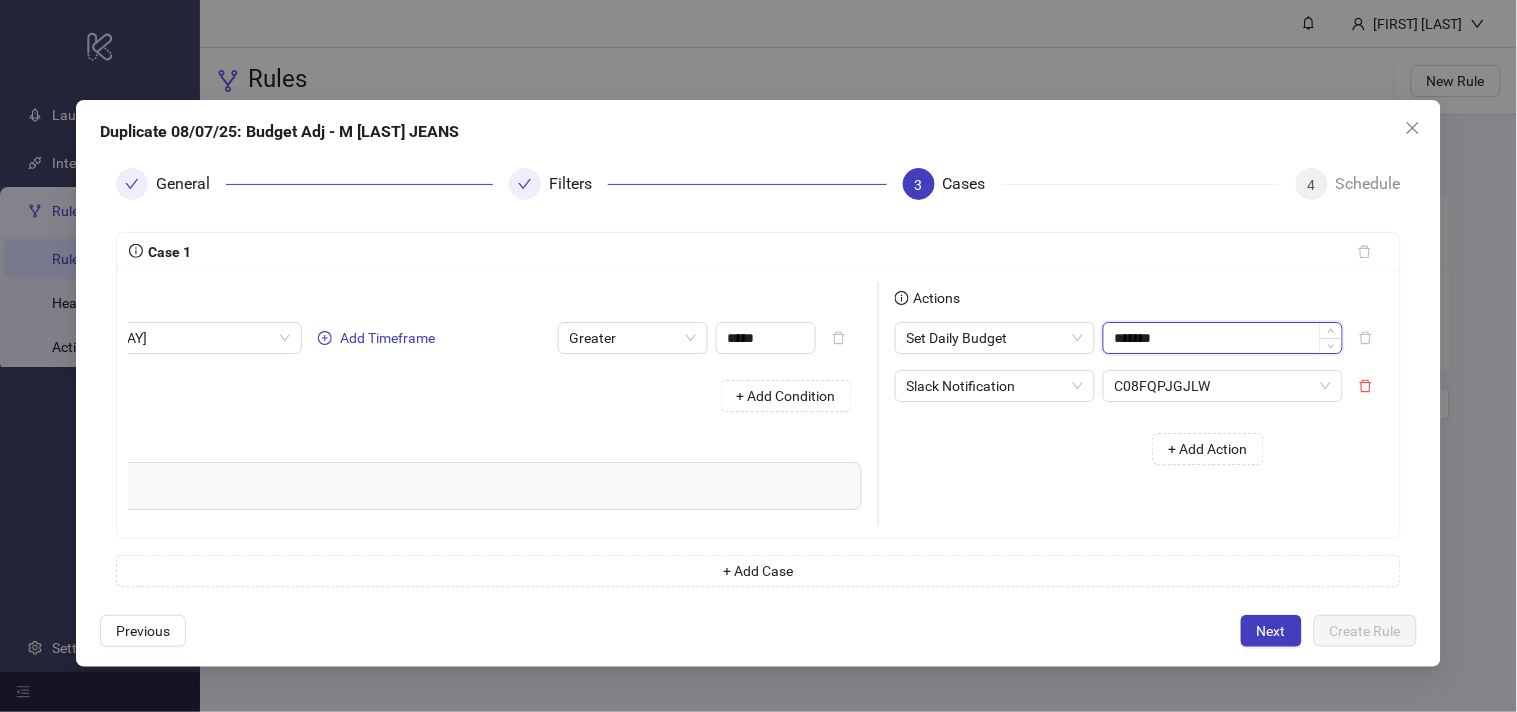 click on "*******" at bounding box center [1223, 338] 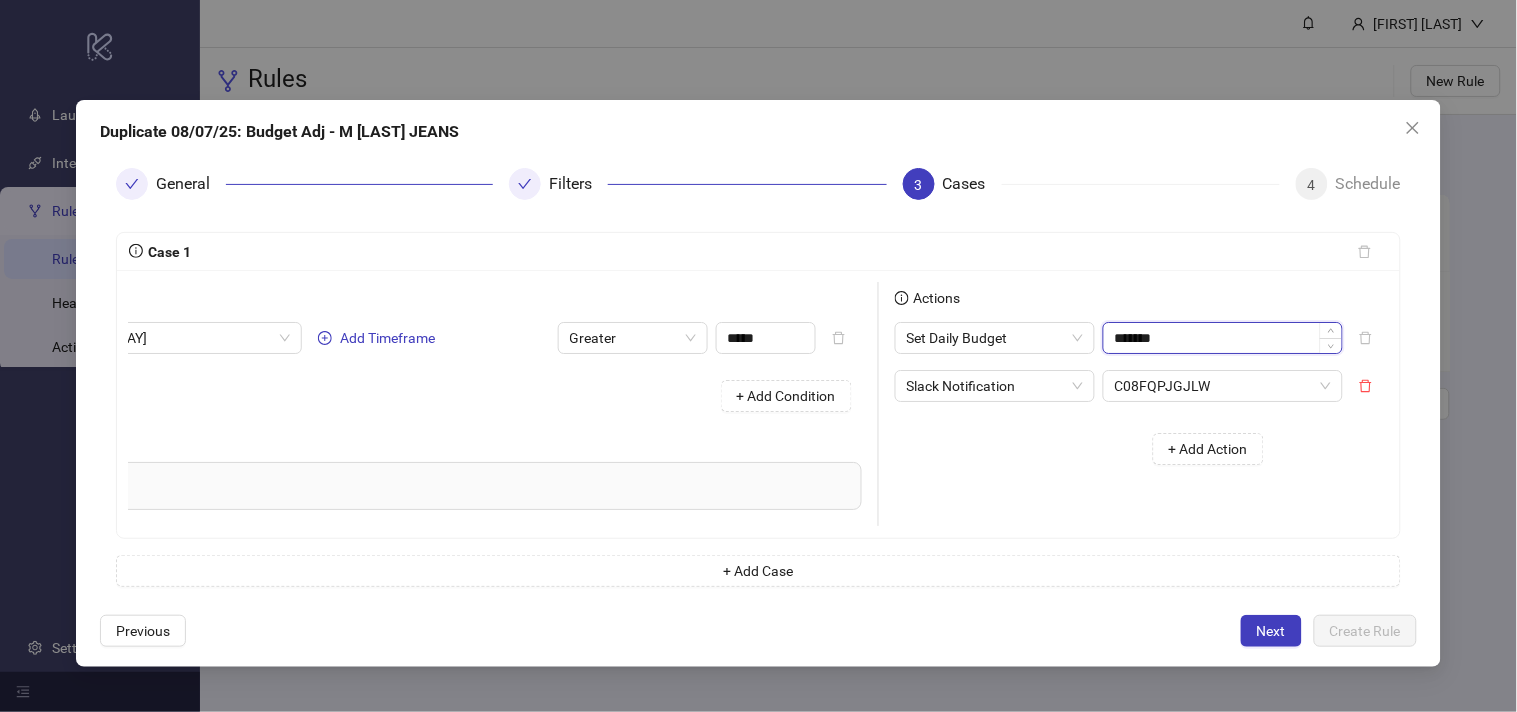 paste 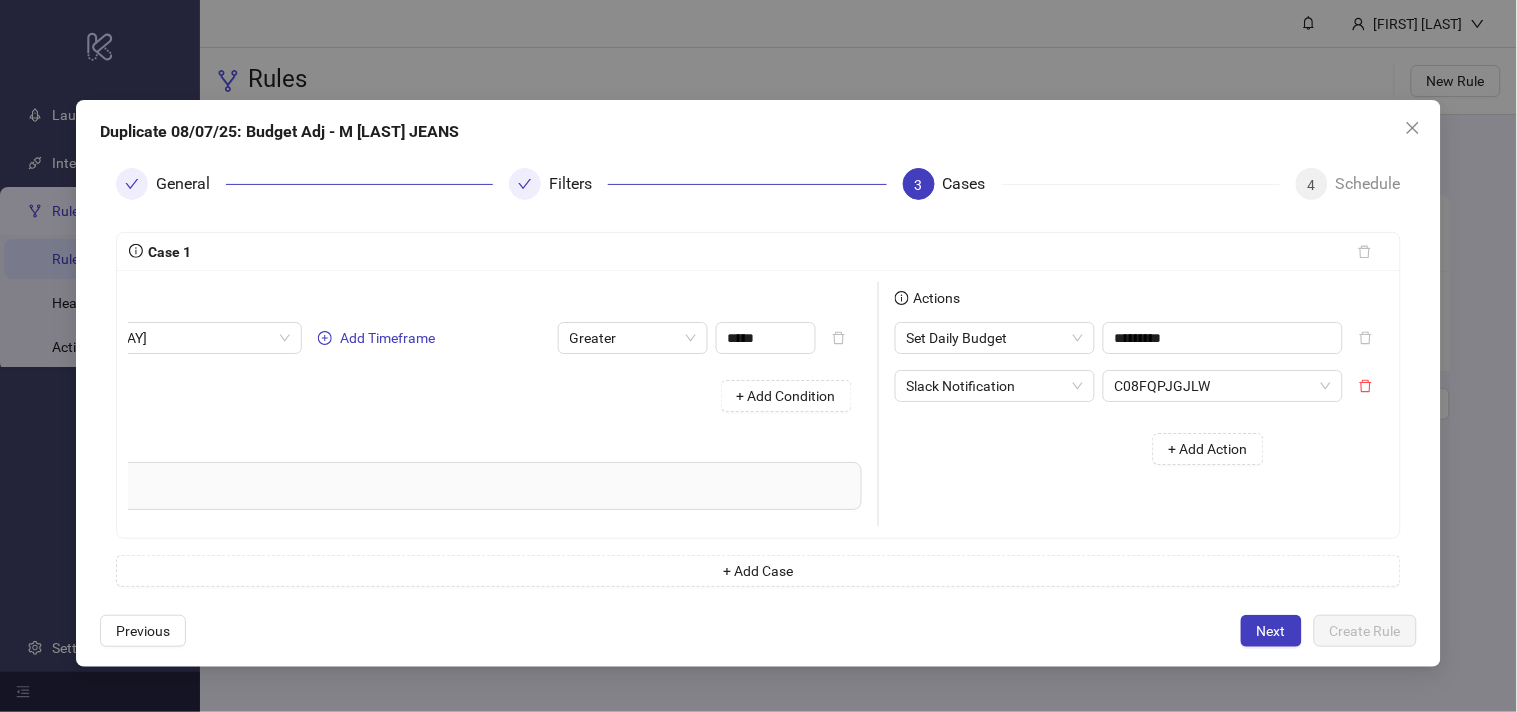 type on "******" 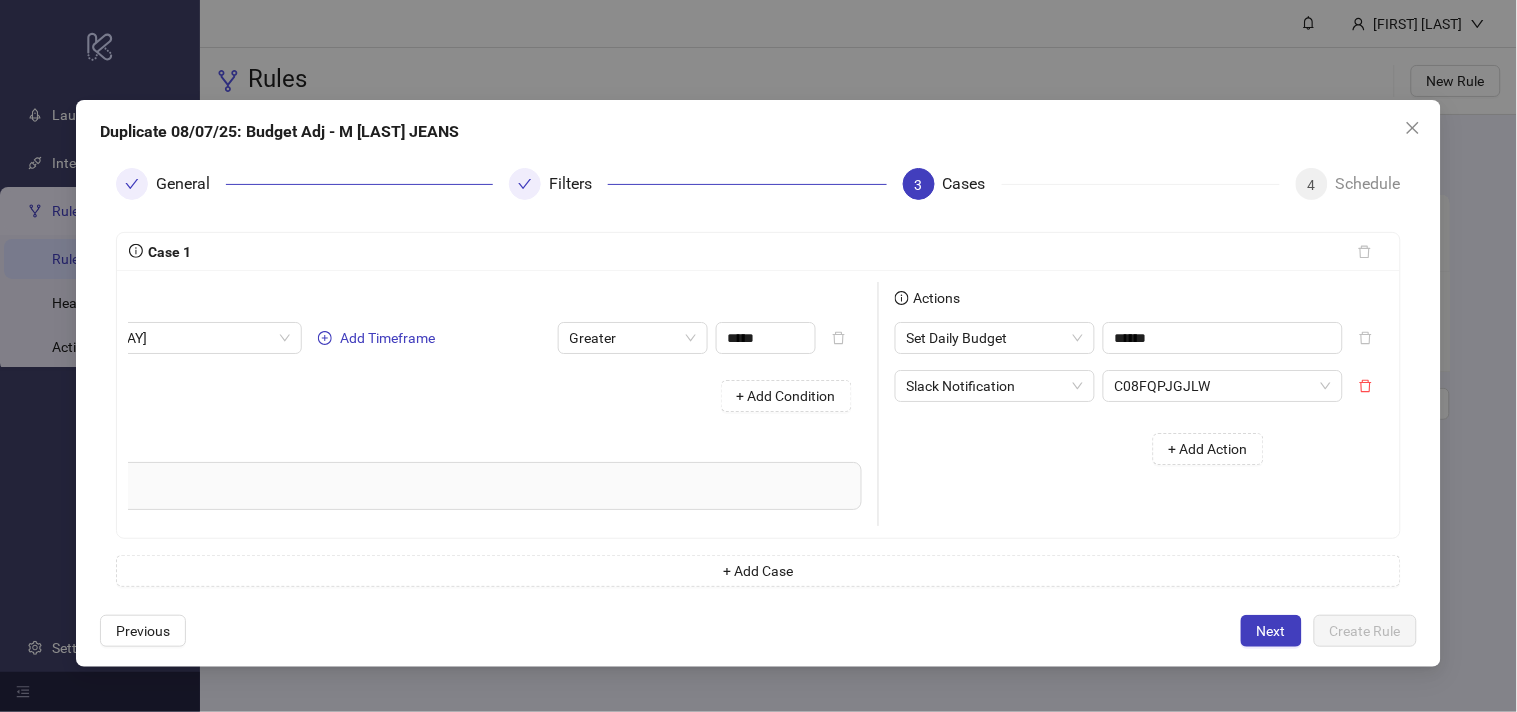 click on "+ Add Action" at bounding box center [1087, 449] 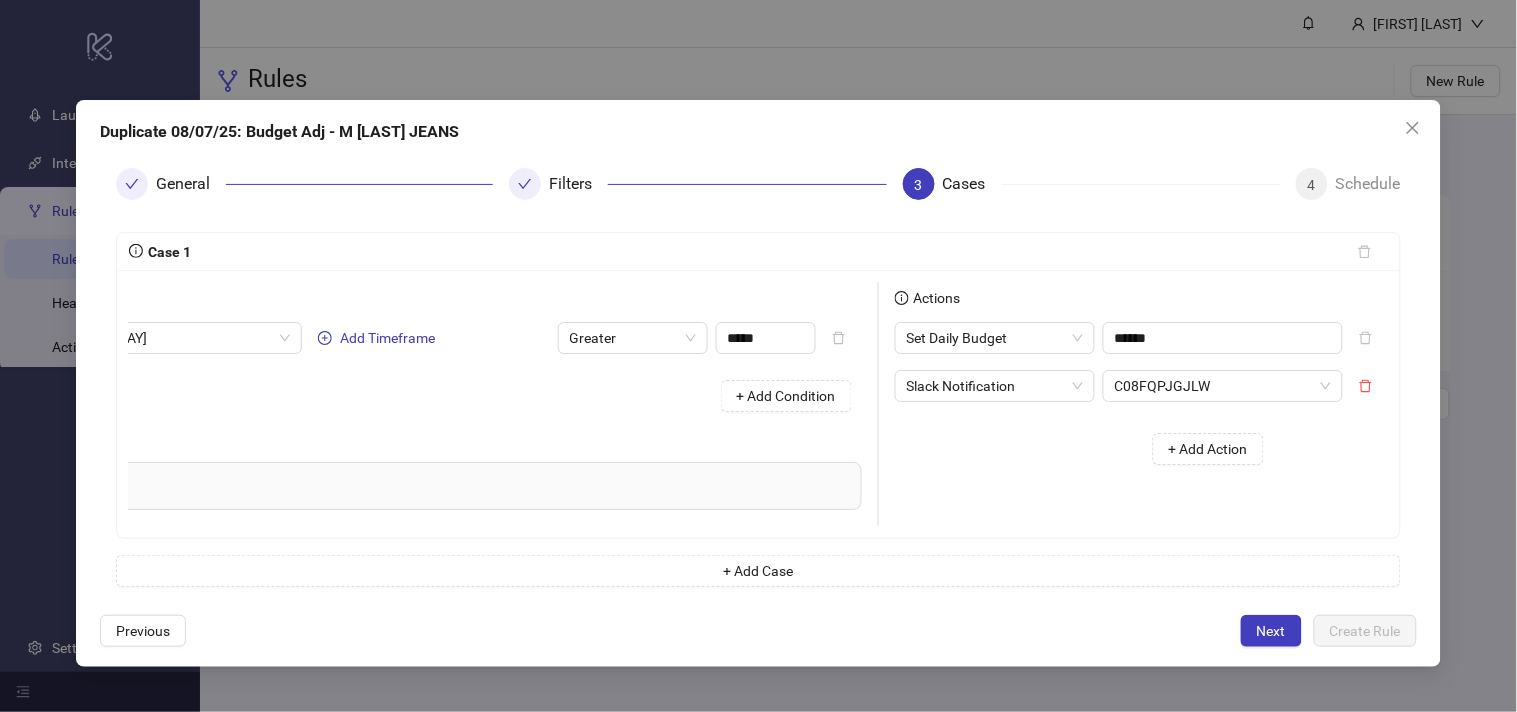 click on "Next" at bounding box center (1271, 631) 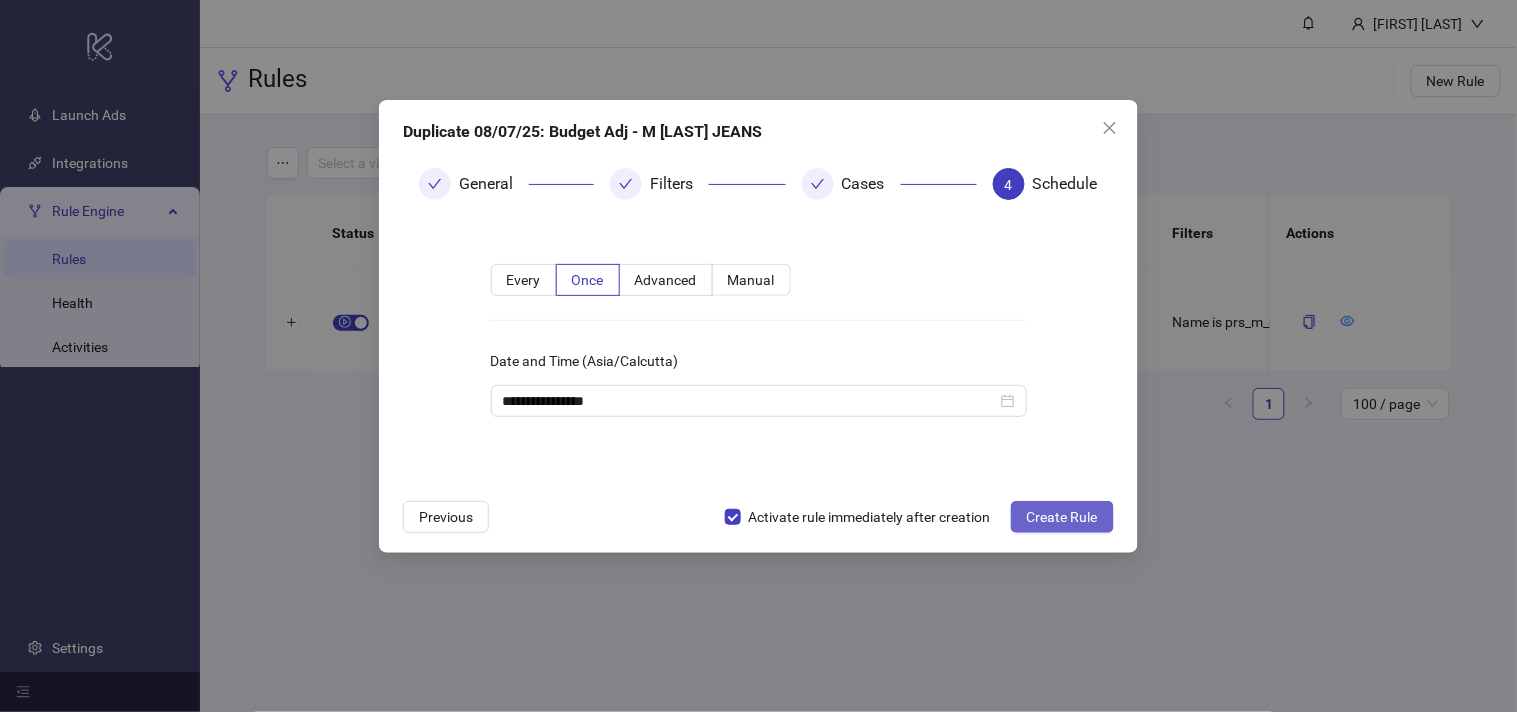 click on "Create Rule" at bounding box center (1062, 517) 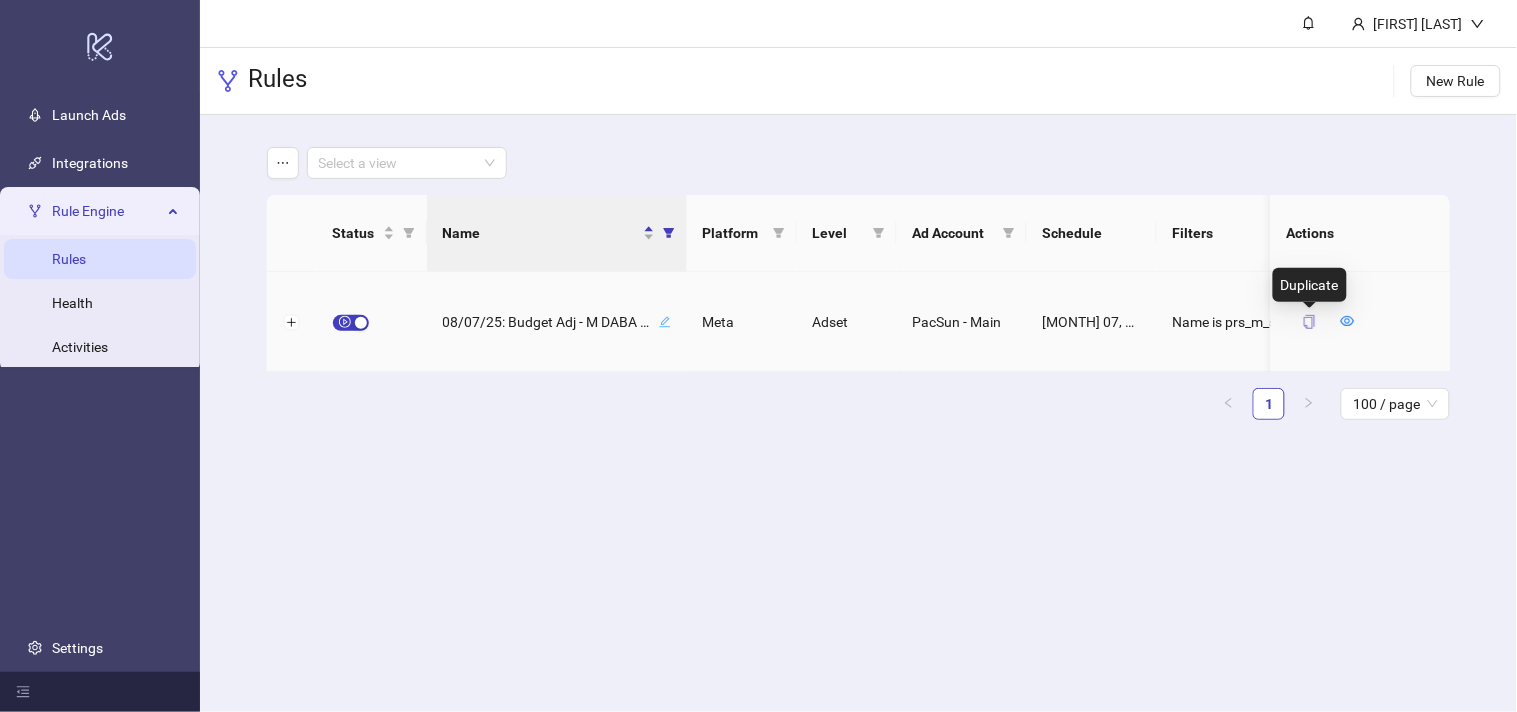 click 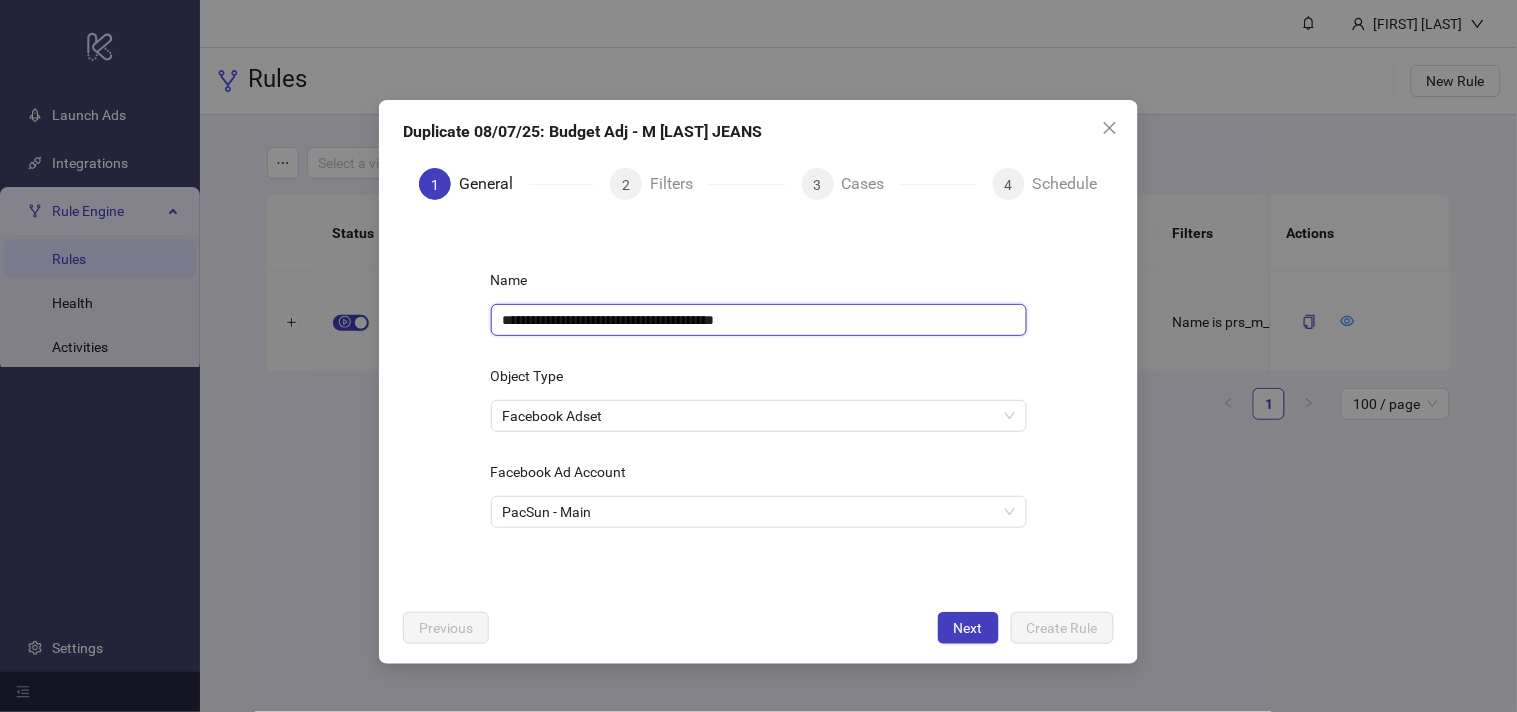 click on "**********" at bounding box center (759, 320) 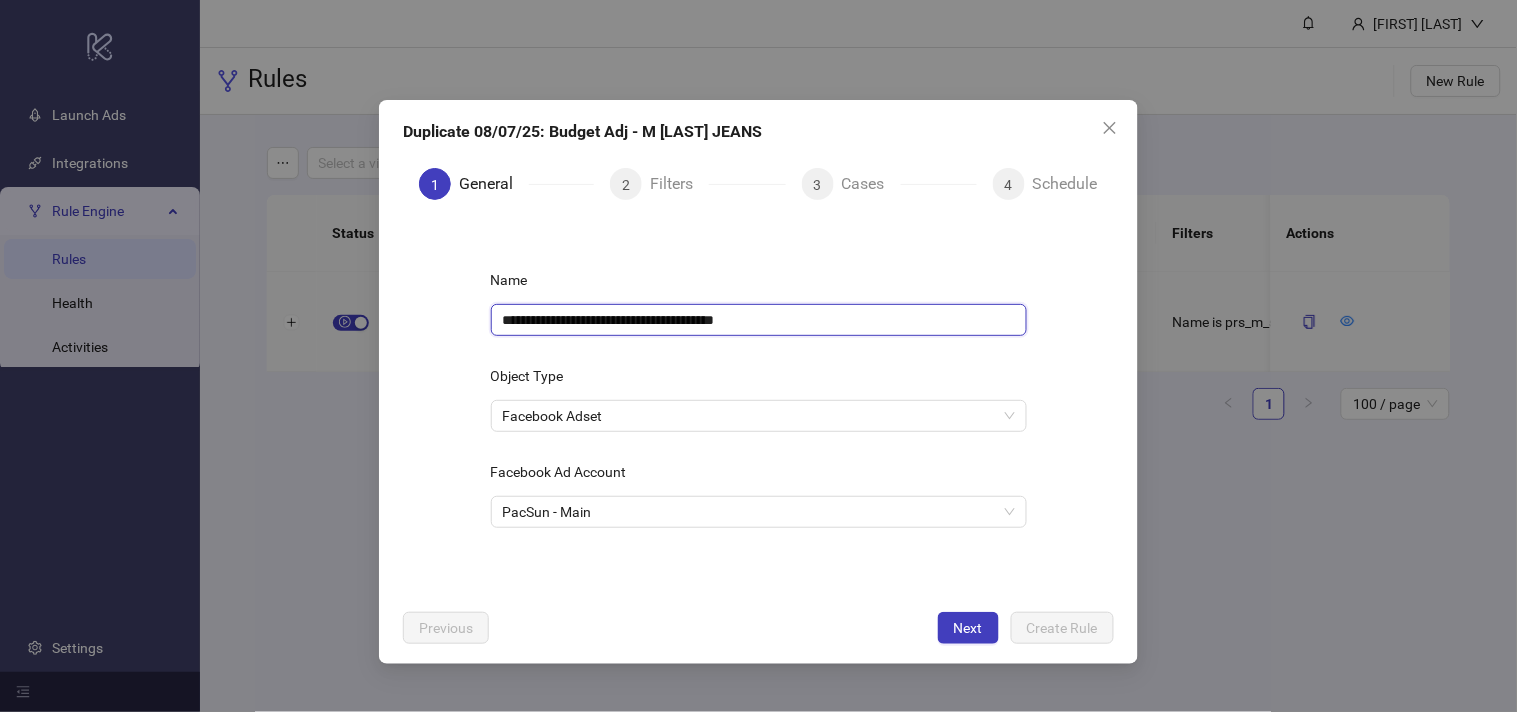 paste 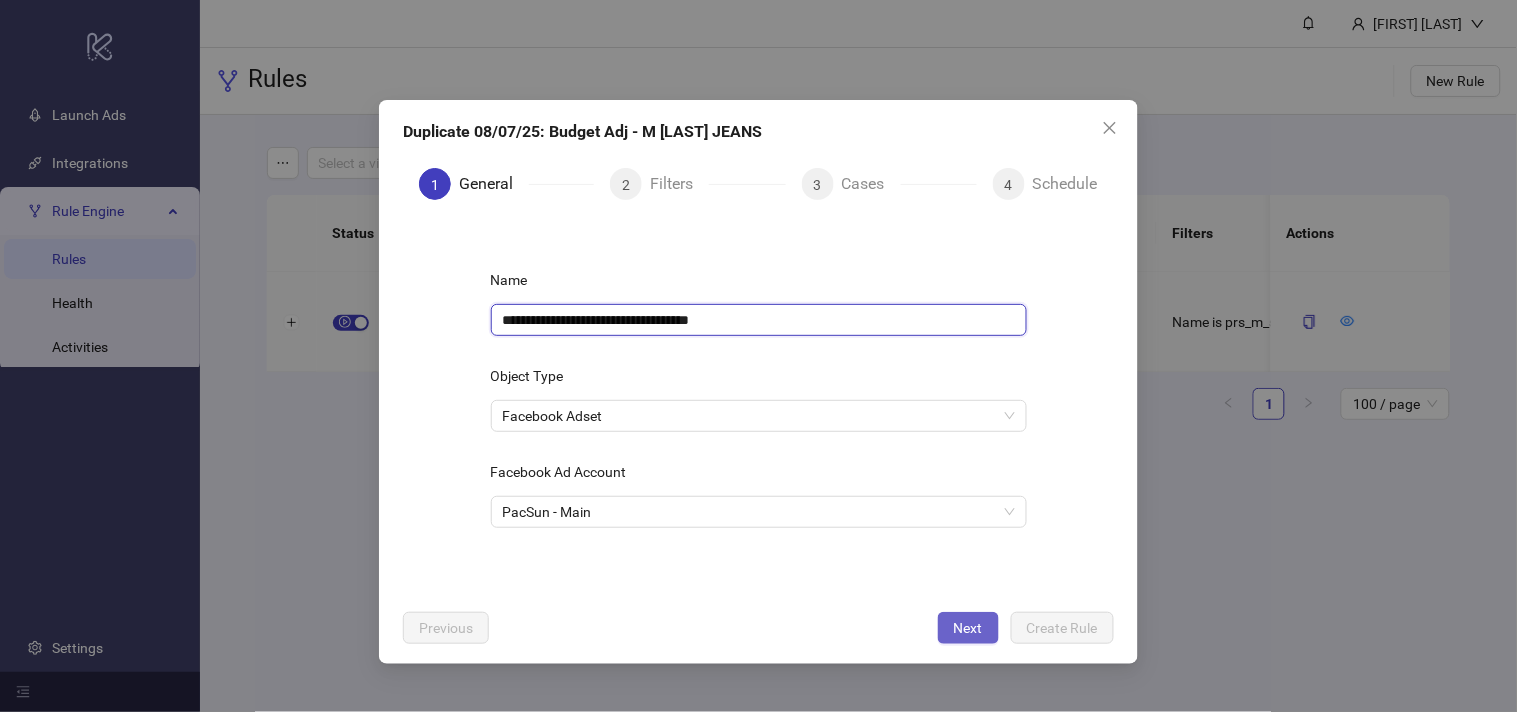 type on "**********" 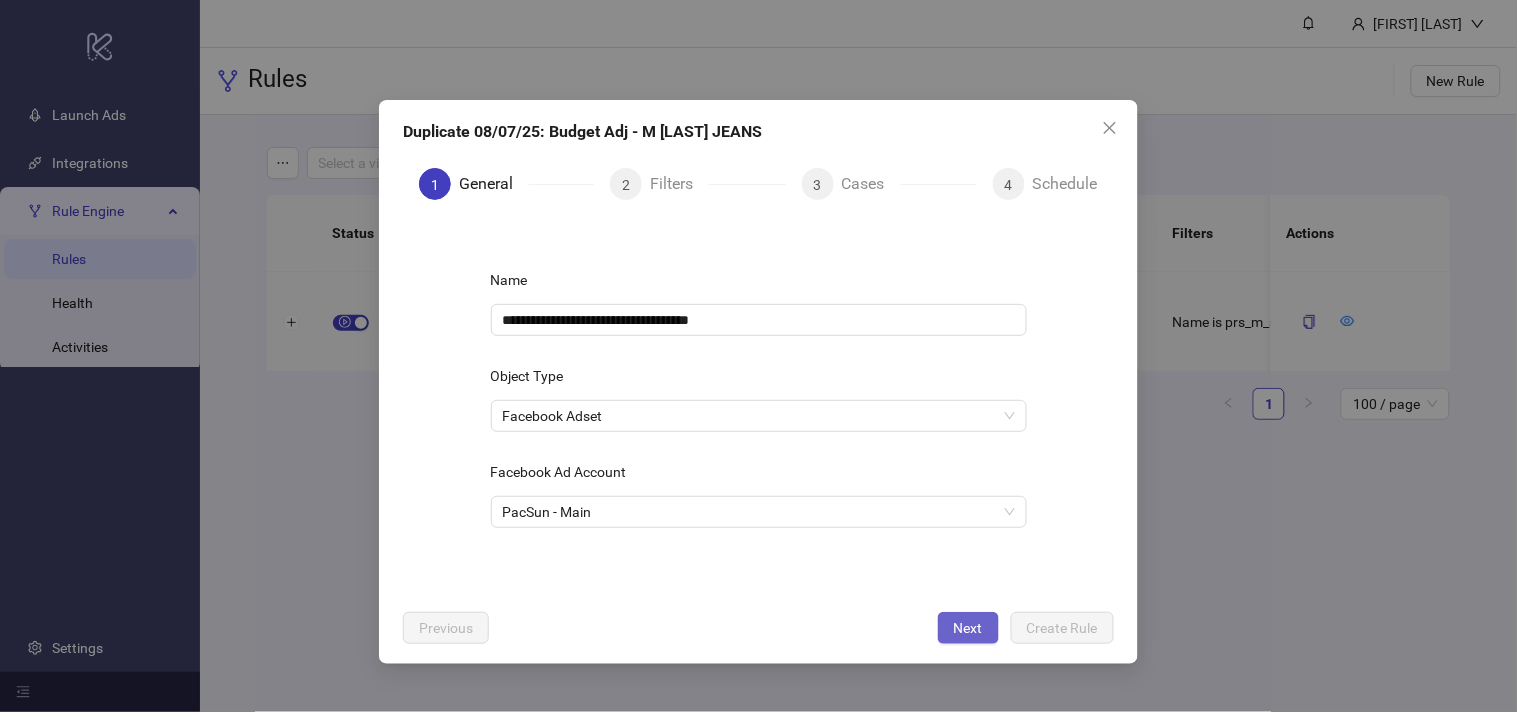 click on "Next" at bounding box center (968, 628) 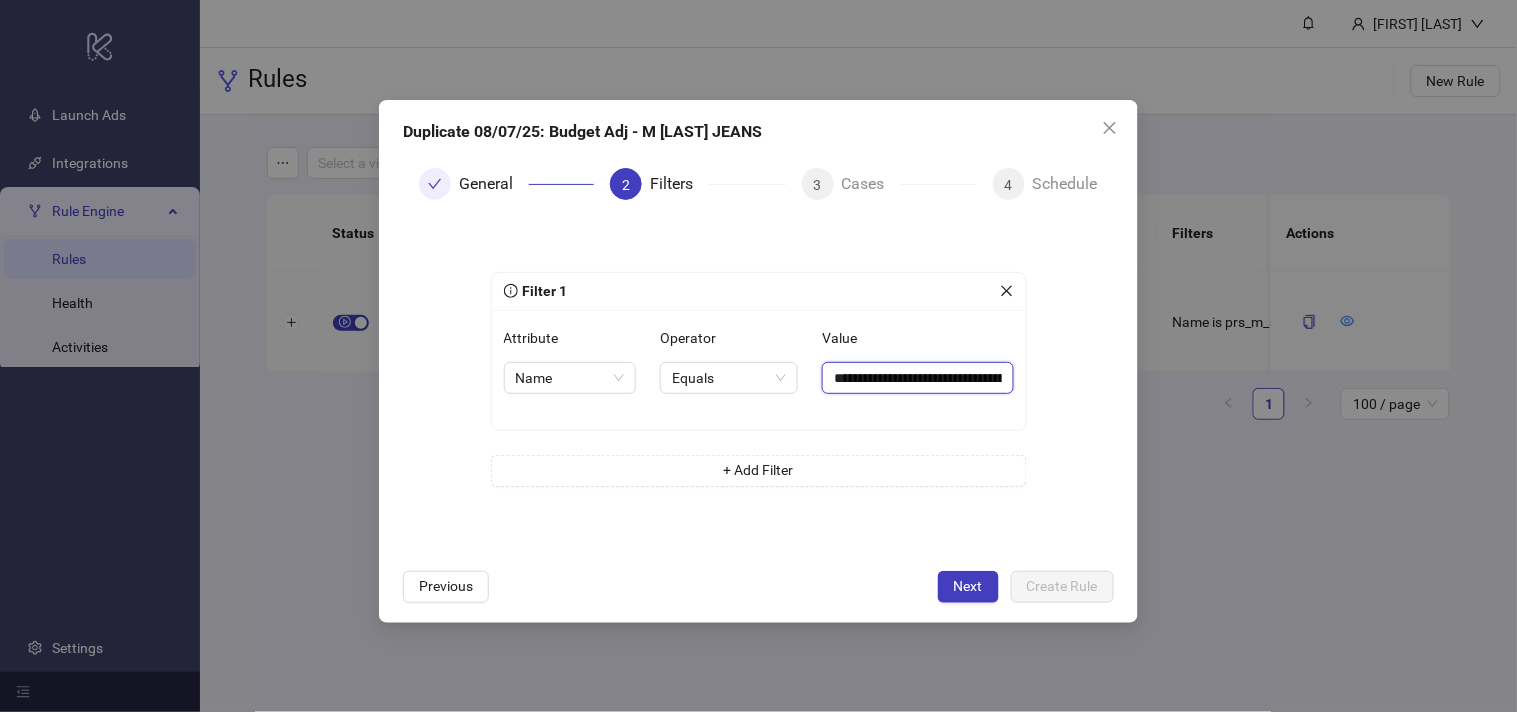 click on "**********" at bounding box center [917, 378] 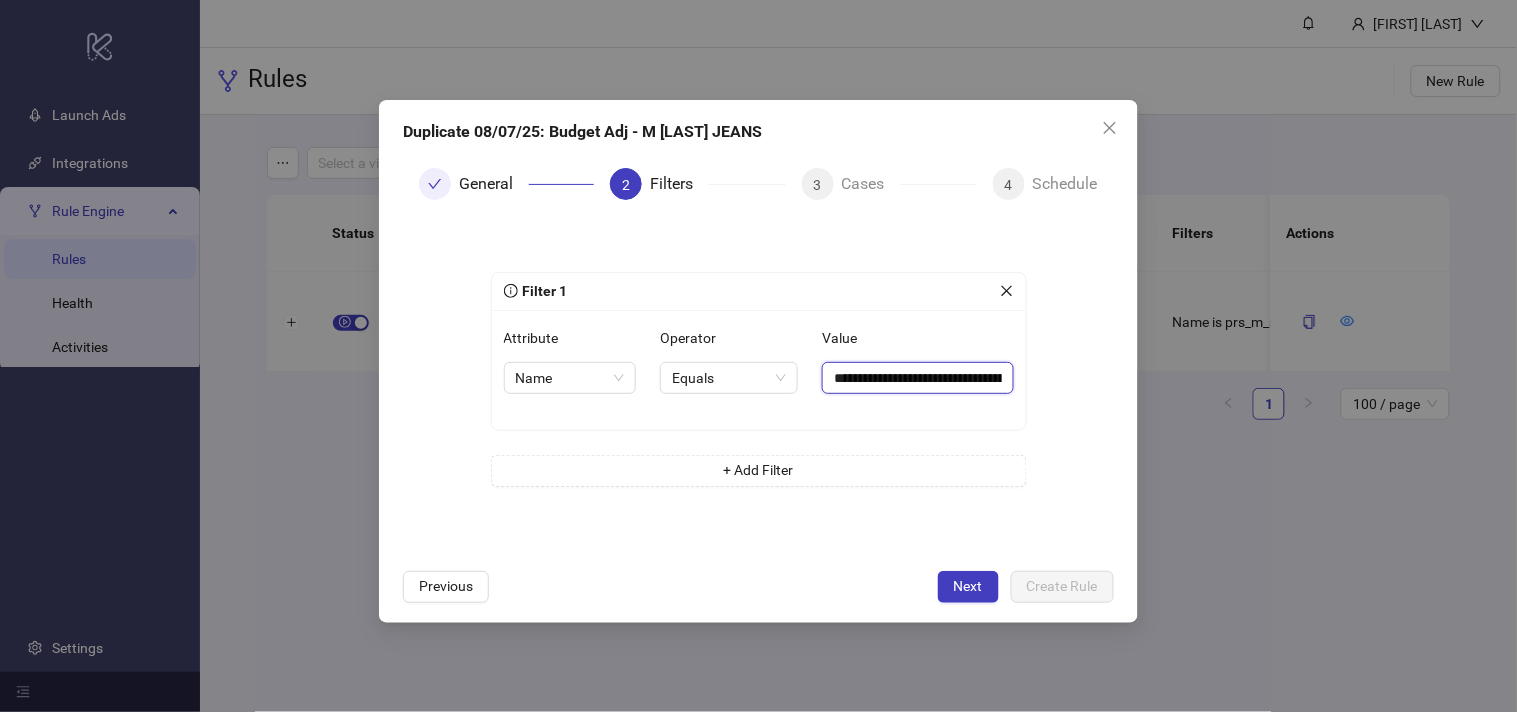 paste on "***" 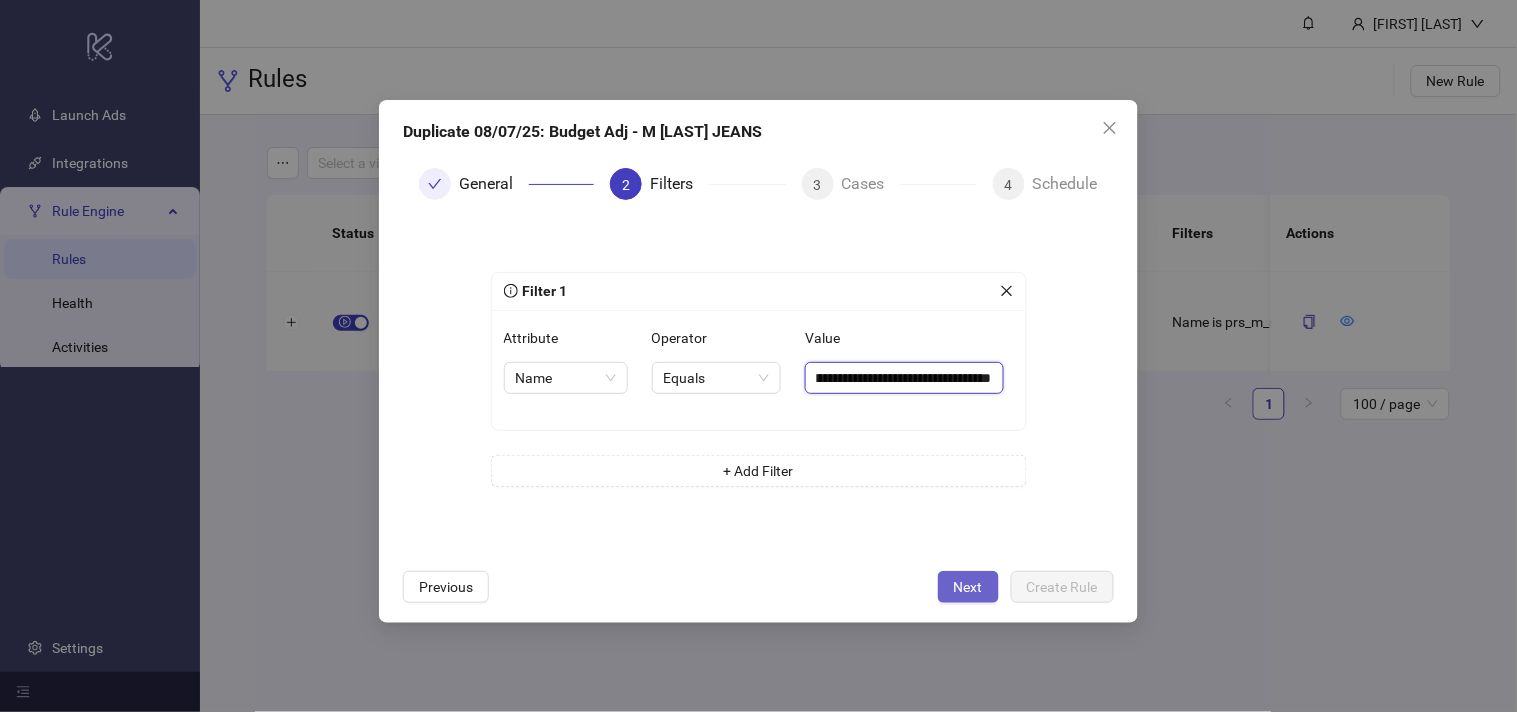 type on "**********" 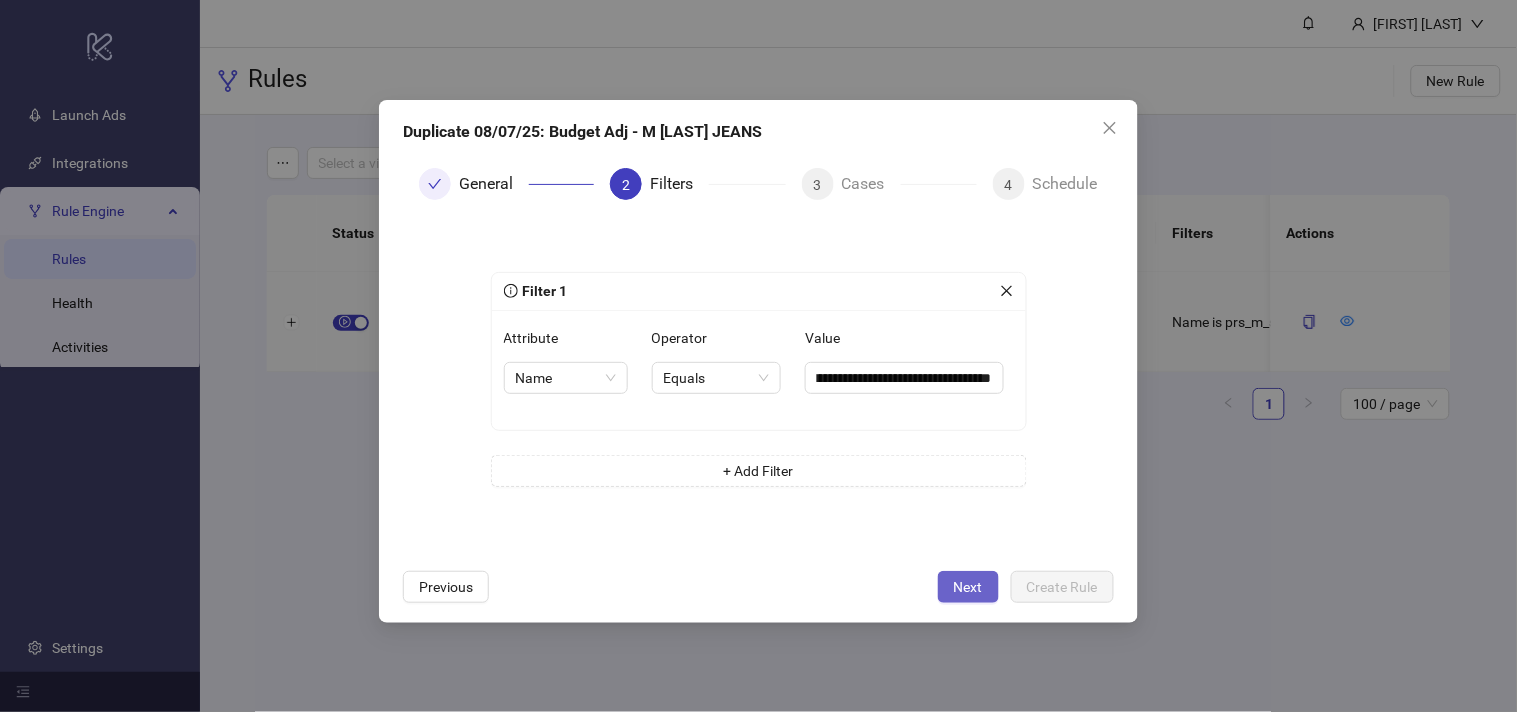 scroll, scrollTop: 0, scrollLeft: 0, axis: both 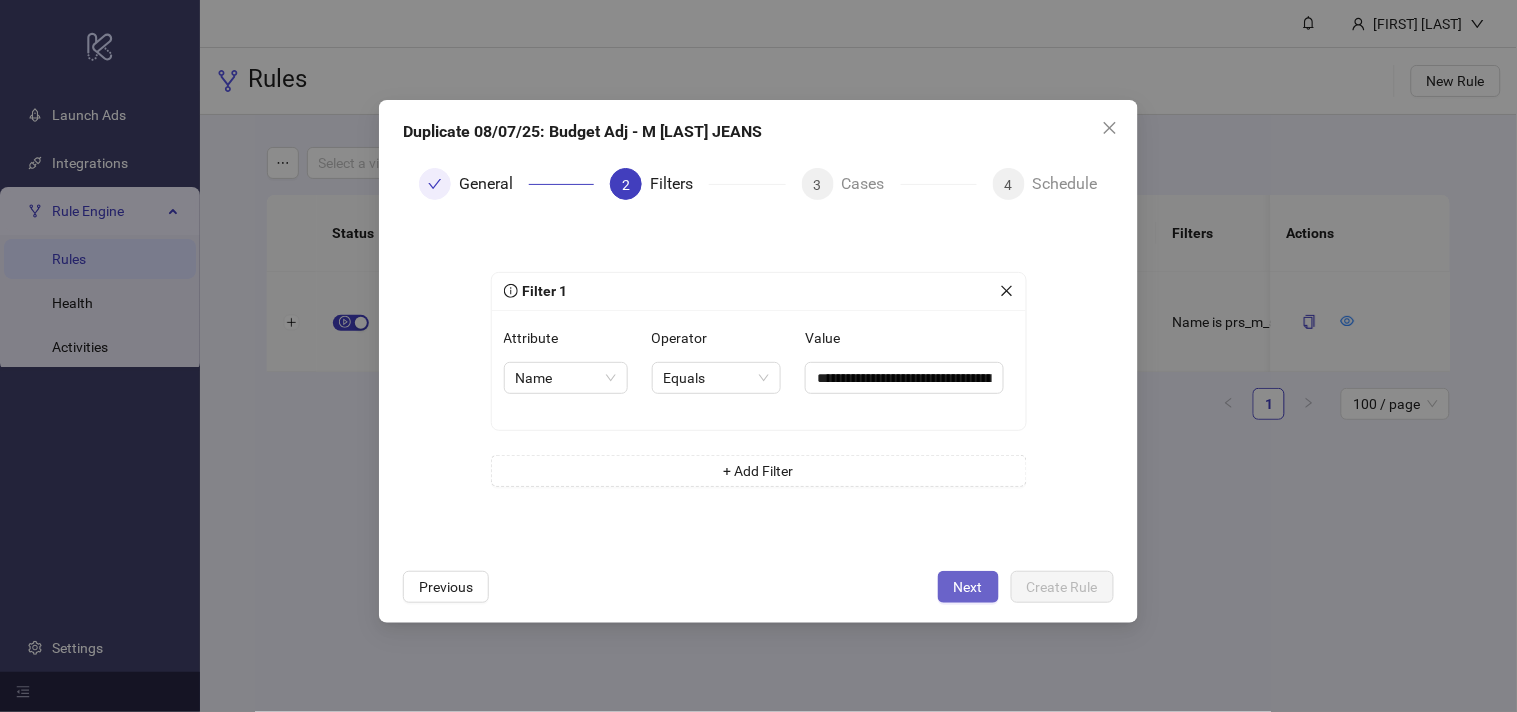click on "Next" at bounding box center (968, 587) 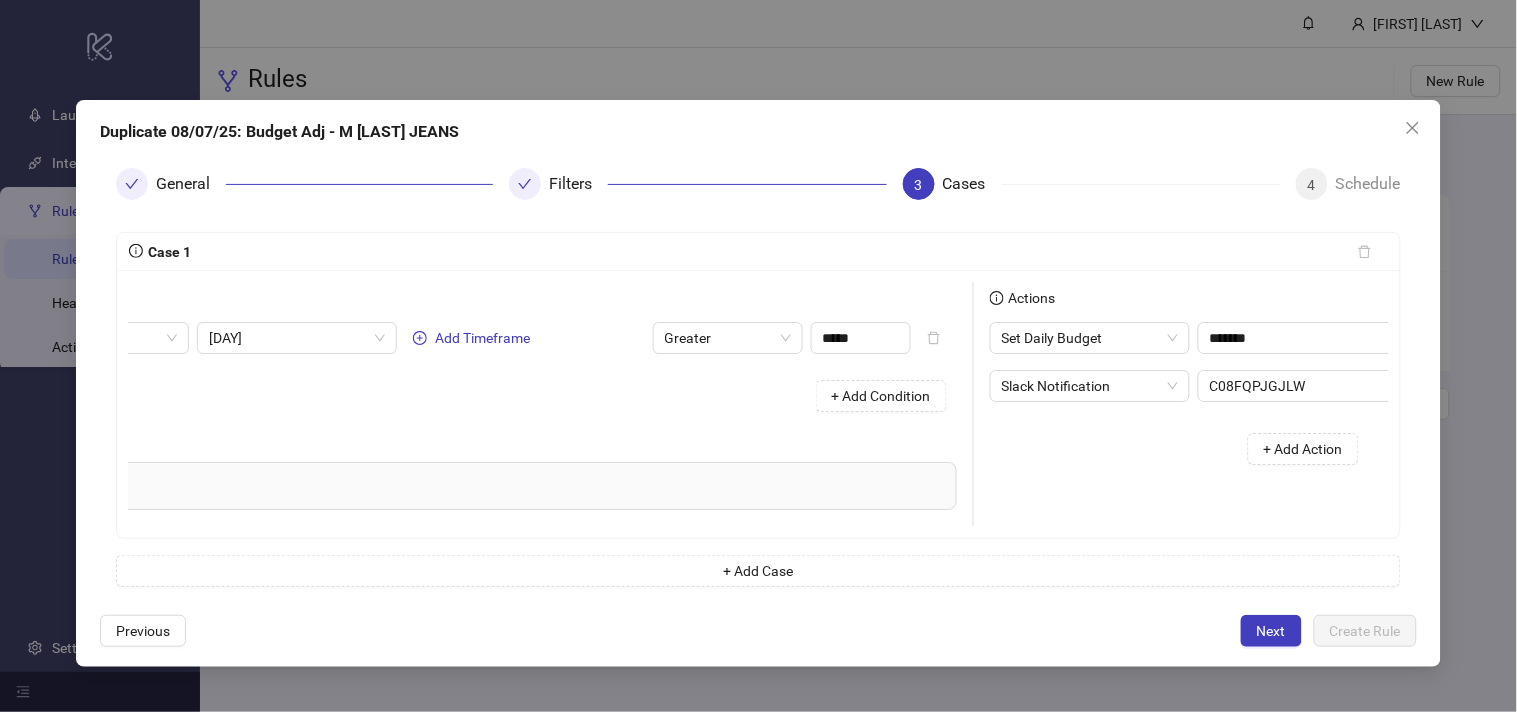 scroll, scrollTop: 0, scrollLeft: 185, axis: horizontal 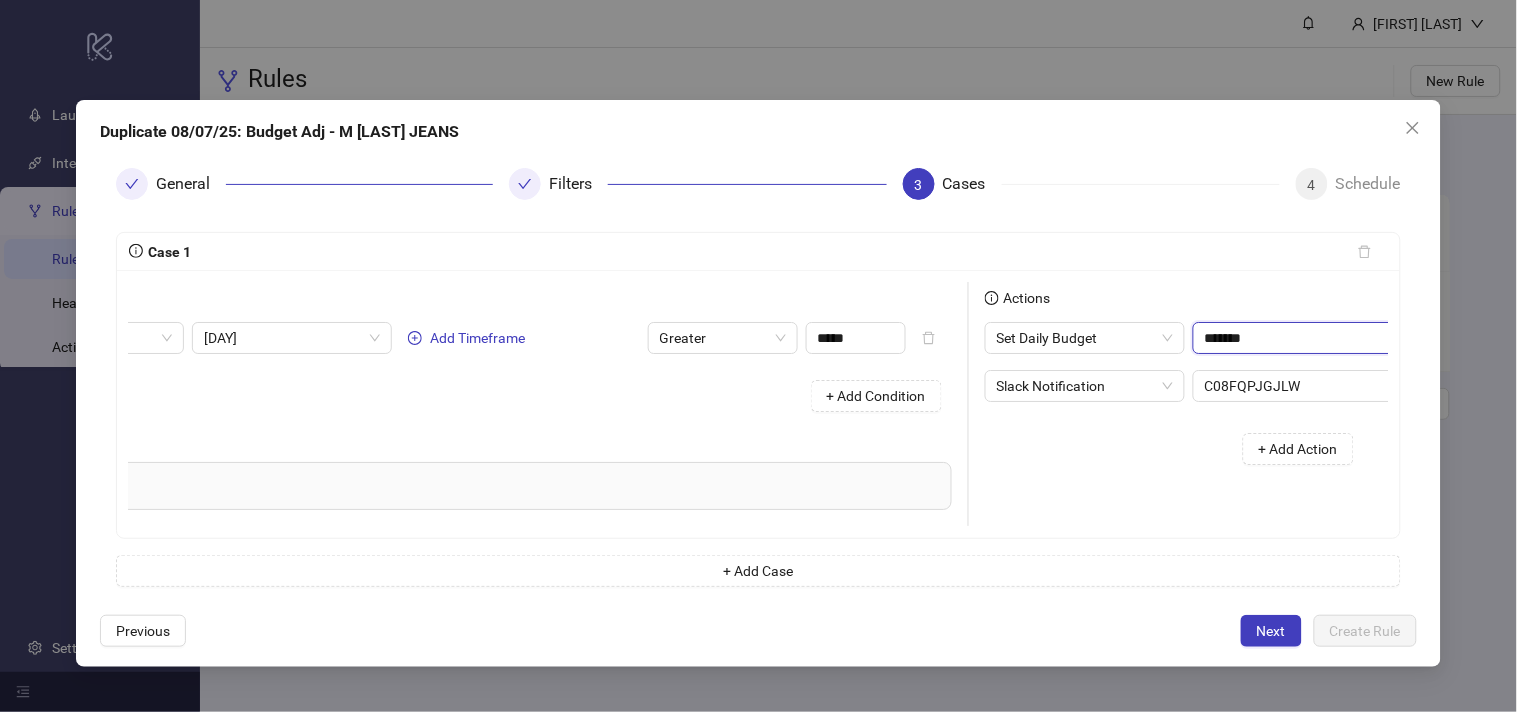 click on "*******" at bounding box center (1313, 338) 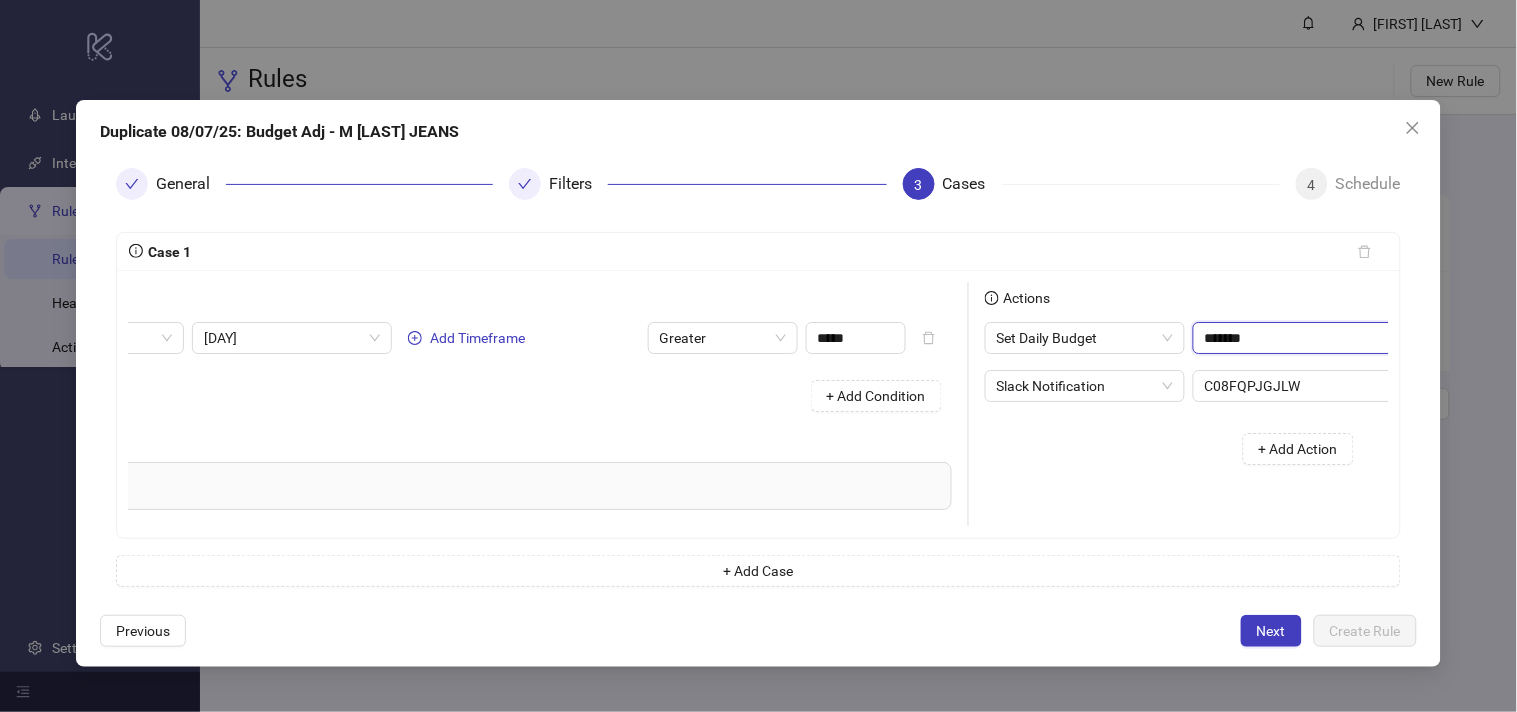paste on "**" 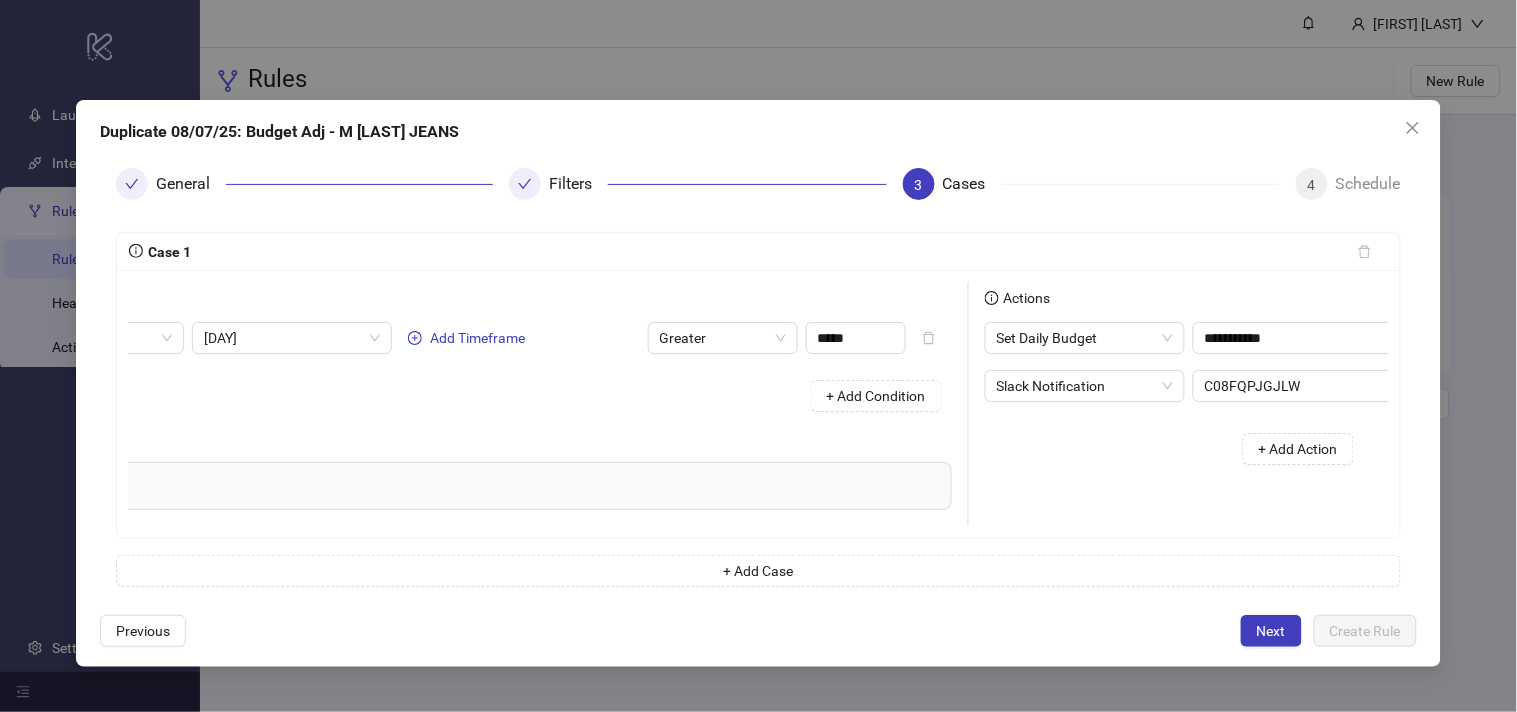 type on "*******" 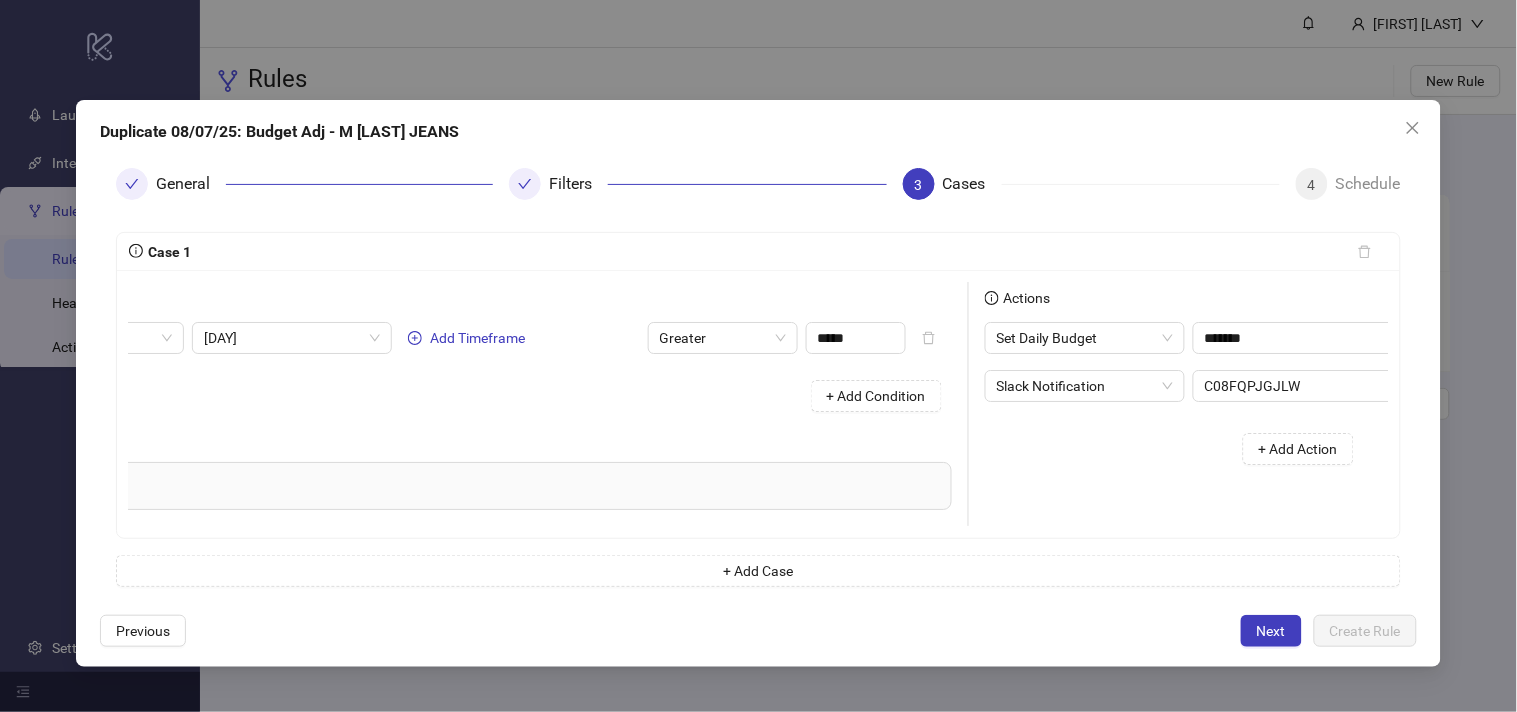 click on "+ Add Action" at bounding box center (1177, 449) 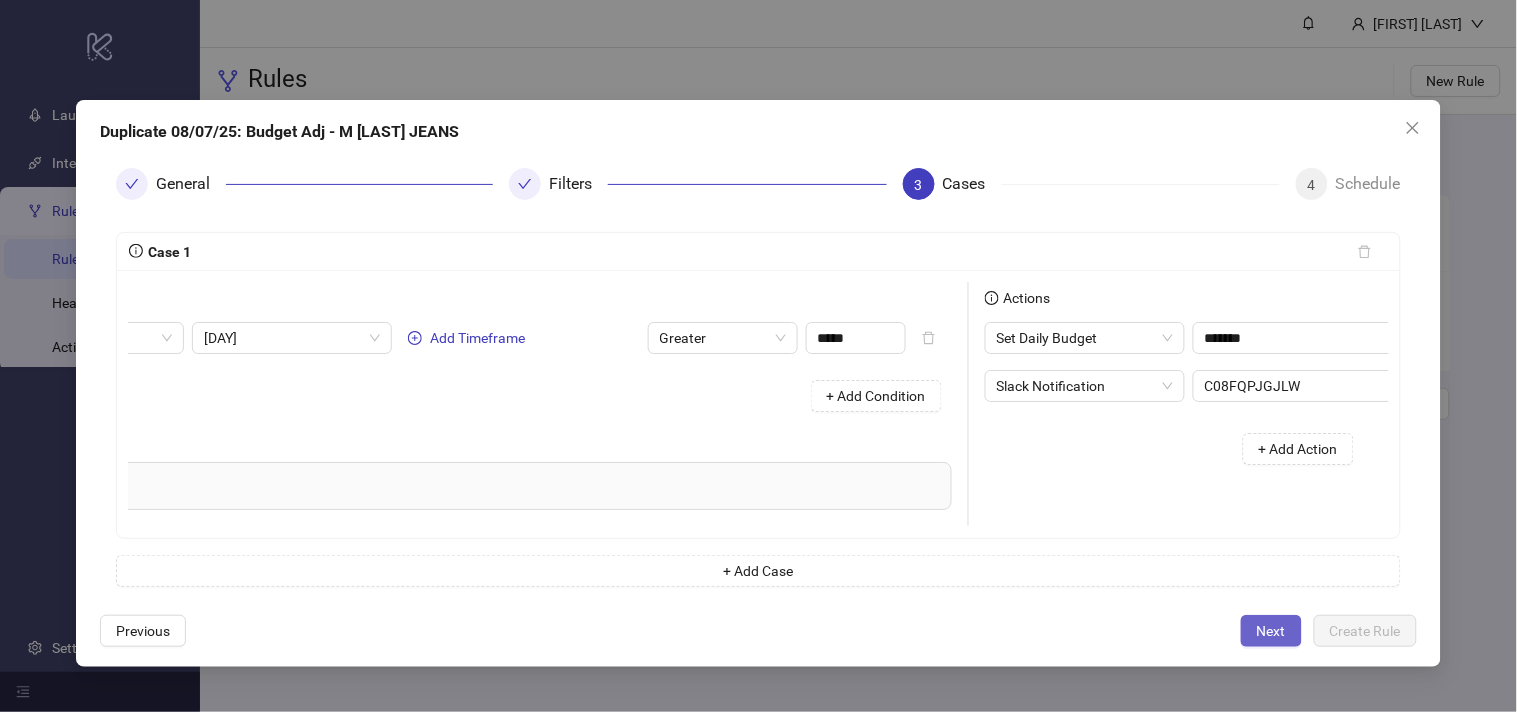 click on "Next" at bounding box center [1271, 631] 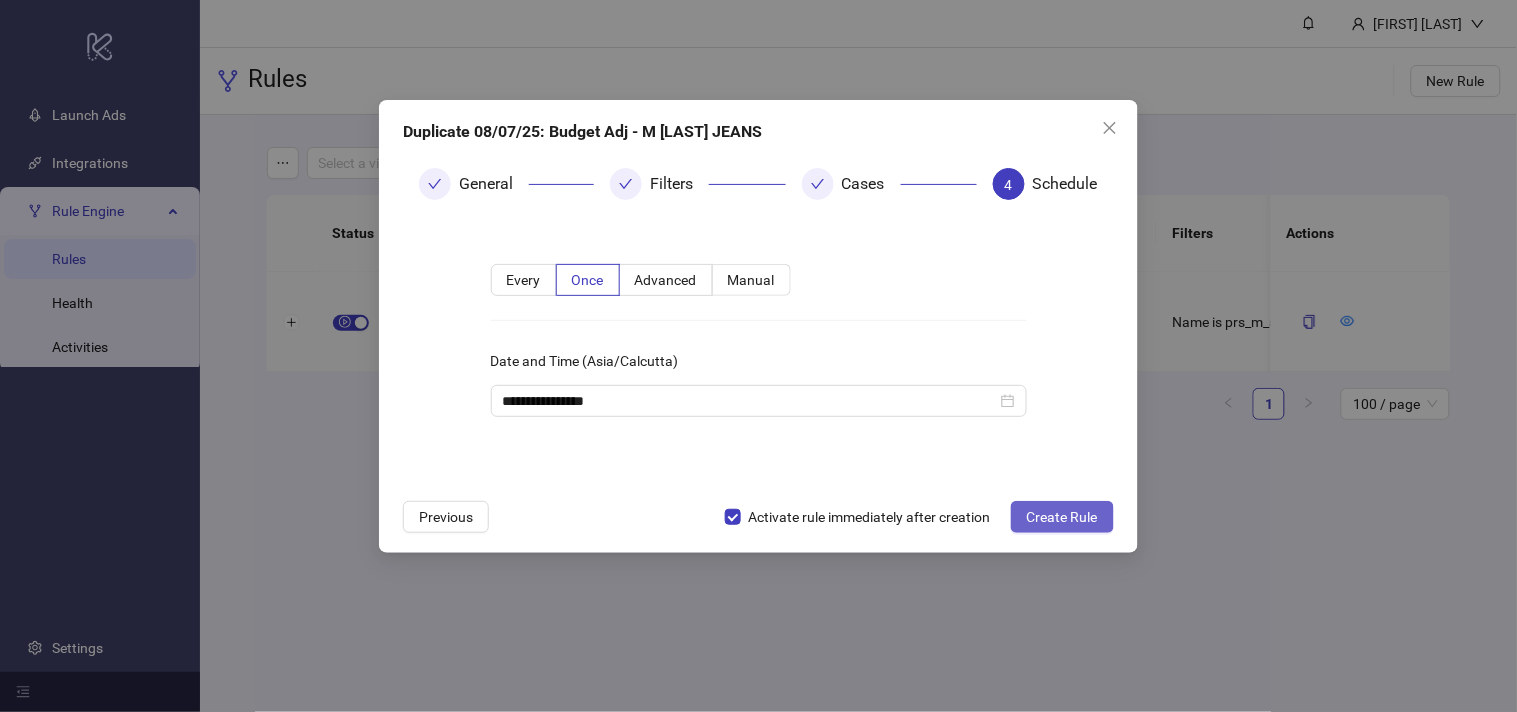 click on "Create Rule" at bounding box center [1062, 517] 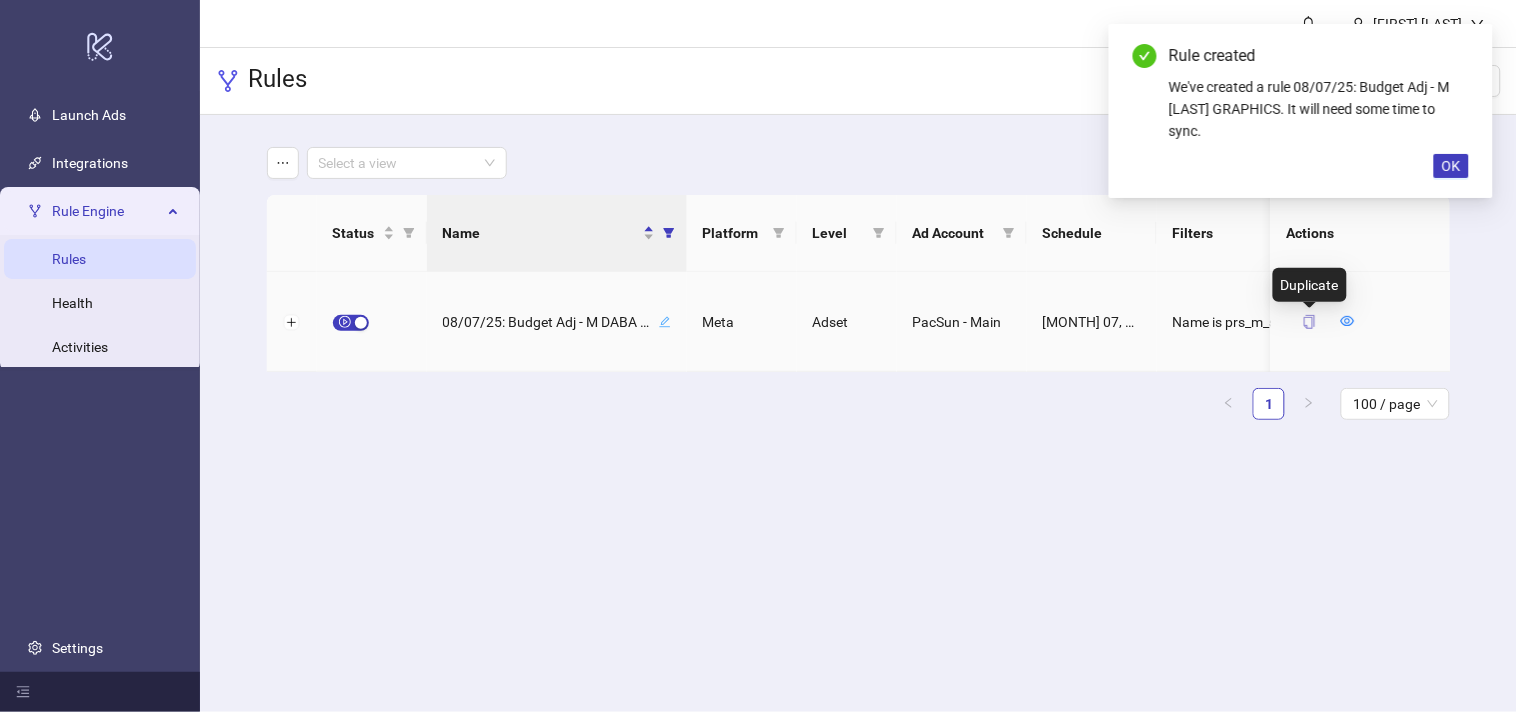 click 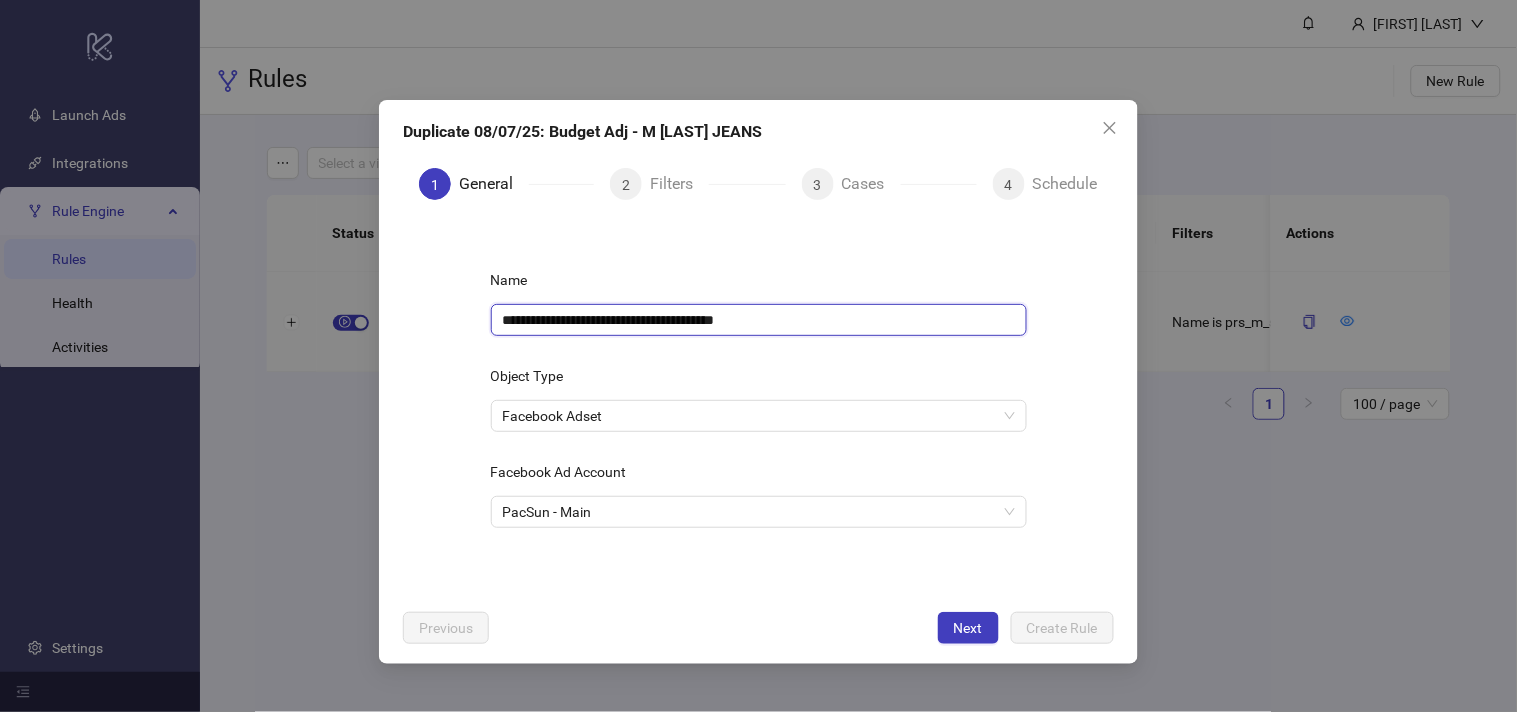 click on "**********" at bounding box center [759, 320] 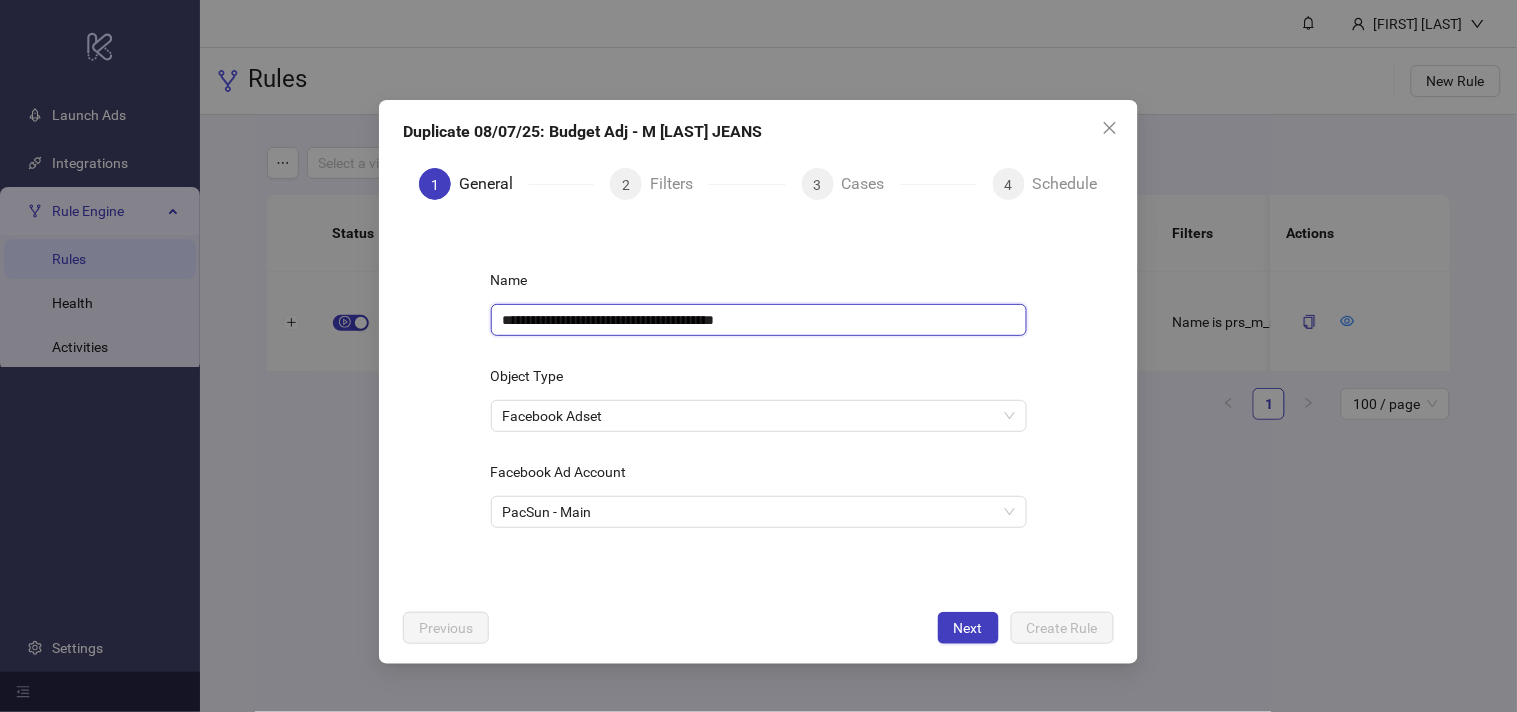 paste 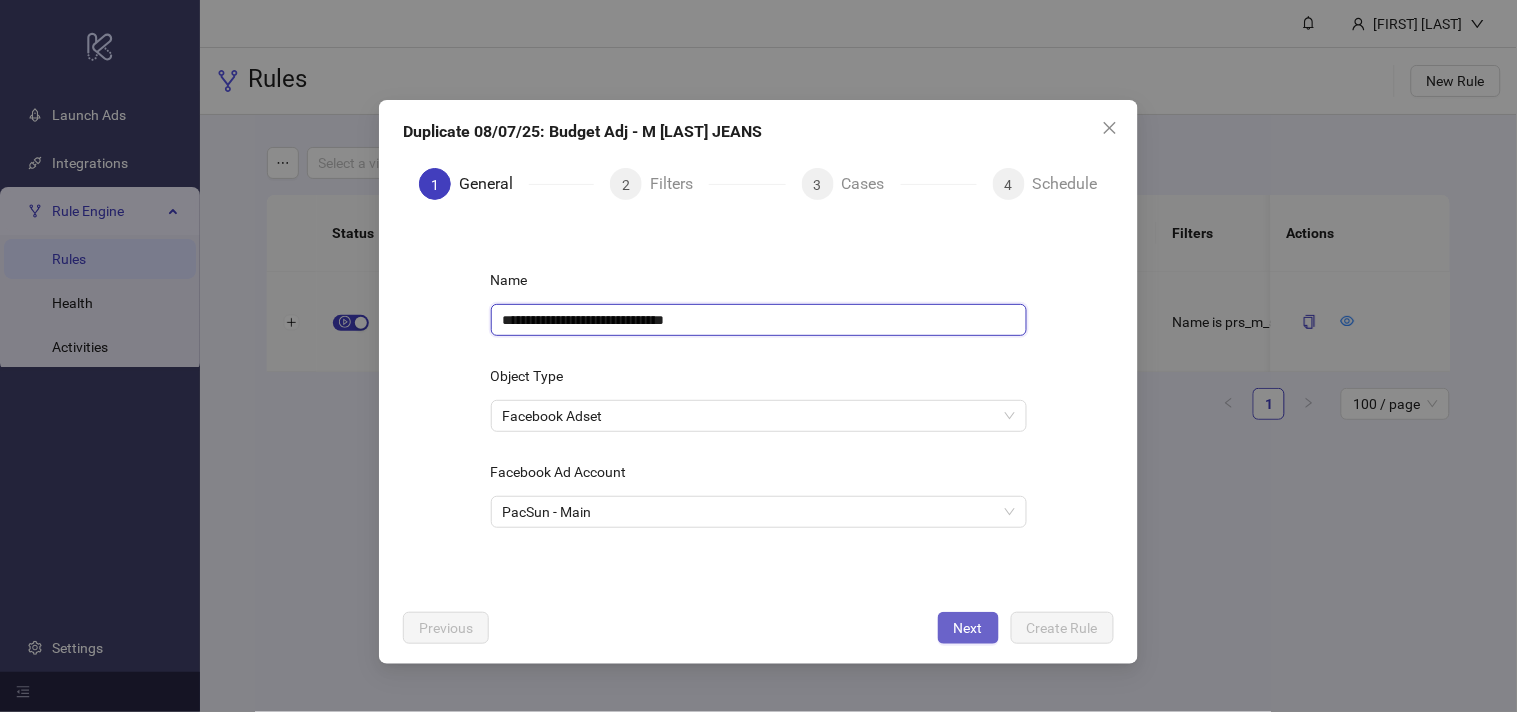type on "**********" 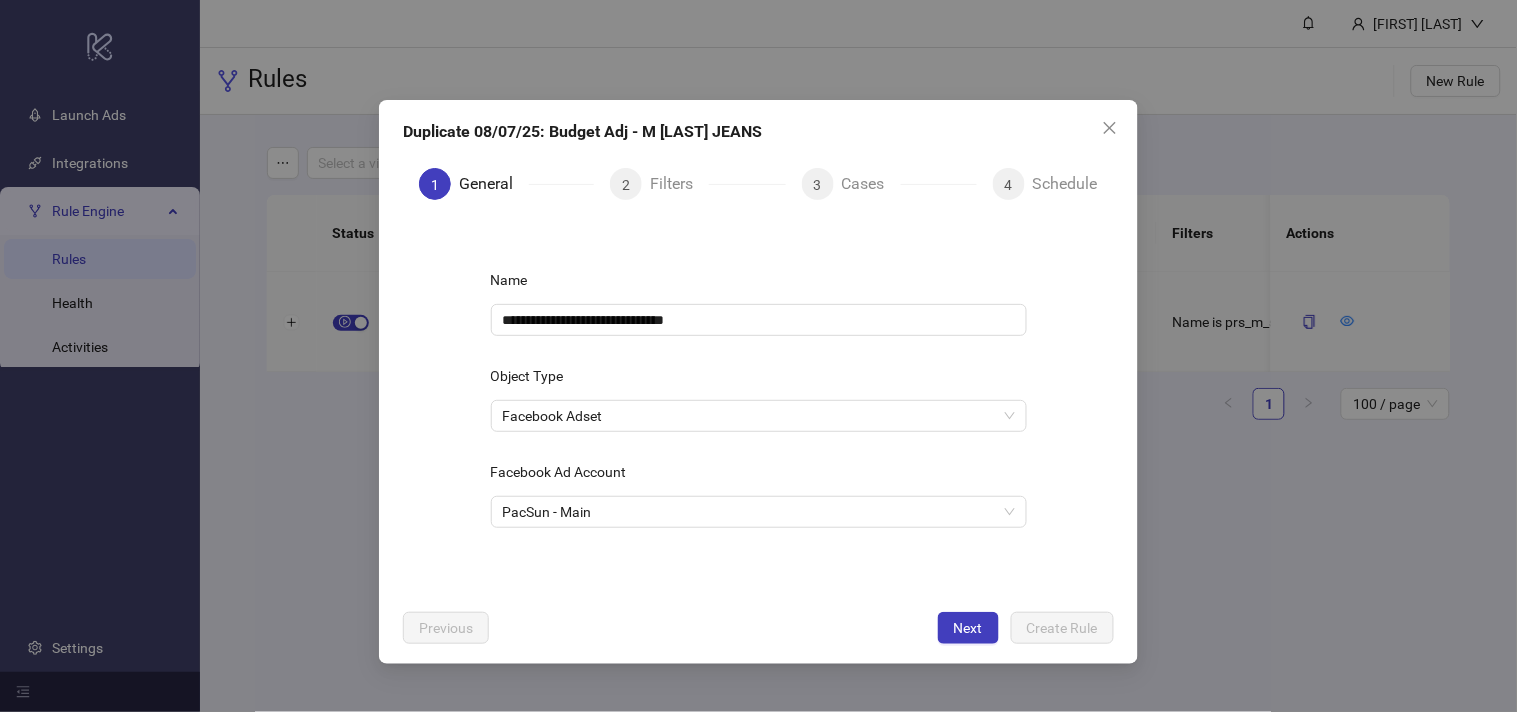 click on "Next" at bounding box center [968, 628] 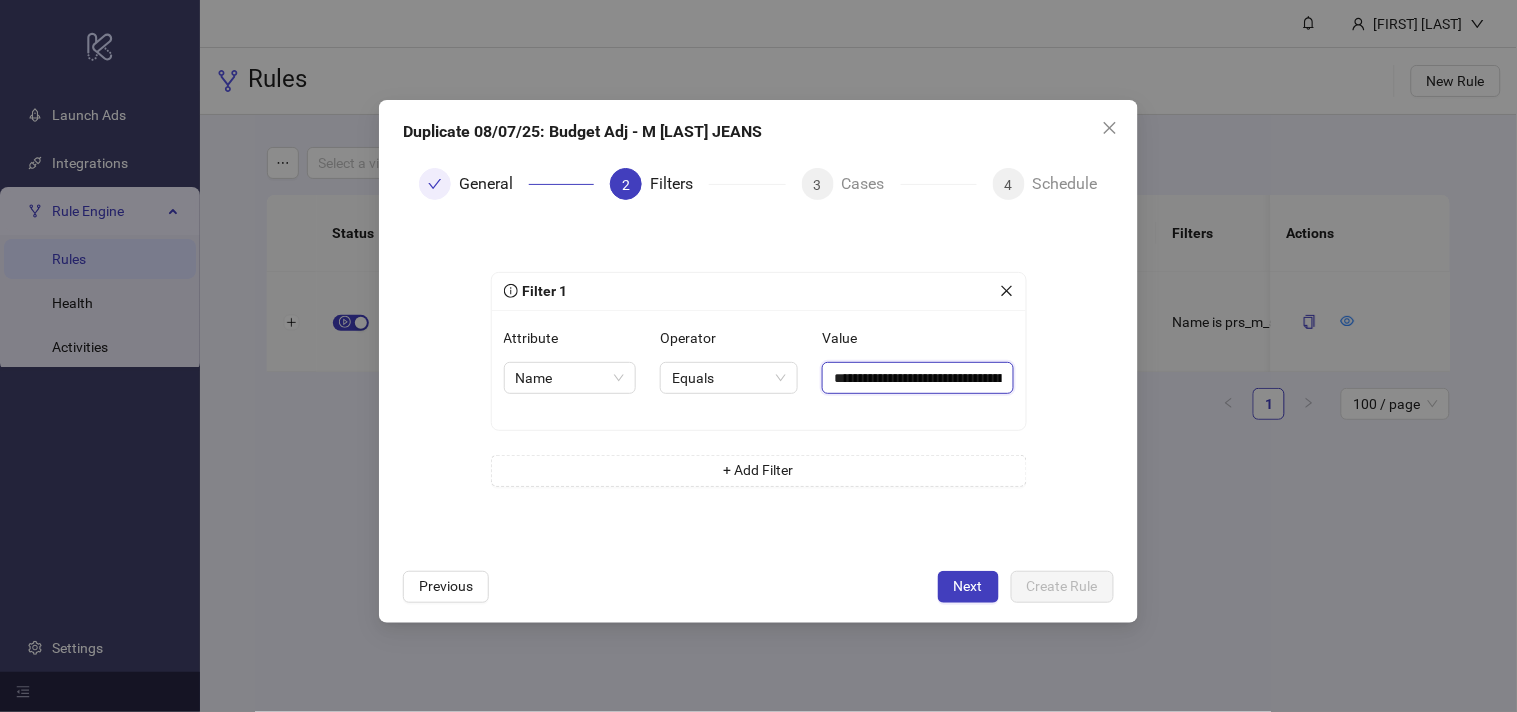 click on "**********" at bounding box center [917, 378] 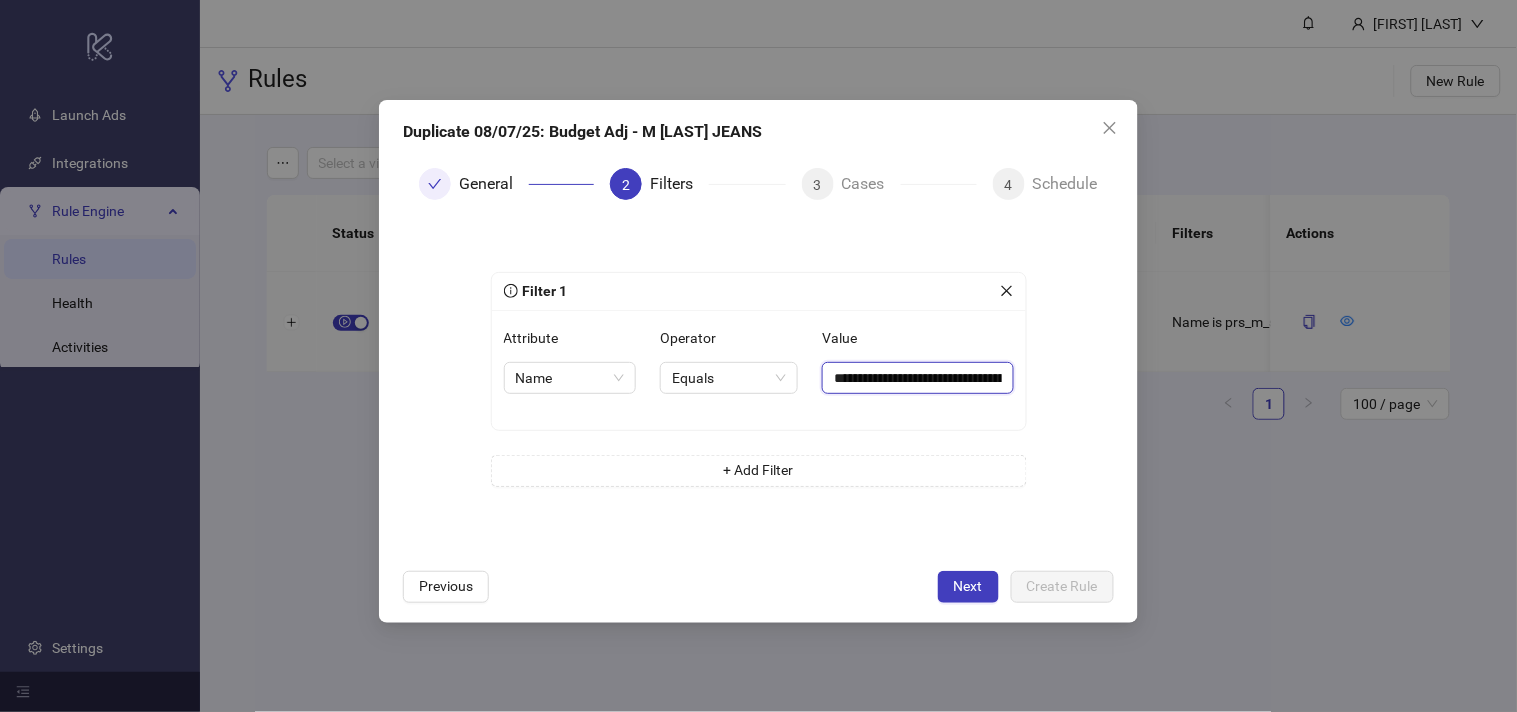 paste 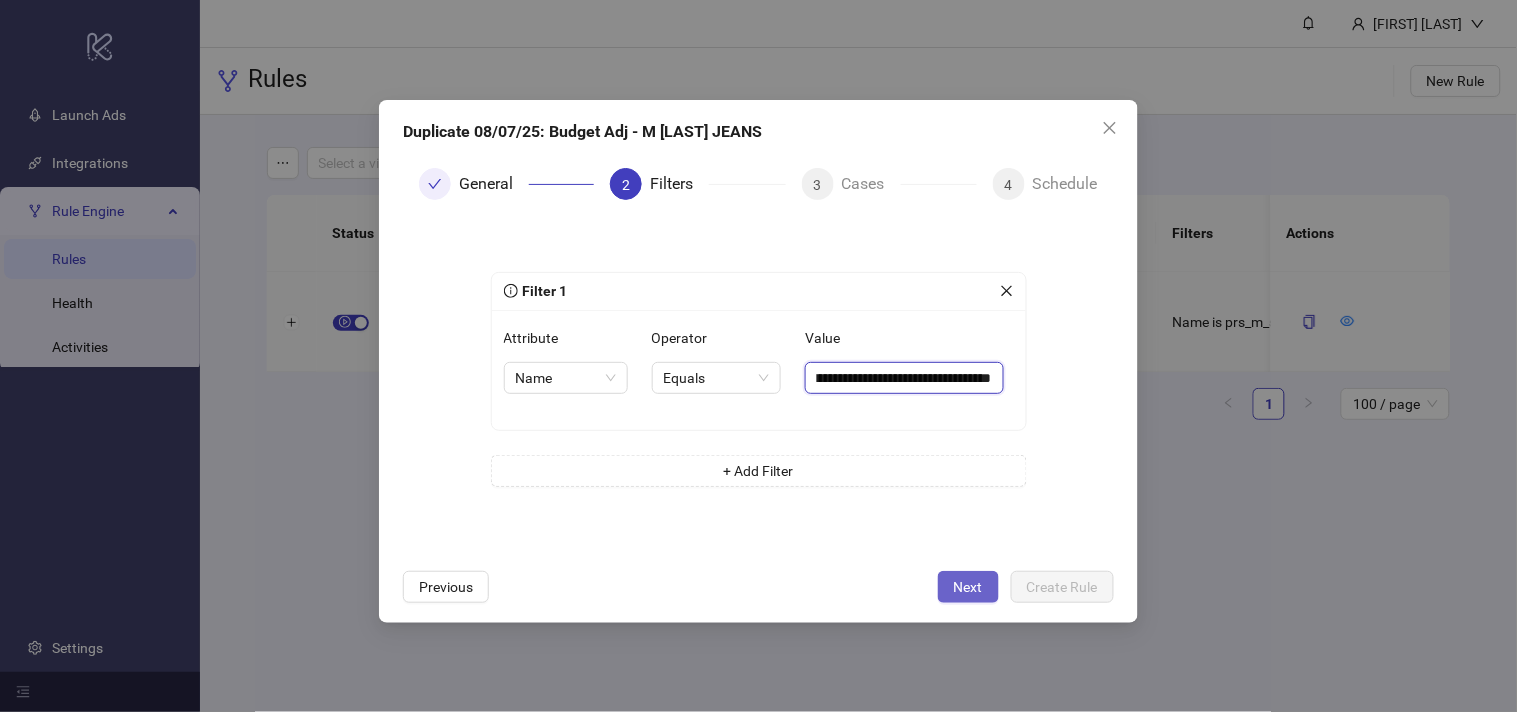 type on "**********" 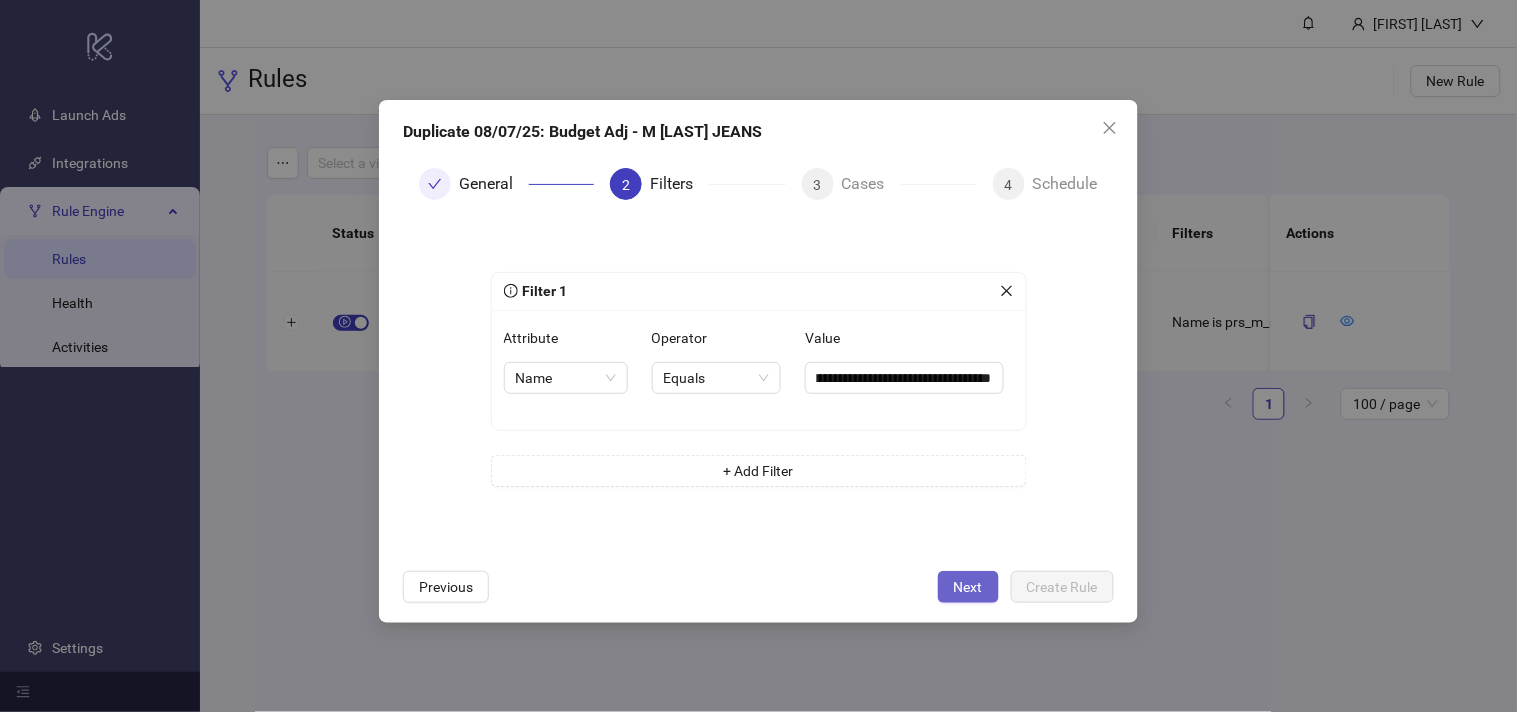 scroll, scrollTop: 0, scrollLeft: 0, axis: both 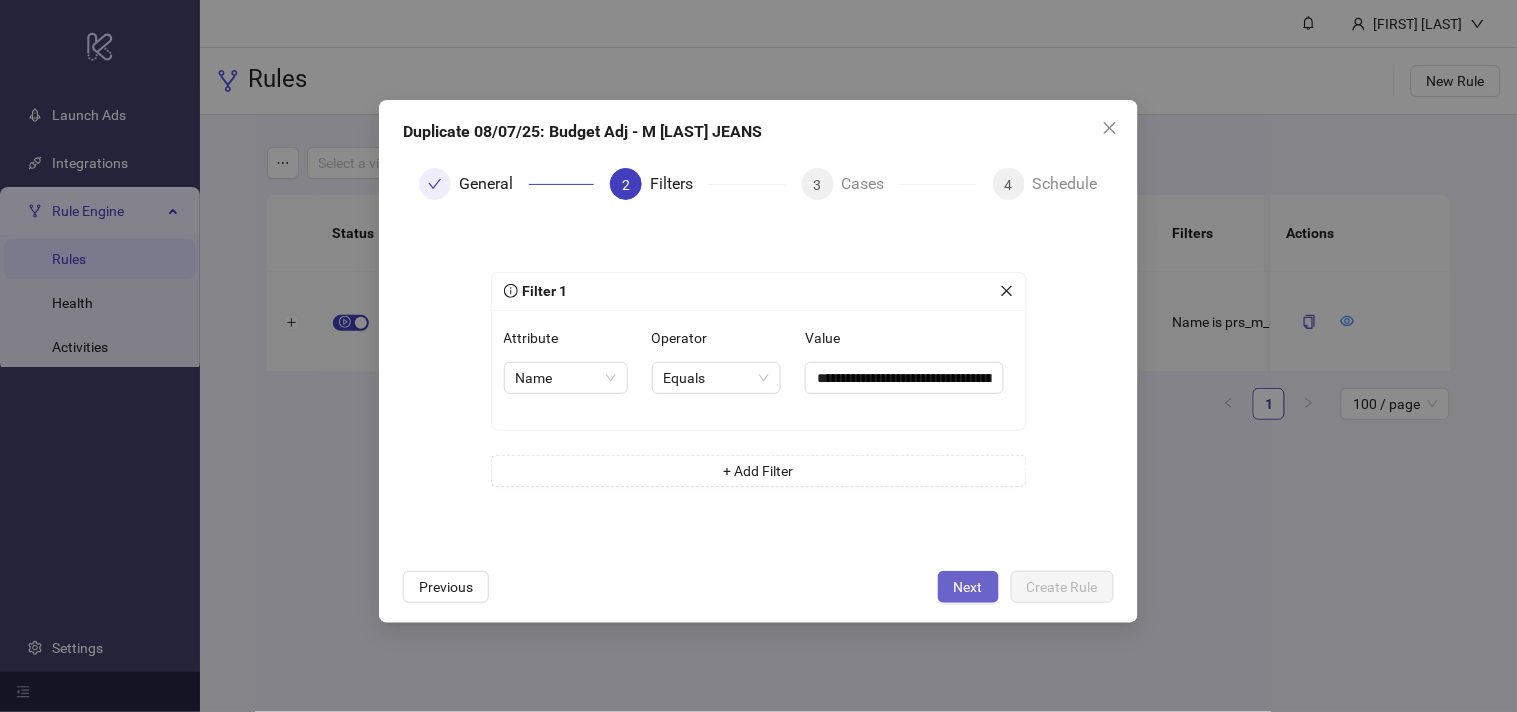 click on "Next" at bounding box center (968, 587) 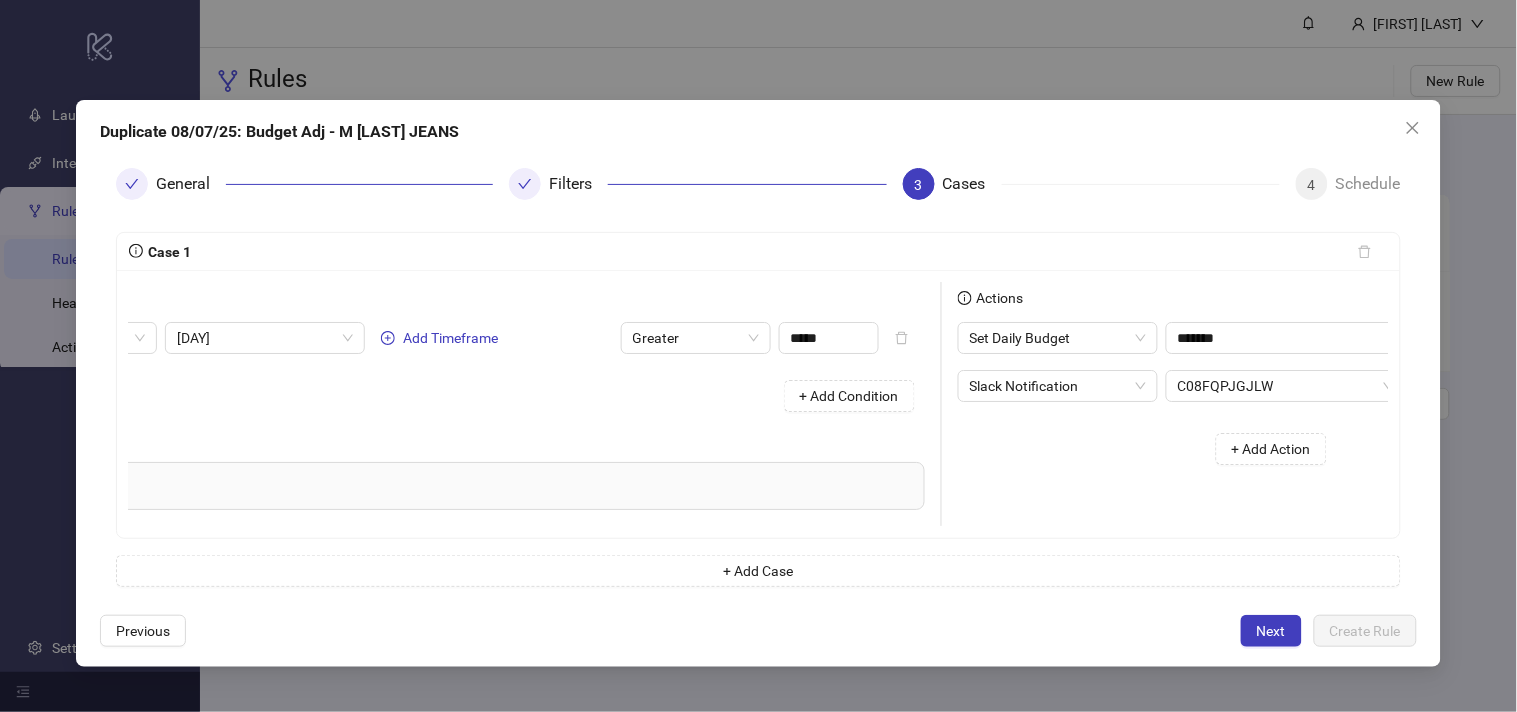 scroll, scrollTop: 0, scrollLeft: 275, axis: horizontal 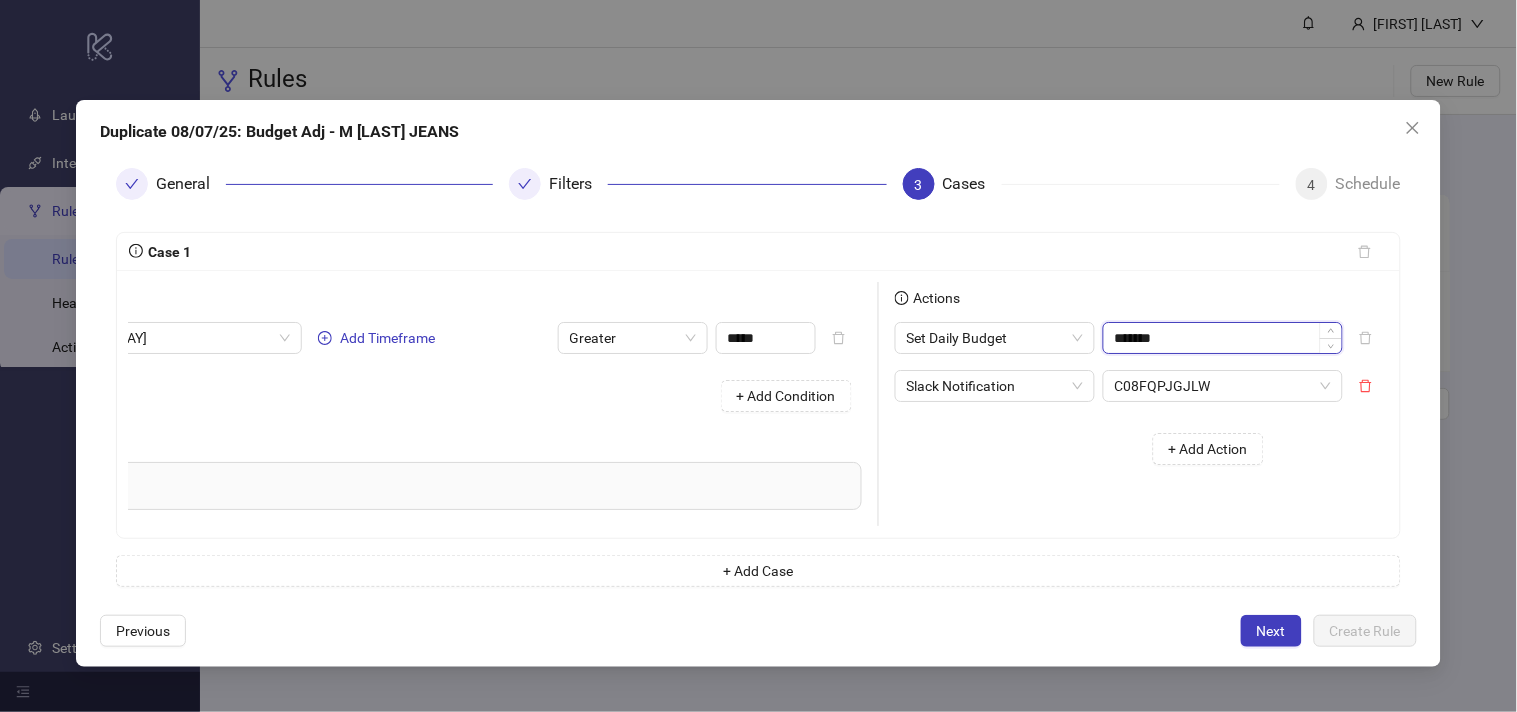 click on "*******" at bounding box center [1223, 338] 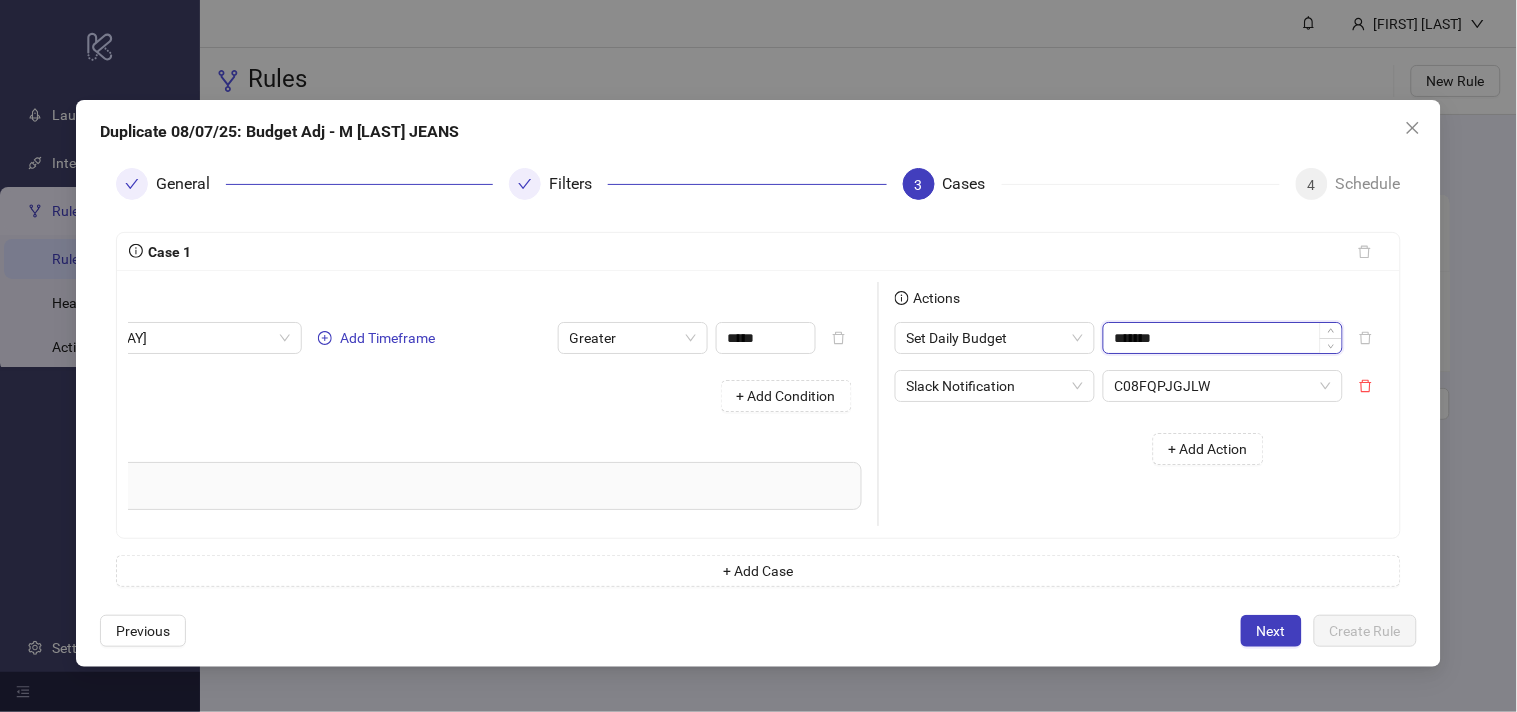 paste on "**" 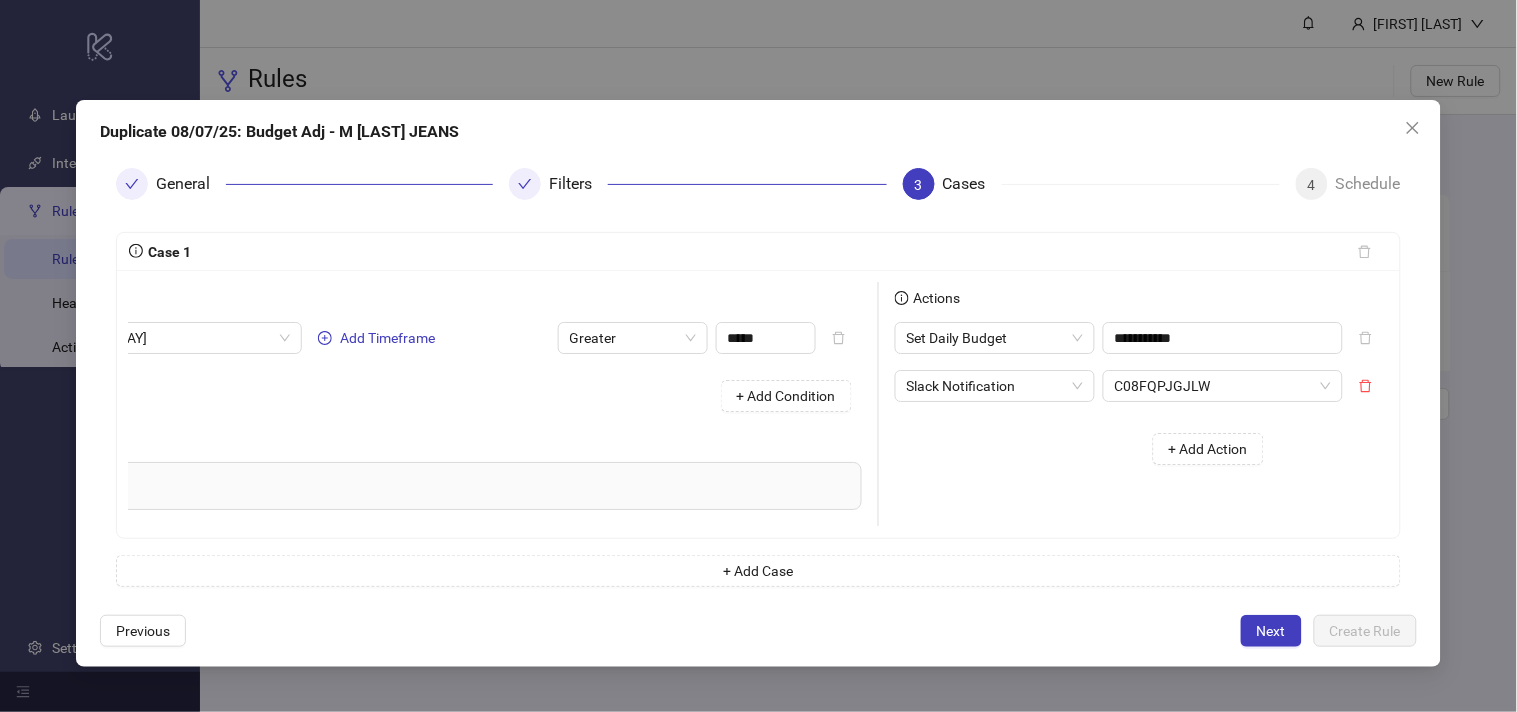 type on "*******" 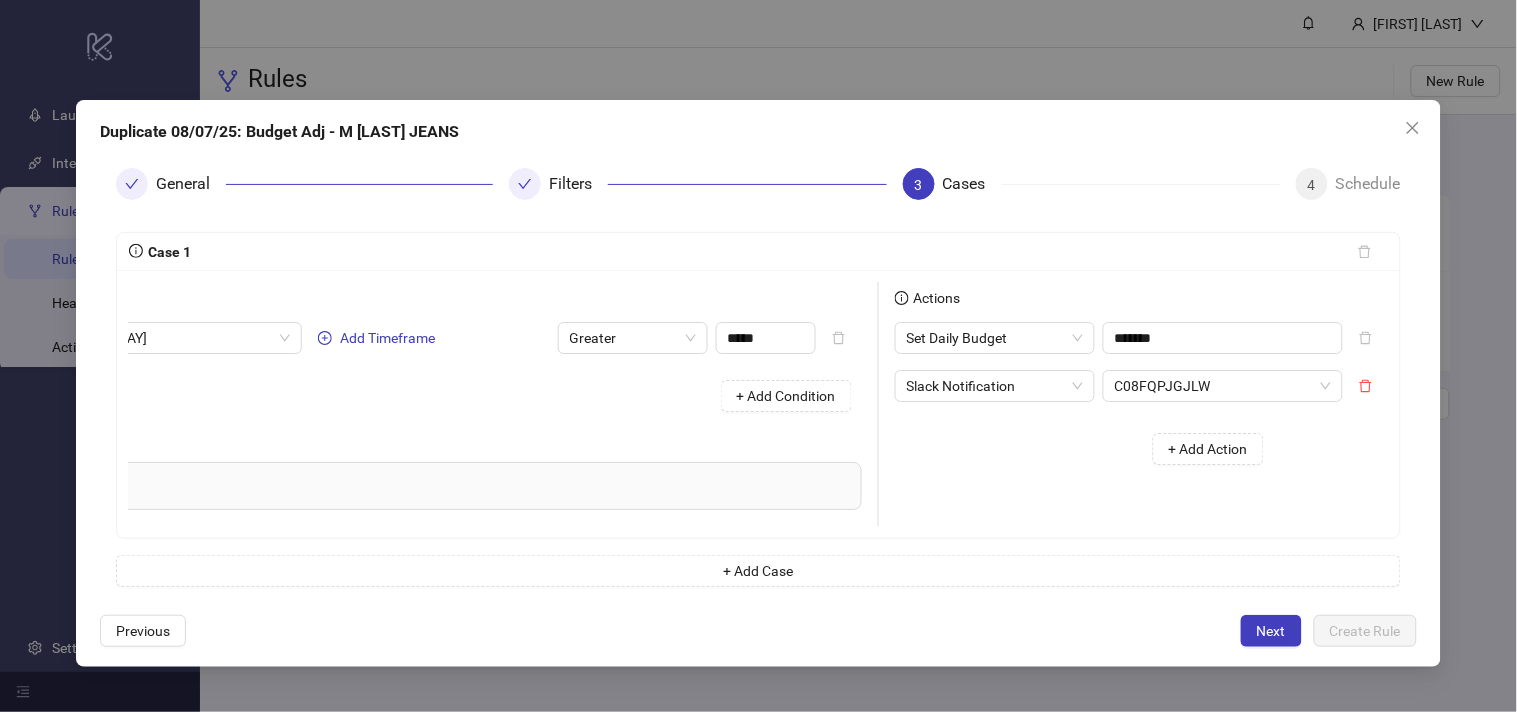 click on "+ Add Action" at bounding box center (1087, 449) 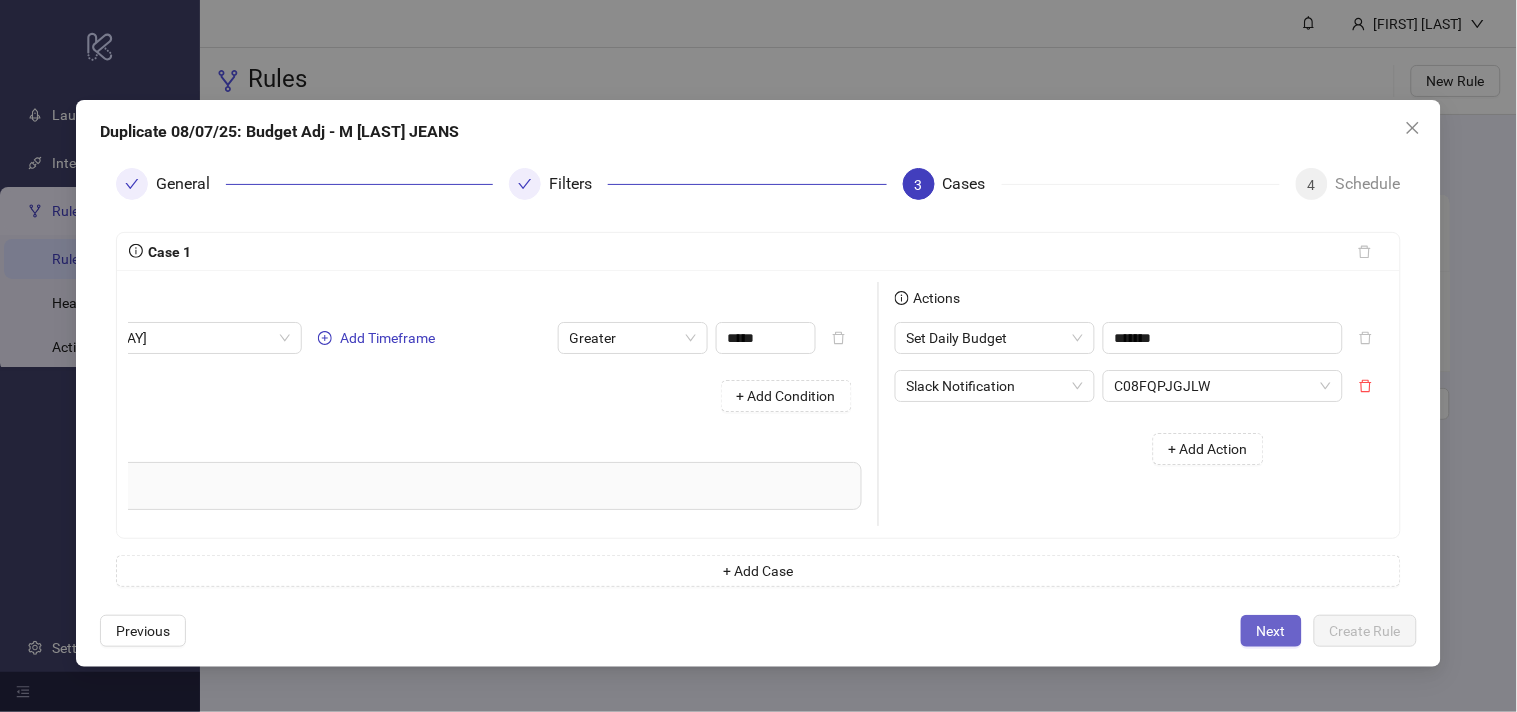 click on "Next" at bounding box center [1271, 631] 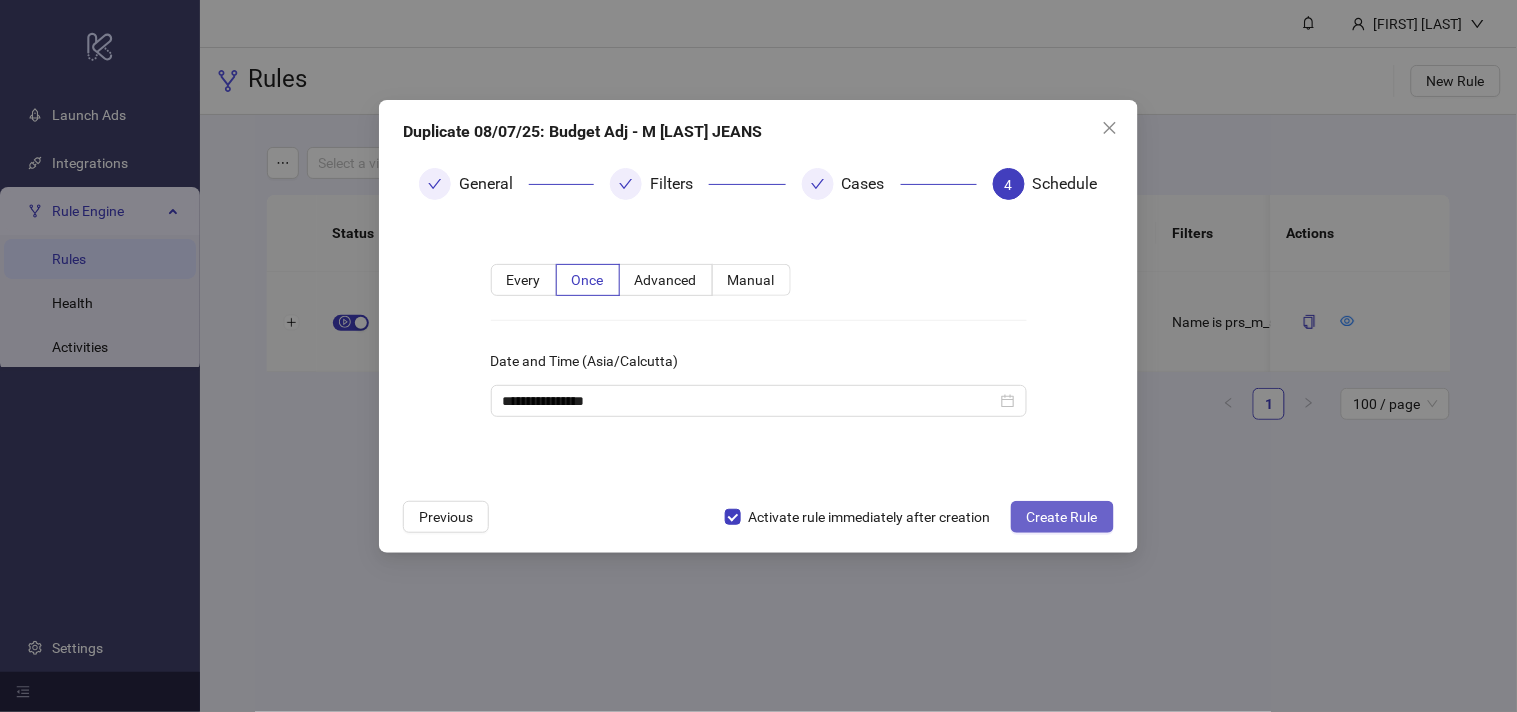 click on "Create Rule" at bounding box center [1062, 517] 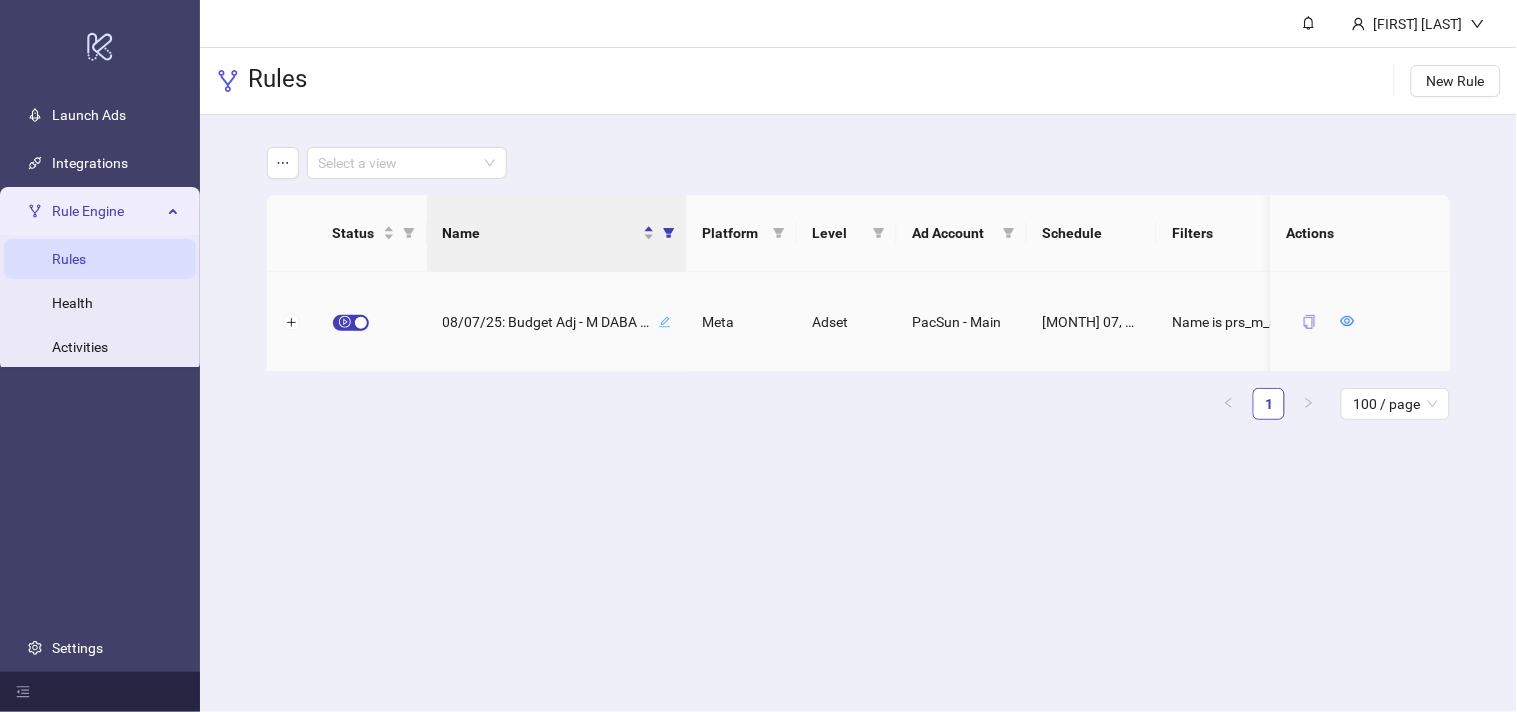 click 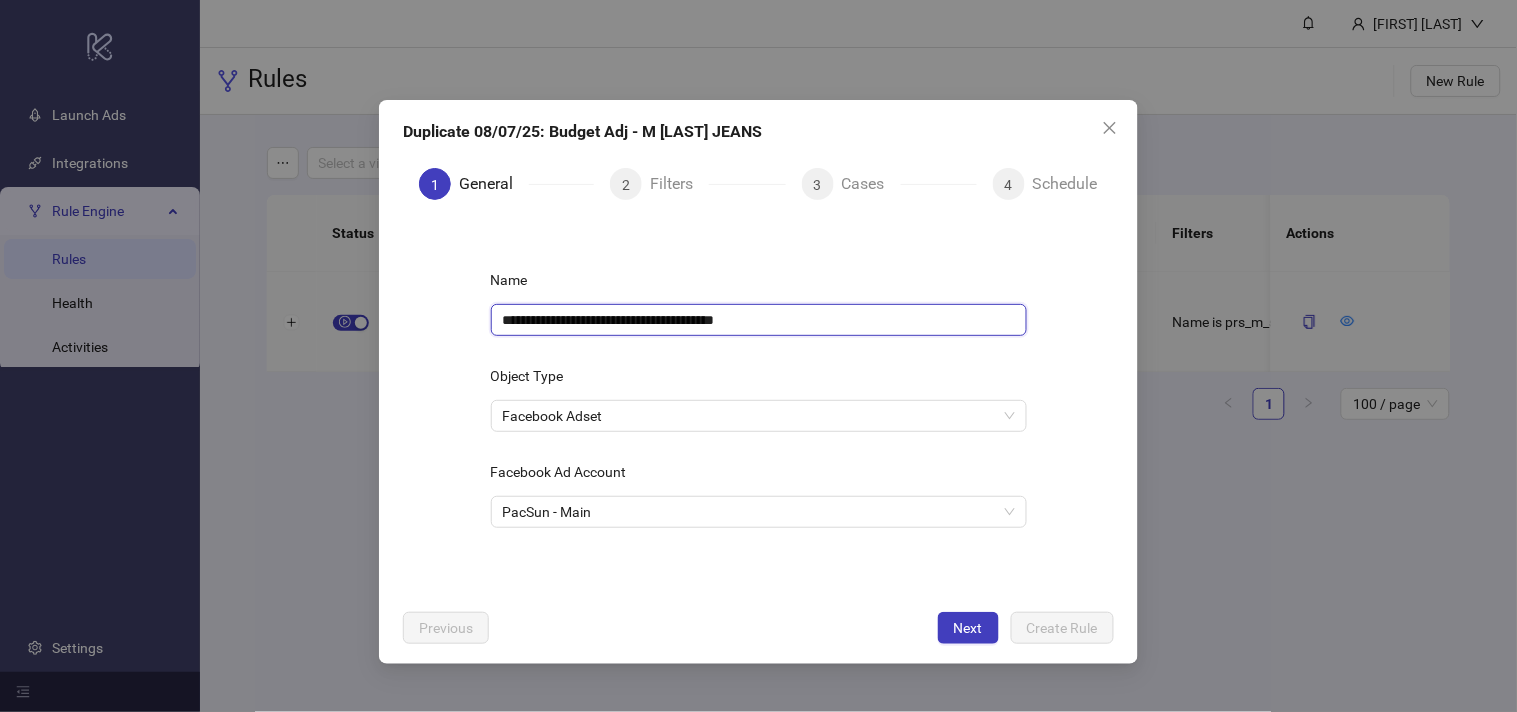 click on "**********" at bounding box center [759, 320] 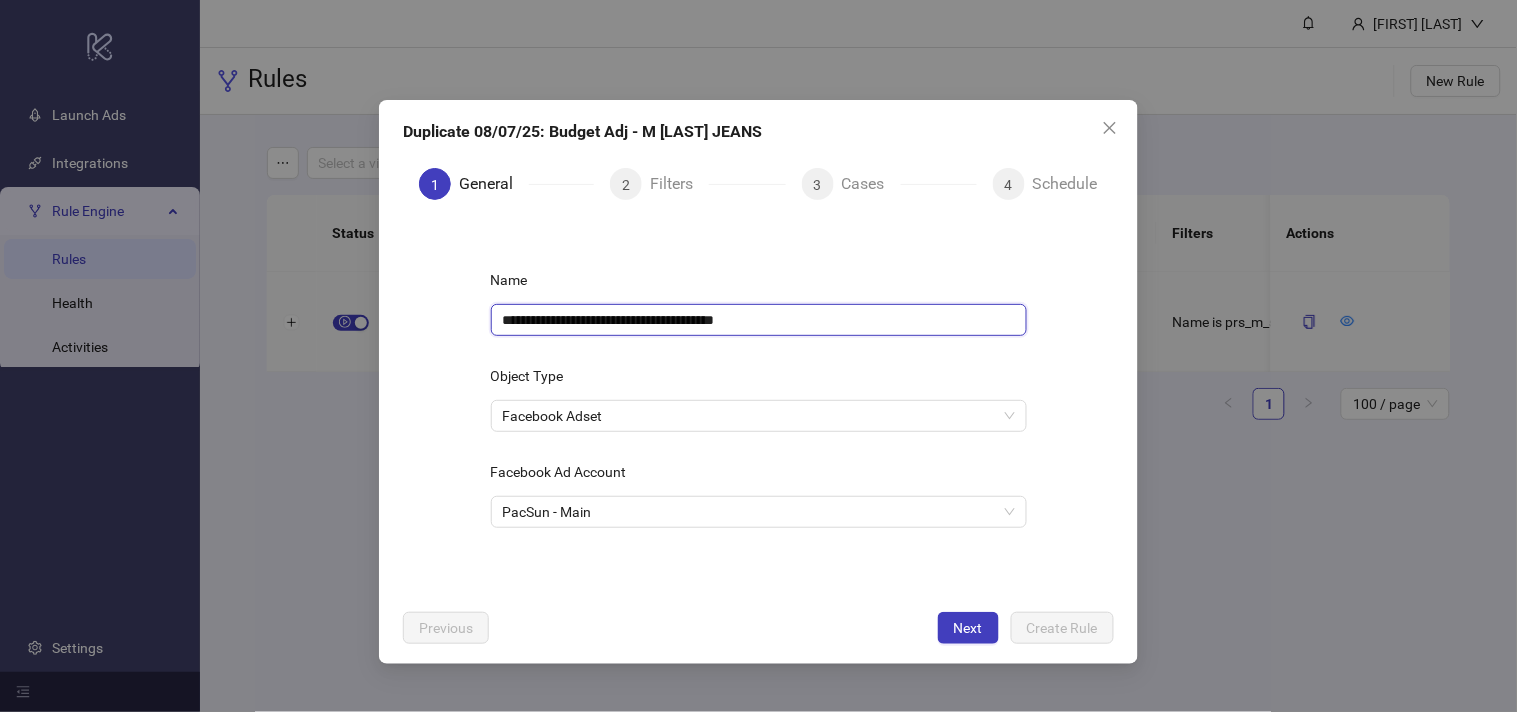 paste 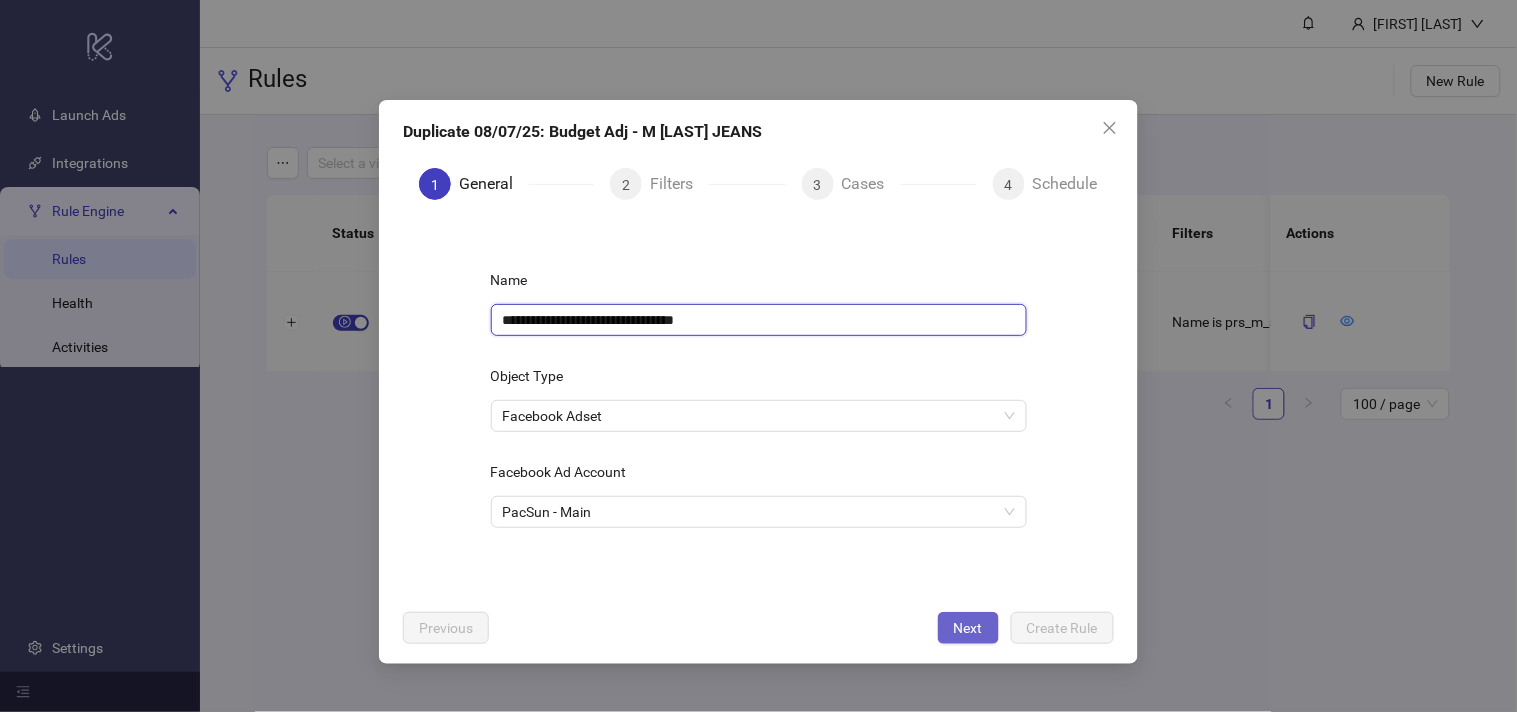 type on "**********" 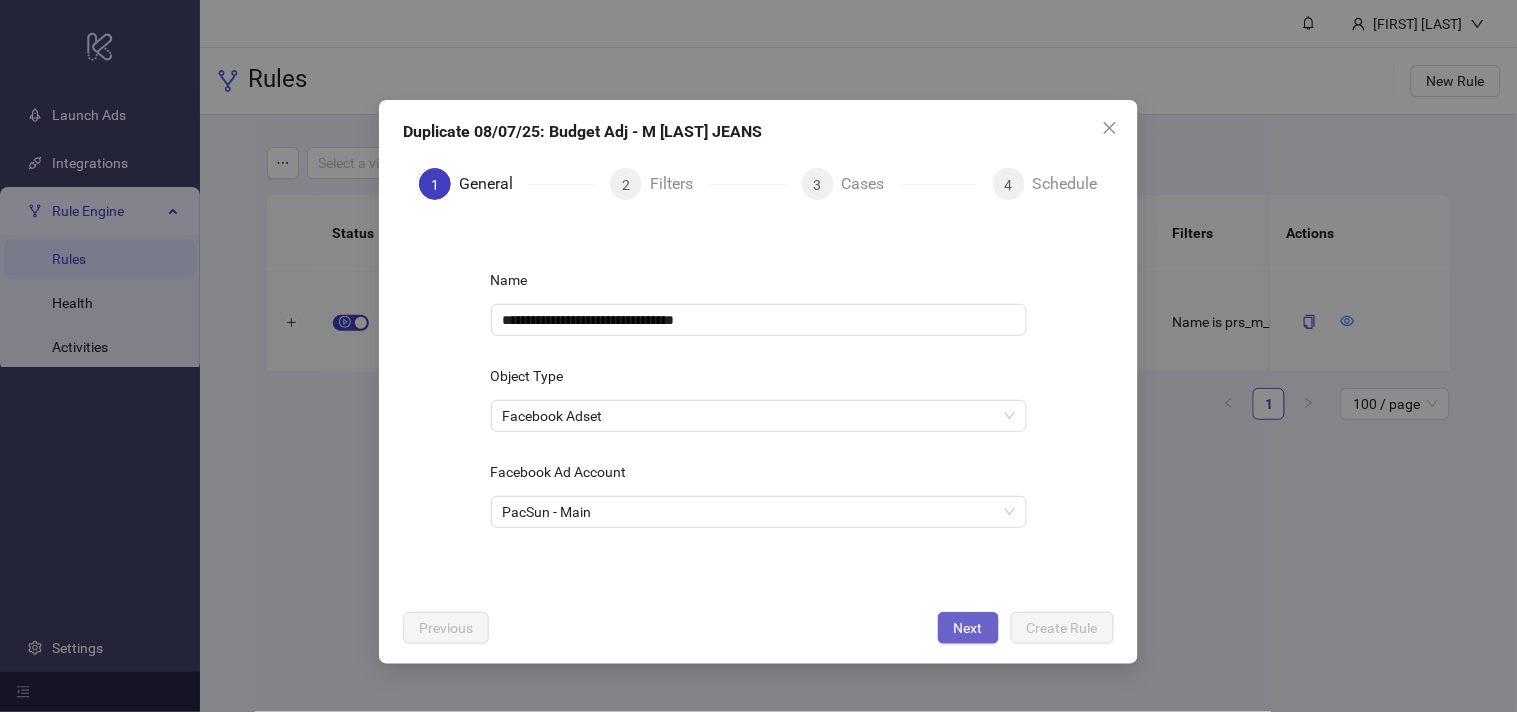 click on "Next" at bounding box center [968, 628] 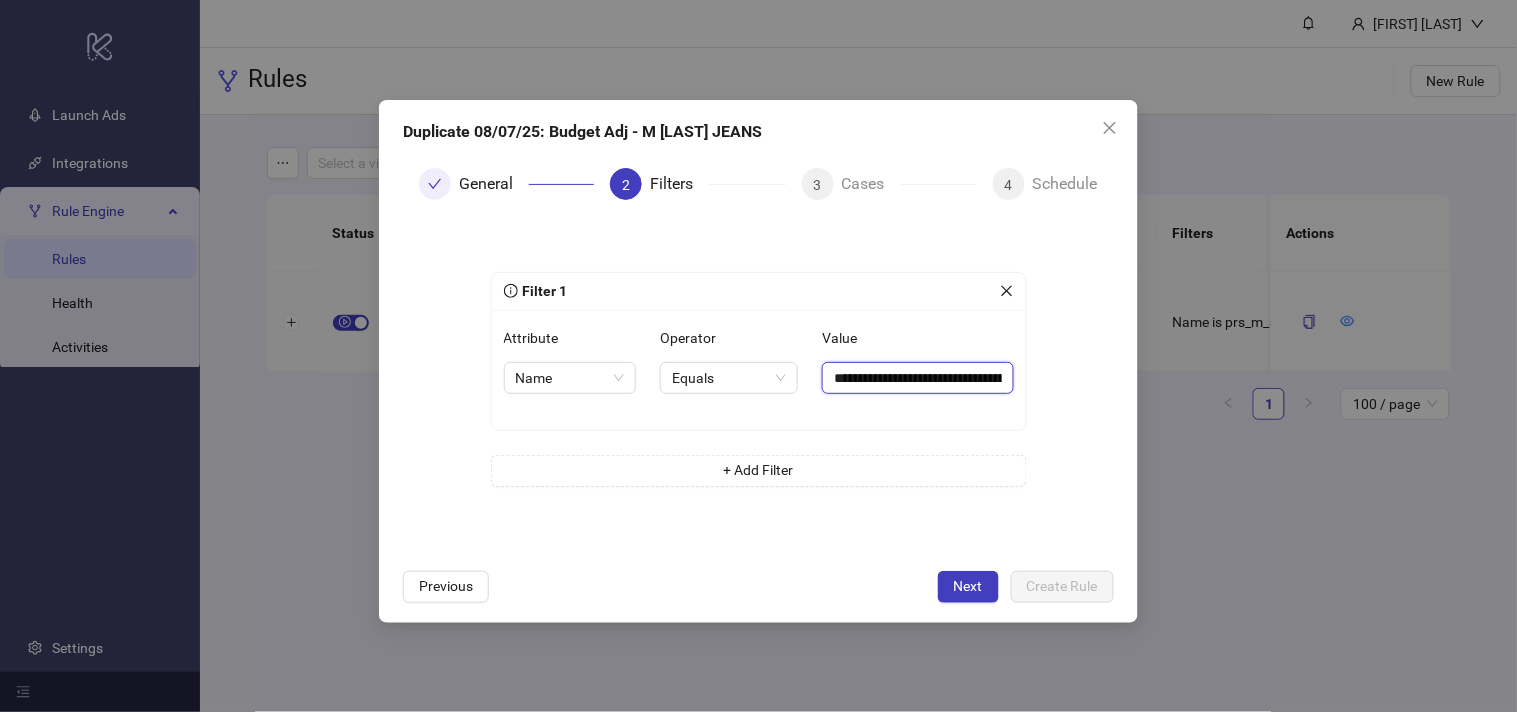 click on "**********" at bounding box center [917, 378] 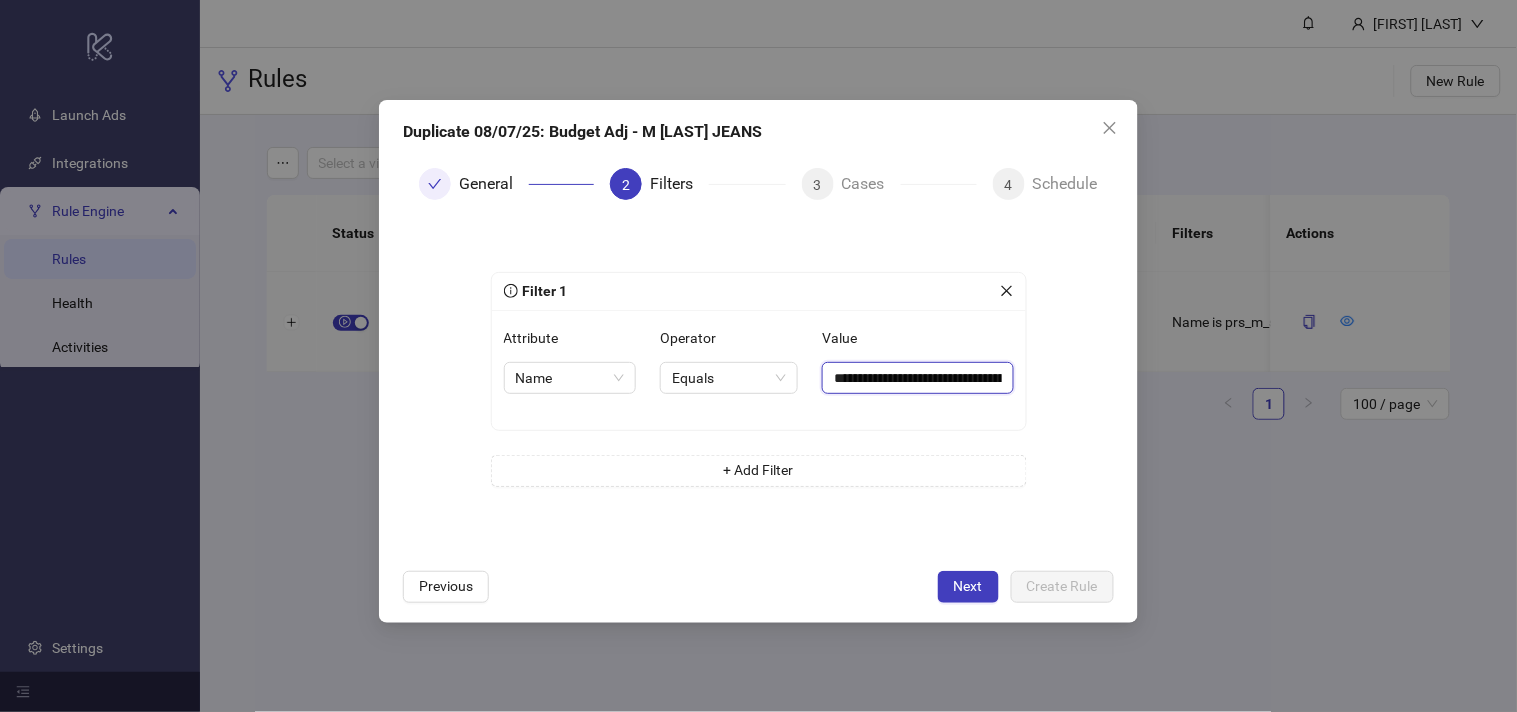 paste 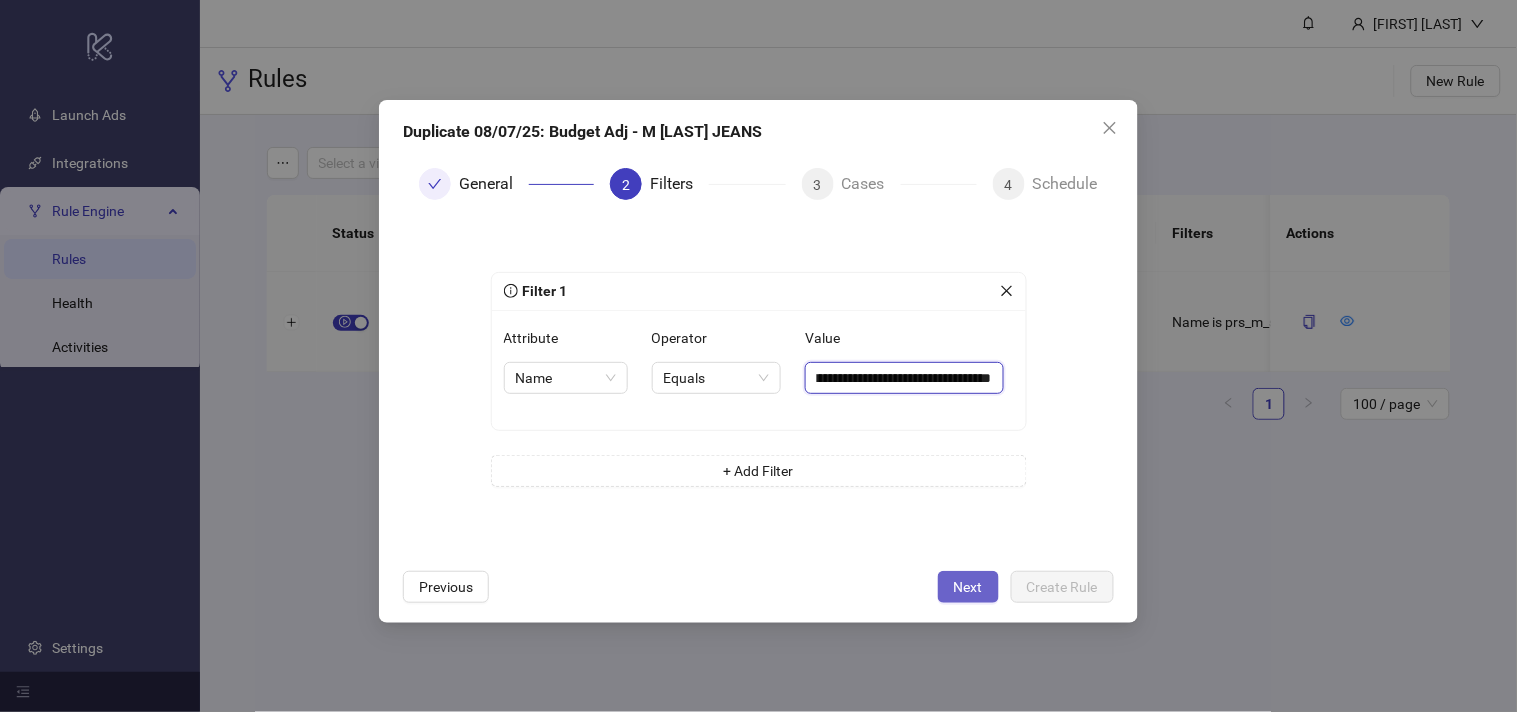 type on "**********" 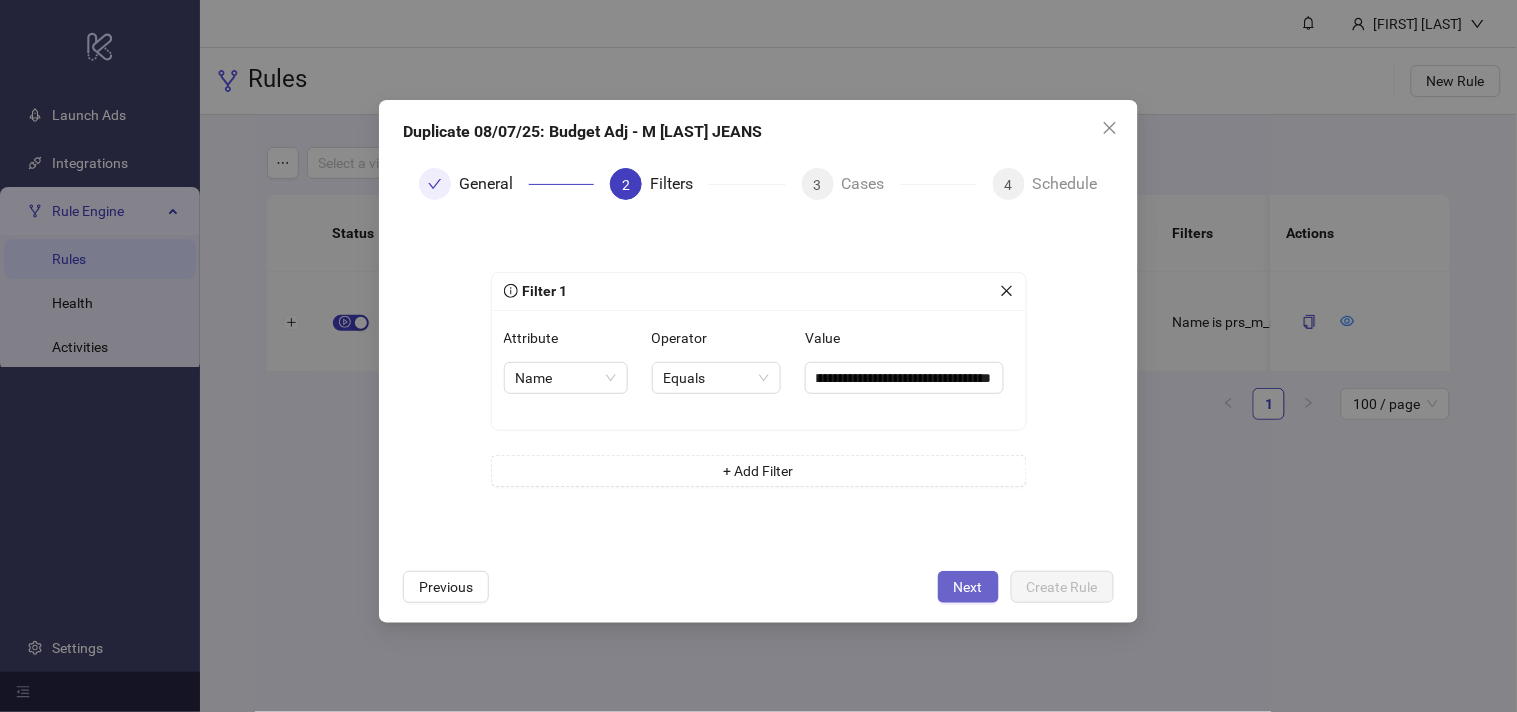scroll, scrollTop: 0, scrollLeft: 0, axis: both 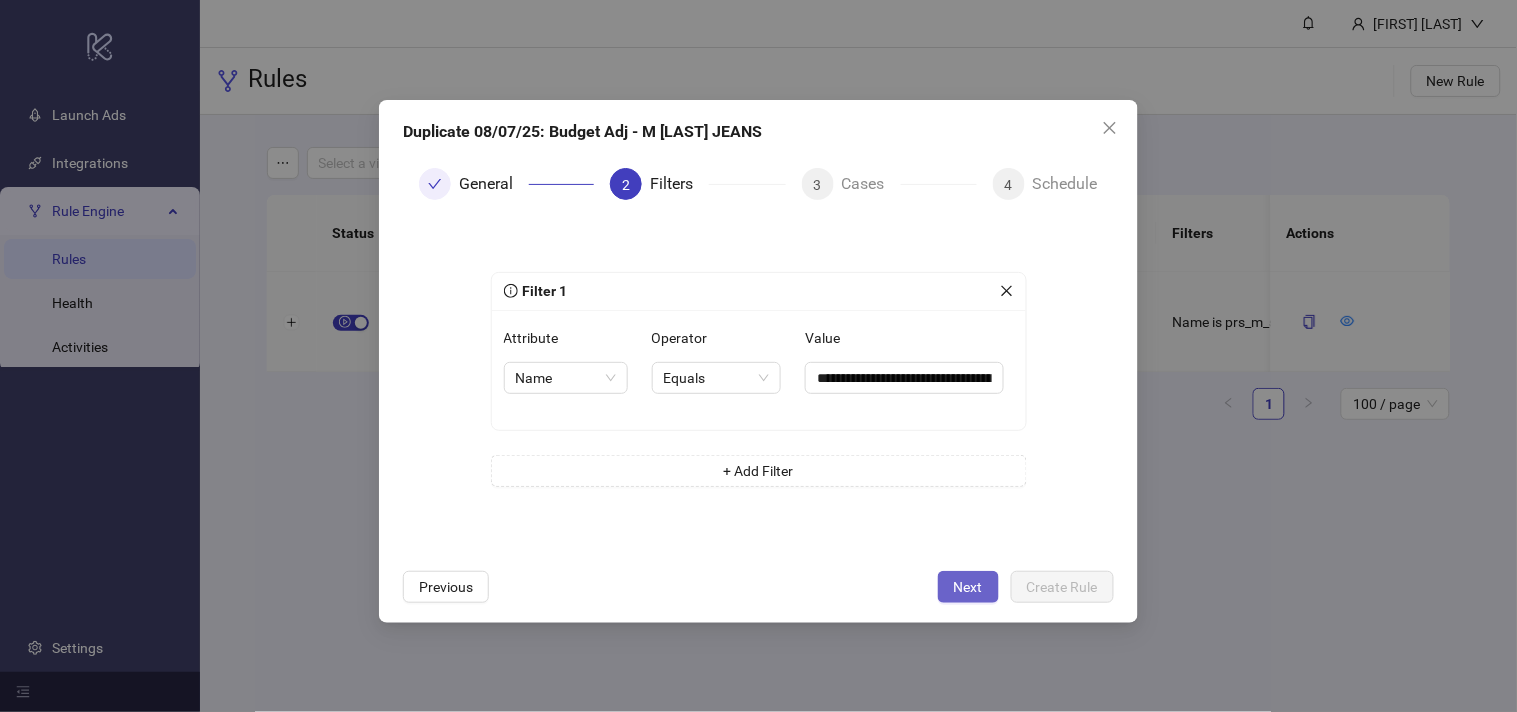 click on "Next" at bounding box center [968, 587] 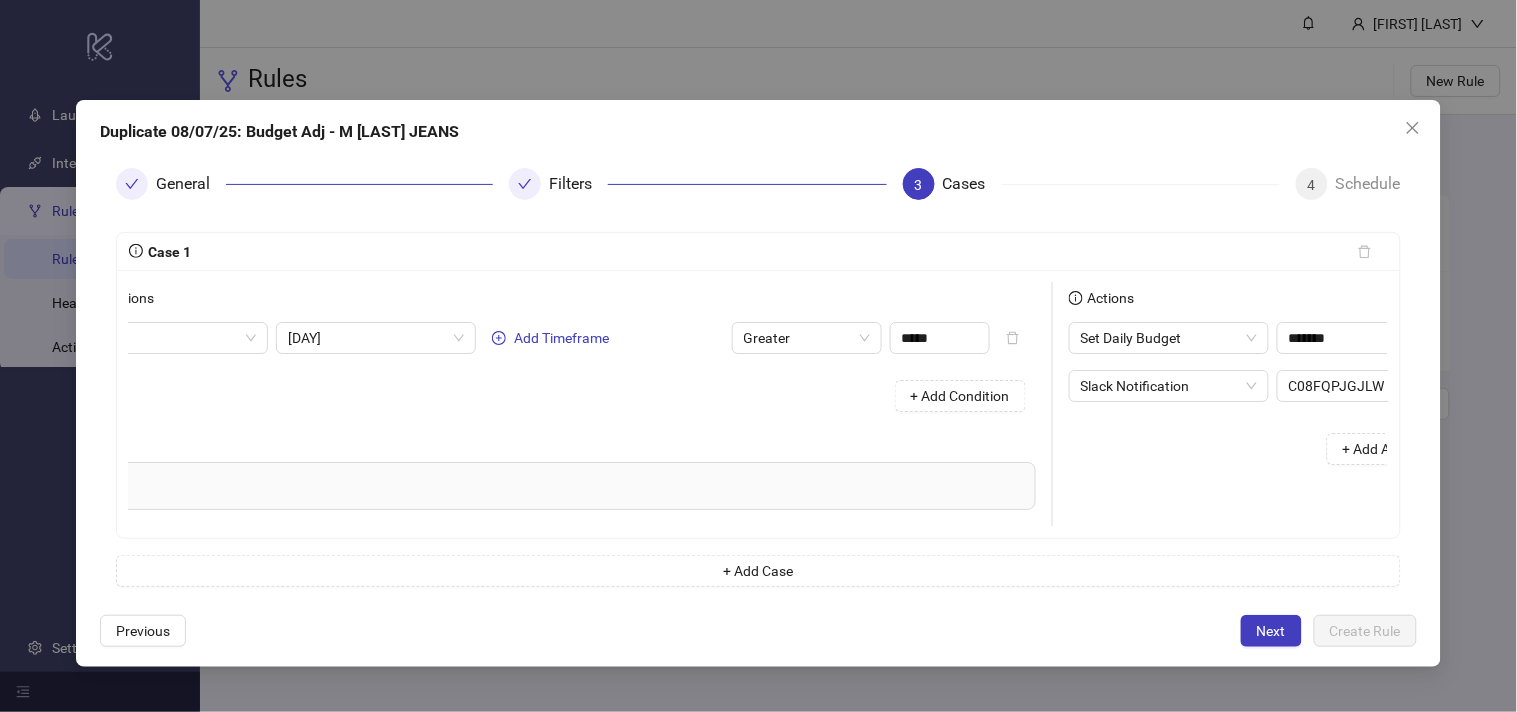 scroll, scrollTop: 0, scrollLeft: 275, axis: horizontal 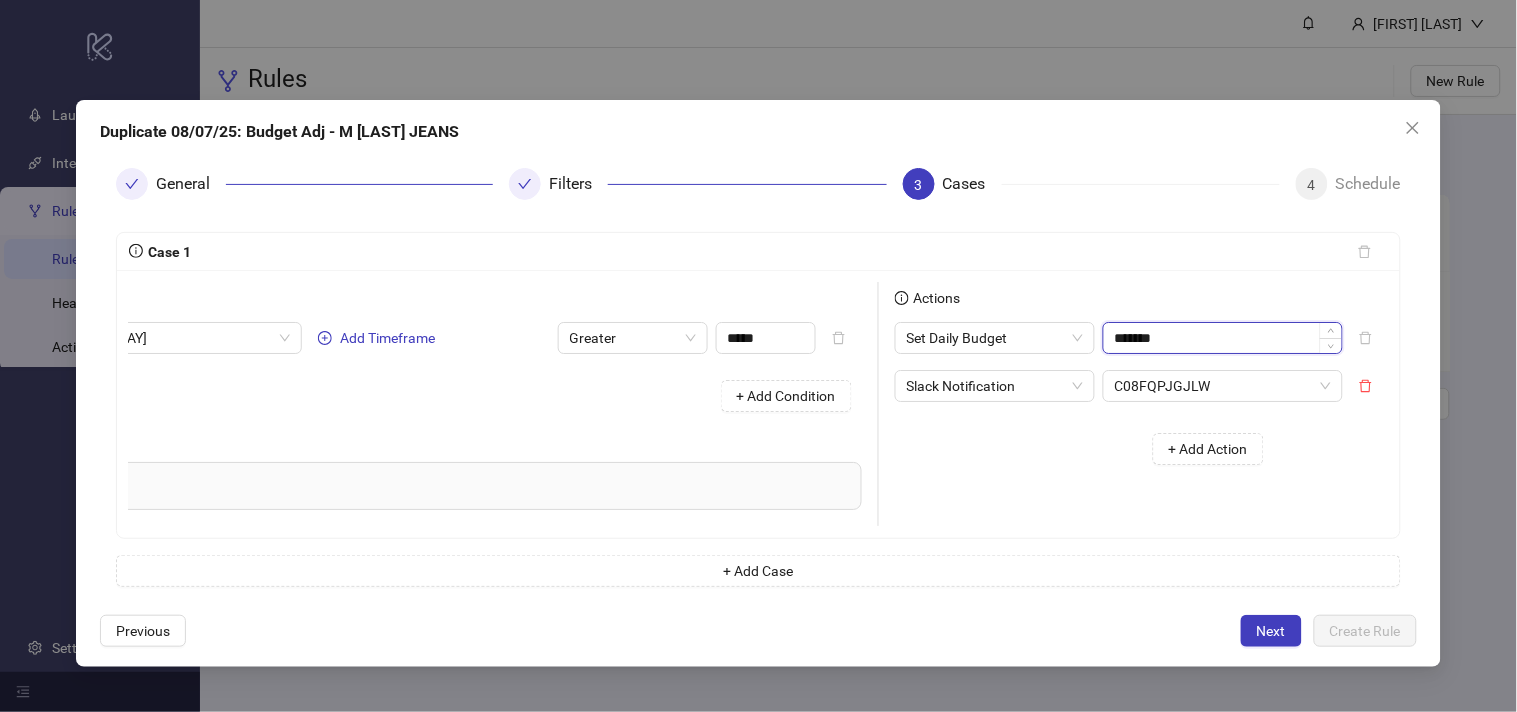 click on "*******" at bounding box center [1223, 338] 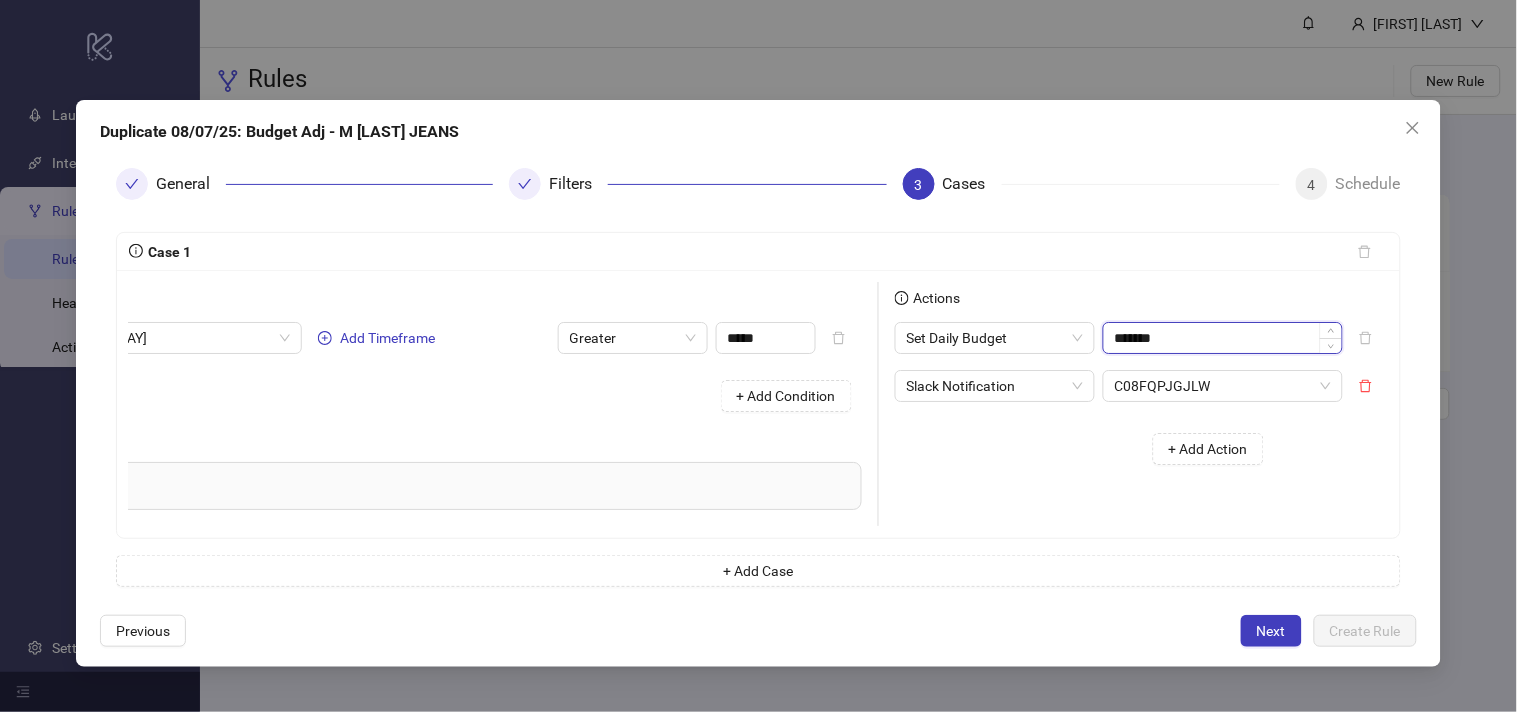 paste on "**" 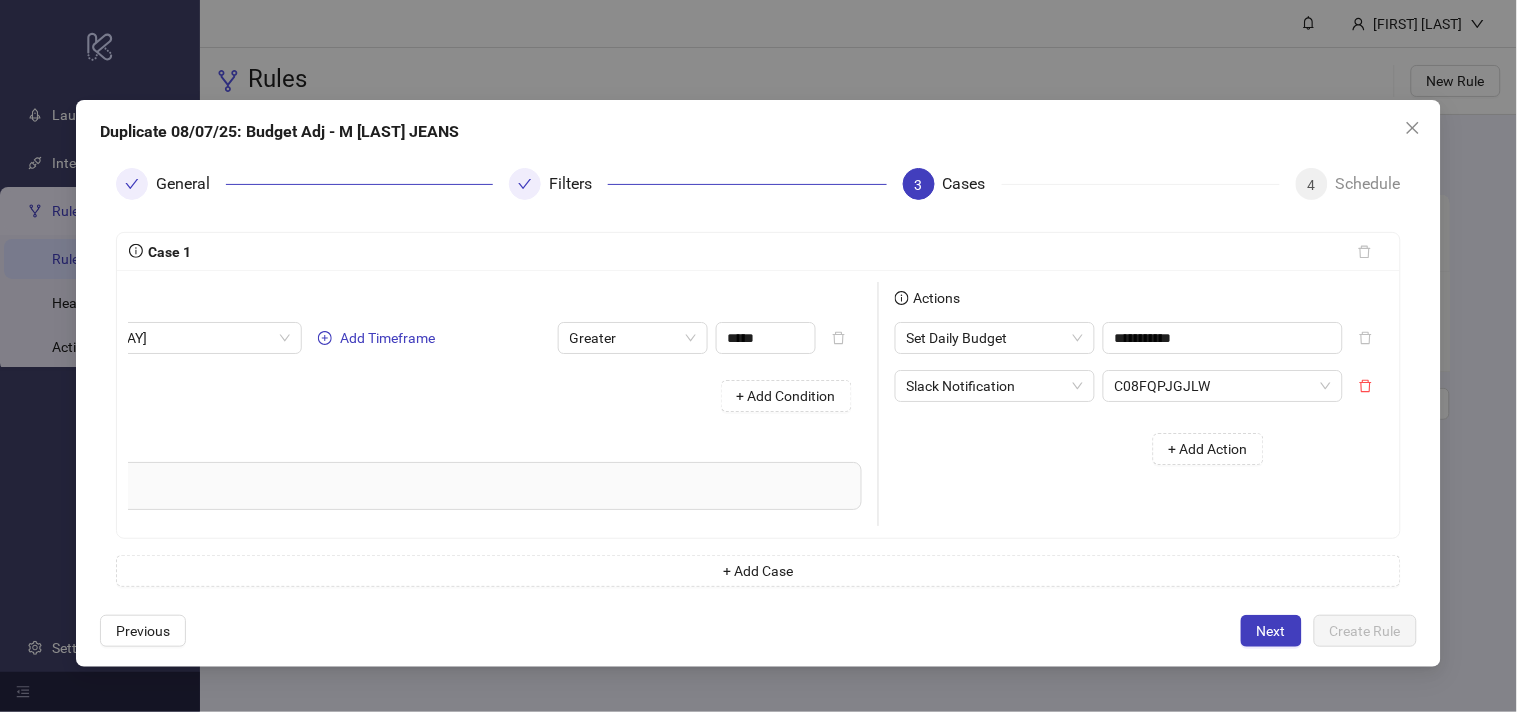 type on "*******" 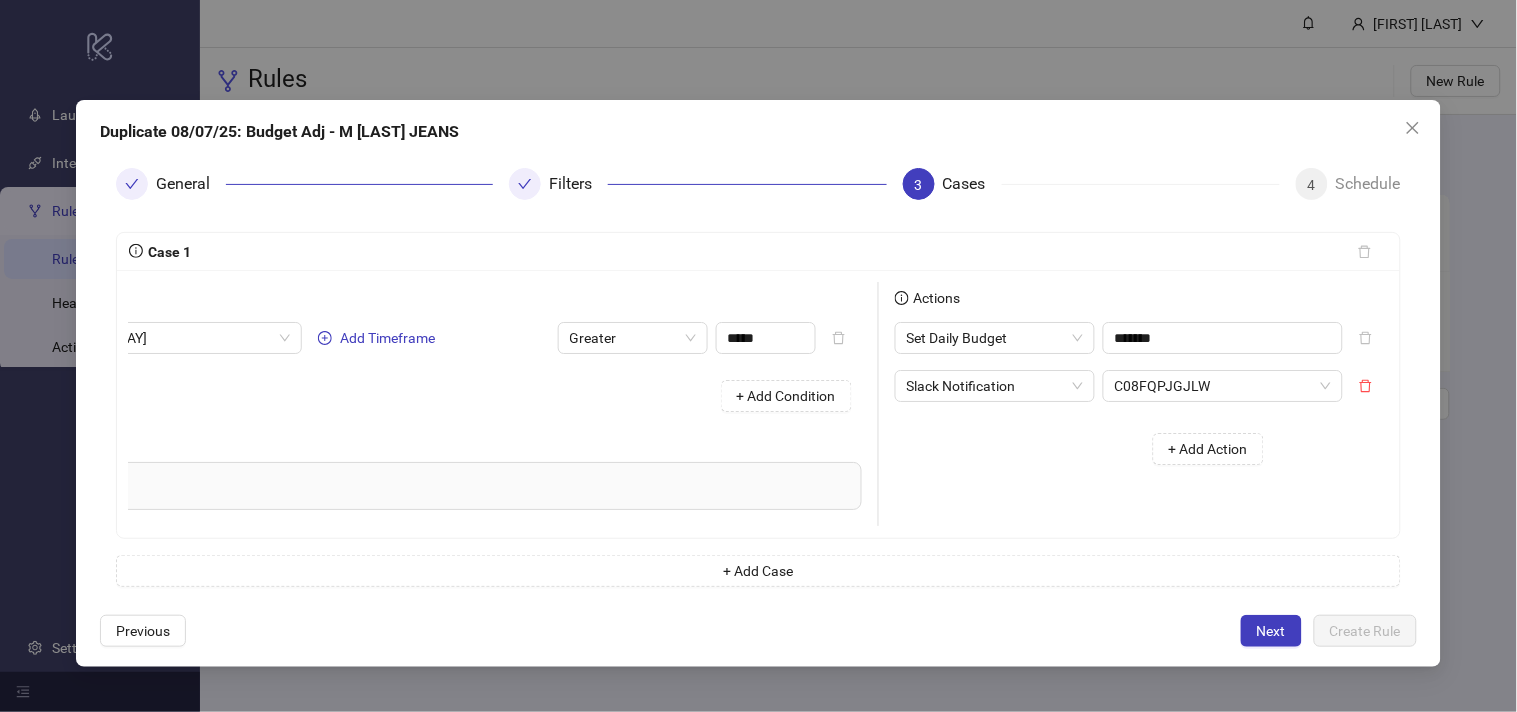 click on "Set Daily Budget ******* Slack Notification C08FQPJGJLW + Add Action" at bounding box center (1087, 401) 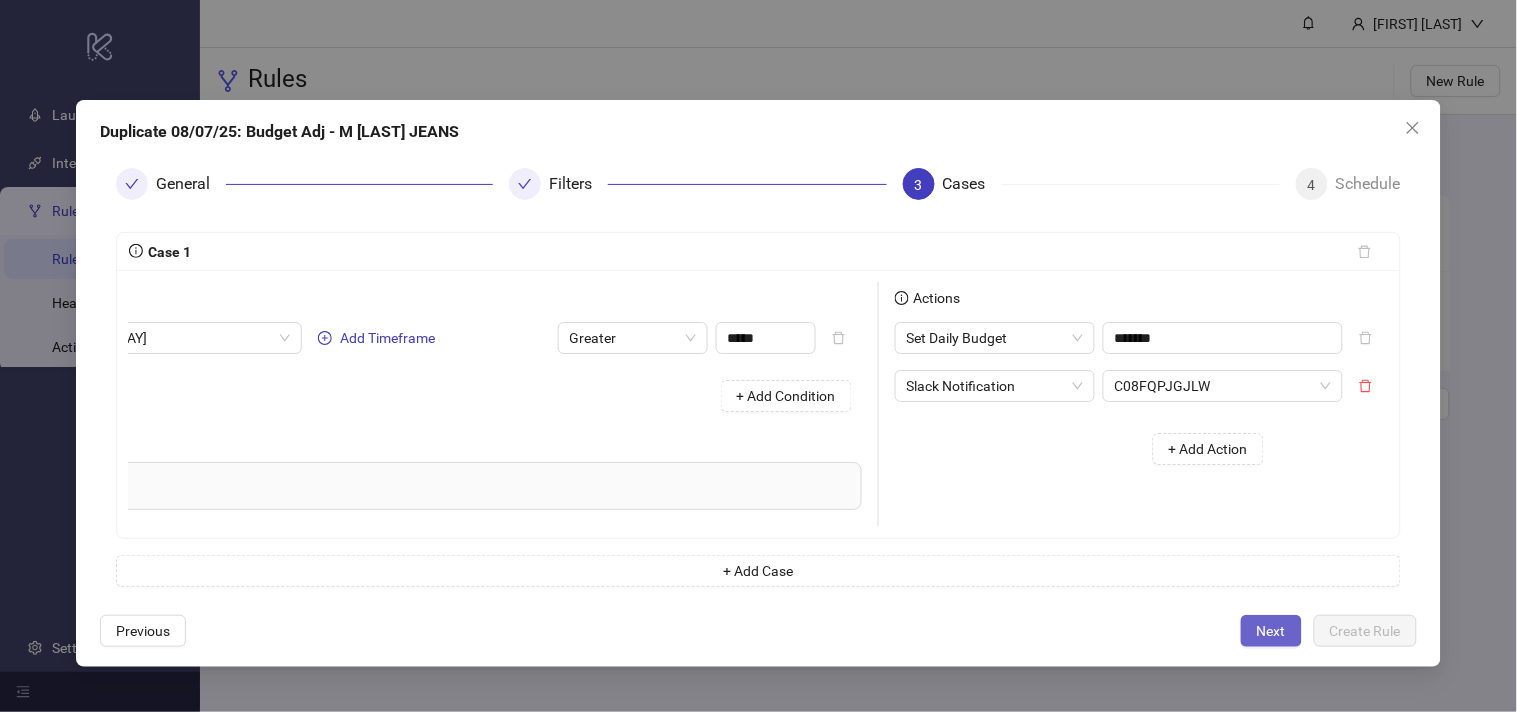 click on "Next" at bounding box center [1271, 631] 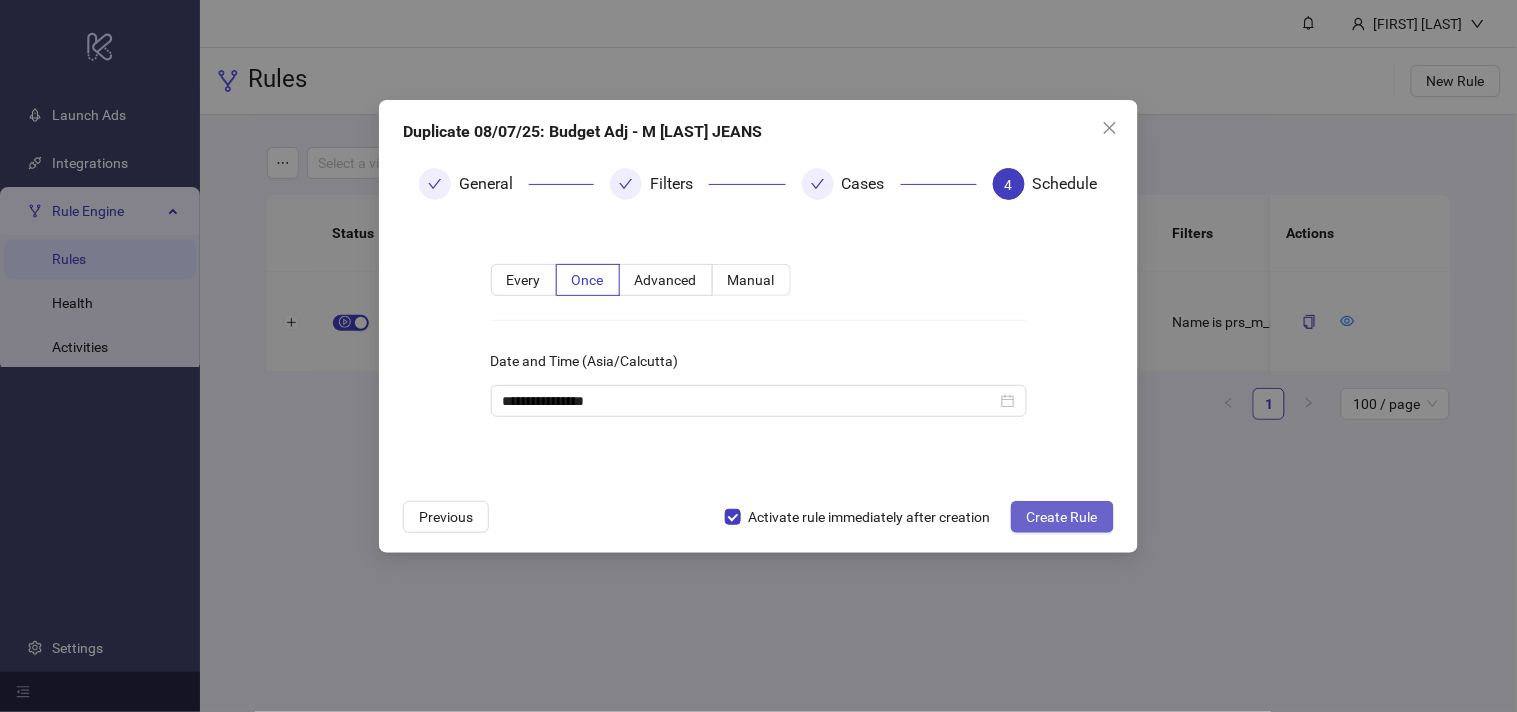 click on "Create Rule" at bounding box center (1062, 517) 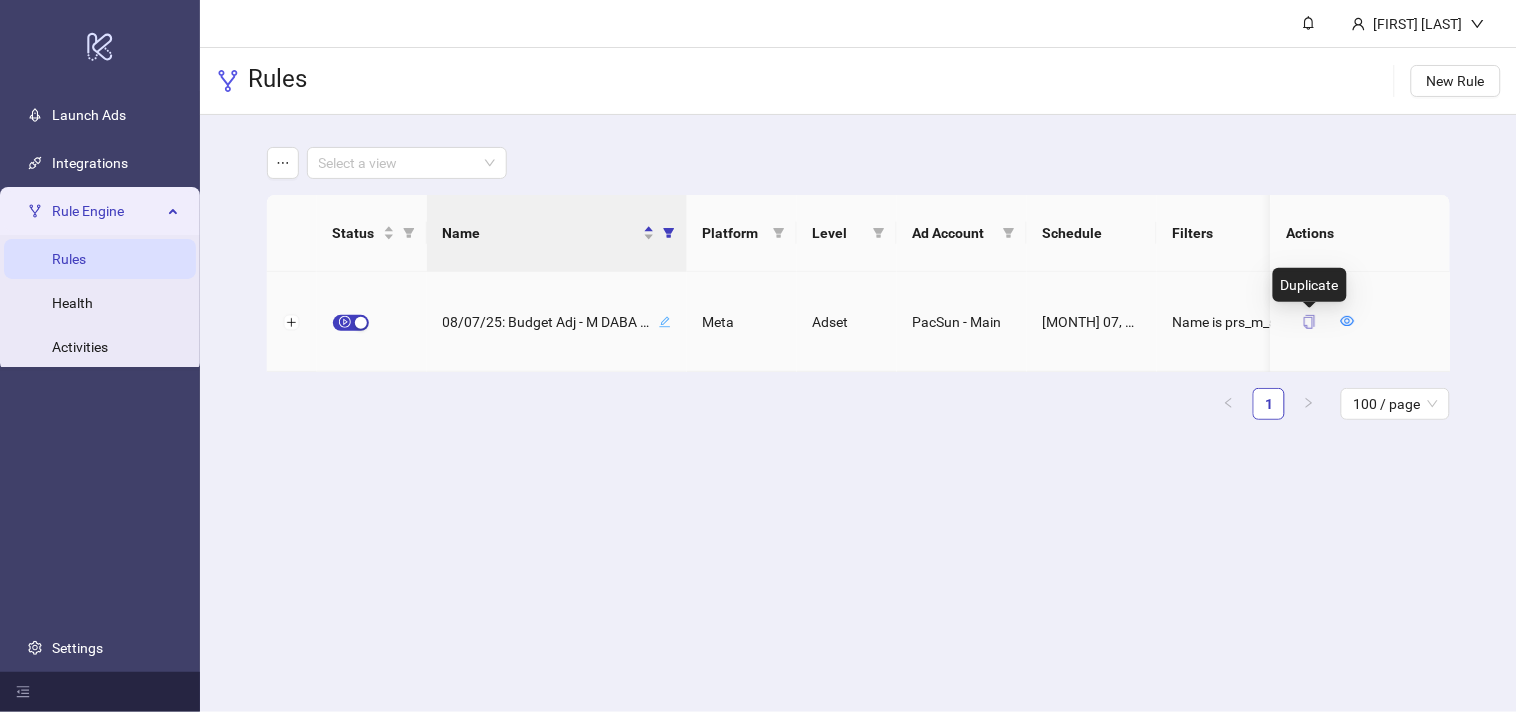 click 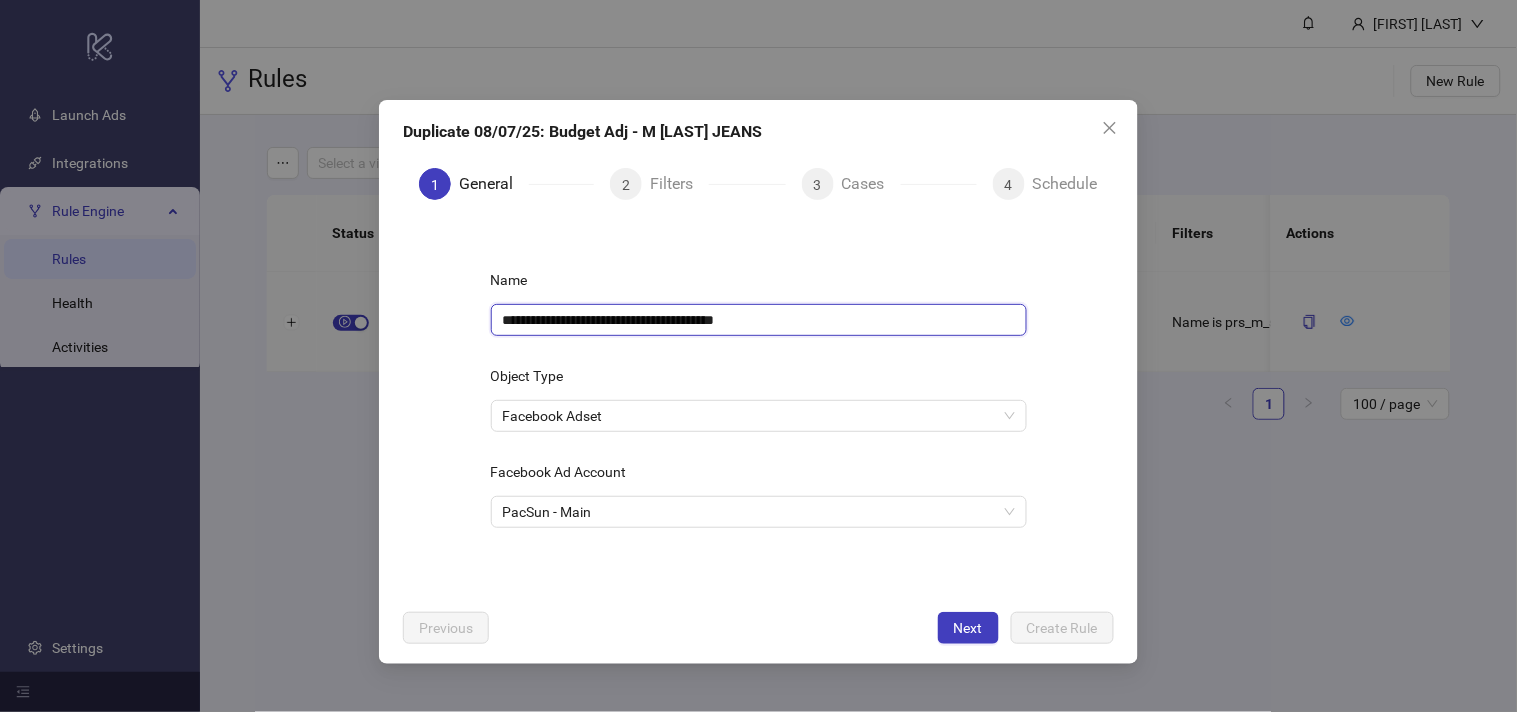 click on "**********" at bounding box center (759, 320) 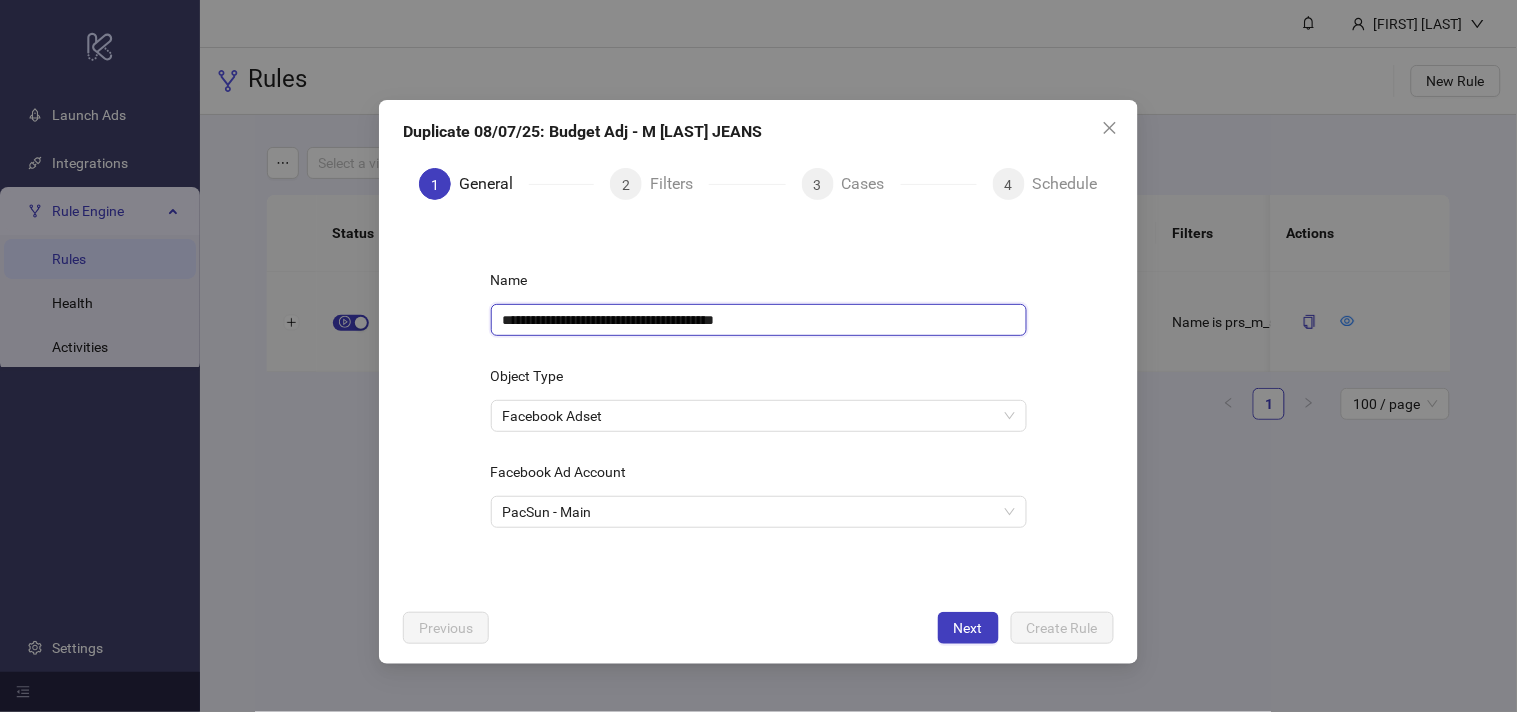 paste 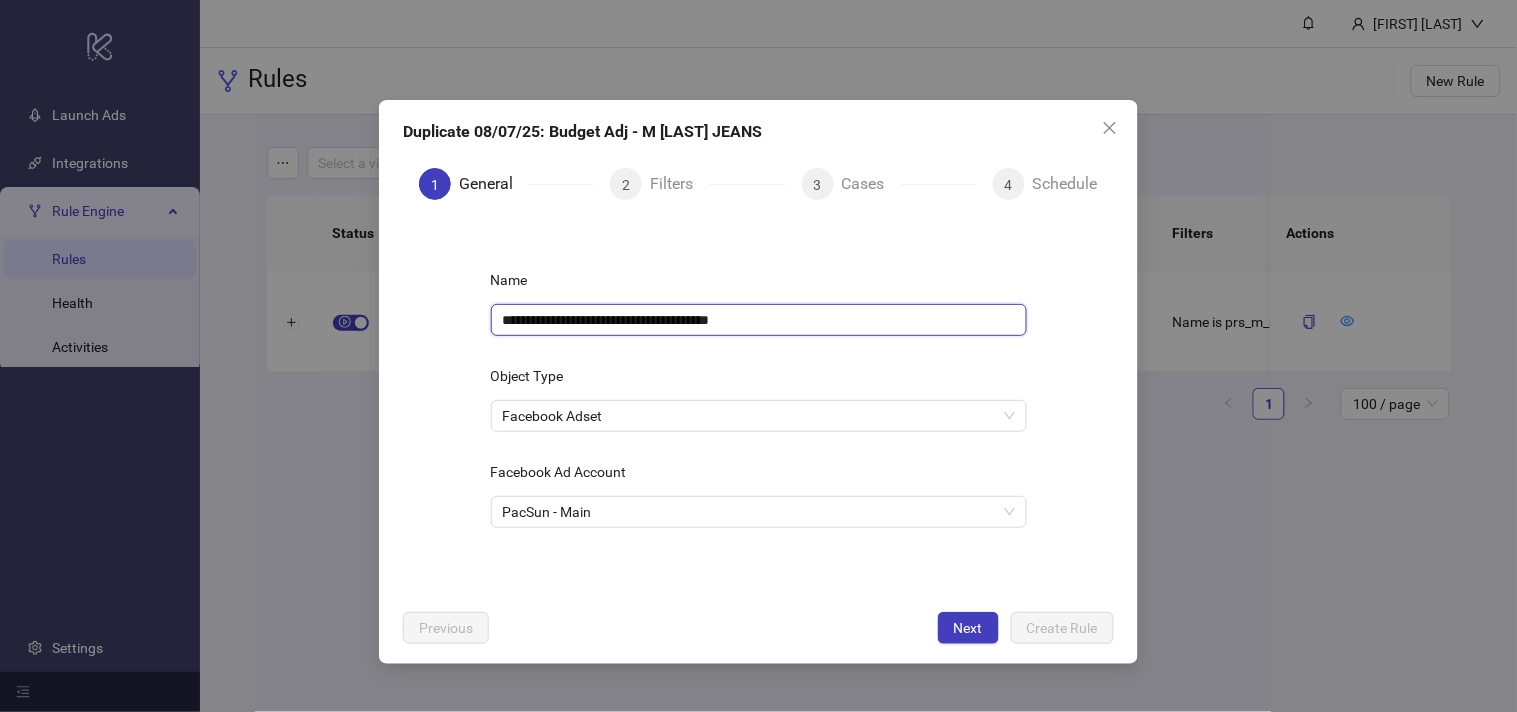 paste on "**********" 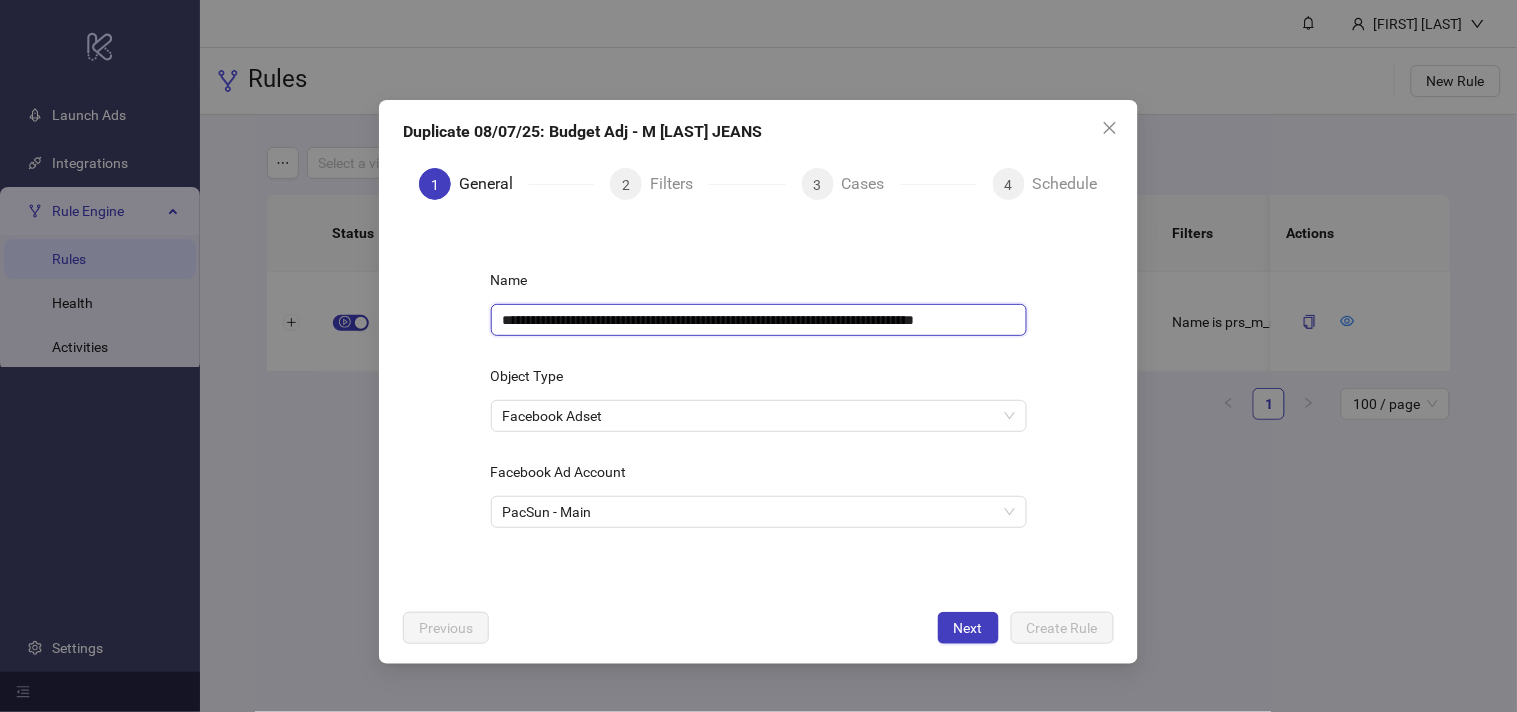 paste on "**********" 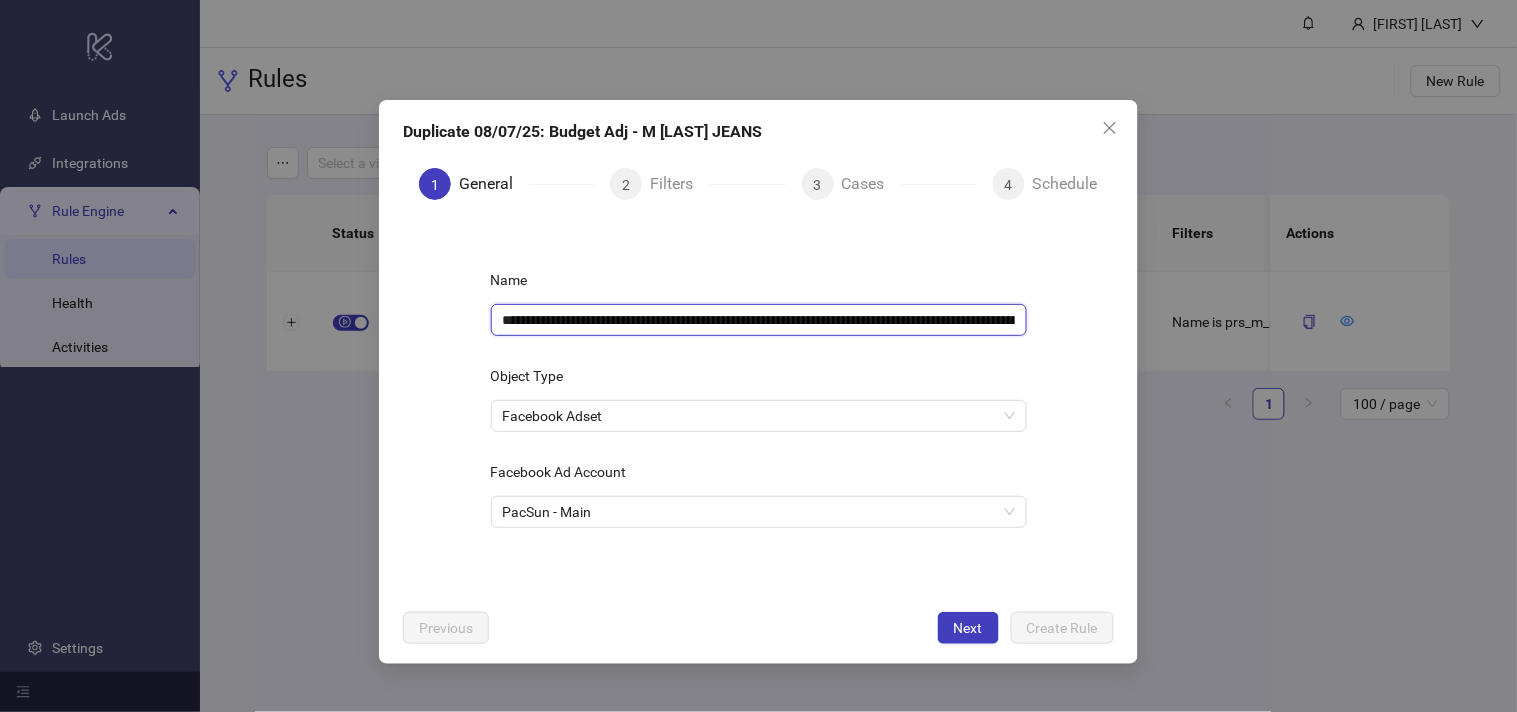 type on "**********" 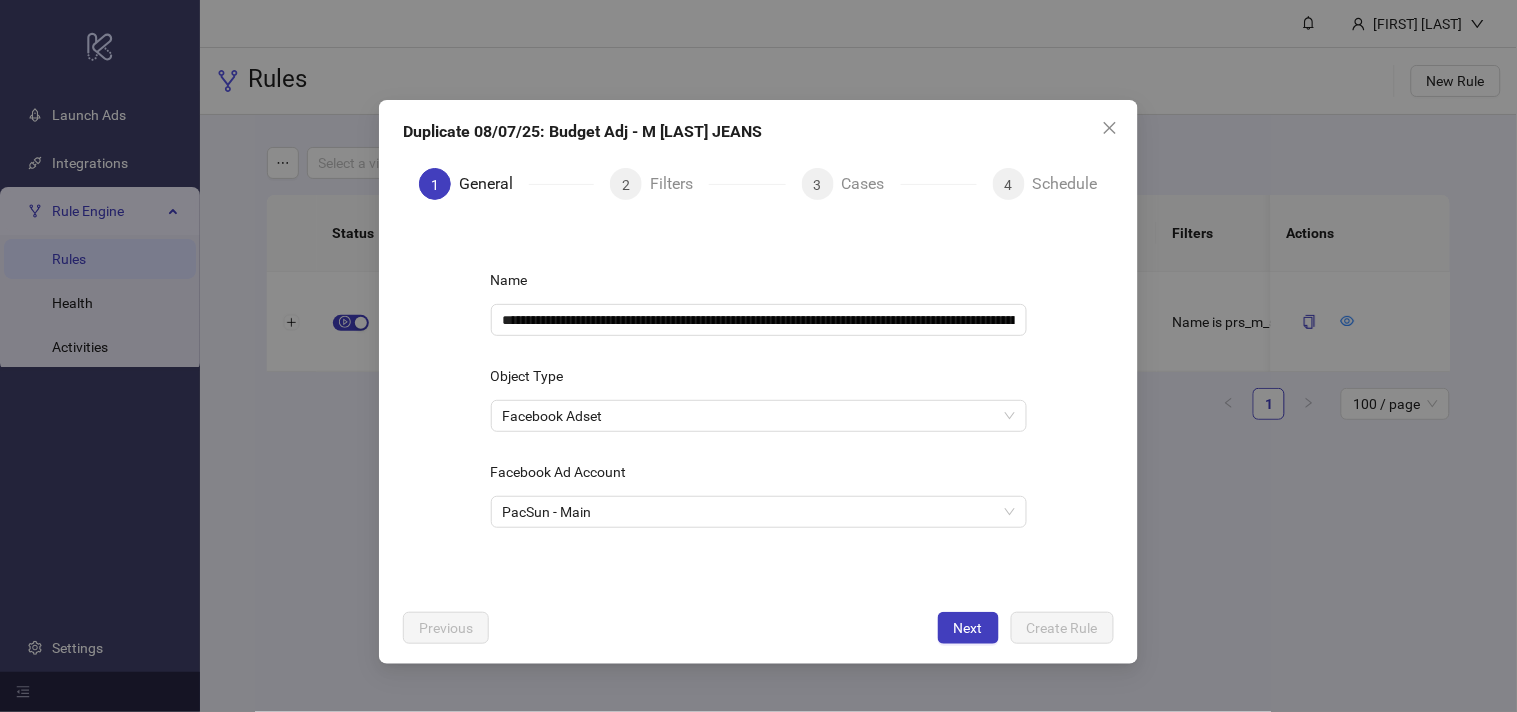 scroll, scrollTop: 0, scrollLeft: 0, axis: both 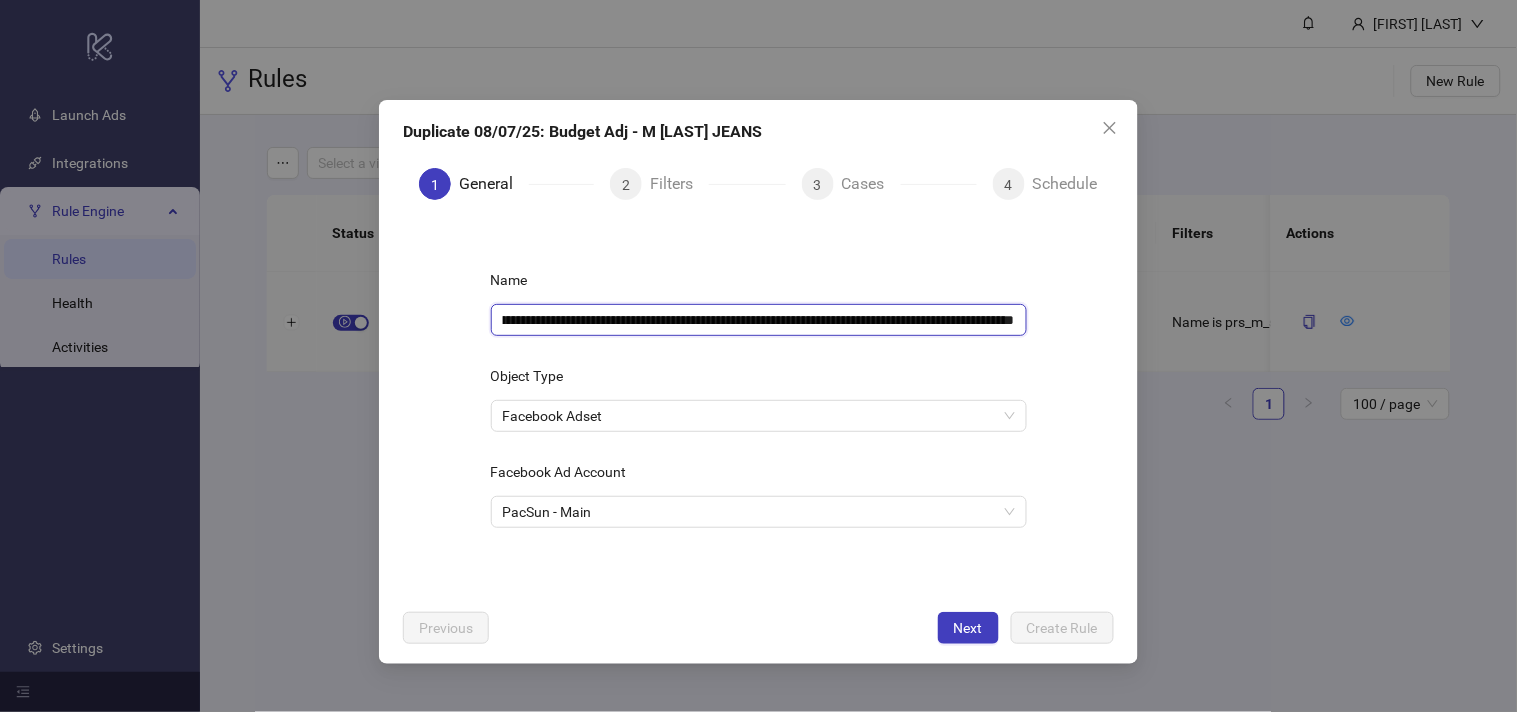 click on "**********" at bounding box center (759, 320) 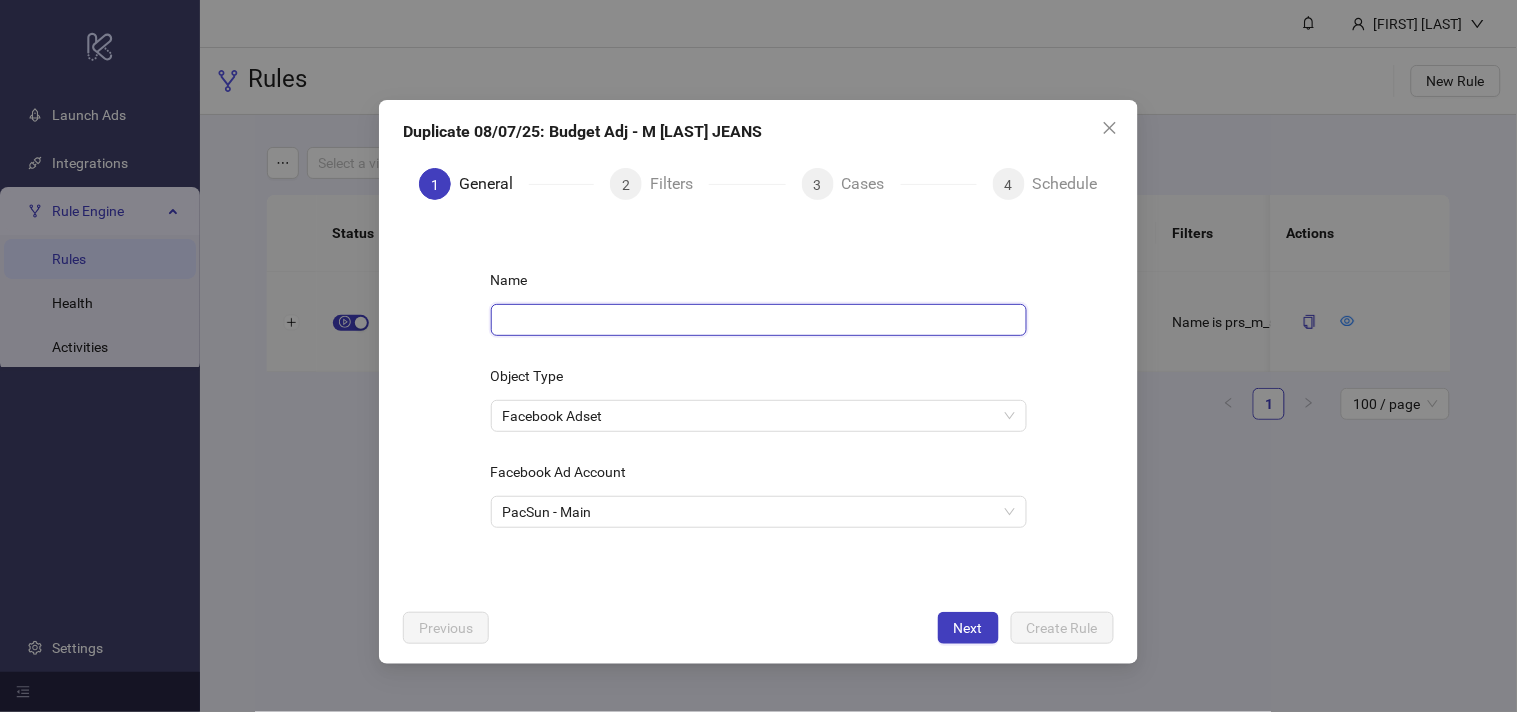 scroll, scrollTop: 0, scrollLeft: 0, axis: both 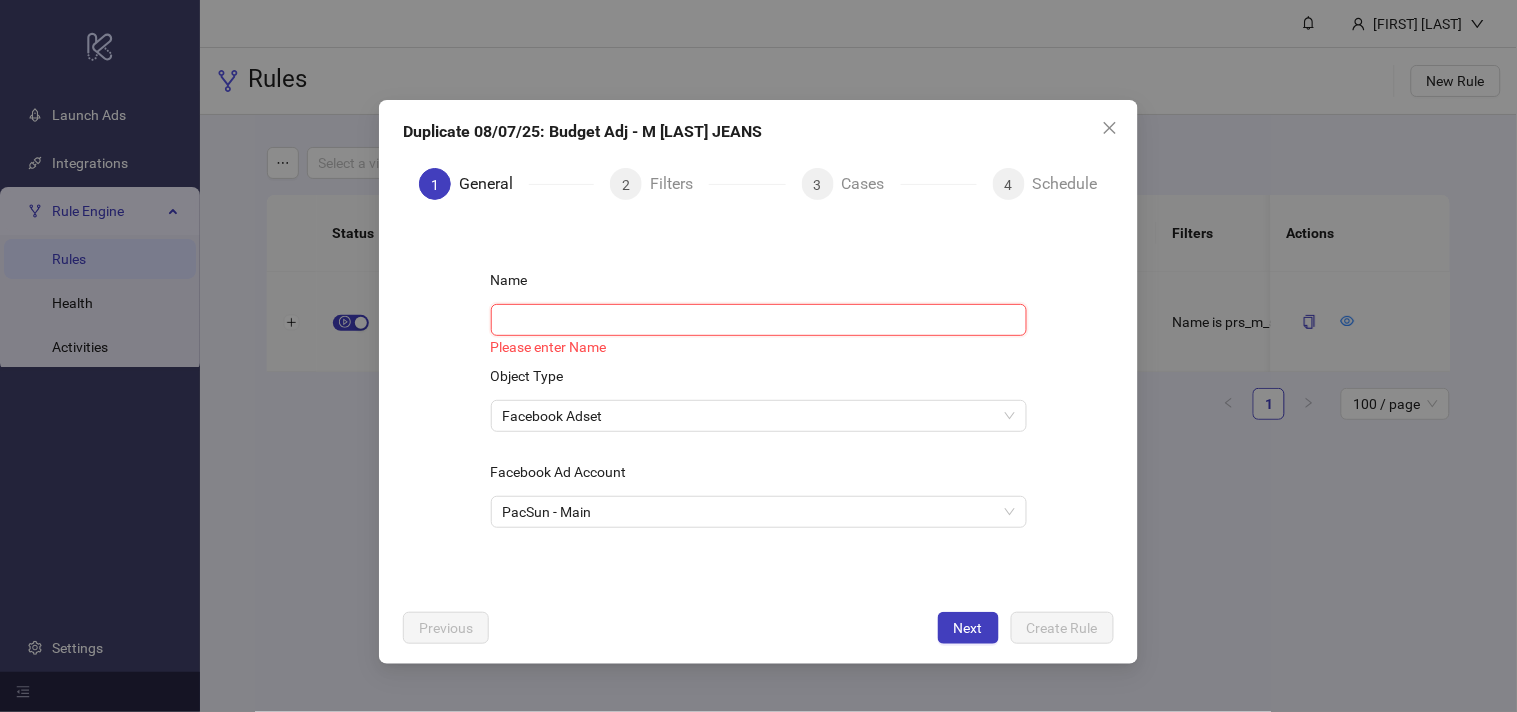 paste on "**********" 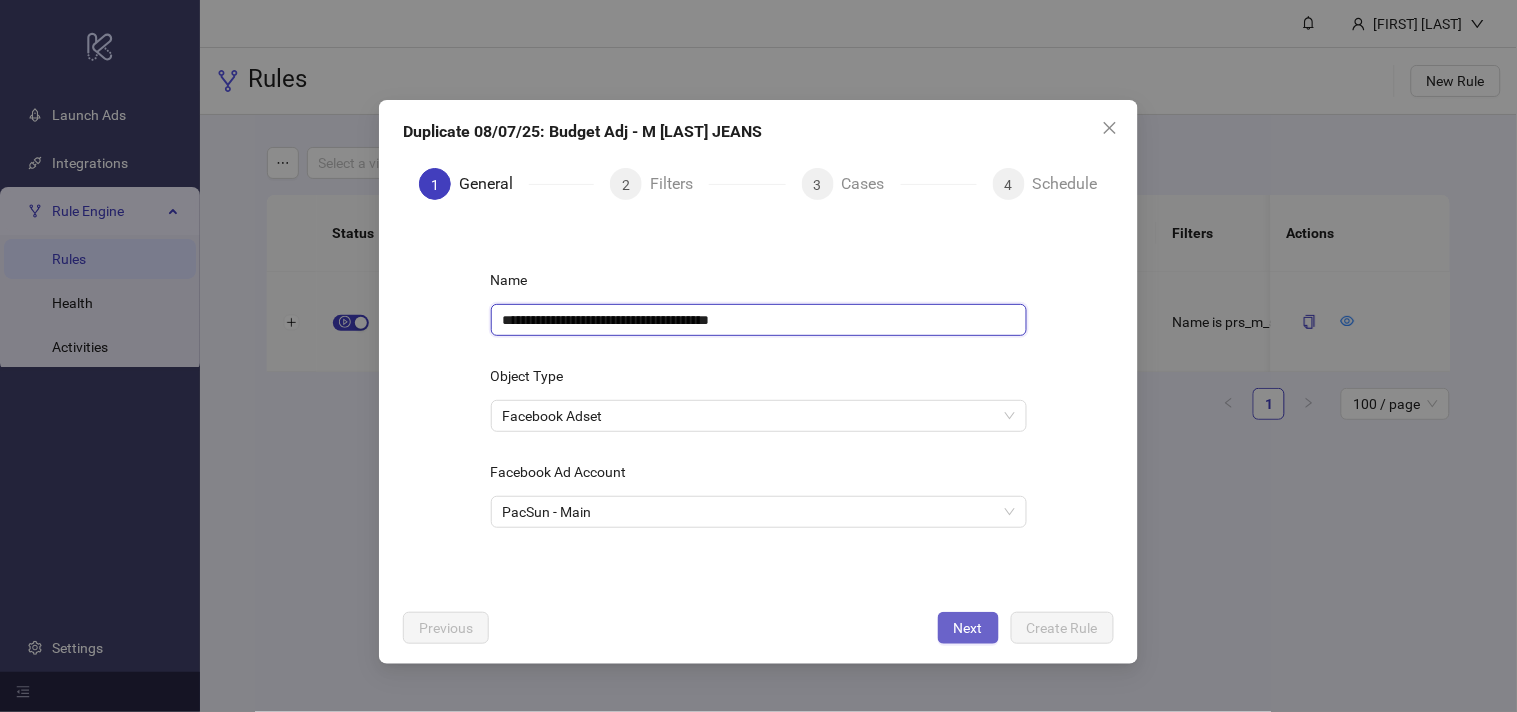 type on "**********" 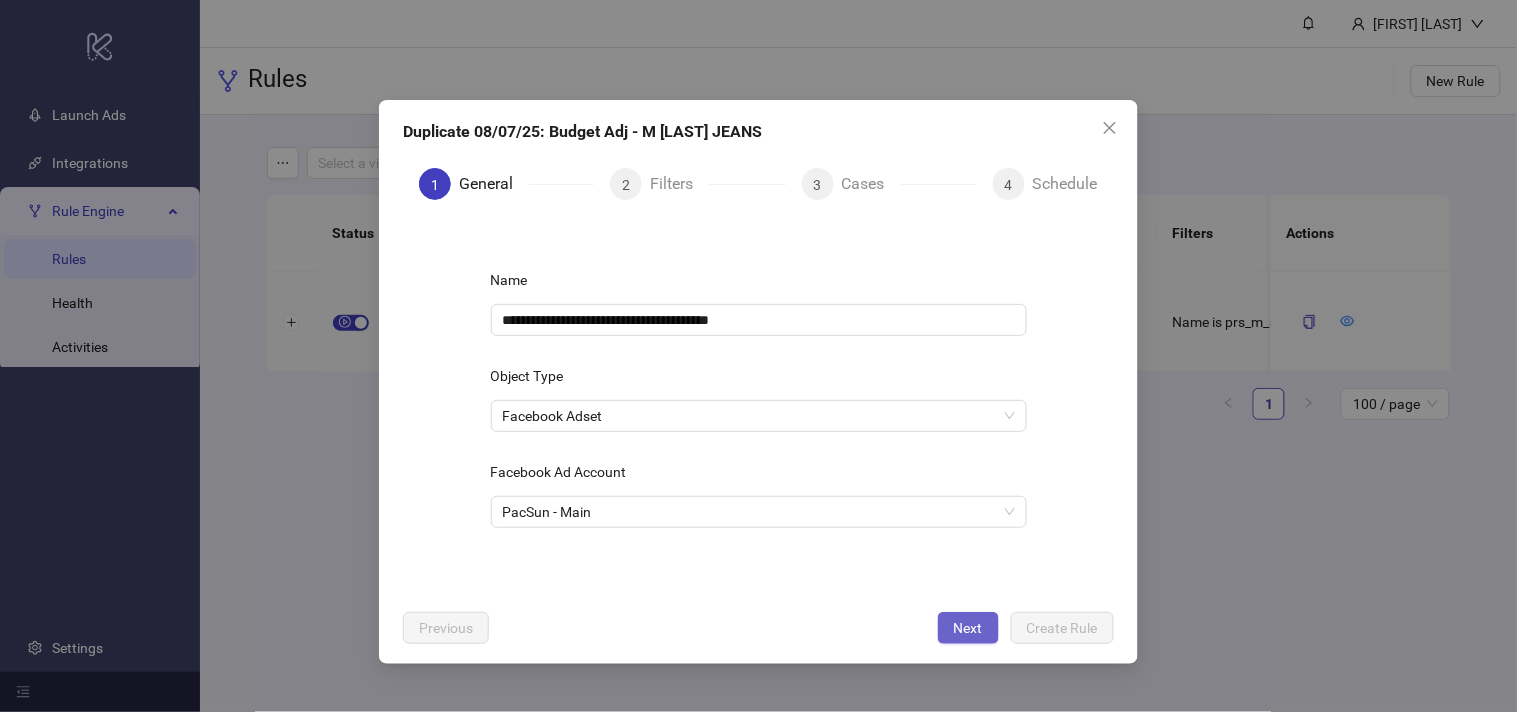 click on "Next" at bounding box center [968, 628] 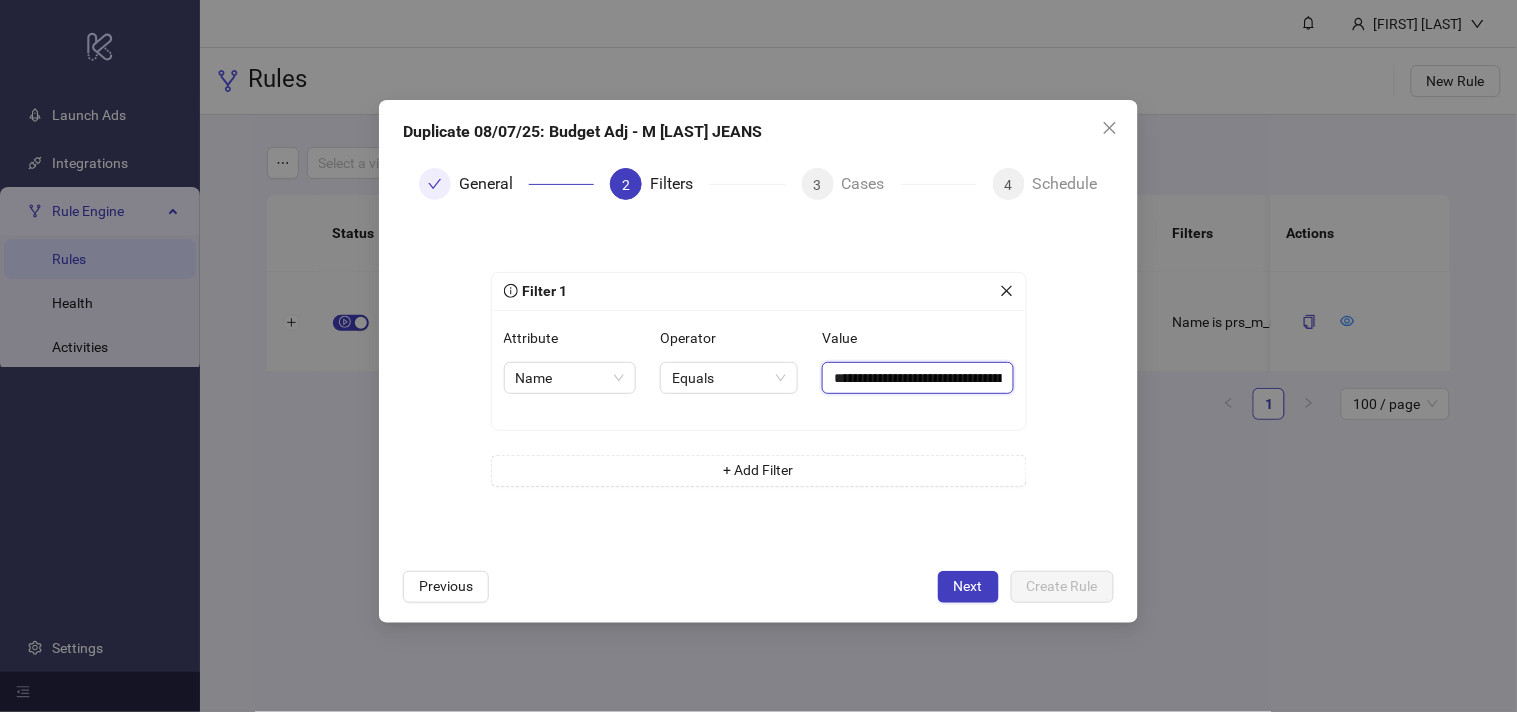 click on "**********" at bounding box center (917, 378) 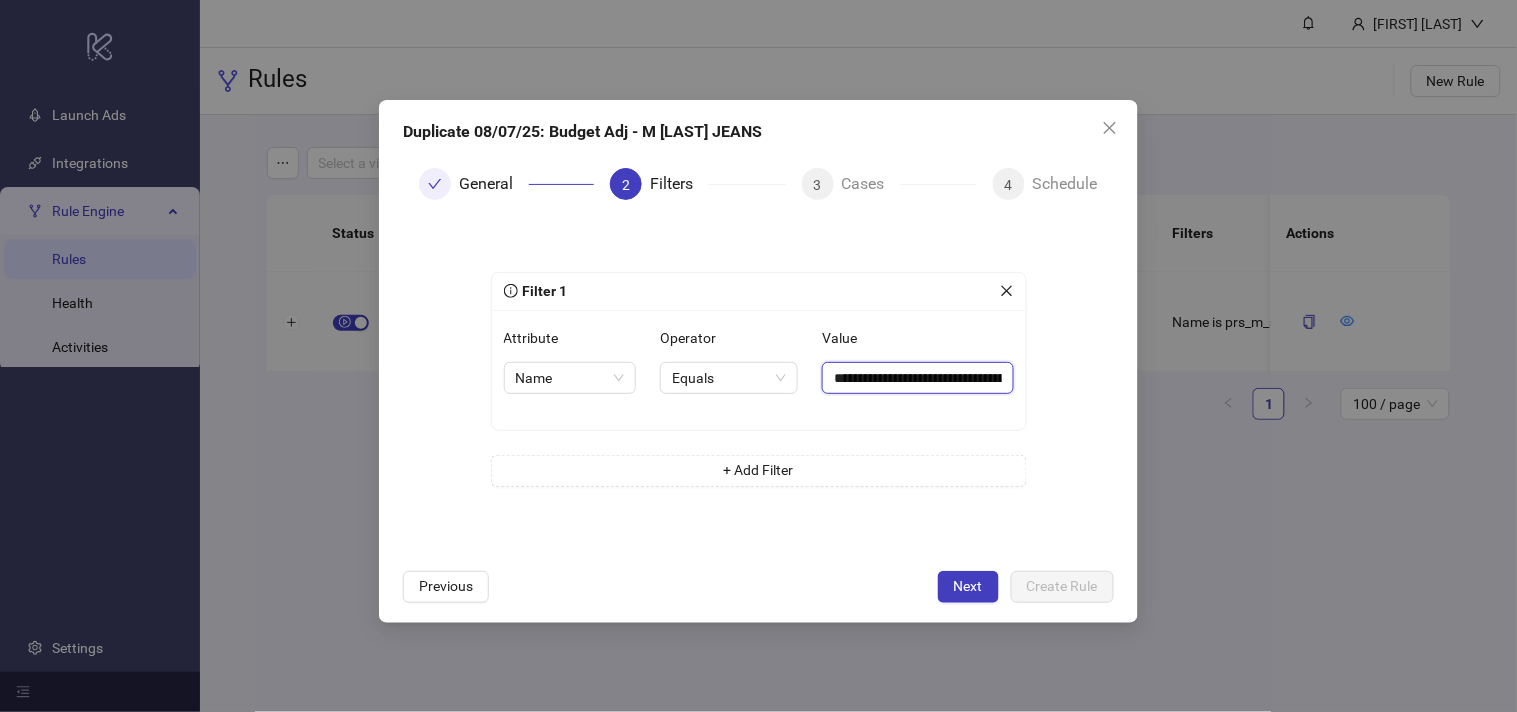 paste on "**" 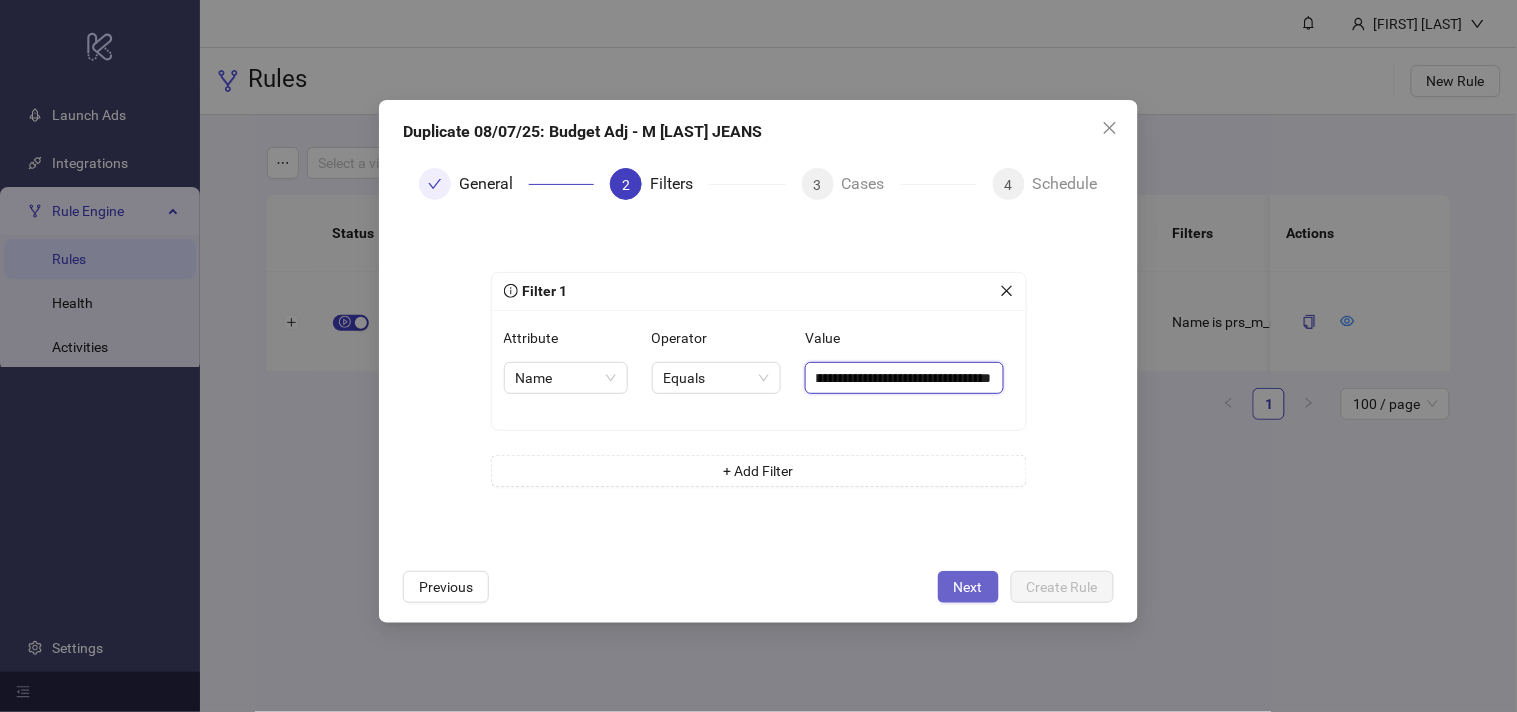 type on "**********" 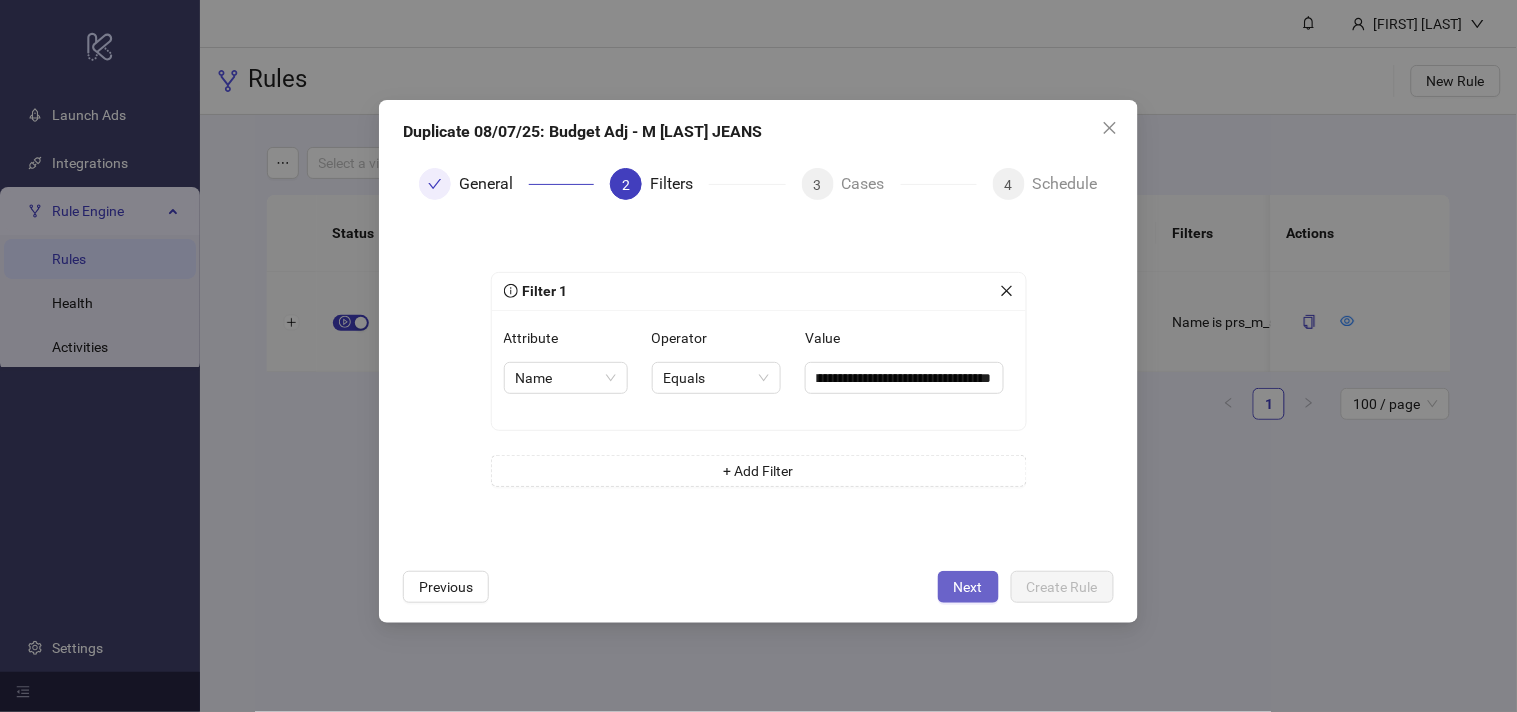scroll, scrollTop: 0, scrollLeft: 0, axis: both 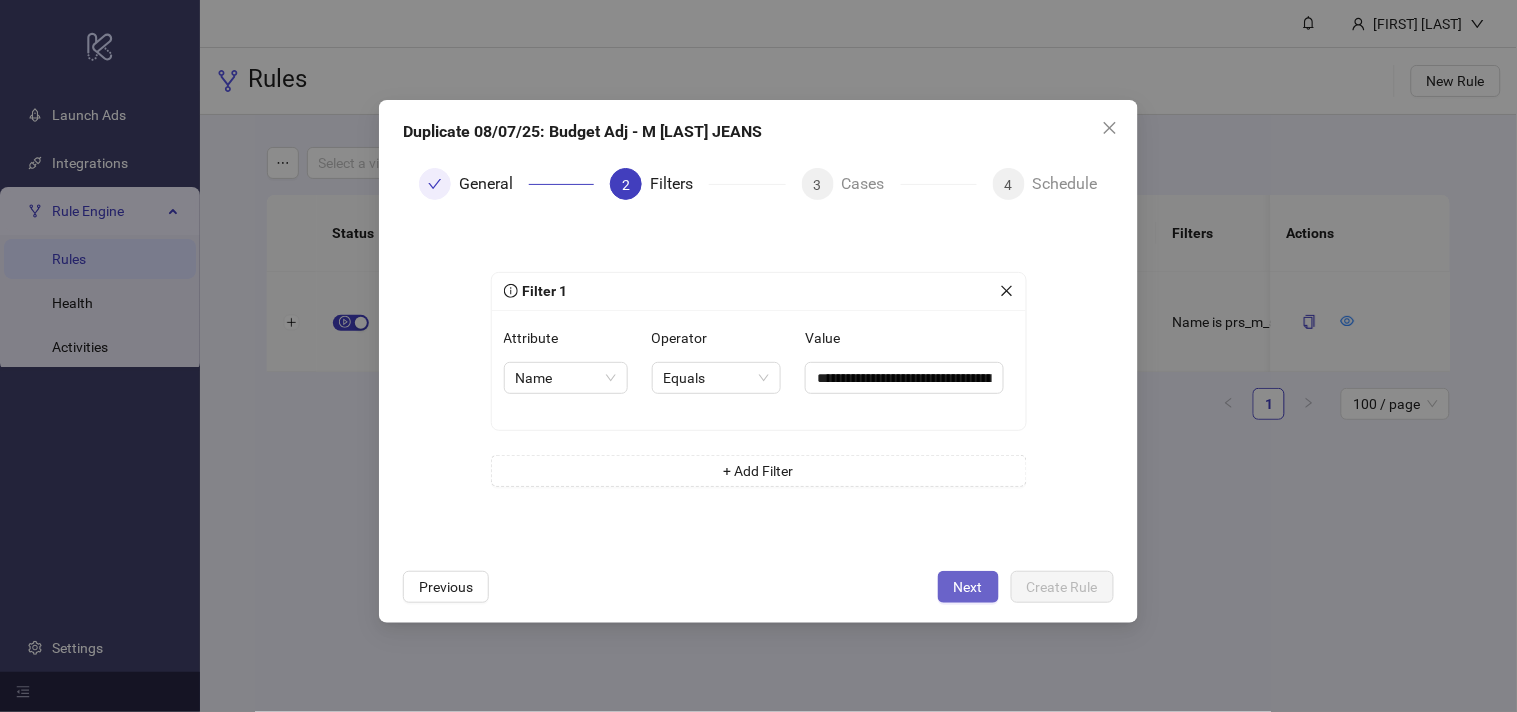 click on "Next" at bounding box center (968, 587) 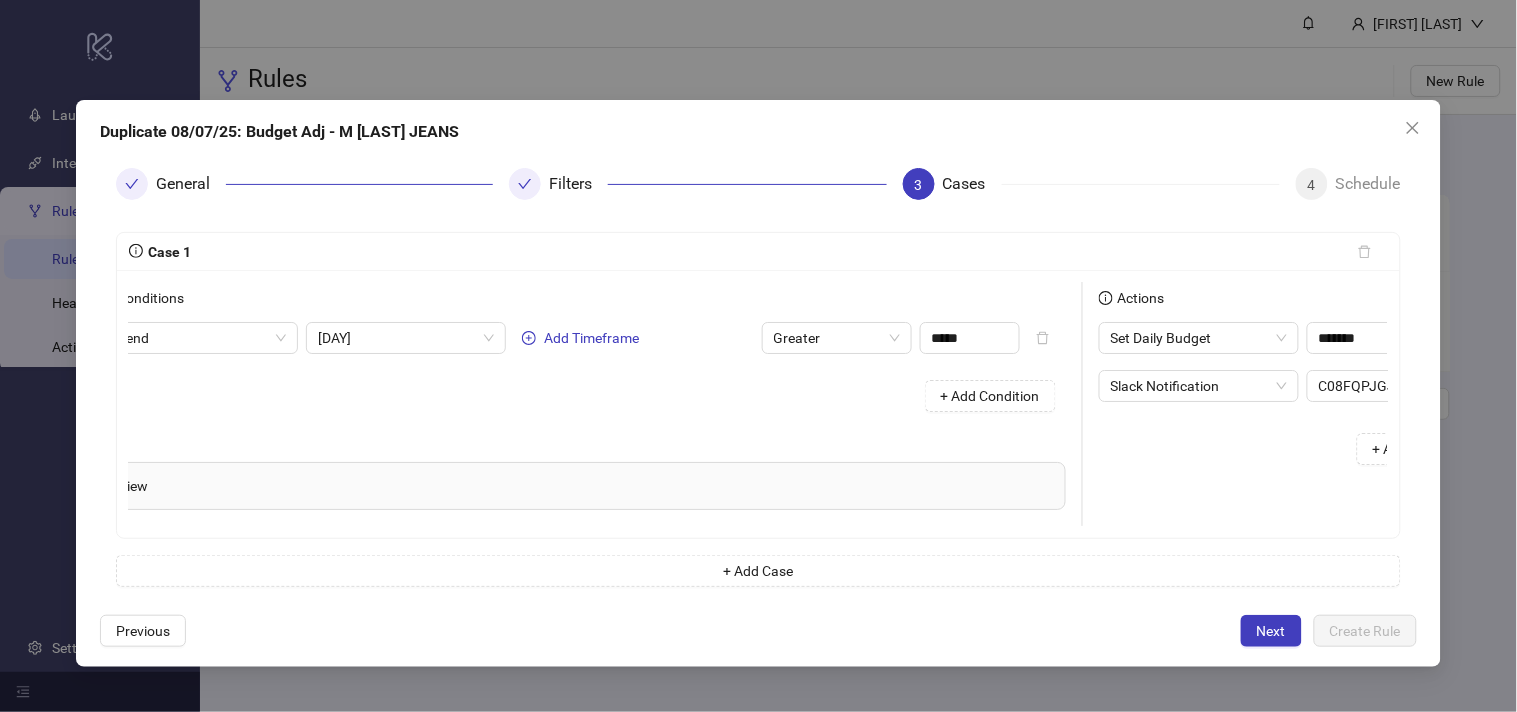 scroll, scrollTop: 0, scrollLeft: 275, axis: horizontal 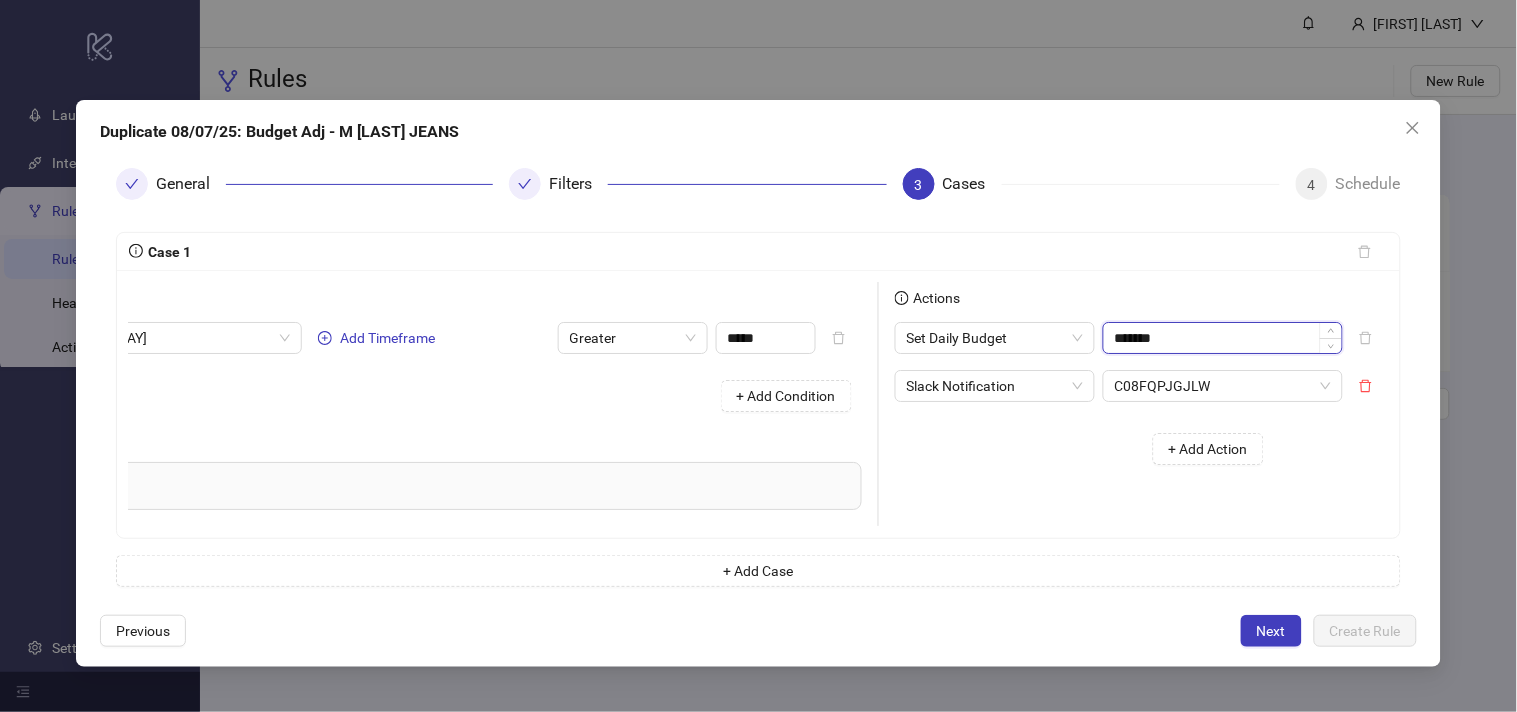 click on "*******" at bounding box center [1223, 338] 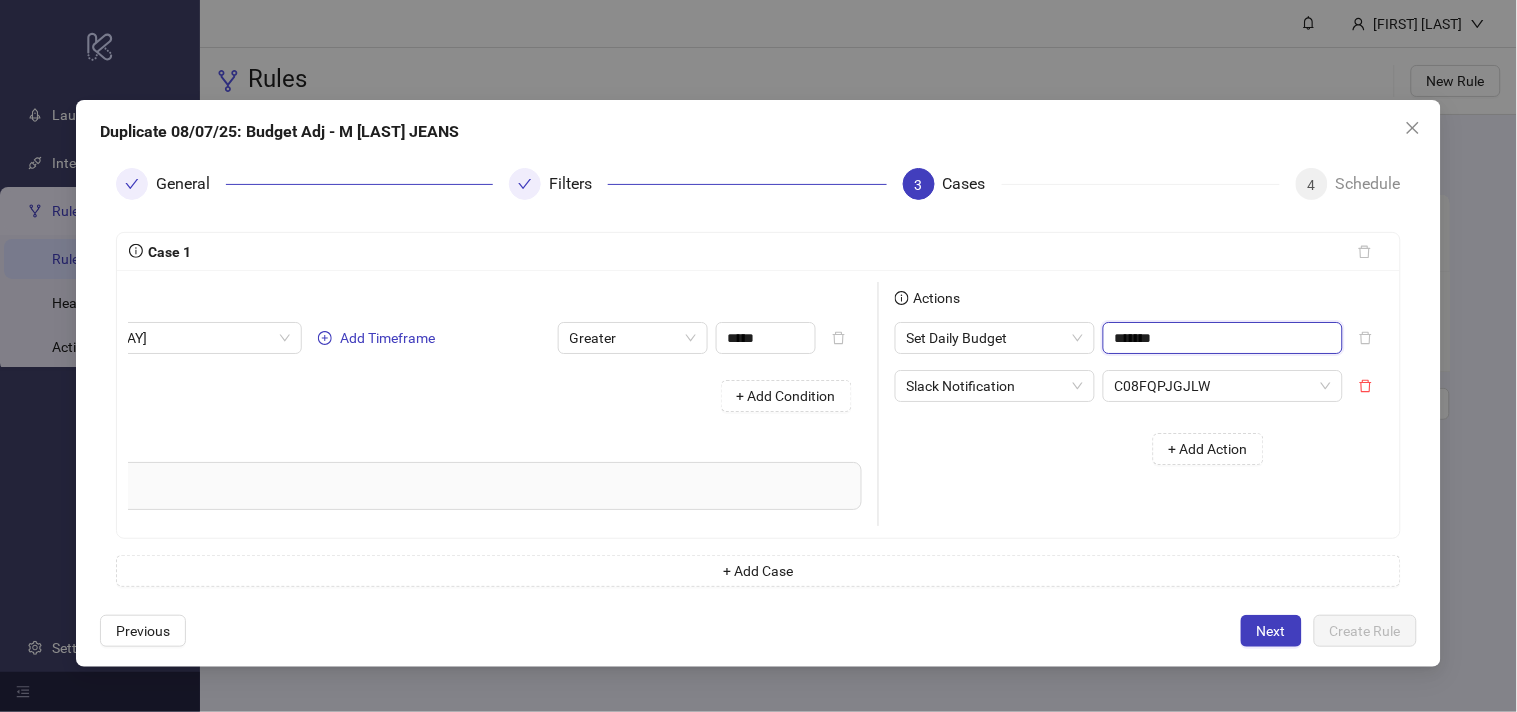 paste on "**" 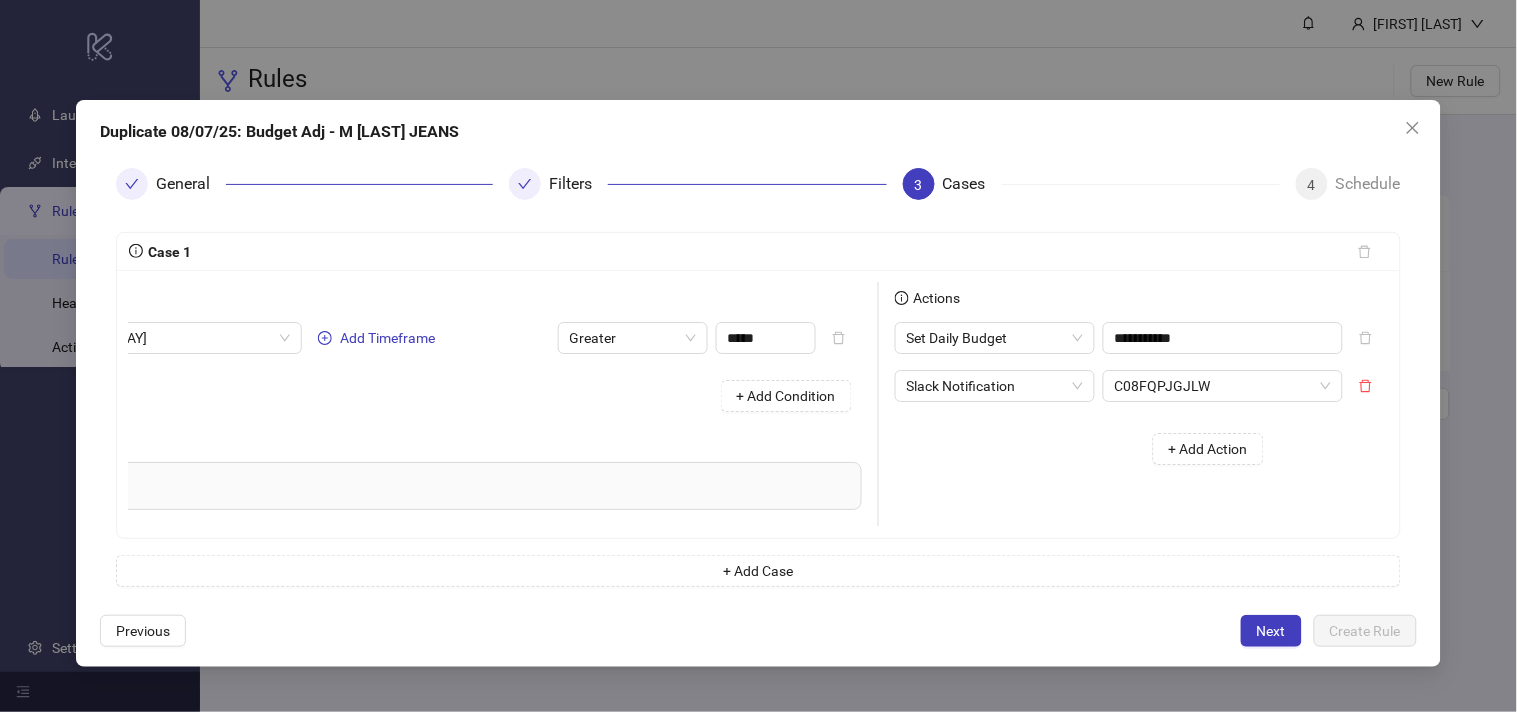 type on "*******" 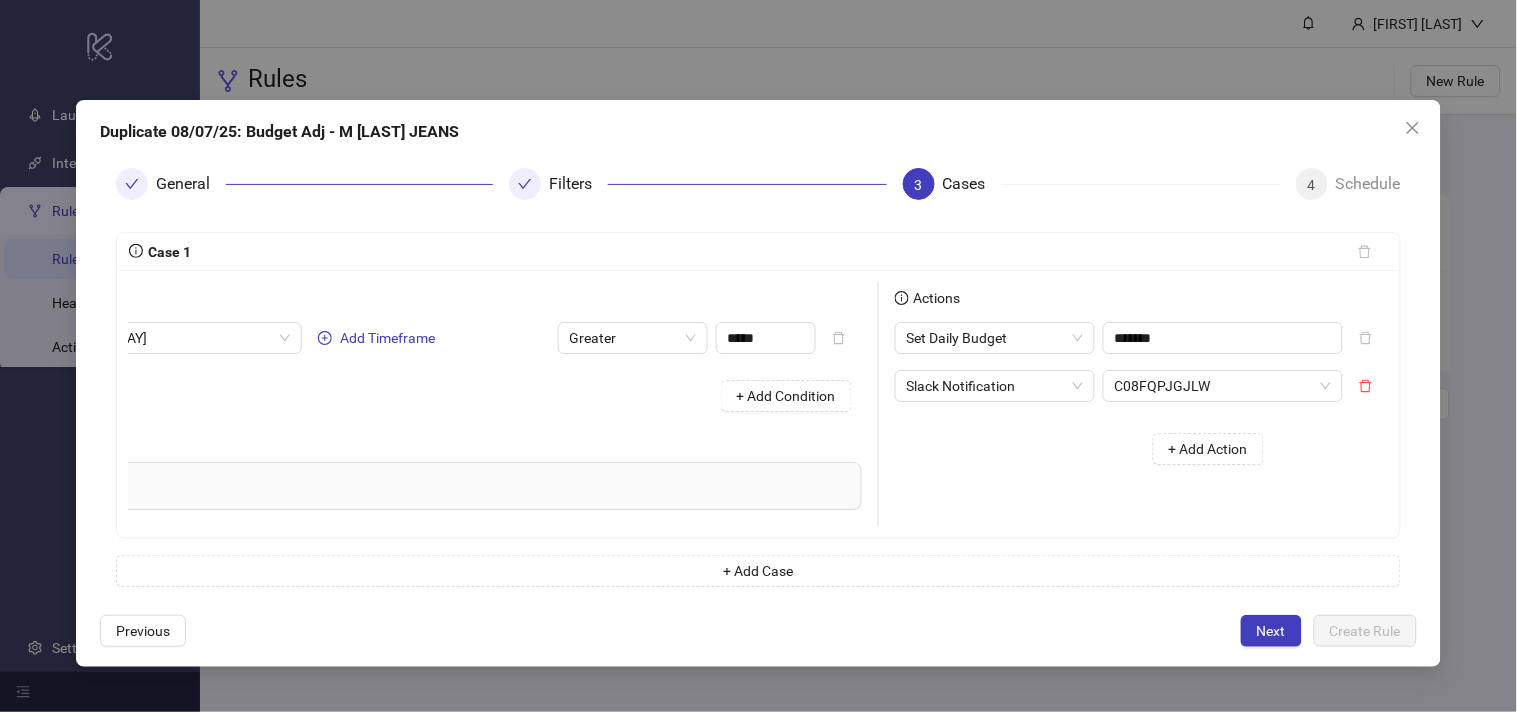 click on "+ Add Action" at bounding box center (1087, 449) 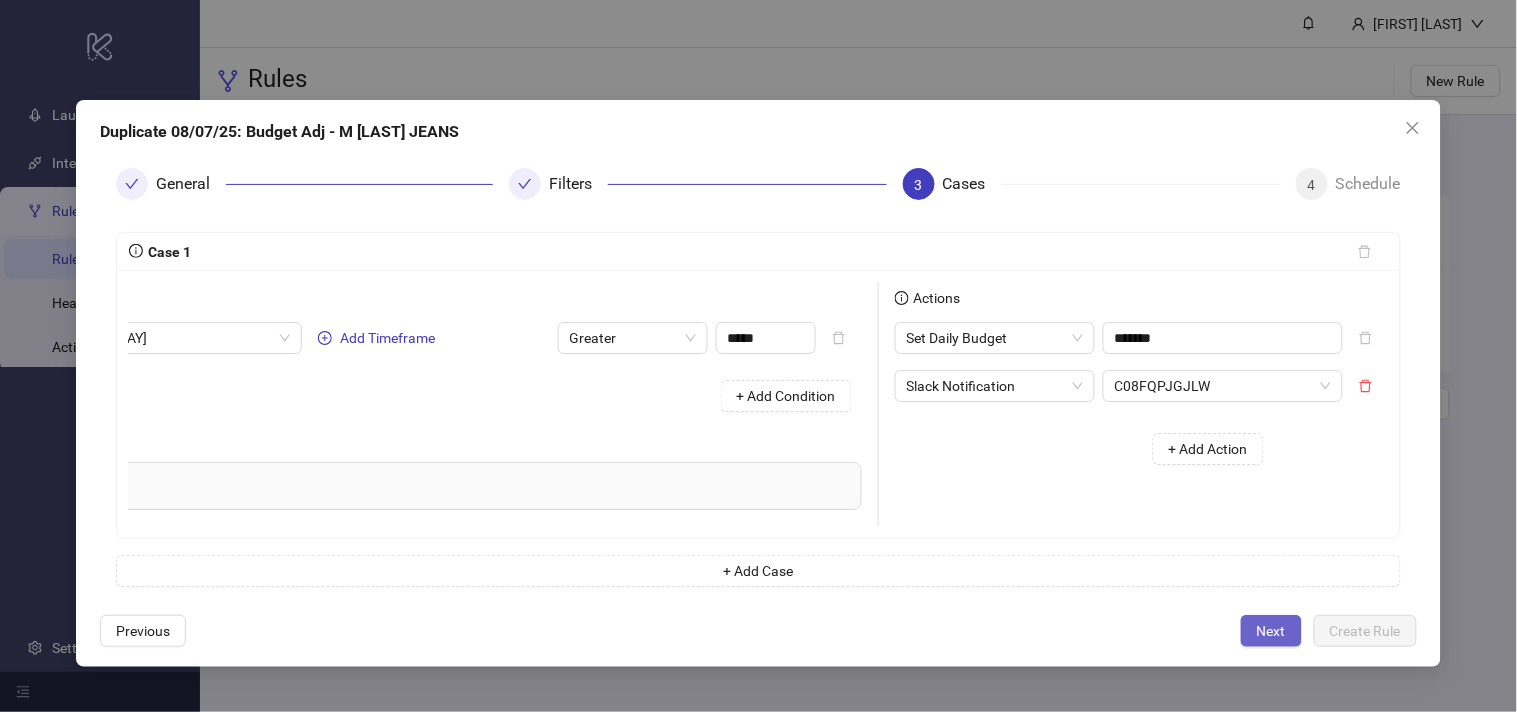 click on "Next" at bounding box center [1271, 631] 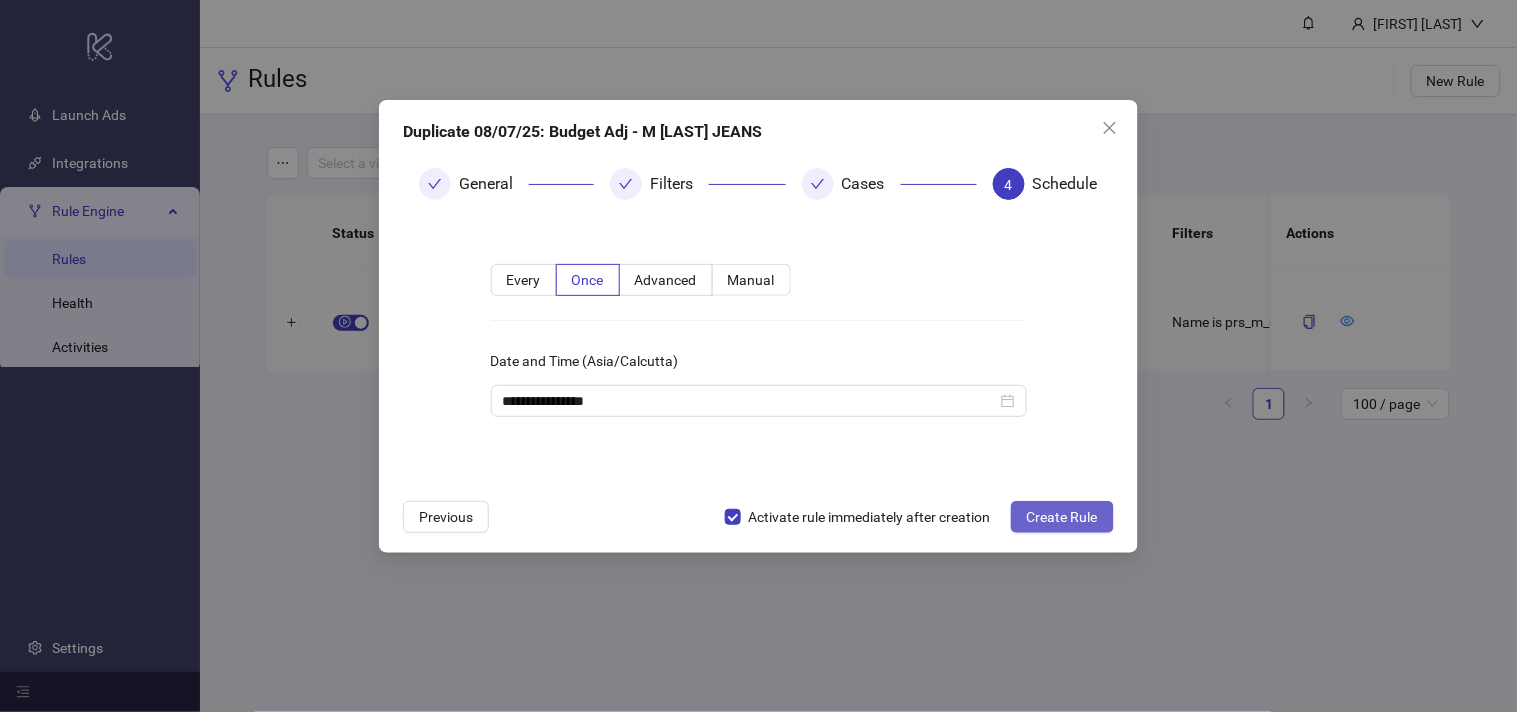 click on "Create Rule" at bounding box center (1062, 517) 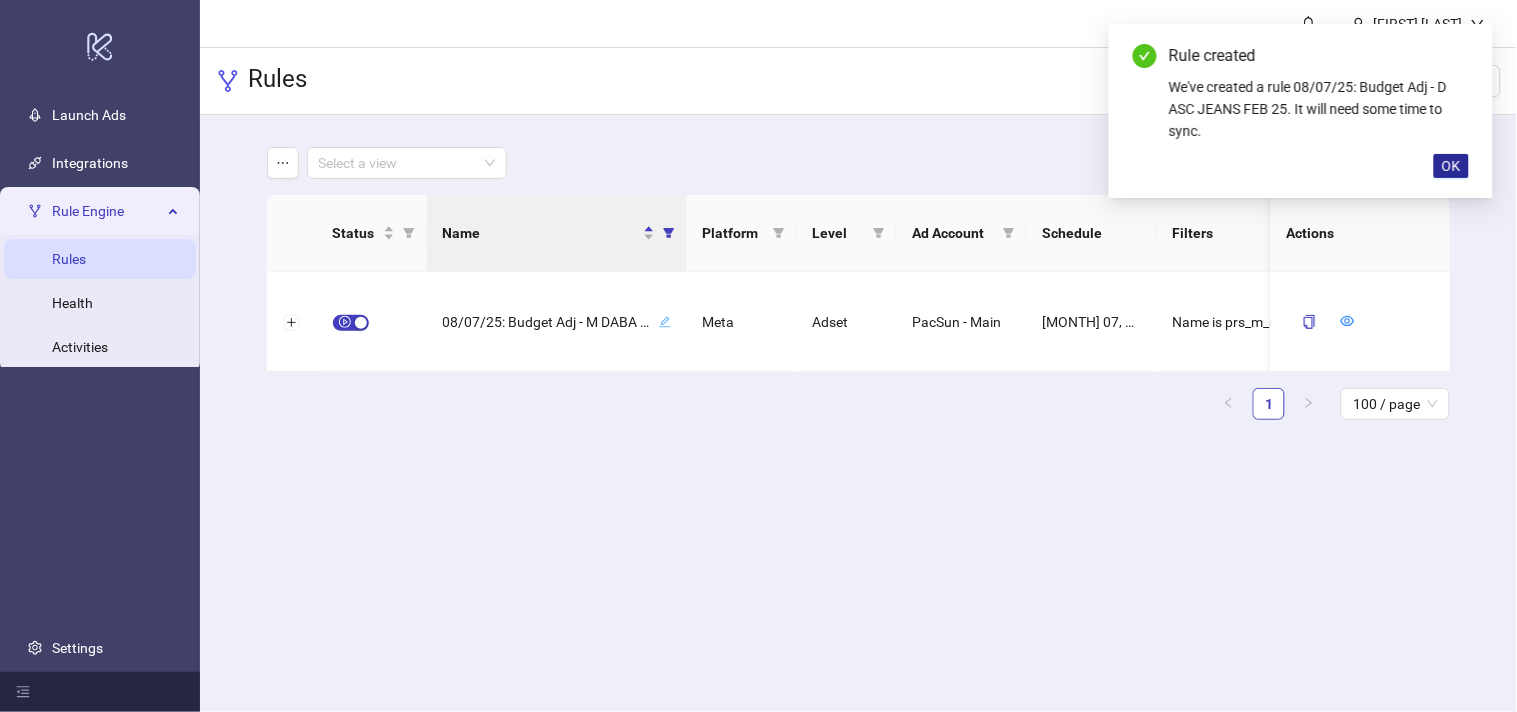 click on "OK" at bounding box center (1451, 166) 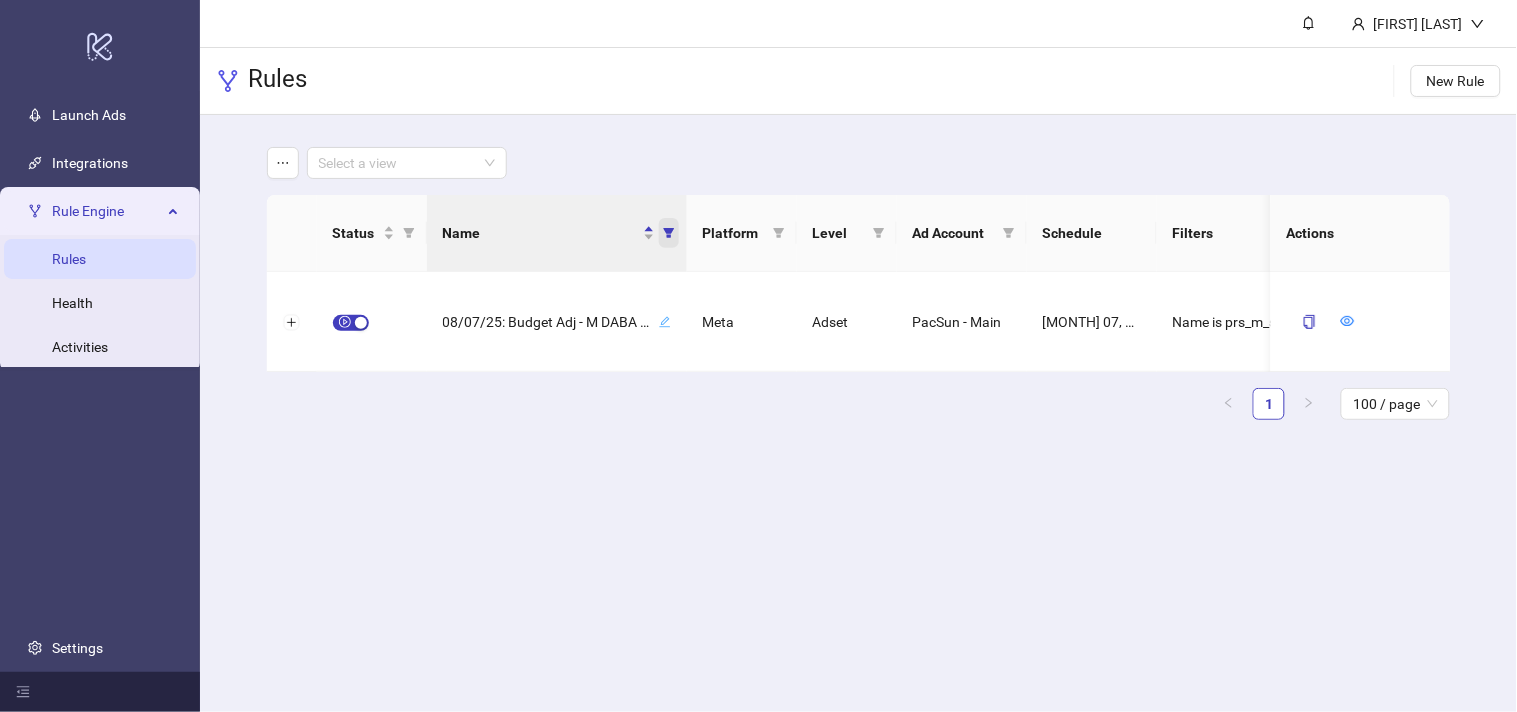 click 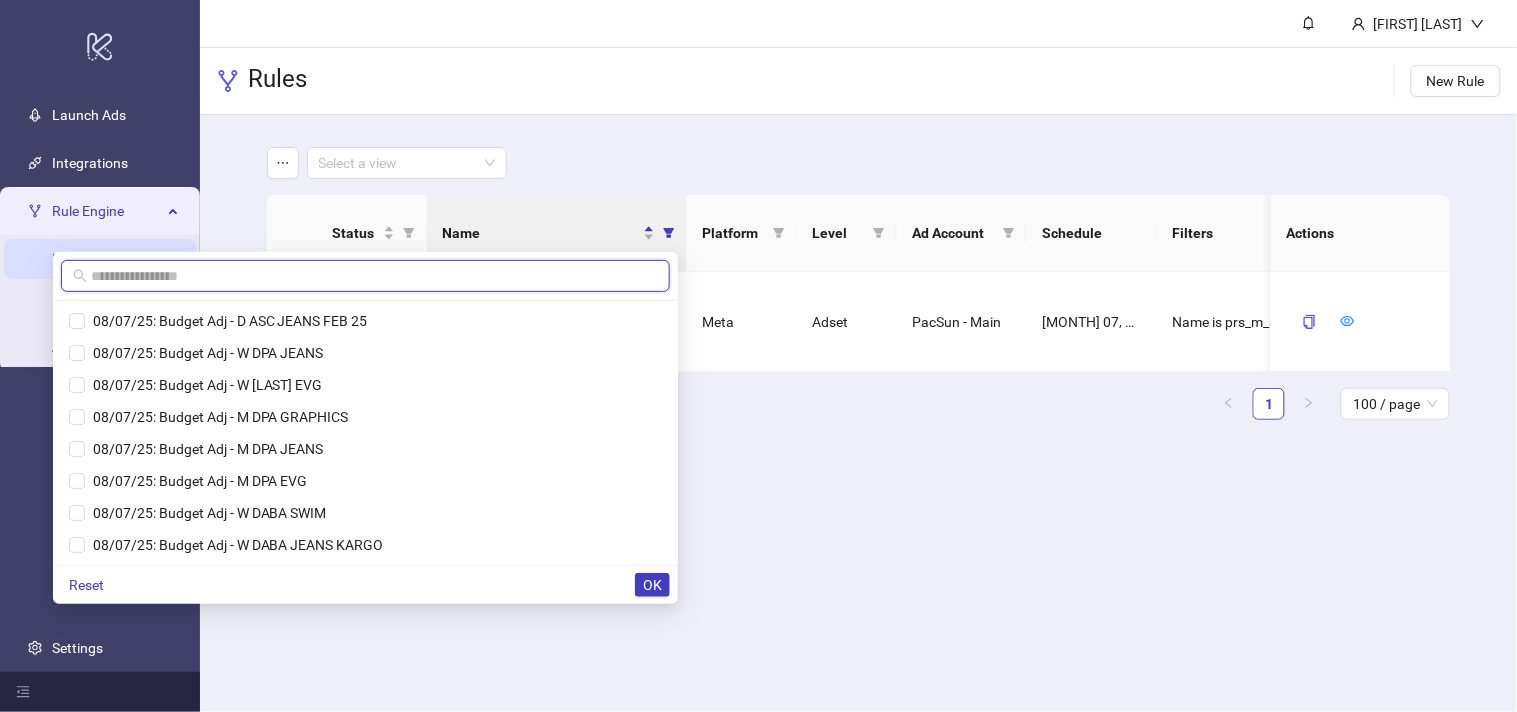 click at bounding box center (374, 276) 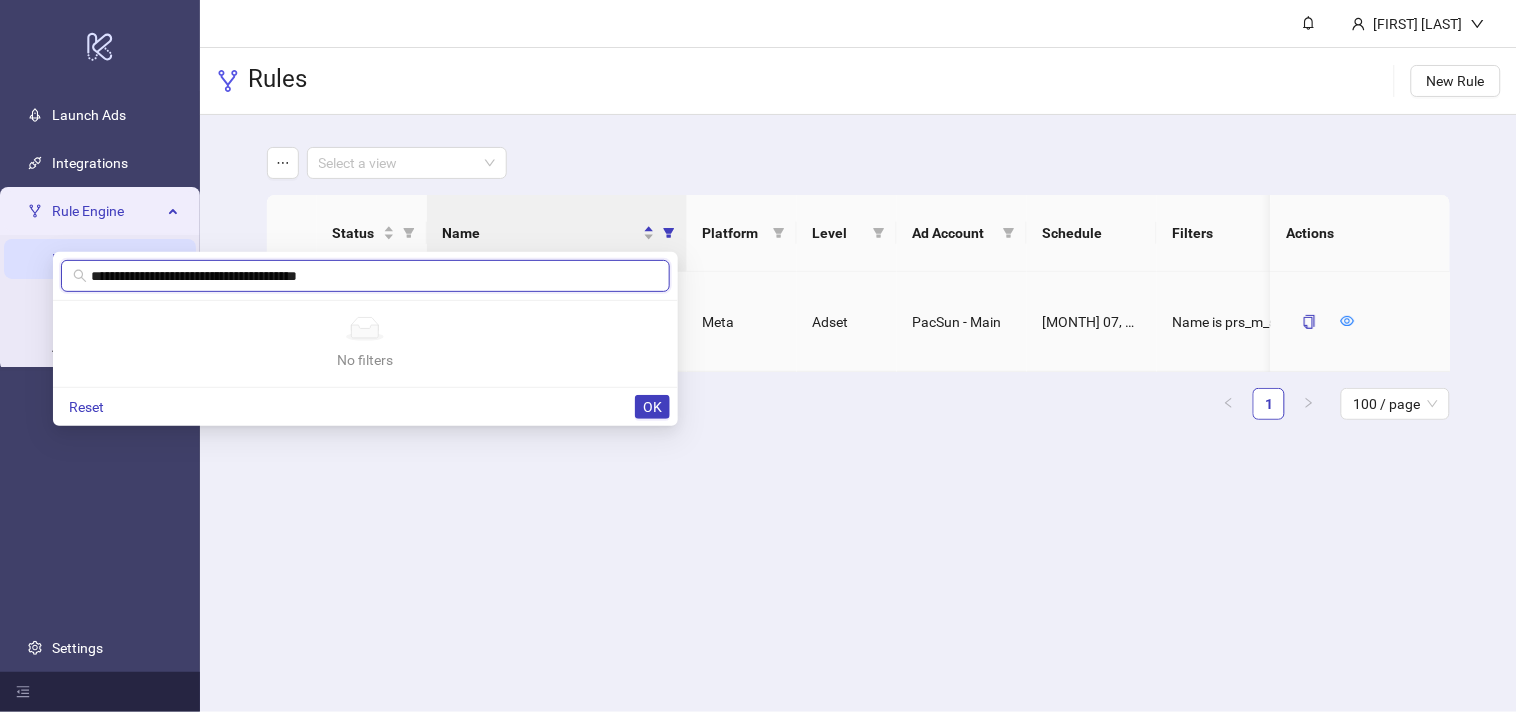 scroll, scrollTop: 0, scrollLeft: 136, axis: horizontal 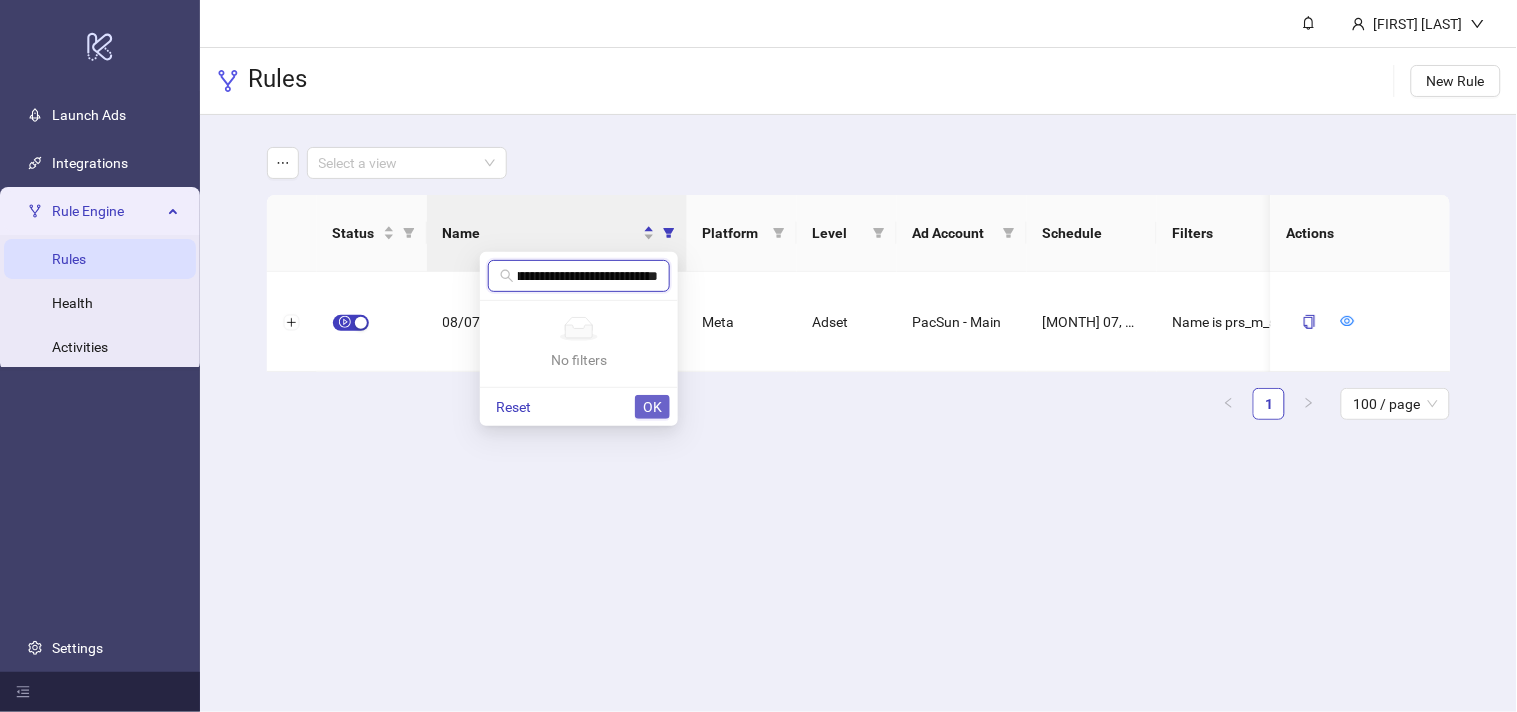 type on "**********" 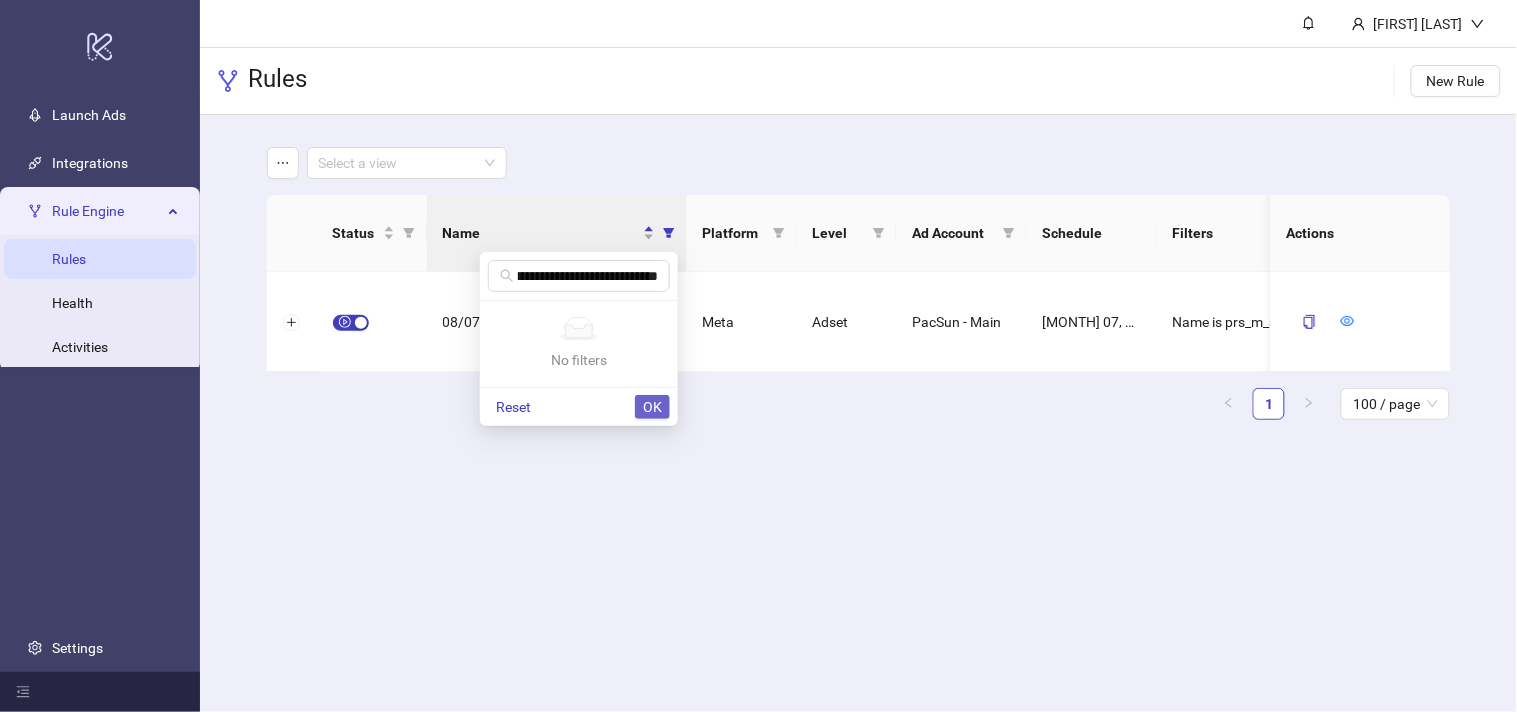 scroll, scrollTop: 0, scrollLeft: 0, axis: both 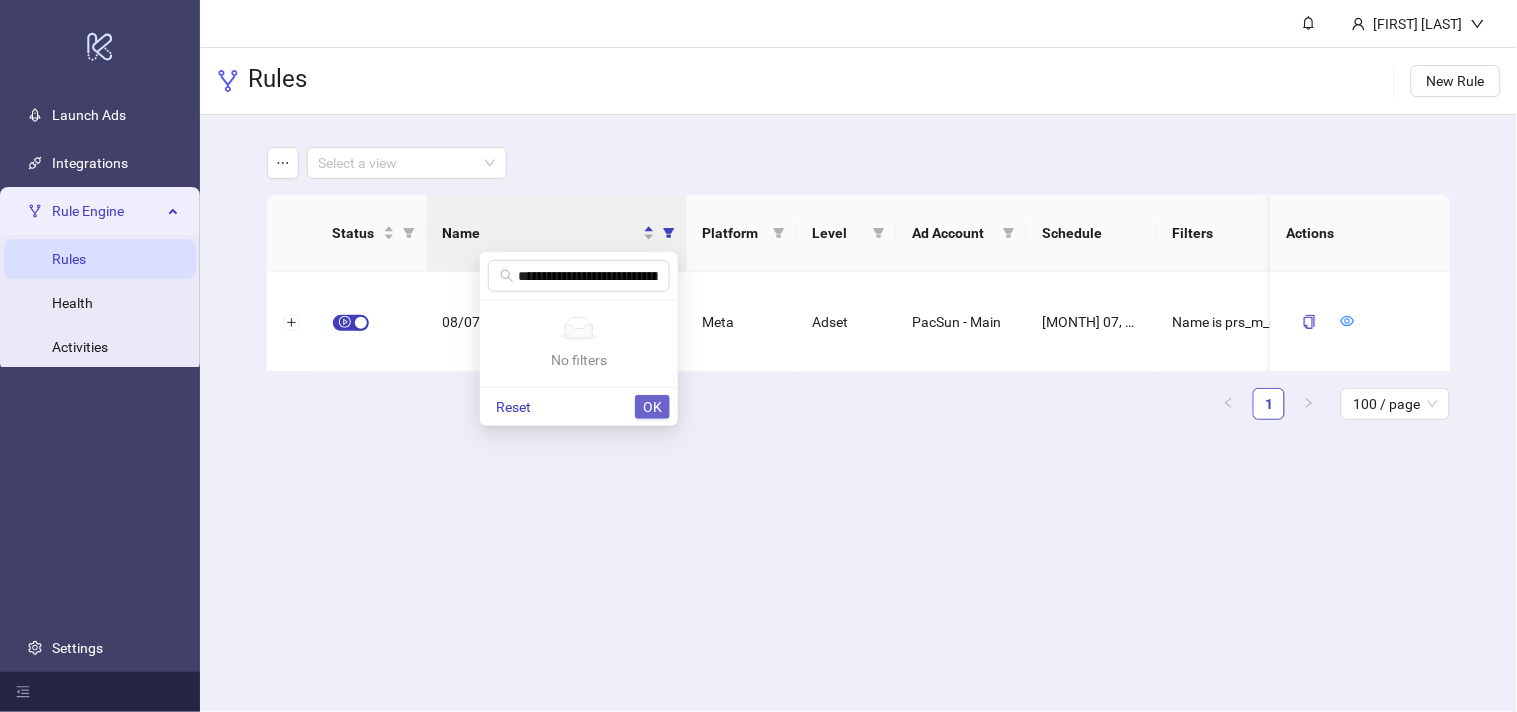 click on "OK" at bounding box center (652, 407) 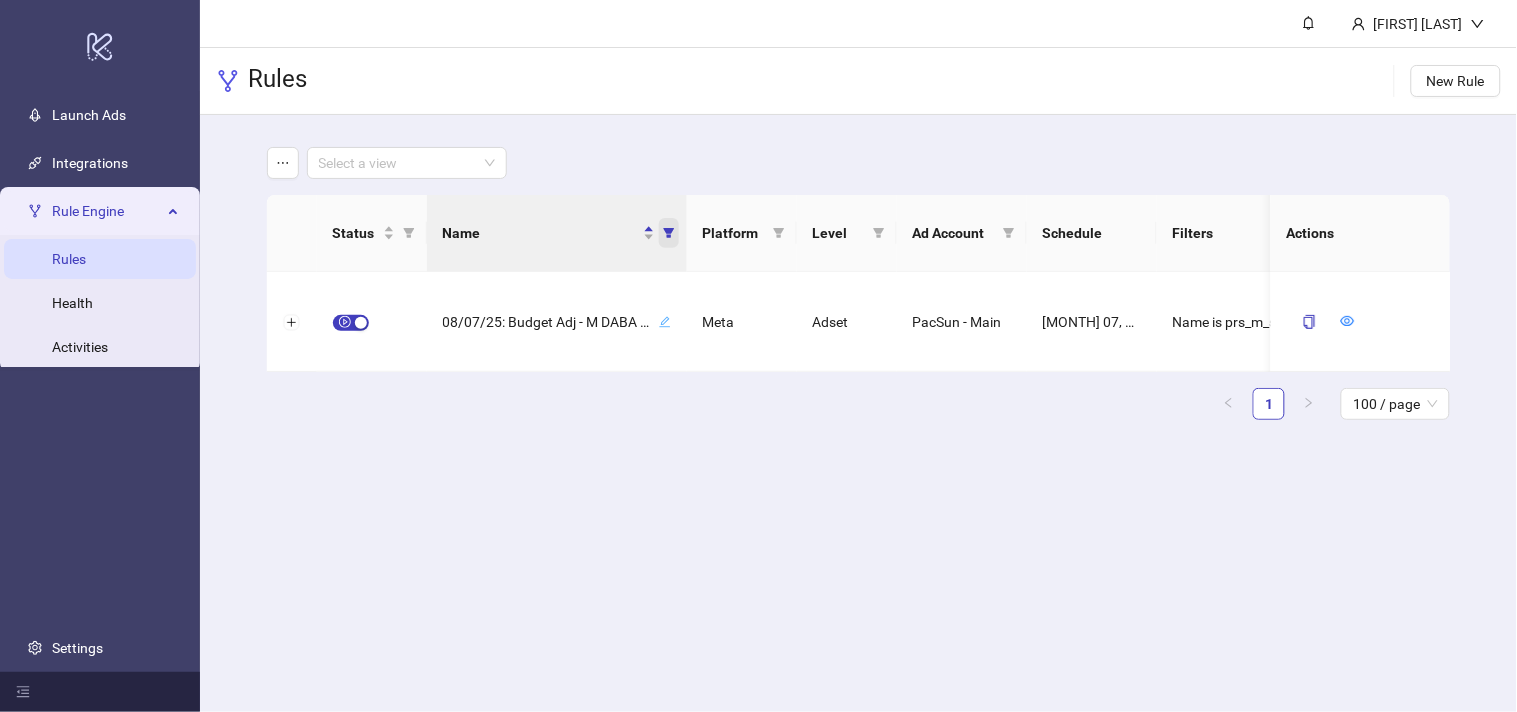 click at bounding box center (669, 233) 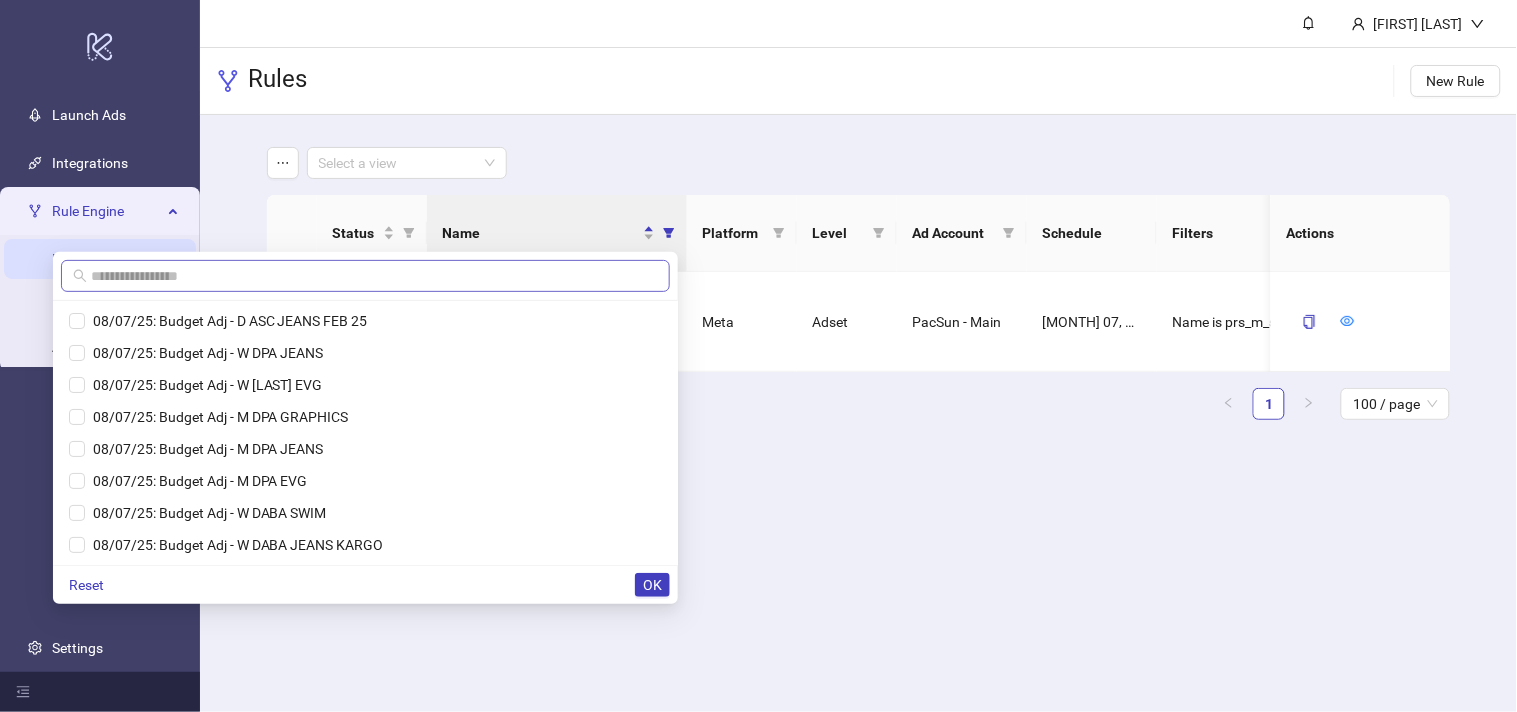 click at bounding box center (365, 276) 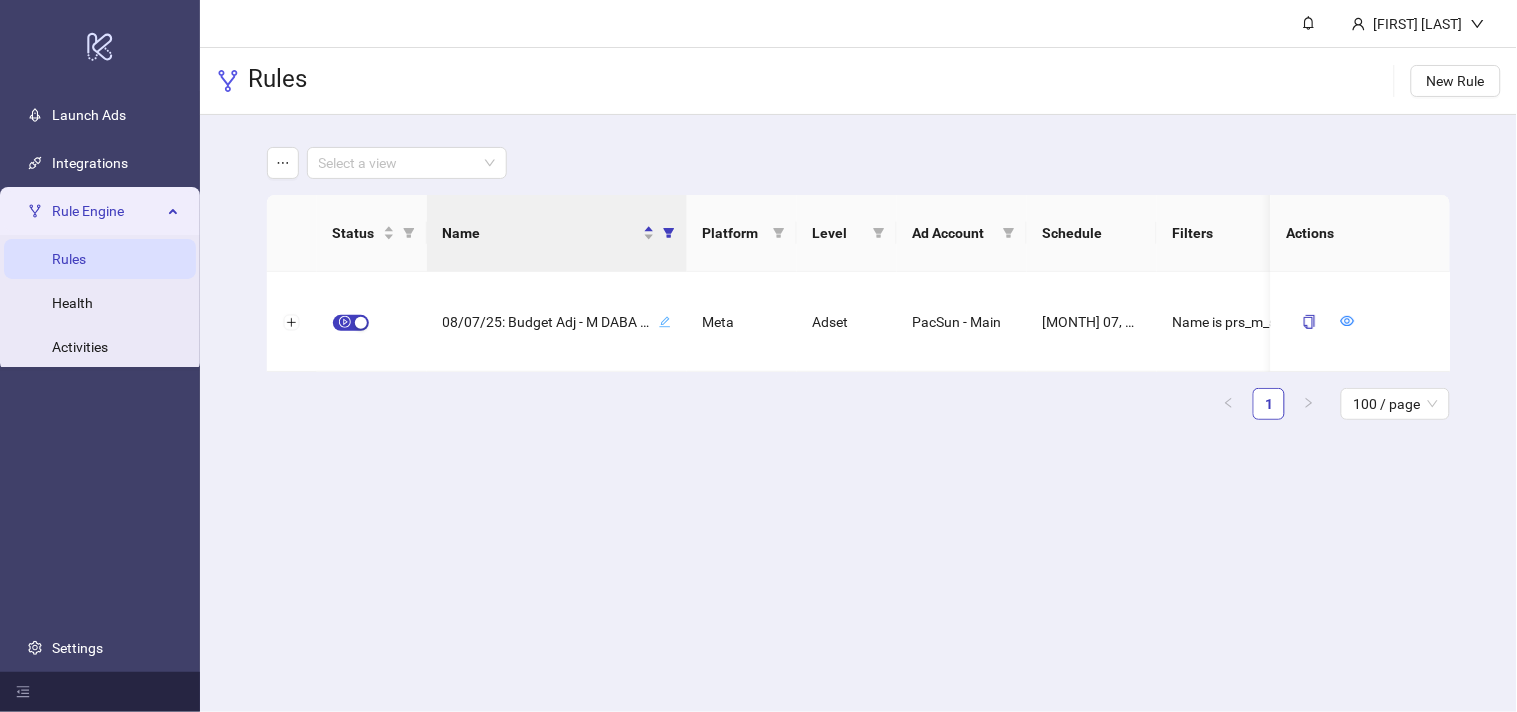 click on "[FIRST] [LAST] Rules New Rule Select a view Status Name Platform Level Ad Account Schedule Filters Is Evaluating Last Run Next Run Actions 08/07/25: Budget Adj - M [LAST] JEANS Meta Adset PacSun - Main [MONTH] 07, 2025 12:30 PM Name is prs_m_std-daba_product_bot-jeans_multi_meta_purch_max_autob_site_m-18-54_1dc0dv_jan25_fna - [MONTH] 07, 12:30 PM 1 100 / page" at bounding box center [858, 356] 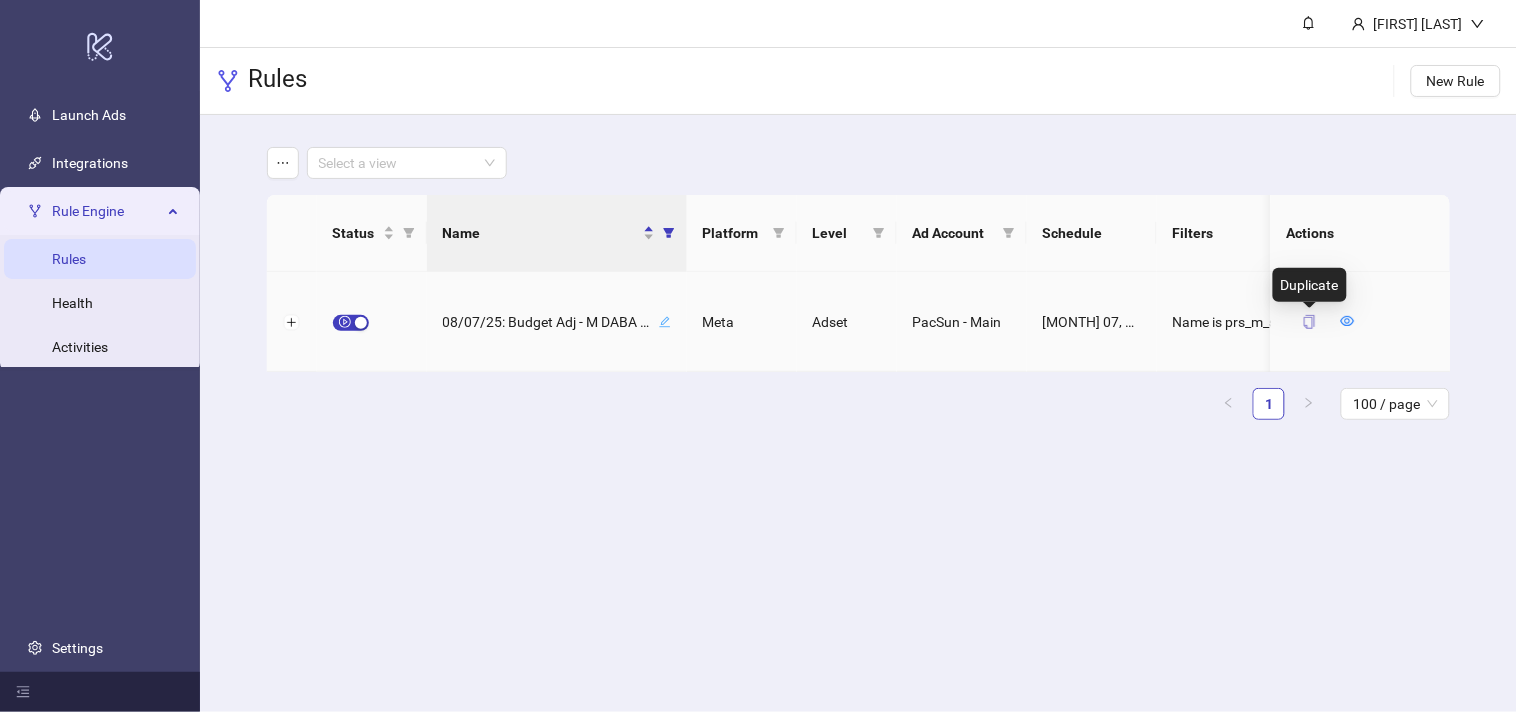 click at bounding box center (1309, 322) 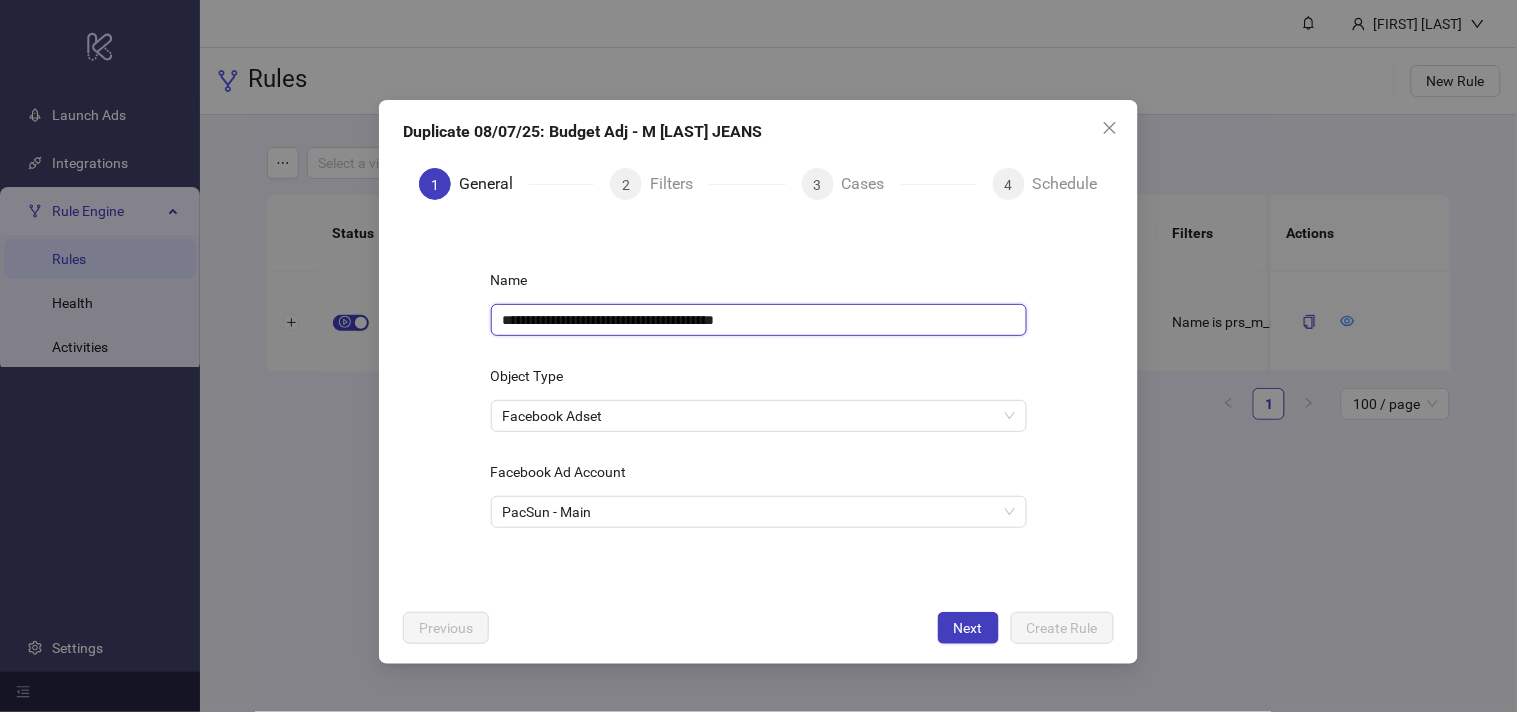 click on "**********" at bounding box center (759, 320) 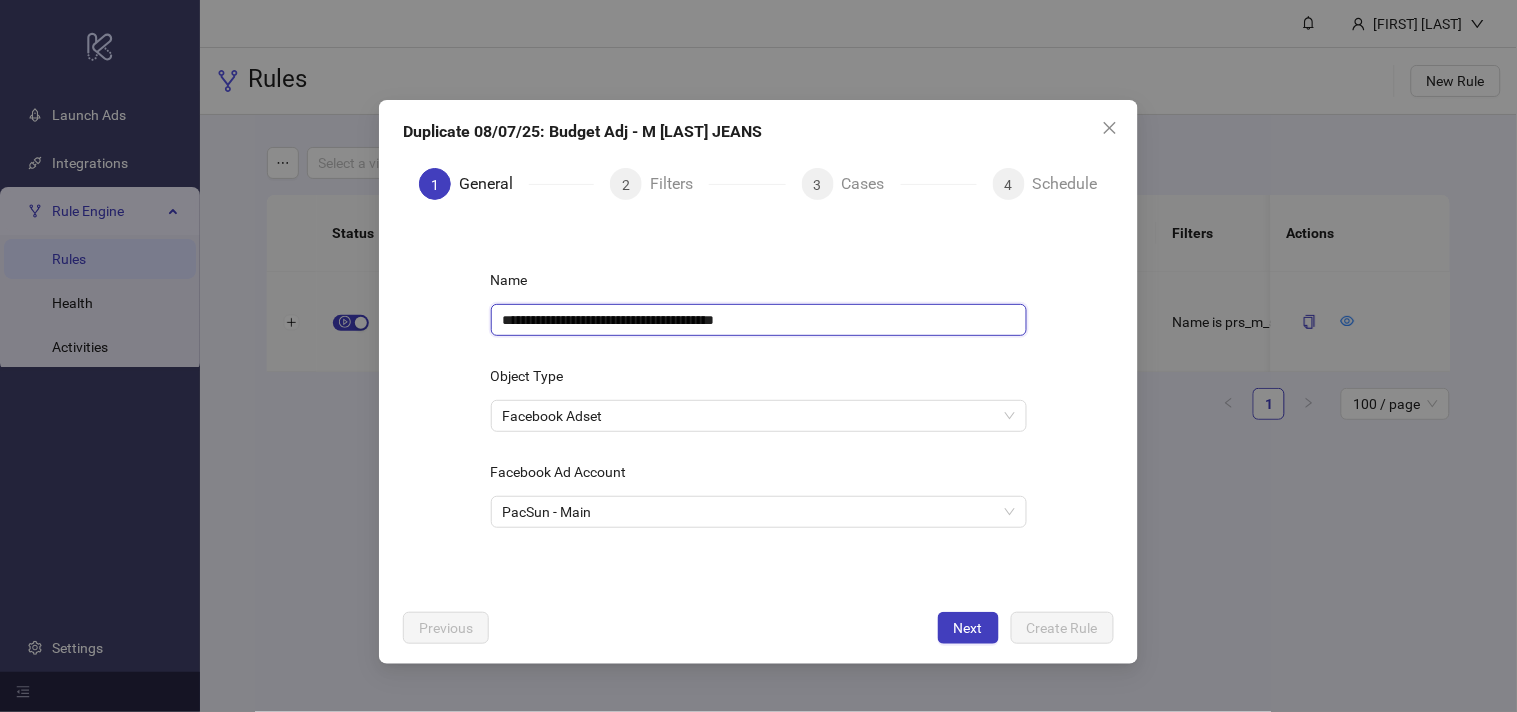 paste 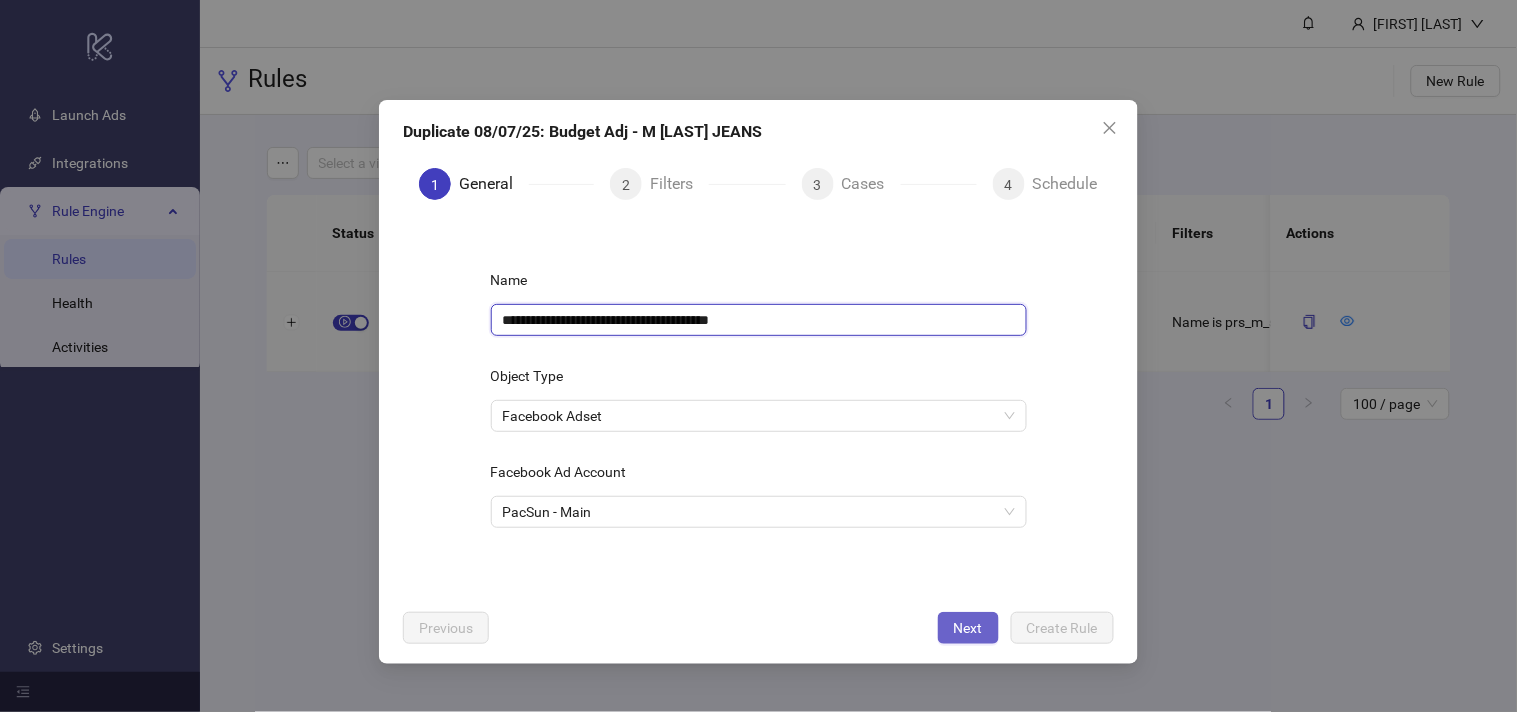 type on "**********" 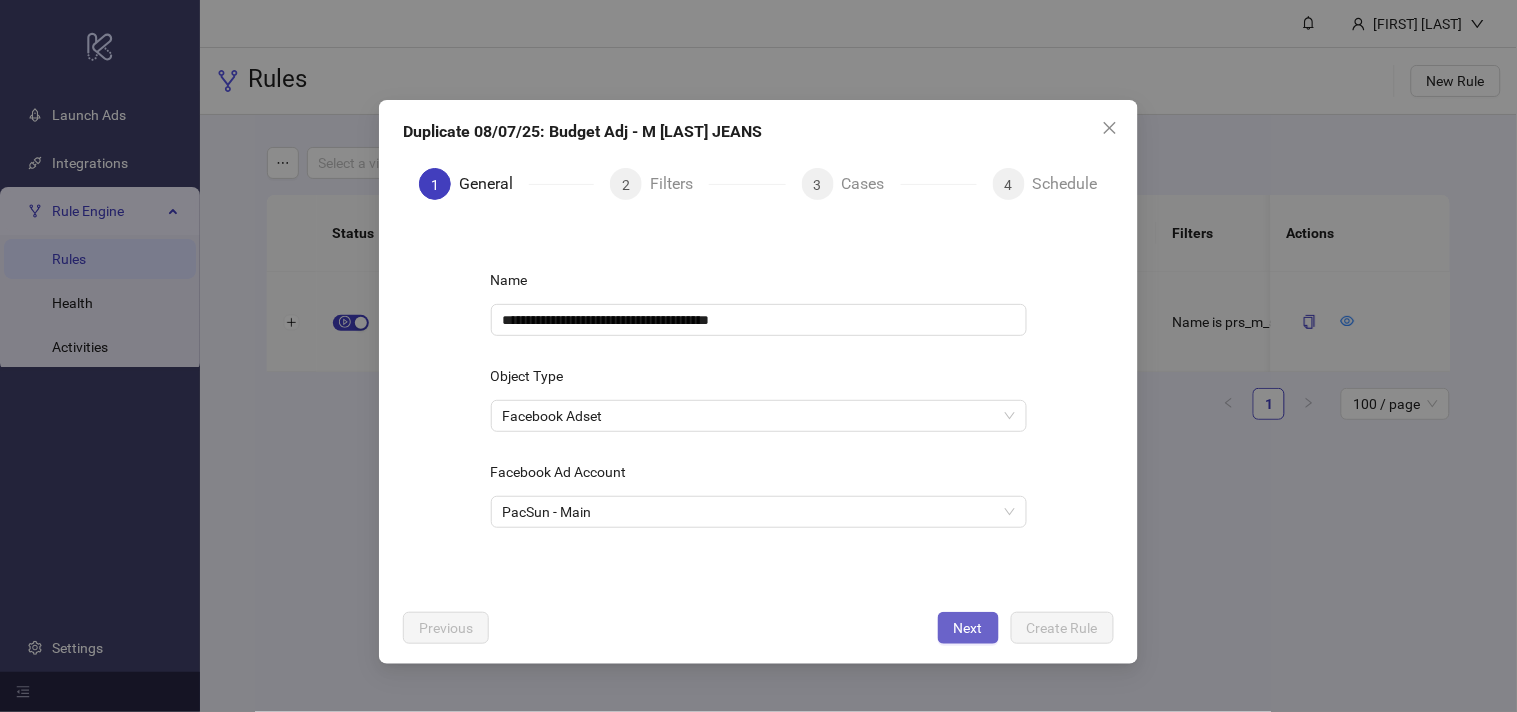 click on "Next" at bounding box center [968, 628] 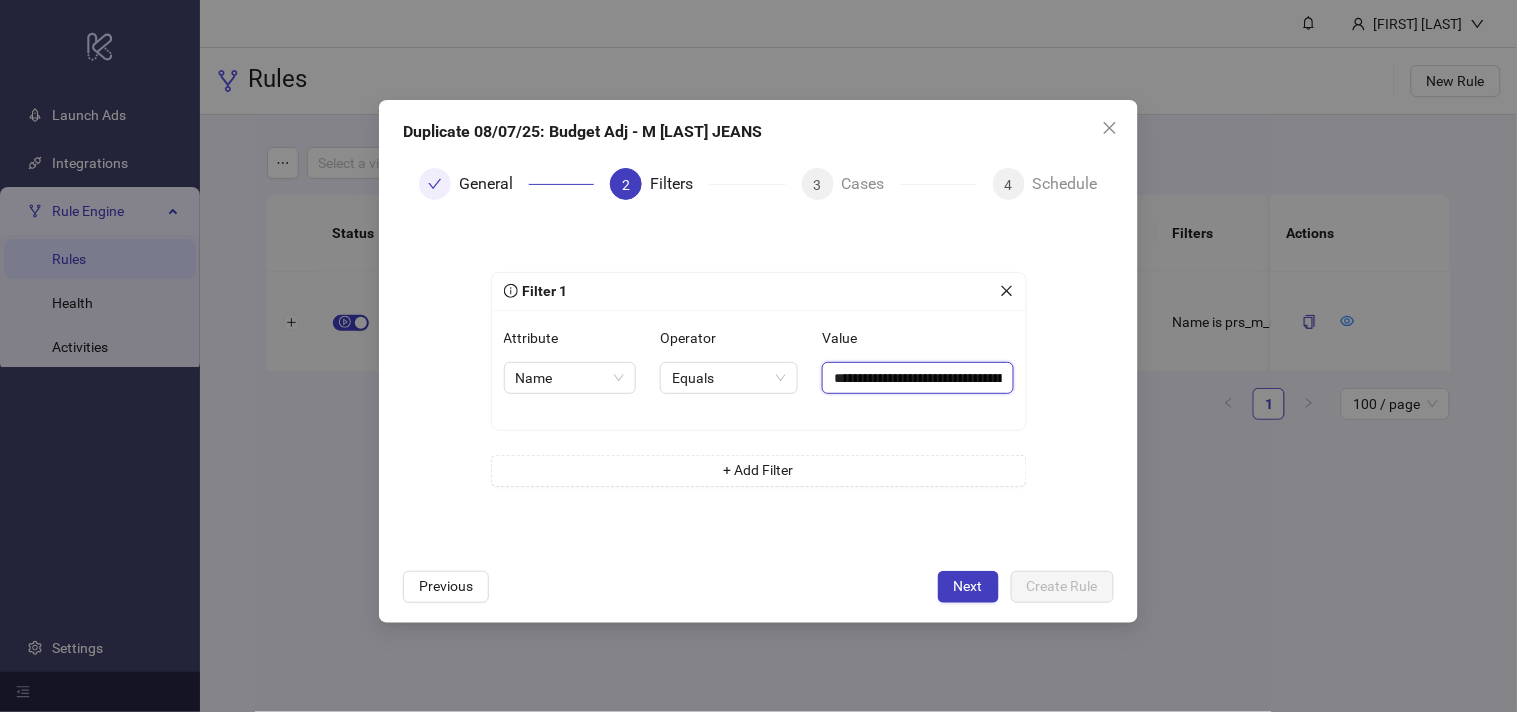 click on "**********" at bounding box center [917, 378] 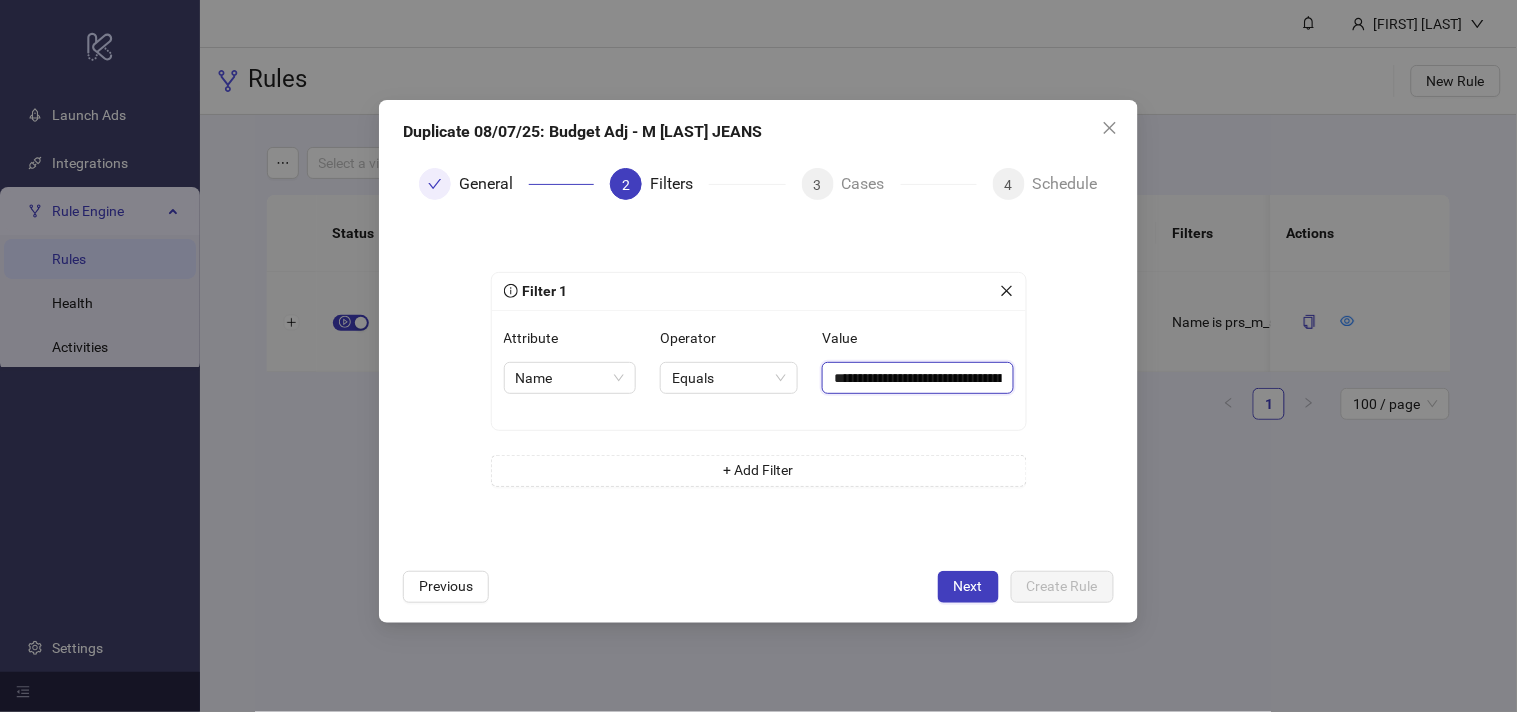 paste on "**" 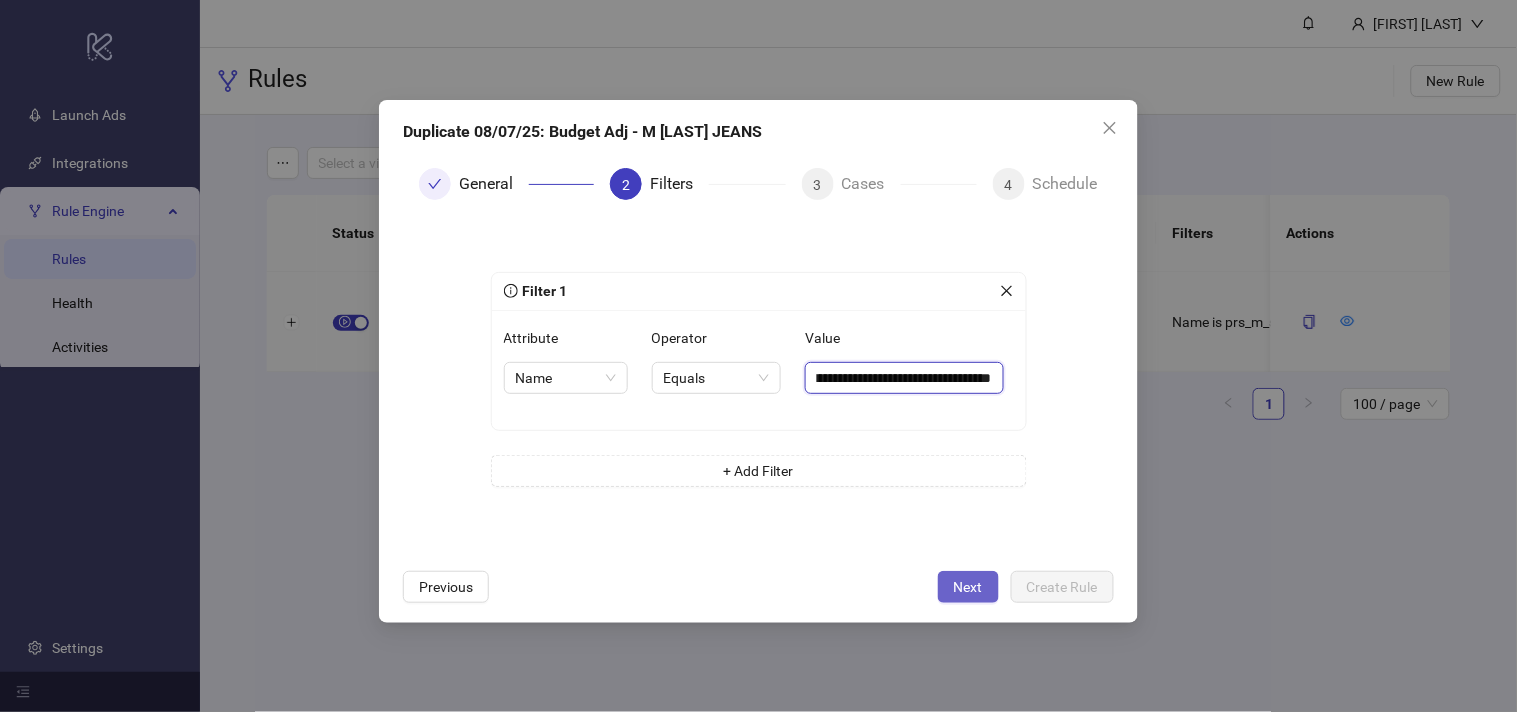 type on "**********" 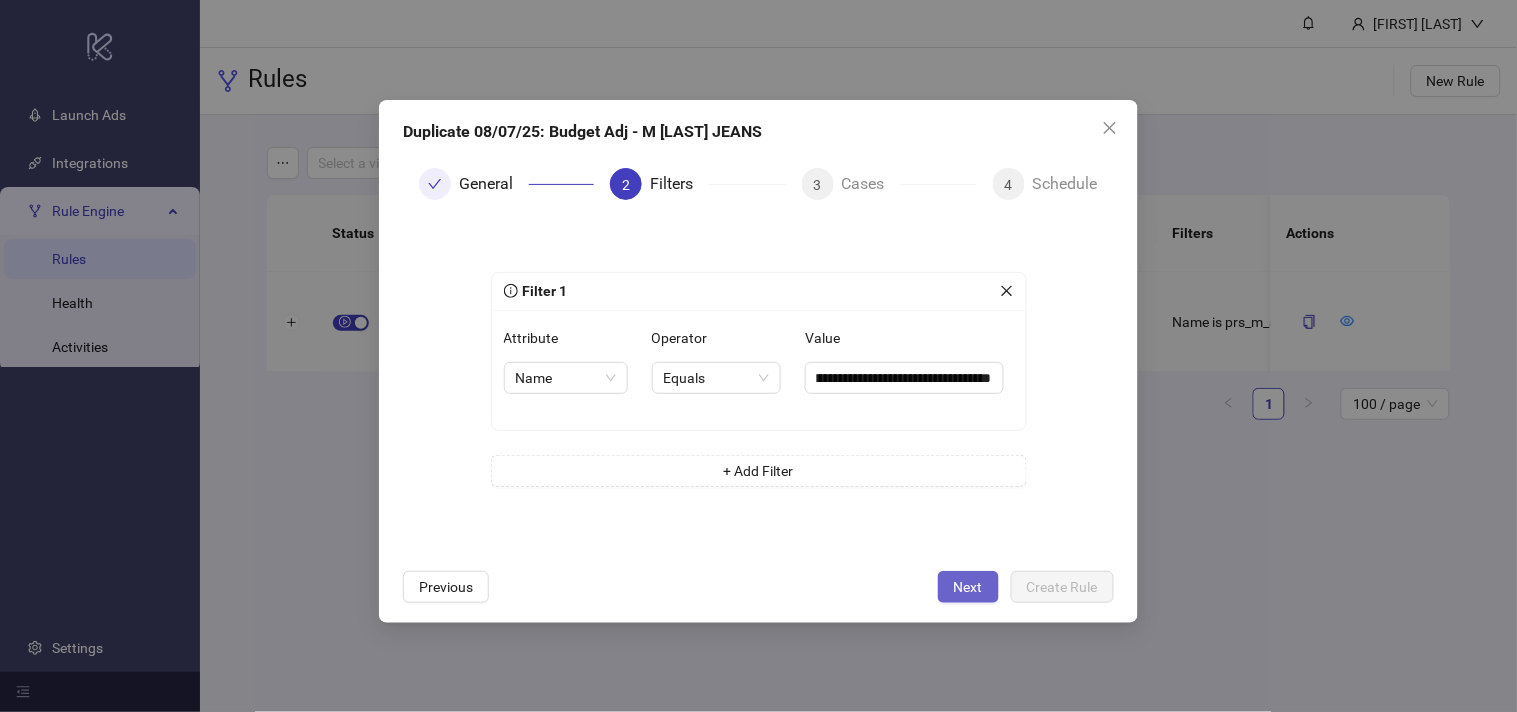 scroll, scrollTop: 0, scrollLeft: 0, axis: both 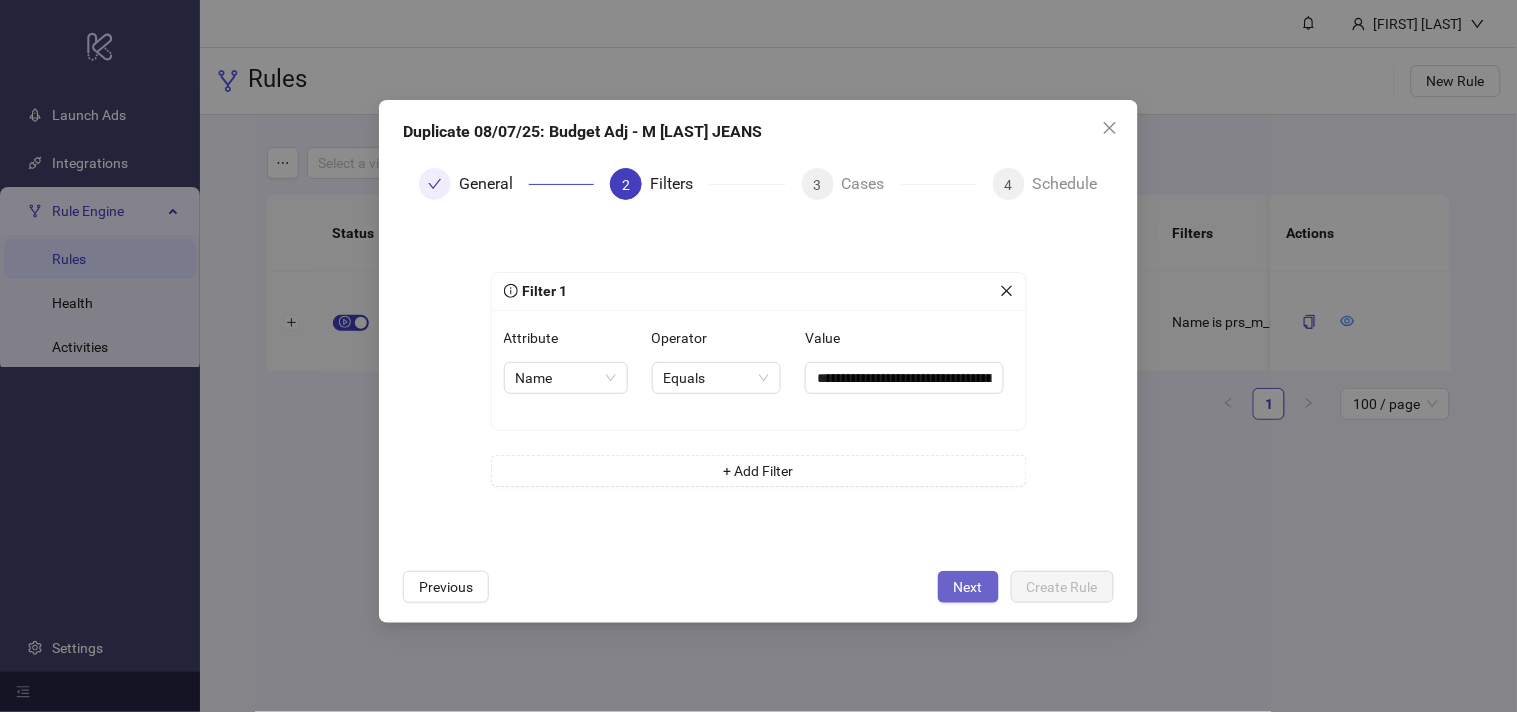 click on "Next" at bounding box center [968, 587] 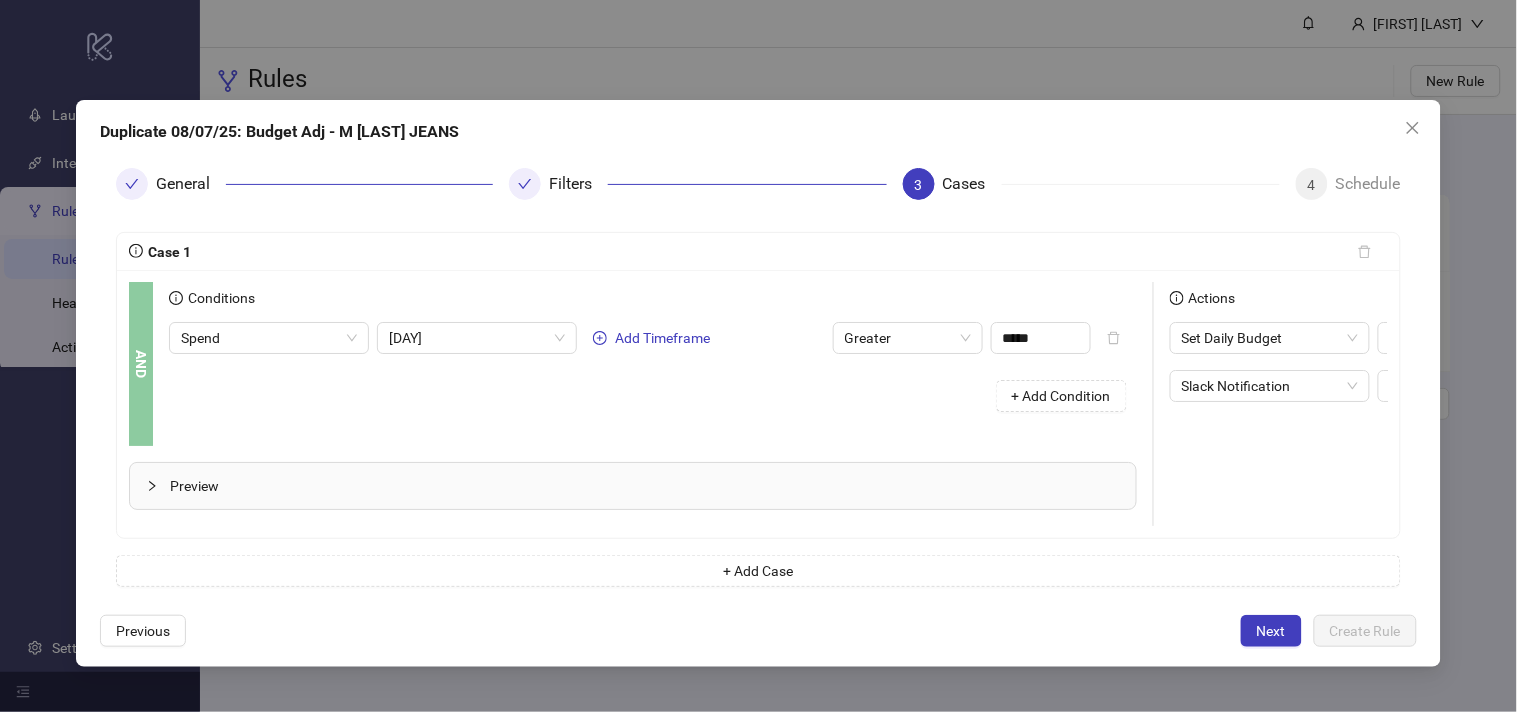 scroll, scrollTop: 0, scrollLeft: 275, axis: horizontal 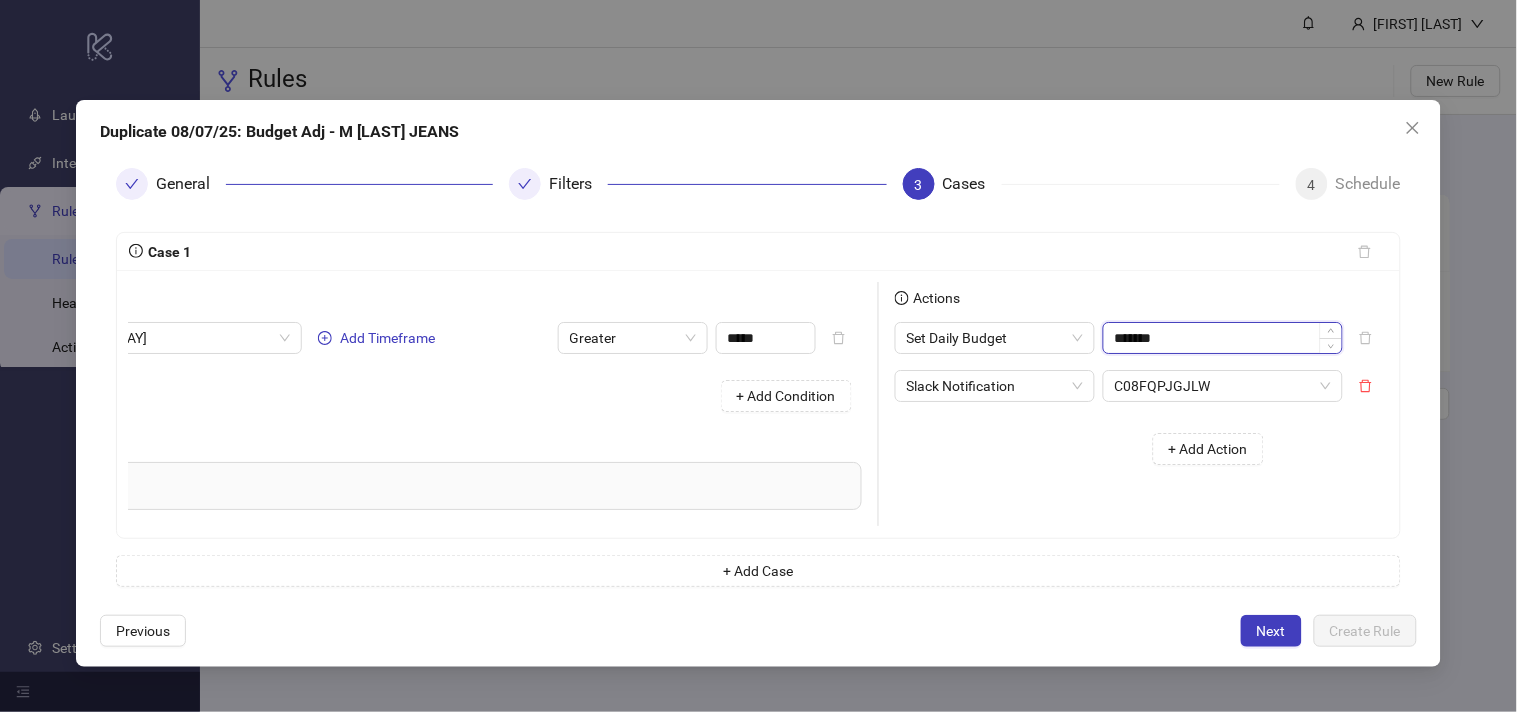 click on "*******" at bounding box center (1223, 338) 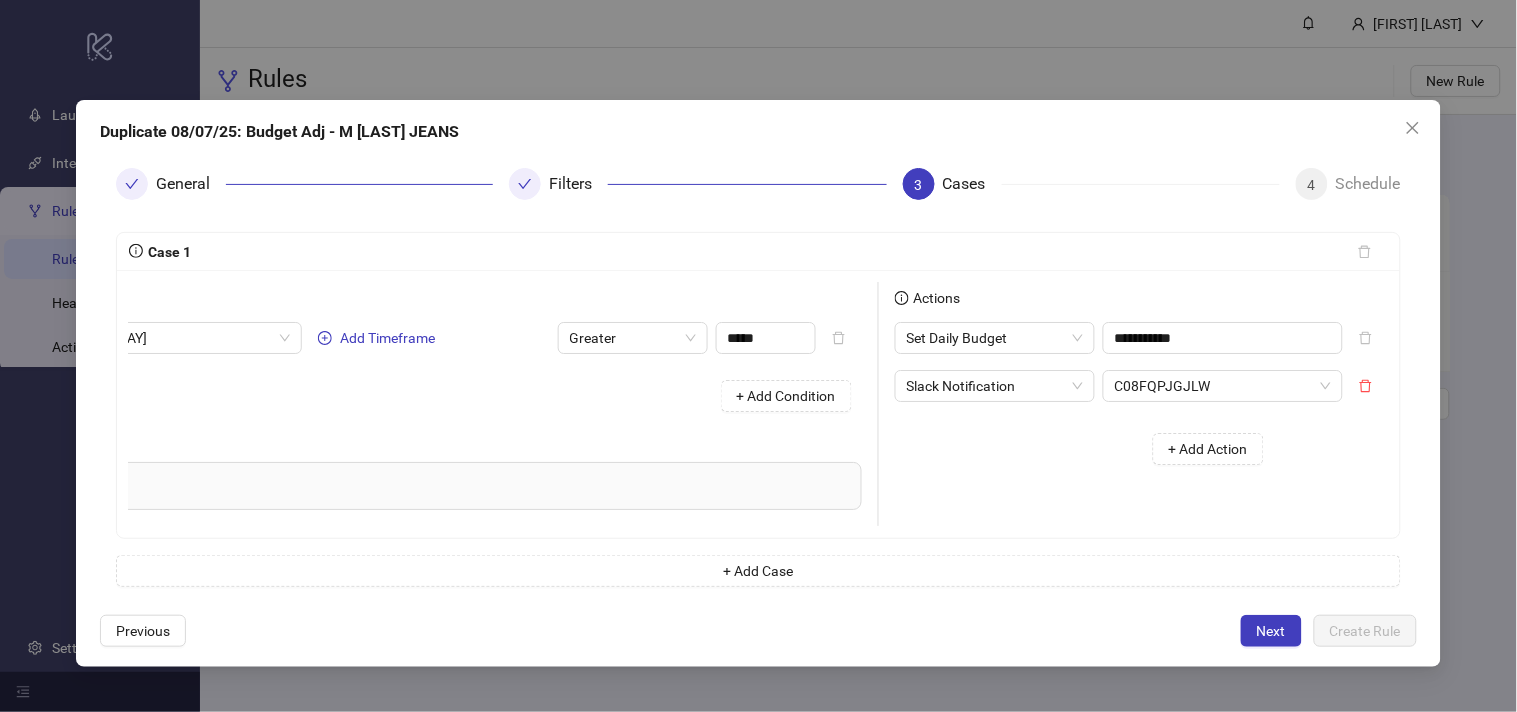 type on "*******" 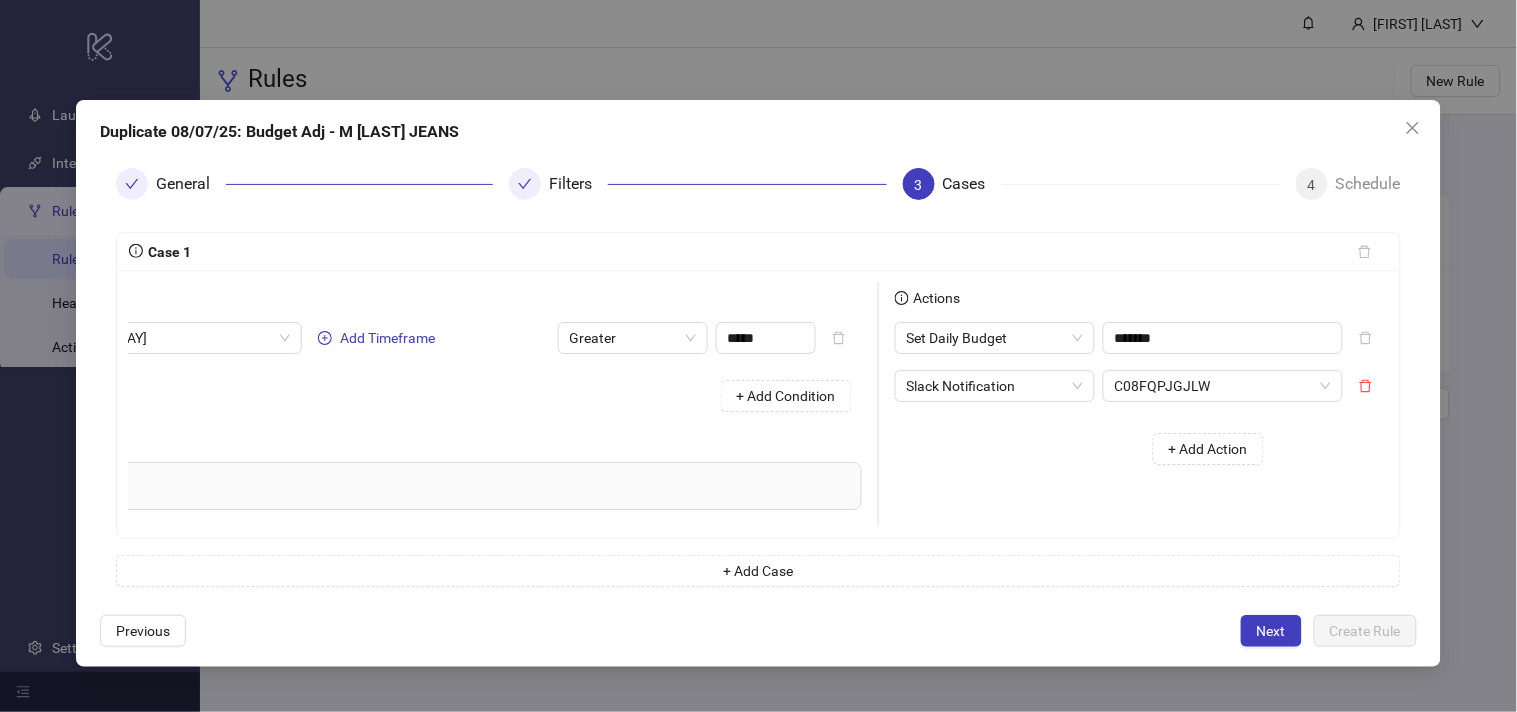 click on "+ Add Action" at bounding box center (1087, 449) 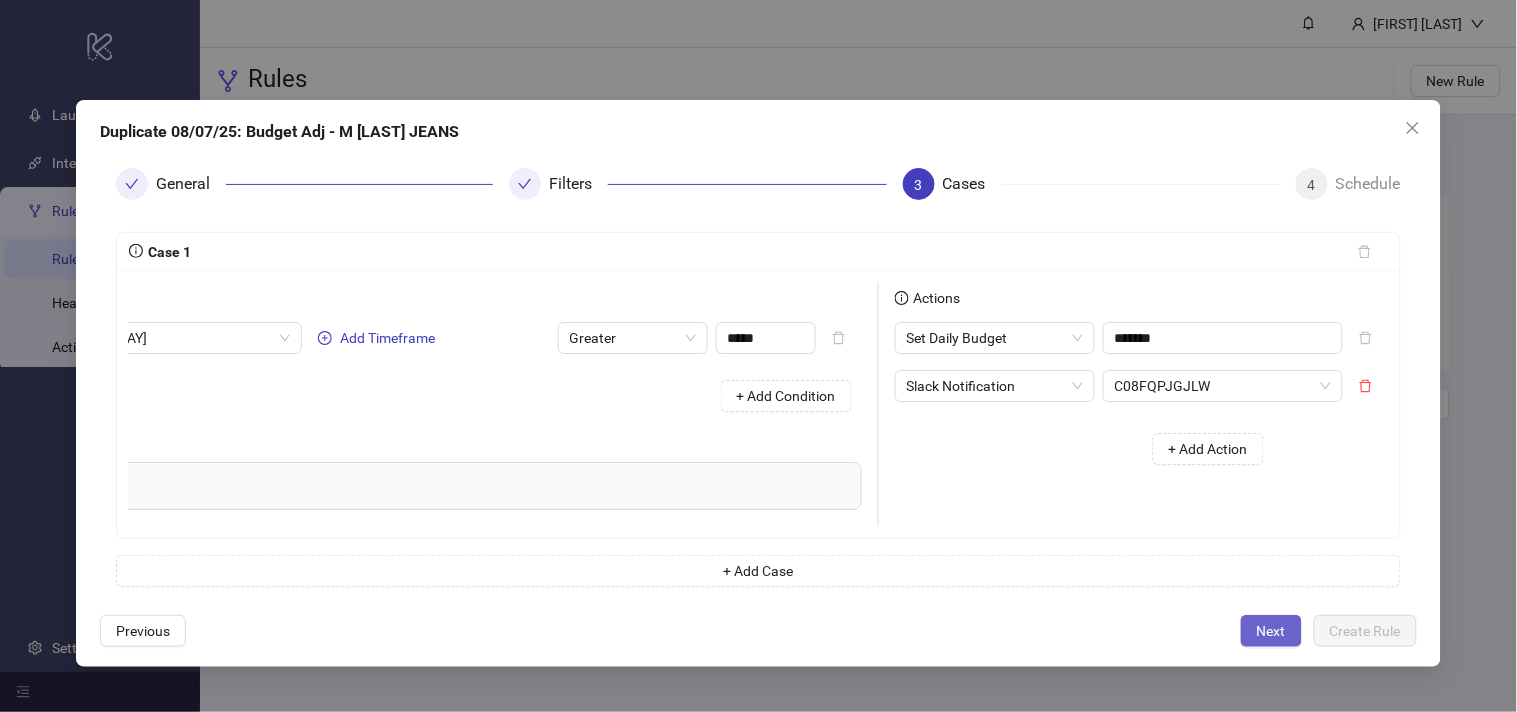 click on "Next" at bounding box center [1271, 631] 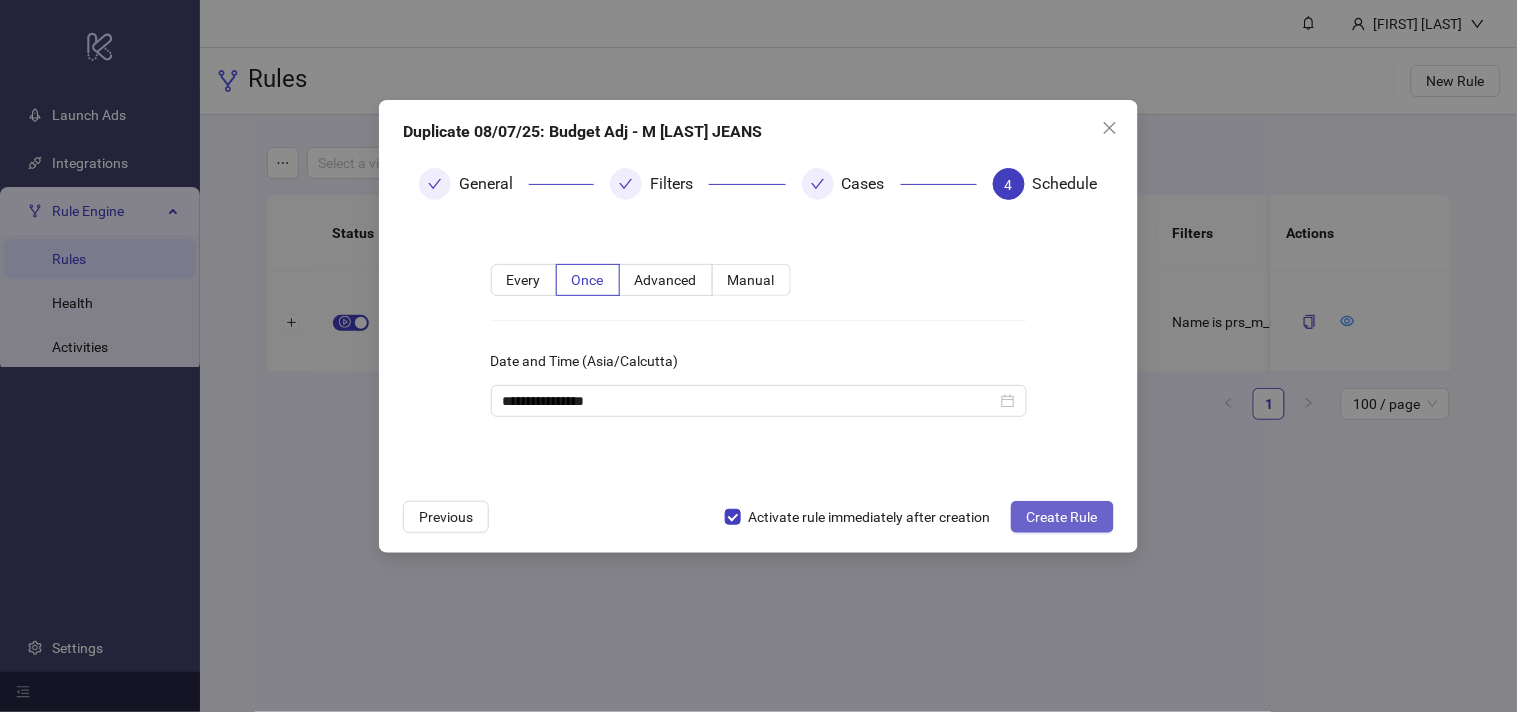 click on "Create Rule" at bounding box center (1062, 517) 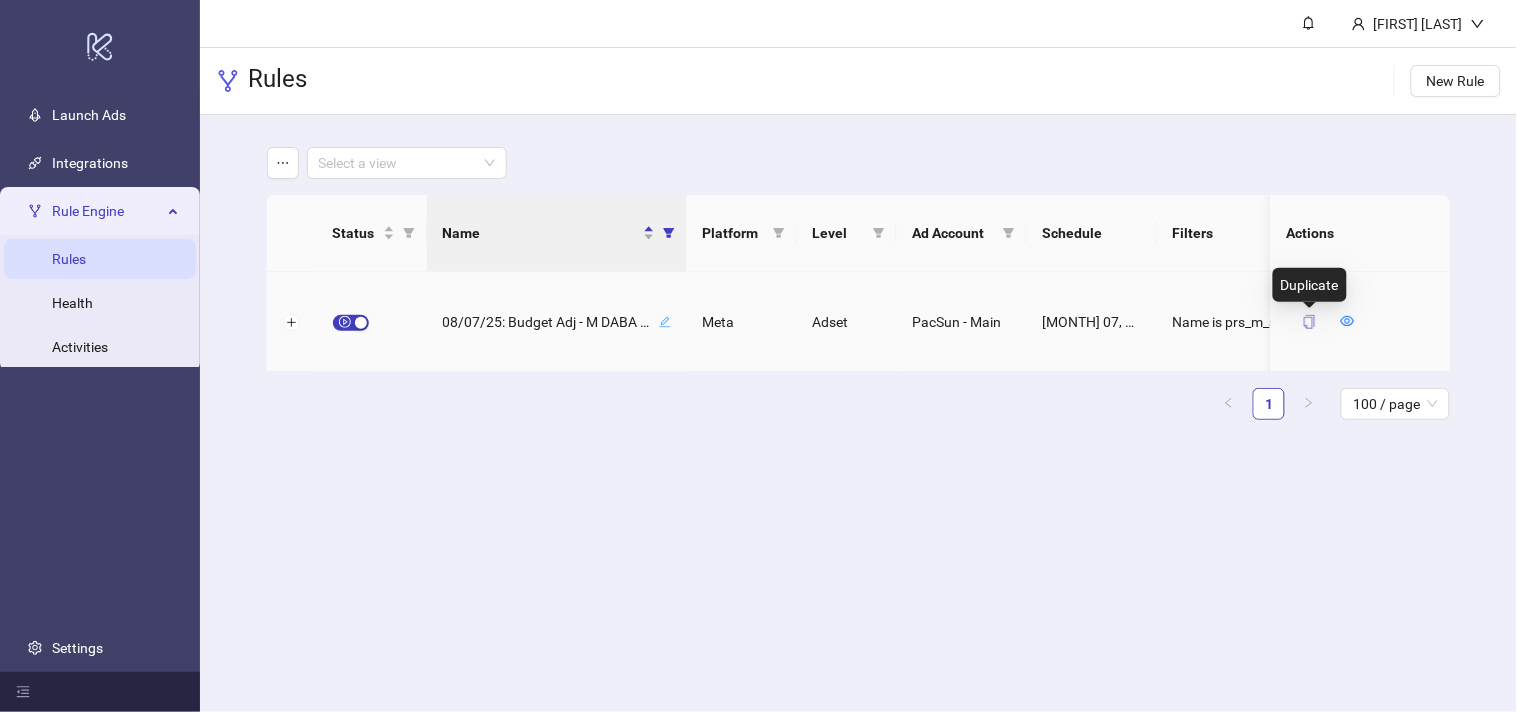 click 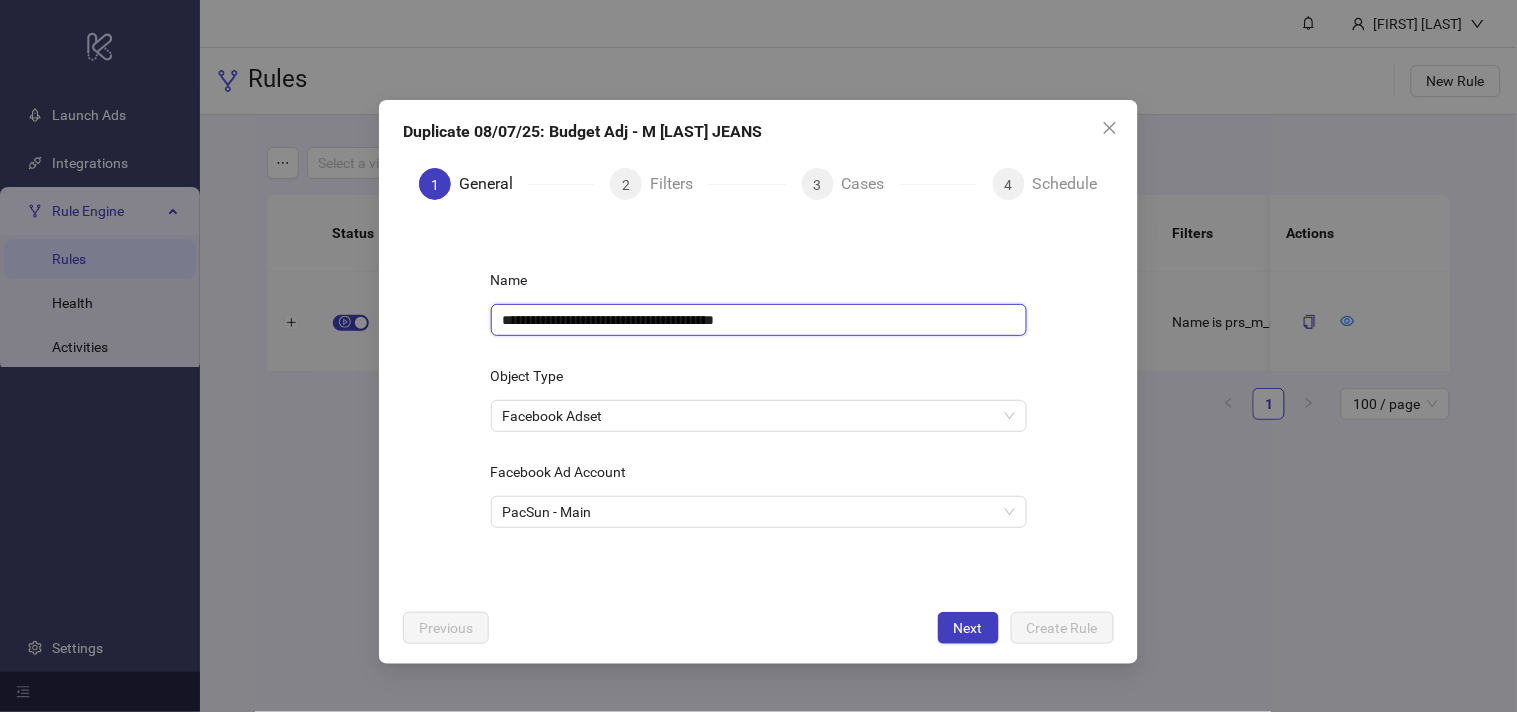 click on "**********" at bounding box center [759, 320] 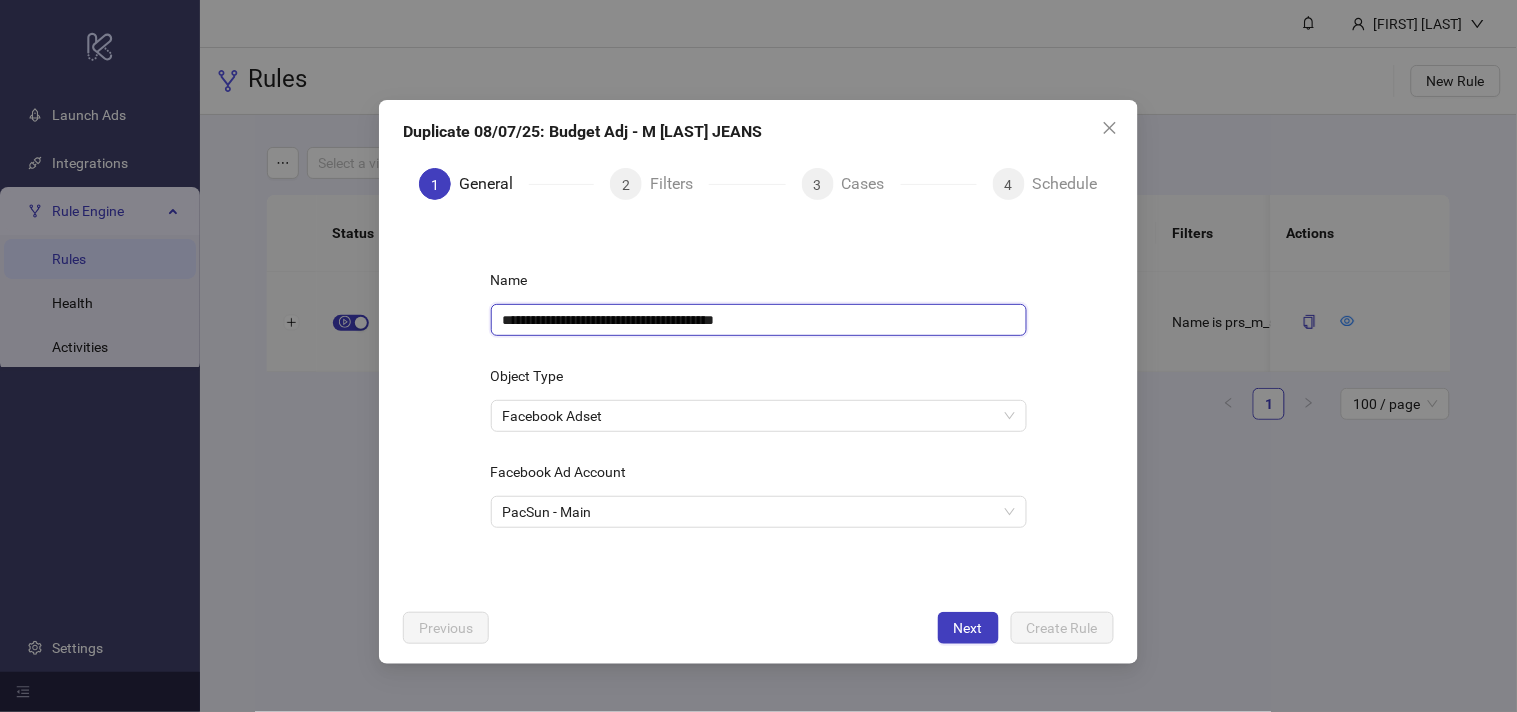 paste 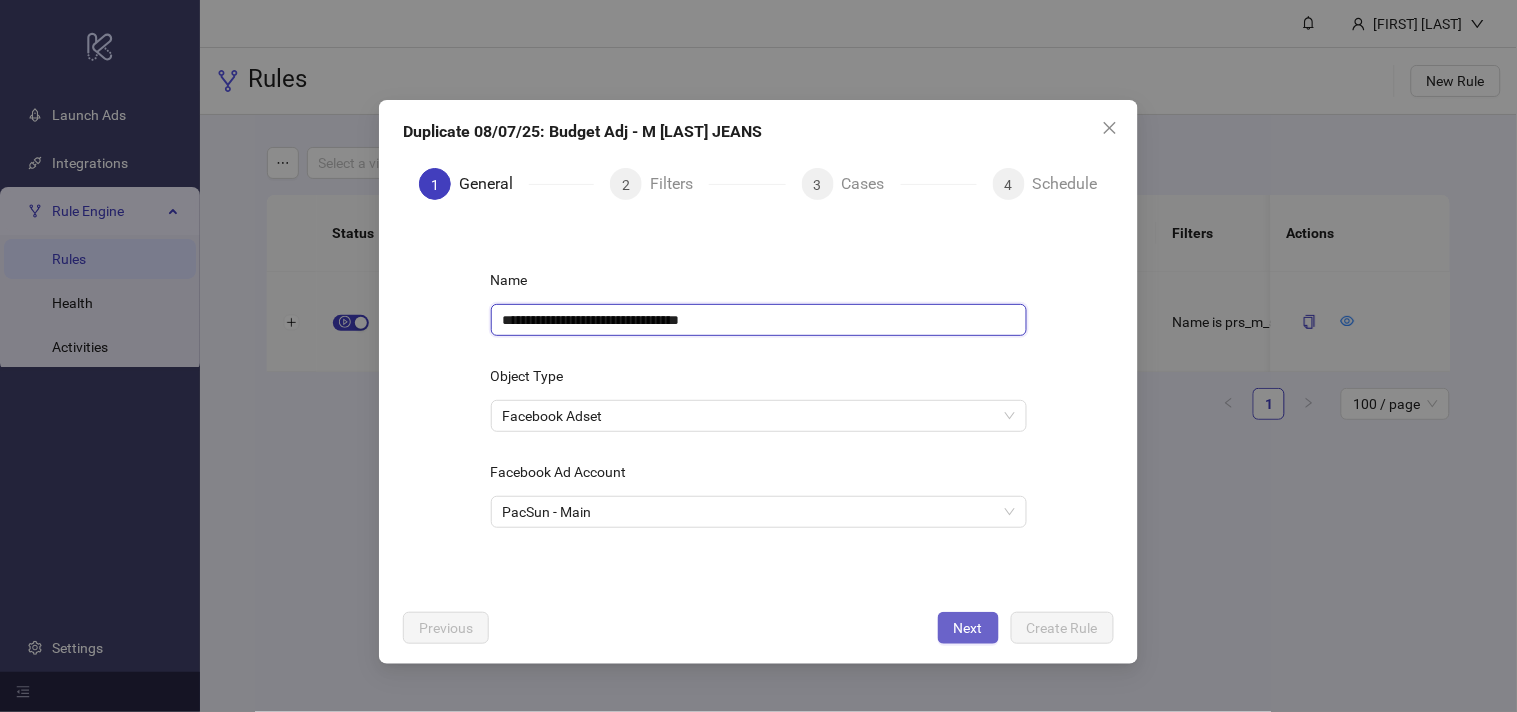 type on "**********" 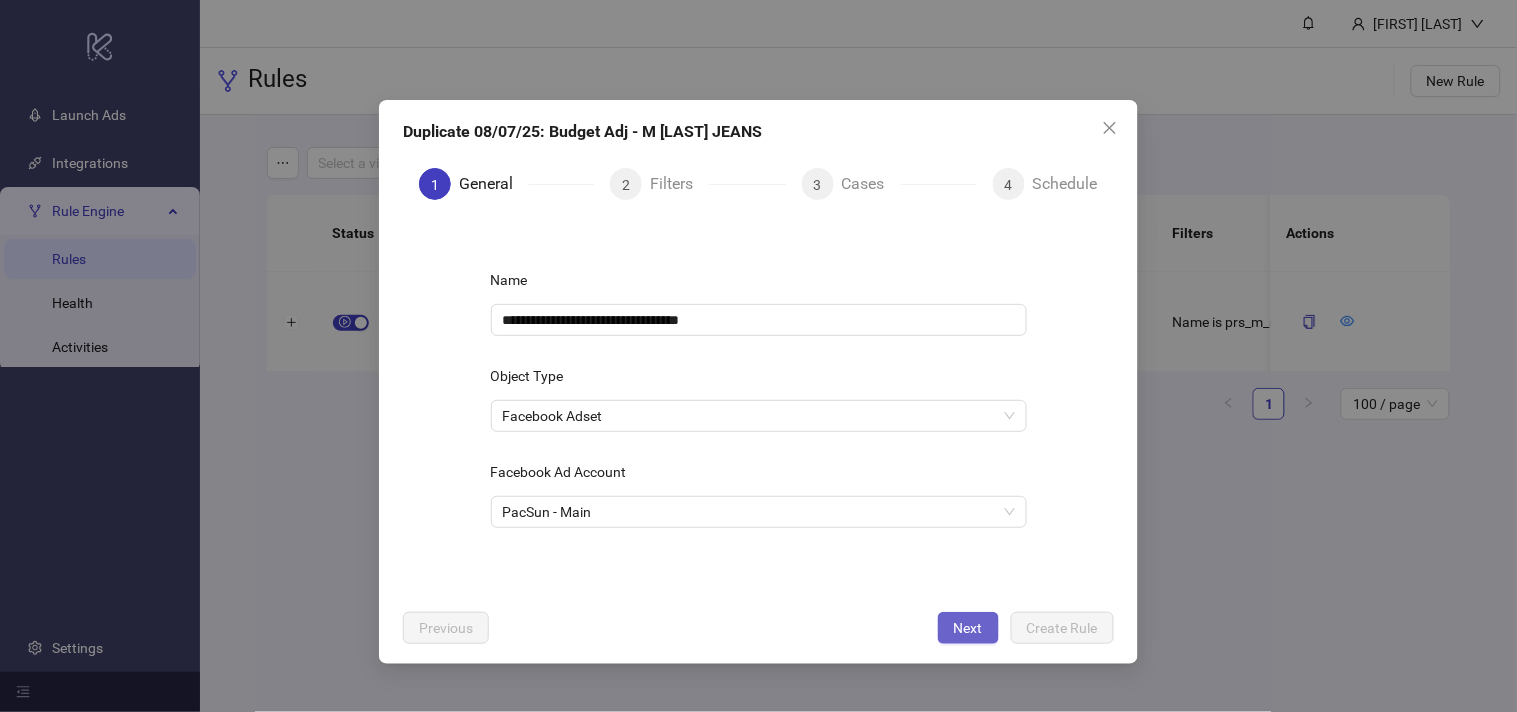 click on "Next" at bounding box center [968, 628] 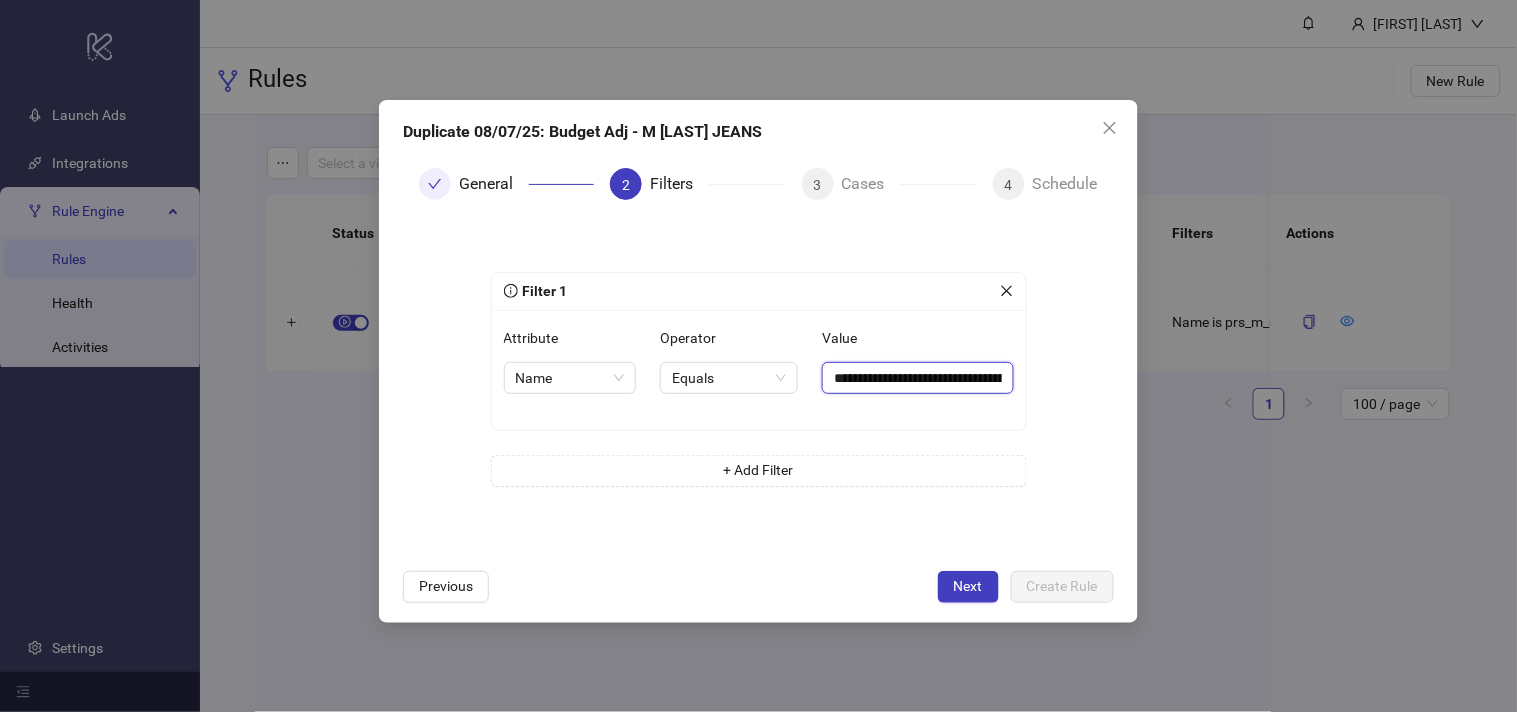 click on "**********" at bounding box center (917, 378) 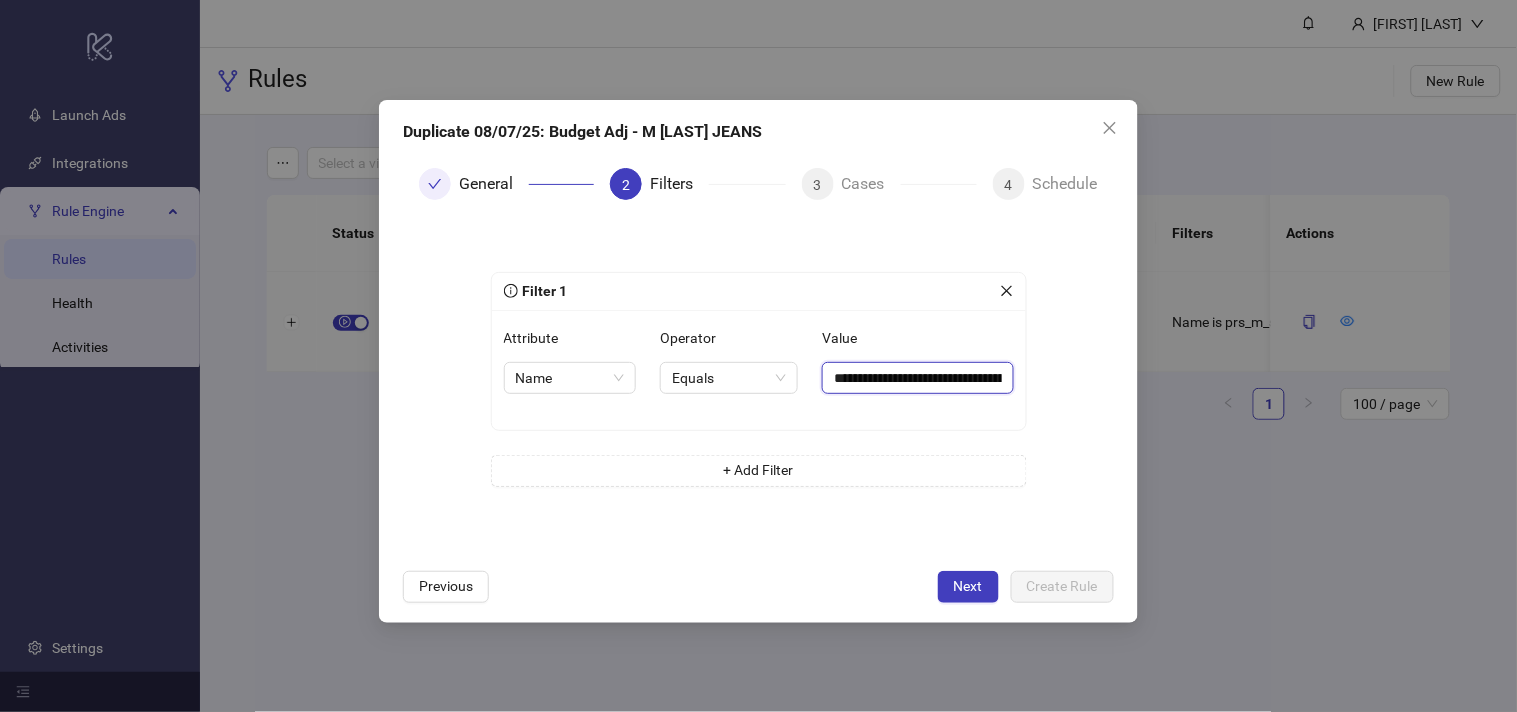 paste 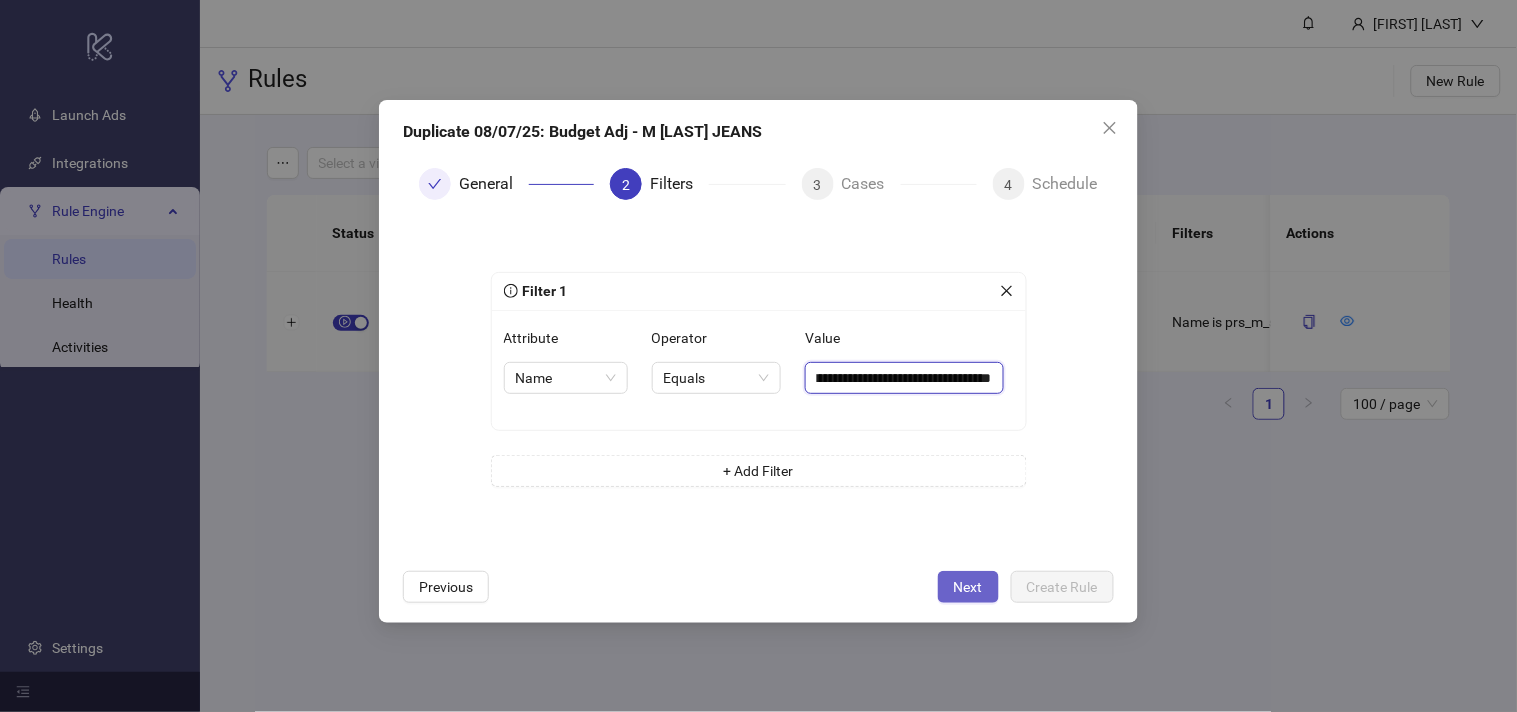 type on "**********" 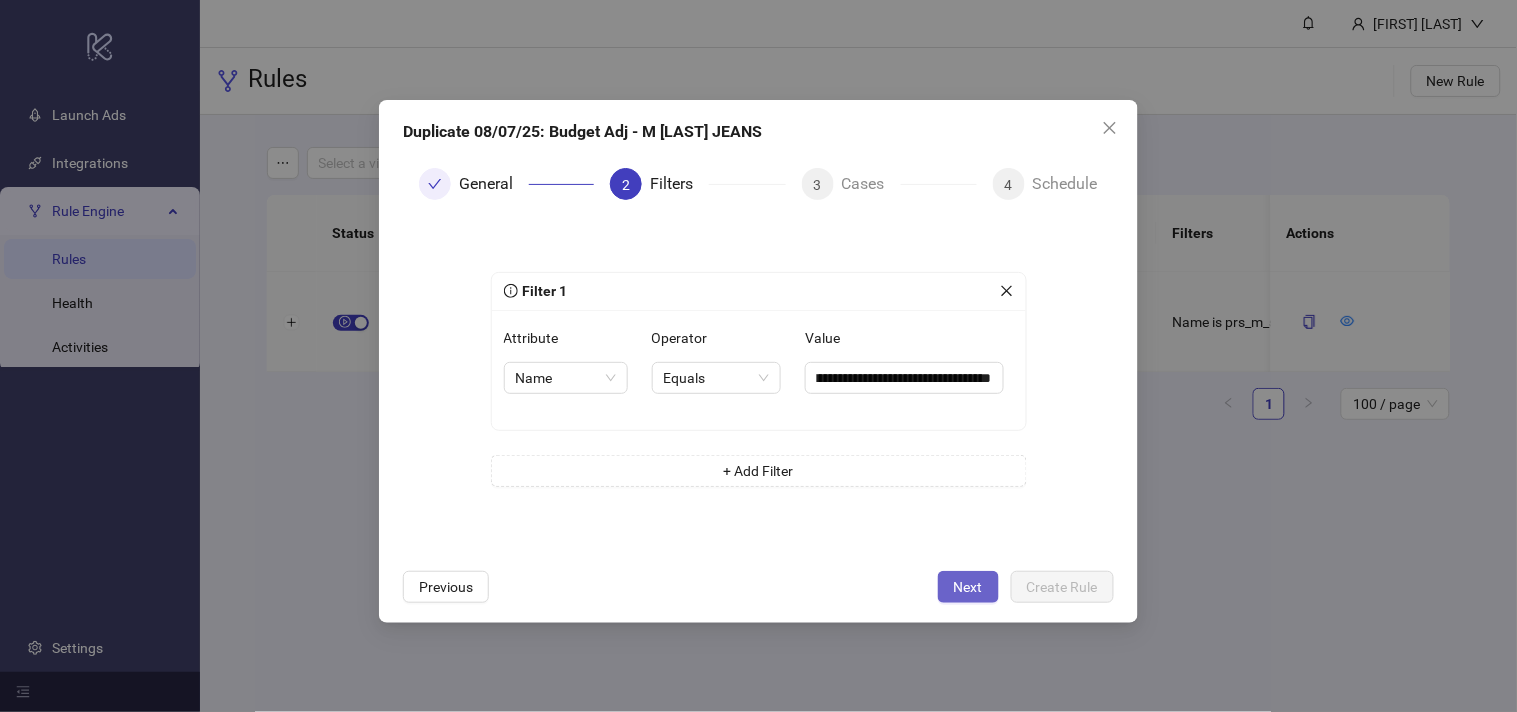 scroll, scrollTop: 0, scrollLeft: 0, axis: both 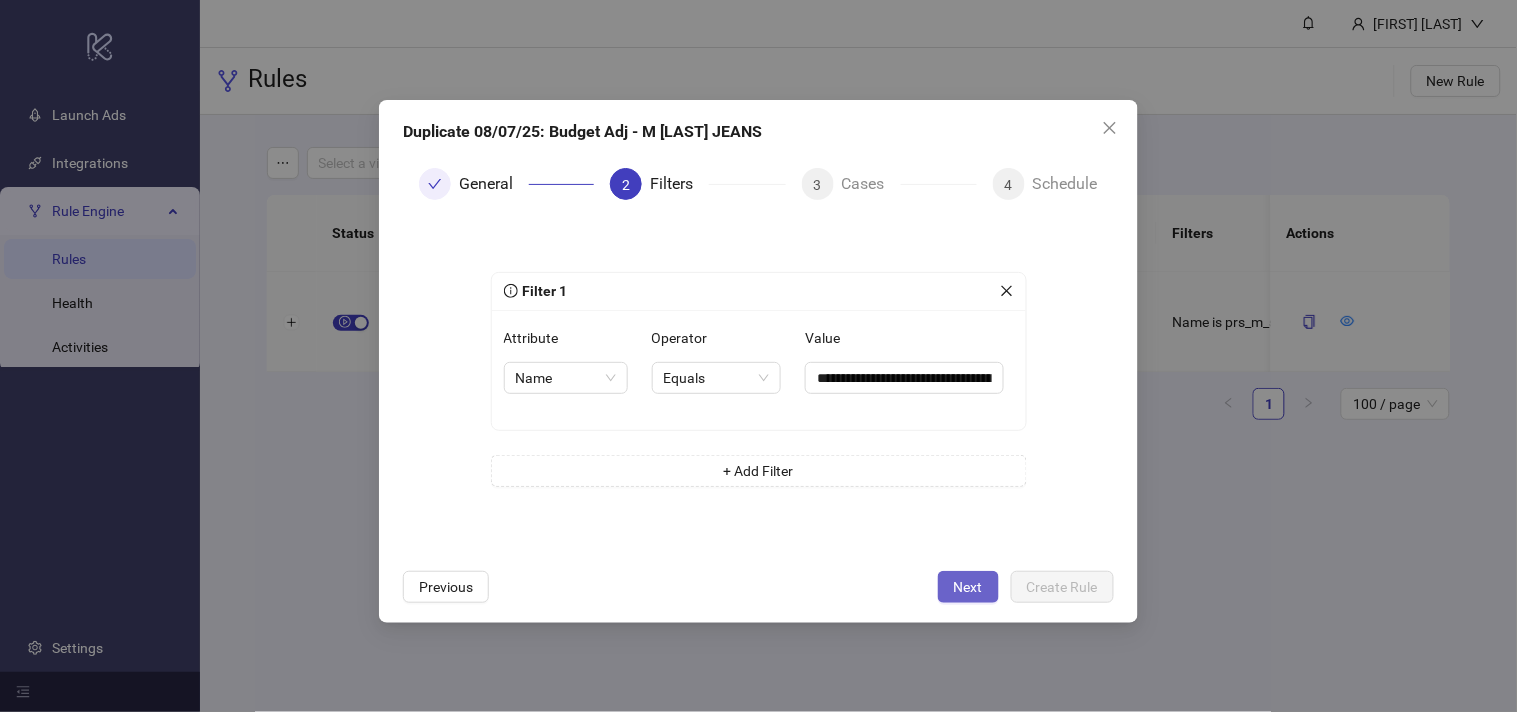 click on "Next" at bounding box center [968, 587] 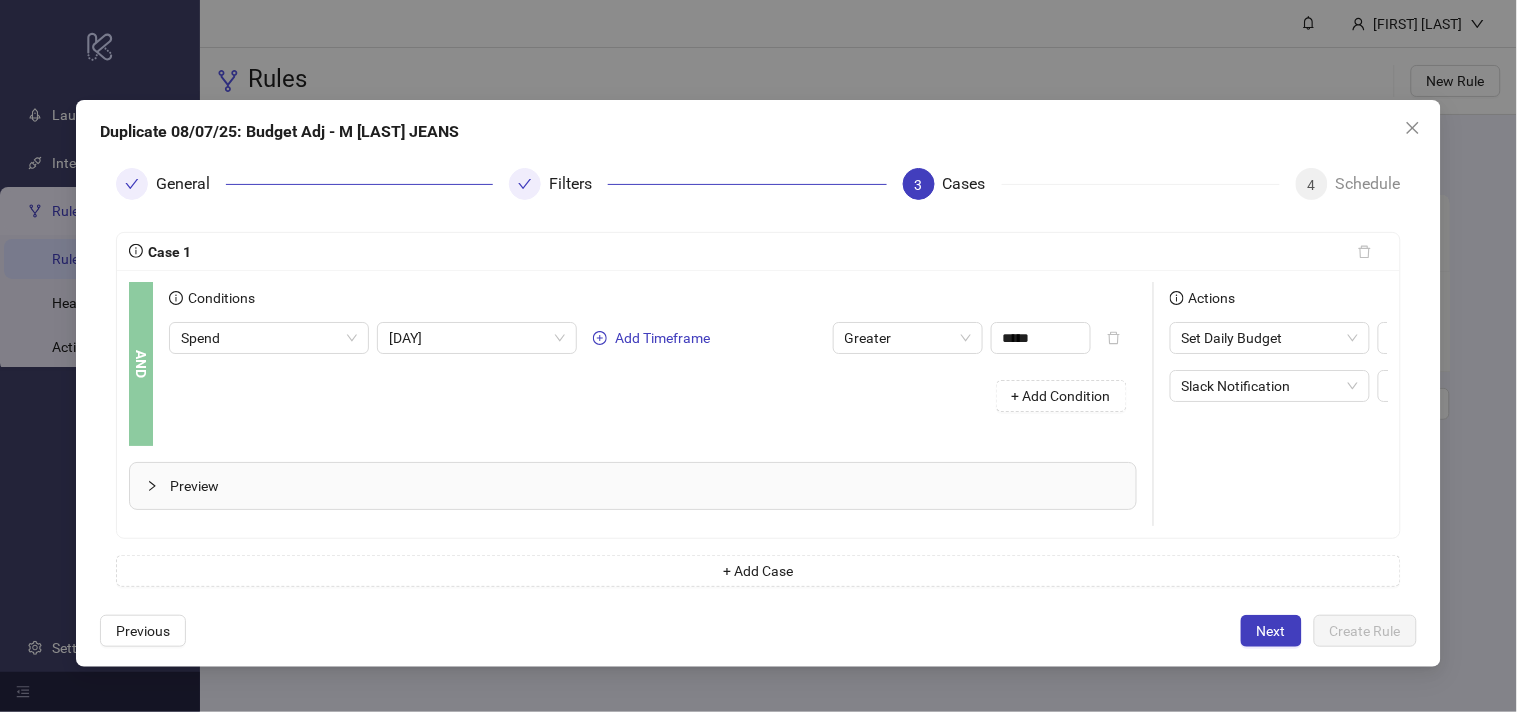 scroll, scrollTop: 0, scrollLeft: 275, axis: horizontal 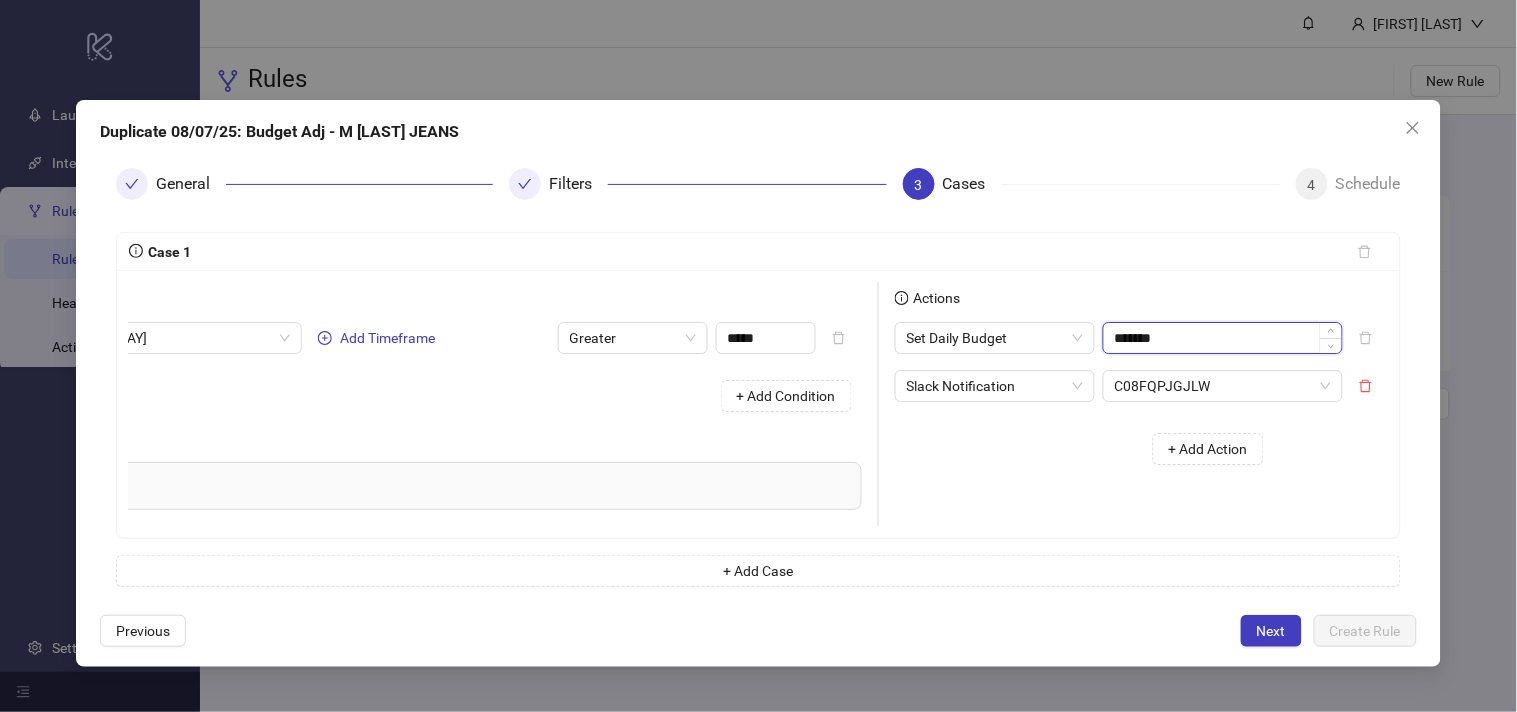 click on "*******" at bounding box center (1223, 338) 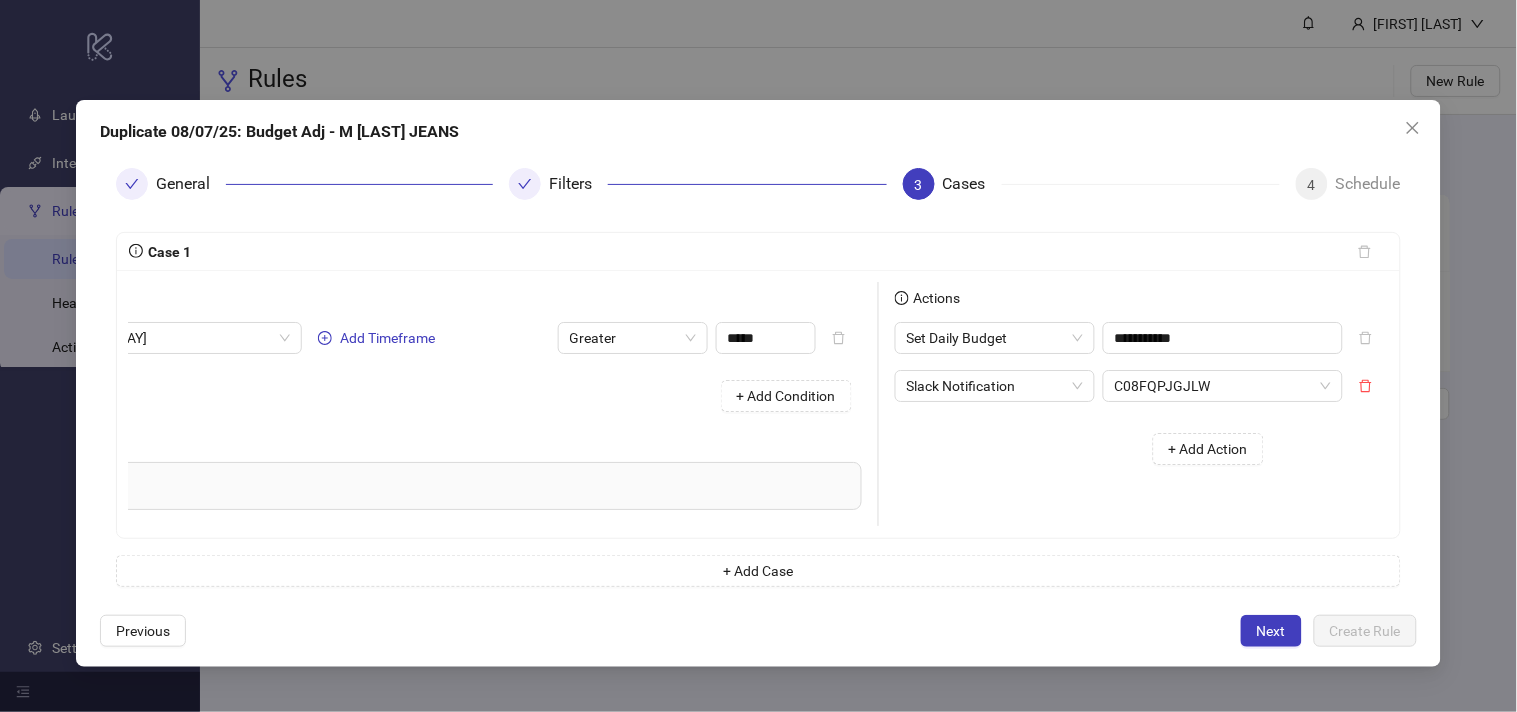 type on "*******" 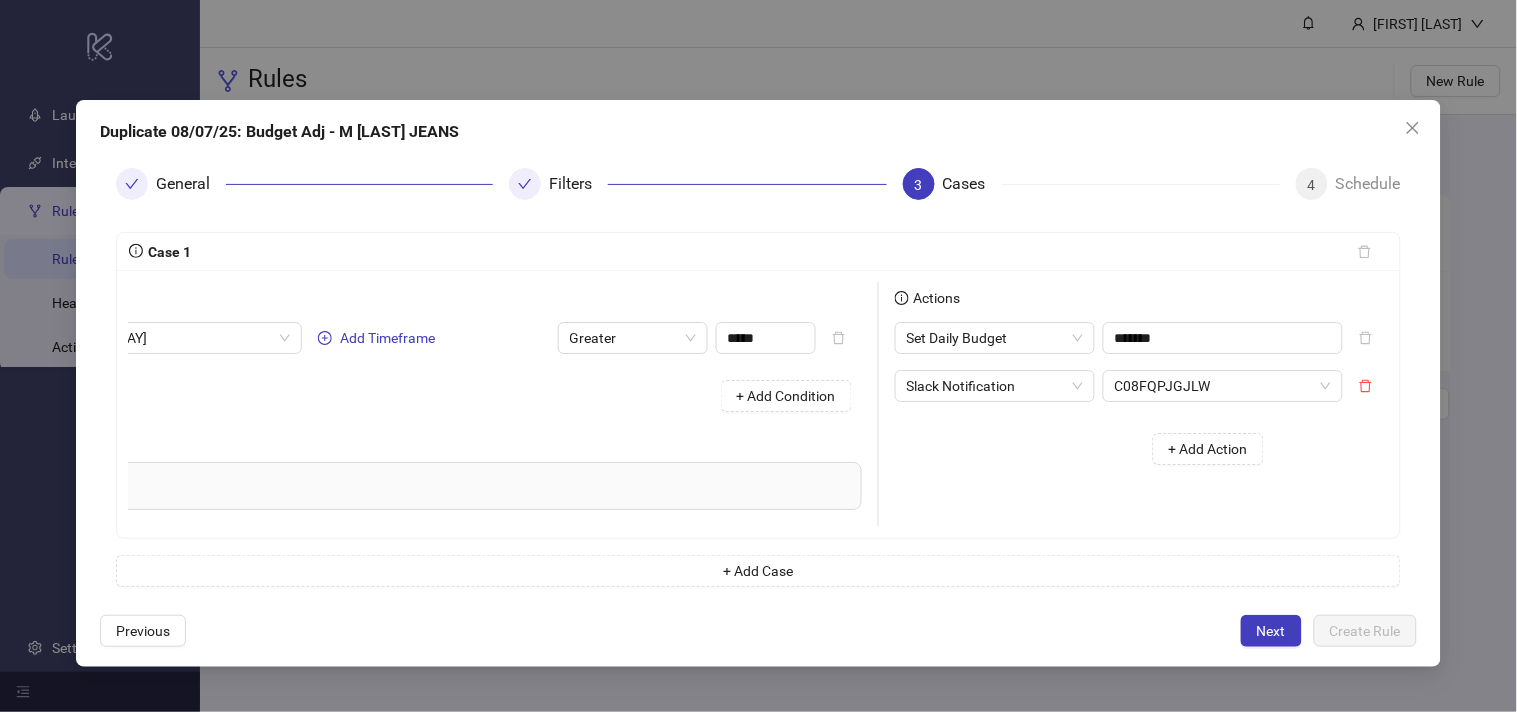 click on "+ Add Action" at bounding box center (1087, 449) 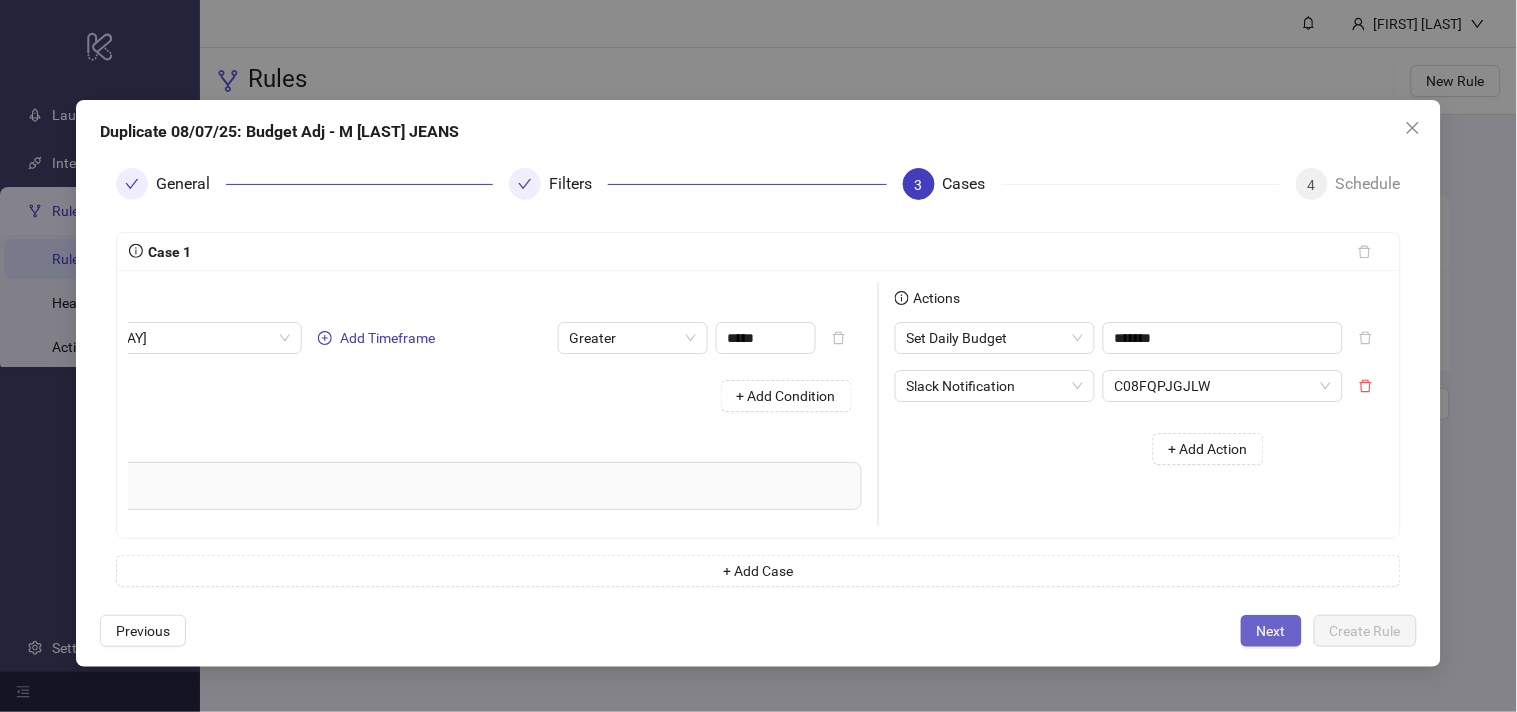 click on "Next" at bounding box center (1271, 631) 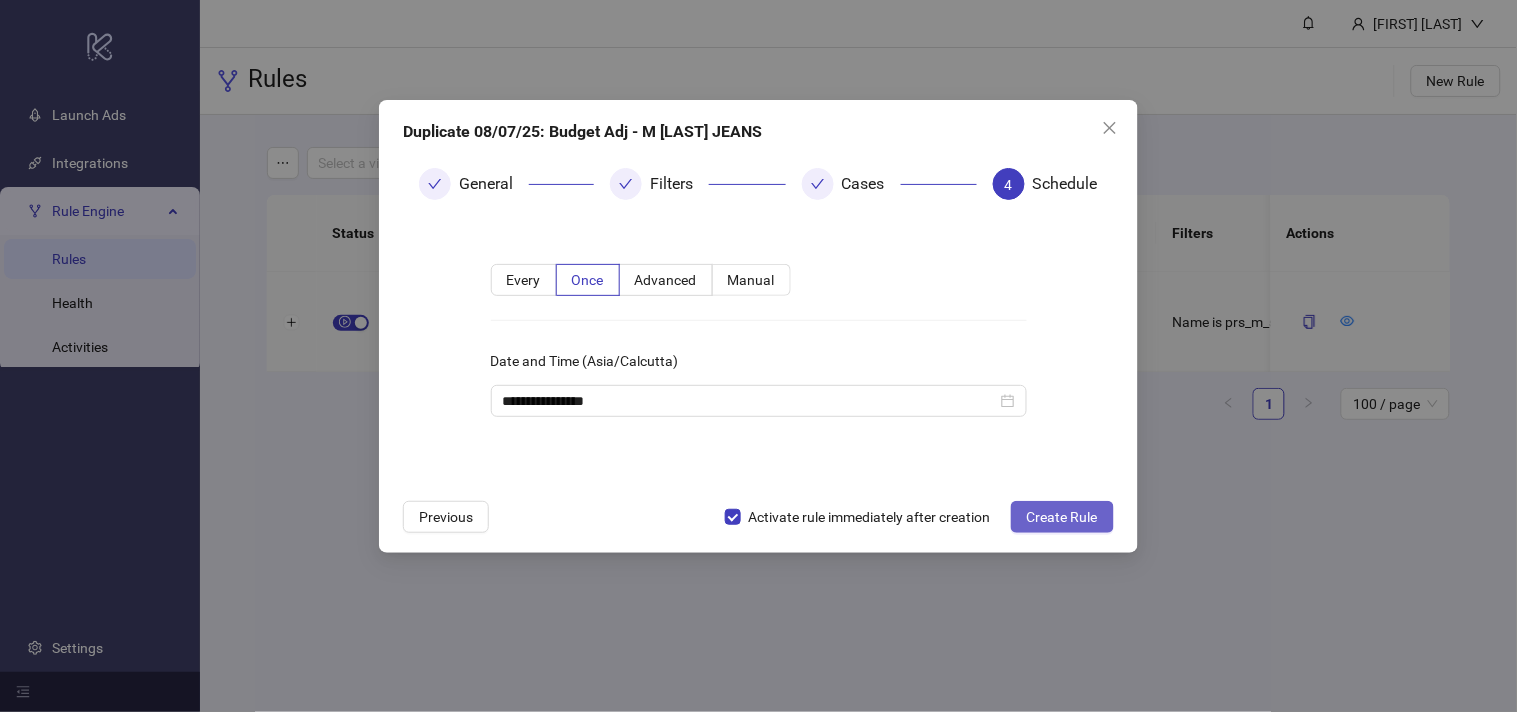 click on "Create Rule" at bounding box center (1062, 517) 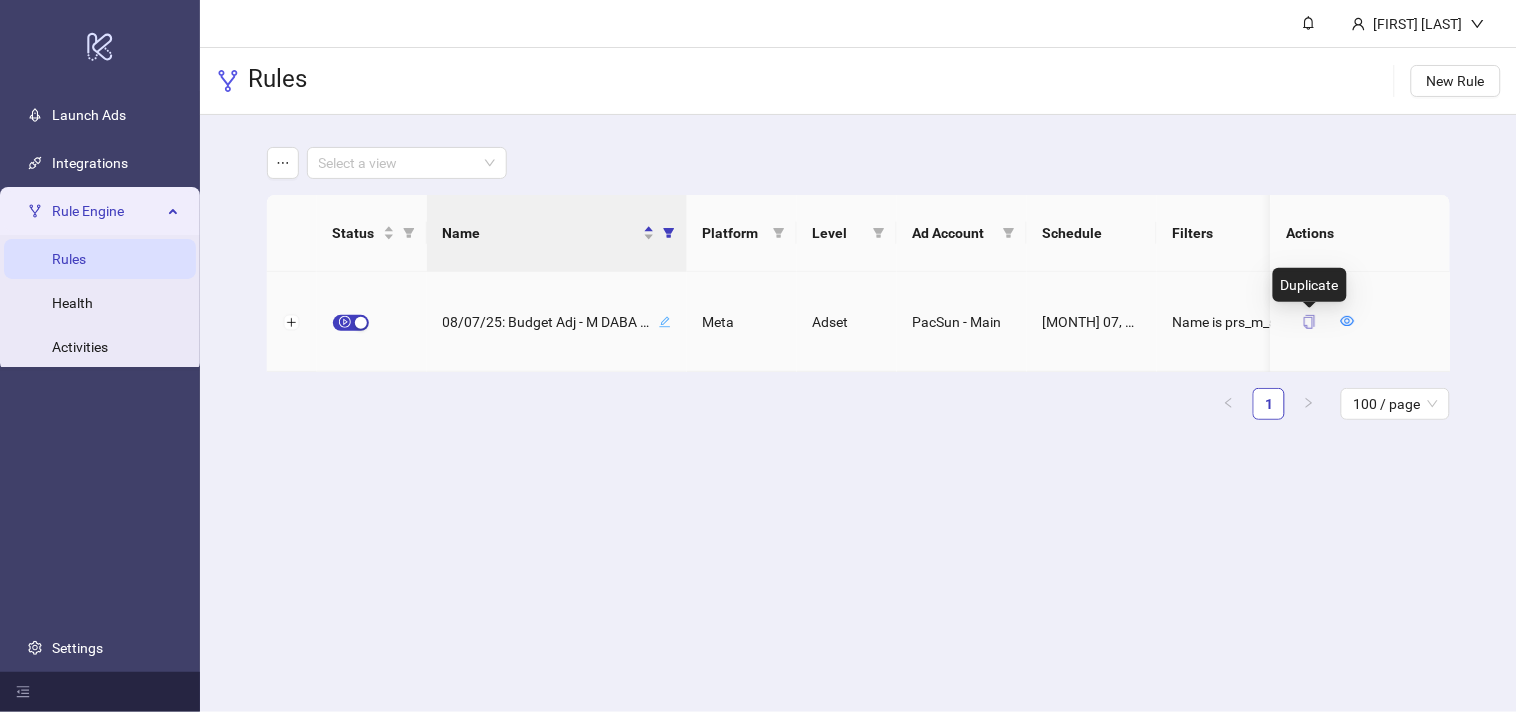 click 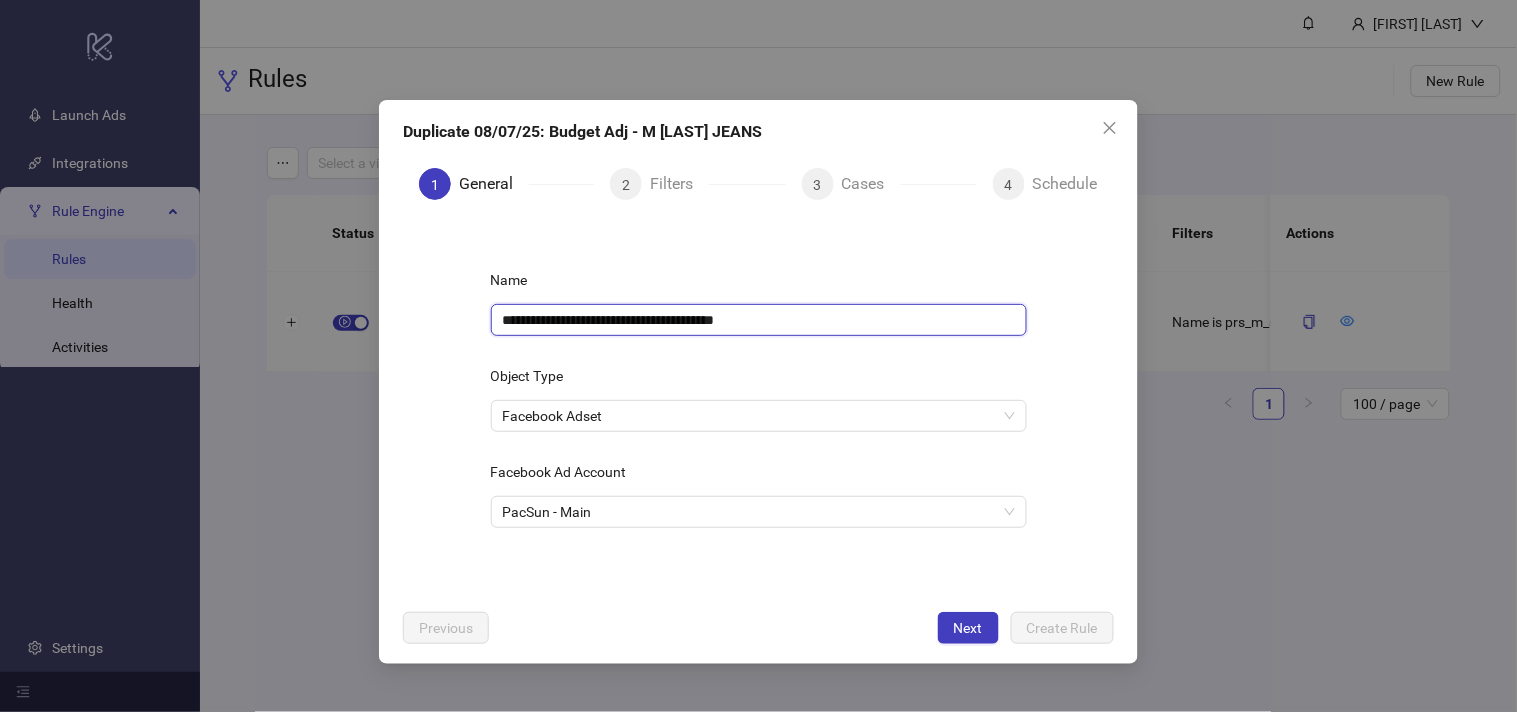 click on "**********" at bounding box center [759, 320] 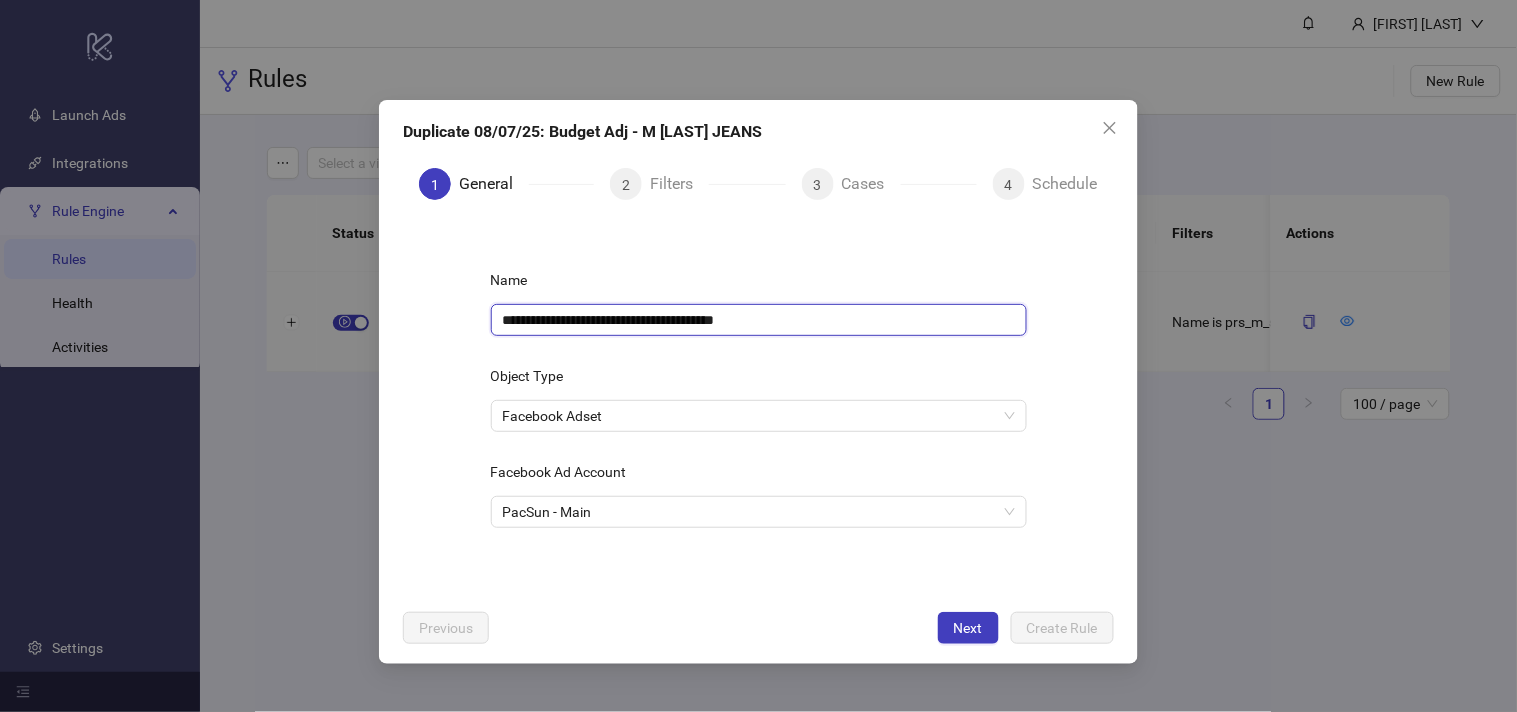paste 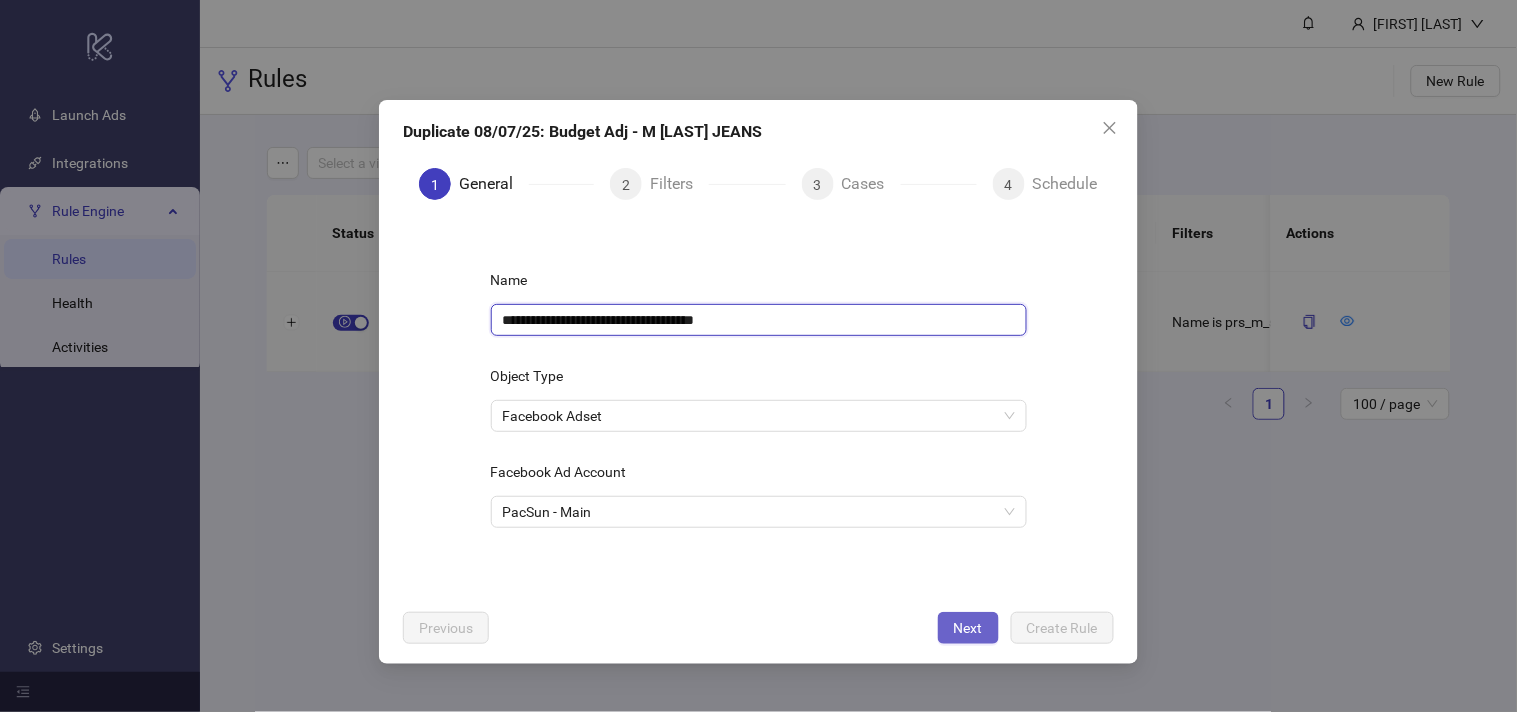 type on "**********" 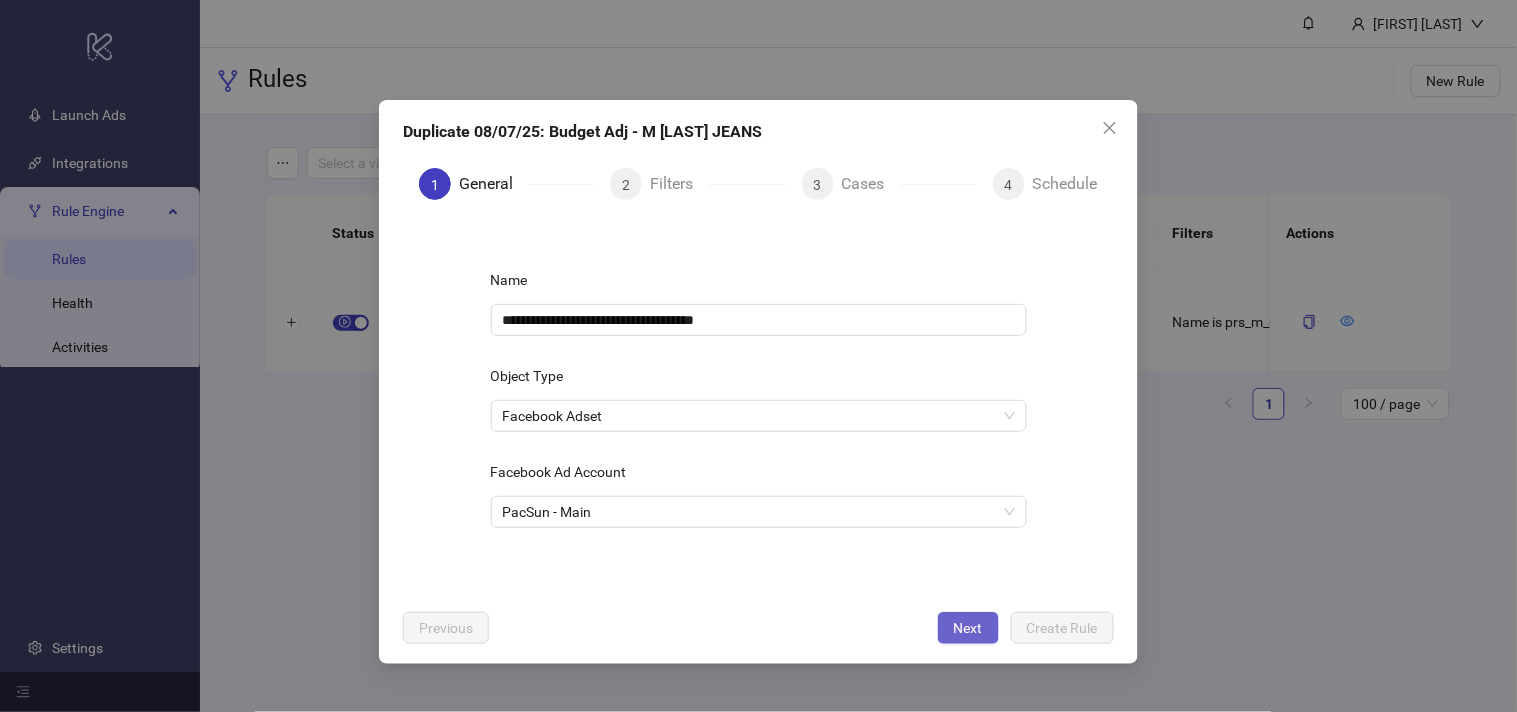 click on "Next" at bounding box center (968, 628) 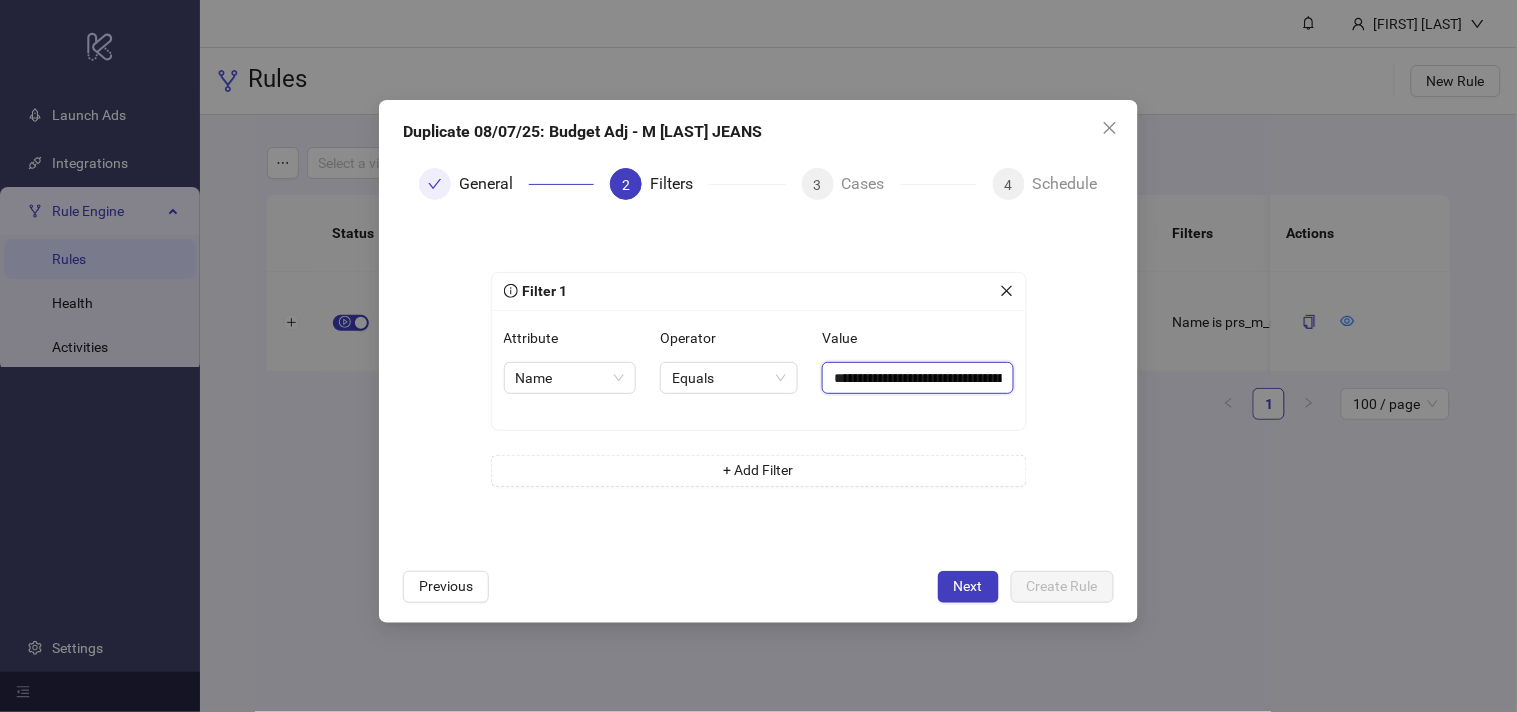 click on "**********" at bounding box center [917, 378] 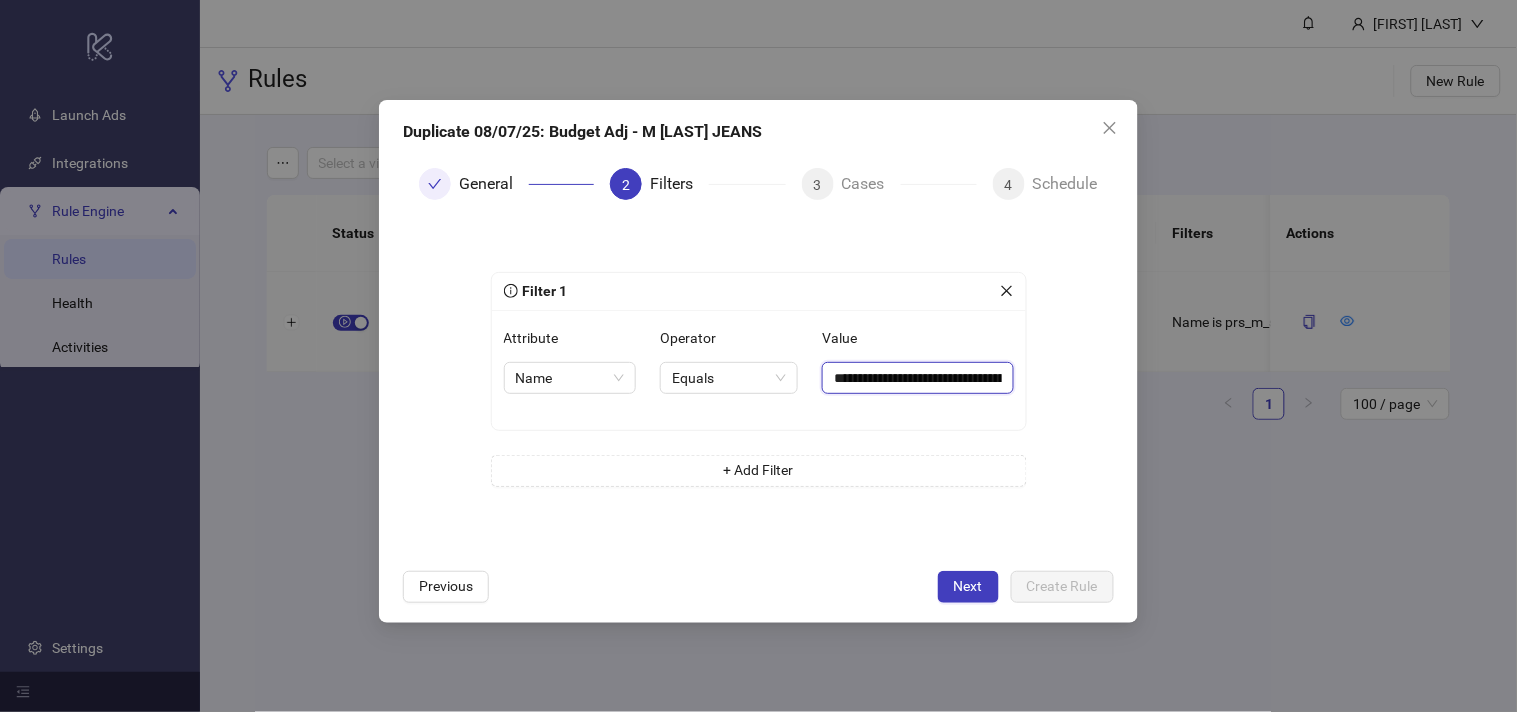 paste 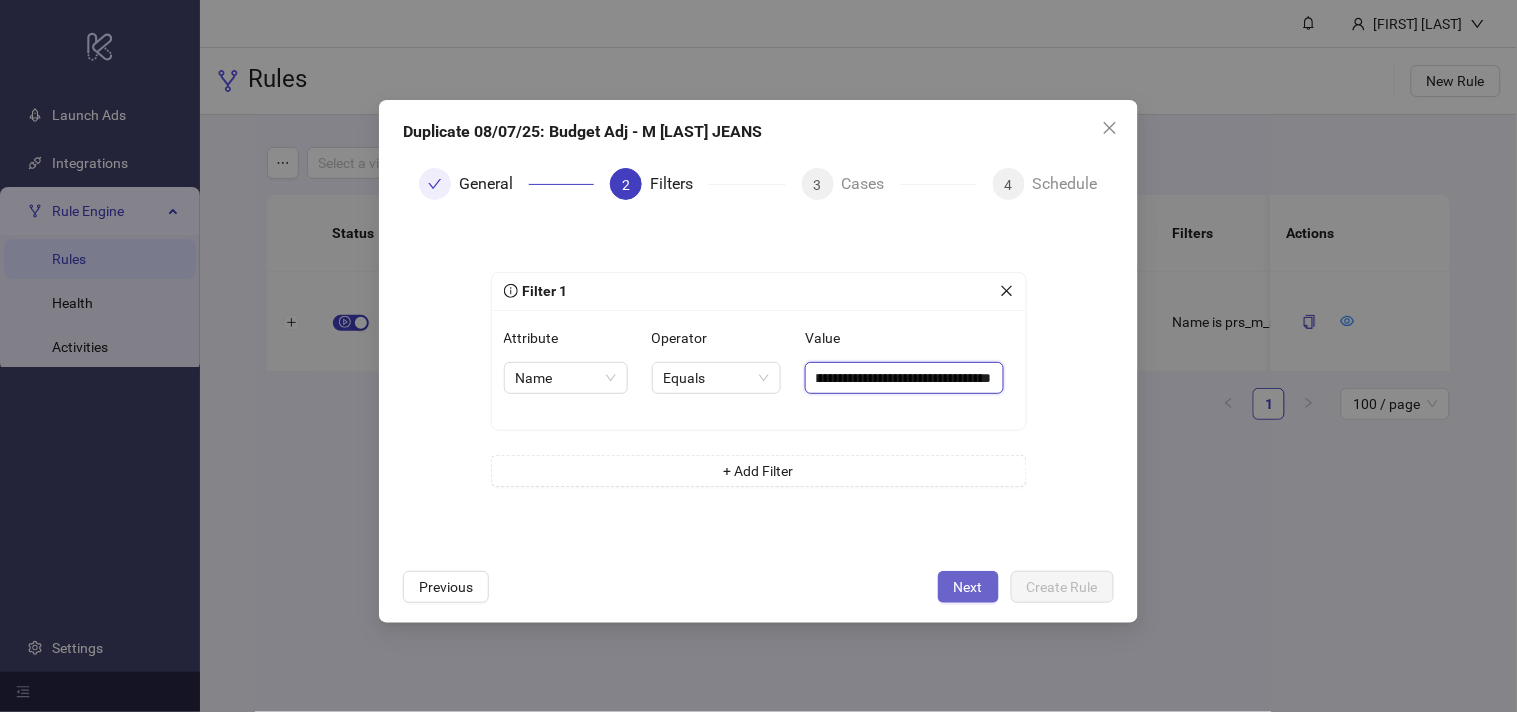 type on "**********" 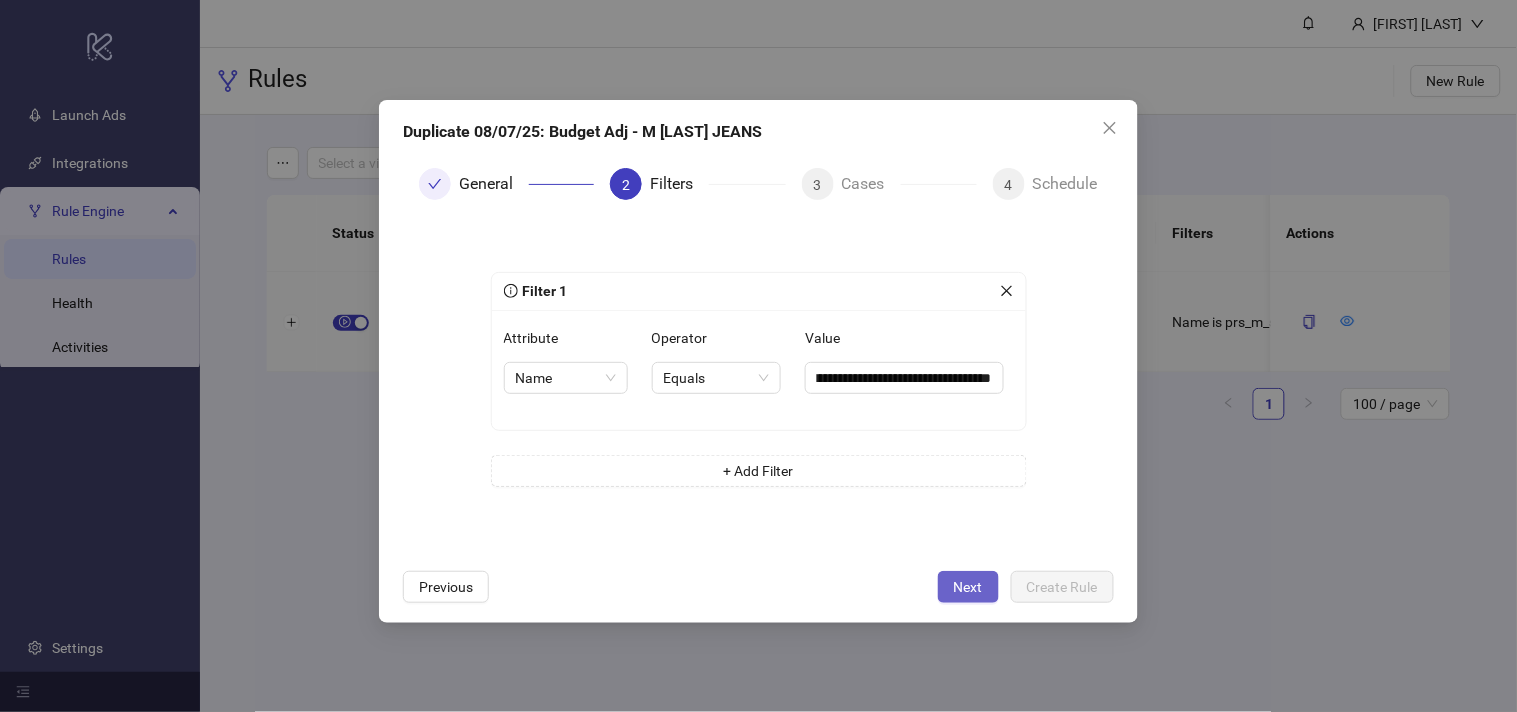 scroll, scrollTop: 0, scrollLeft: 0, axis: both 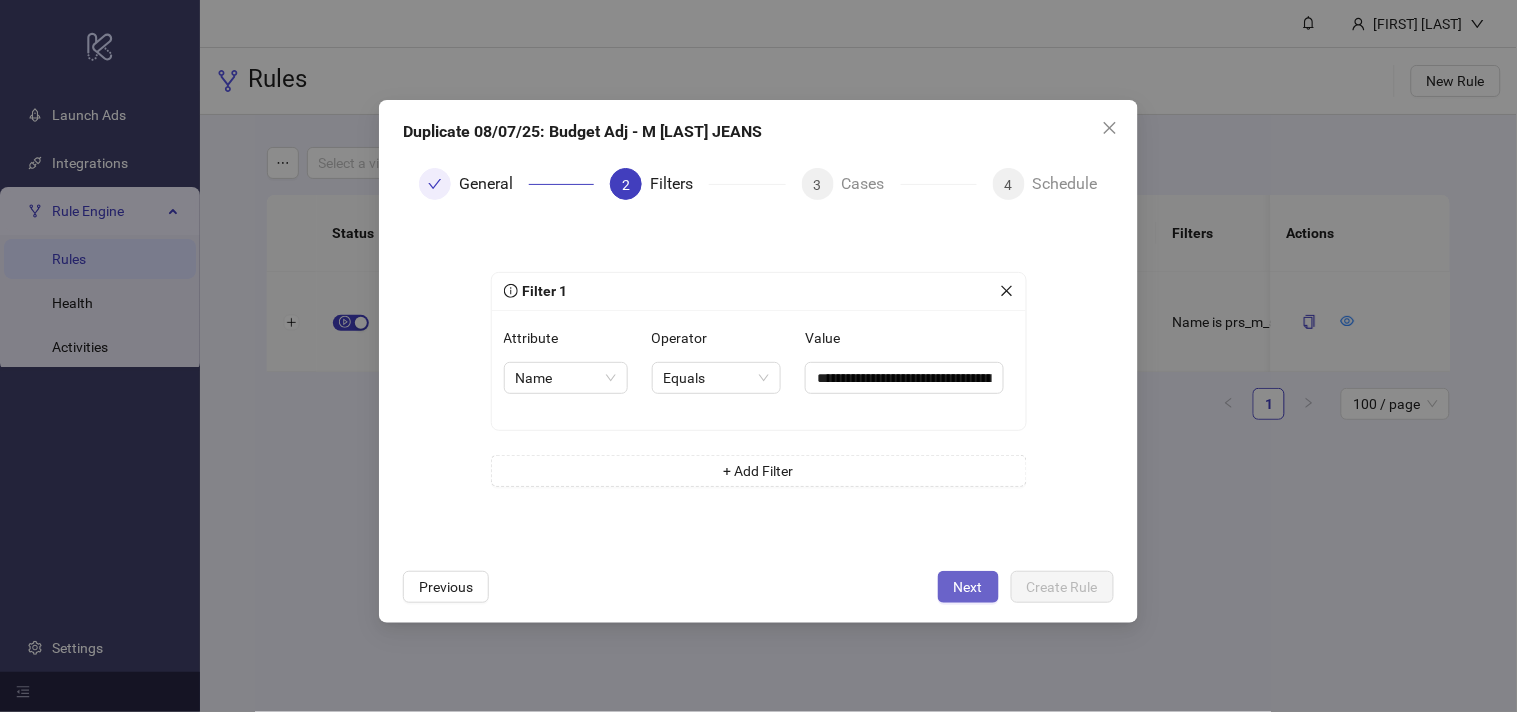click on "Next" at bounding box center [968, 587] 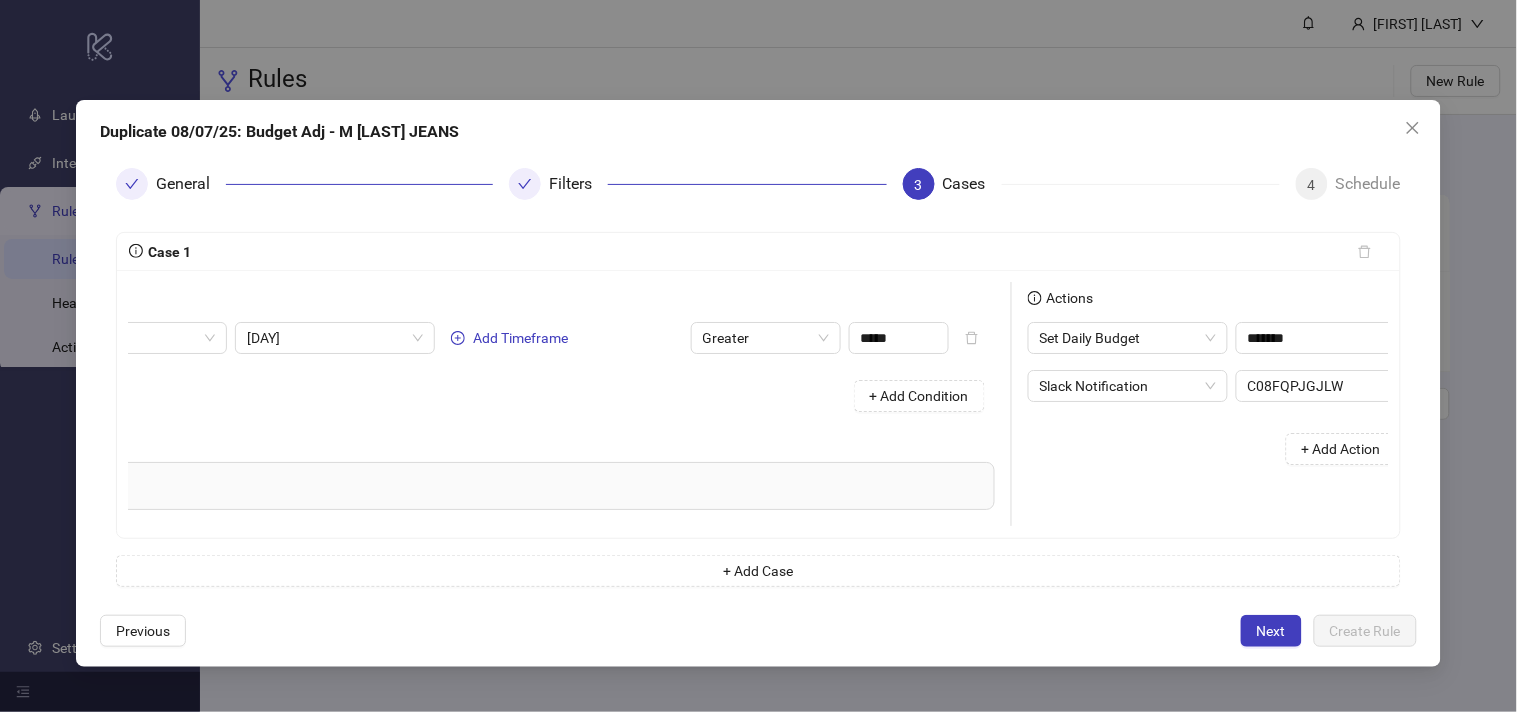 scroll, scrollTop: 0, scrollLeft: 146, axis: horizontal 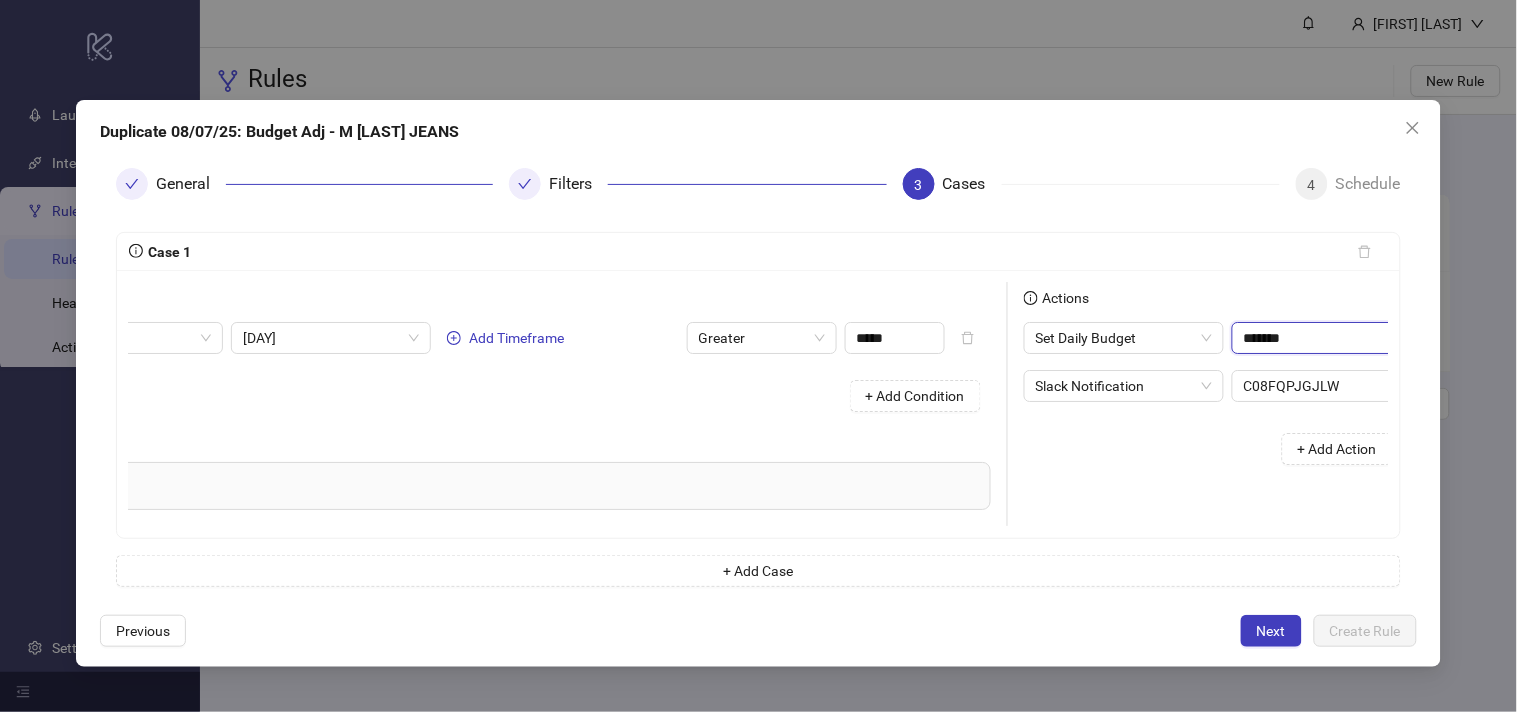 click on "*******" at bounding box center [1352, 338] 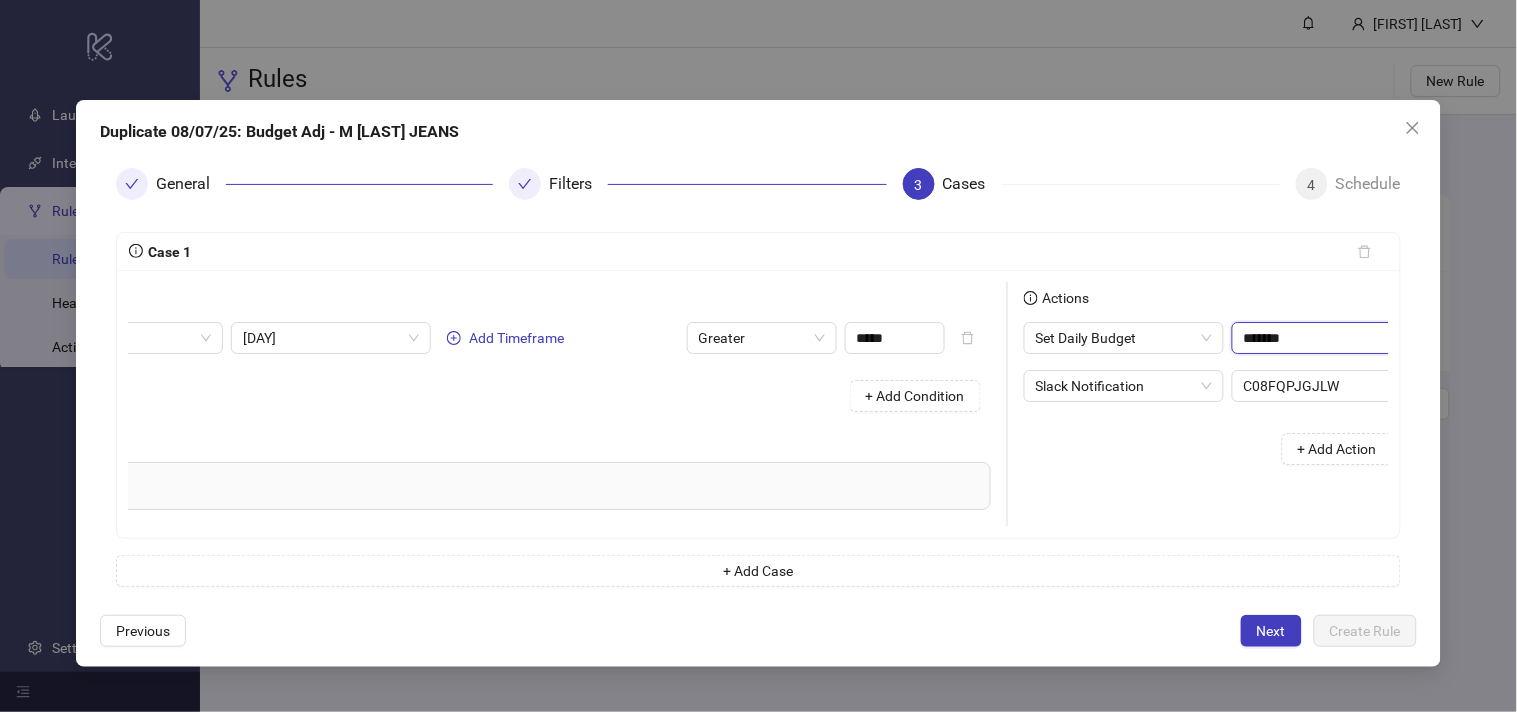 paste on "**" 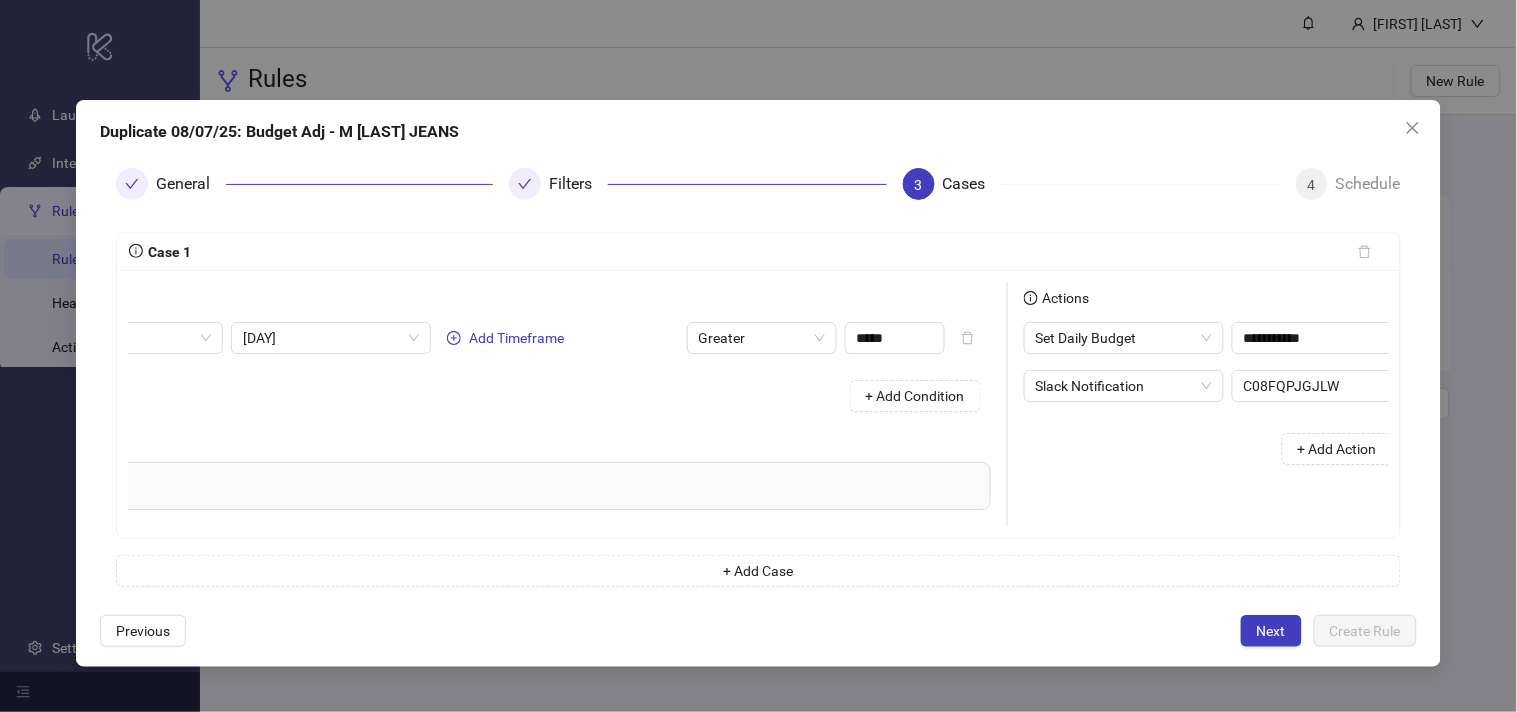 type on "*******" 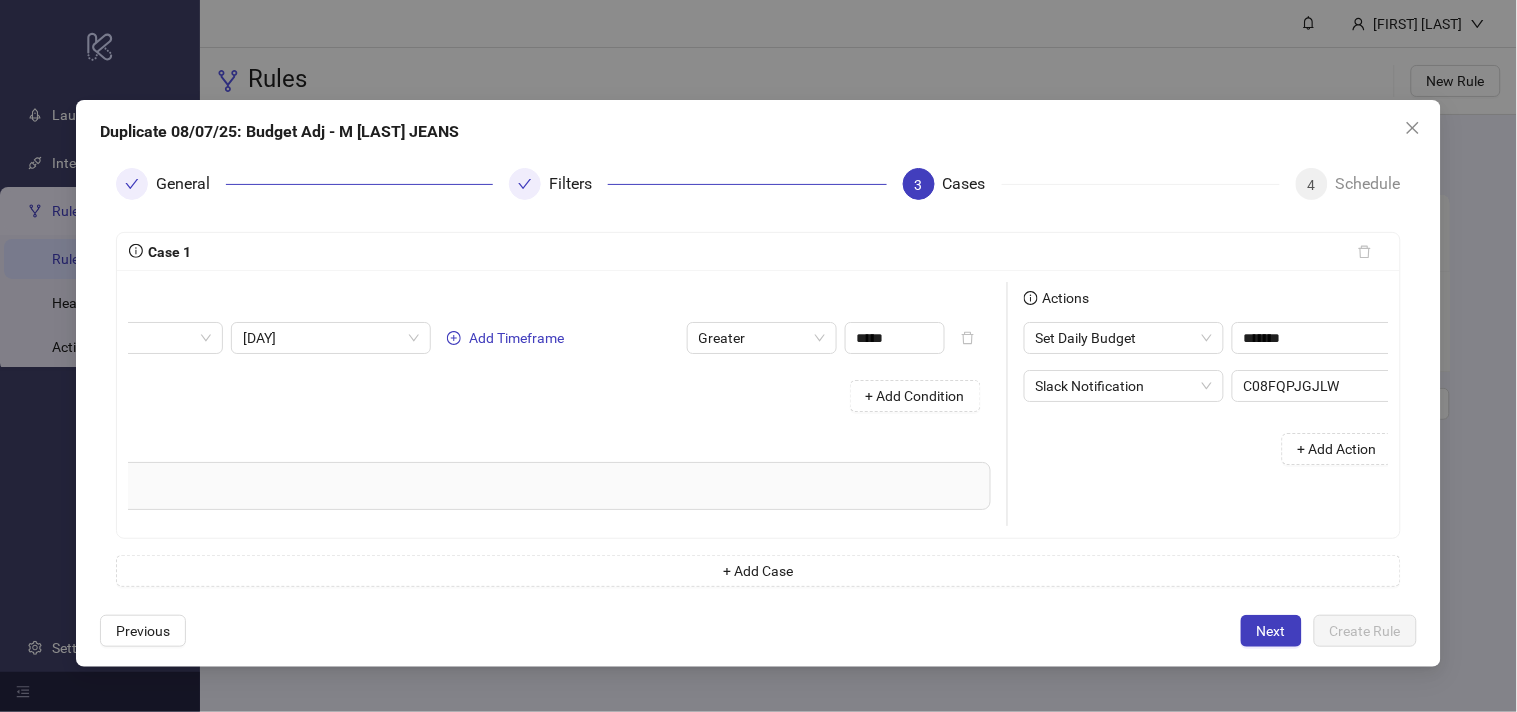 click on "+ Add Action" at bounding box center (1216, 449) 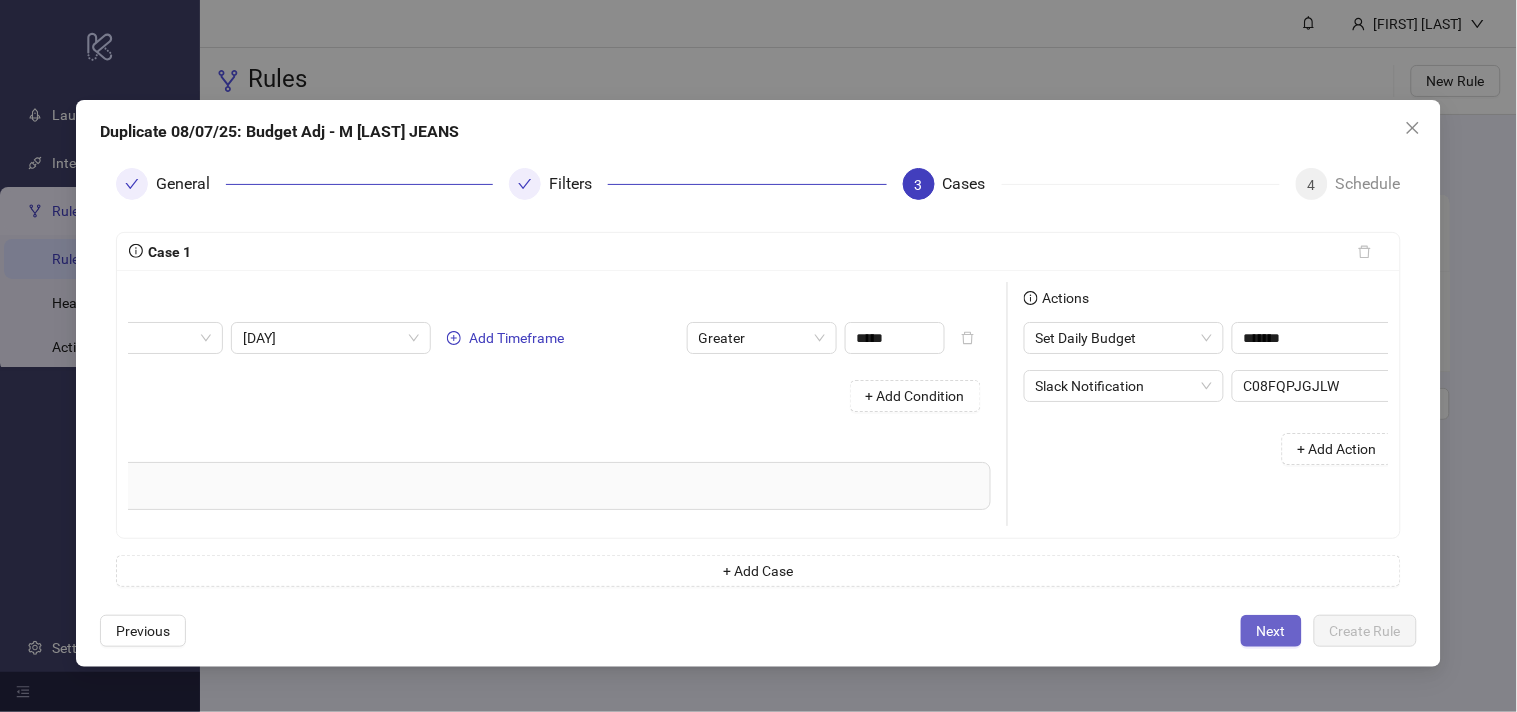 click on "Next" at bounding box center (1271, 631) 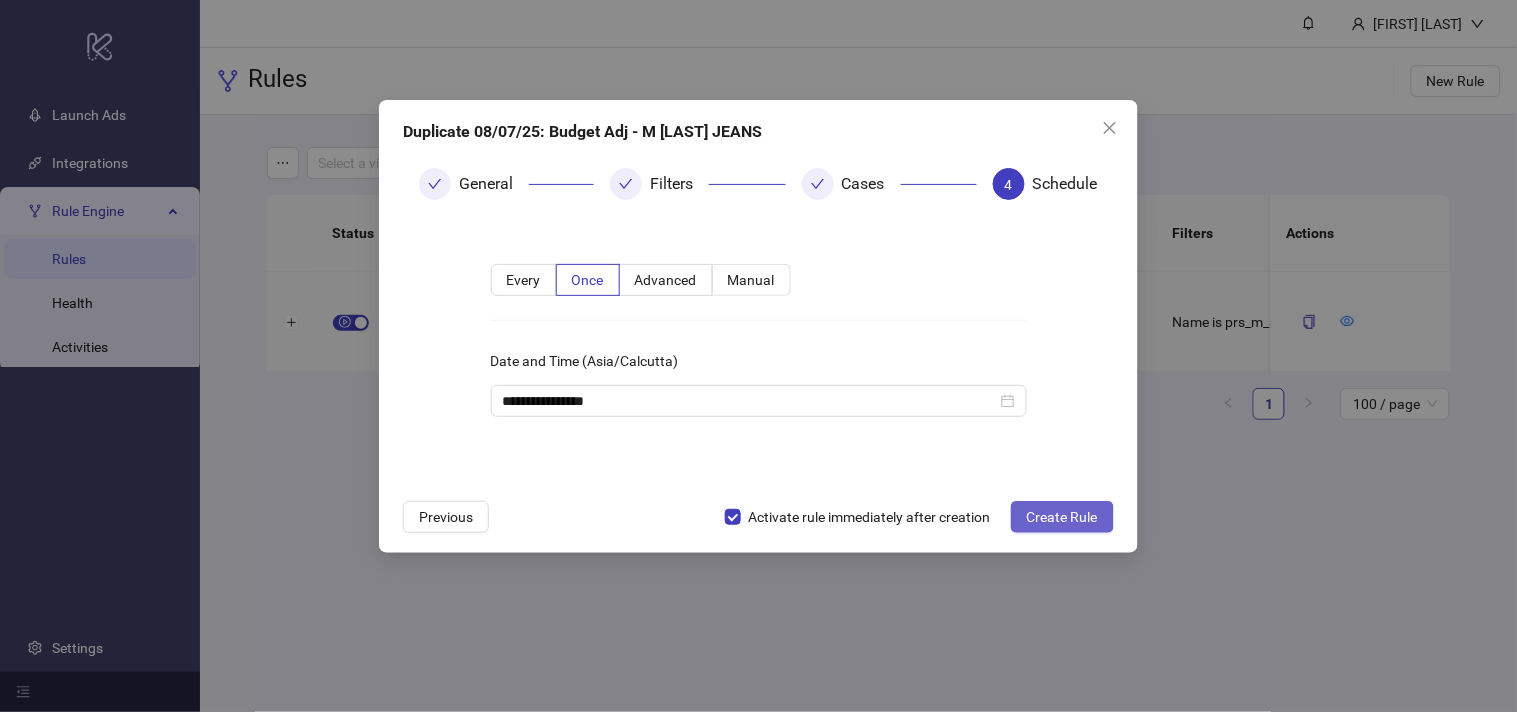 click on "Create Rule" at bounding box center (1062, 517) 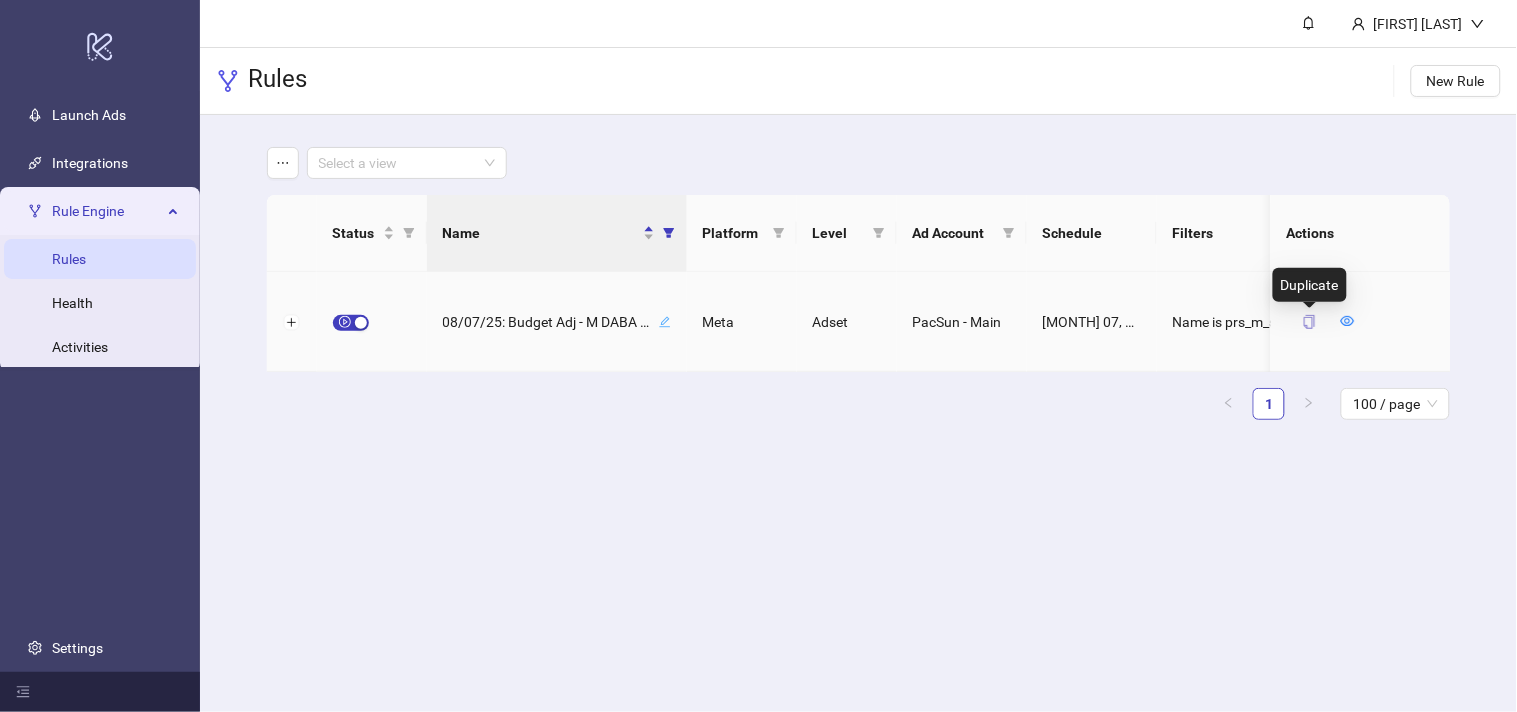 click 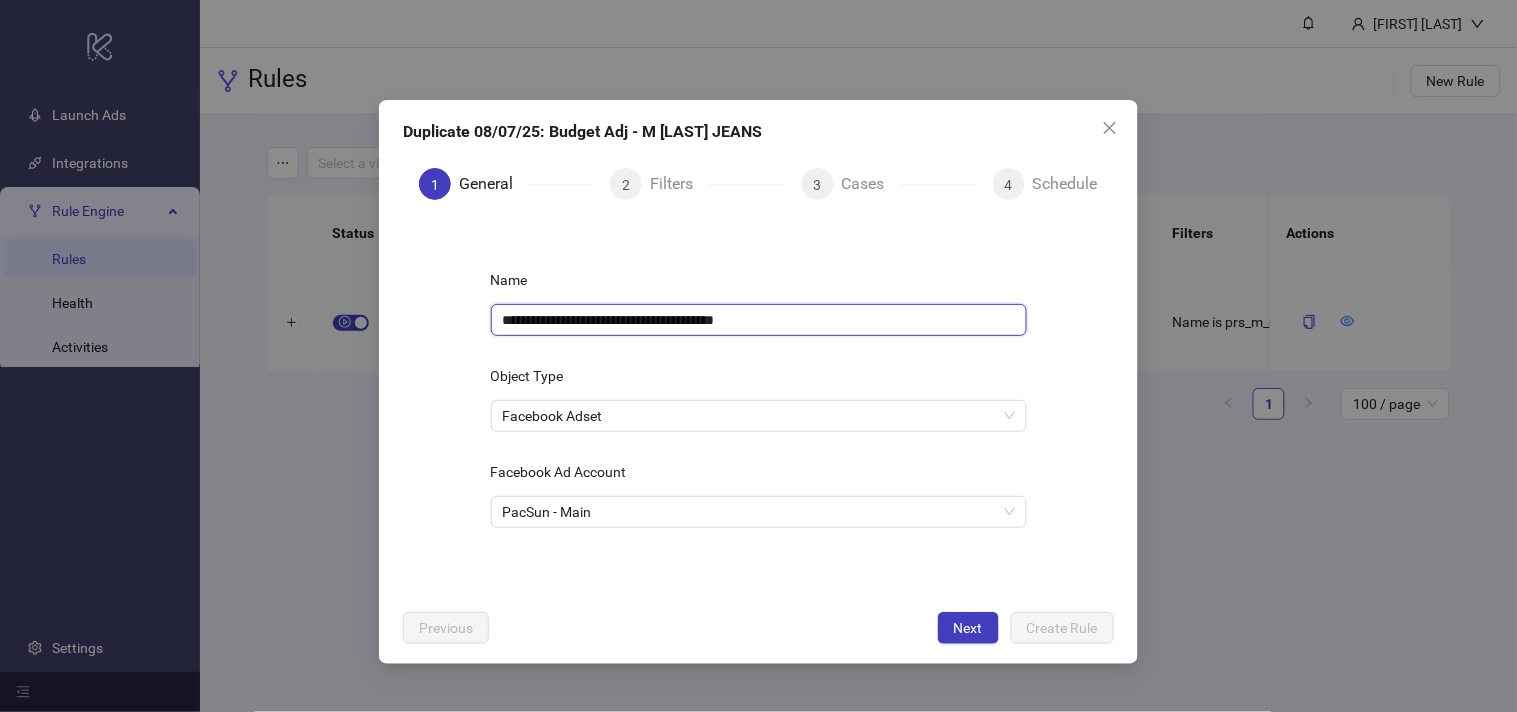 click on "**********" at bounding box center [759, 320] 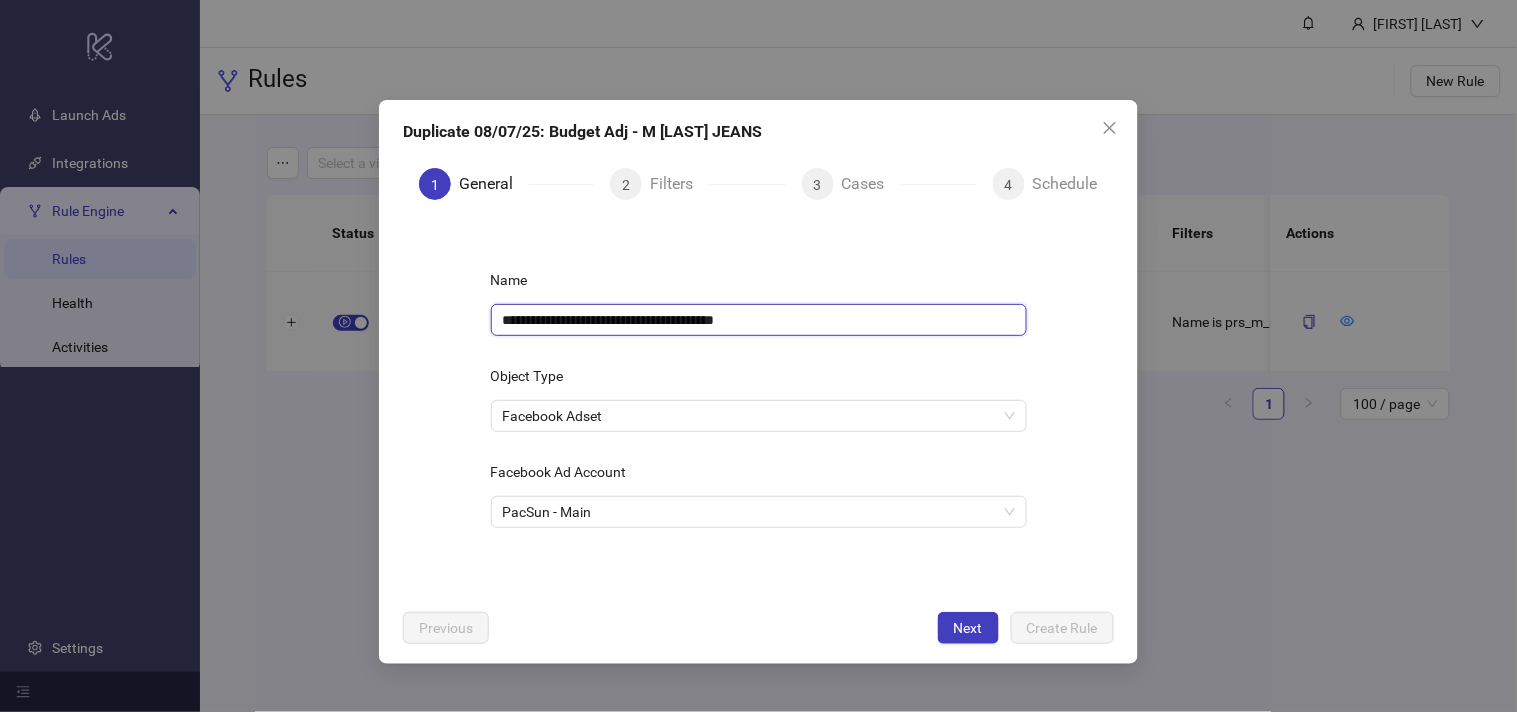 paste 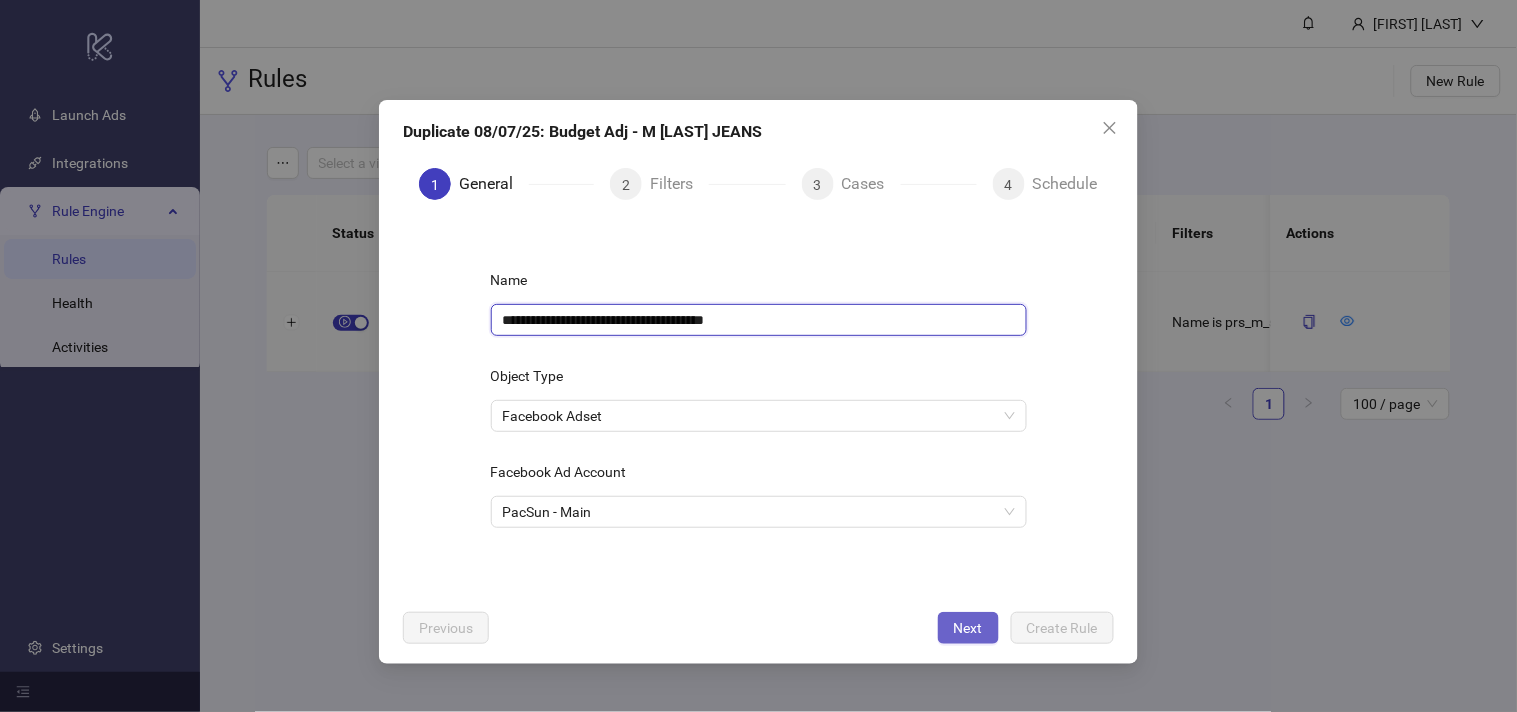 type on "**********" 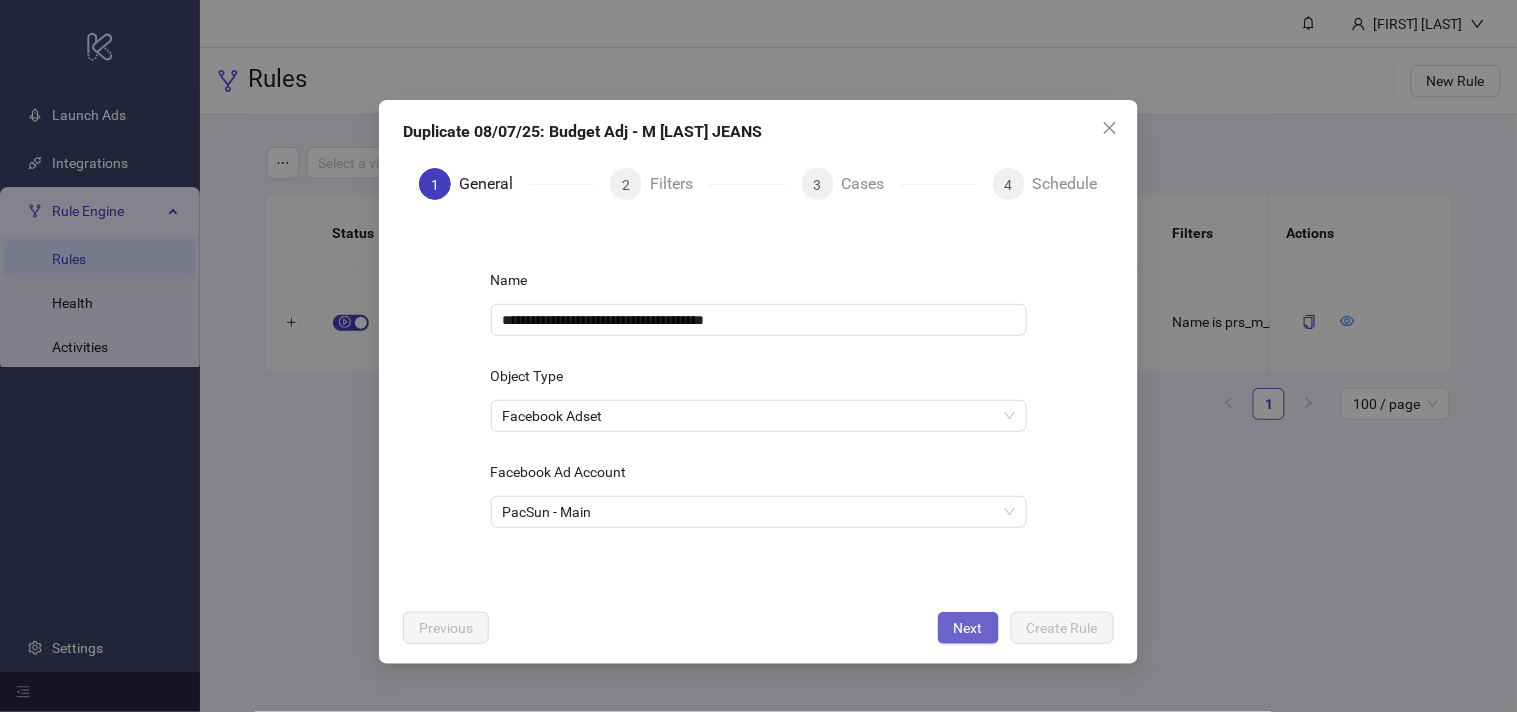 click on "Next" at bounding box center [968, 628] 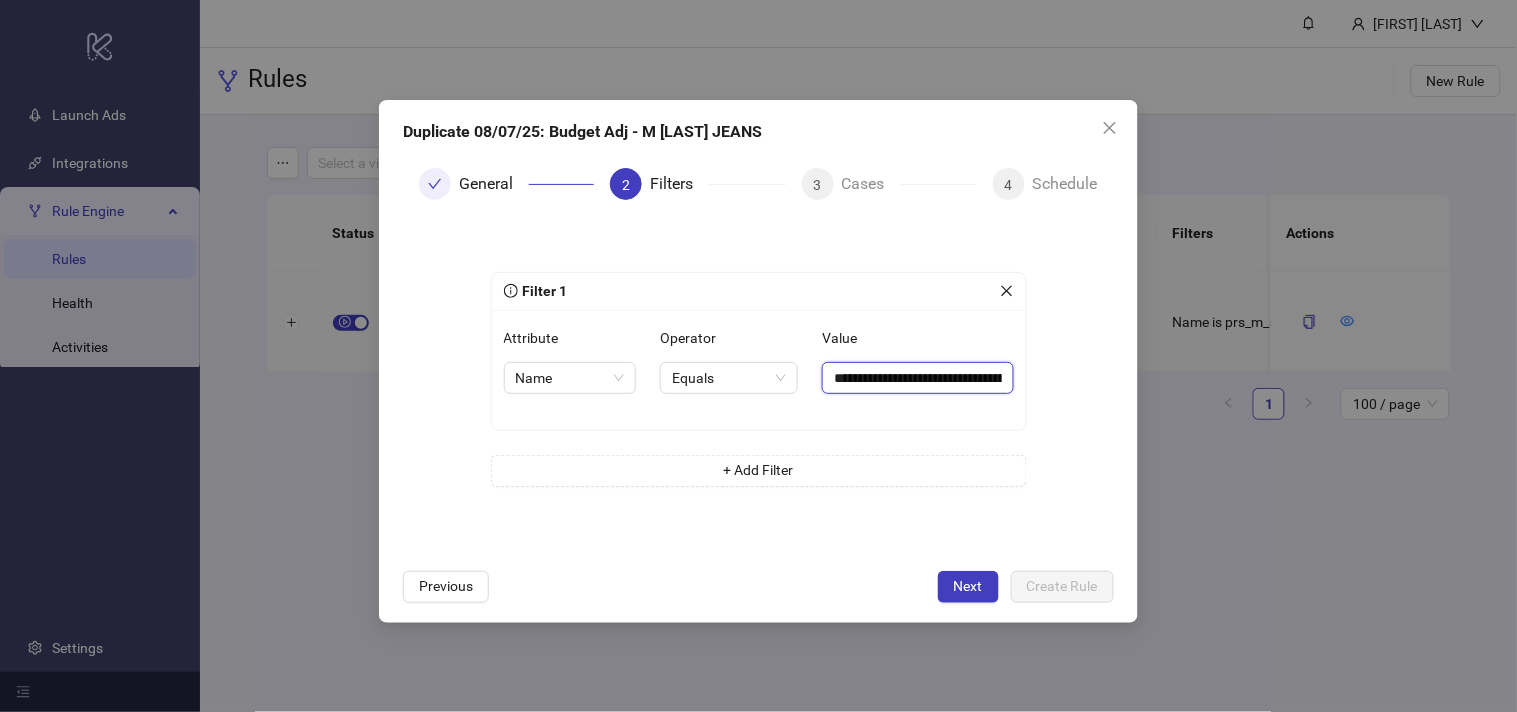click on "**********" at bounding box center (917, 378) 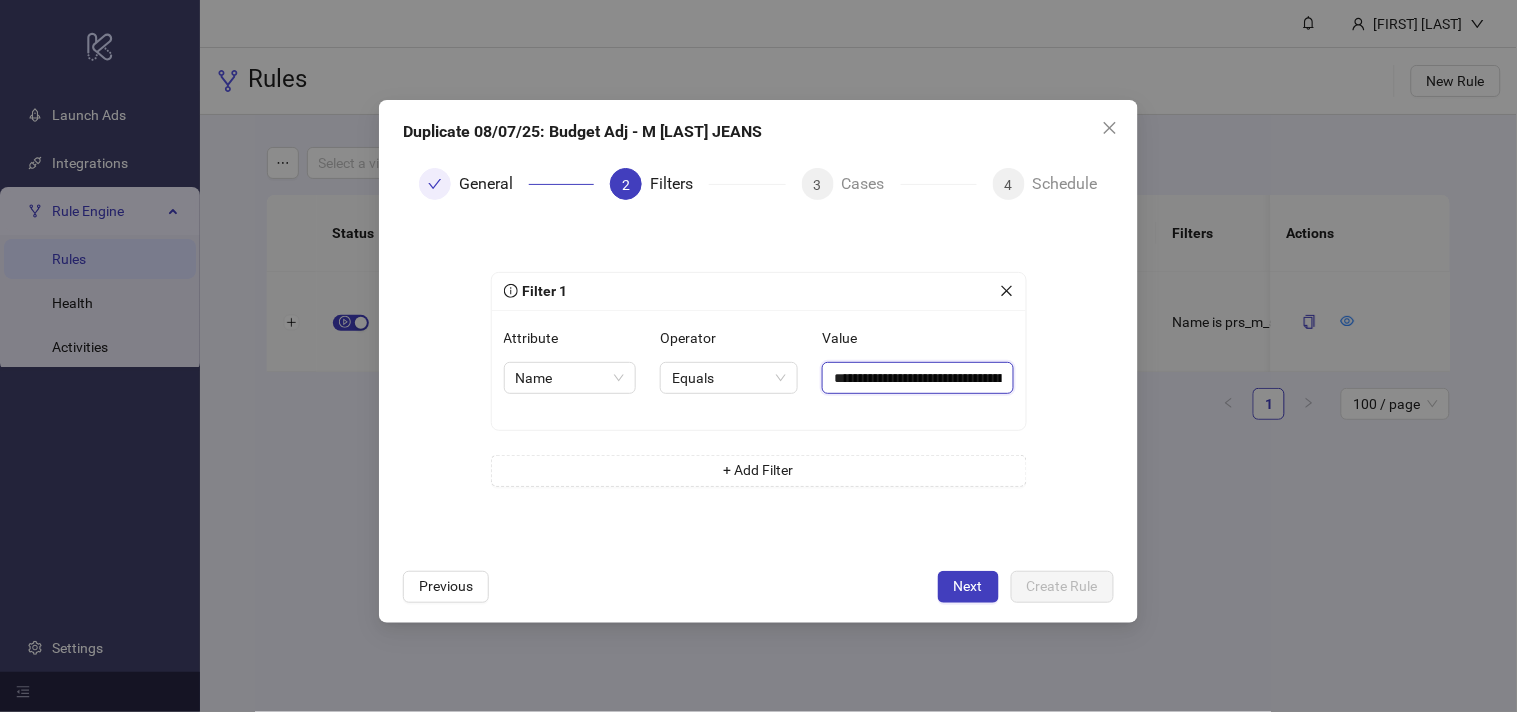 paste 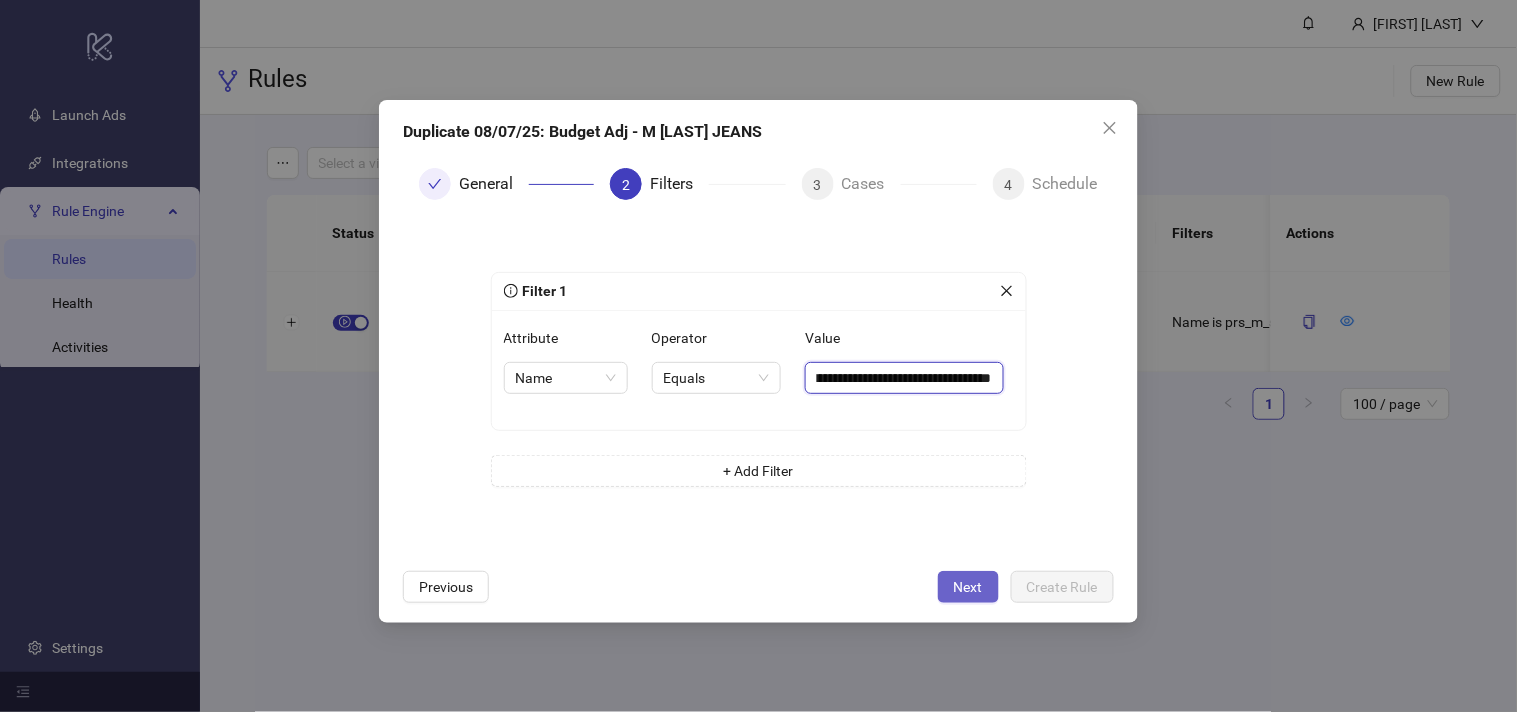 type on "**********" 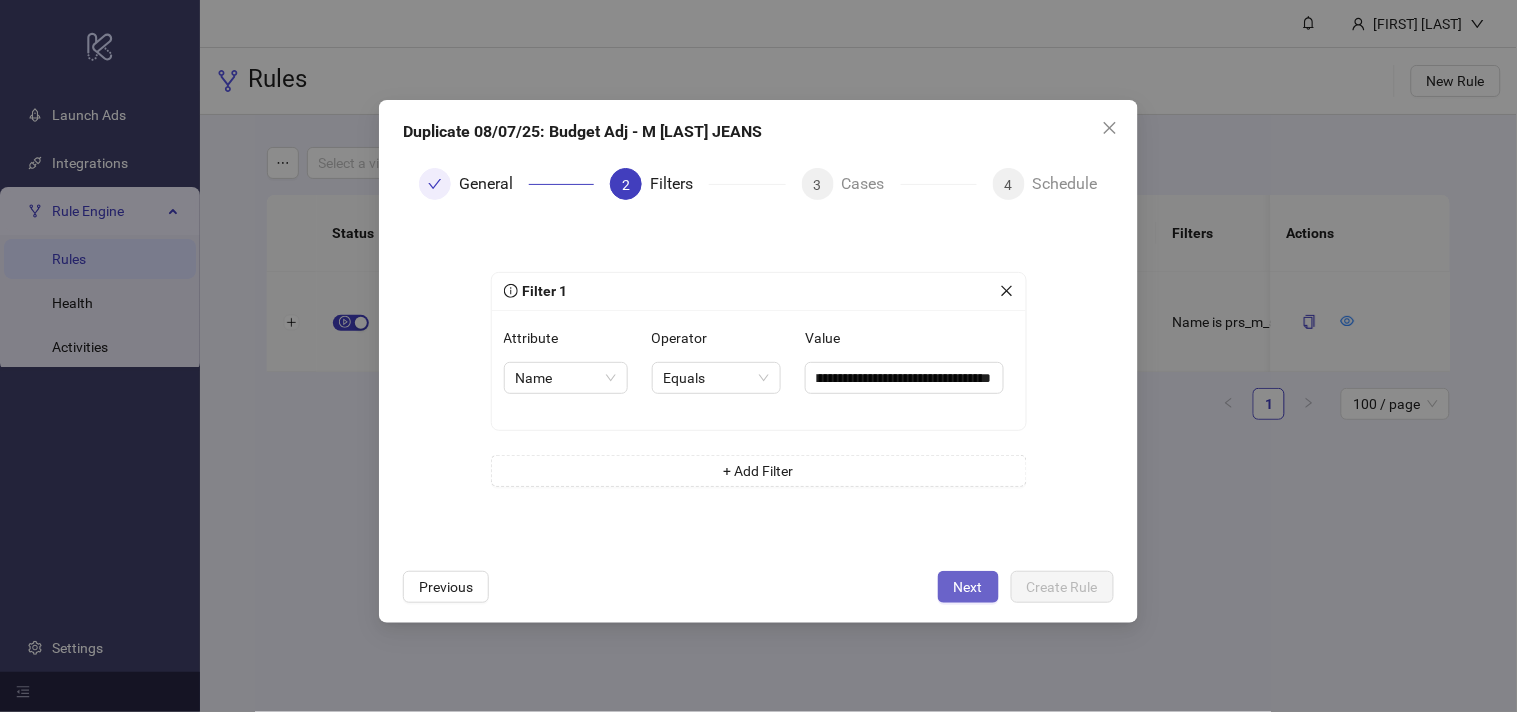 scroll, scrollTop: 0, scrollLeft: 0, axis: both 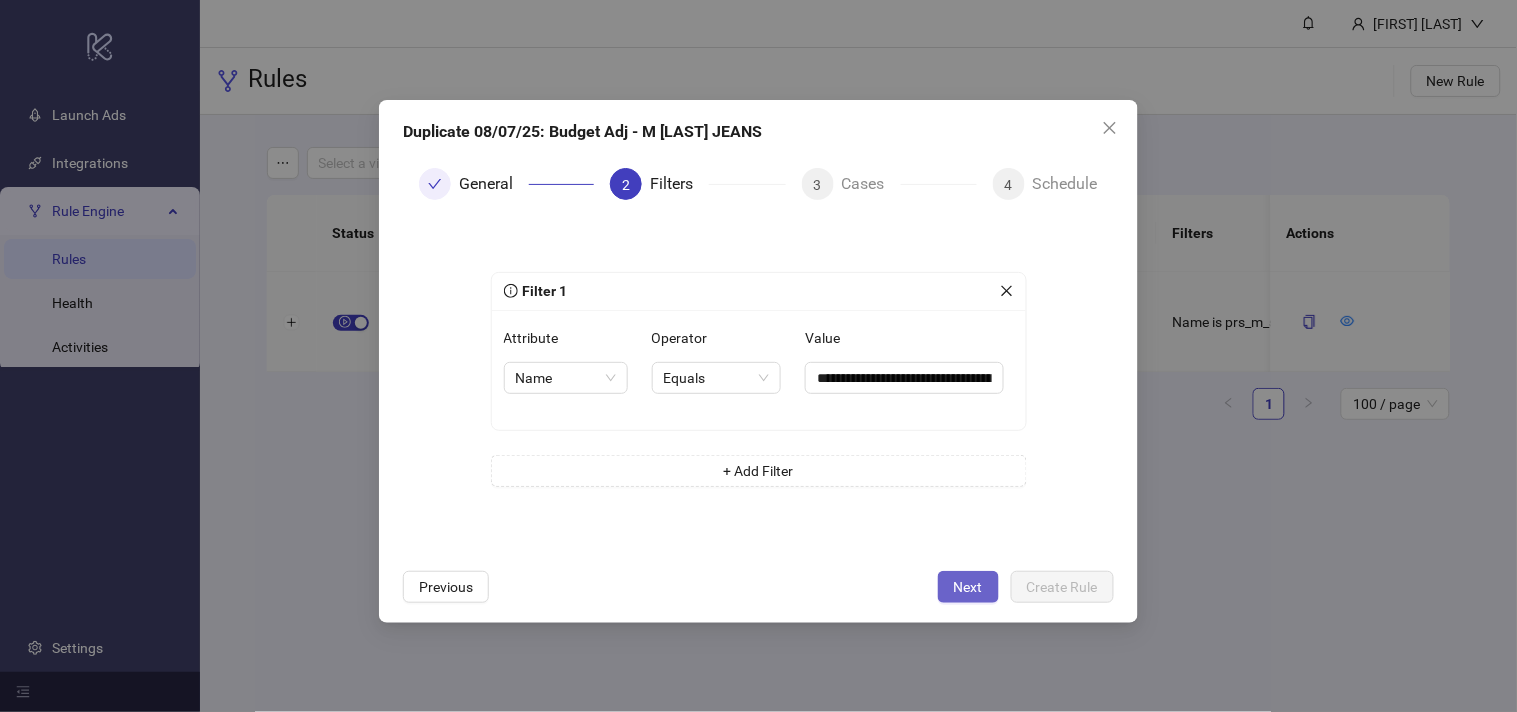 click on "Next" at bounding box center (968, 587) 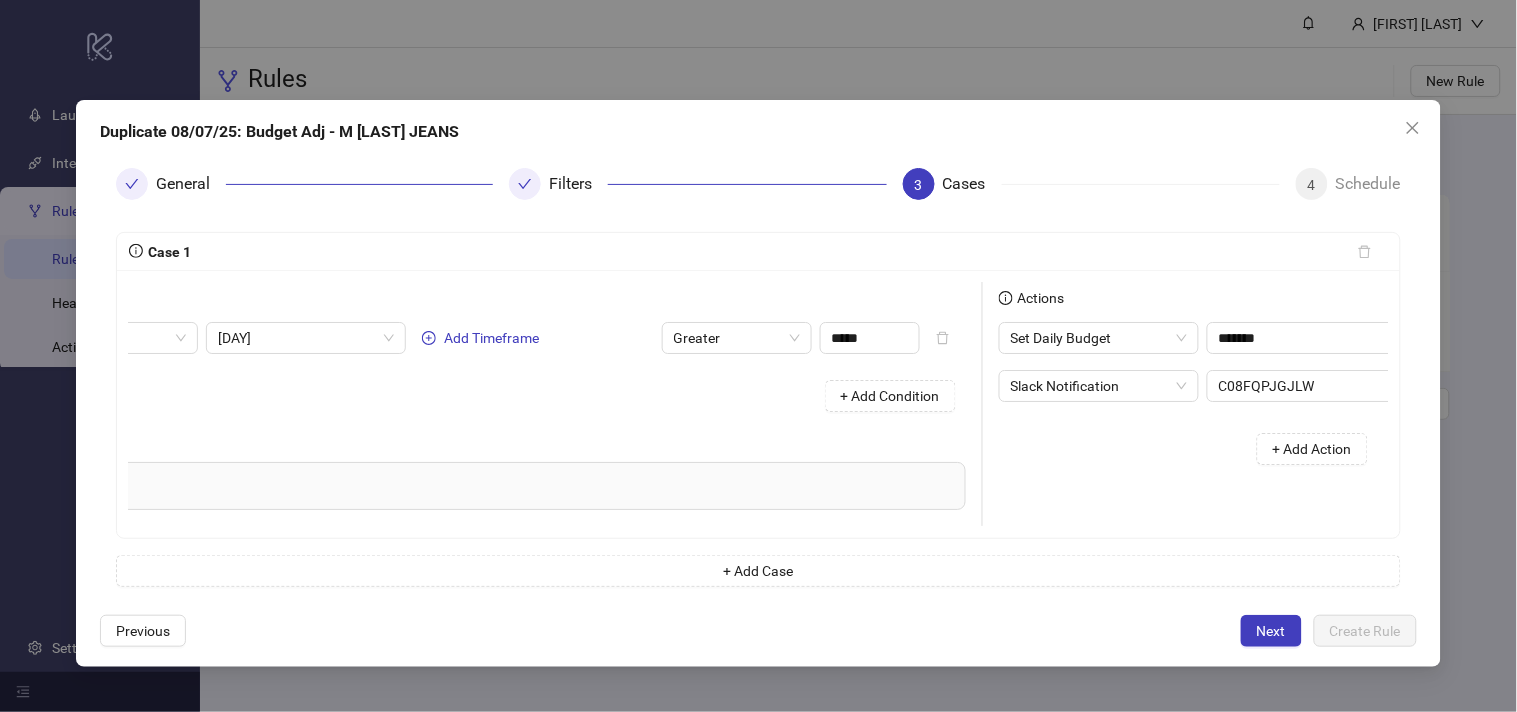 scroll, scrollTop: 0, scrollLeft: 190, axis: horizontal 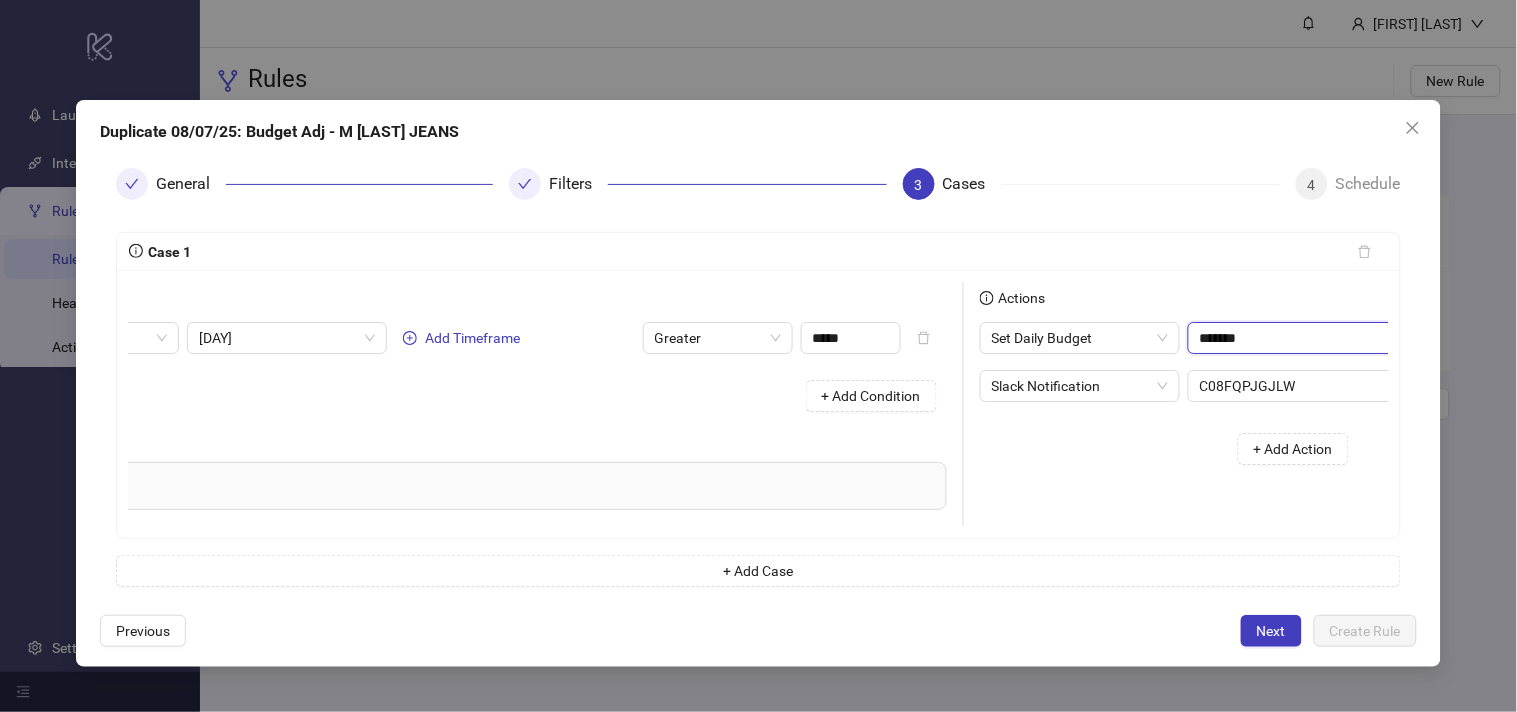 click on "*******" at bounding box center (1308, 338) 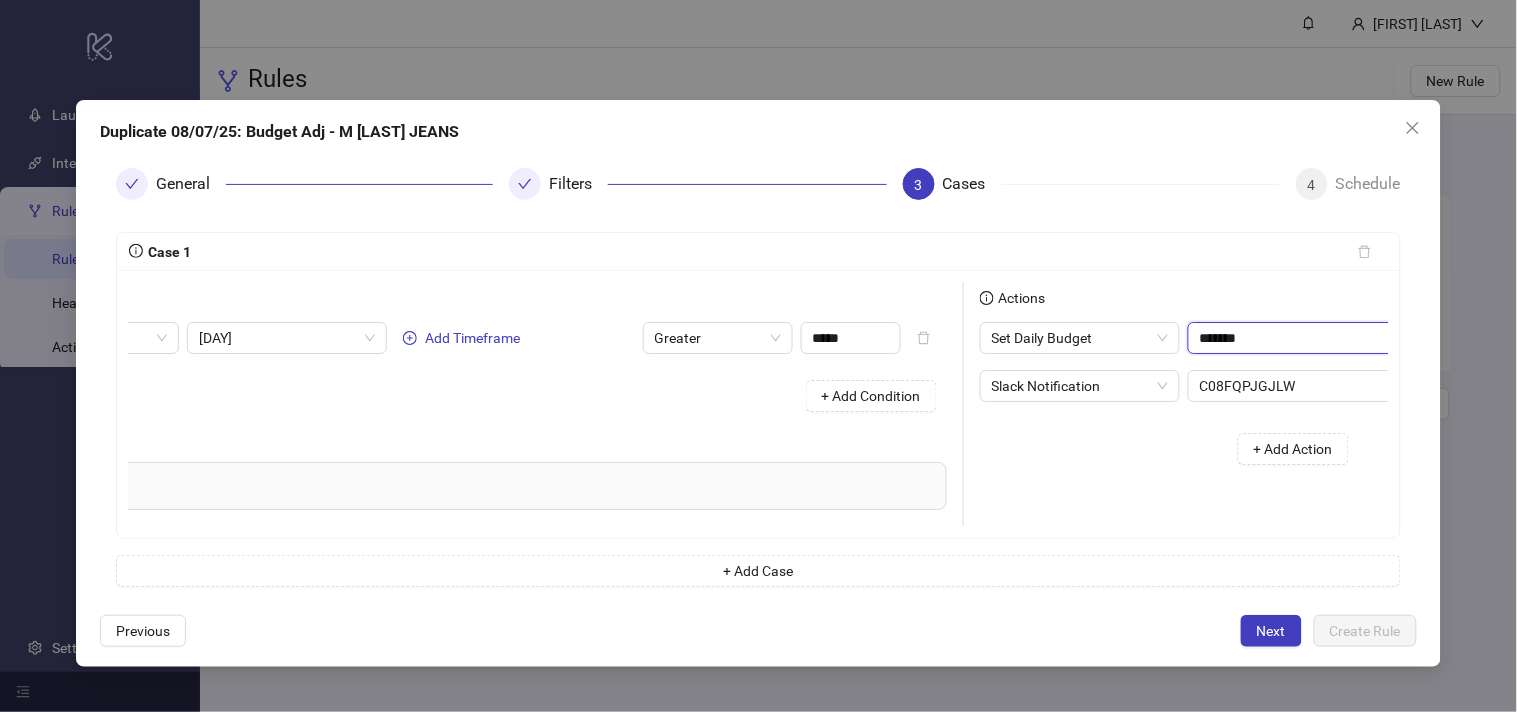 paste on "**" 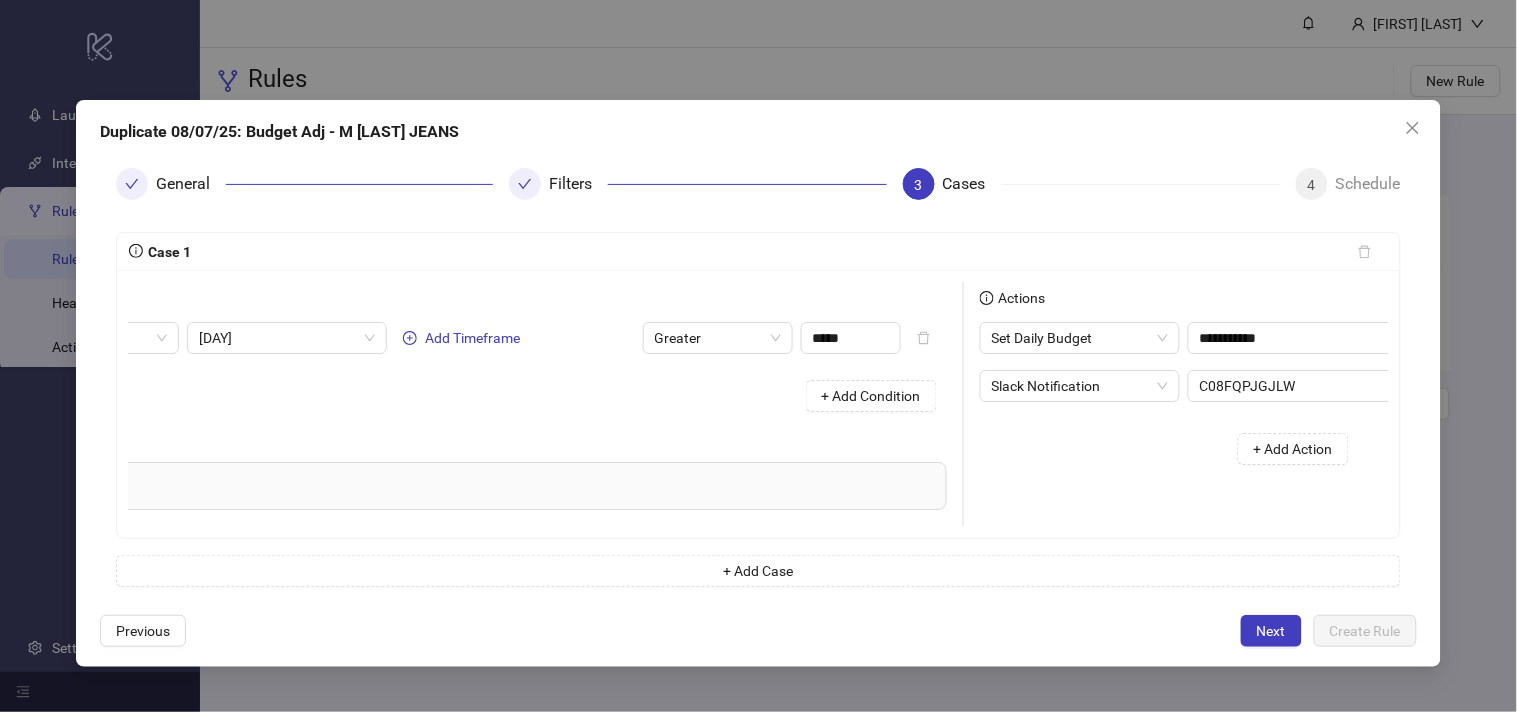 type on "*******" 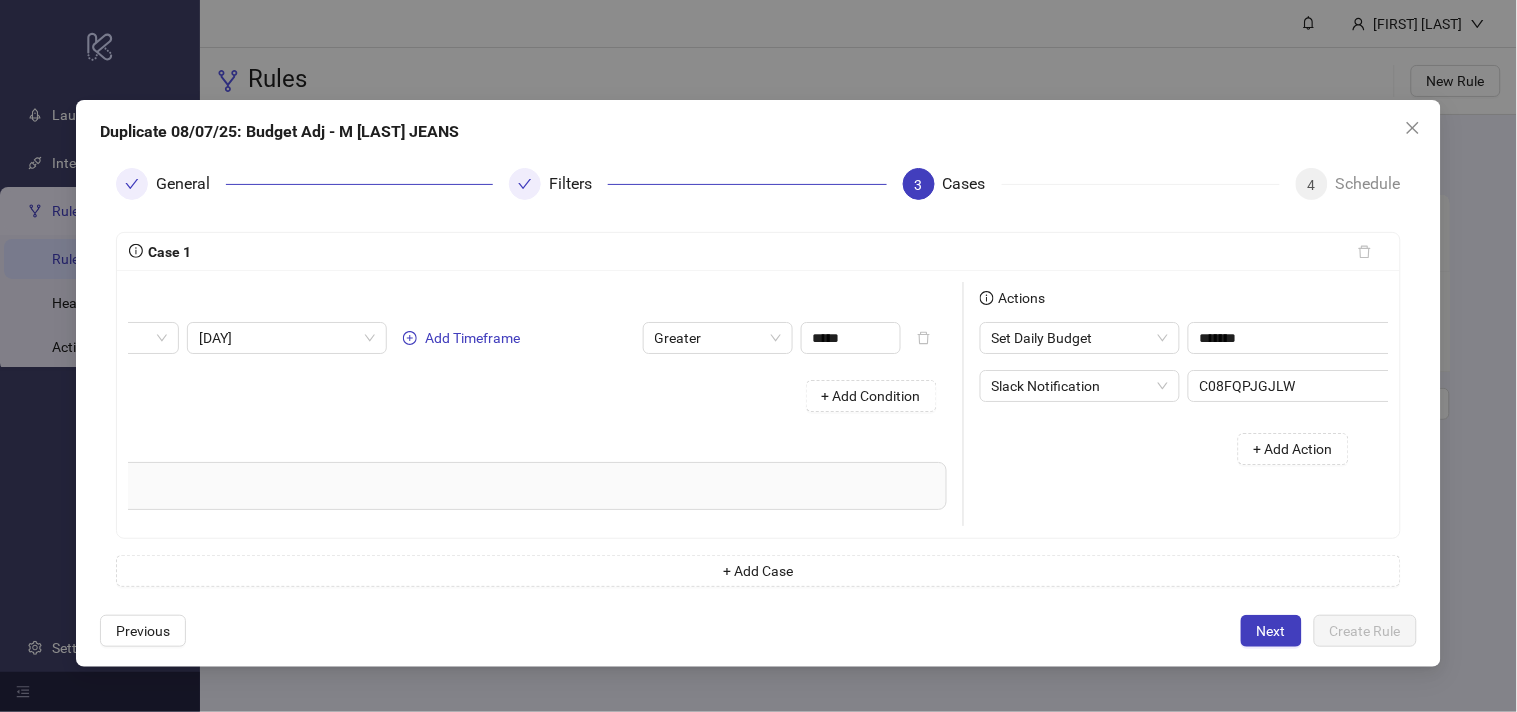 click on "+ Add Action" at bounding box center (1172, 449) 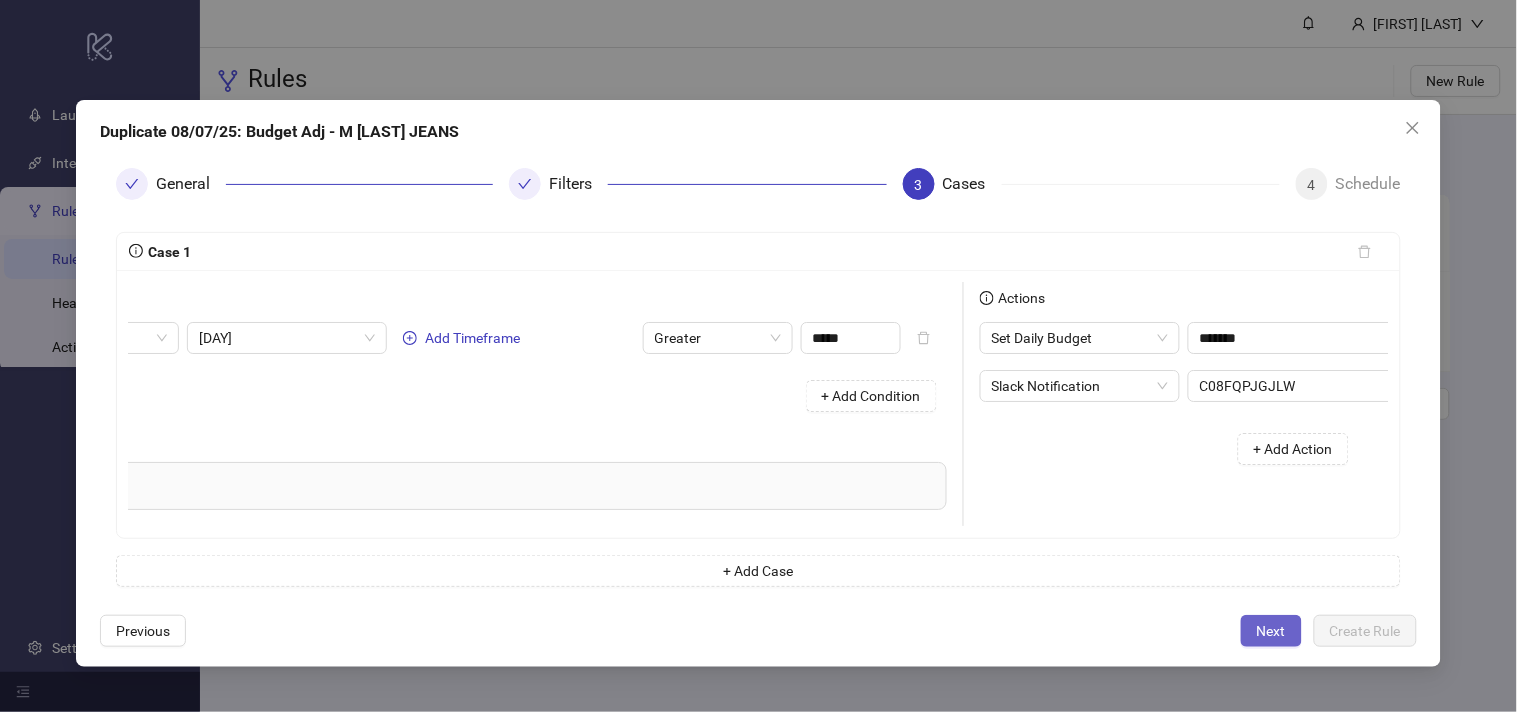 click on "Next" at bounding box center [1271, 631] 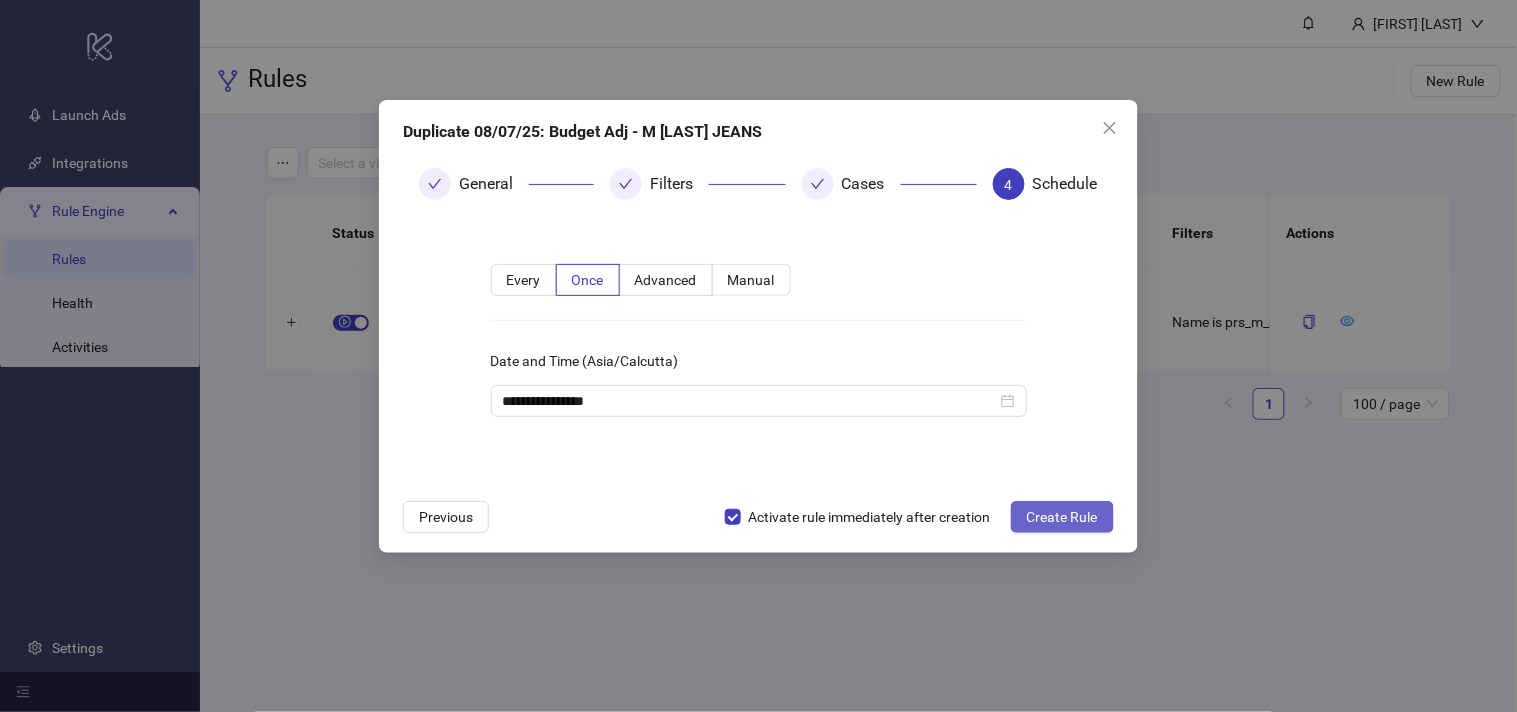 click on "Create Rule" at bounding box center (1062, 517) 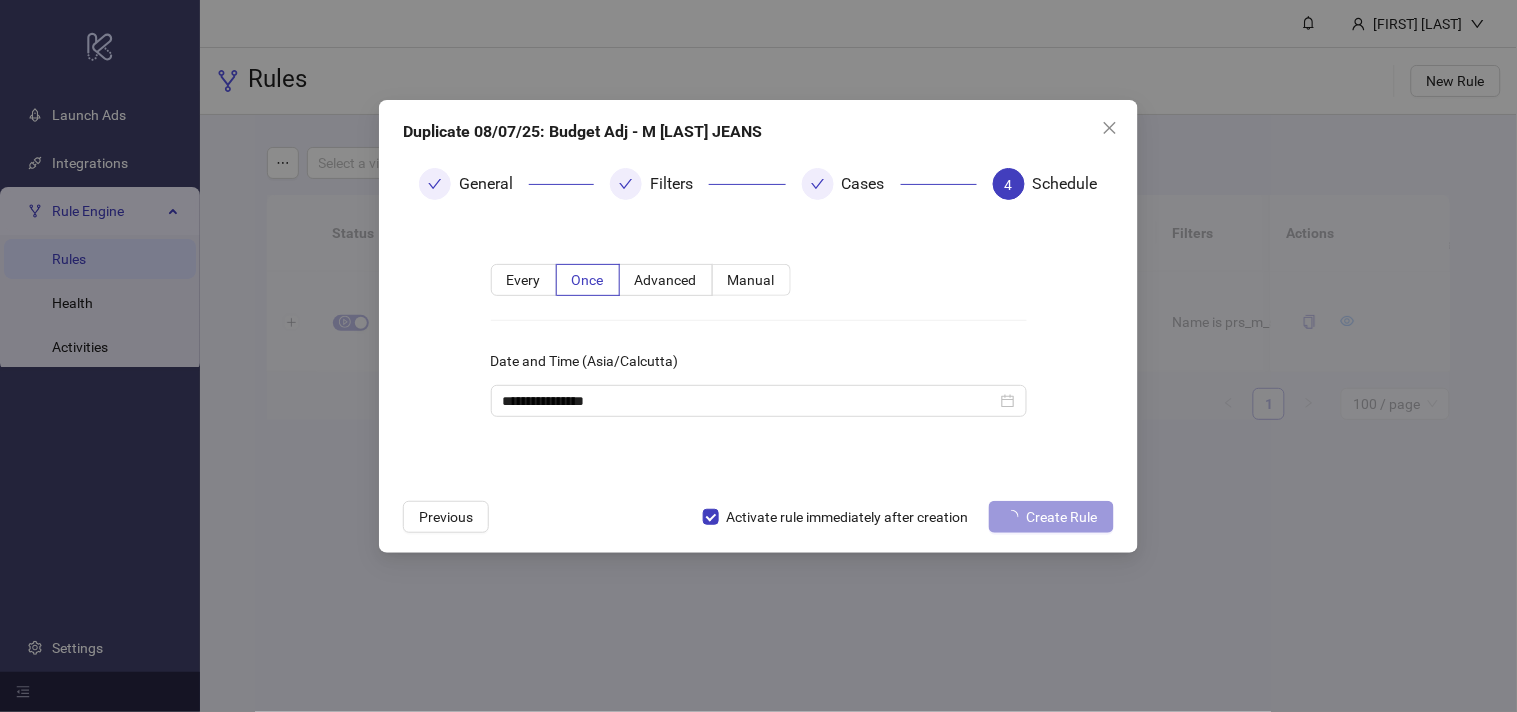 type 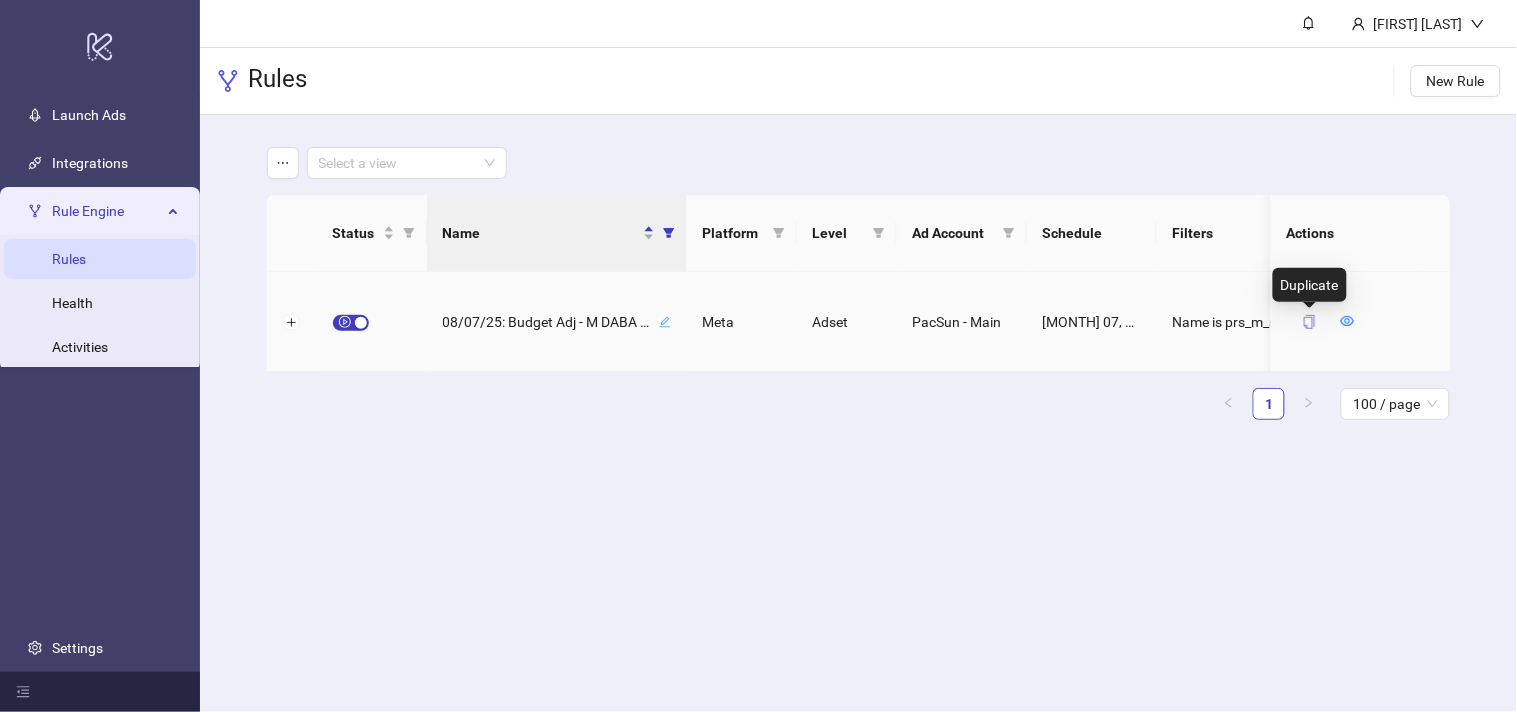click 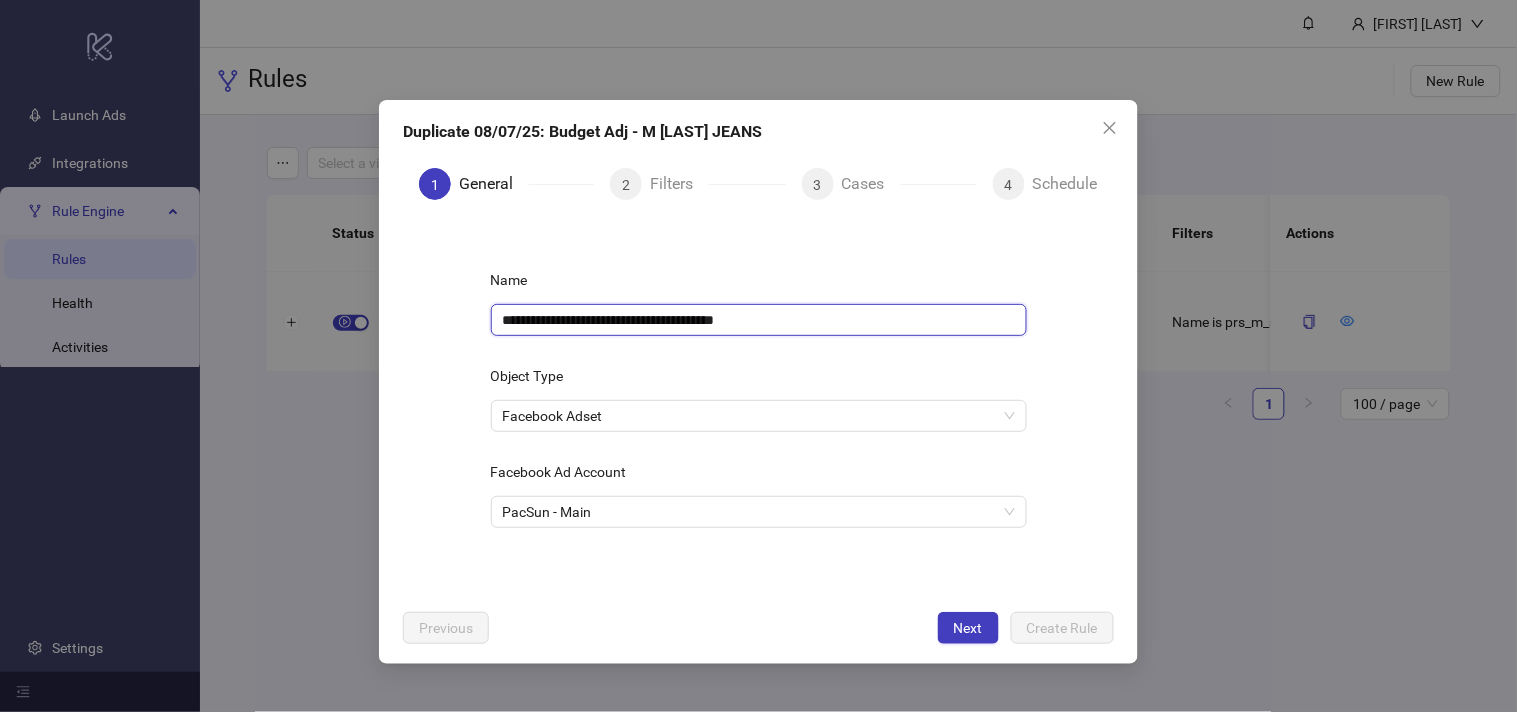 click on "**********" at bounding box center [759, 320] 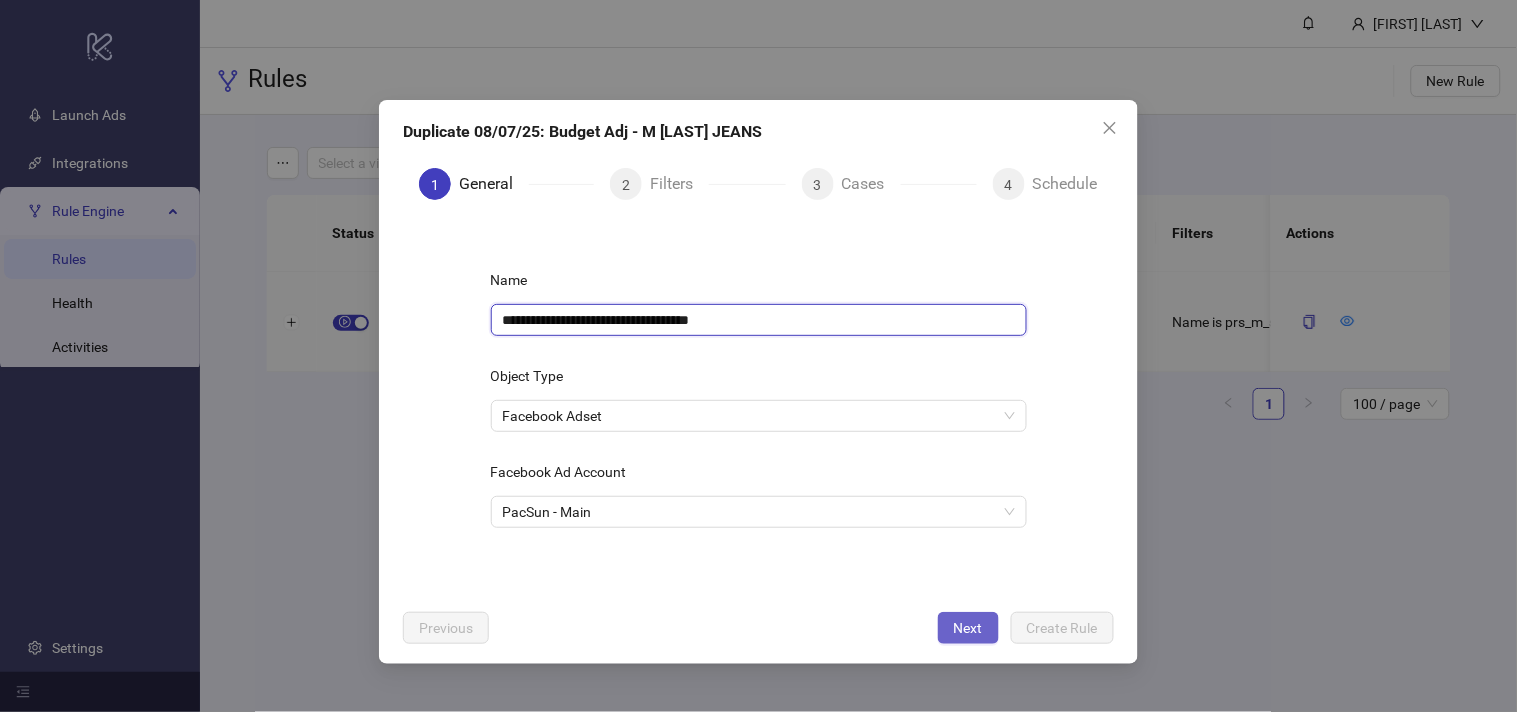 type on "**********" 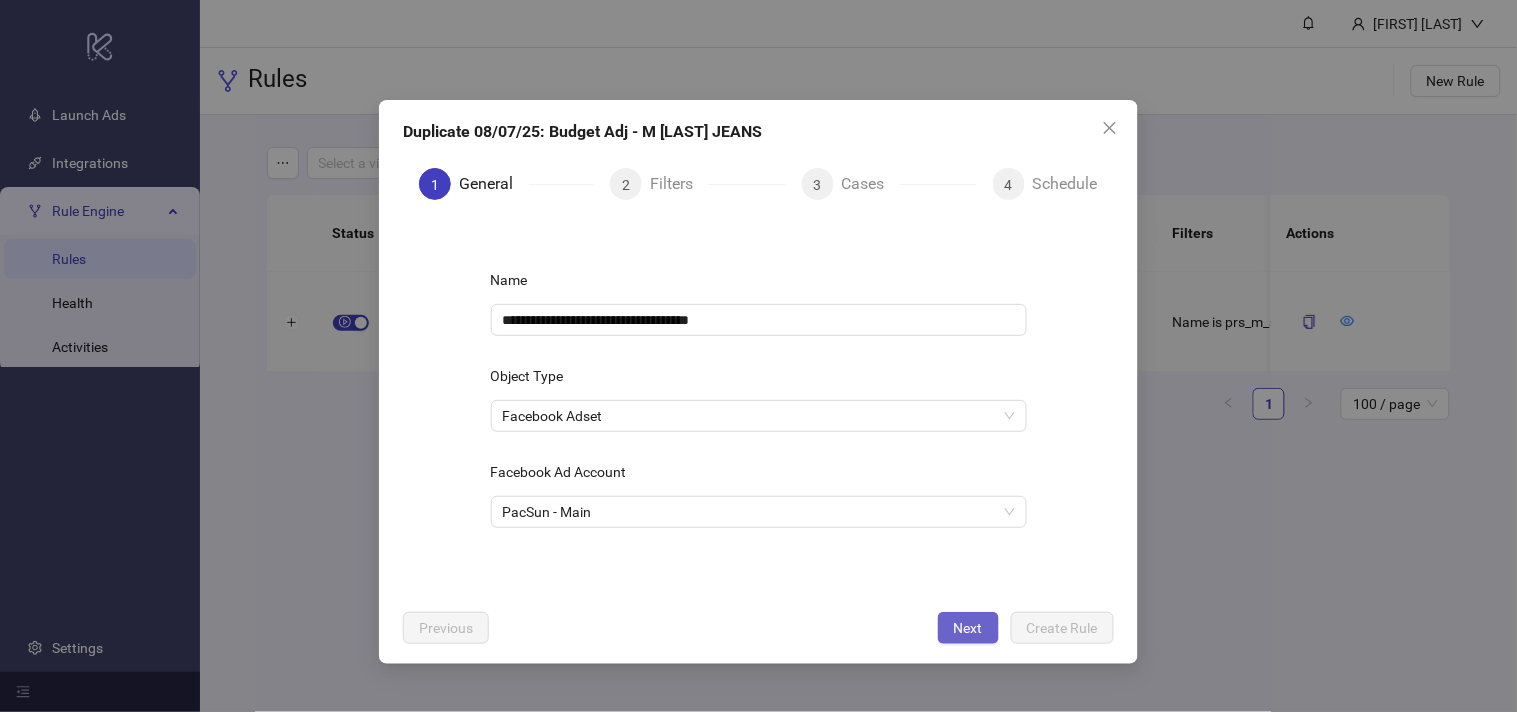click on "Next" at bounding box center (968, 628) 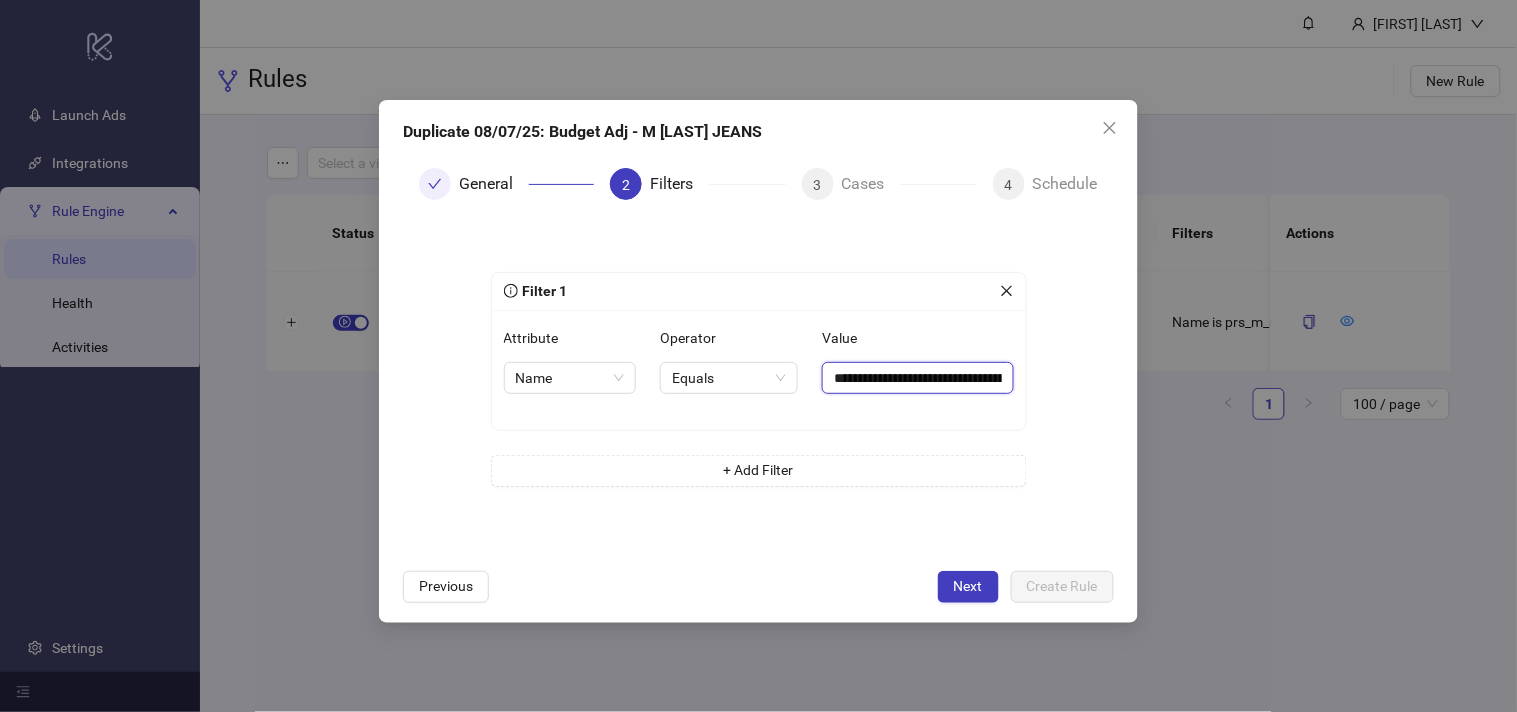 click on "**********" at bounding box center (917, 378) 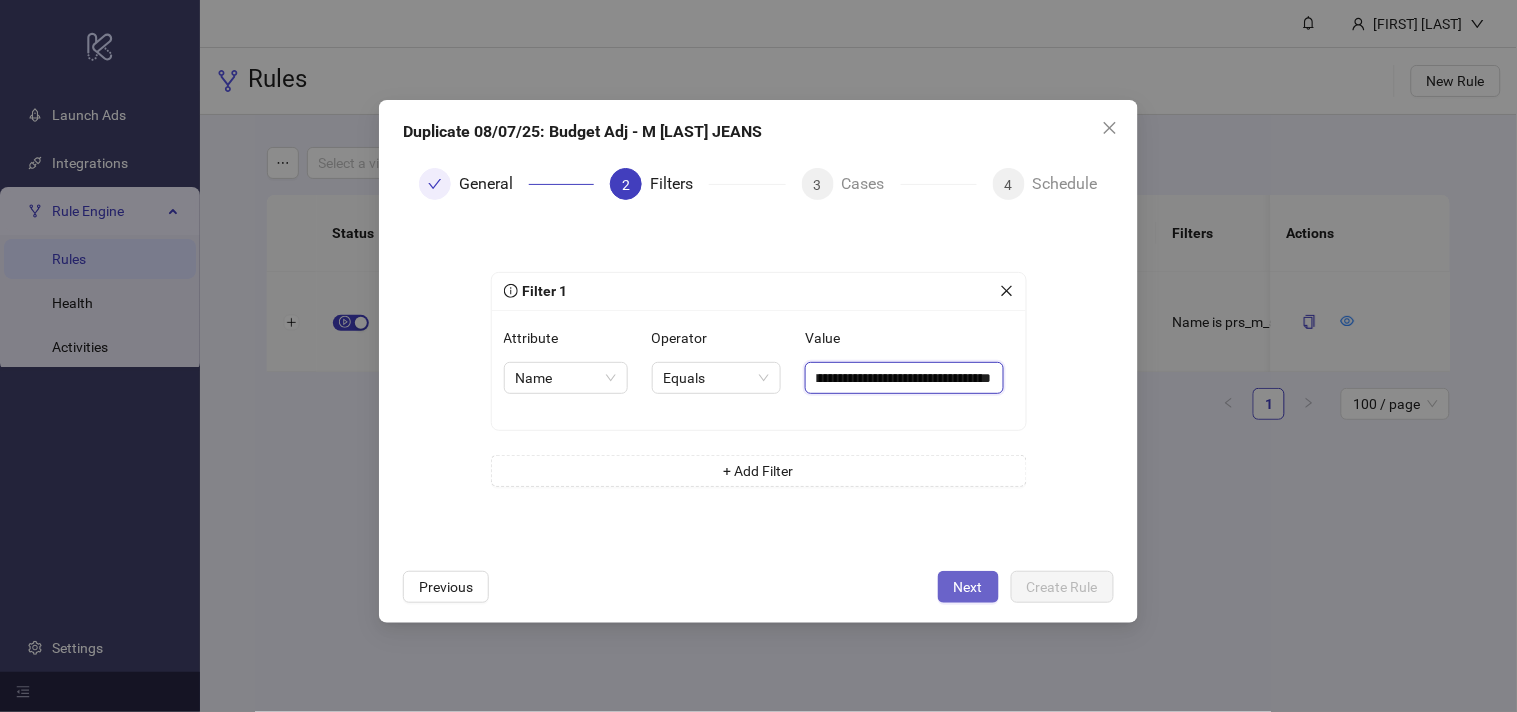 type on "**********" 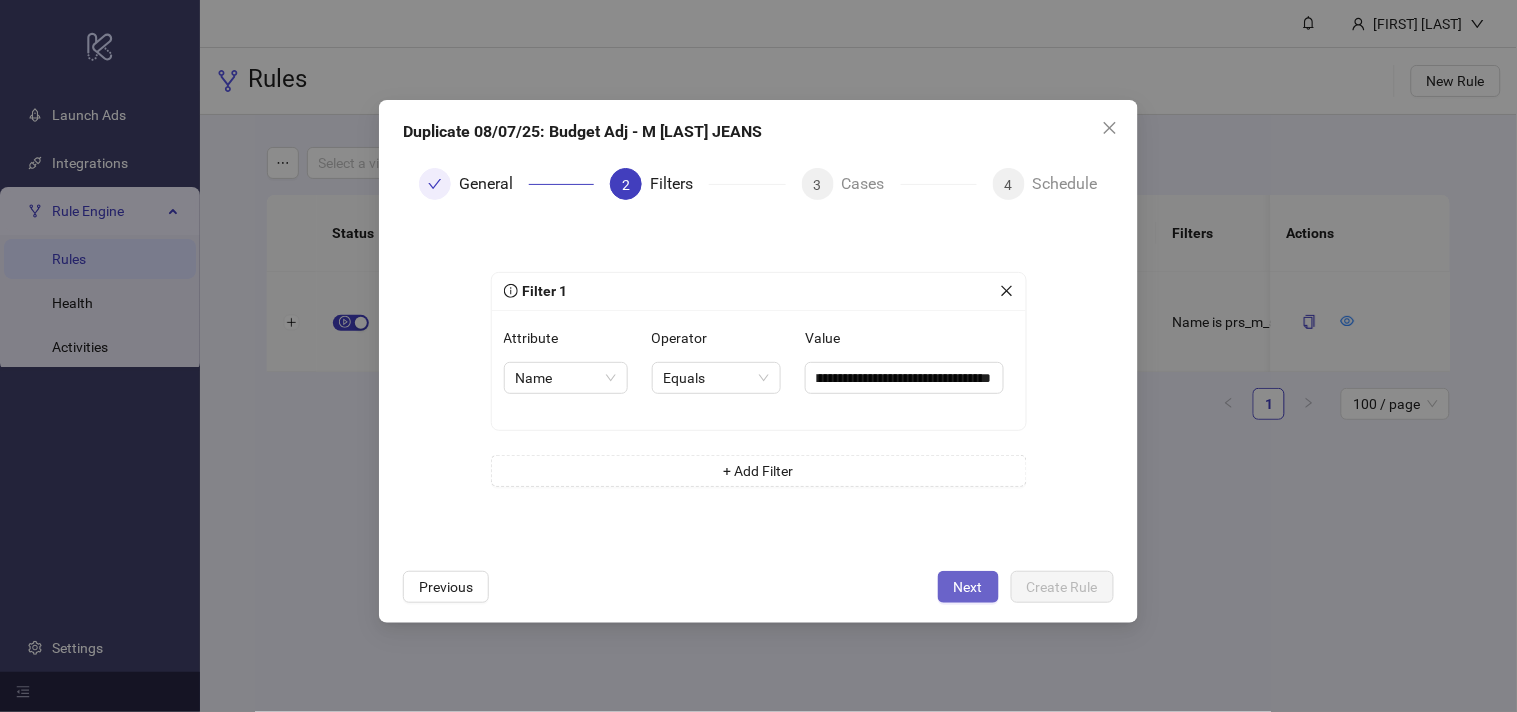 scroll, scrollTop: 0, scrollLeft: 0, axis: both 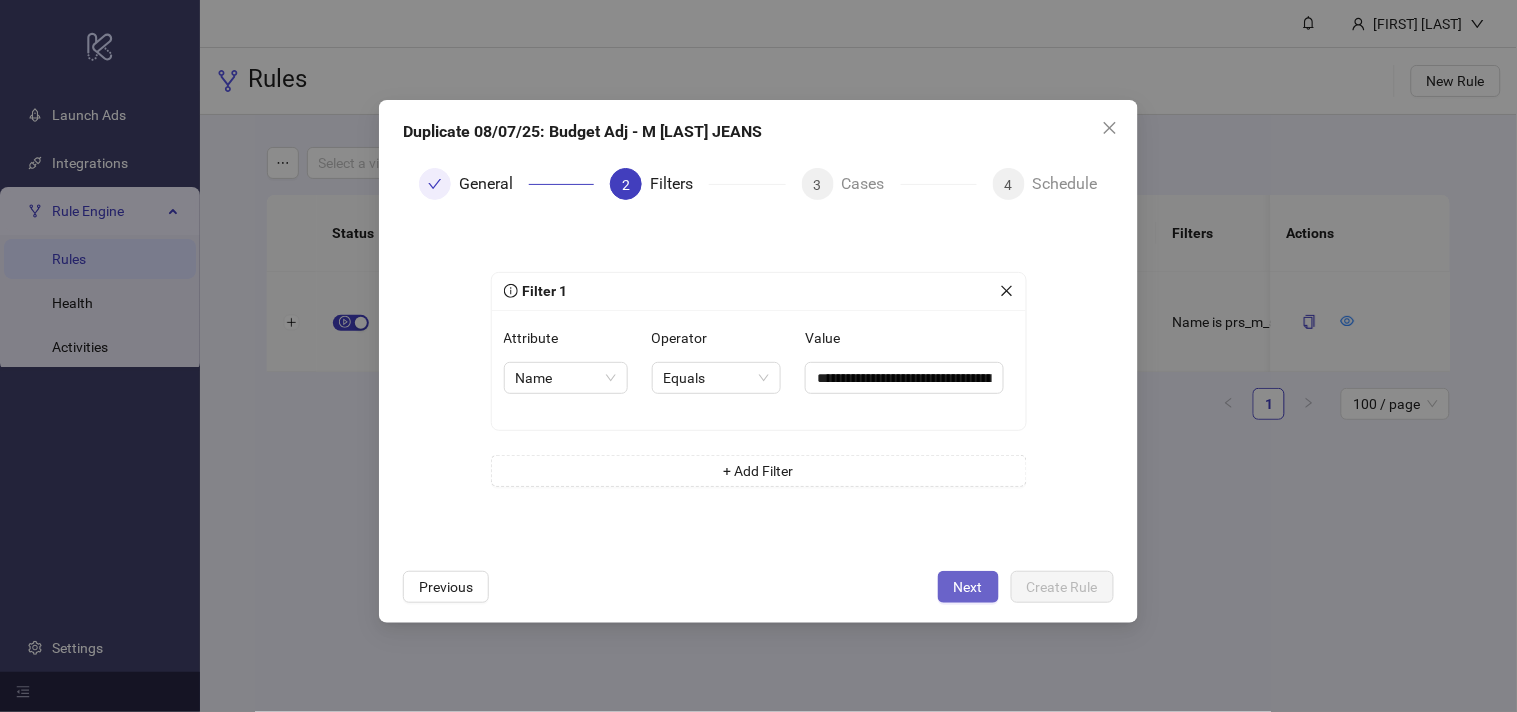 click on "Next" at bounding box center (968, 587) 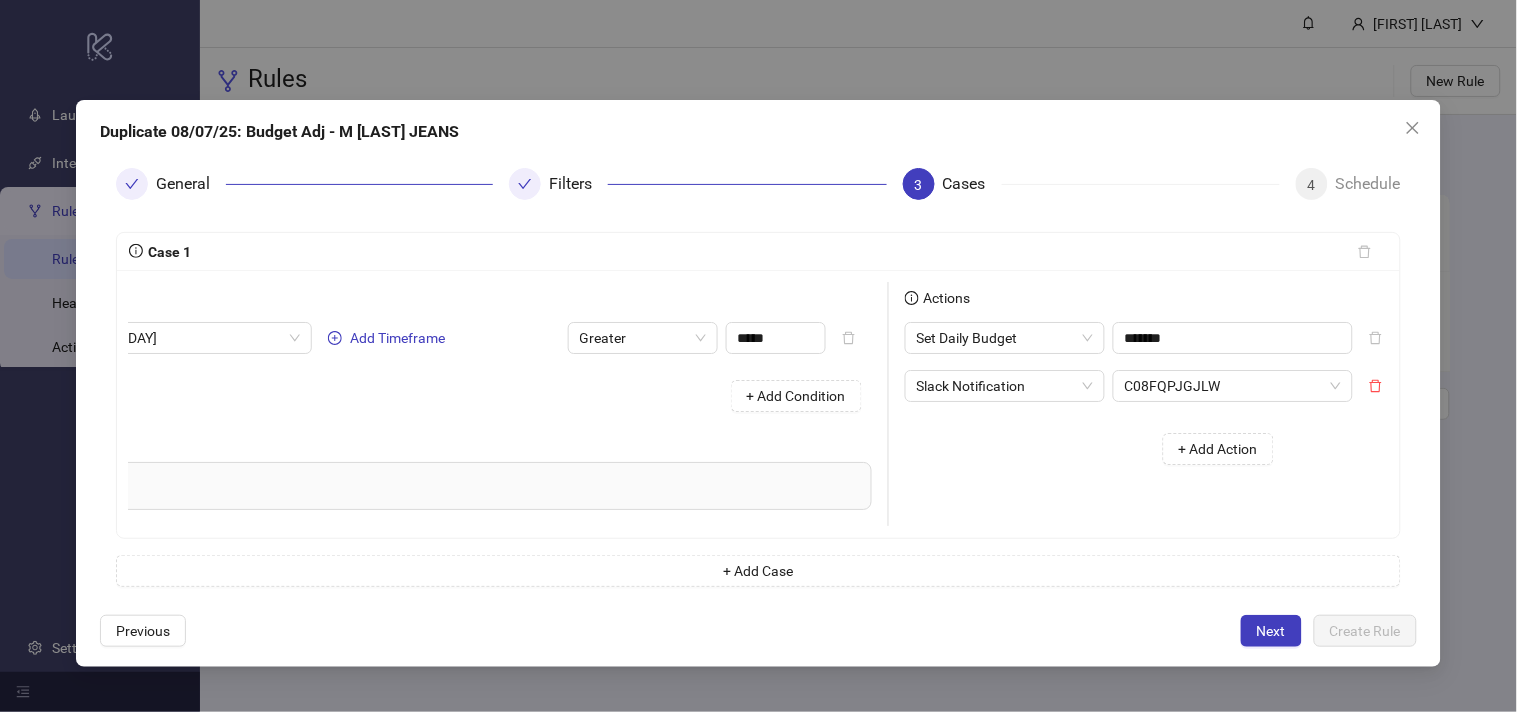scroll, scrollTop: 0, scrollLeft: 266, axis: horizontal 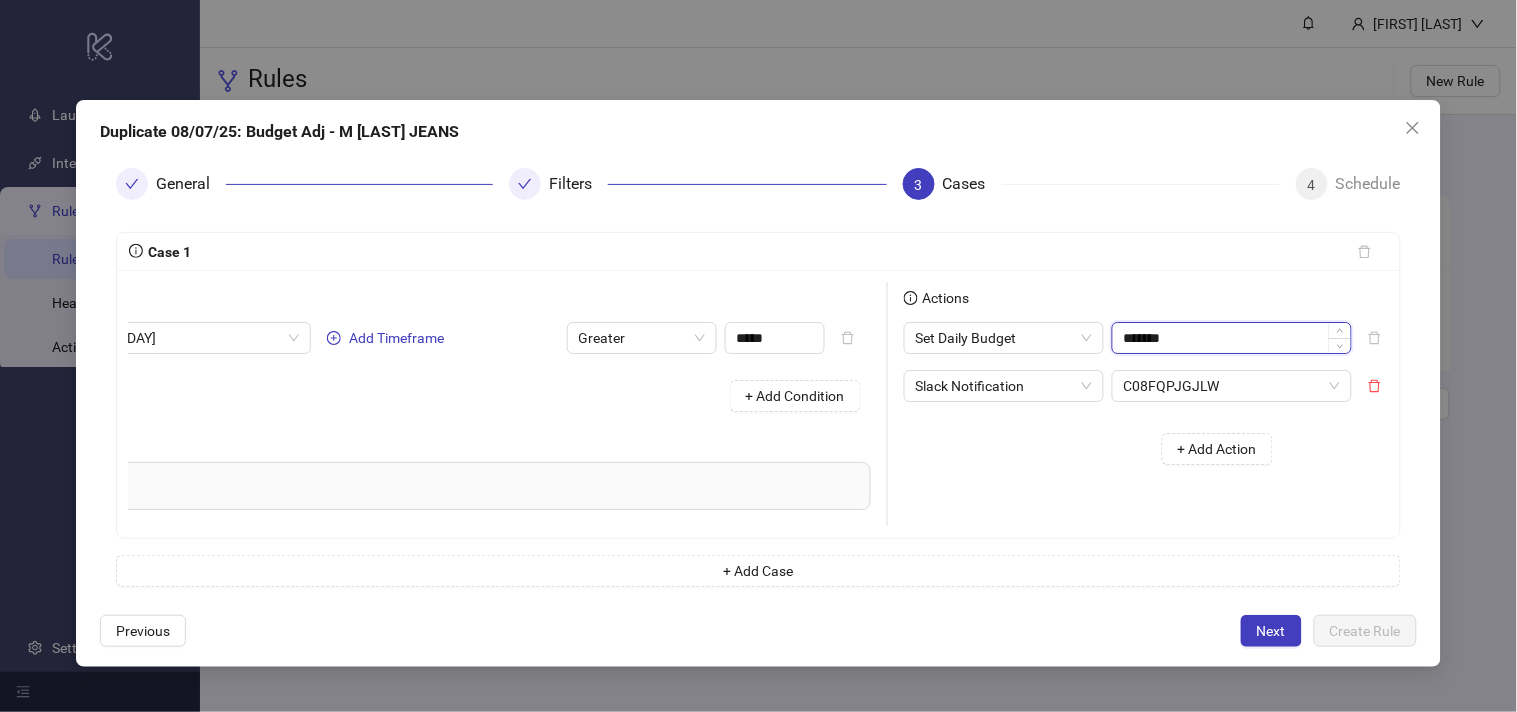 click on "*******" at bounding box center [1232, 338] 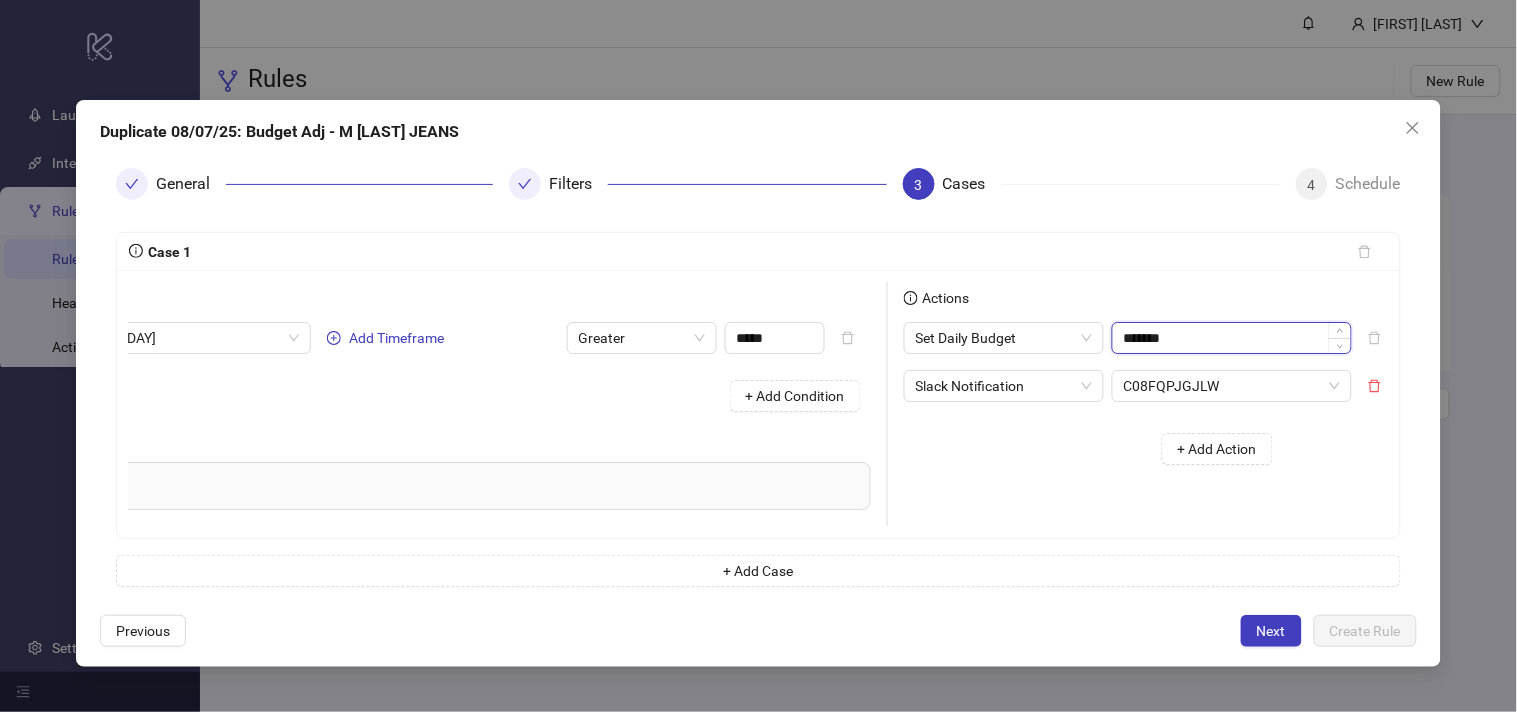 paste on "**" 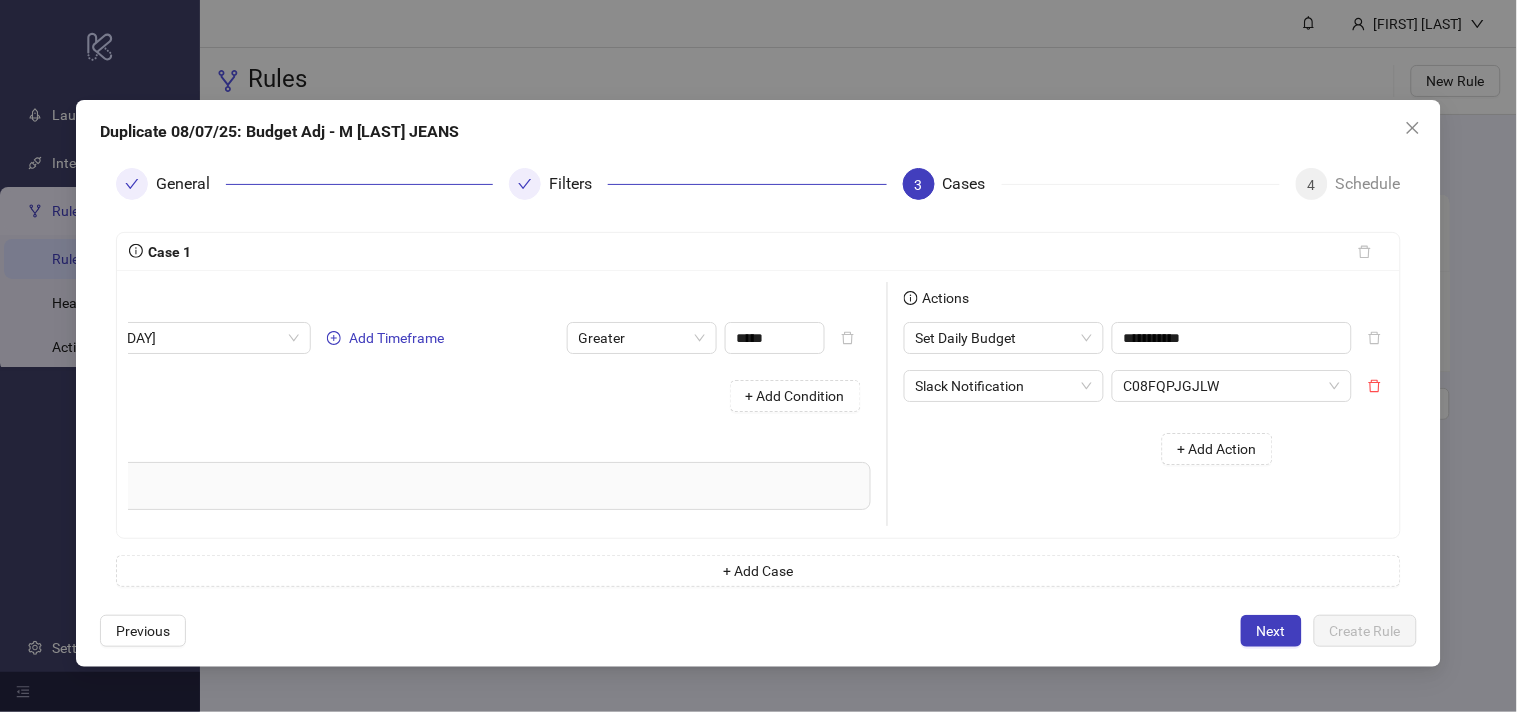 type on "*******" 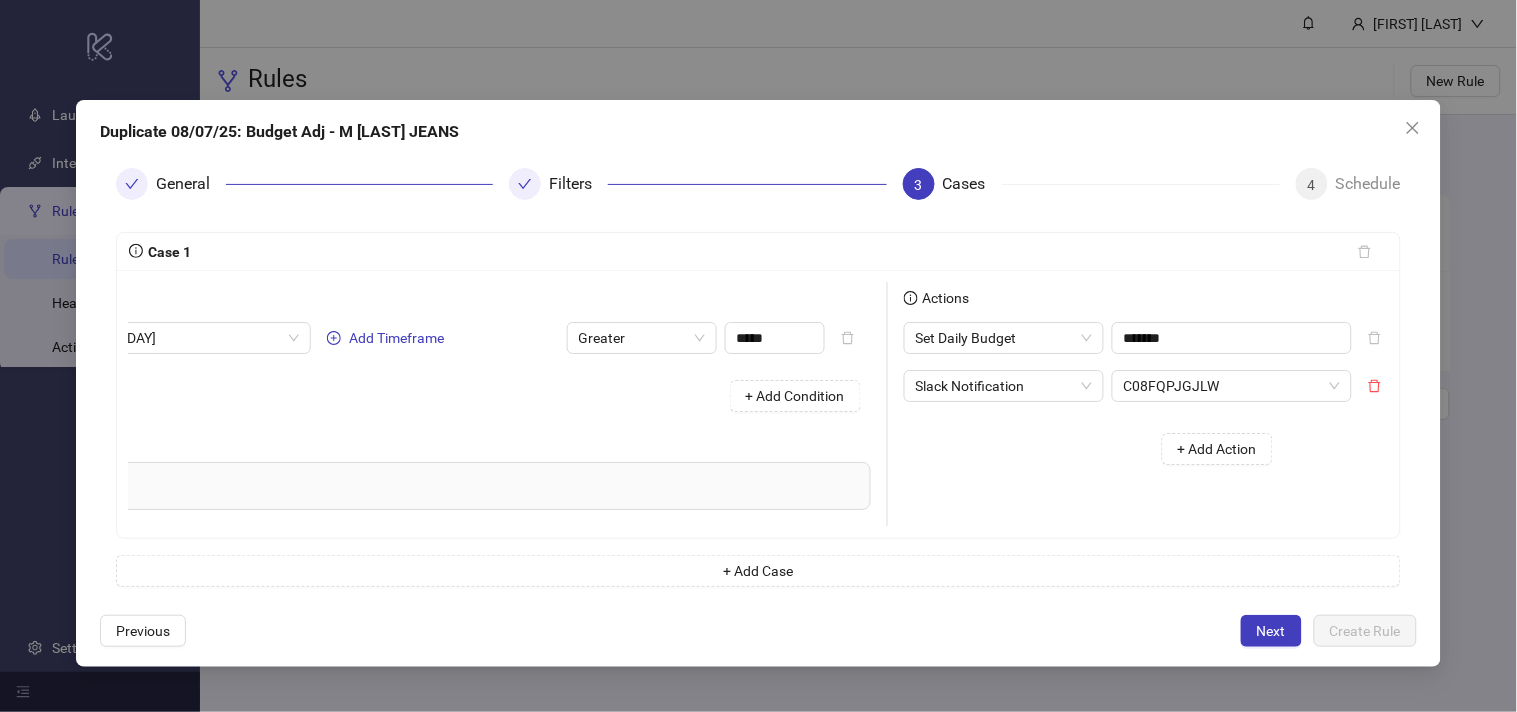 click on "+ Add Action" at bounding box center [1096, 449] 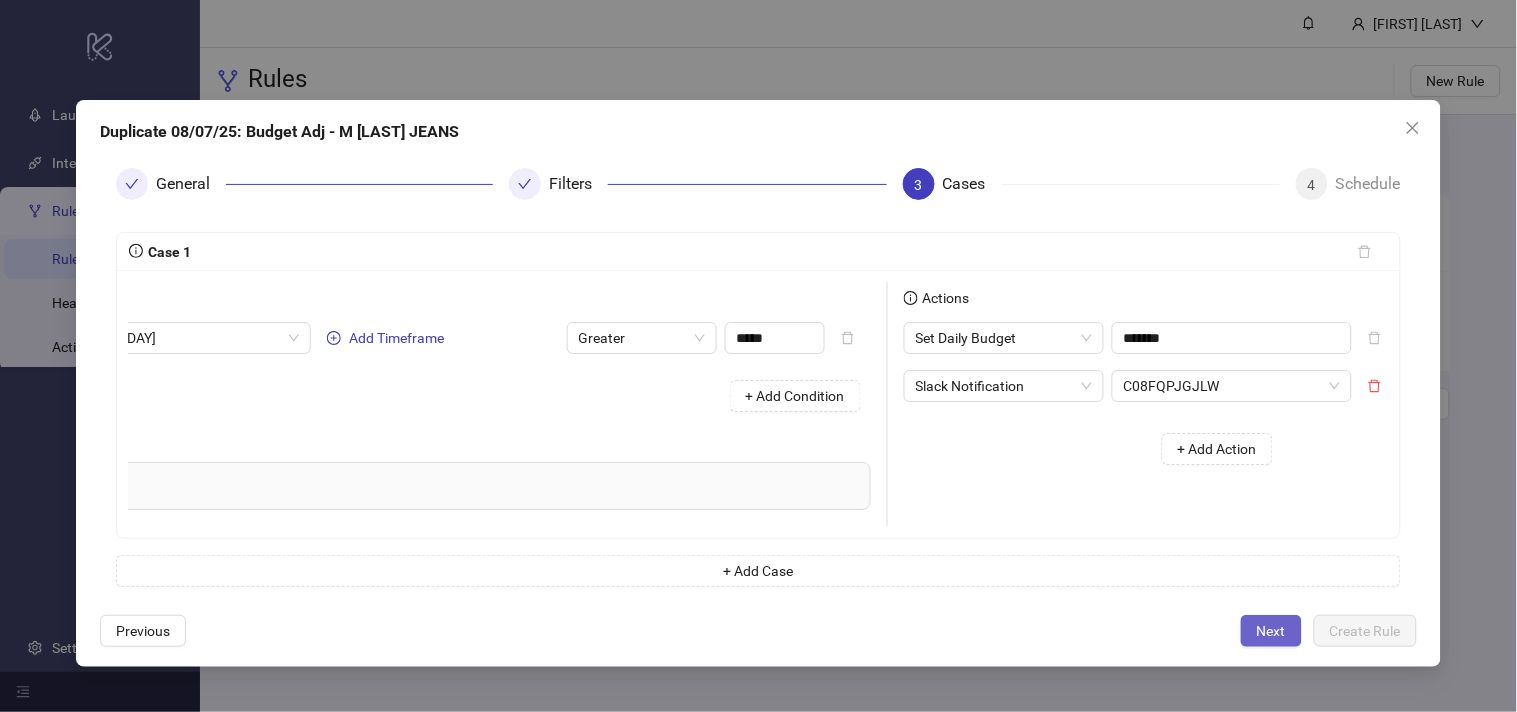 click on "Next" at bounding box center (1271, 631) 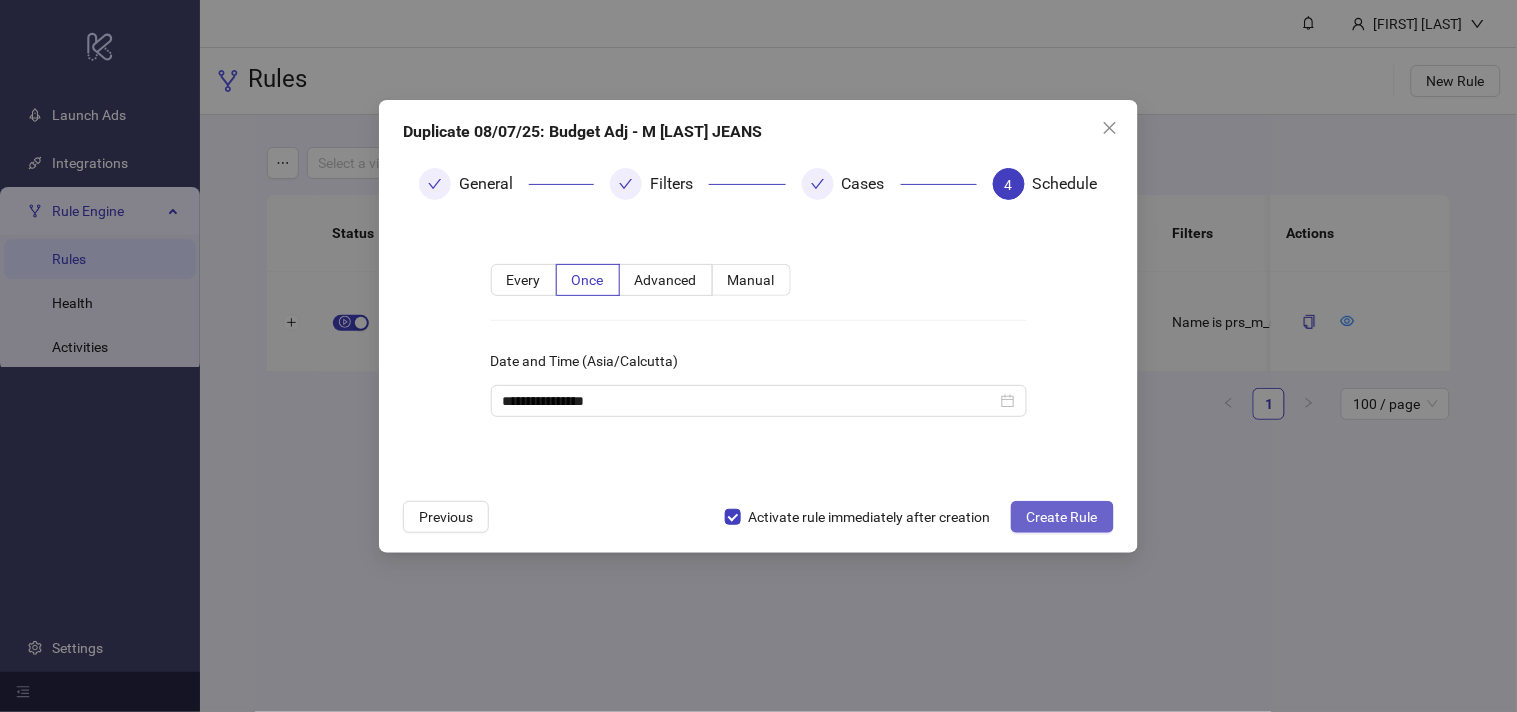 click on "Create Rule" at bounding box center (1062, 517) 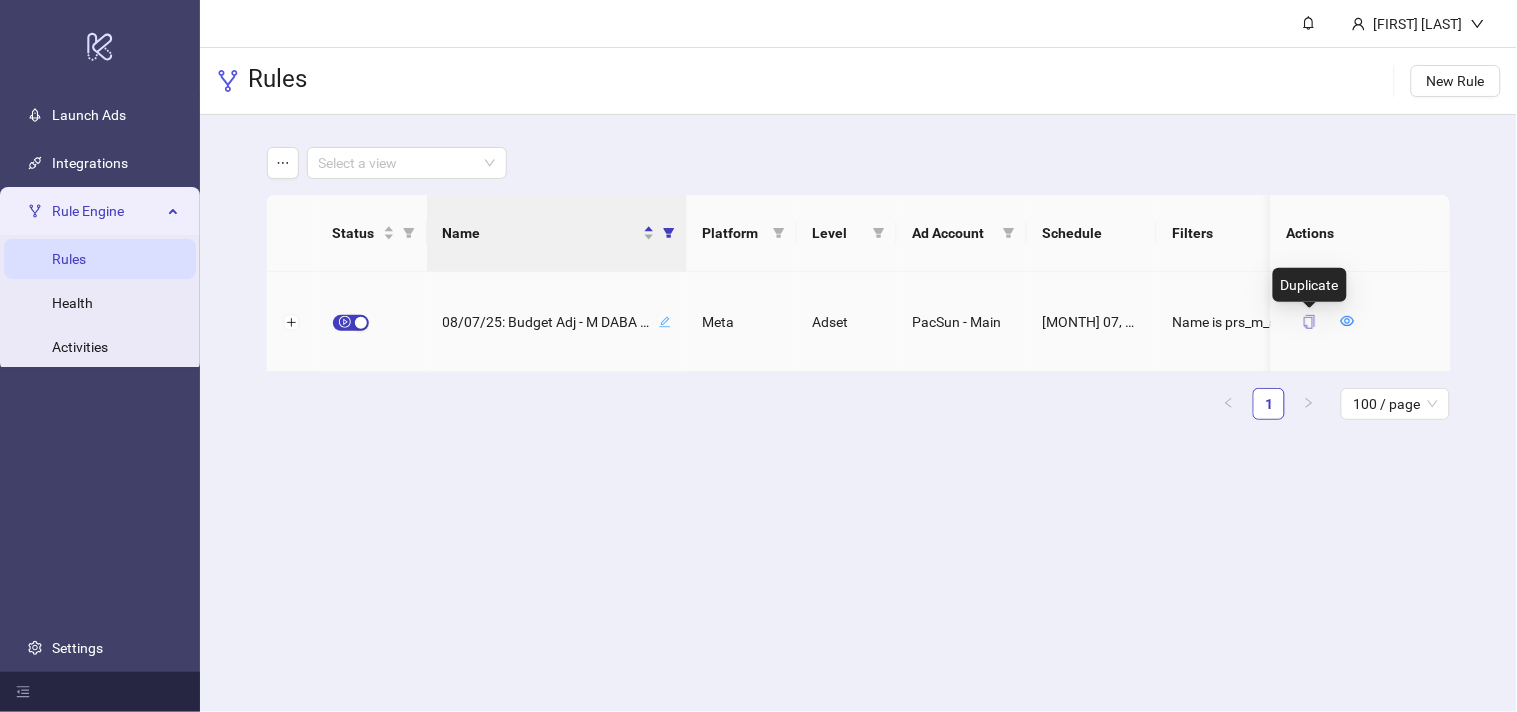 click 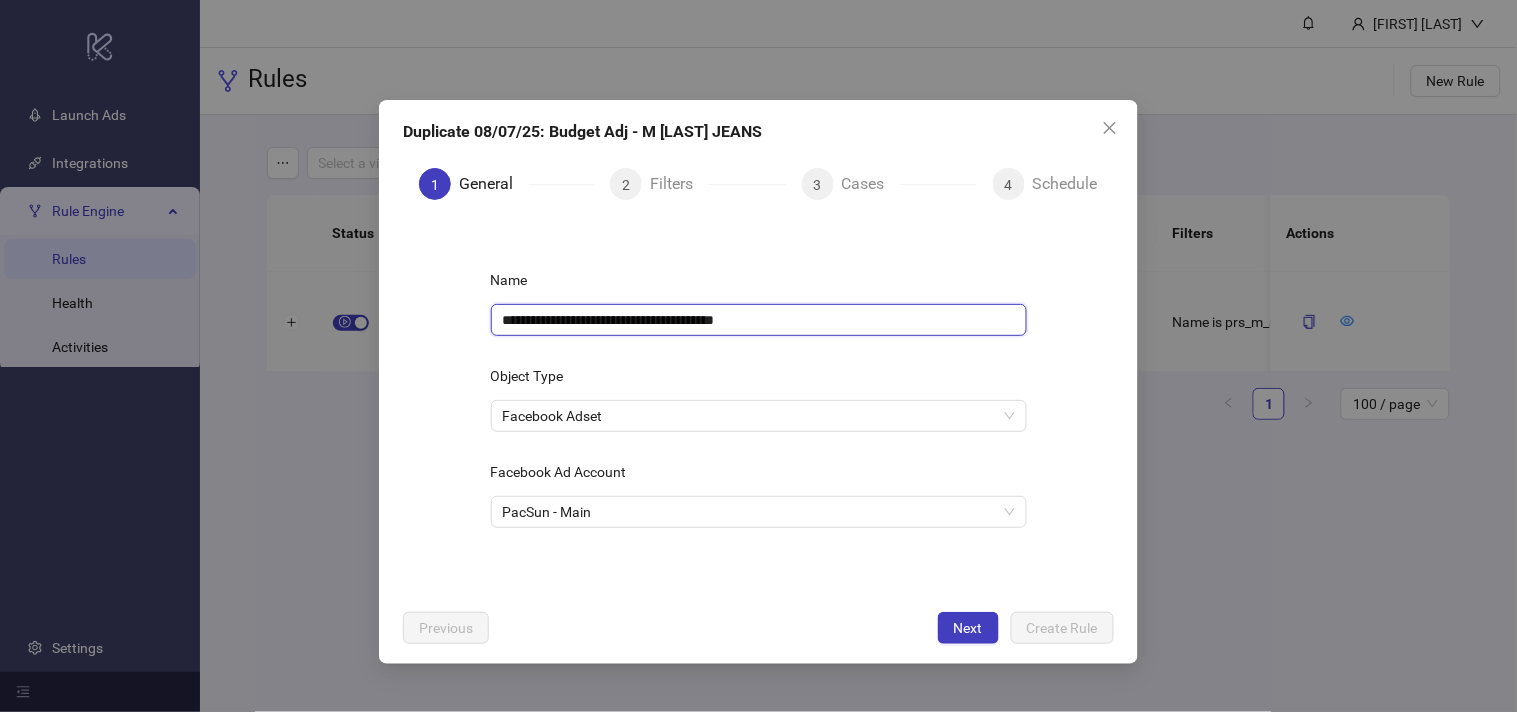 click on "**********" at bounding box center [759, 320] 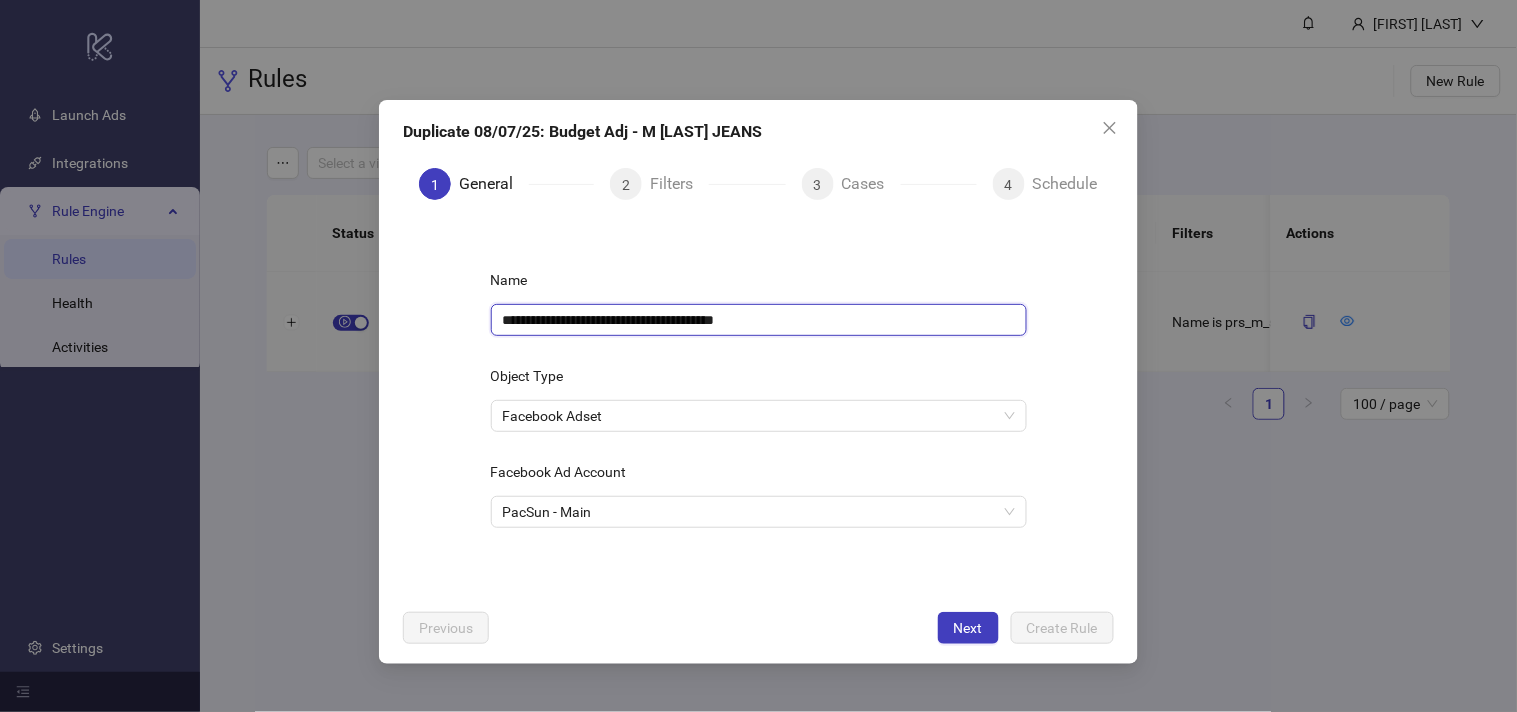 paste 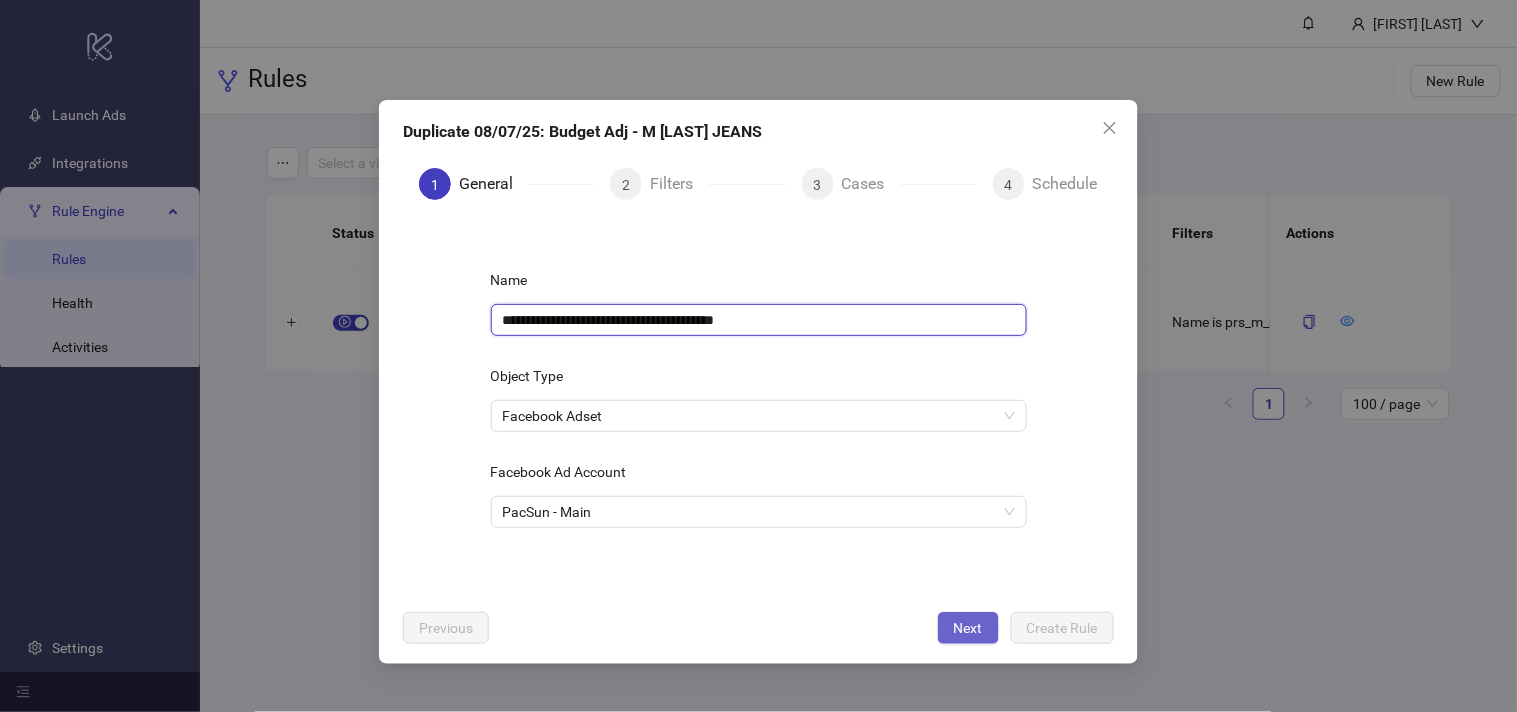 type on "**********" 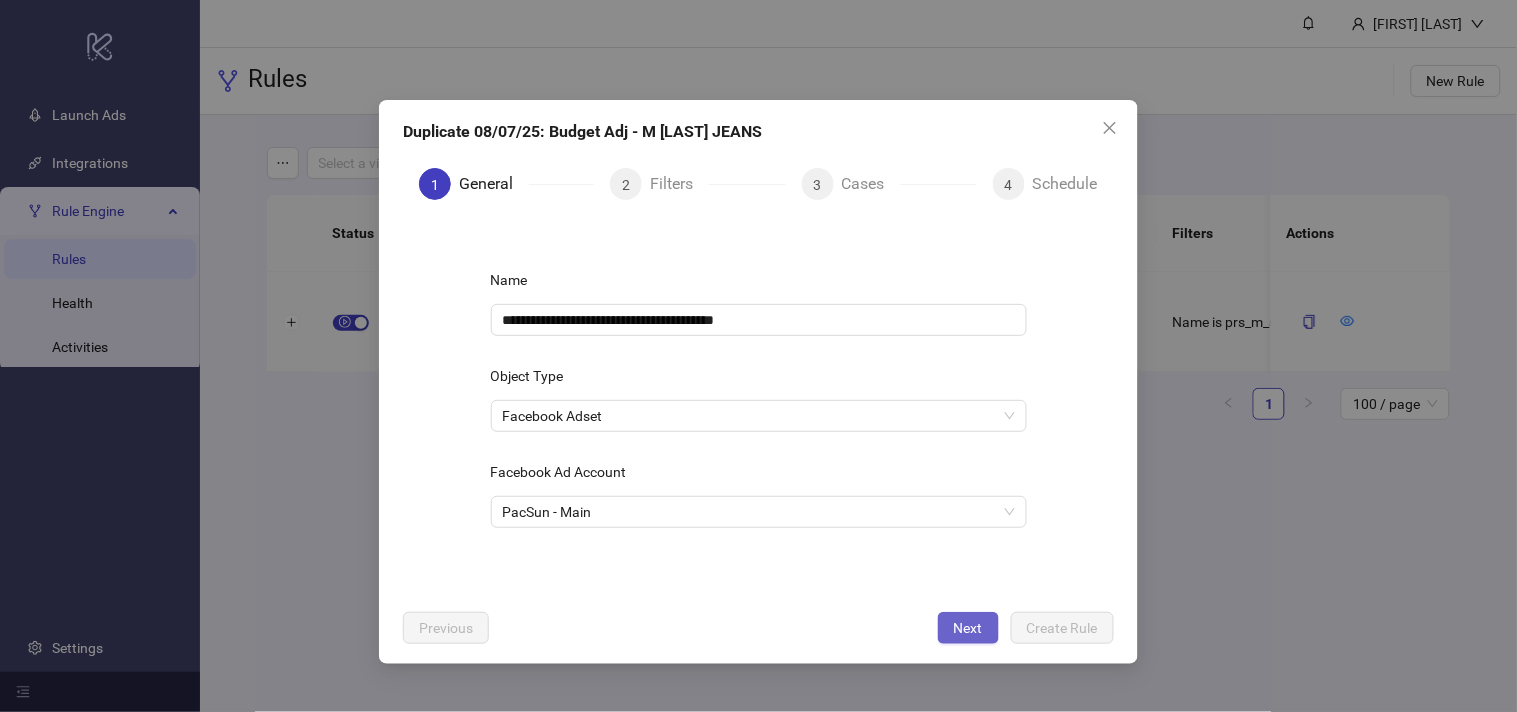 click on "Next" at bounding box center [968, 628] 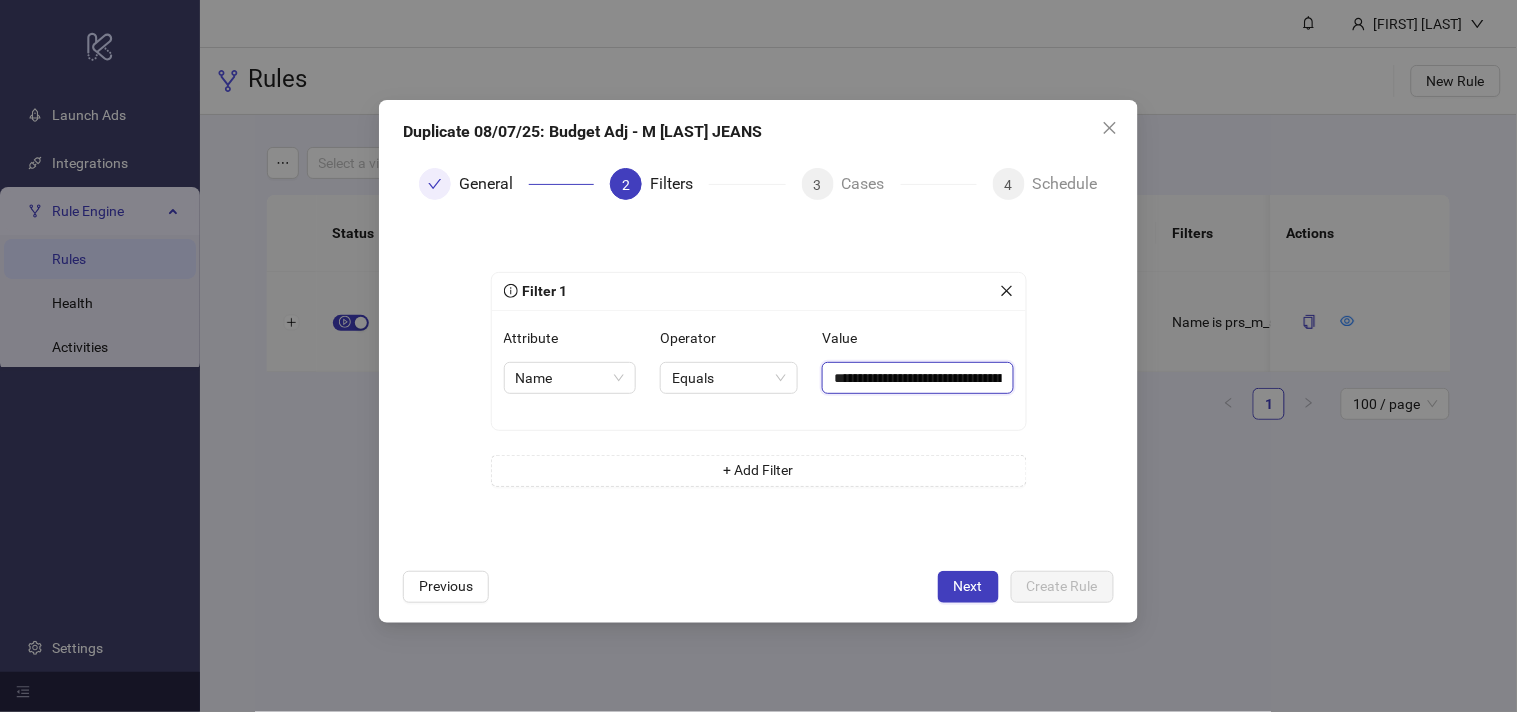 click on "**********" at bounding box center (917, 378) 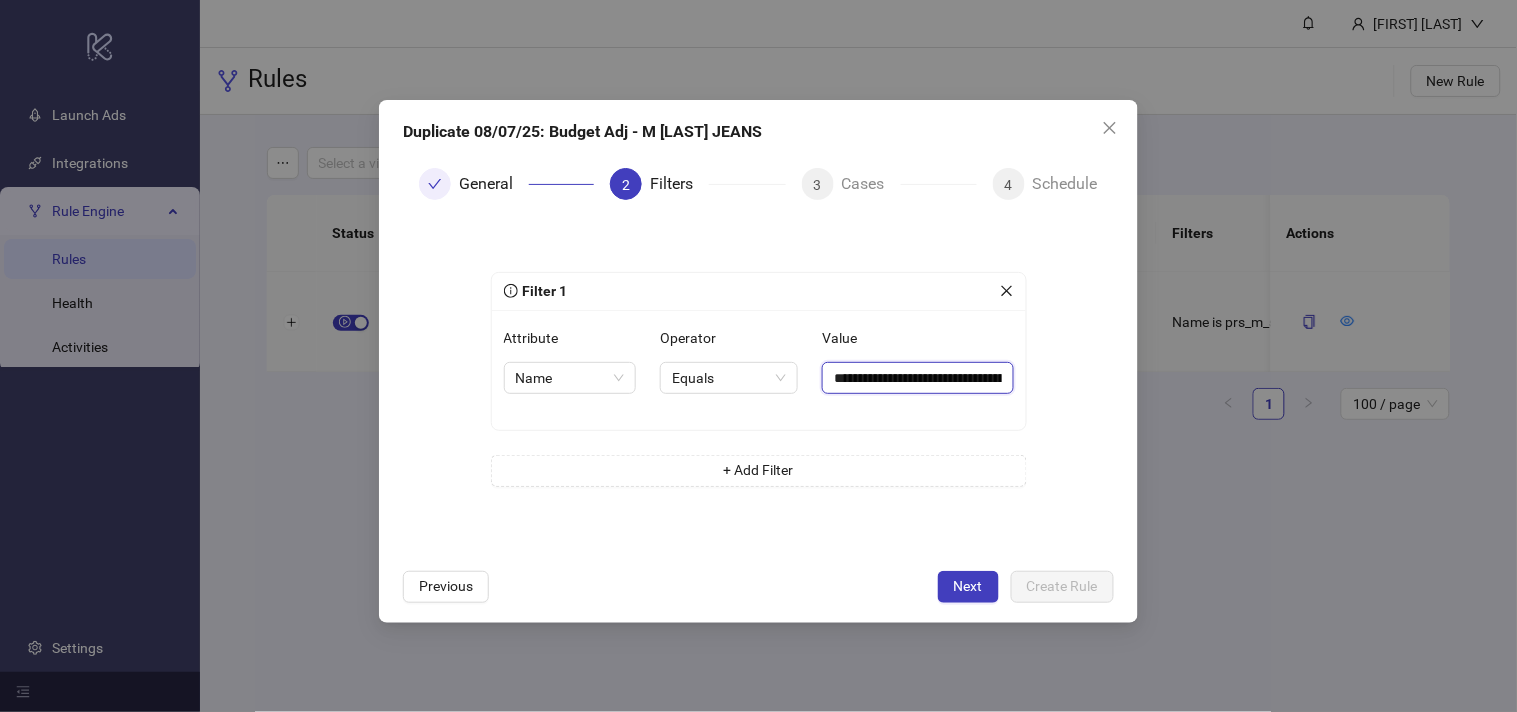 paste 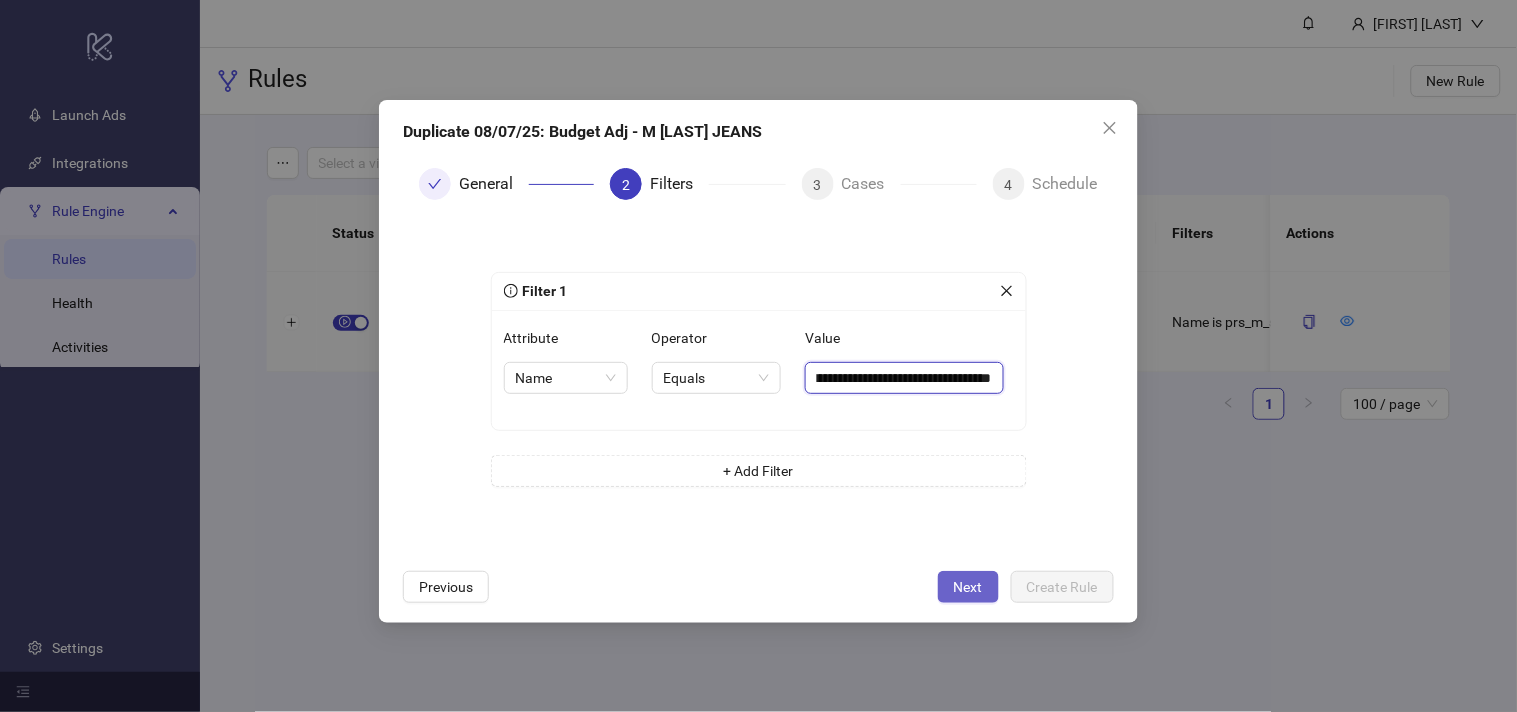 type on "**********" 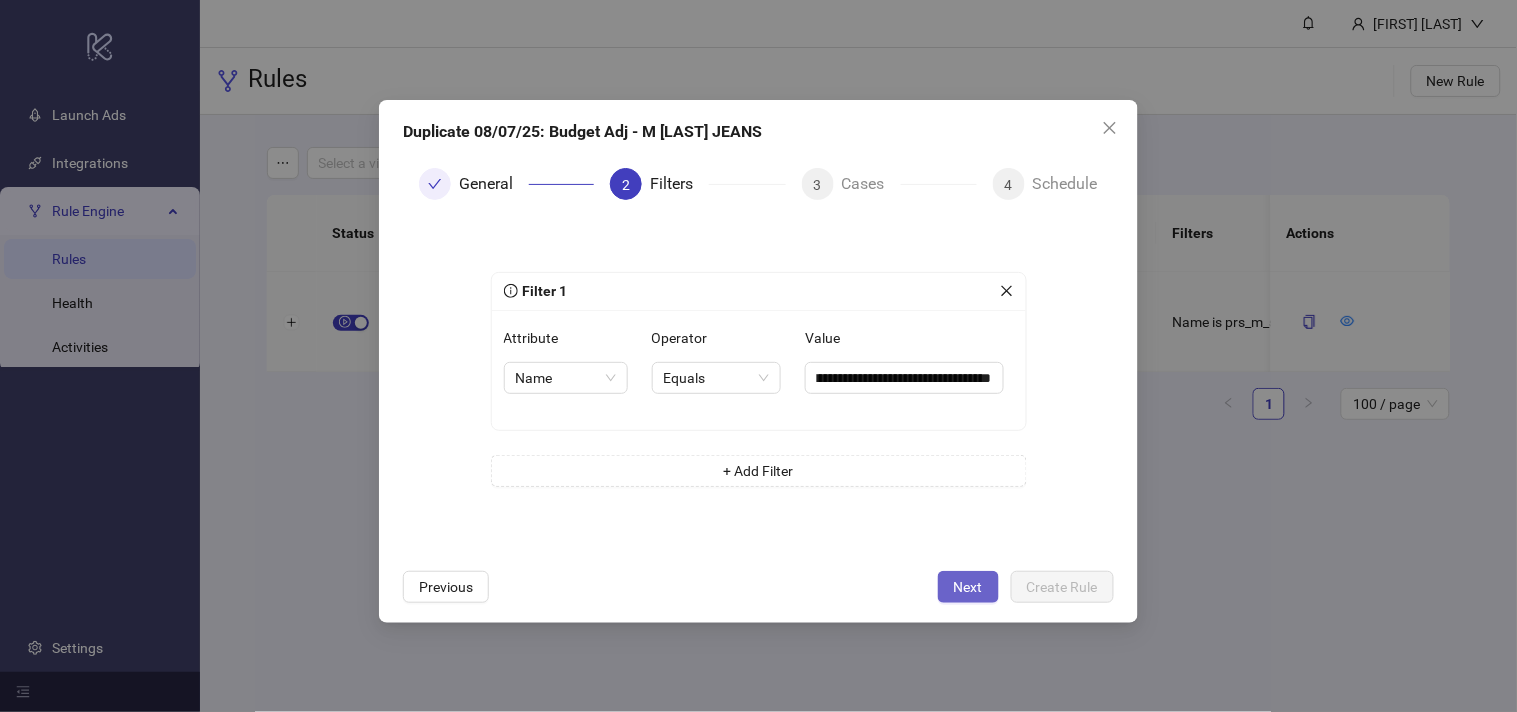 scroll, scrollTop: 0, scrollLeft: 0, axis: both 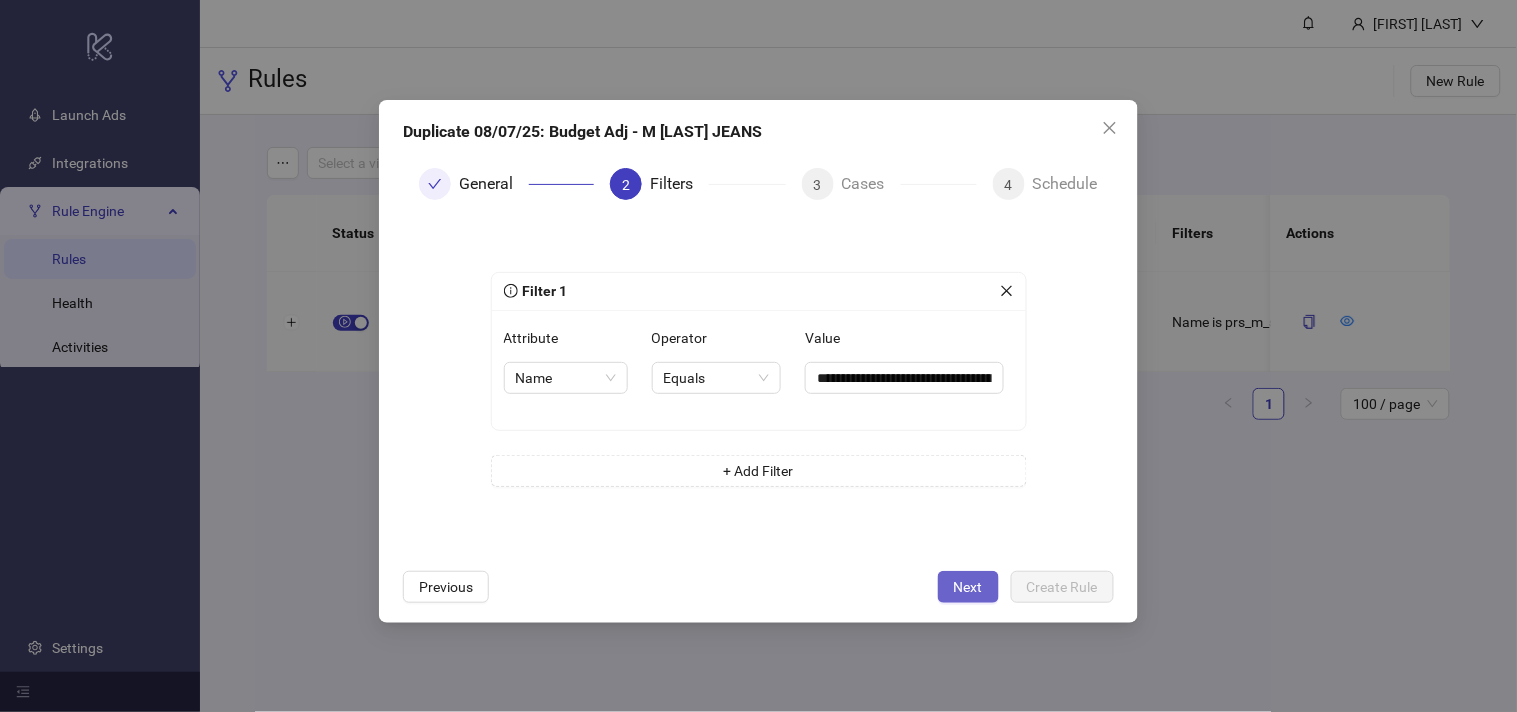 click on "Next" at bounding box center (968, 587) 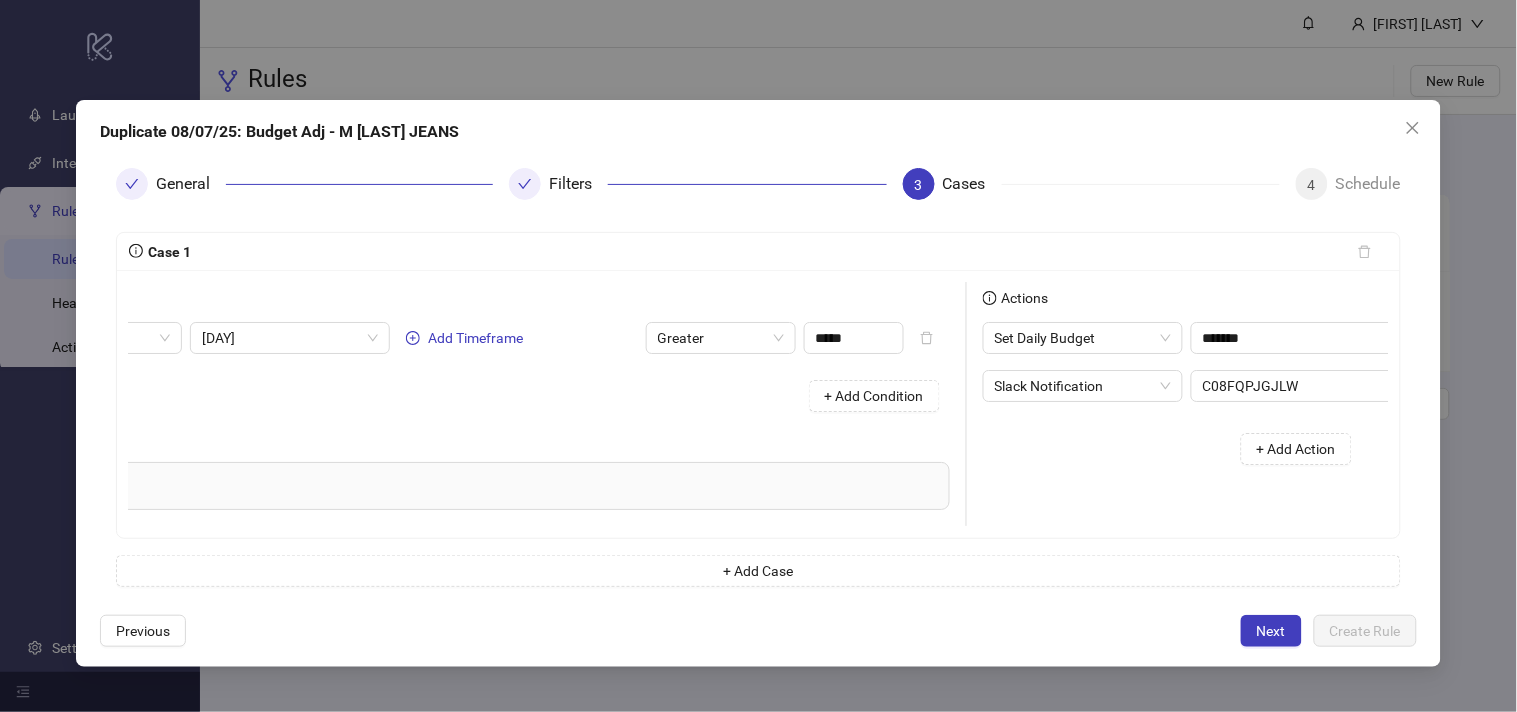 scroll, scrollTop: 0, scrollLeft: 195, axis: horizontal 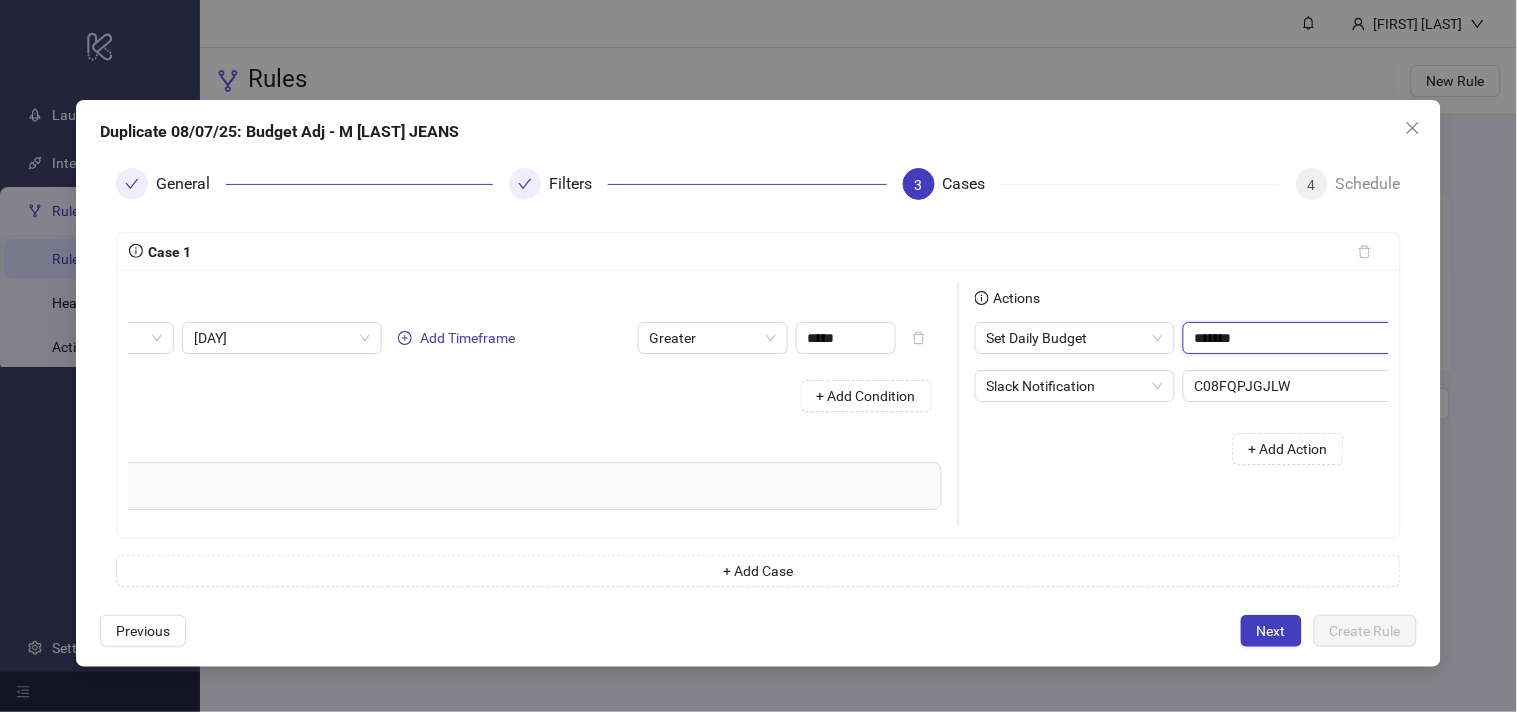 click on "*******" at bounding box center (1303, 338) 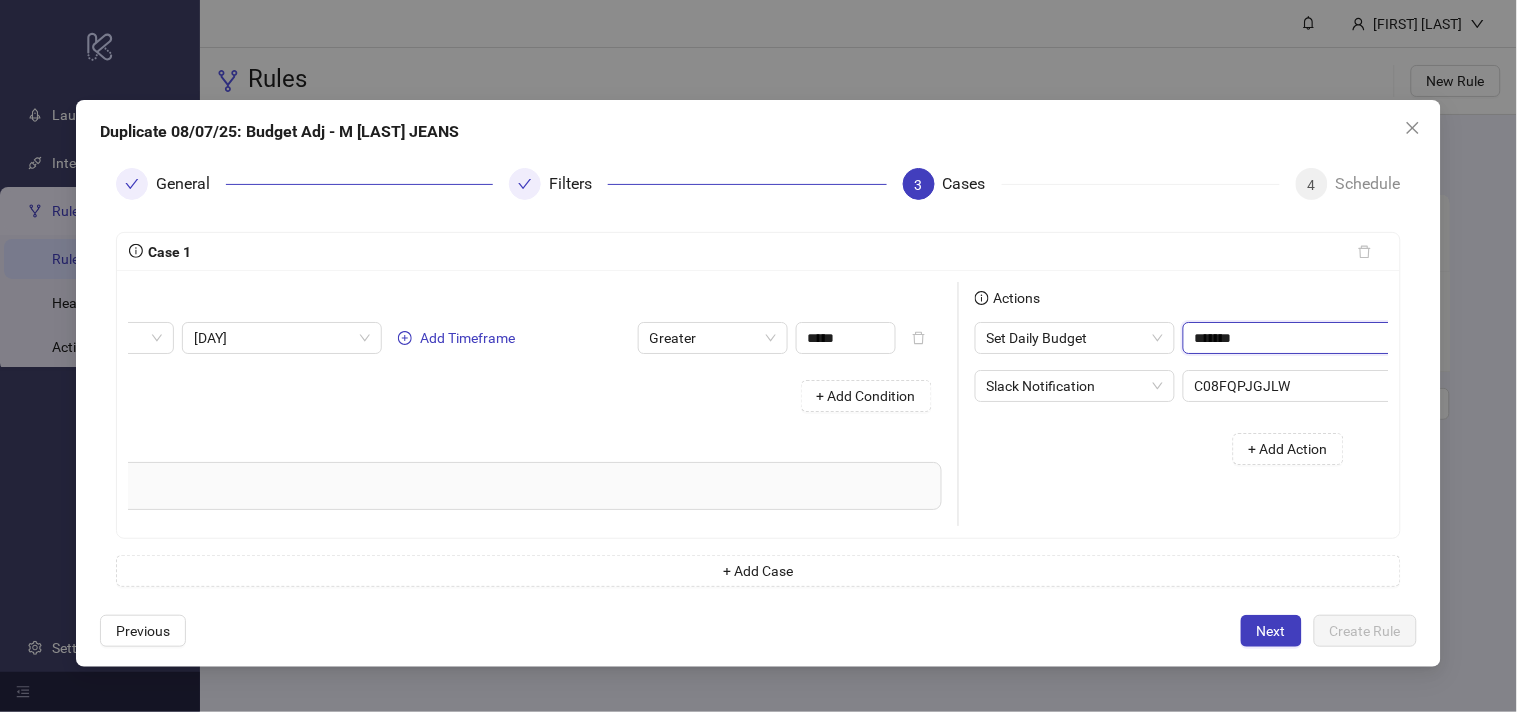 paste on "**" 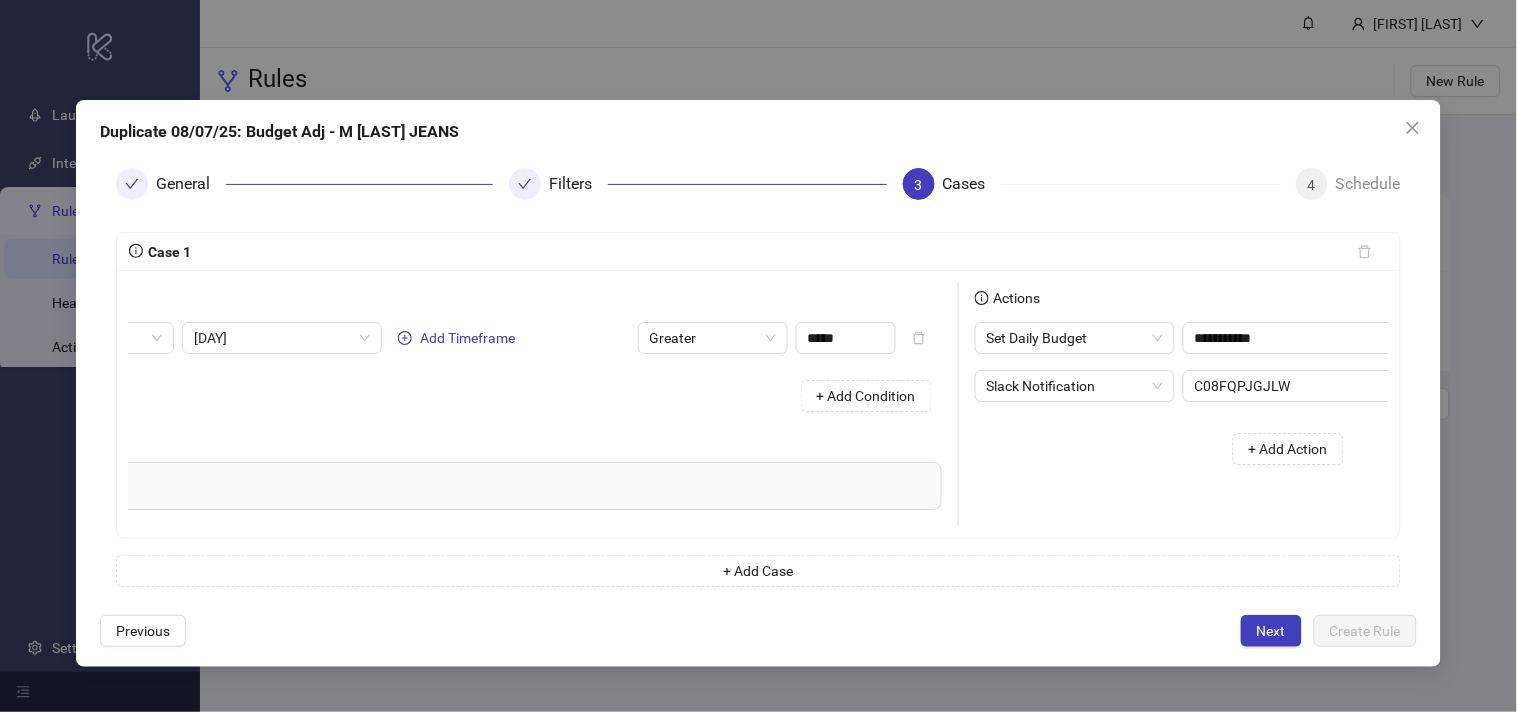 type on "*******" 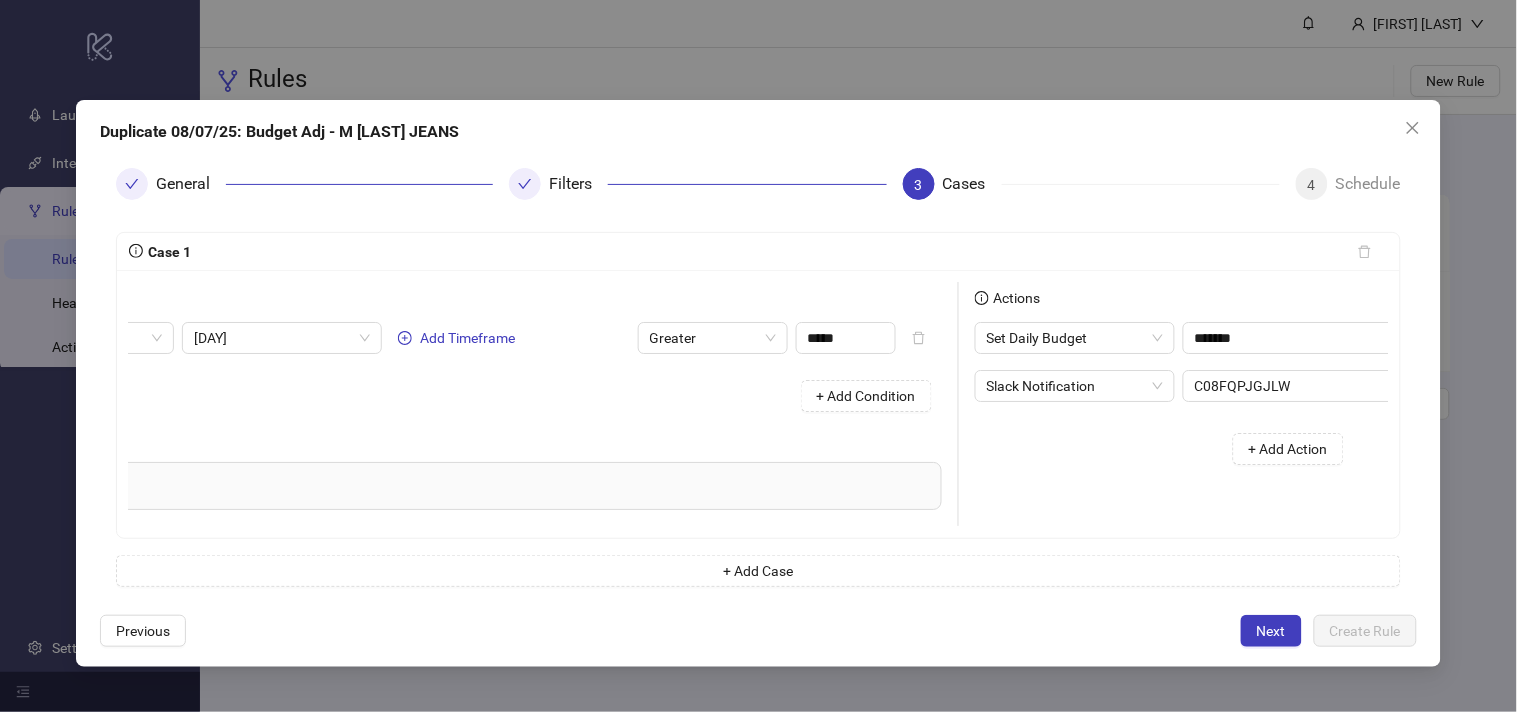 click on "Actions Set Daily Budget ******* Slack Notification C08FQPJGJLW + Add Action" at bounding box center [1159, 404] 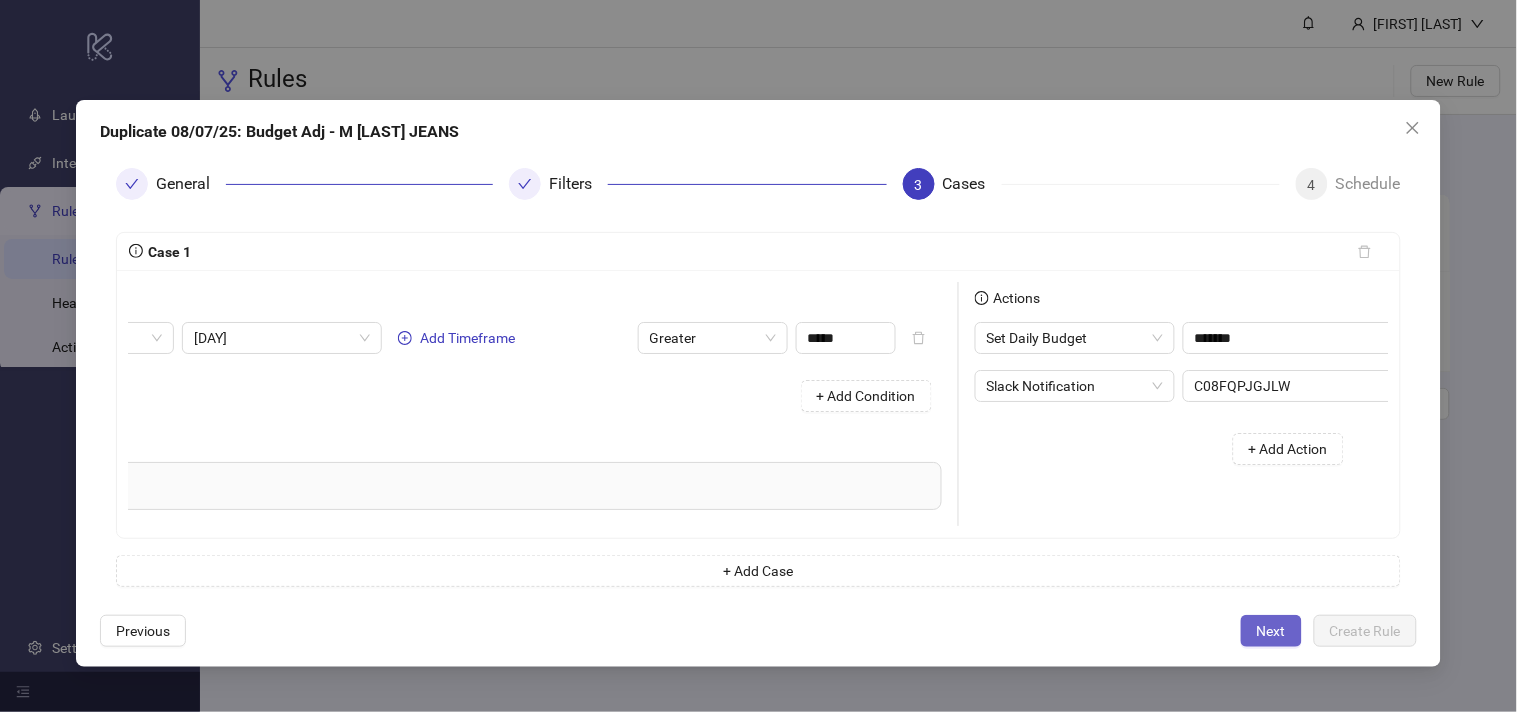 click on "Next" at bounding box center [1271, 631] 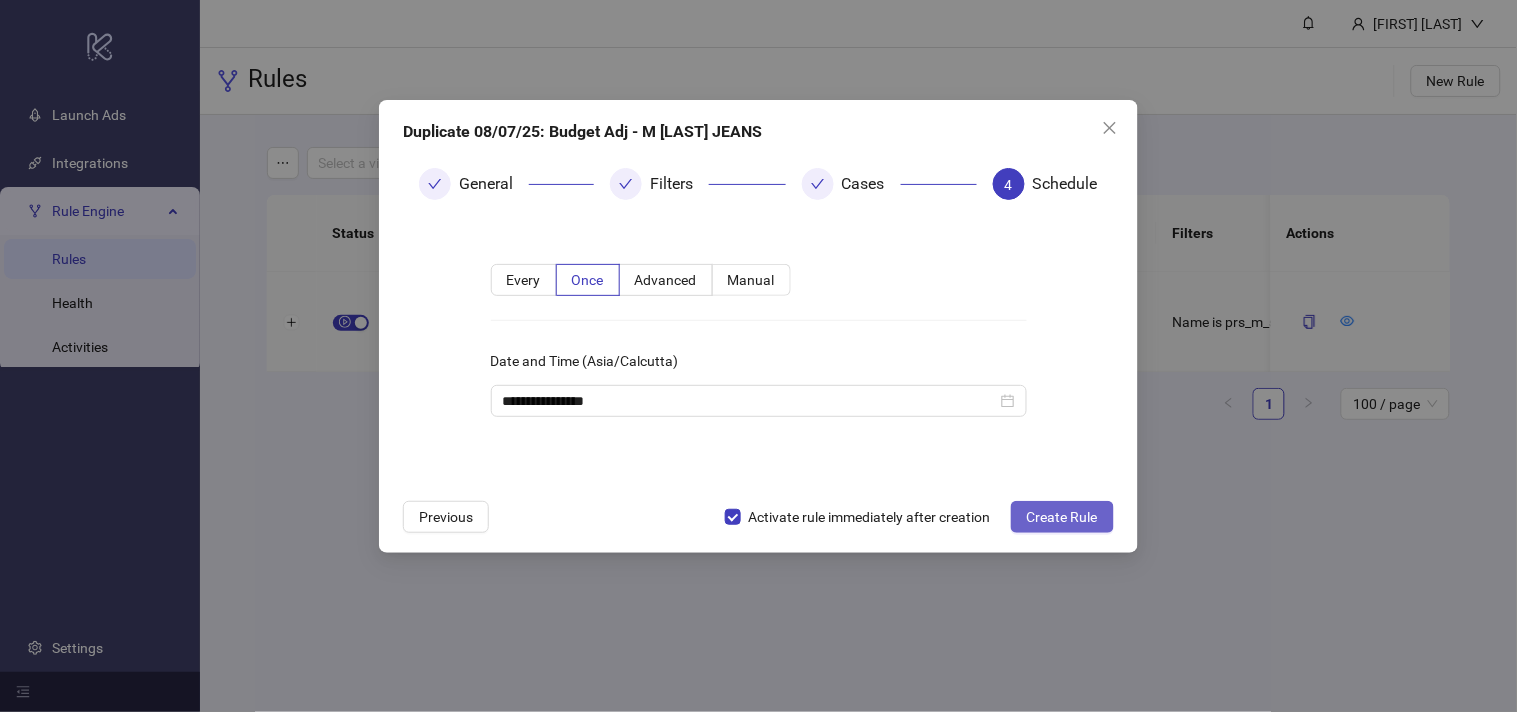 click on "Create Rule" at bounding box center (1062, 517) 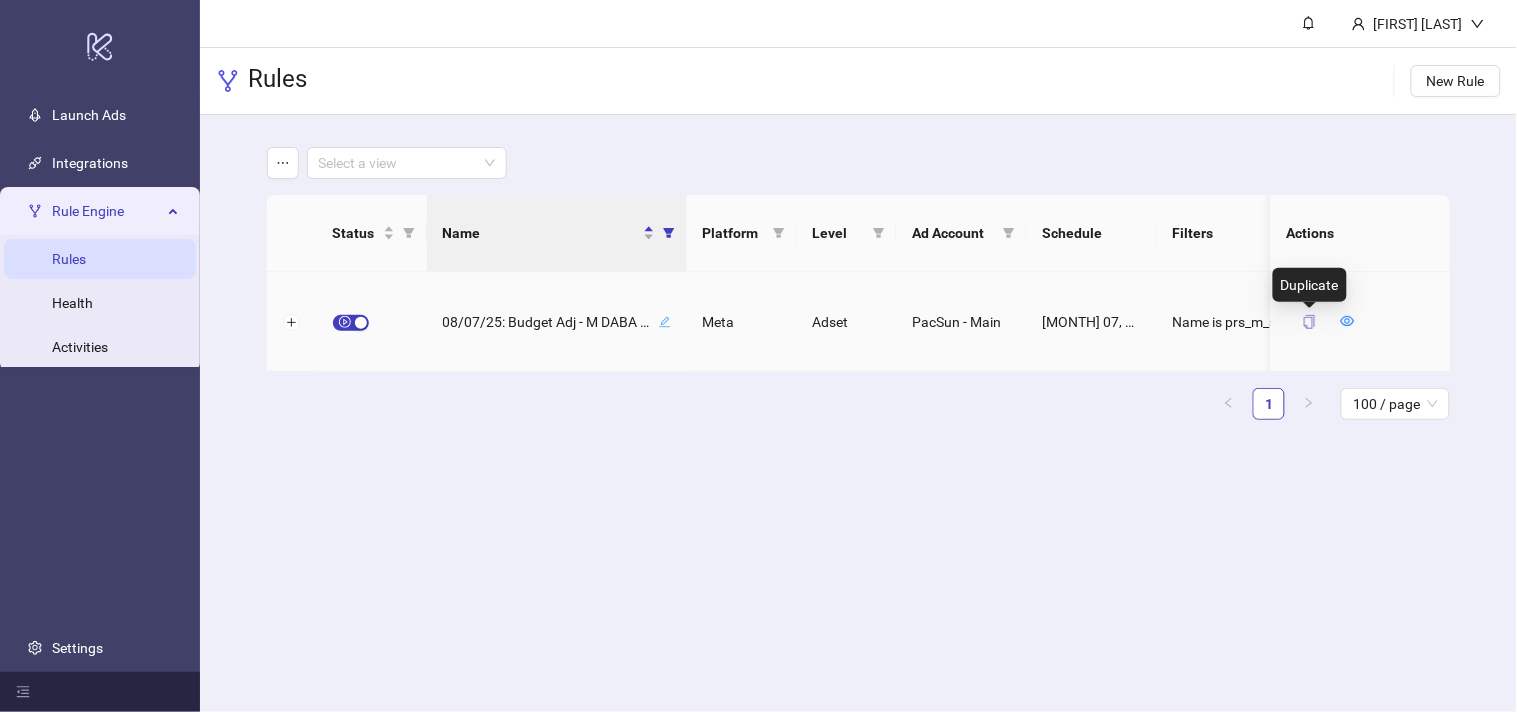 click 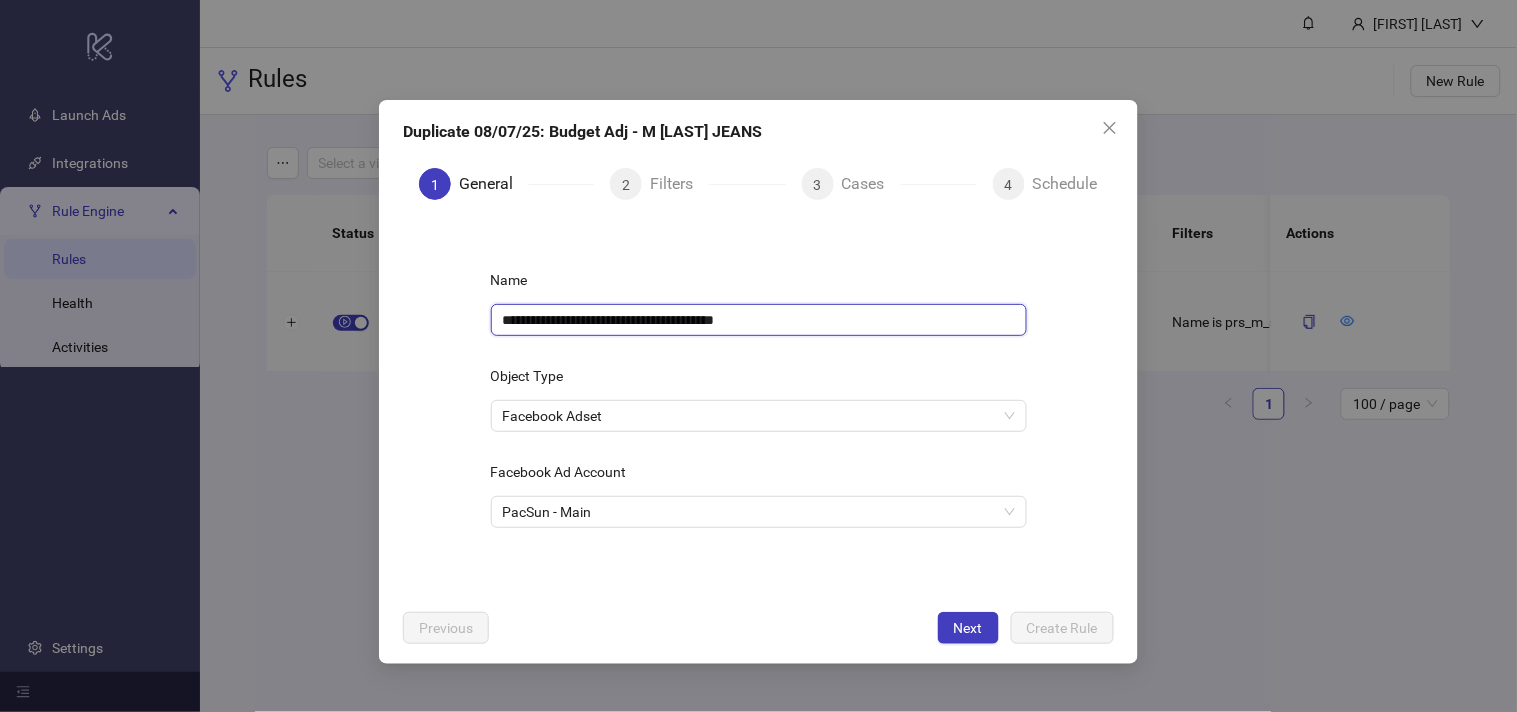 click on "**********" at bounding box center [759, 320] 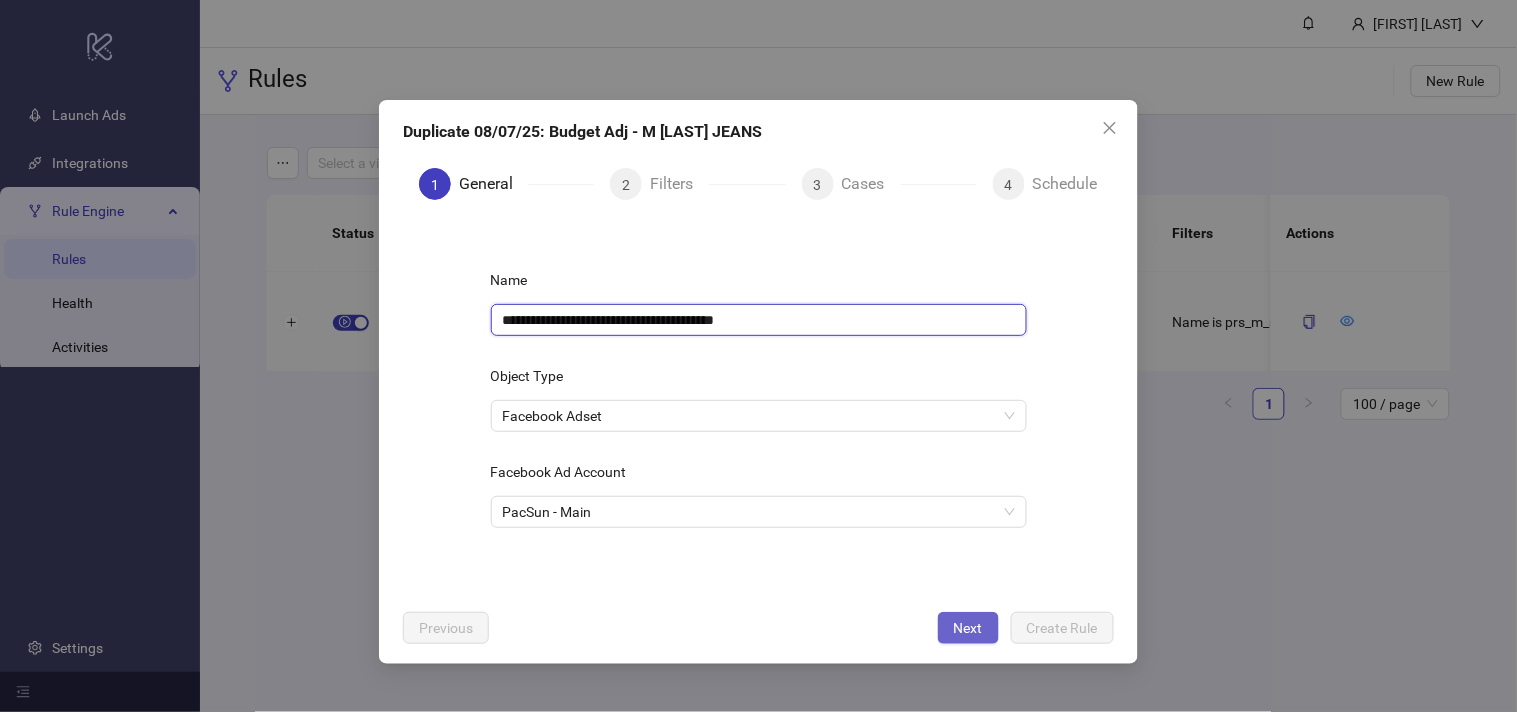 type on "**********" 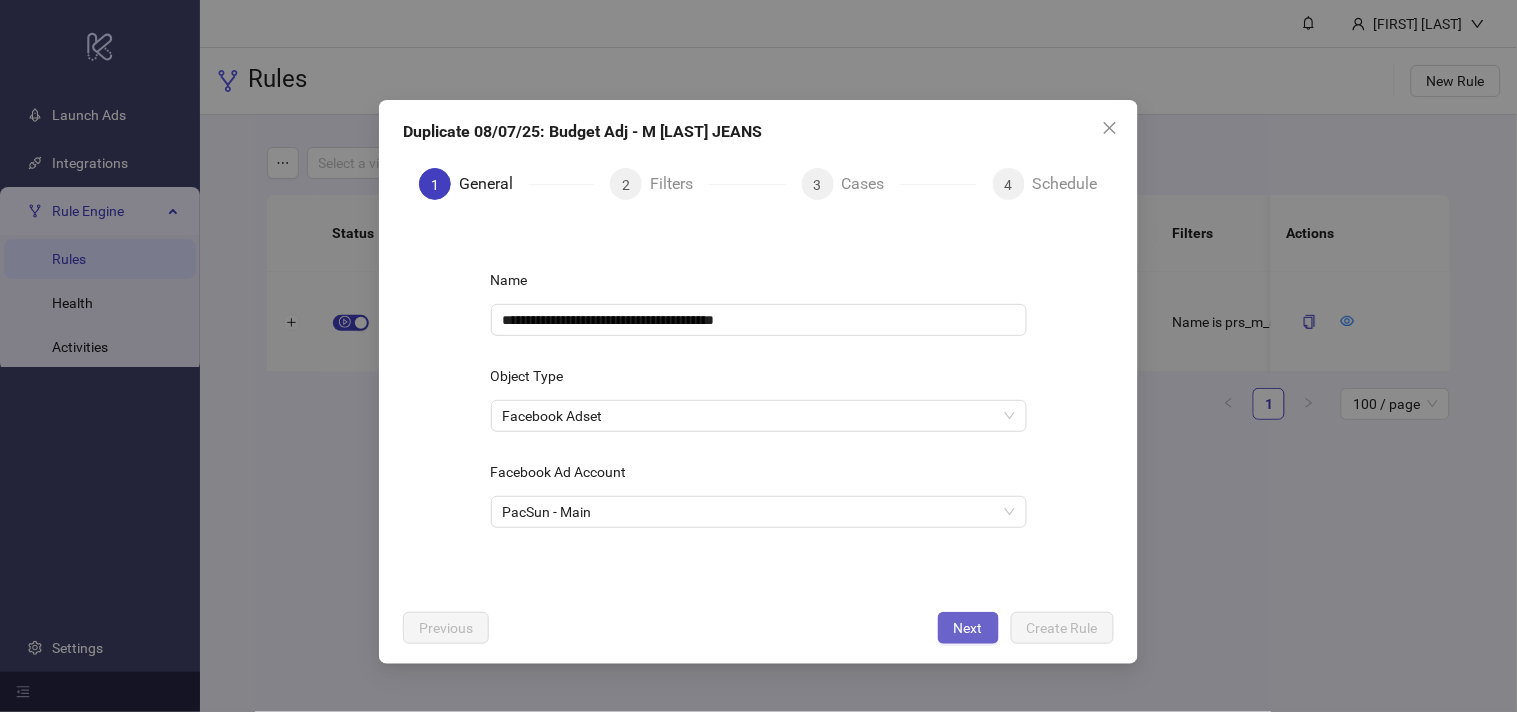 click on "Next" at bounding box center (968, 628) 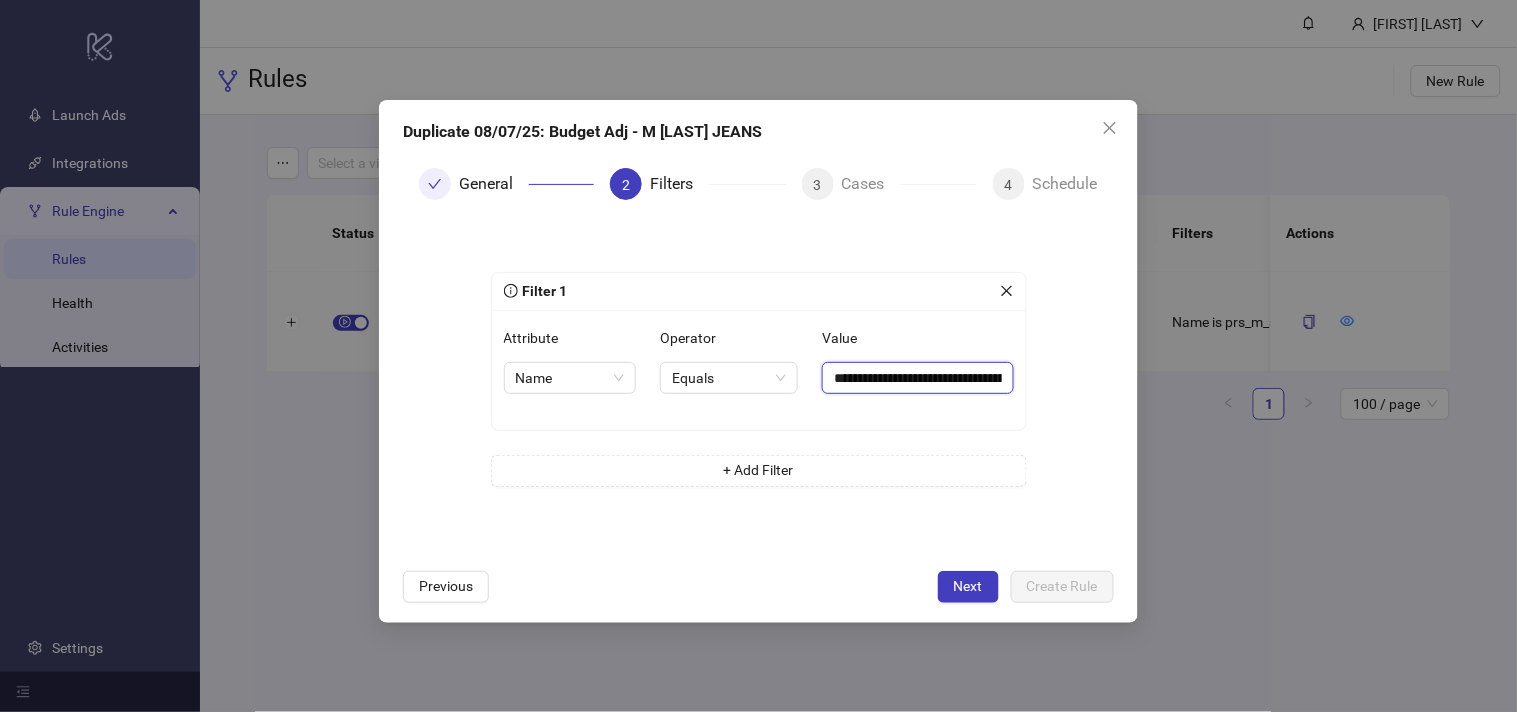 click on "**********" at bounding box center (917, 378) 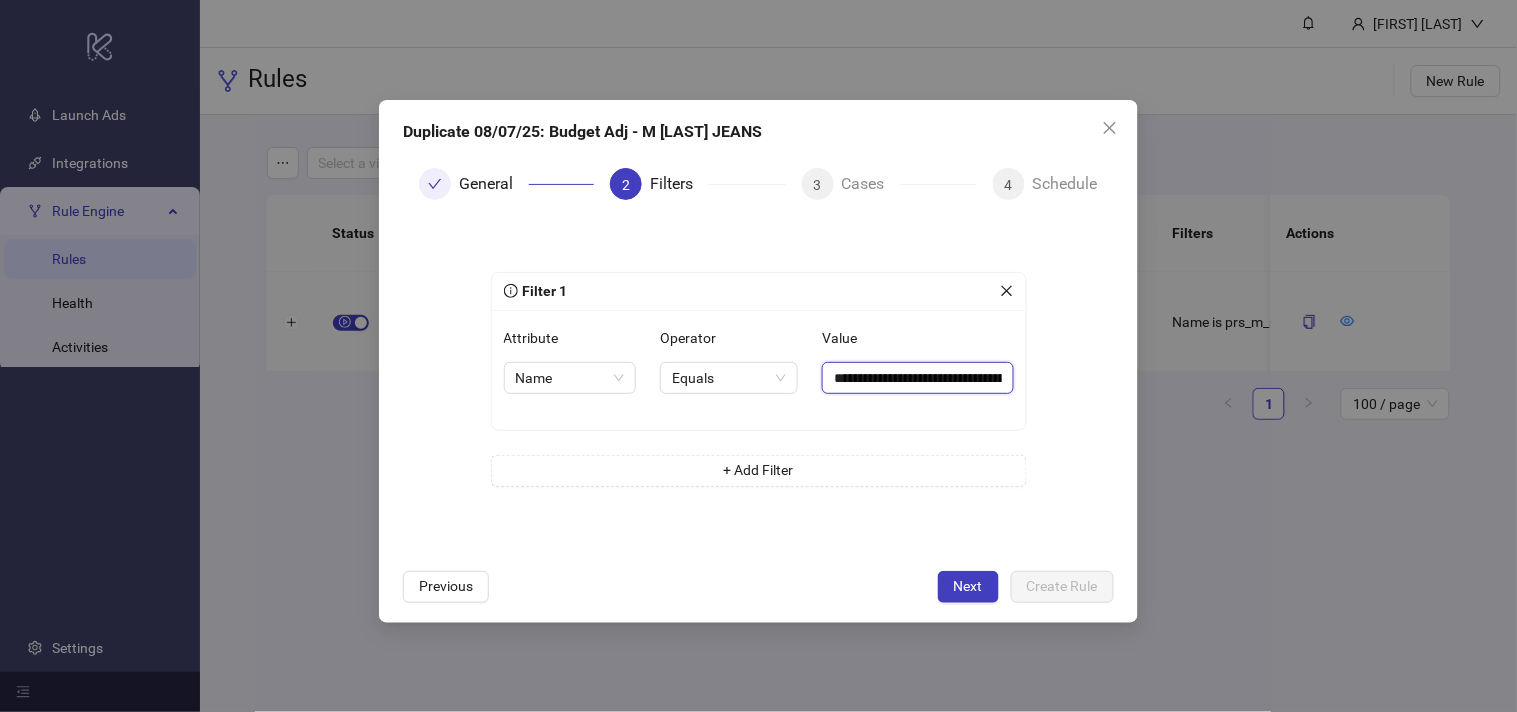 paste 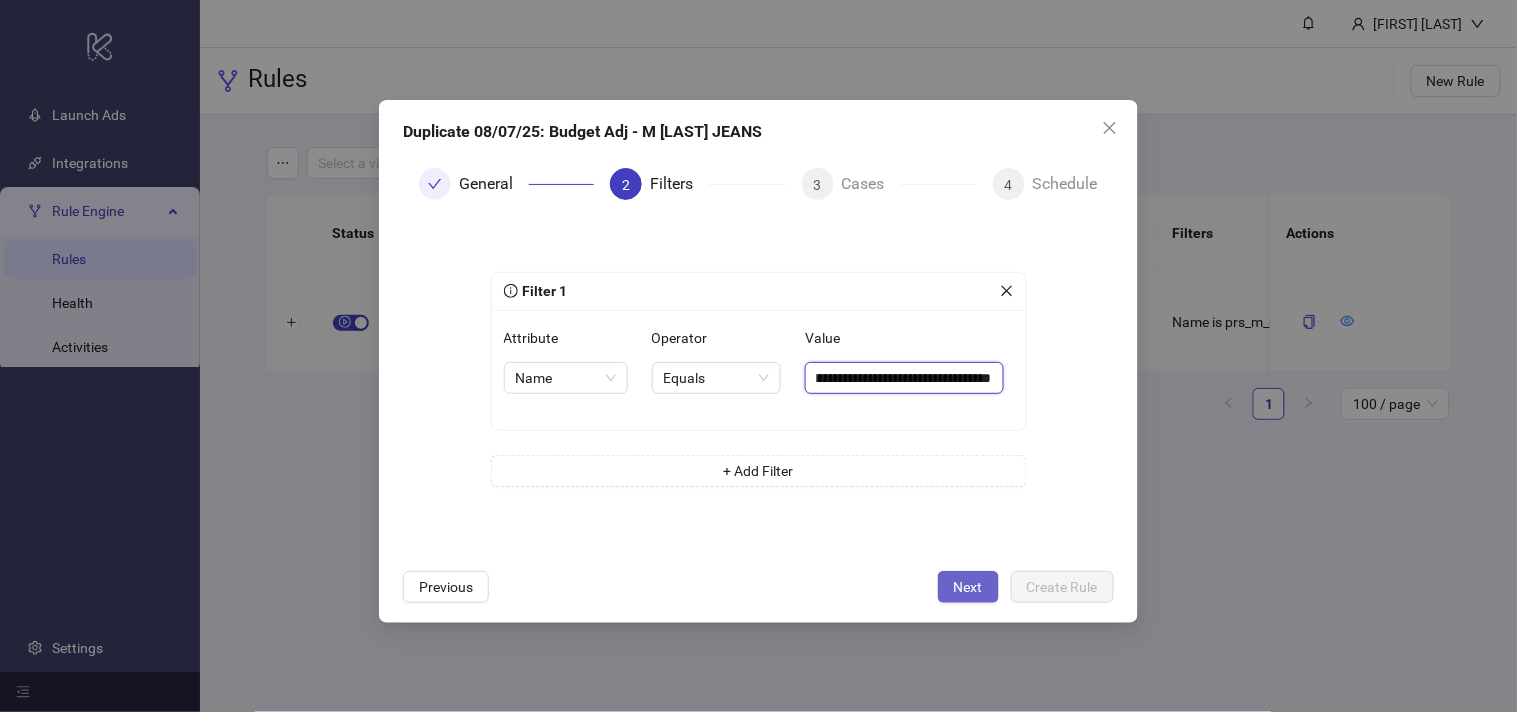 type on "**********" 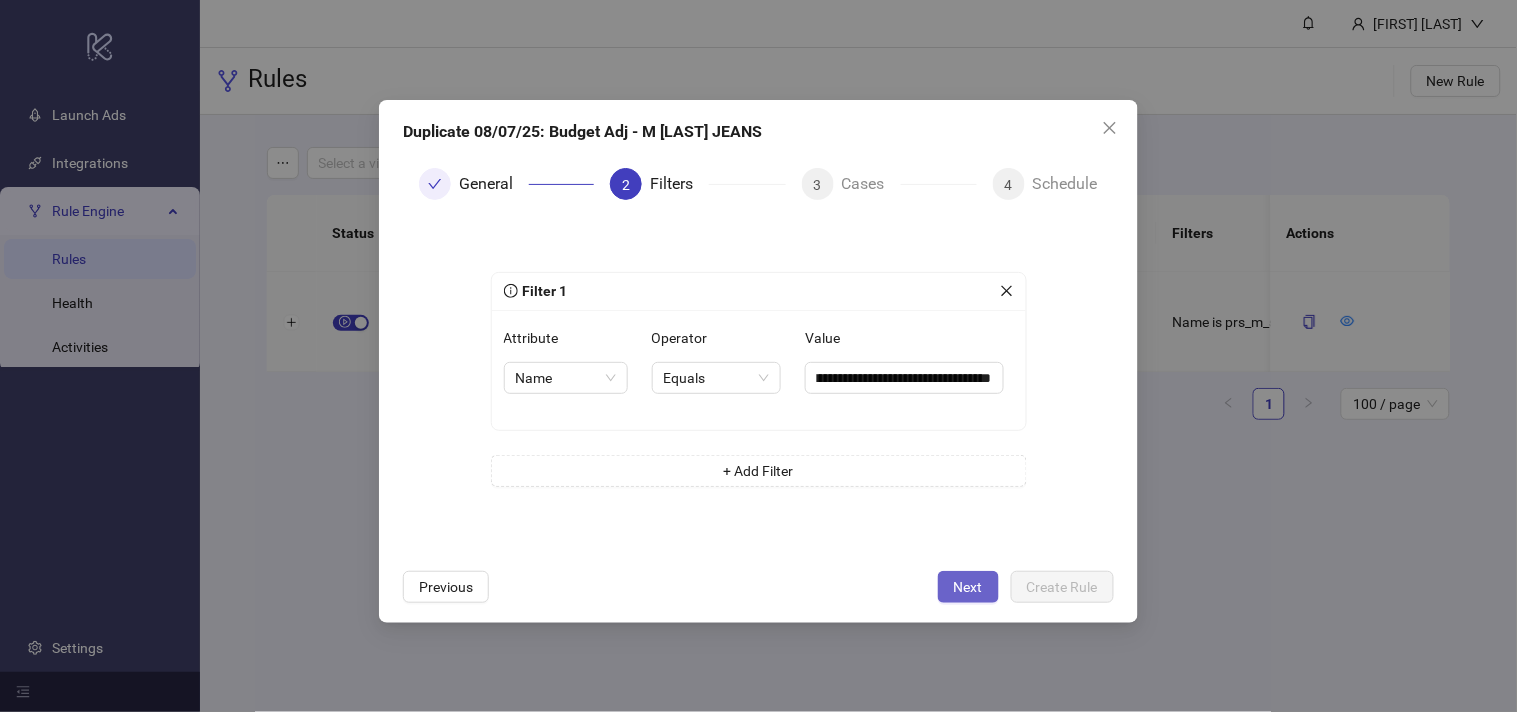 scroll, scrollTop: 0, scrollLeft: 0, axis: both 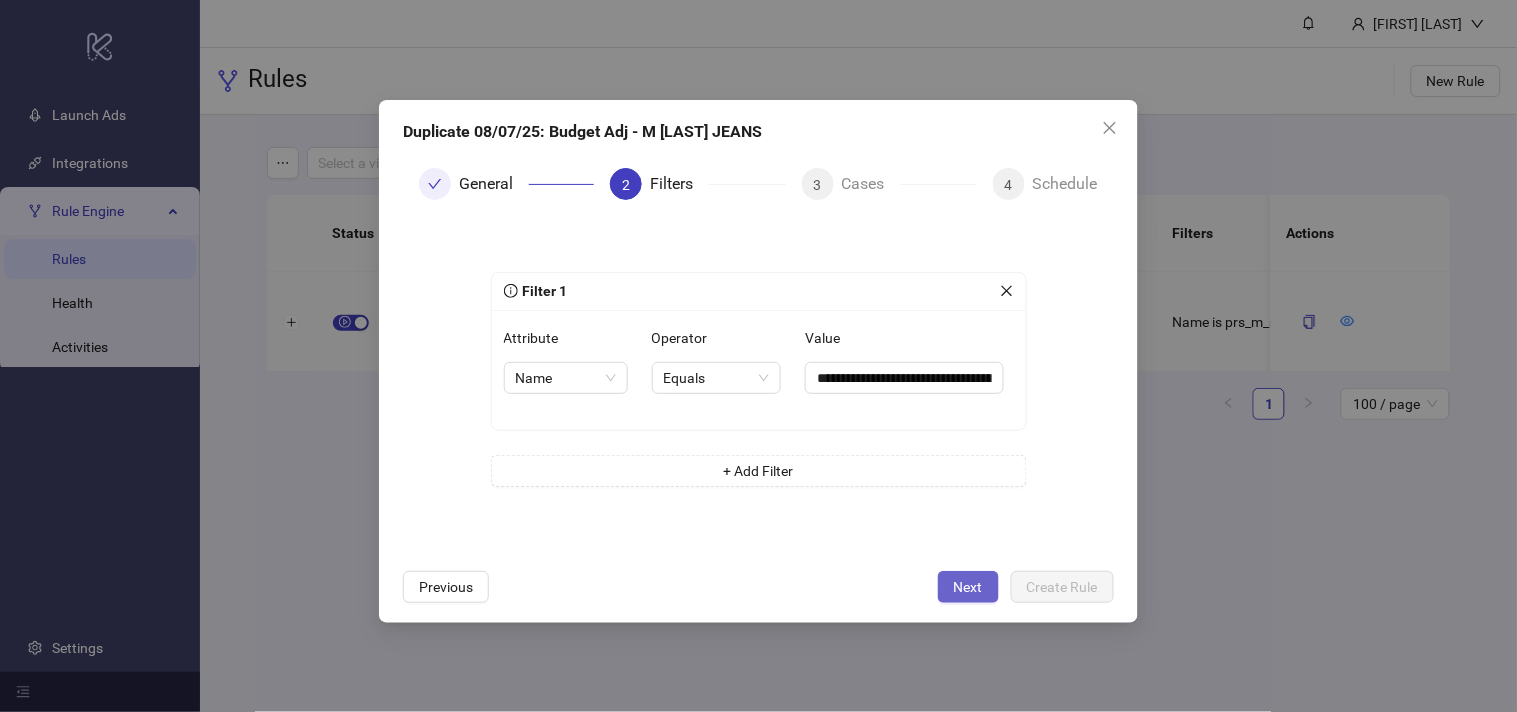 click on "Next" at bounding box center [968, 587] 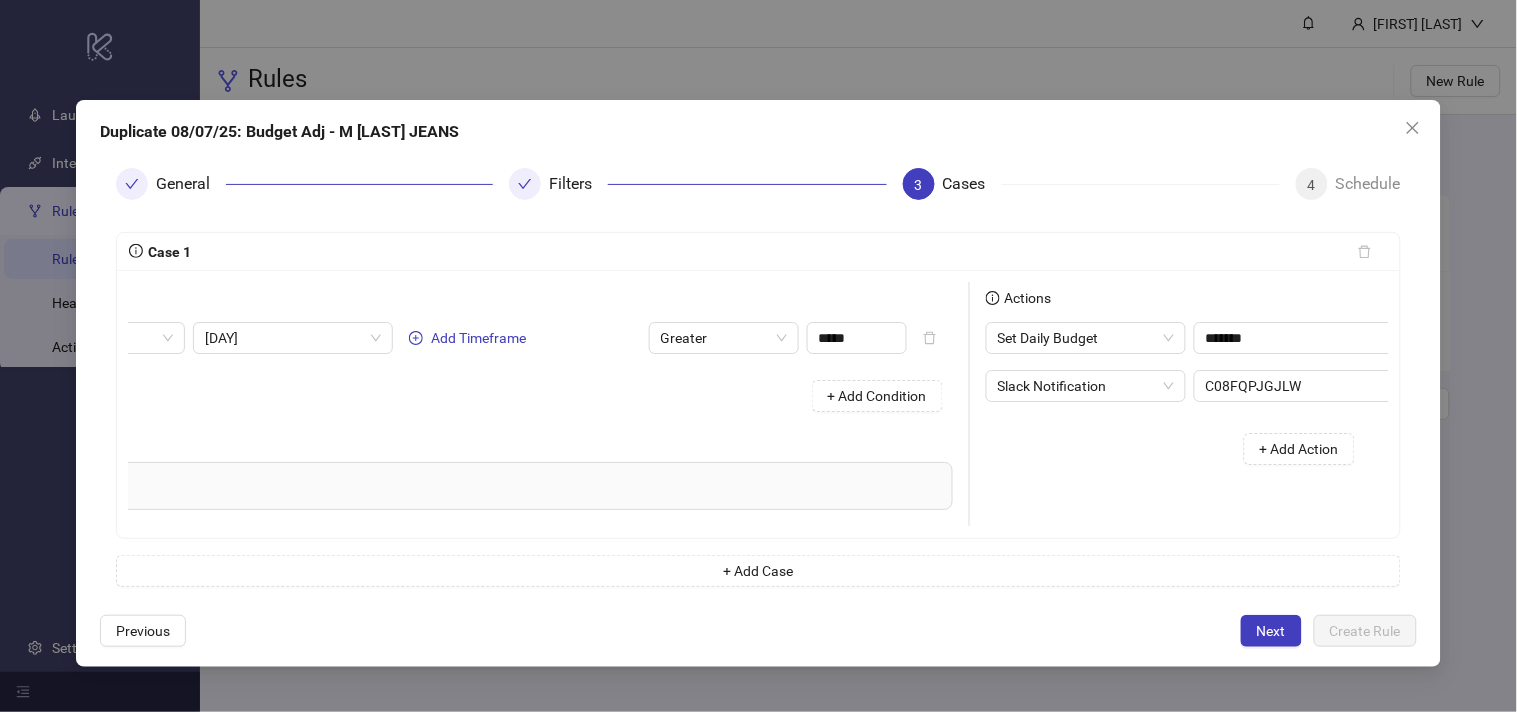 scroll, scrollTop: 0, scrollLeft: 275, axis: horizontal 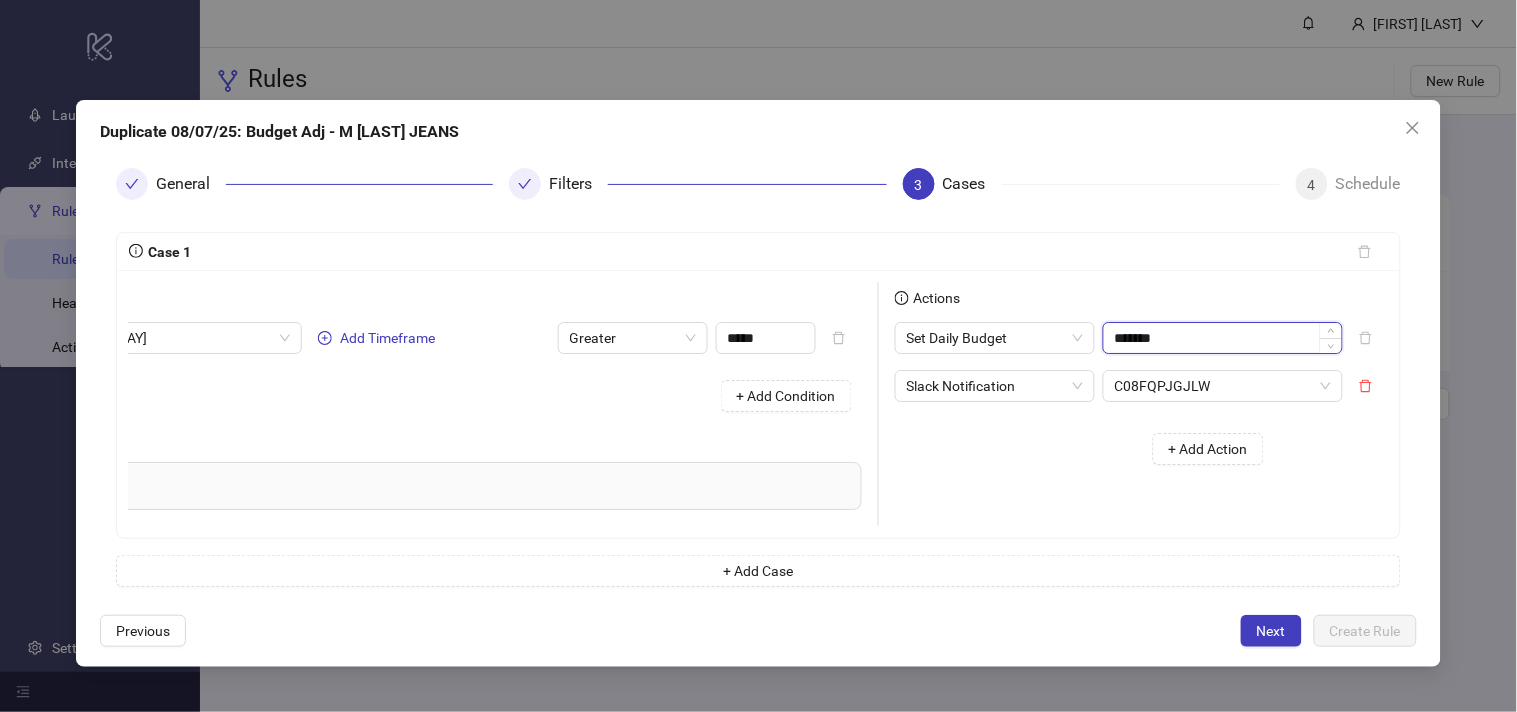 click on "*******" at bounding box center (1223, 338) 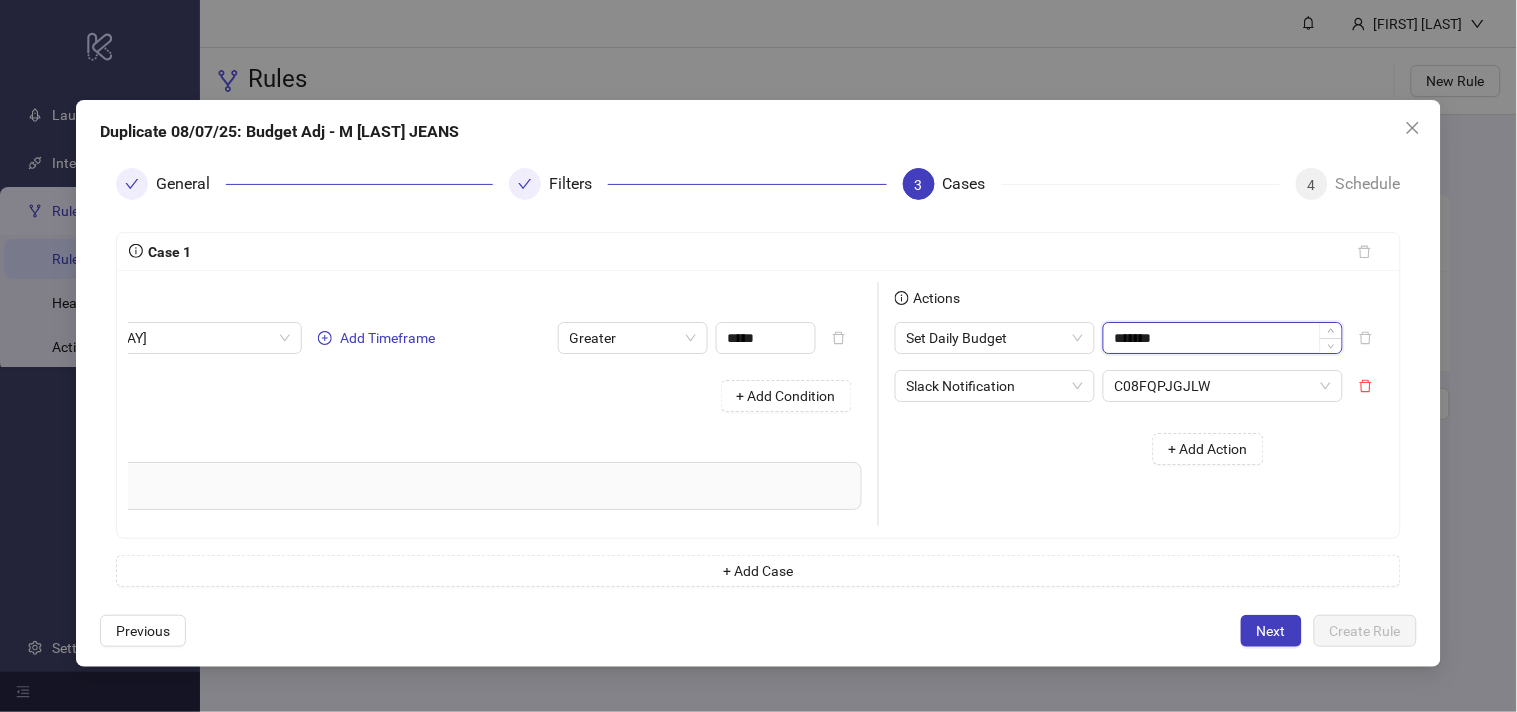paste 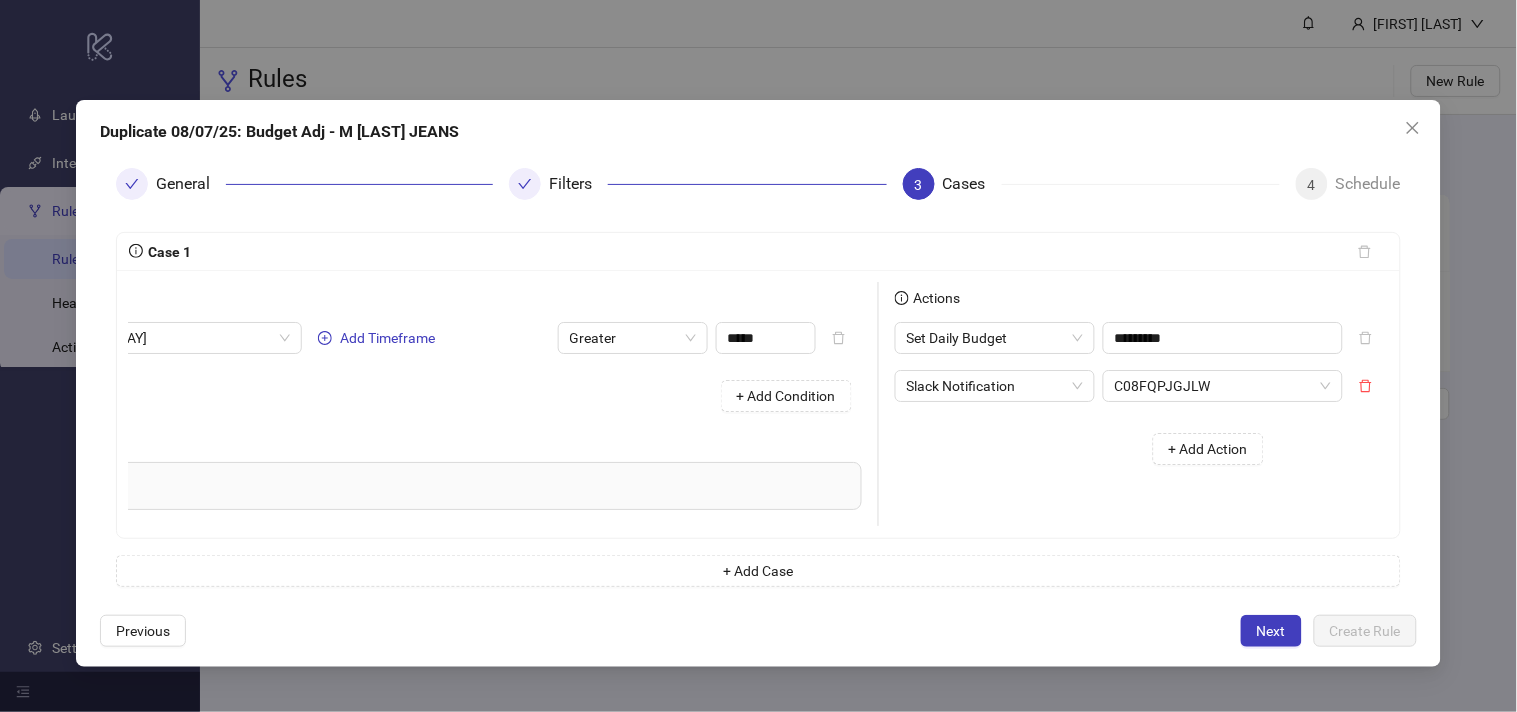 type on "******" 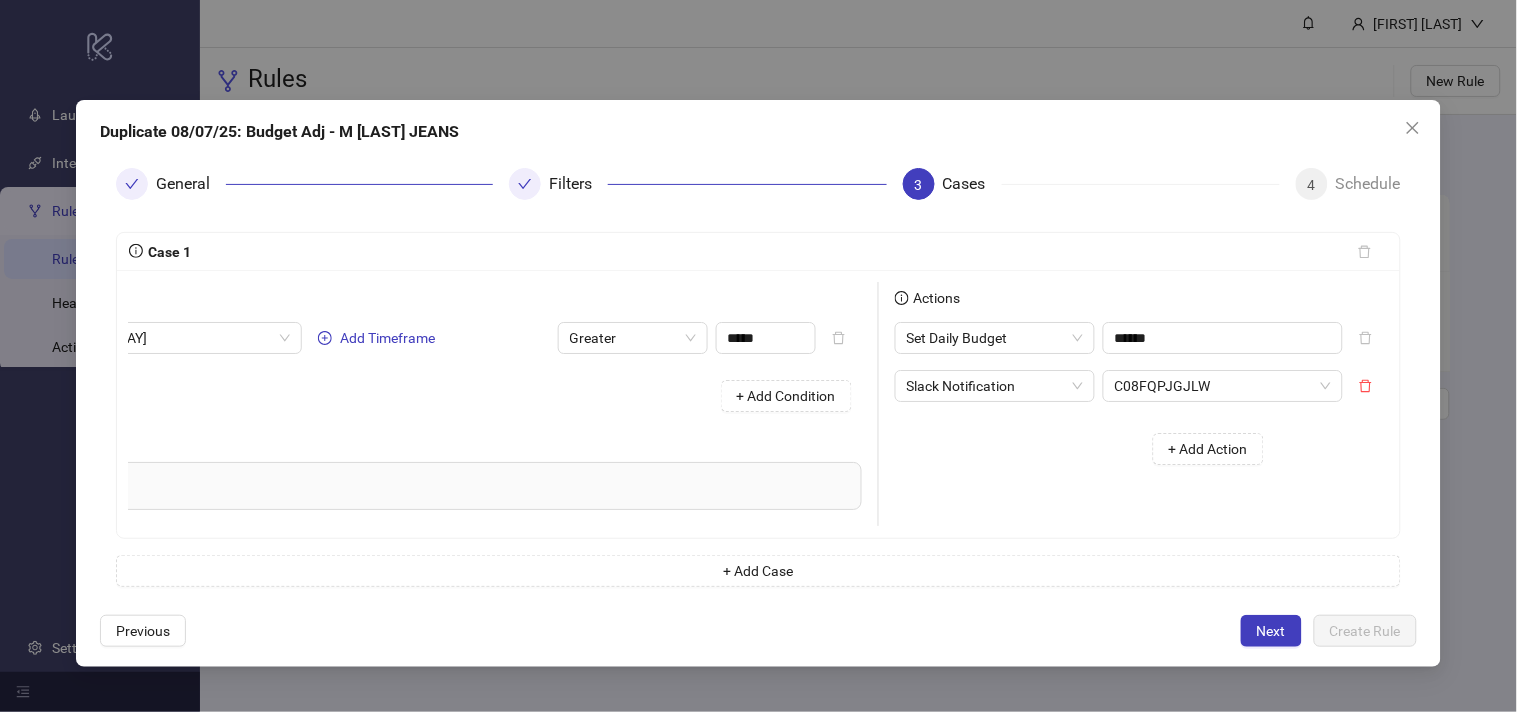 click on "+ Add Action" at bounding box center [1087, 449] 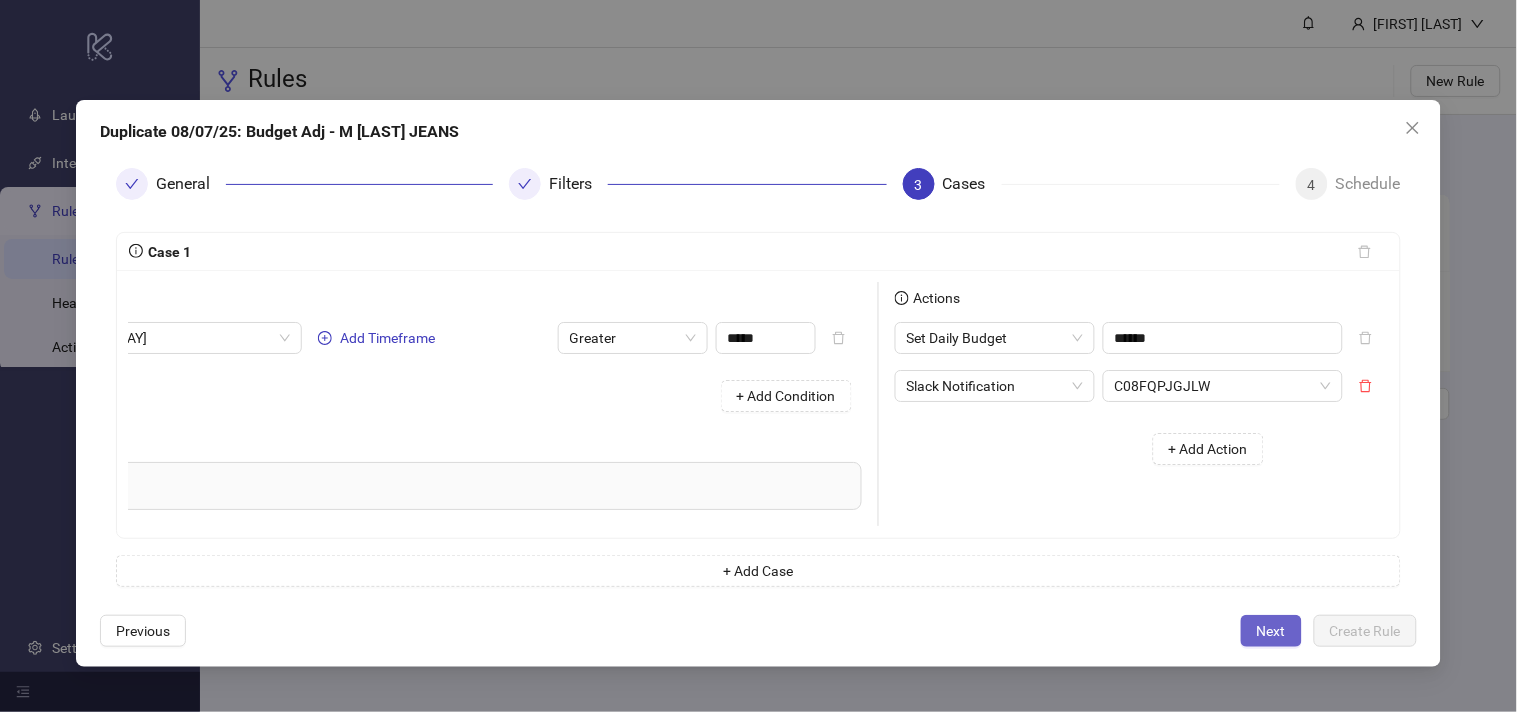 click on "Next" at bounding box center [1271, 631] 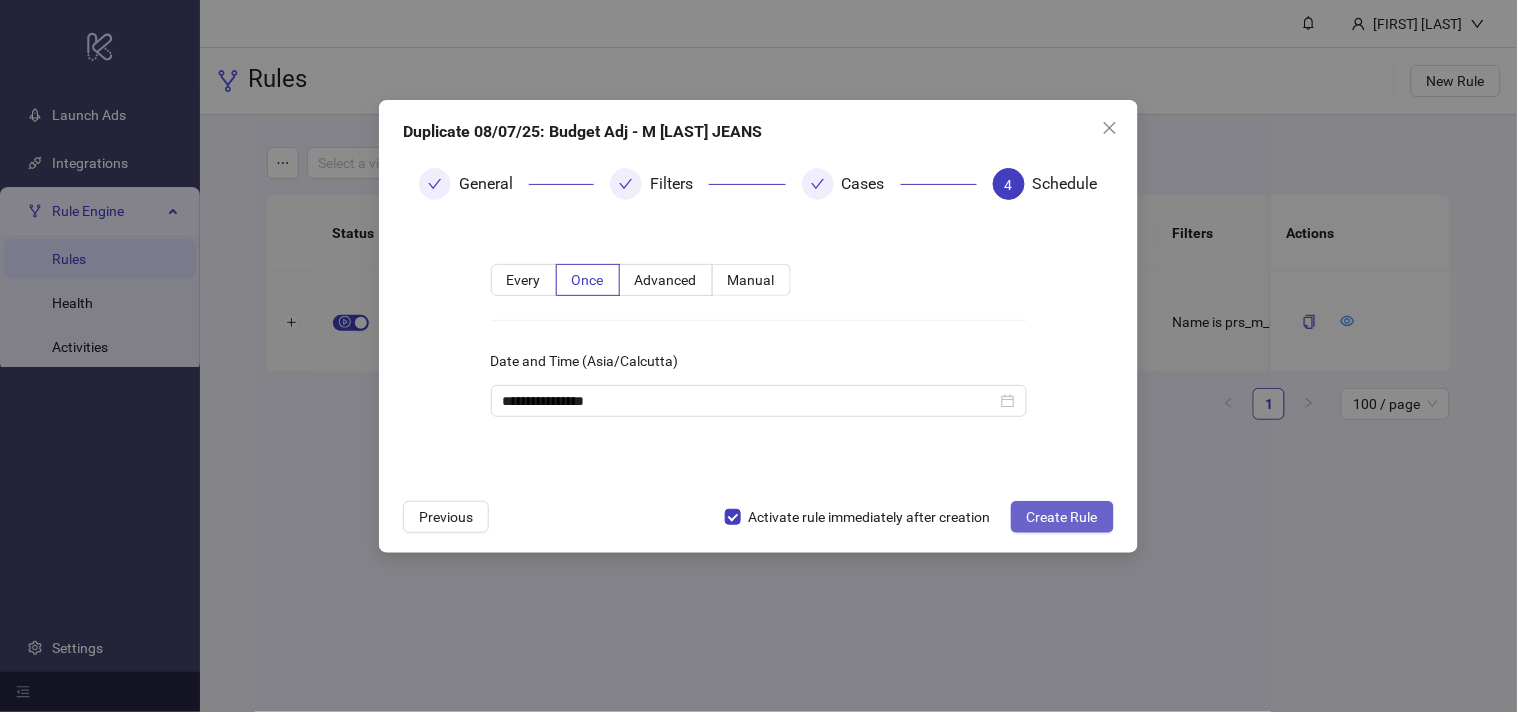 click on "Create Rule" at bounding box center (1062, 517) 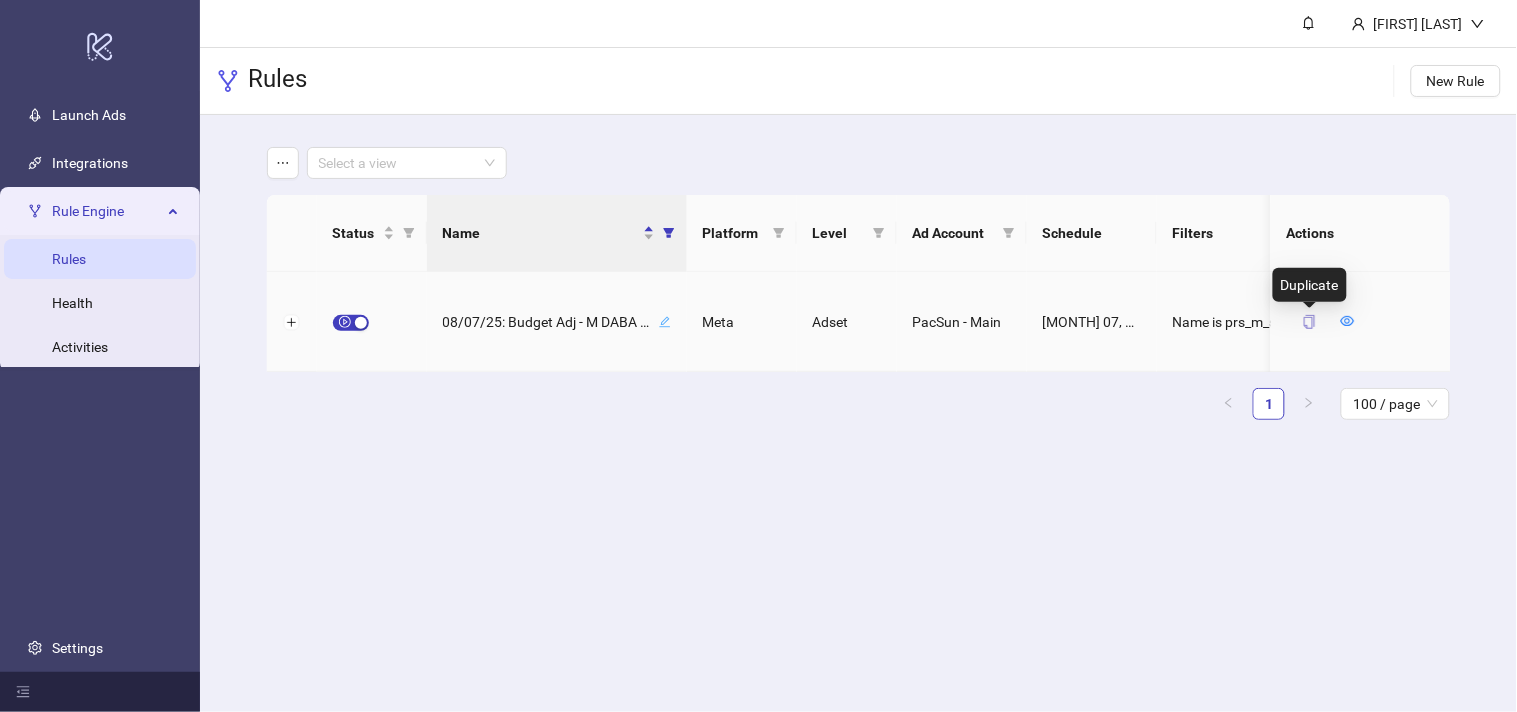 click 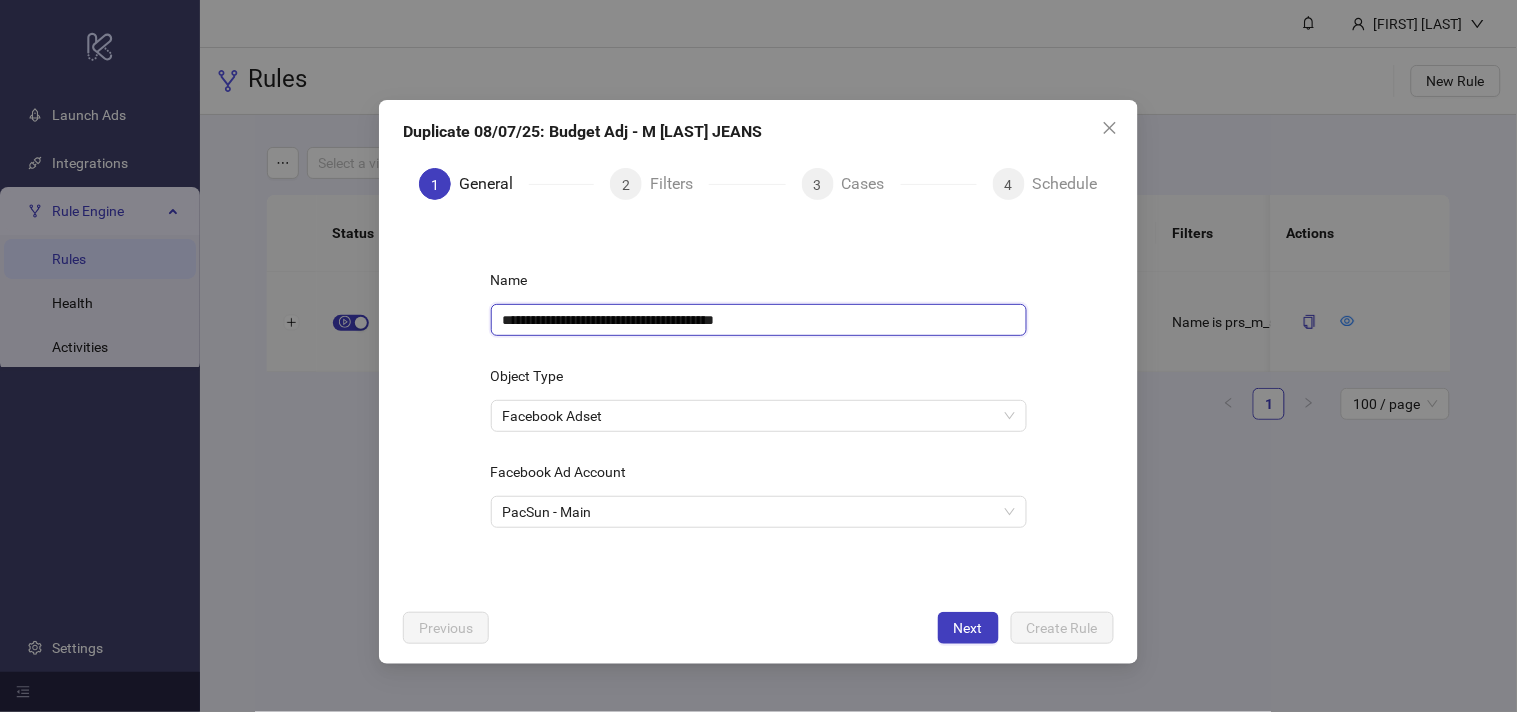 click on "**********" at bounding box center (759, 320) 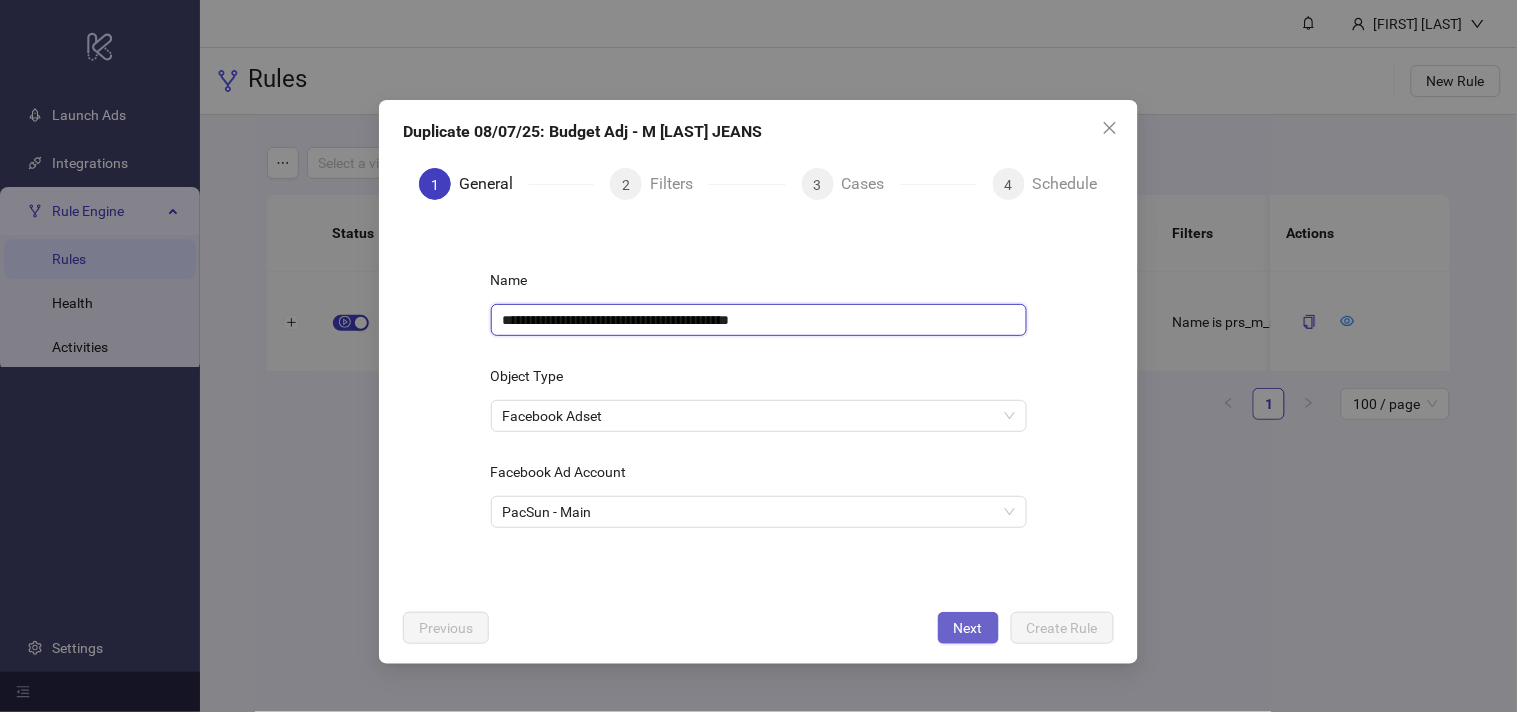 type on "**********" 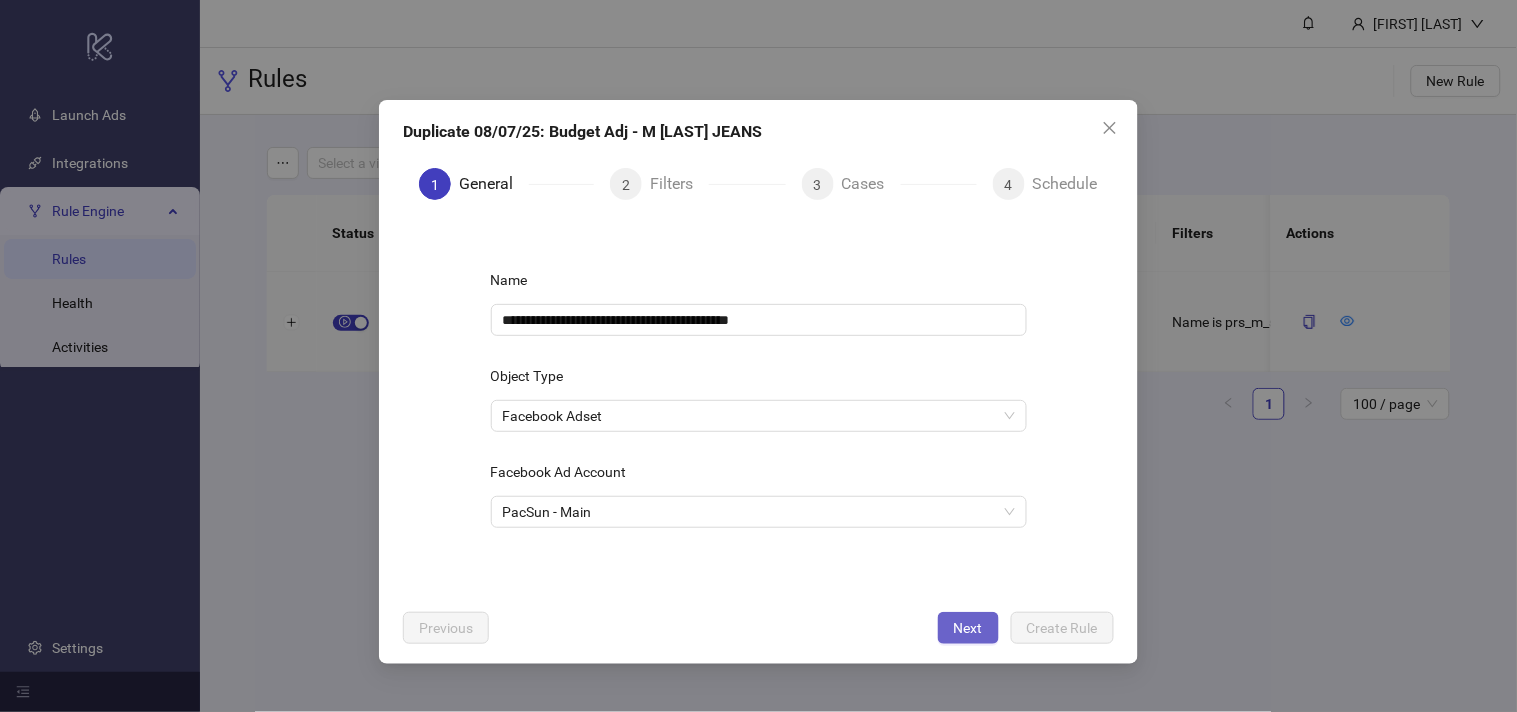 click on "Next" at bounding box center [968, 628] 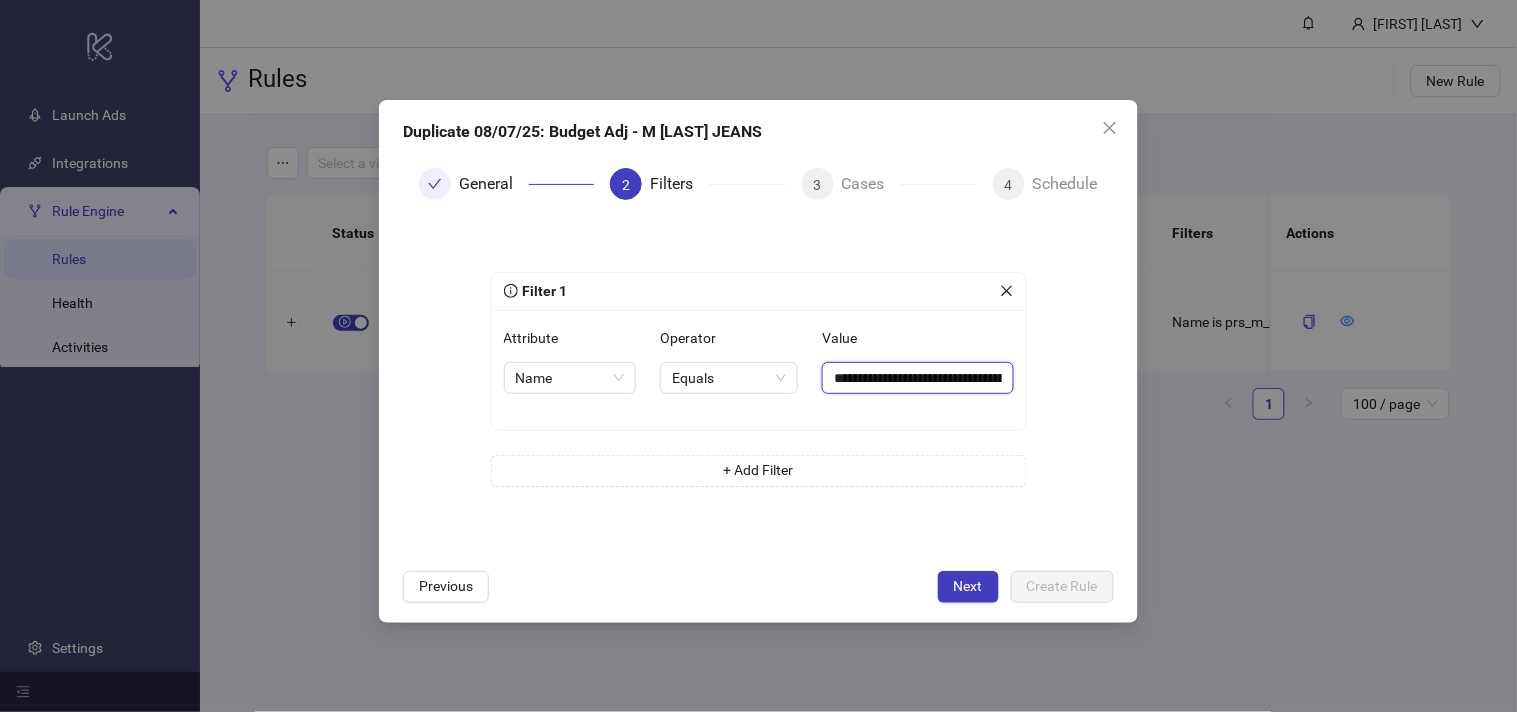 click on "**********" at bounding box center [917, 378] 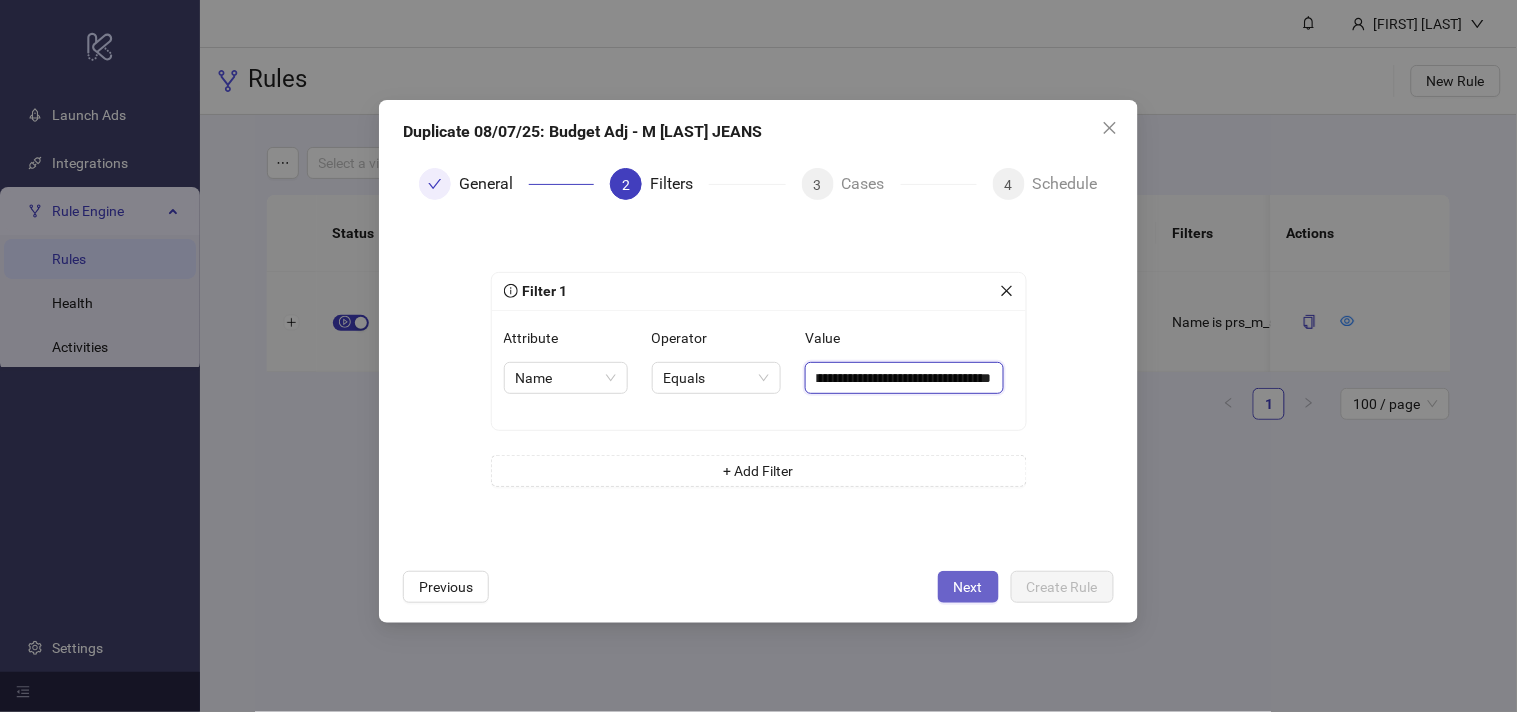 type on "**********" 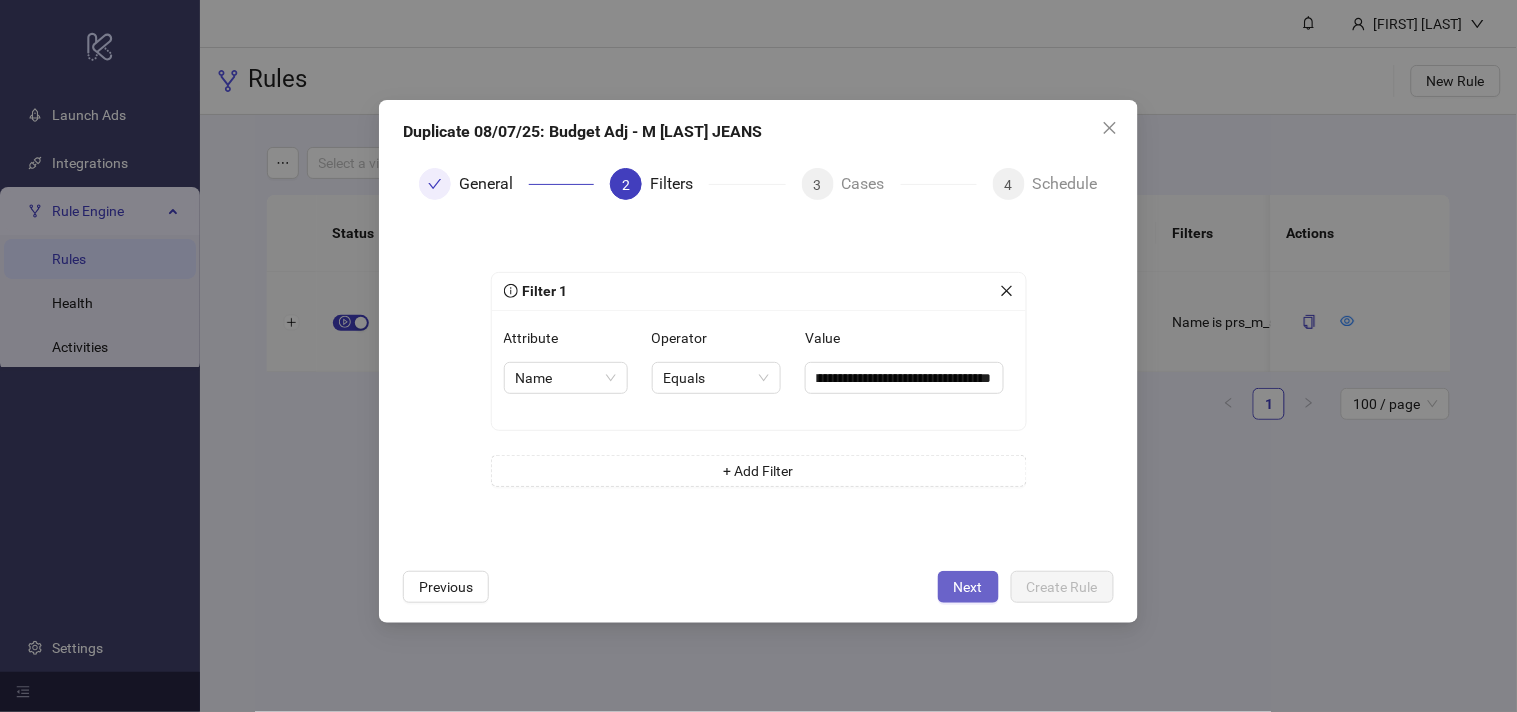 scroll, scrollTop: 0, scrollLeft: 0, axis: both 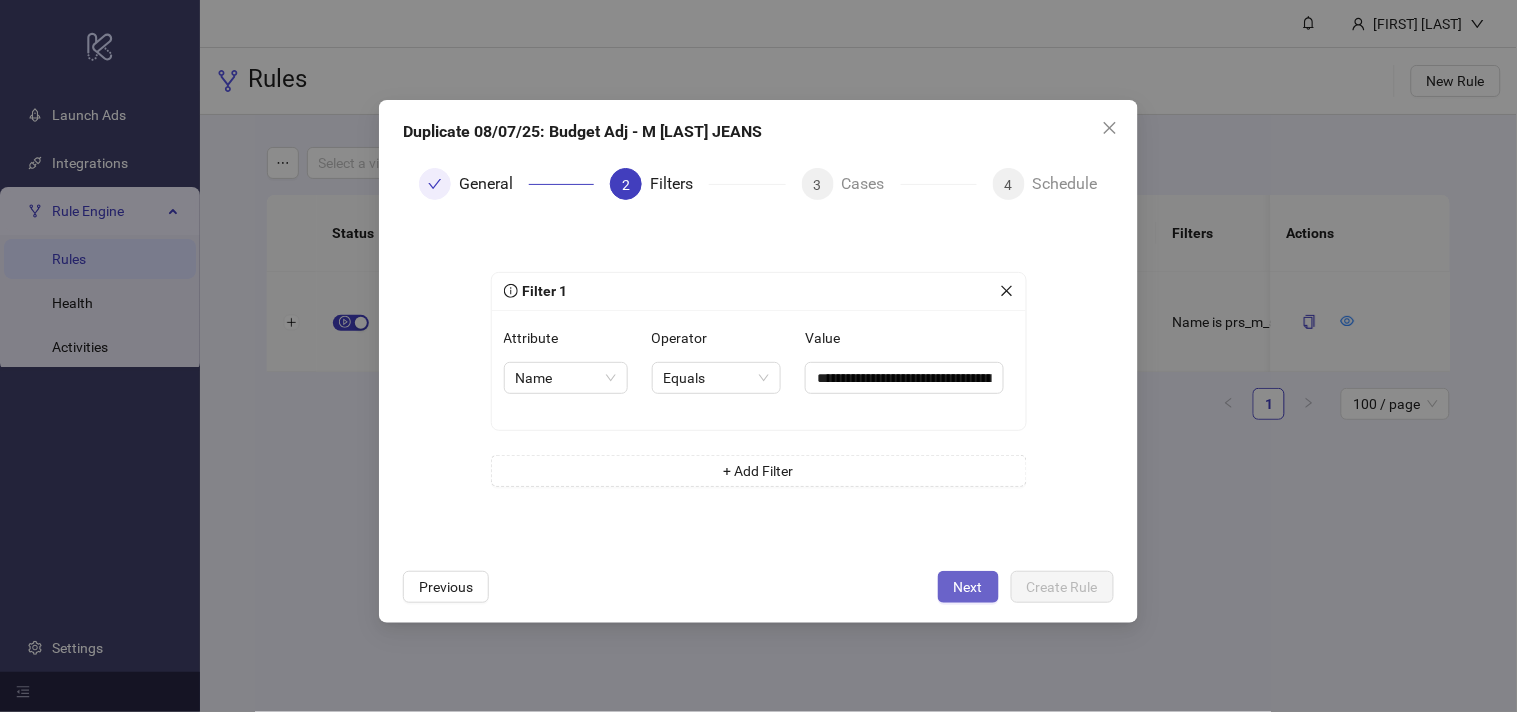 click on "Next" at bounding box center (968, 587) 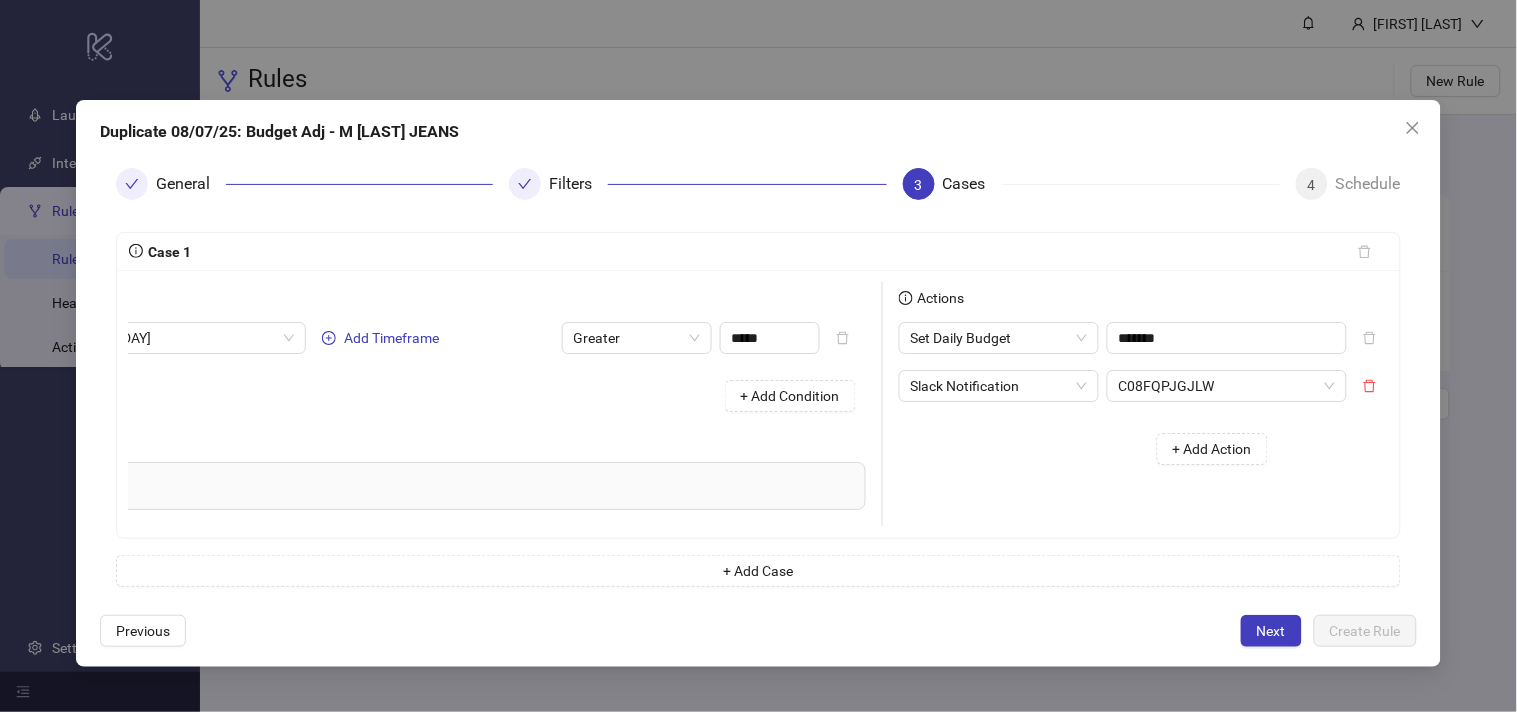 scroll, scrollTop: 0, scrollLeft: 275, axis: horizontal 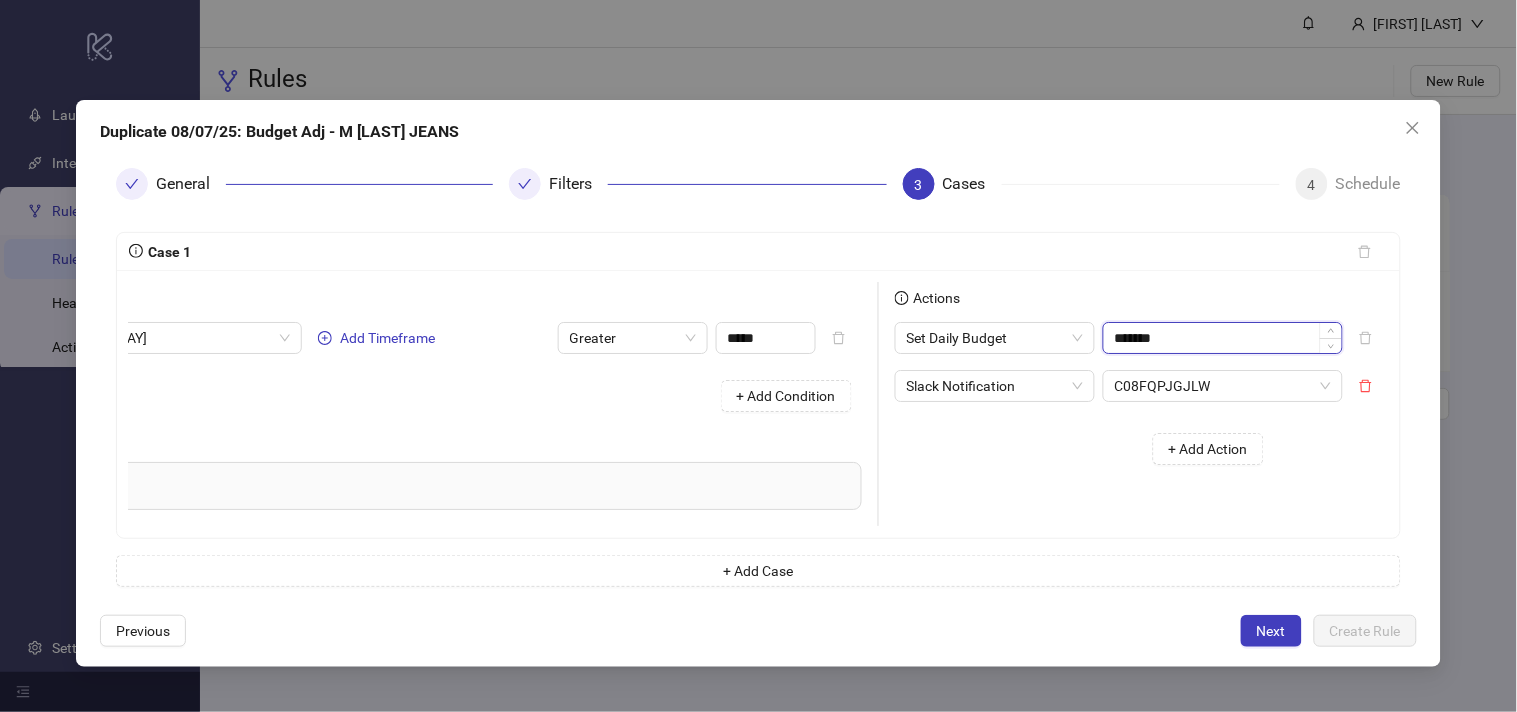 click on "*******" at bounding box center (1223, 338) 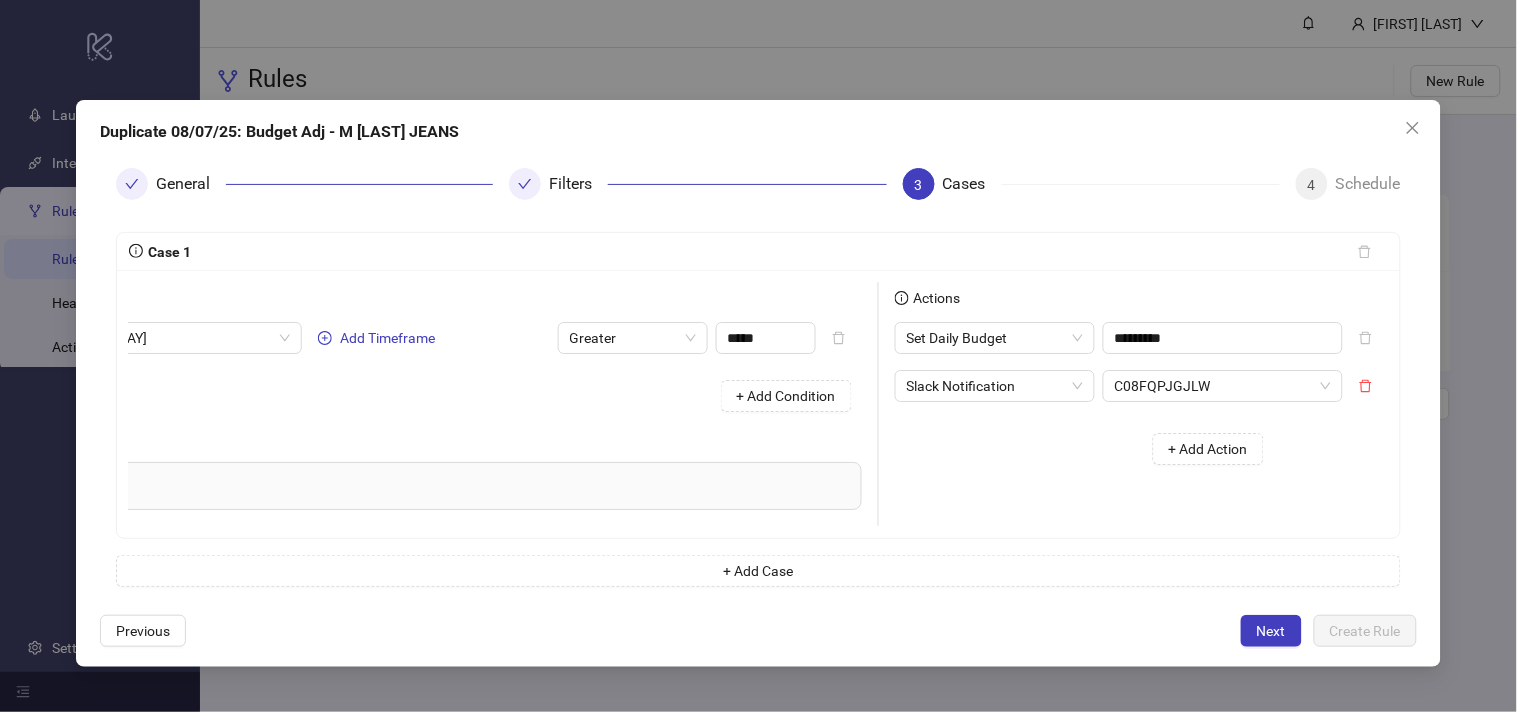 type on "******" 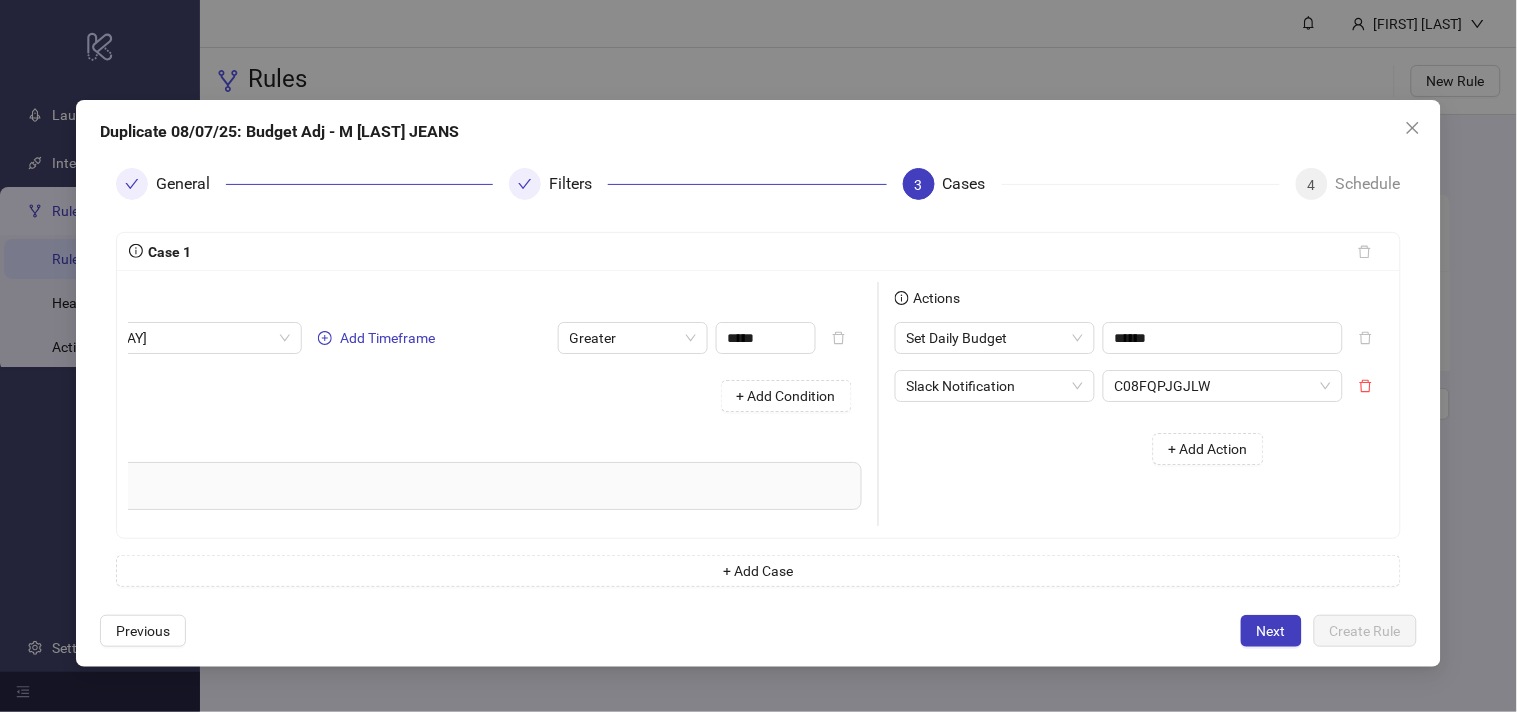 click on "+ Add Action" at bounding box center [1087, 449] 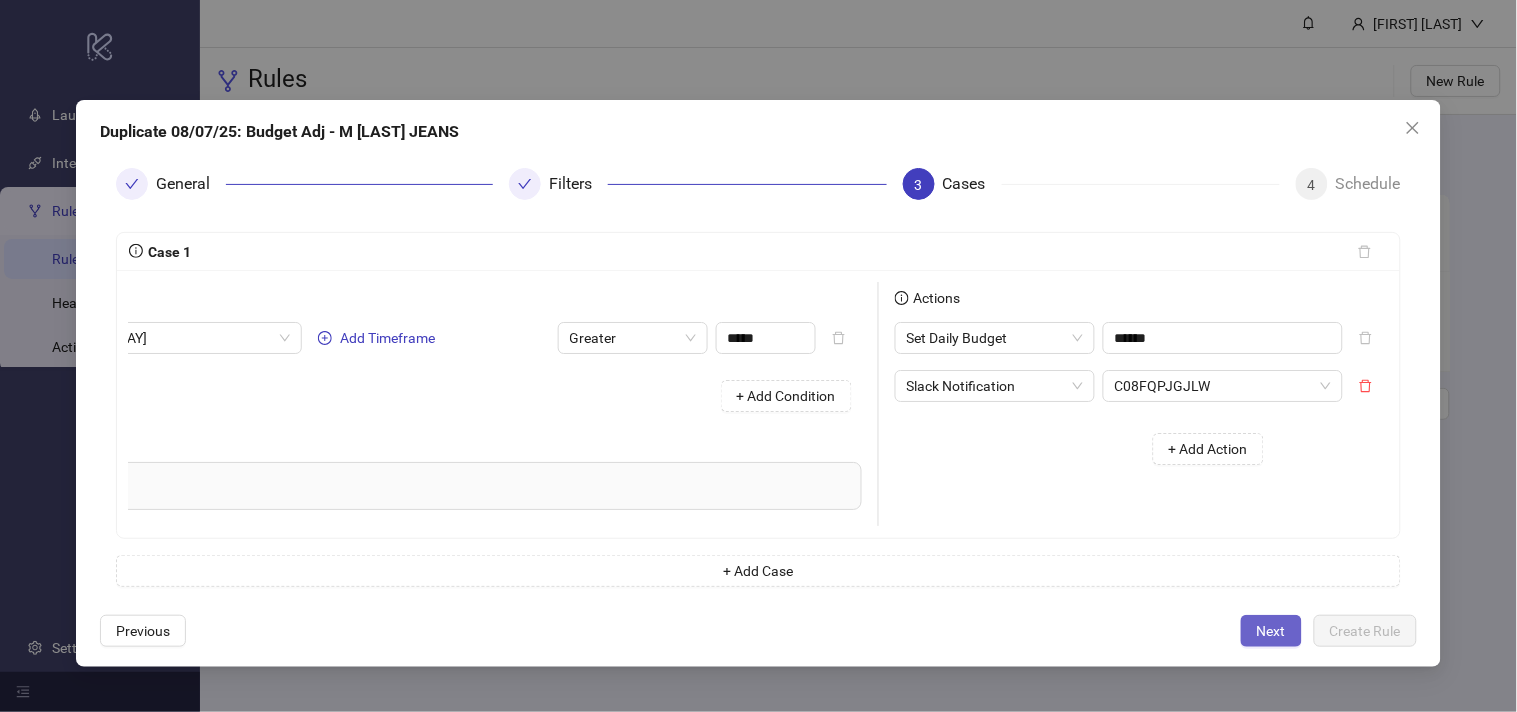click on "Next" at bounding box center [1271, 631] 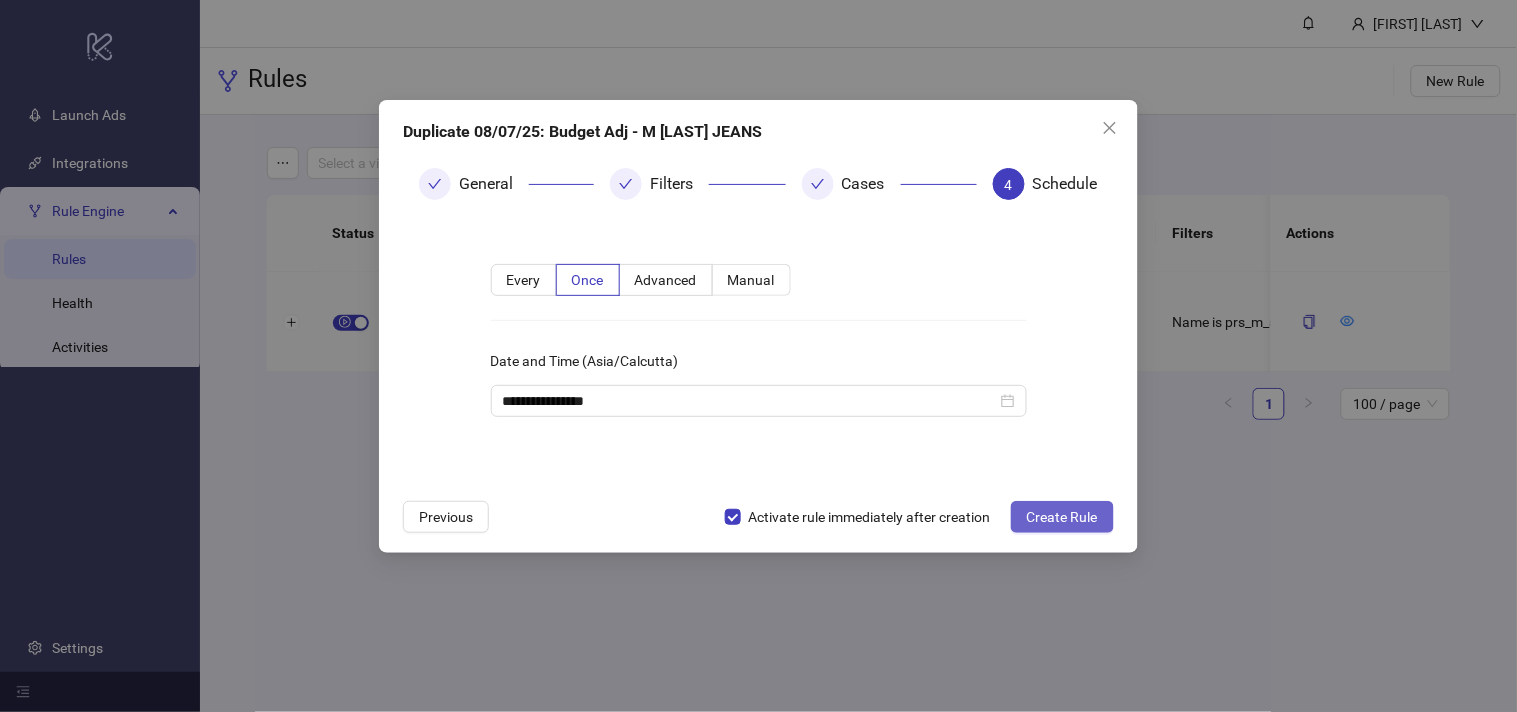 click on "Create Rule" at bounding box center (1062, 517) 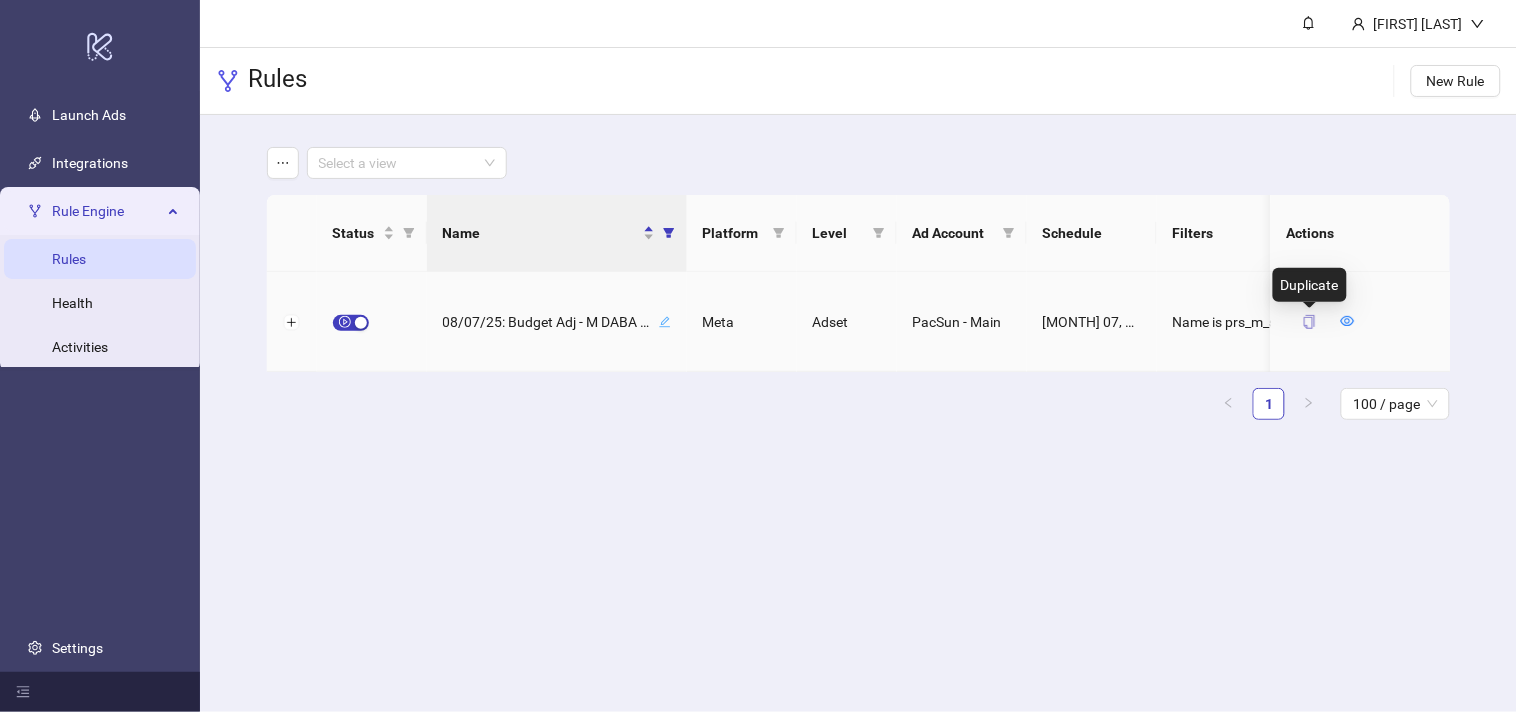 click 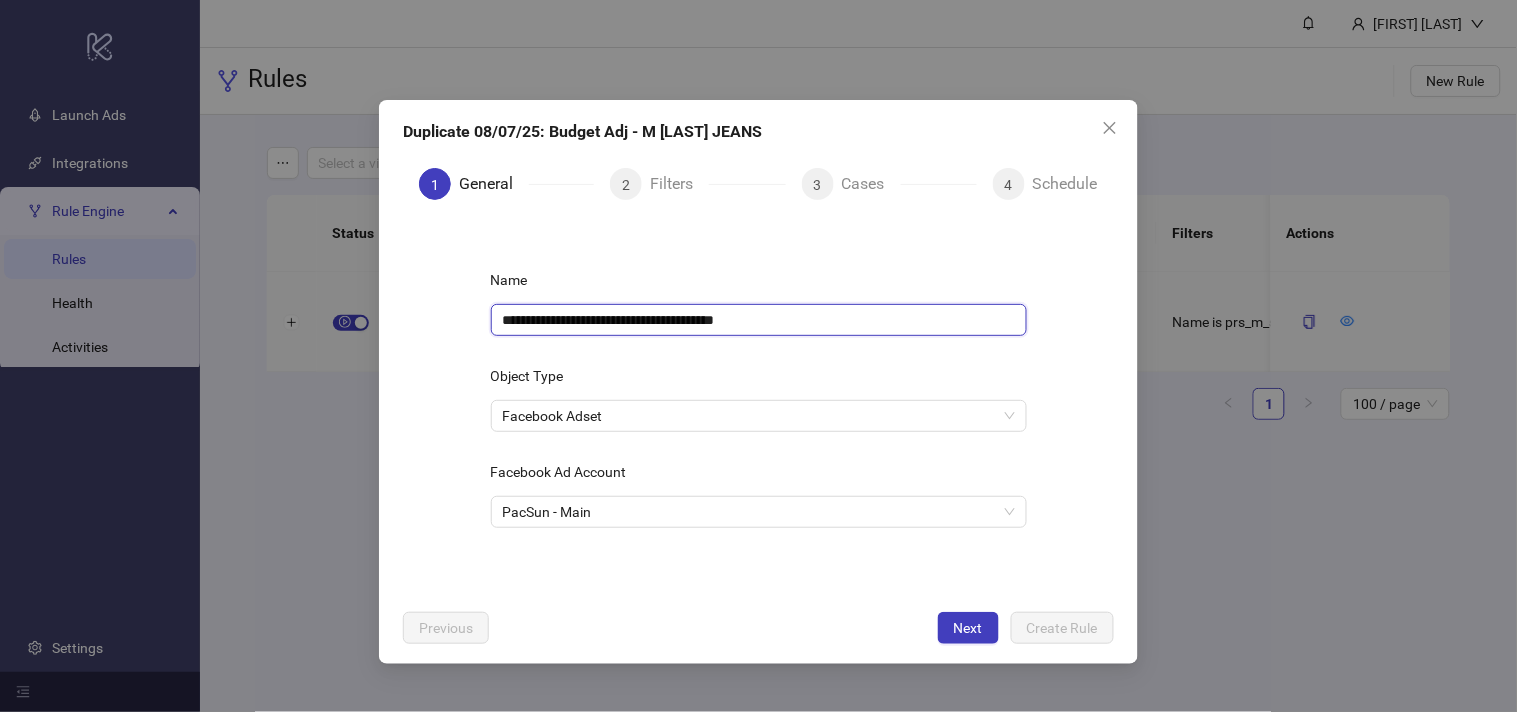 click on "**********" at bounding box center [759, 320] 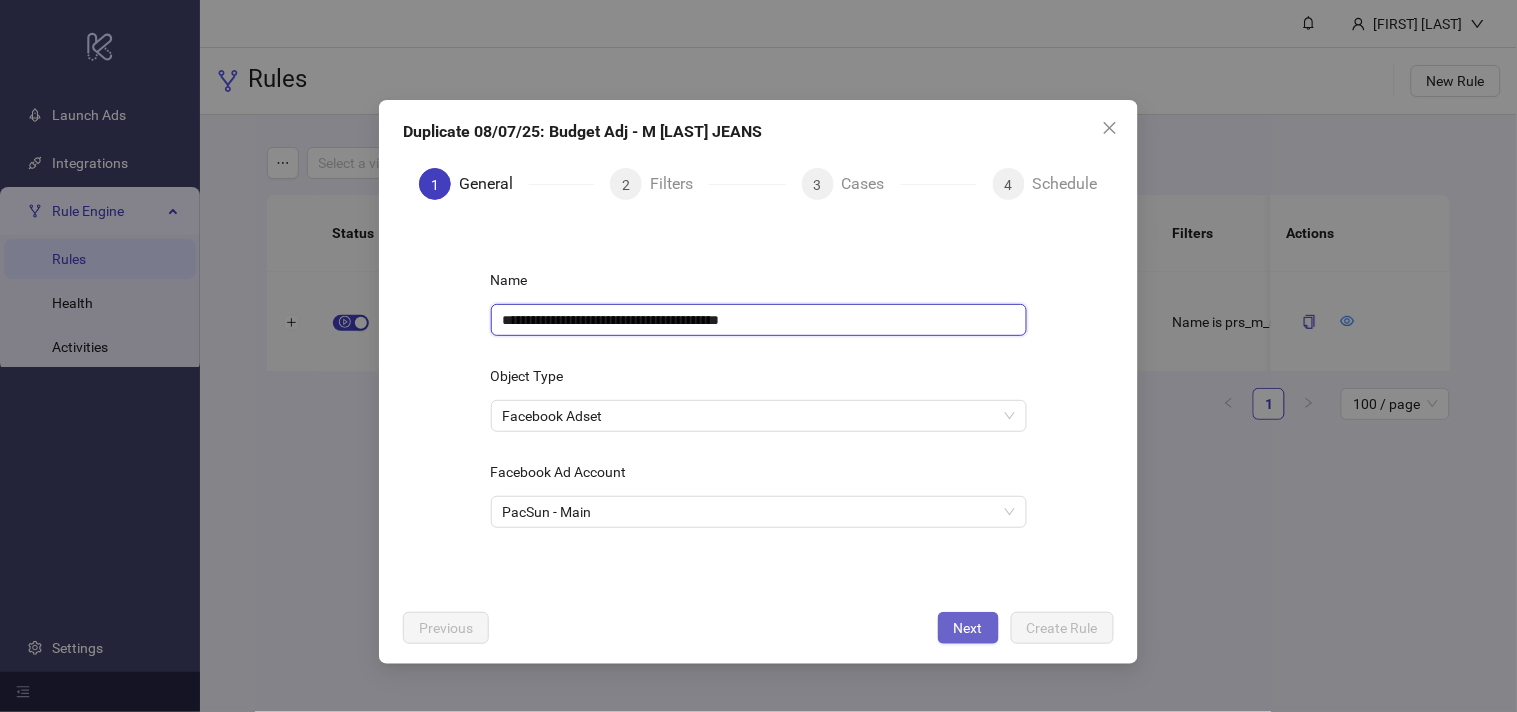 type on "**********" 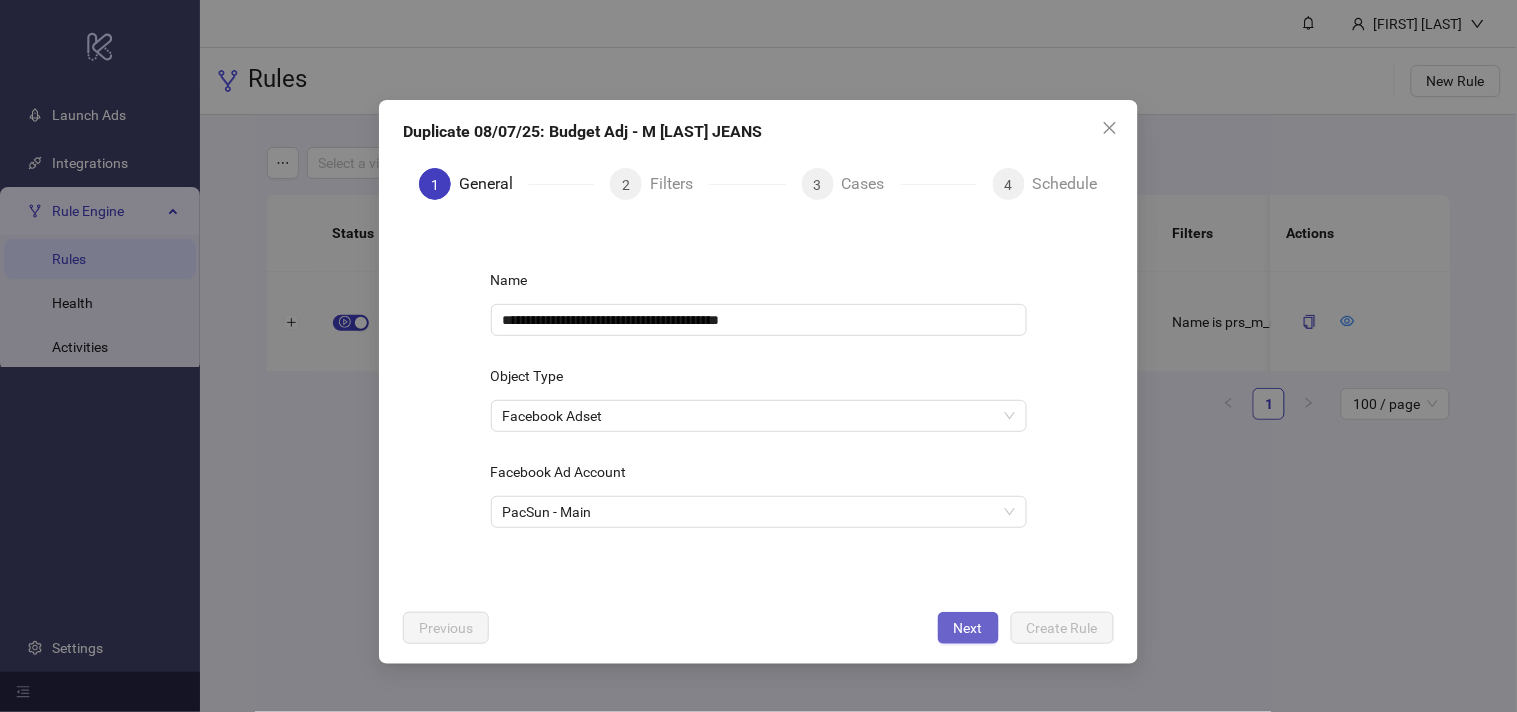 click on "Next" at bounding box center (968, 628) 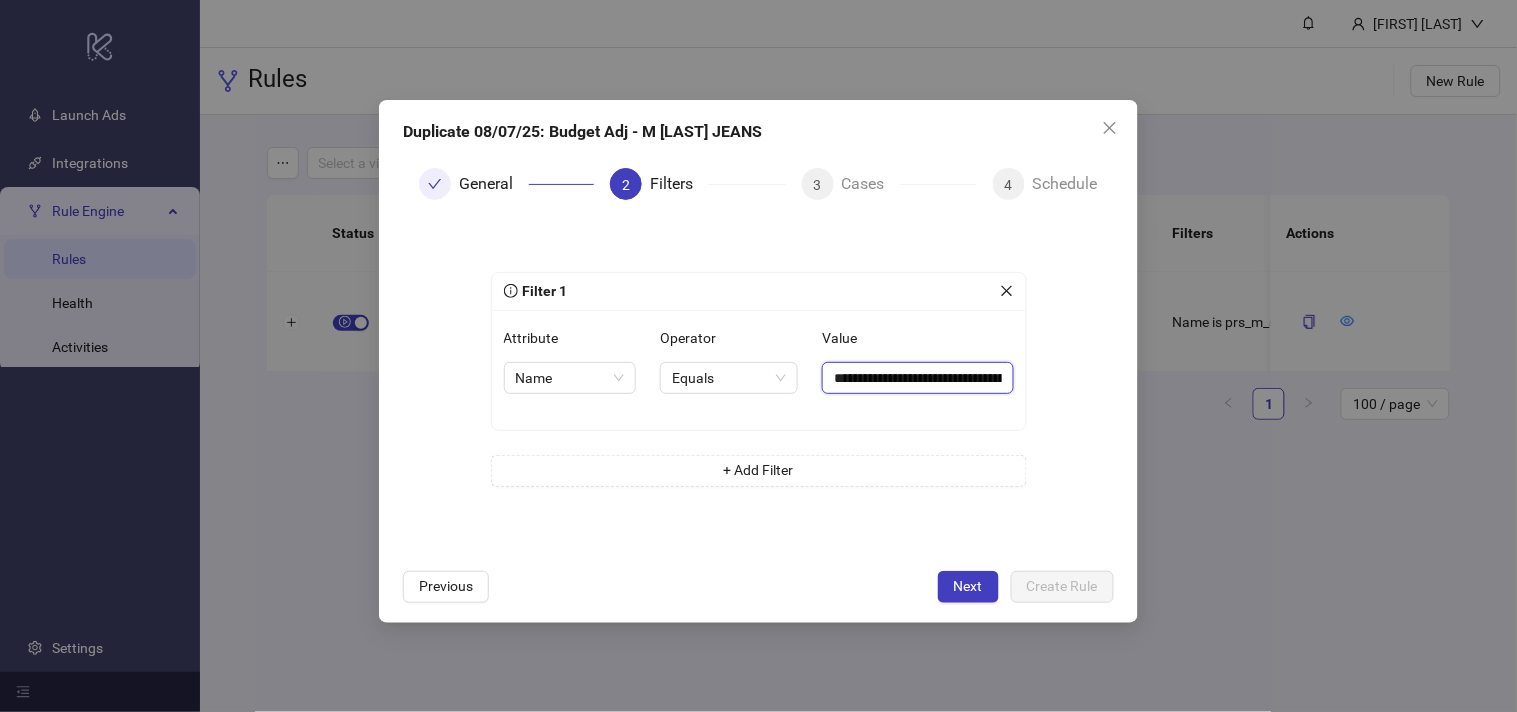 click on "**********" at bounding box center [917, 378] 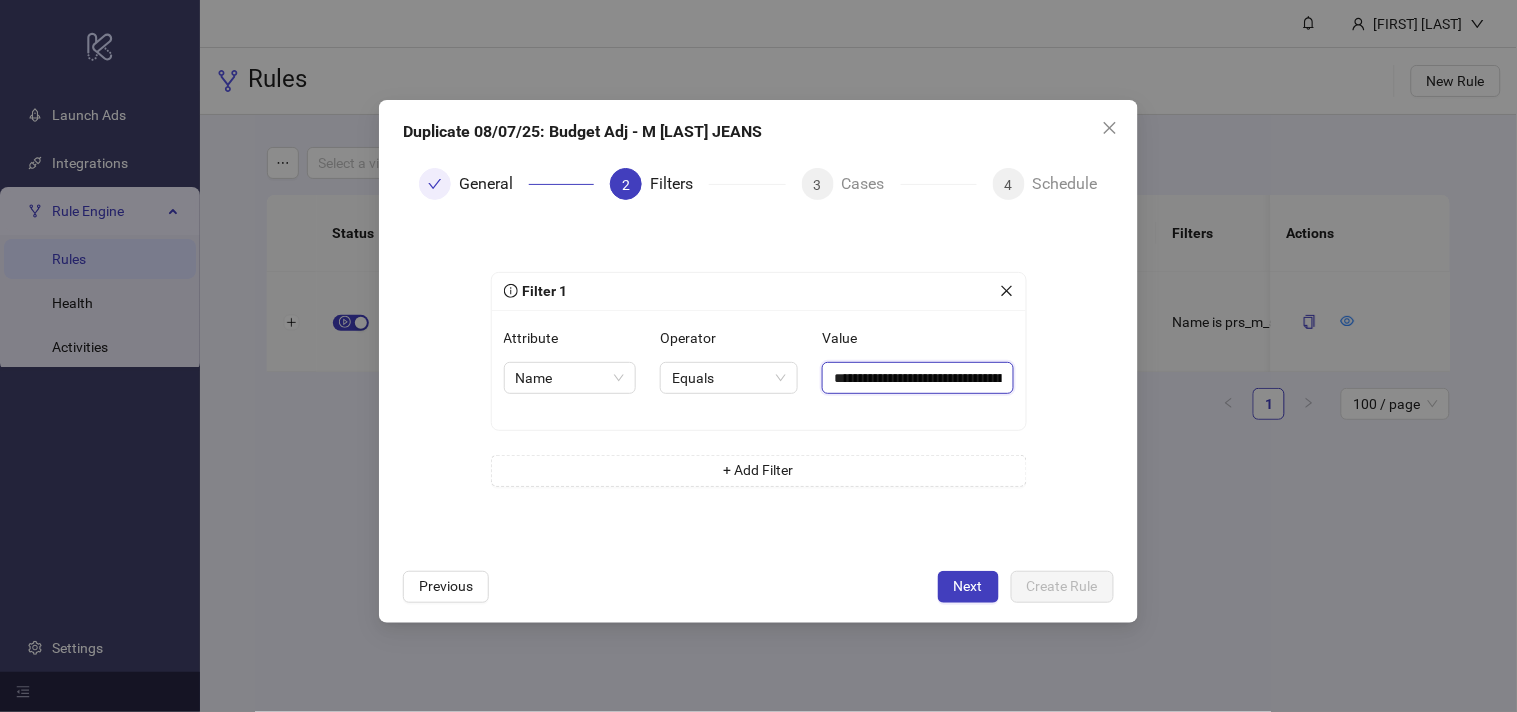 paste on "**" 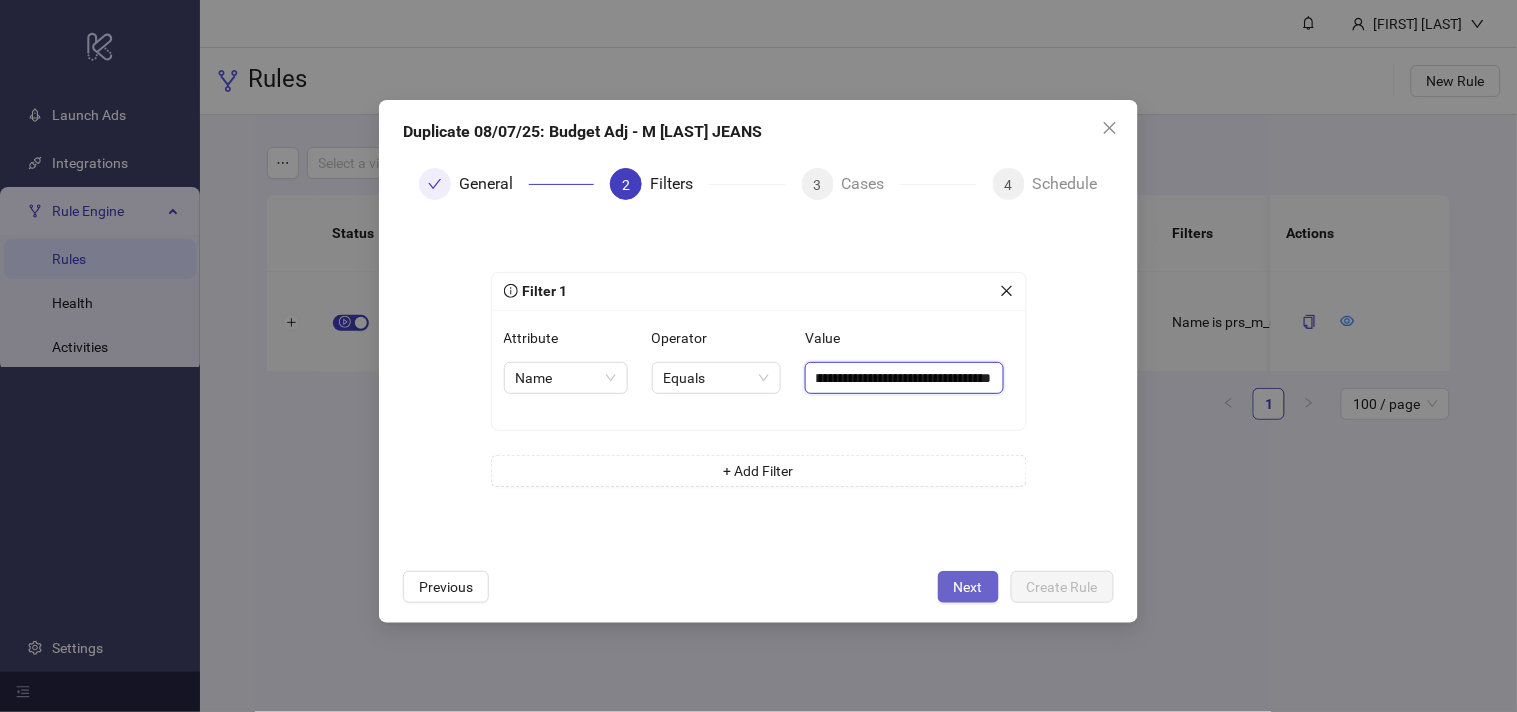 type on "**********" 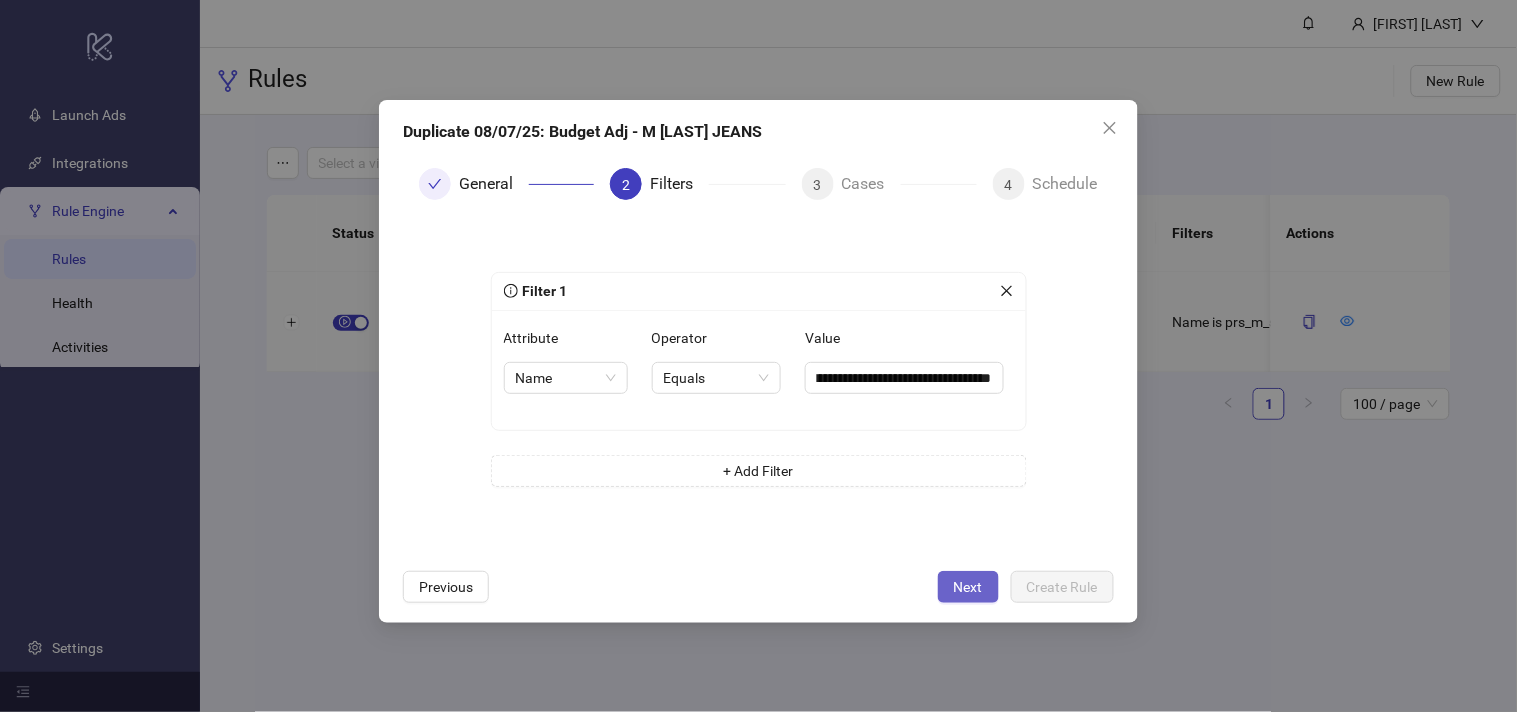 scroll, scrollTop: 0, scrollLeft: 0, axis: both 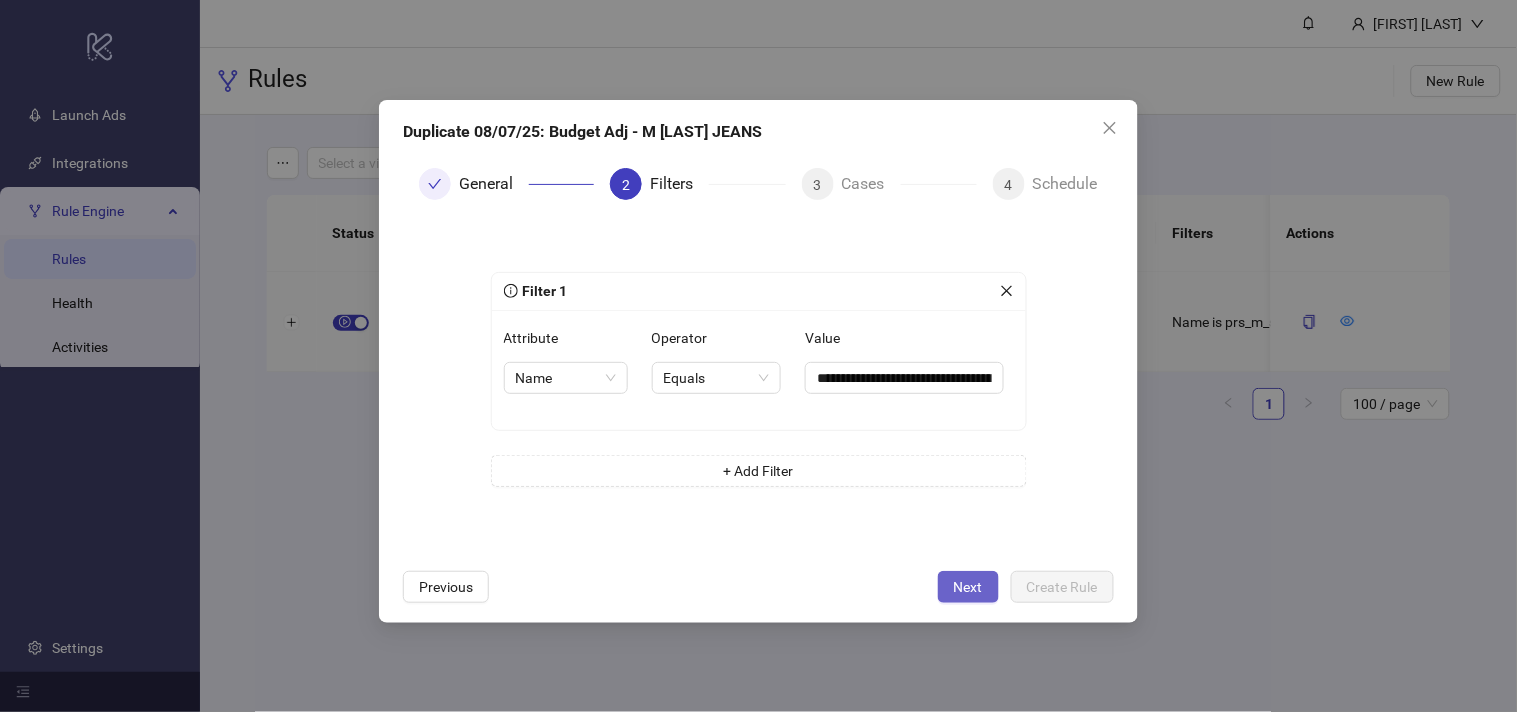 click on "Next" at bounding box center (968, 587) 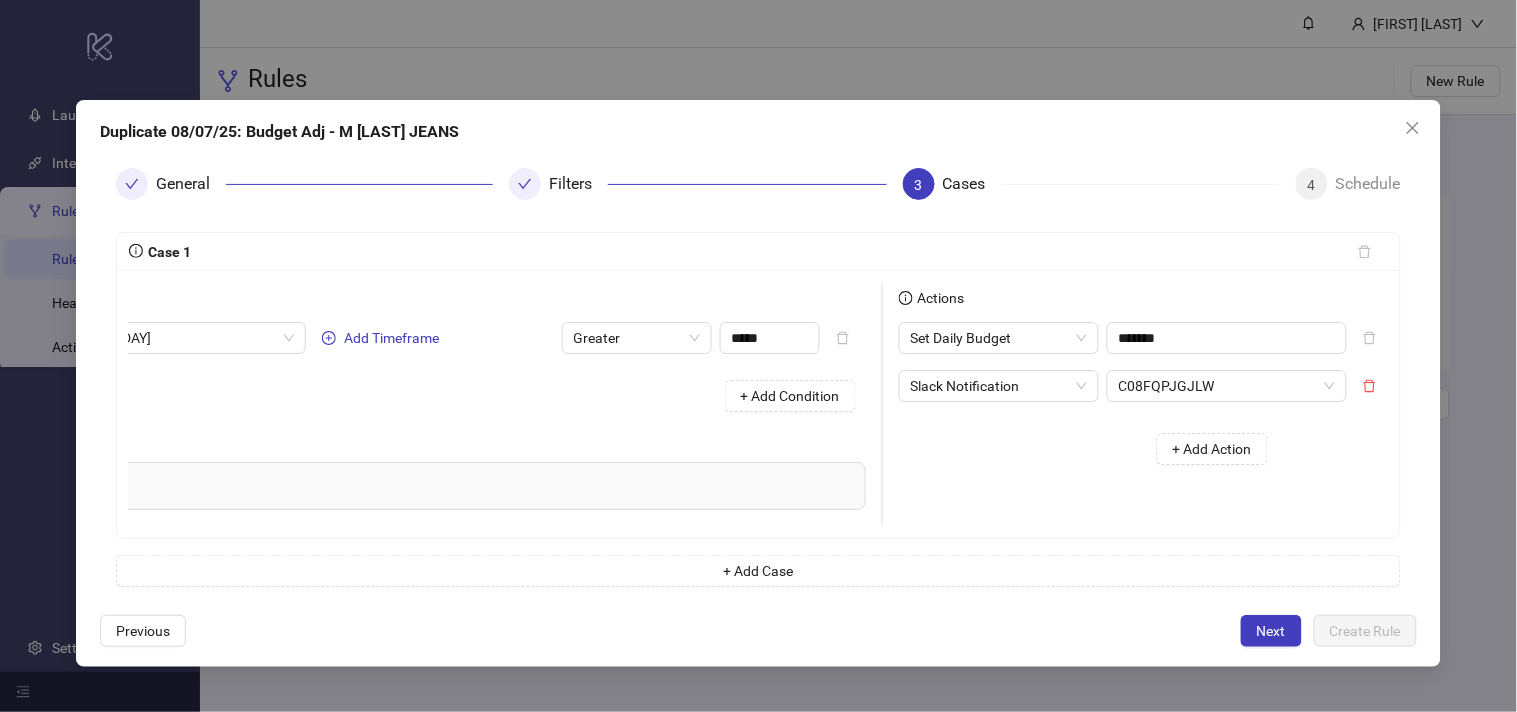 scroll, scrollTop: 0, scrollLeft: 275, axis: horizontal 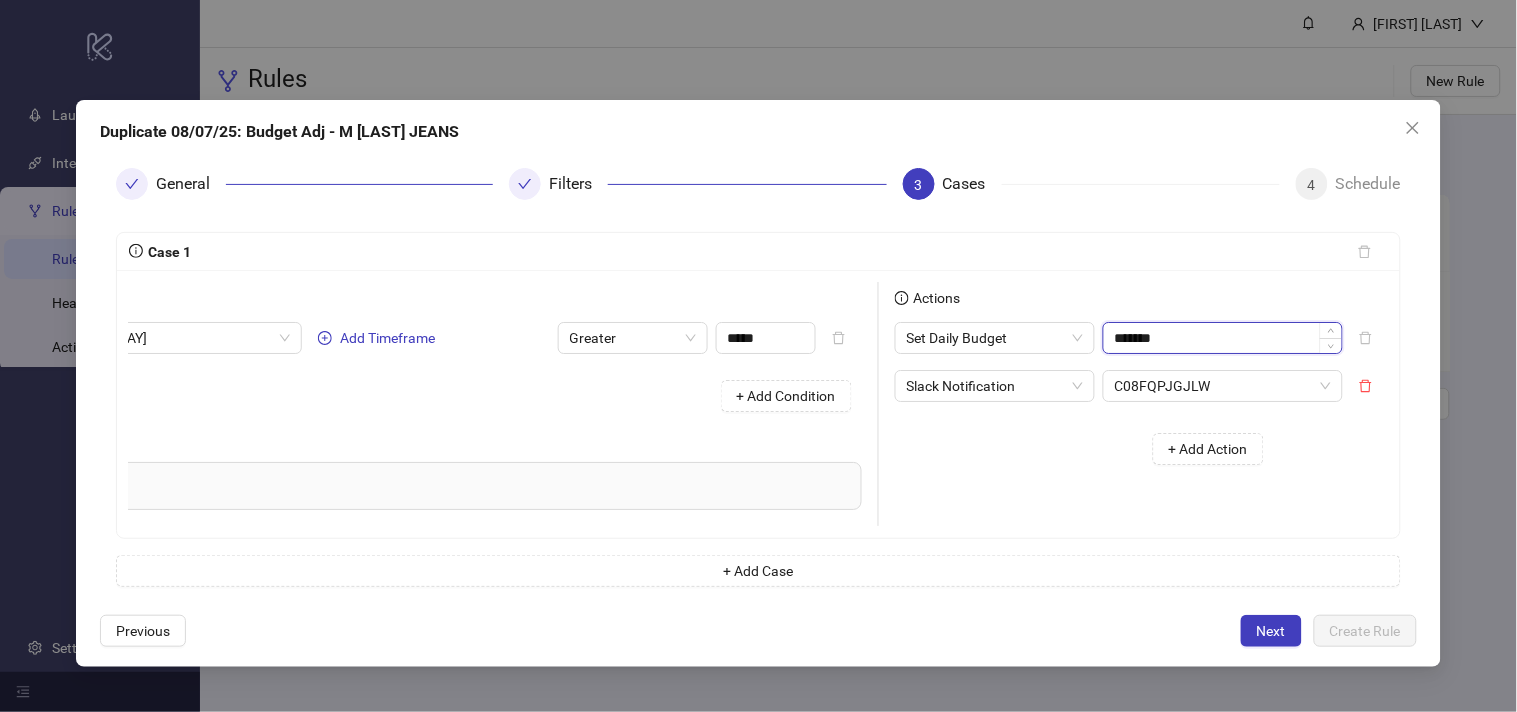 click on "*******" at bounding box center [1223, 338] 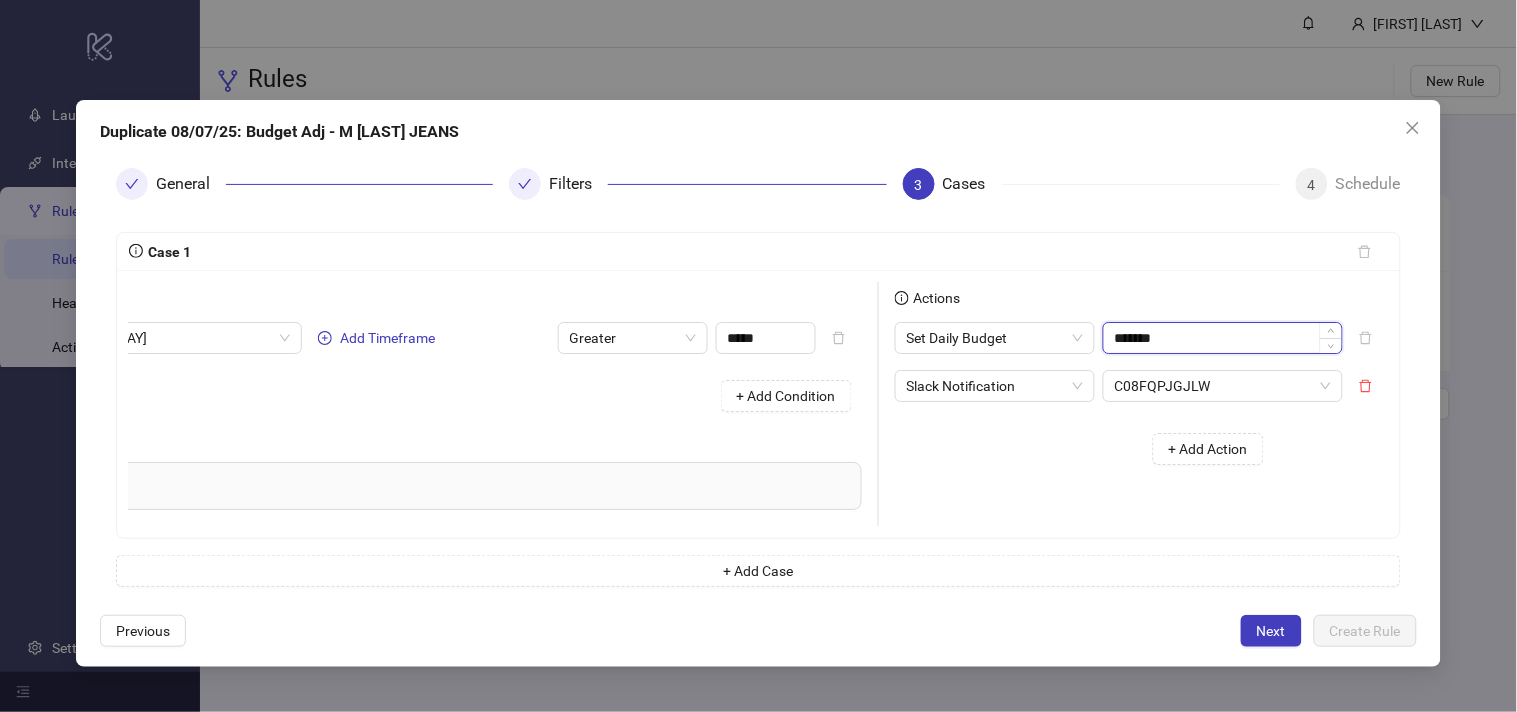 paste 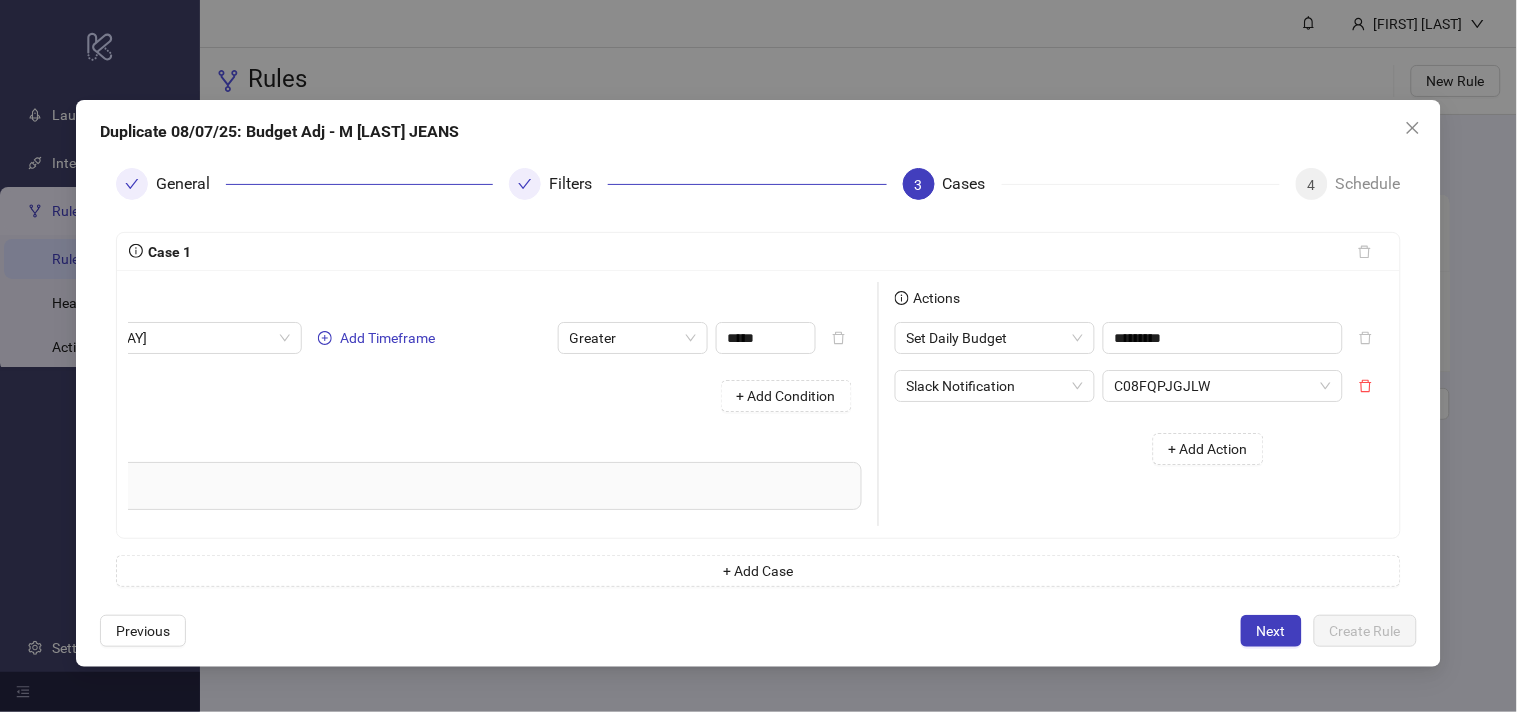 type on "******" 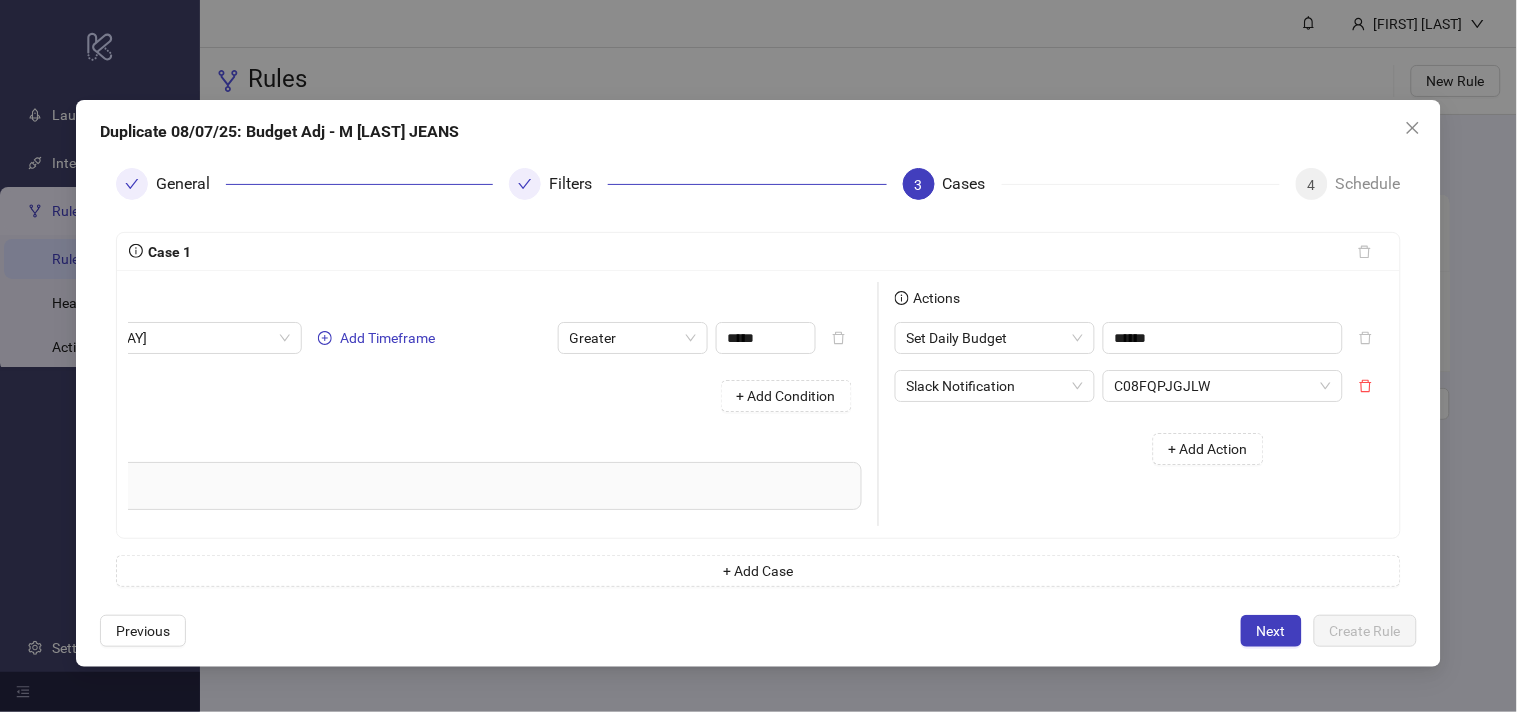click on "+ Add Action" at bounding box center [1087, 449] 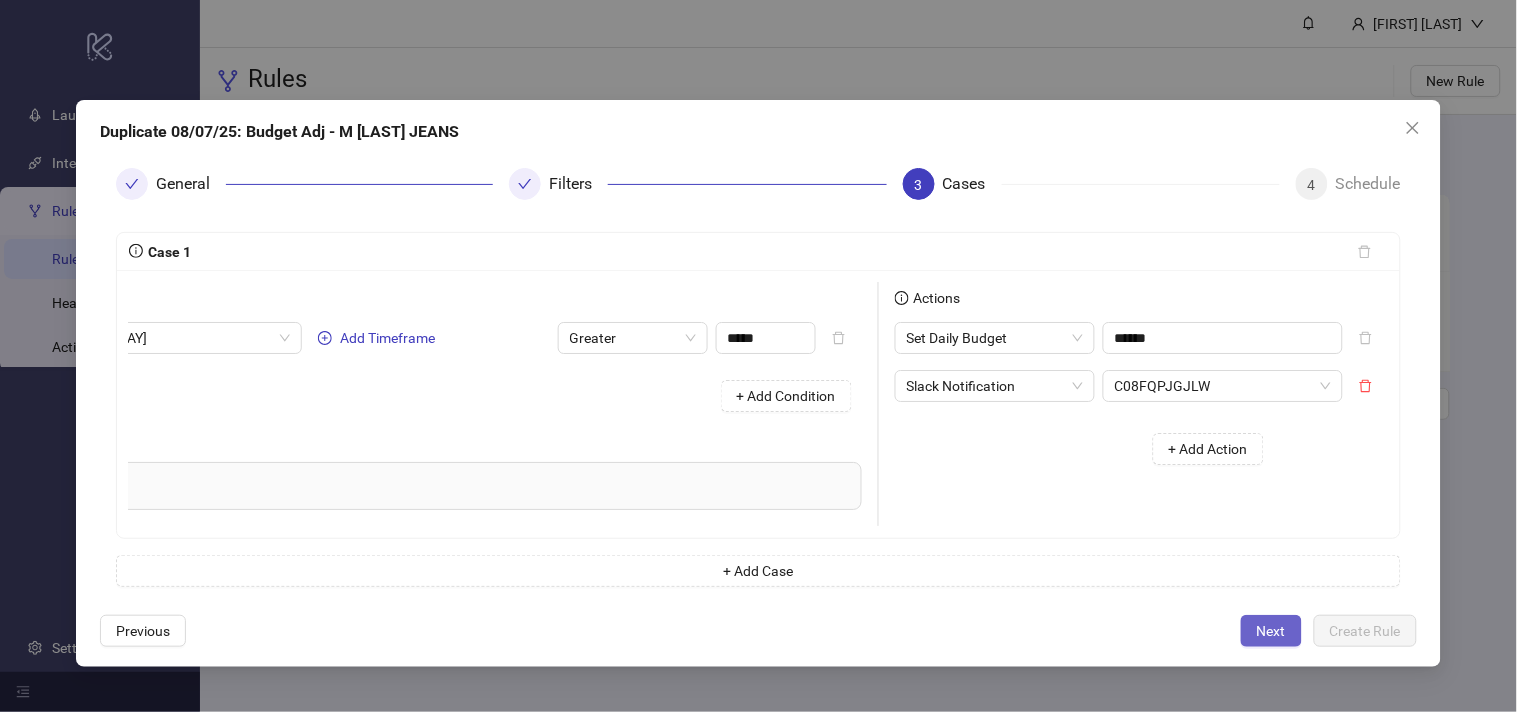 click on "Next" at bounding box center (1271, 631) 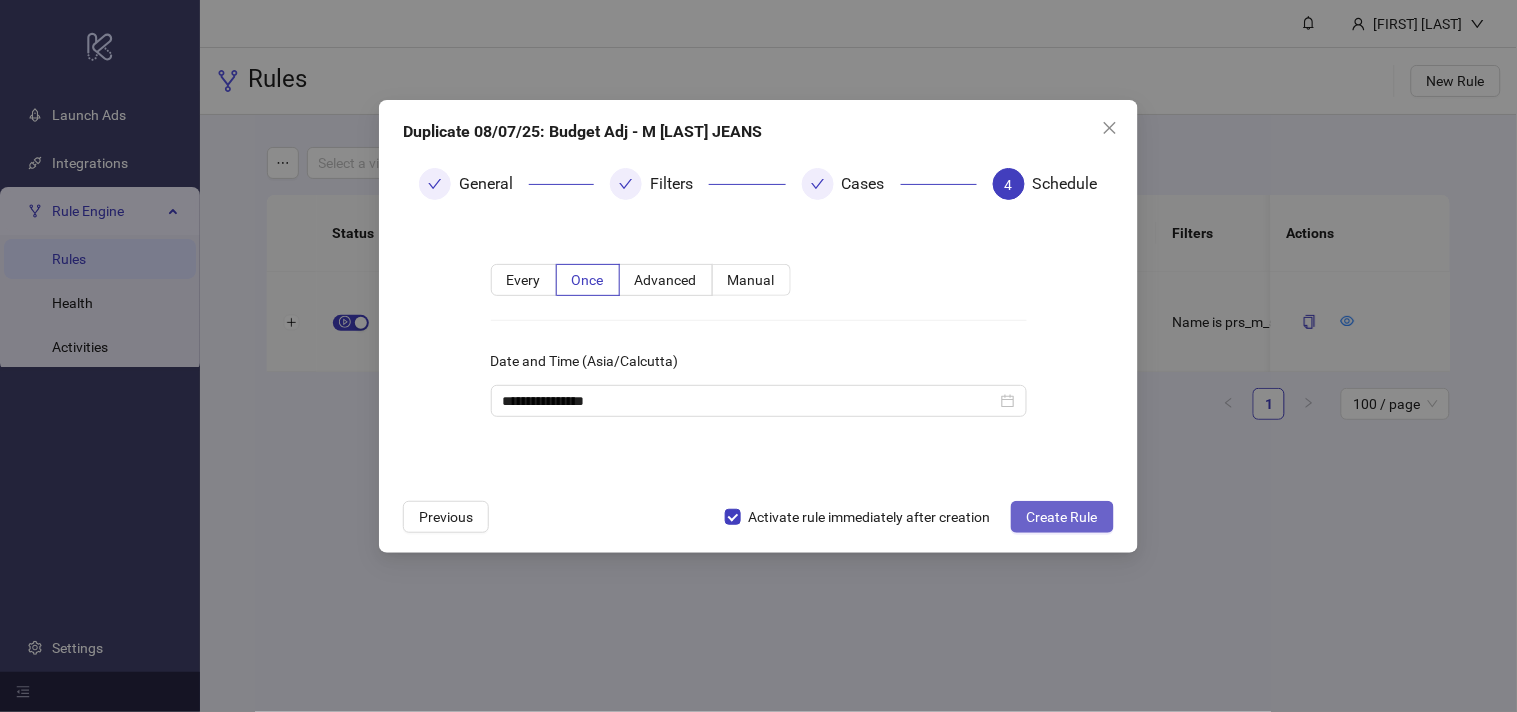 click on "Create Rule" at bounding box center [1062, 517] 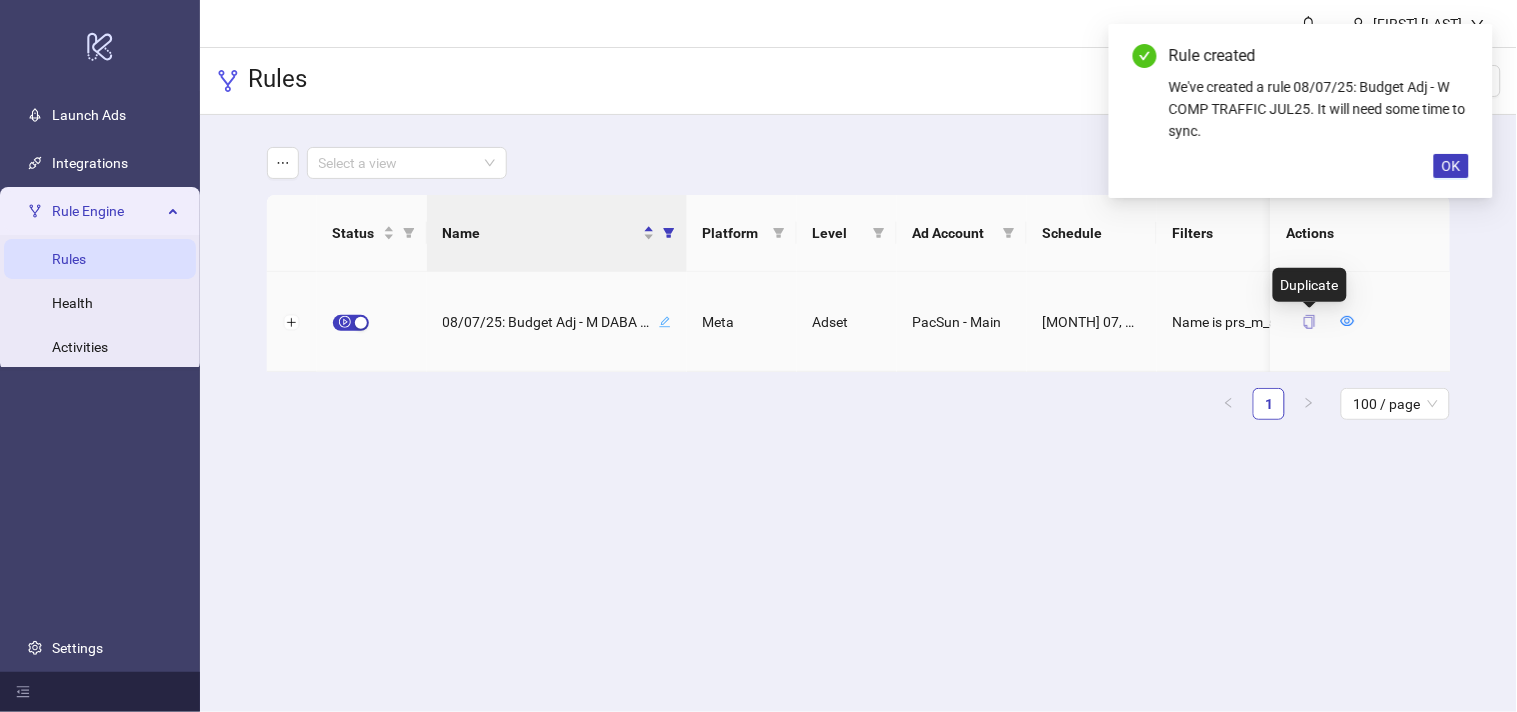 click 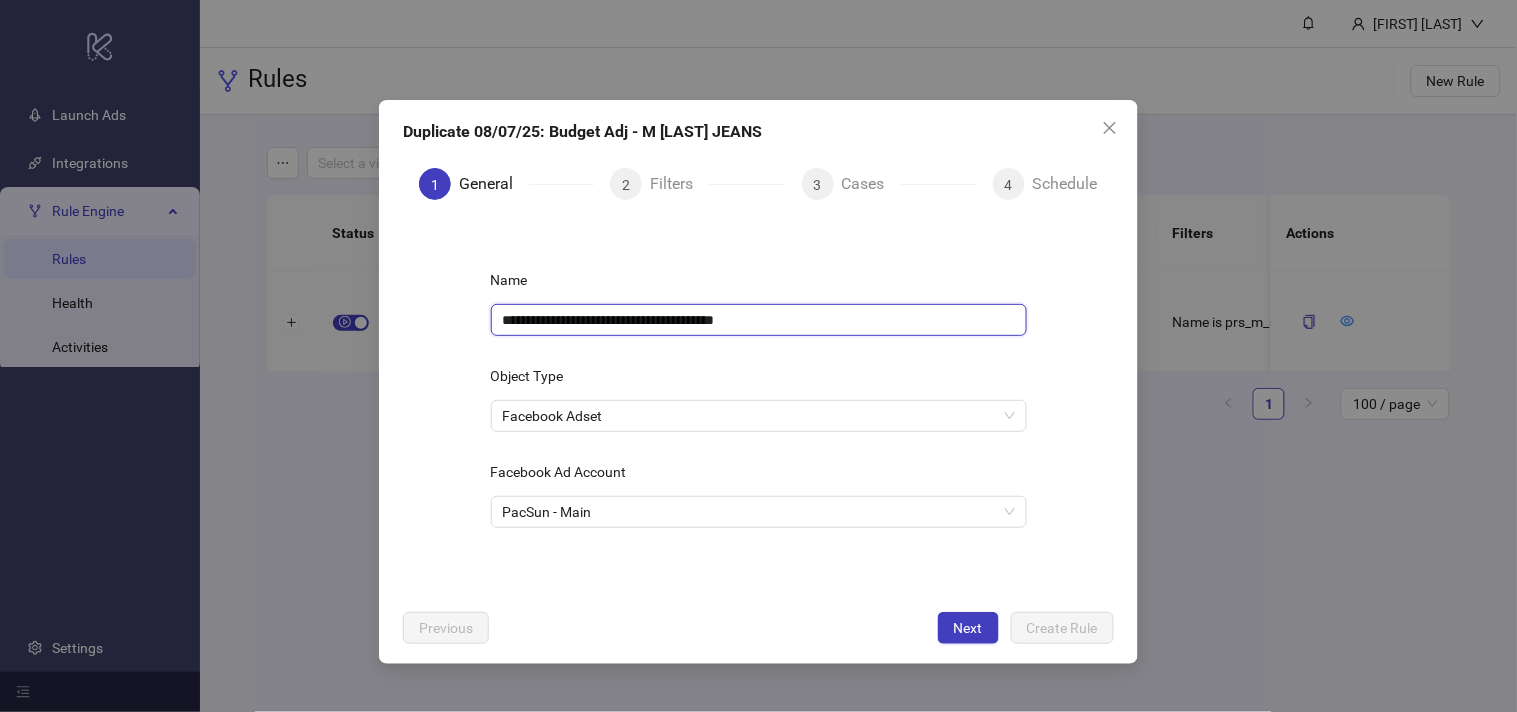click on "**********" at bounding box center [759, 320] 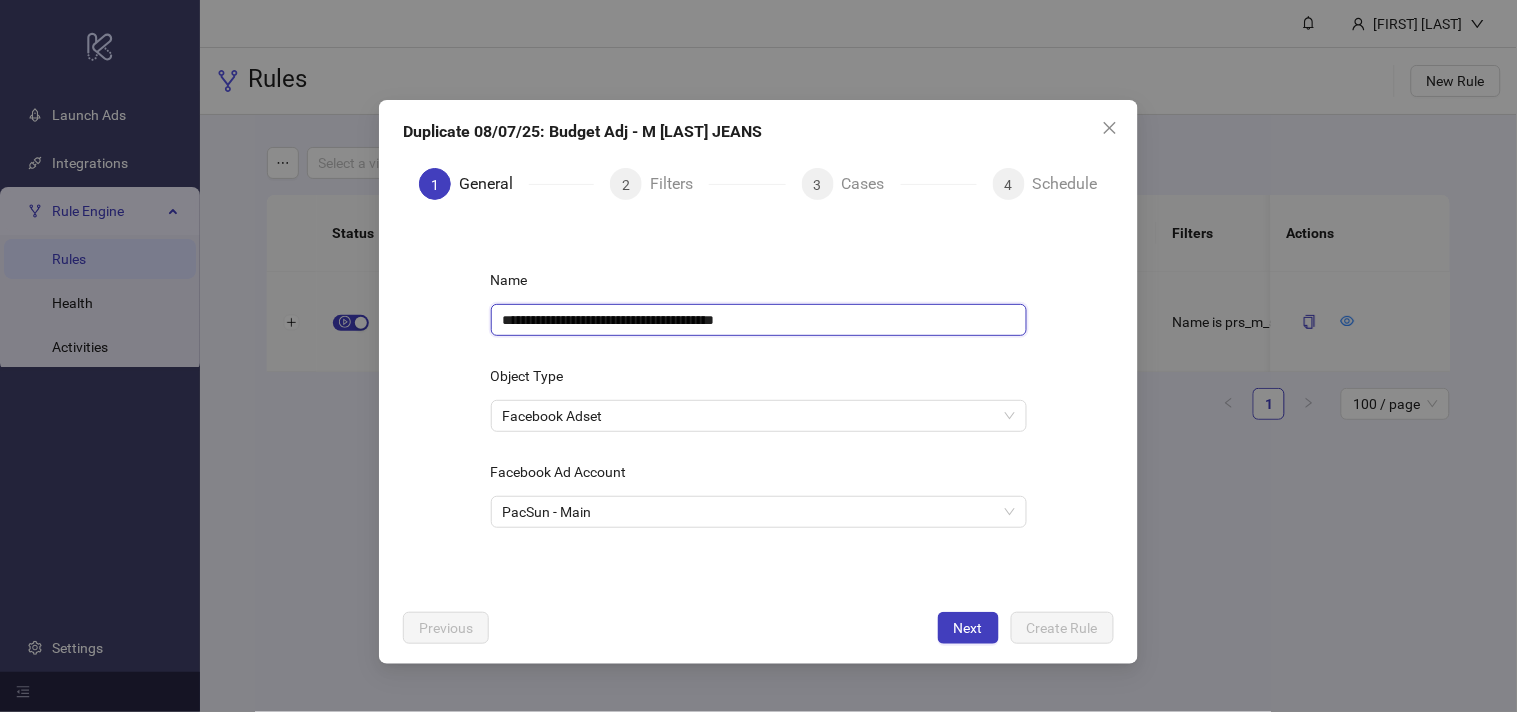 paste on "*" 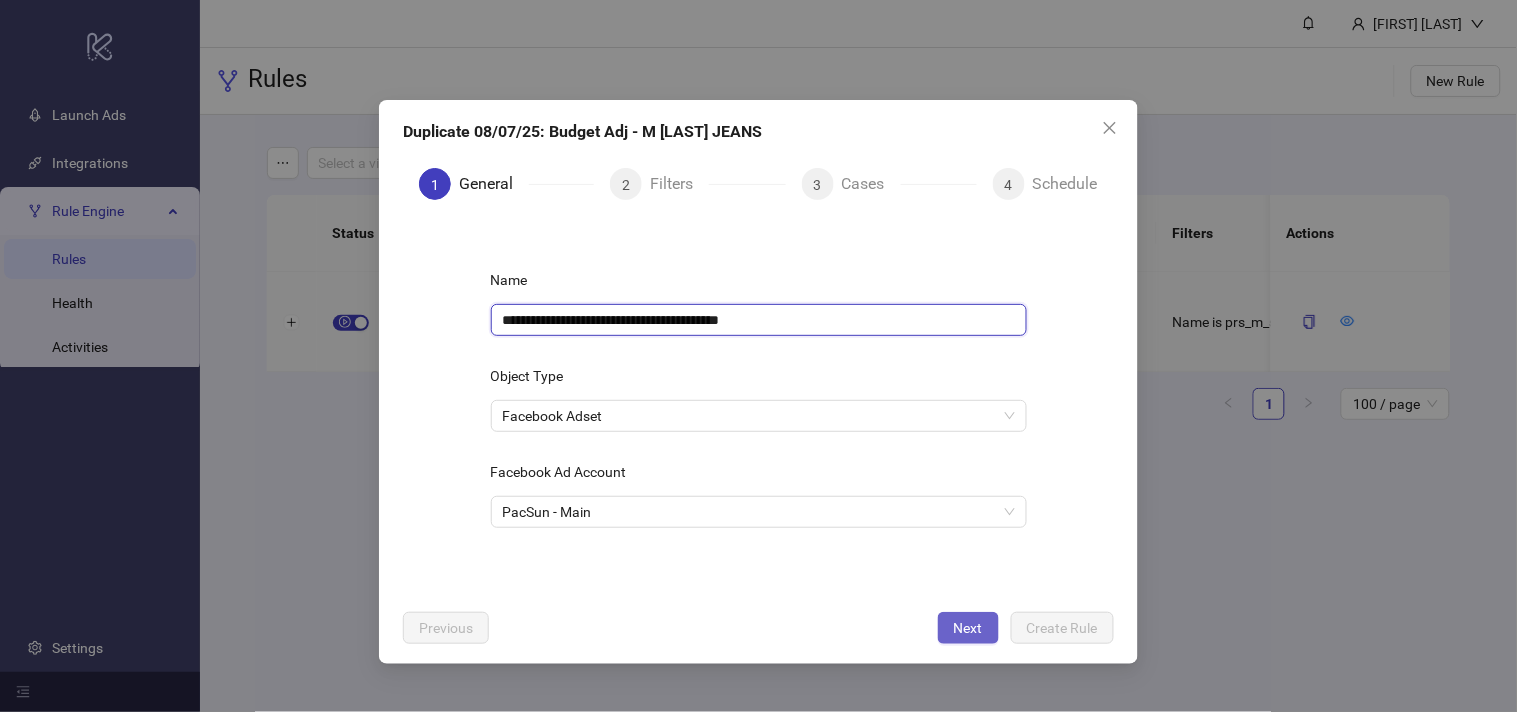 type on "**********" 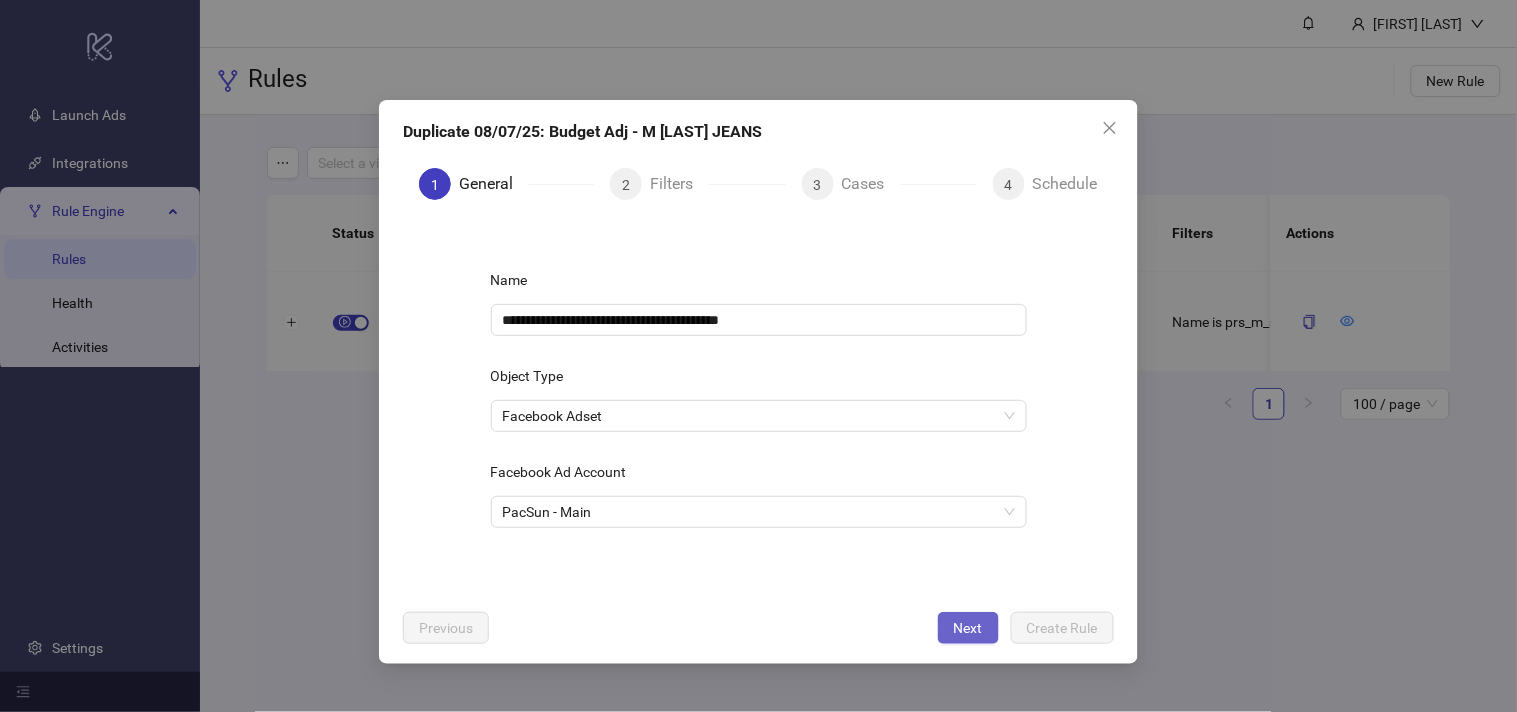 click on "Next" at bounding box center [968, 628] 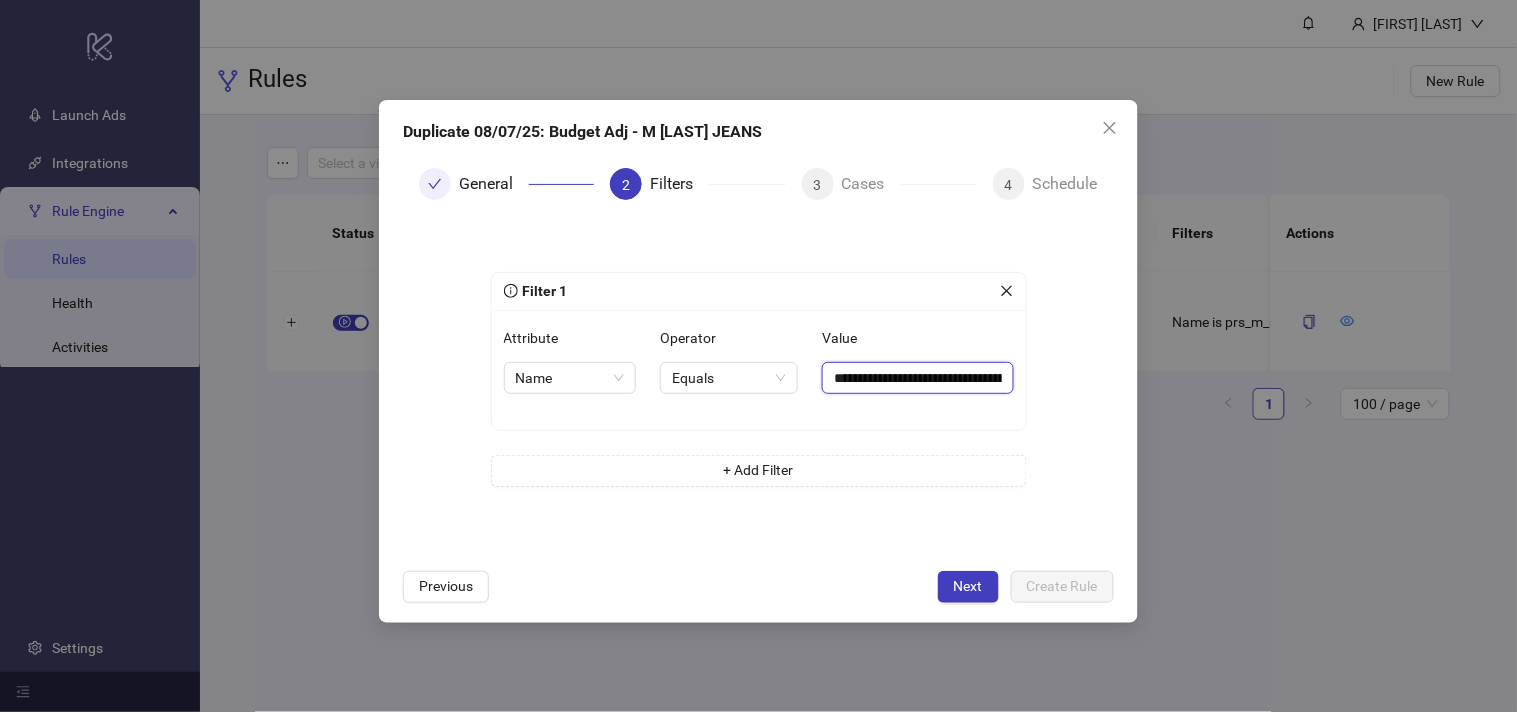 click on "**********" at bounding box center [917, 378] 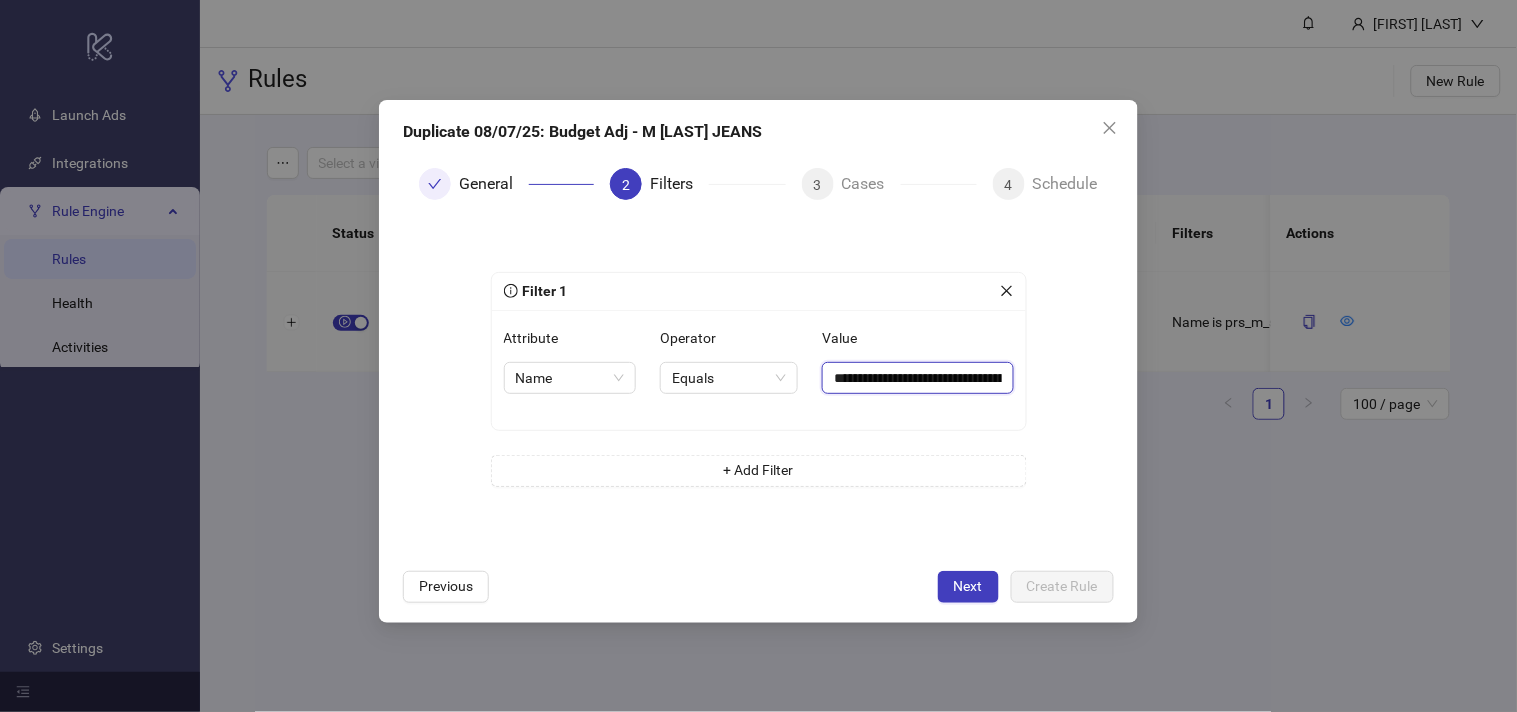 paste on "**" 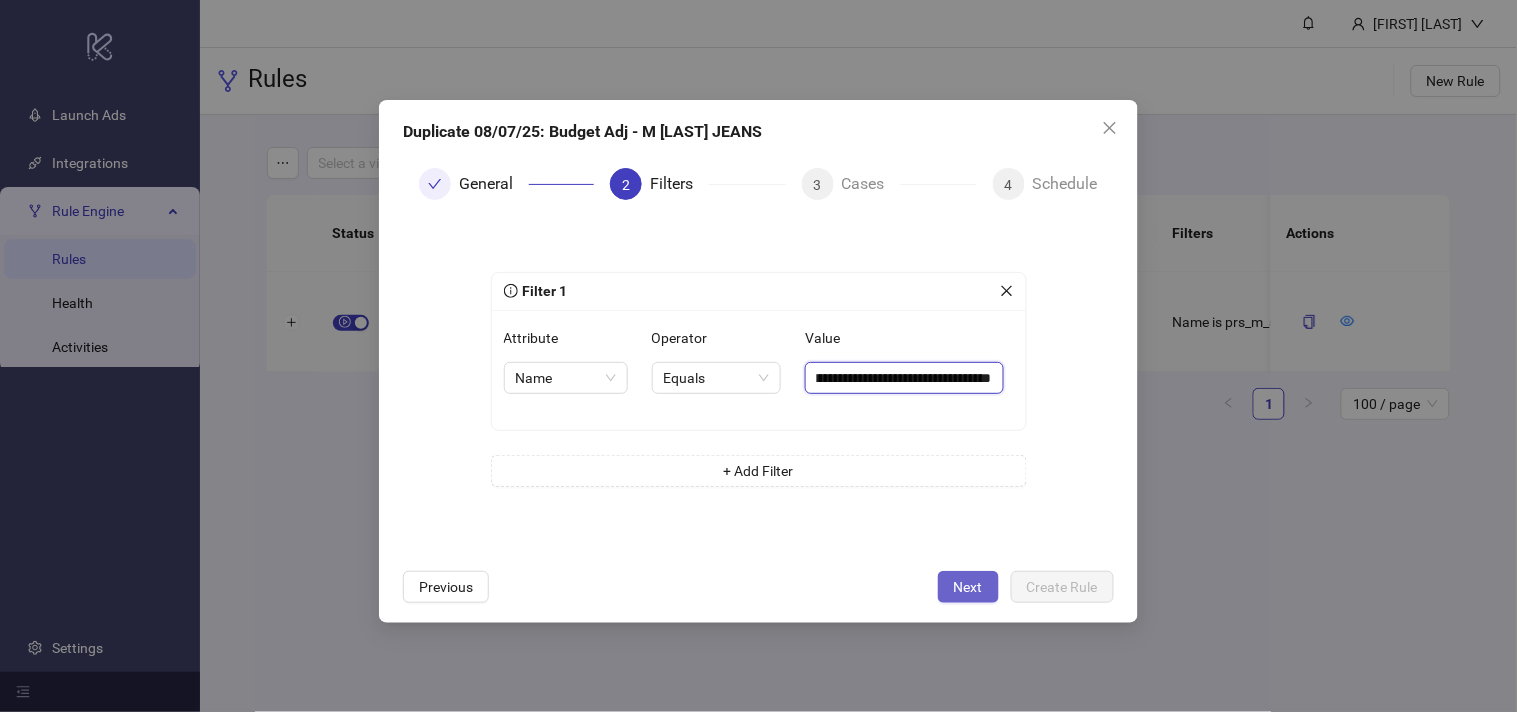 type on "**********" 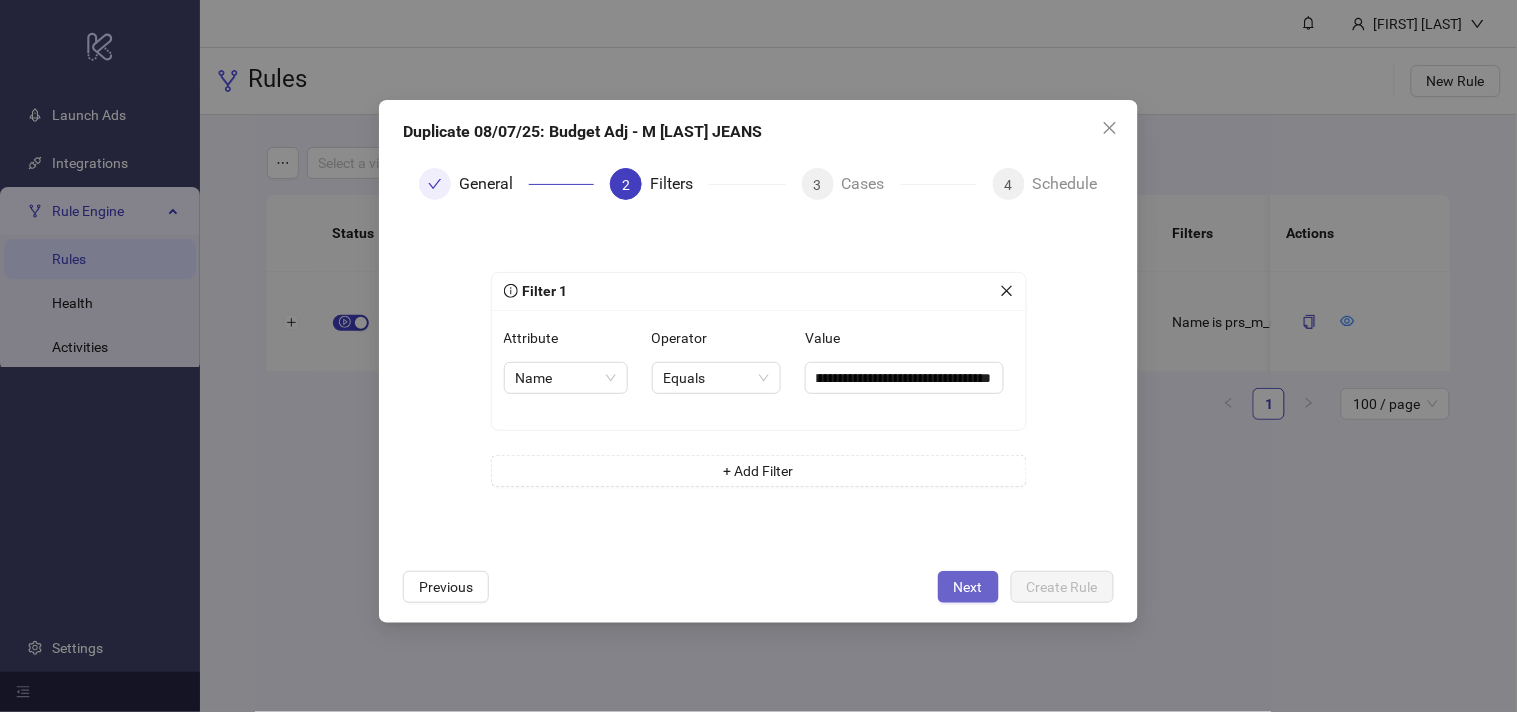 scroll, scrollTop: 0, scrollLeft: 0, axis: both 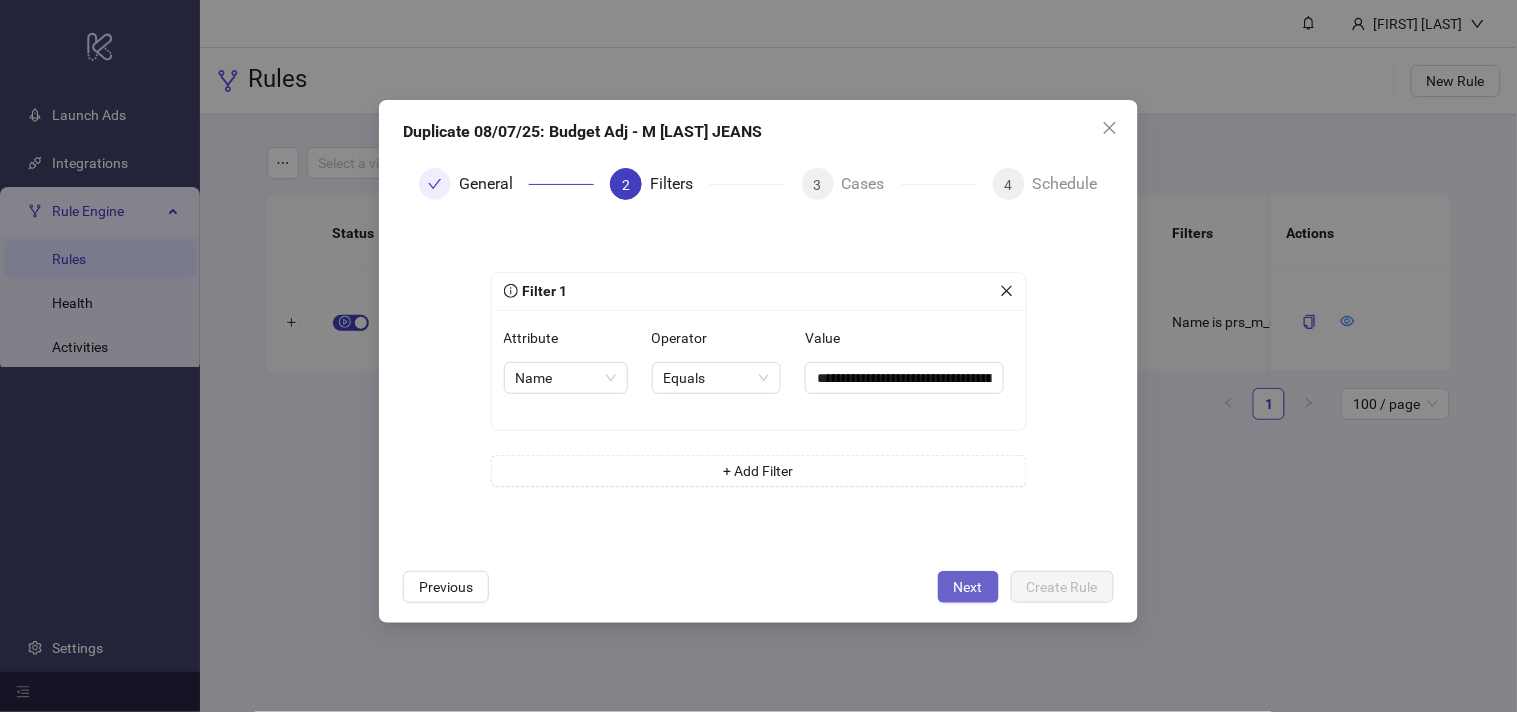 click on "Next" at bounding box center (968, 587) 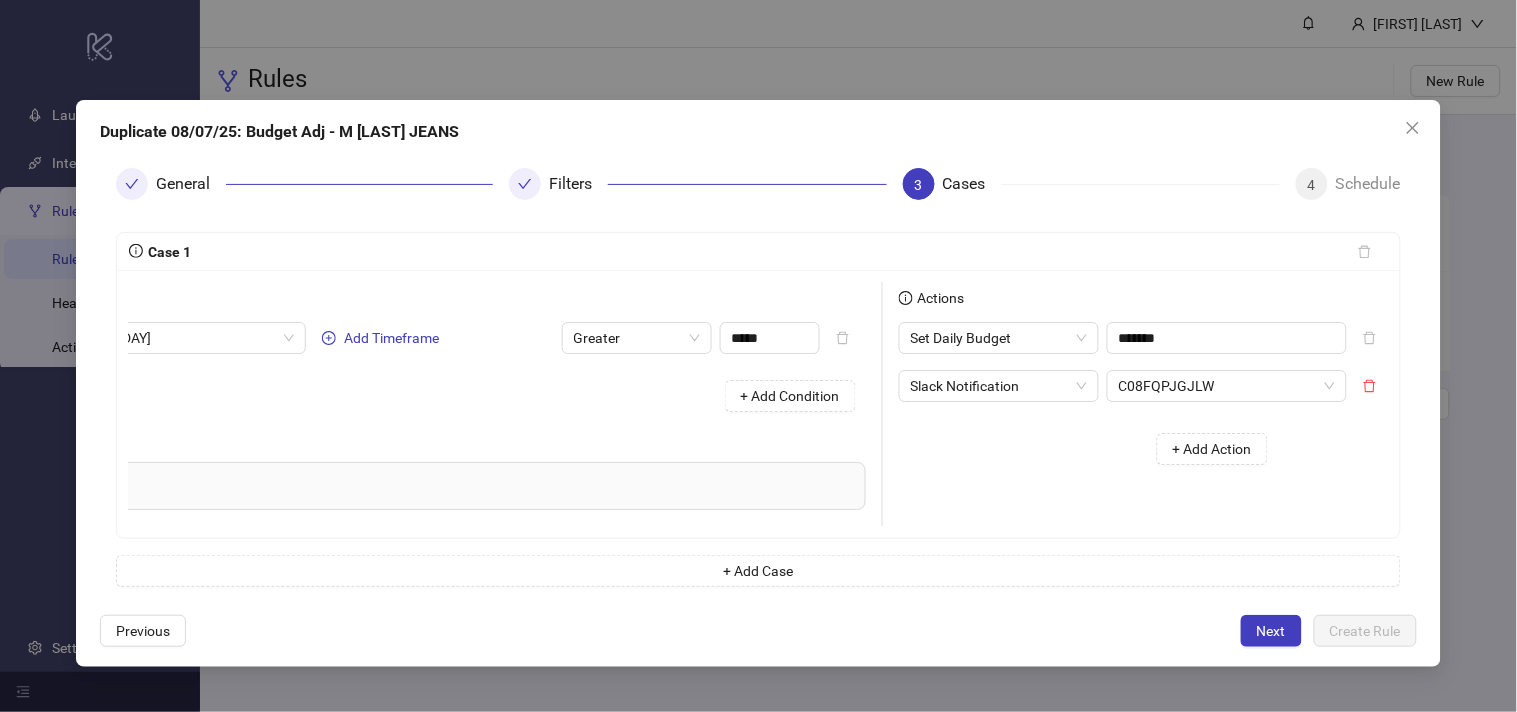 scroll, scrollTop: 0, scrollLeft: 275, axis: horizontal 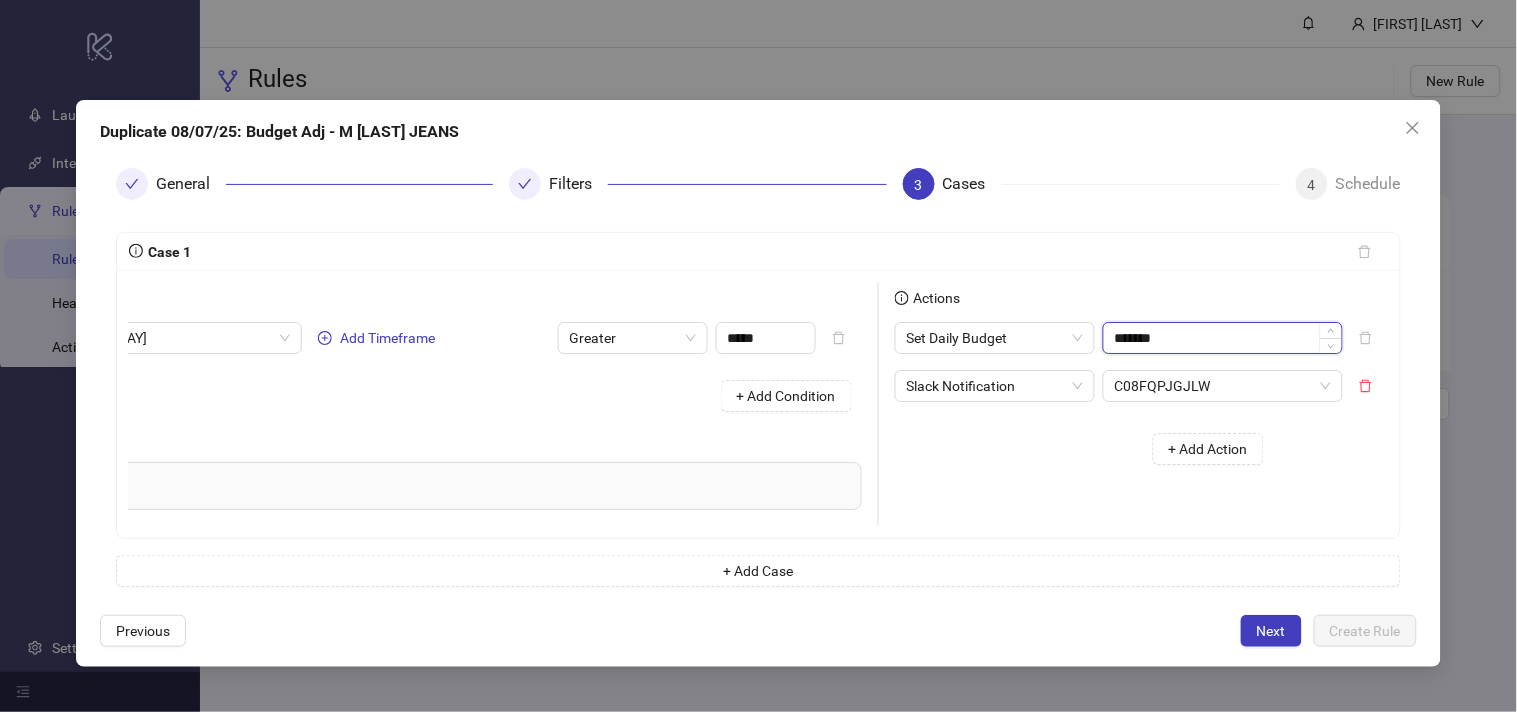 click on "*******" at bounding box center [1223, 338] 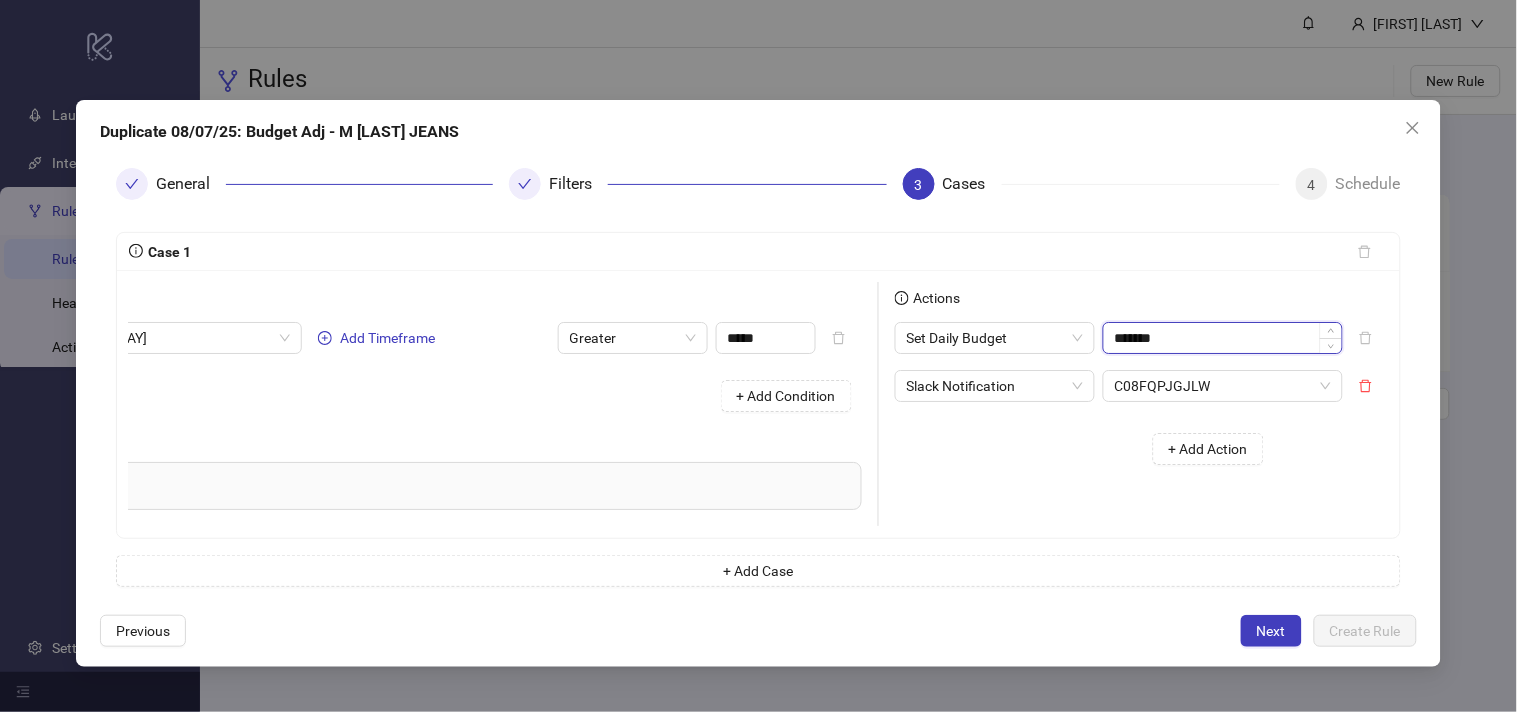 paste 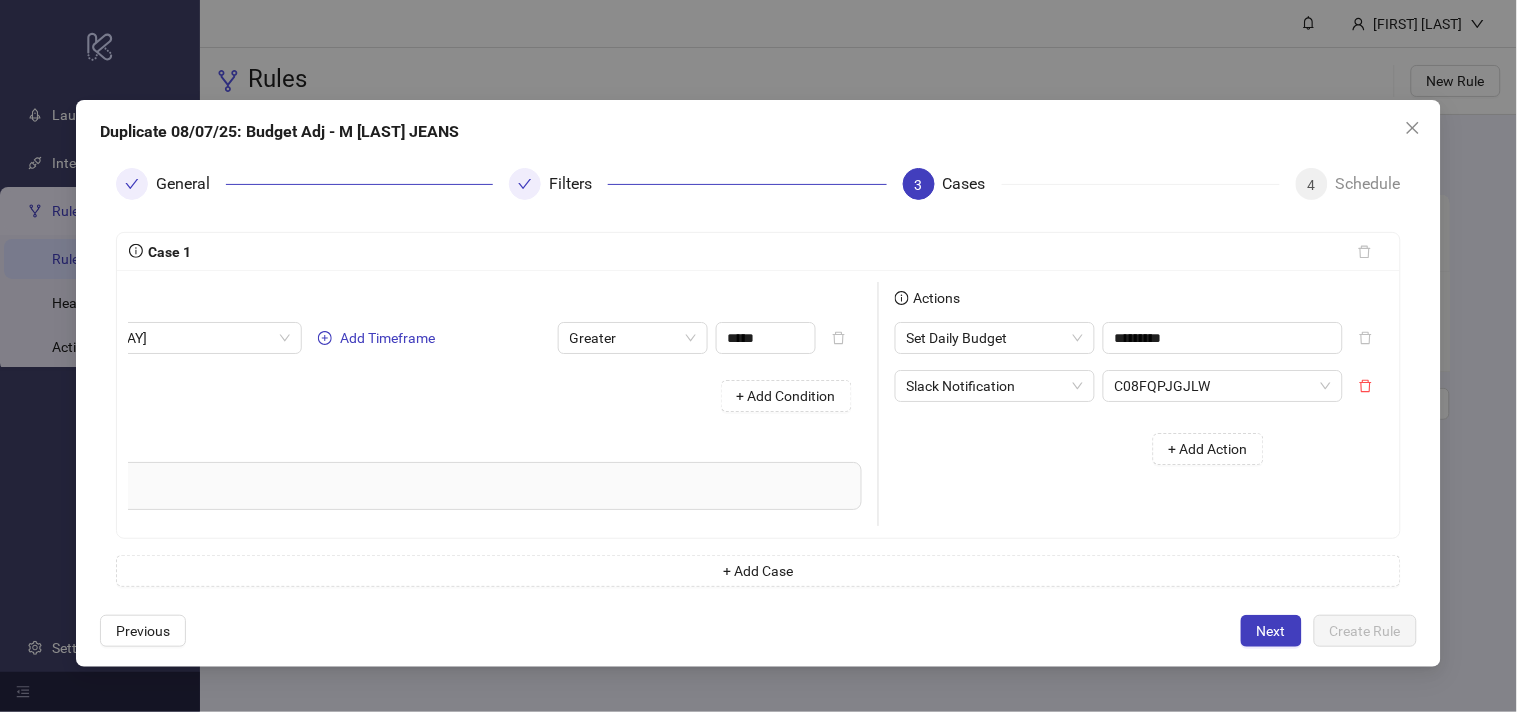 type on "******" 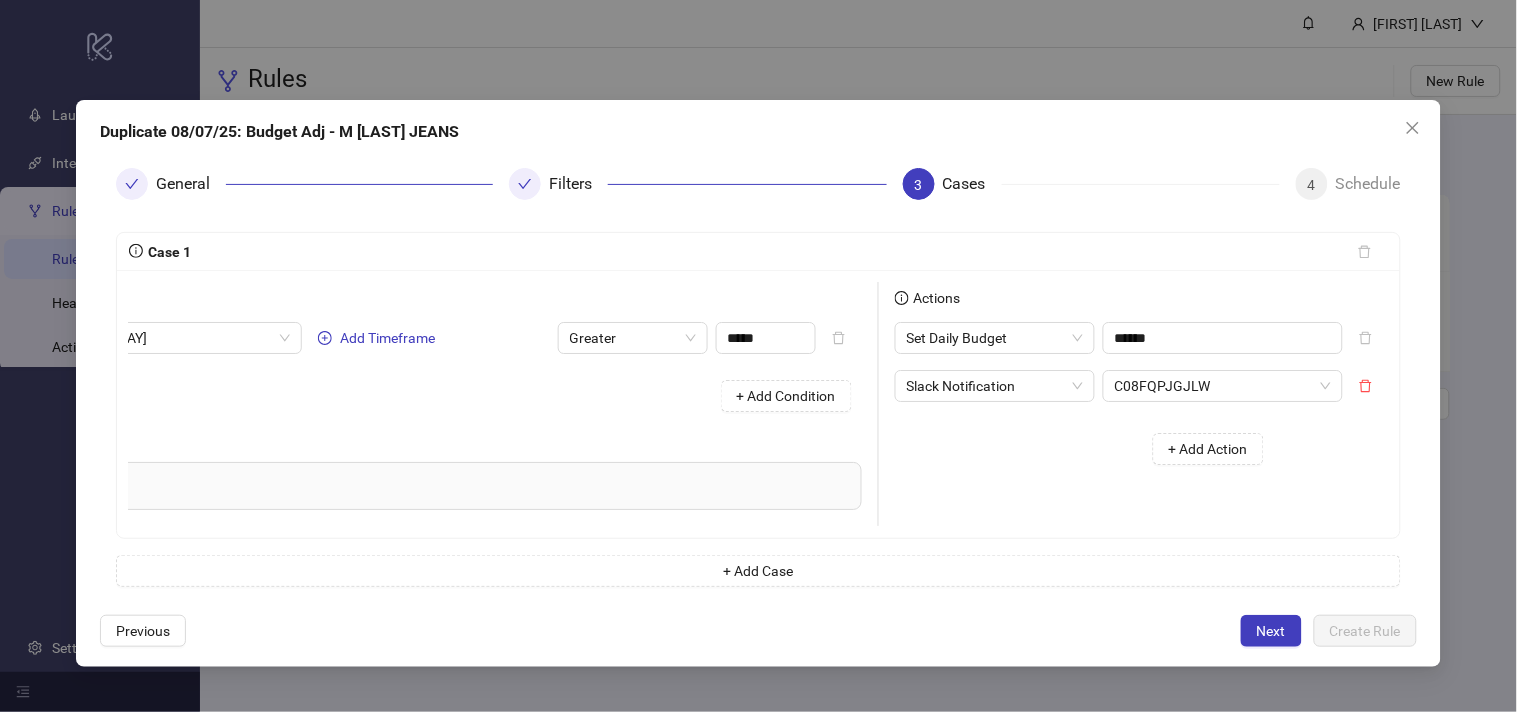 click on "+ Add Action" at bounding box center [1087, 449] 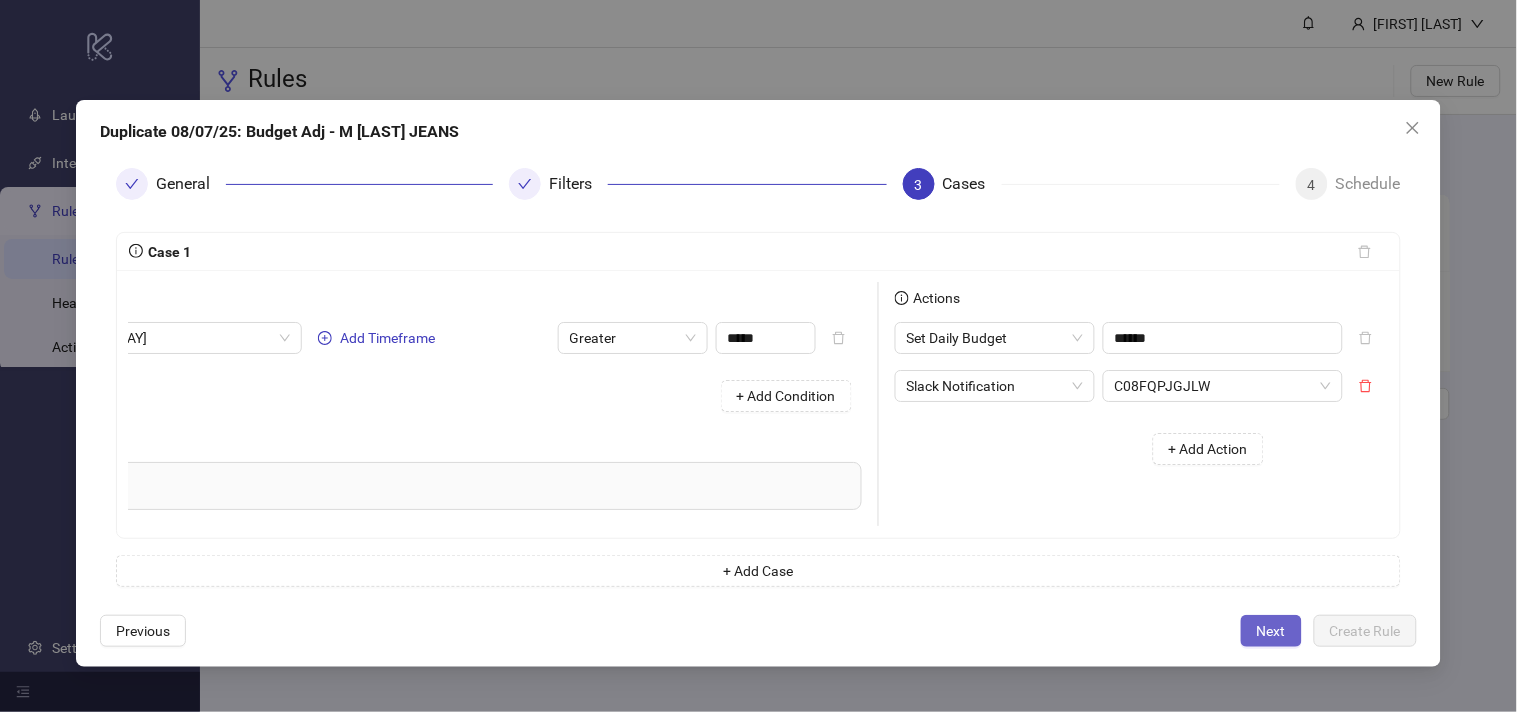 click on "Next" at bounding box center (1271, 631) 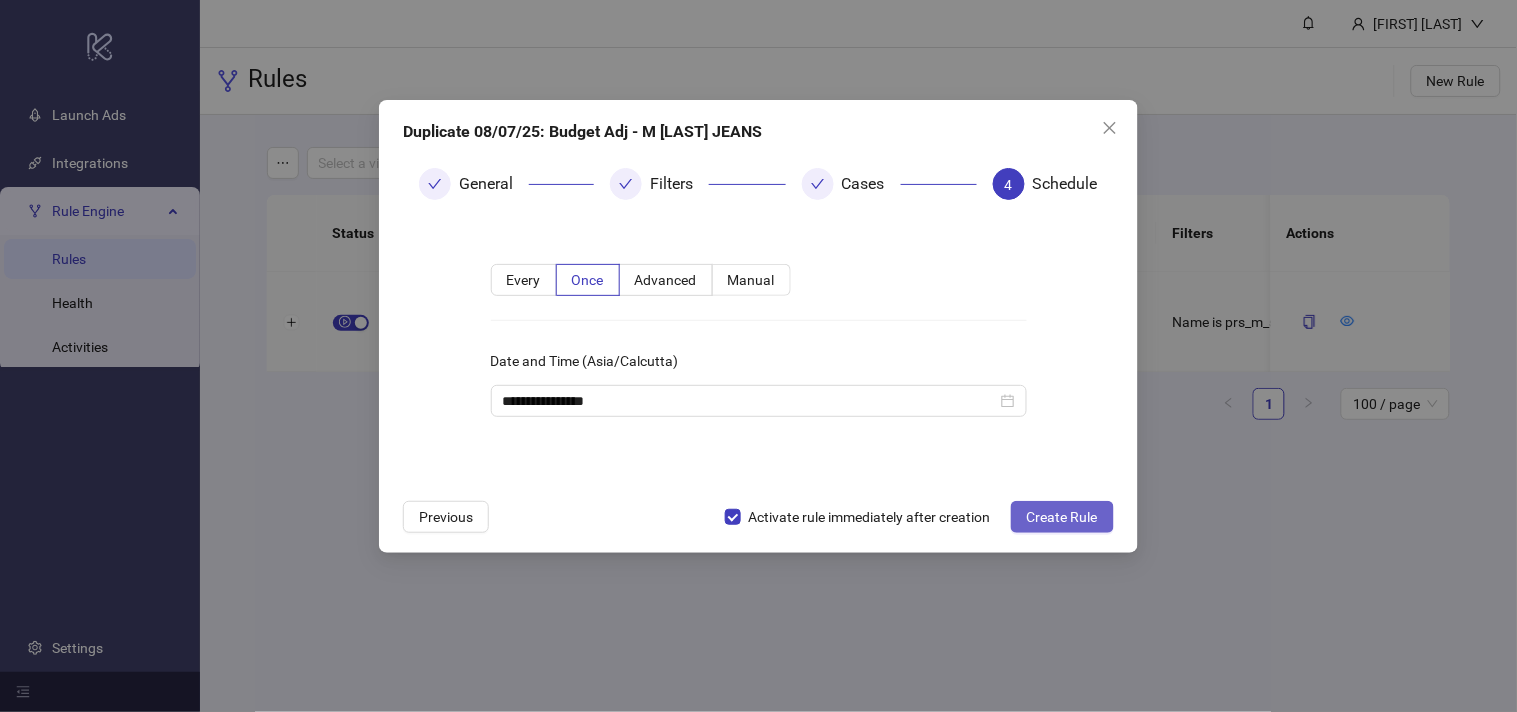click on "Create Rule" at bounding box center (1062, 517) 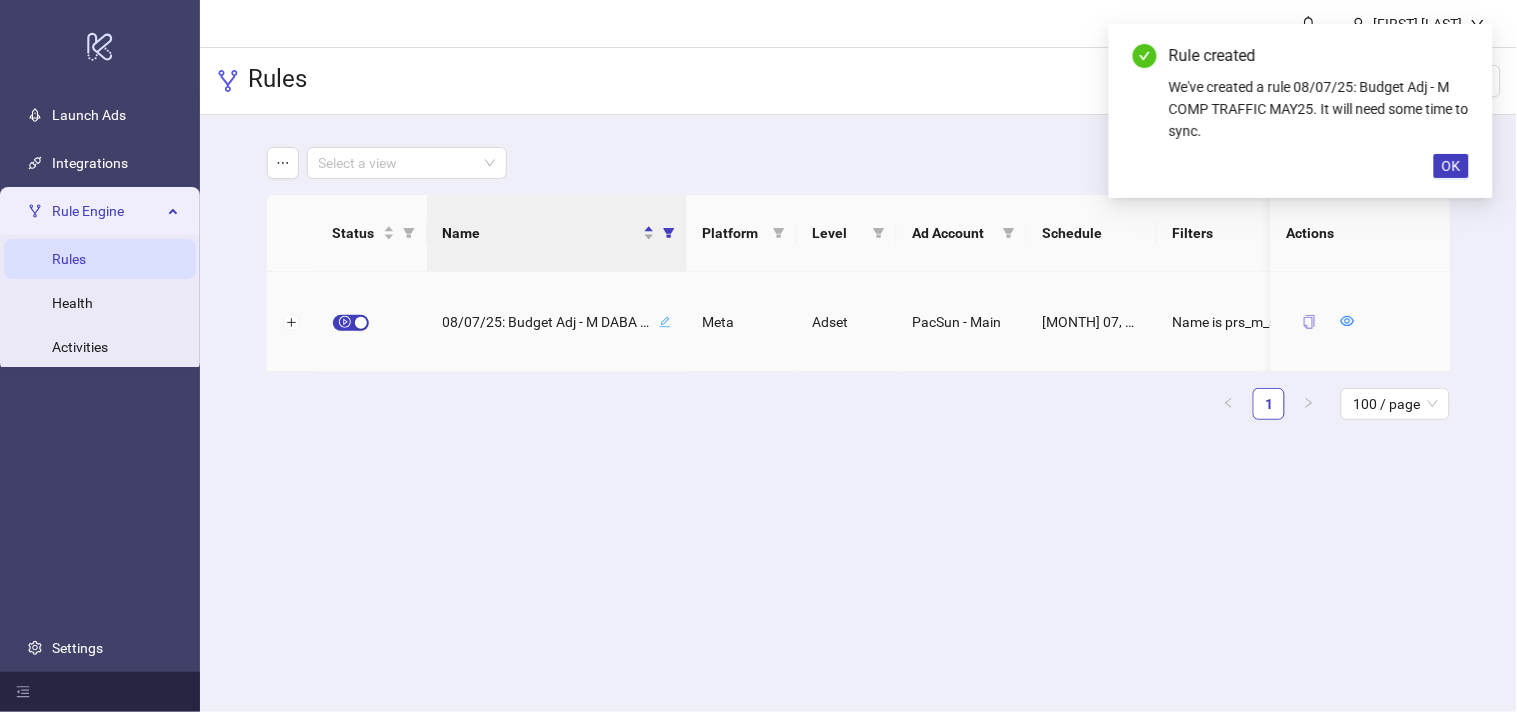 click at bounding box center (1309, 322) 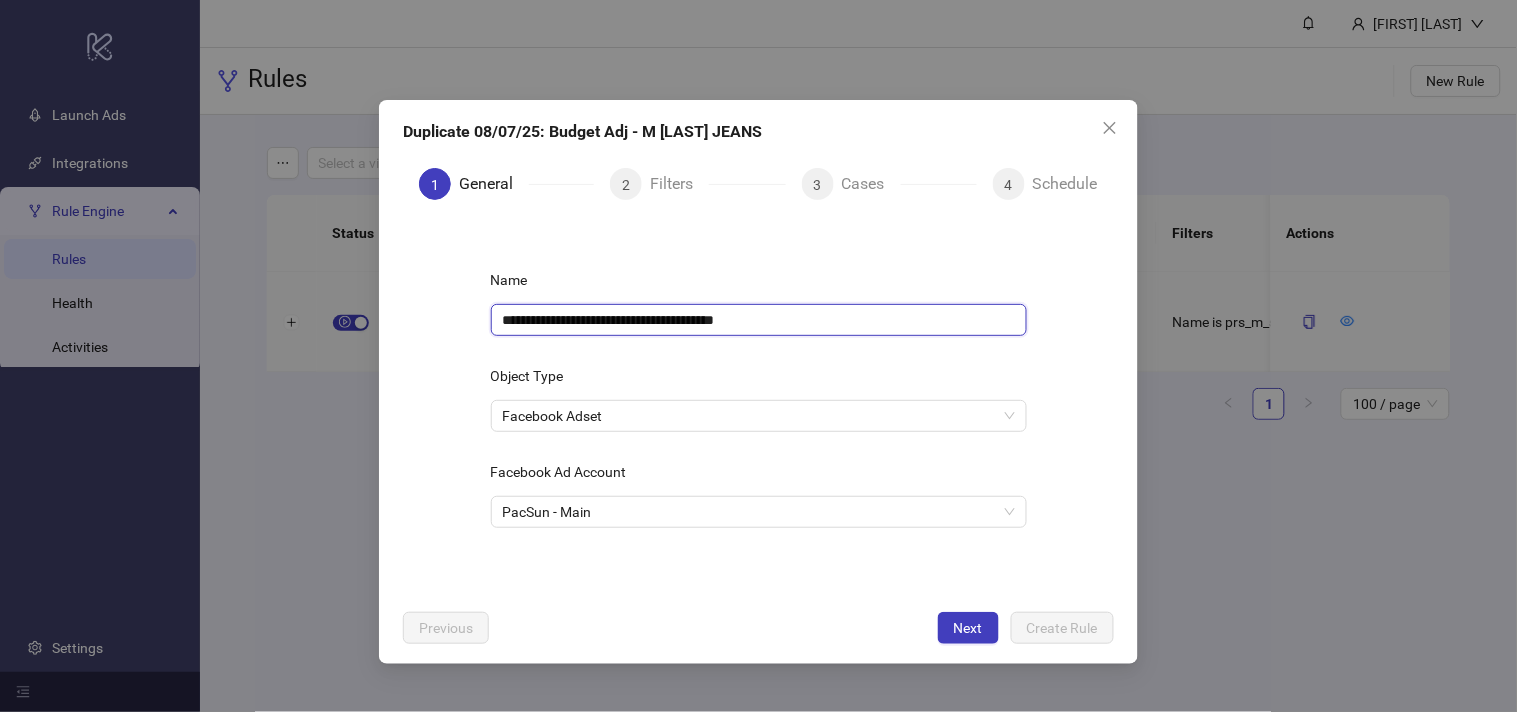 click on "**********" at bounding box center [759, 320] 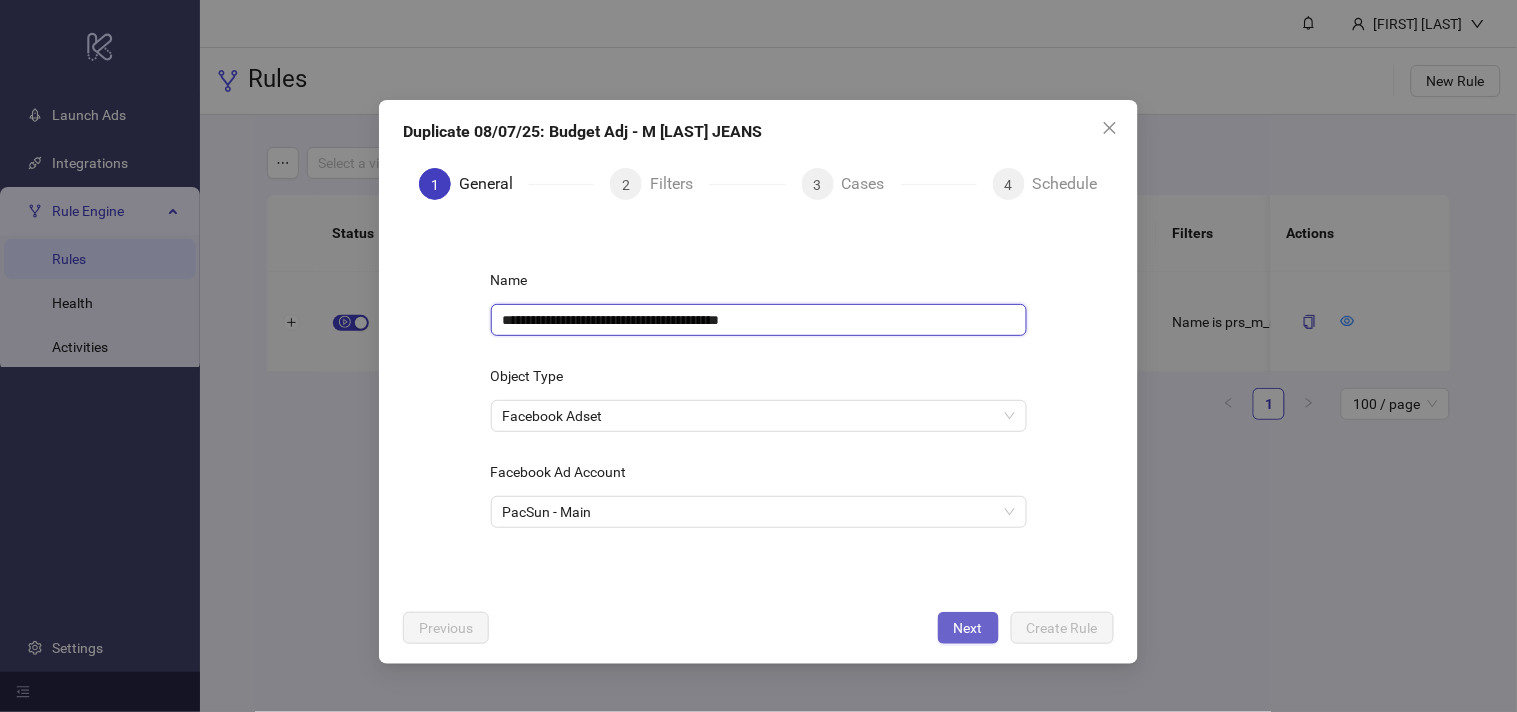 type on "**********" 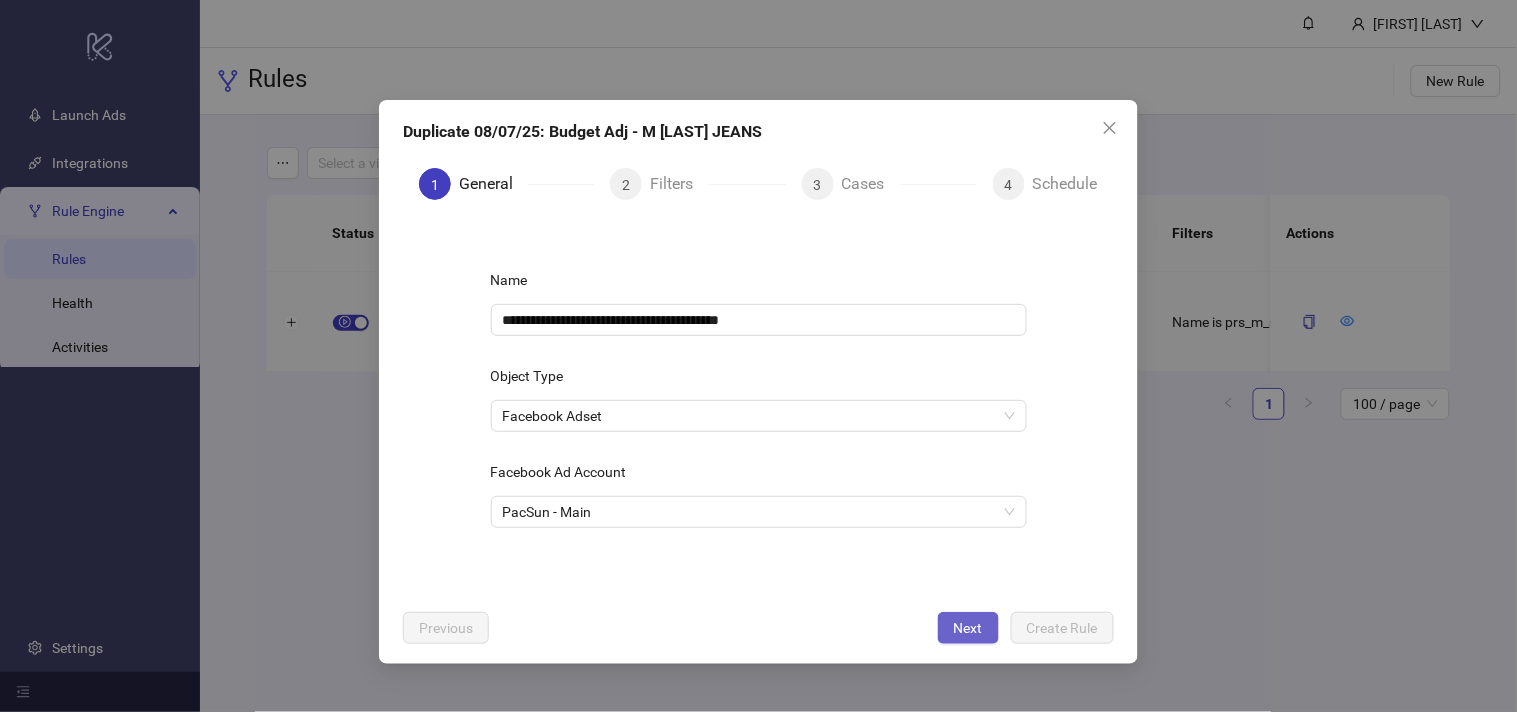 click on "Next" at bounding box center (968, 628) 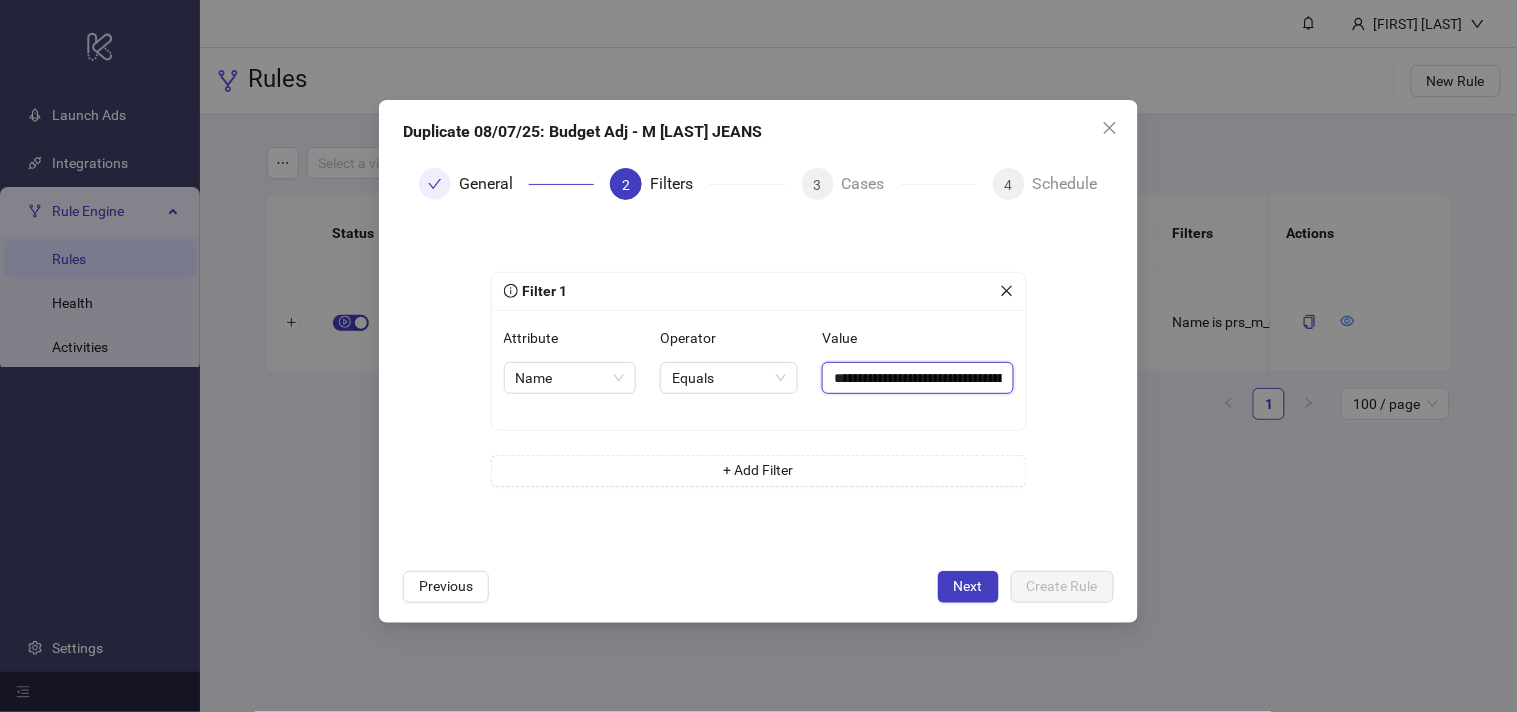 click on "**********" at bounding box center (917, 378) 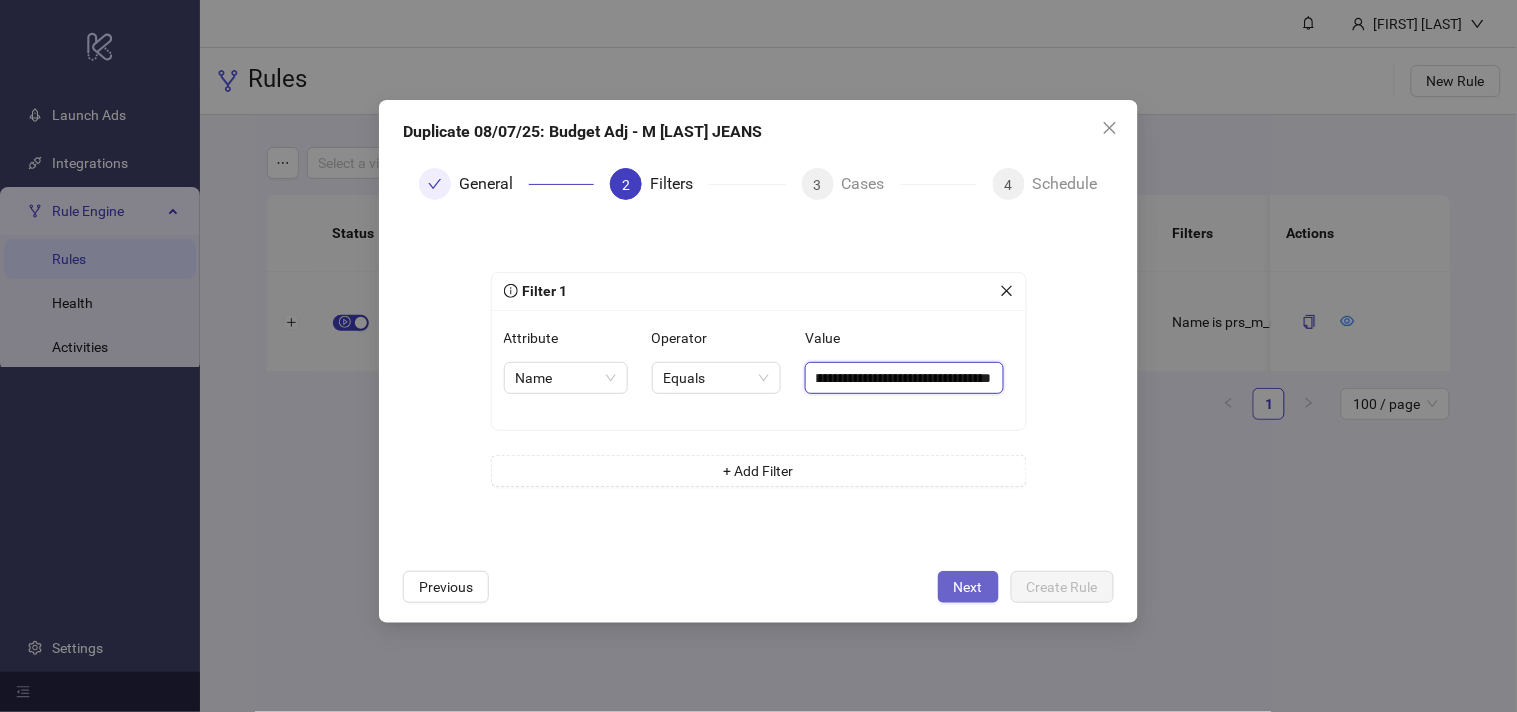type on "**********" 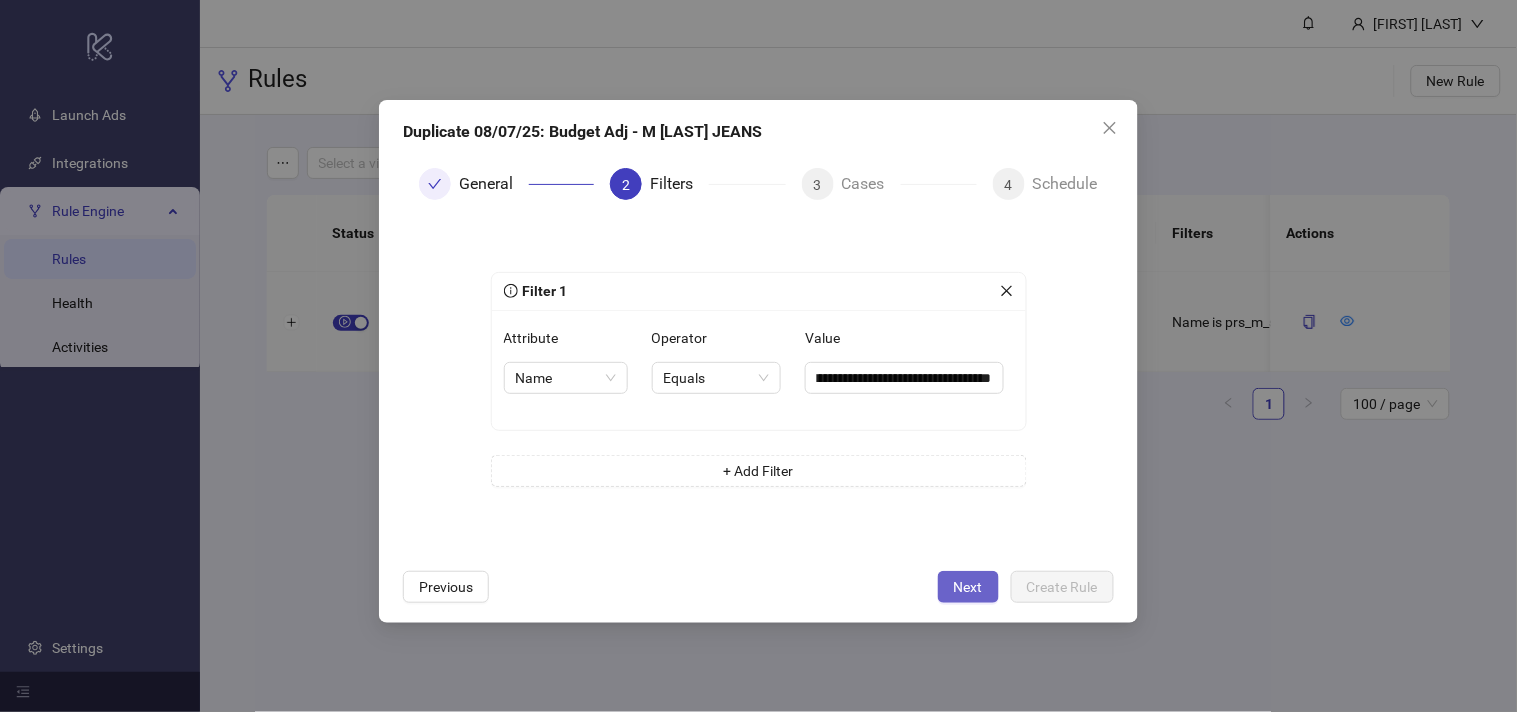 scroll, scrollTop: 0, scrollLeft: 0, axis: both 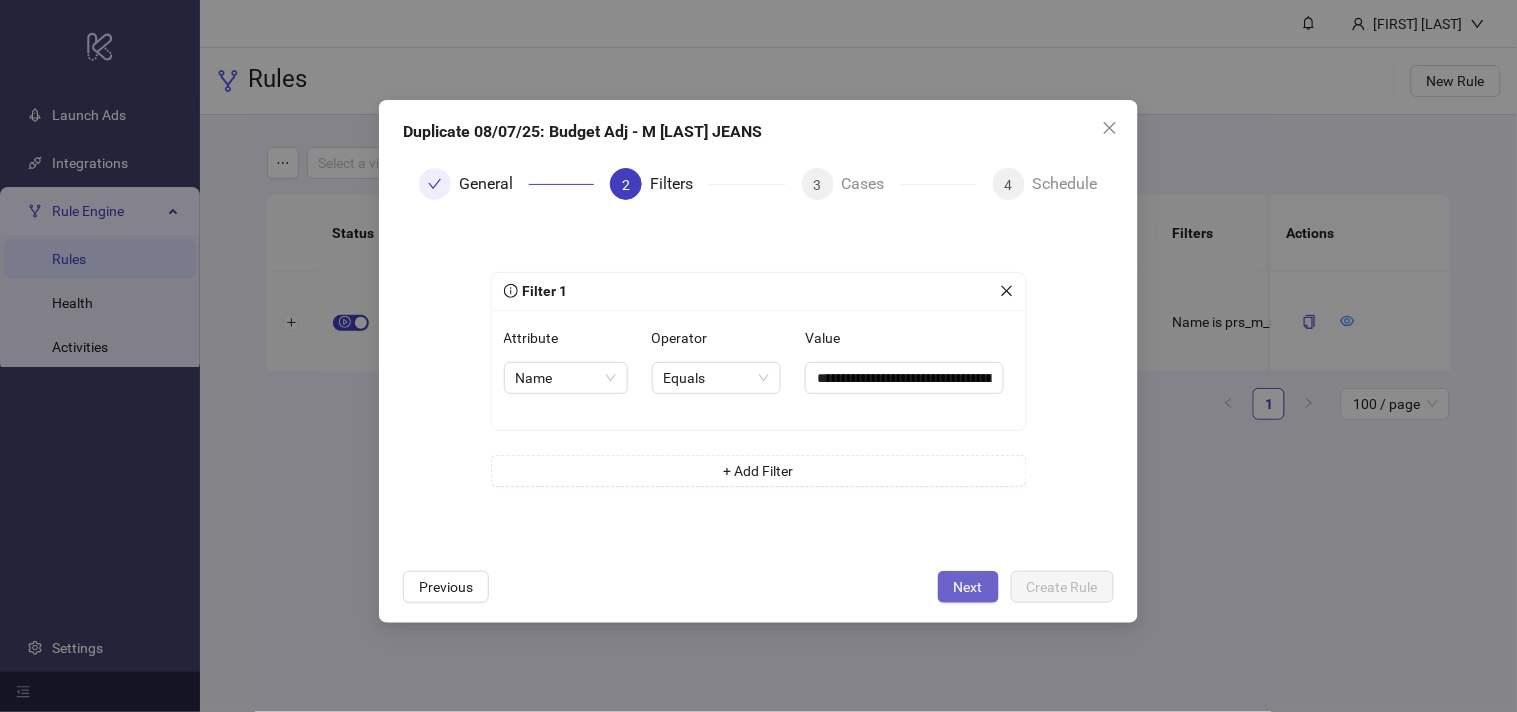 click on "Next" at bounding box center [968, 587] 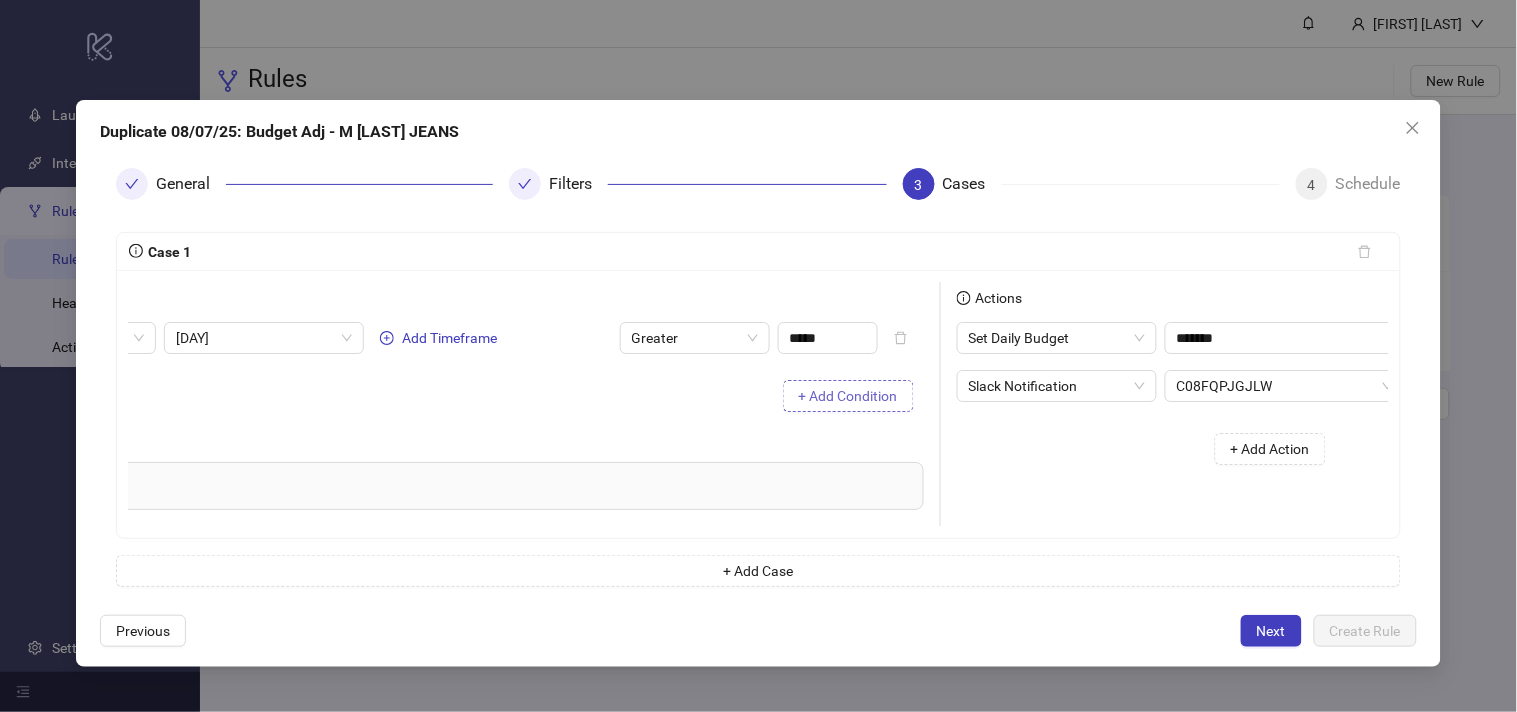 scroll, scrollTop: 0, scrollLeft: 222, axis: horizontal 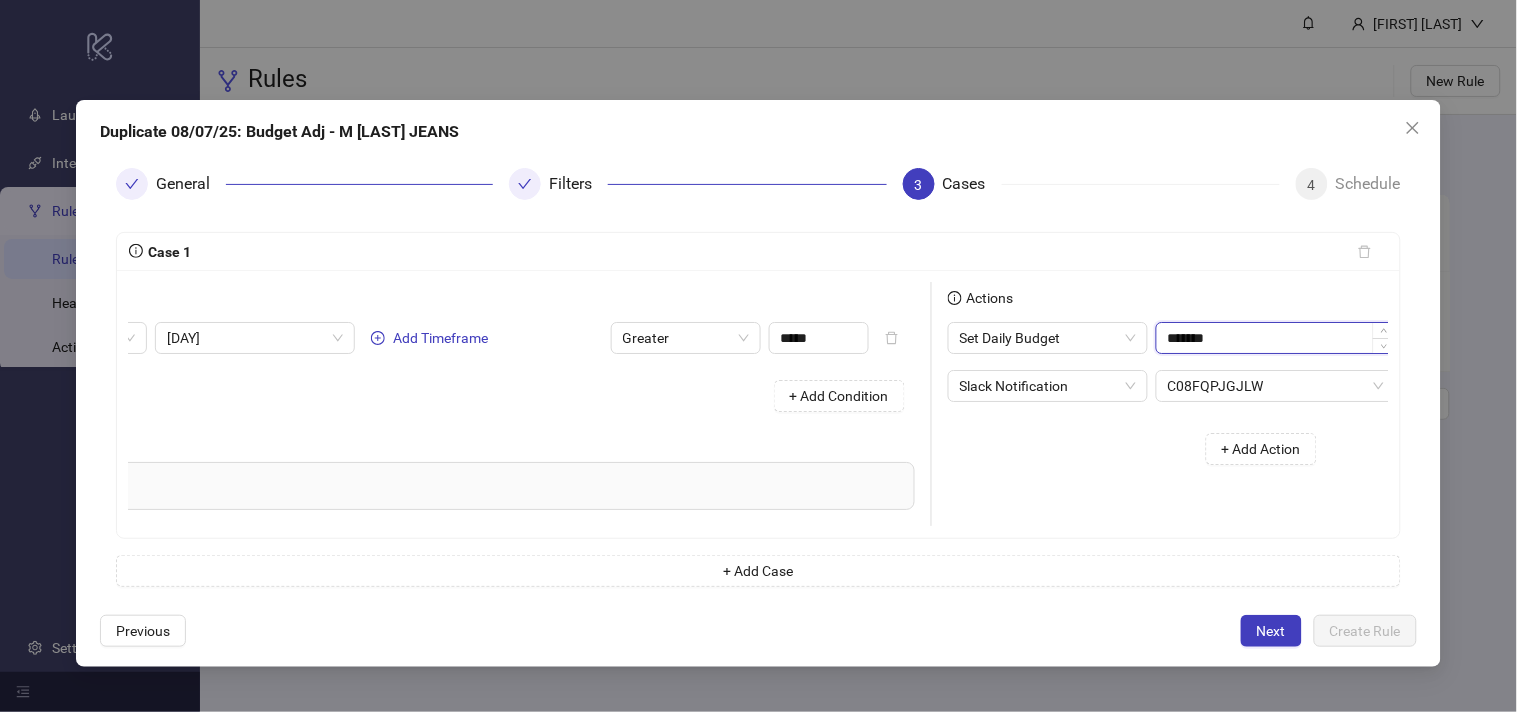 click on "*******" at bounding box center (1276, 338) 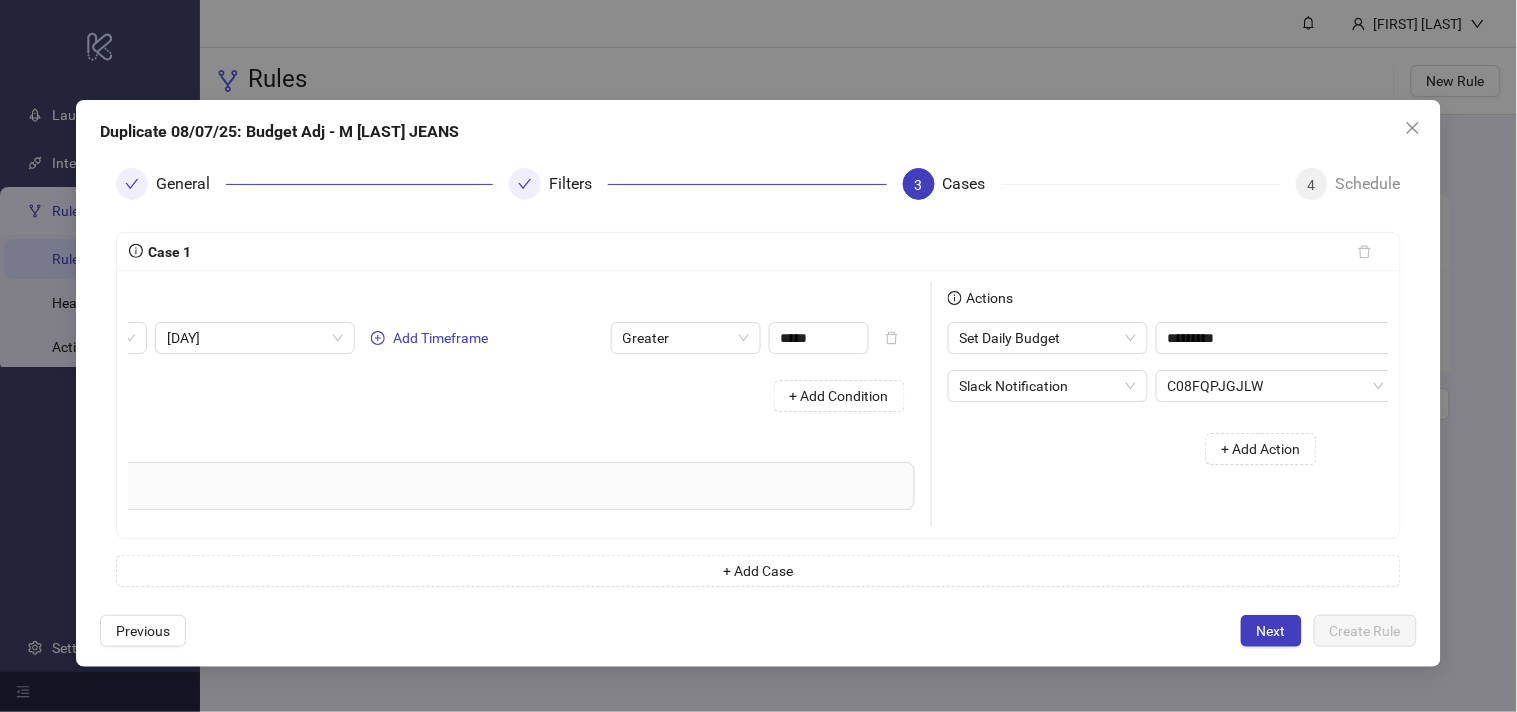 type on "******" 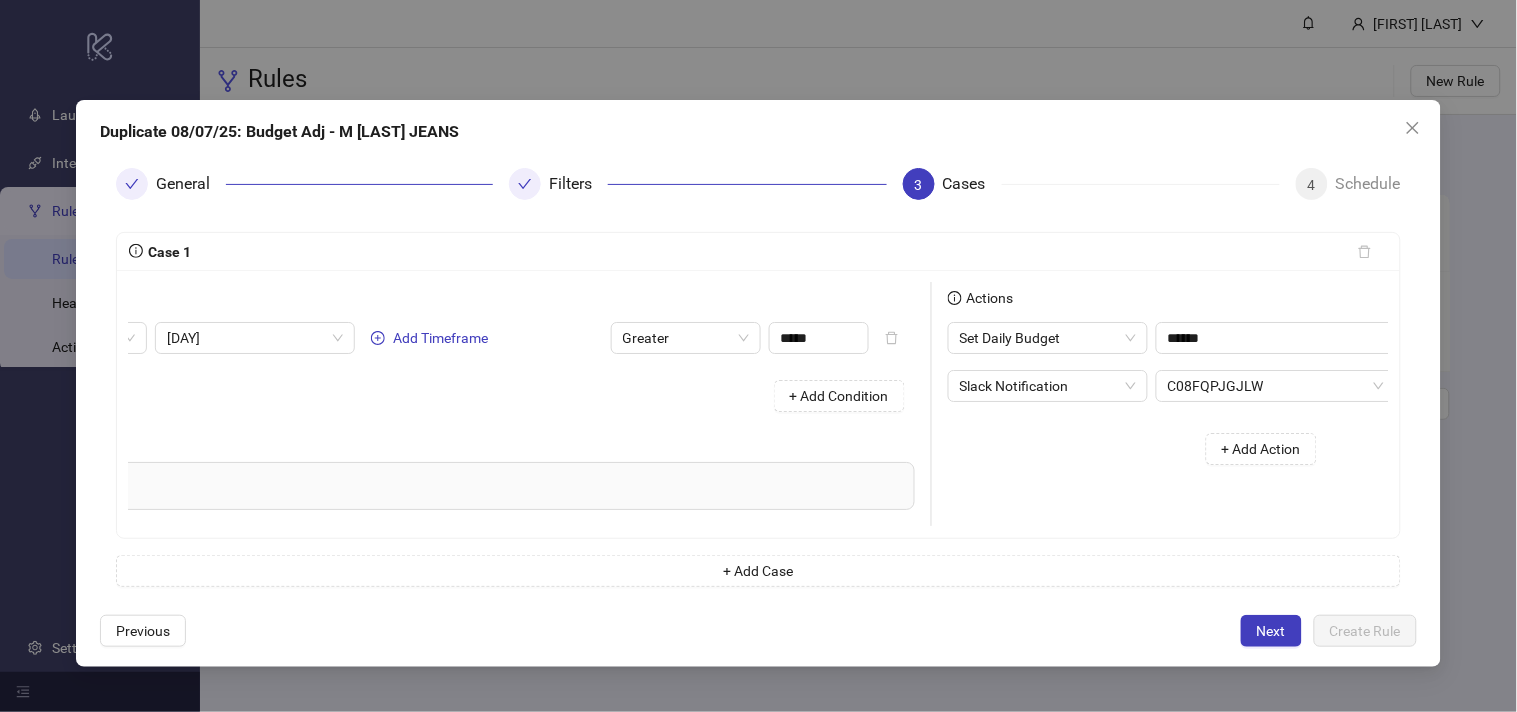 click on "+ Add Action" at bounding box center (1140, 449) 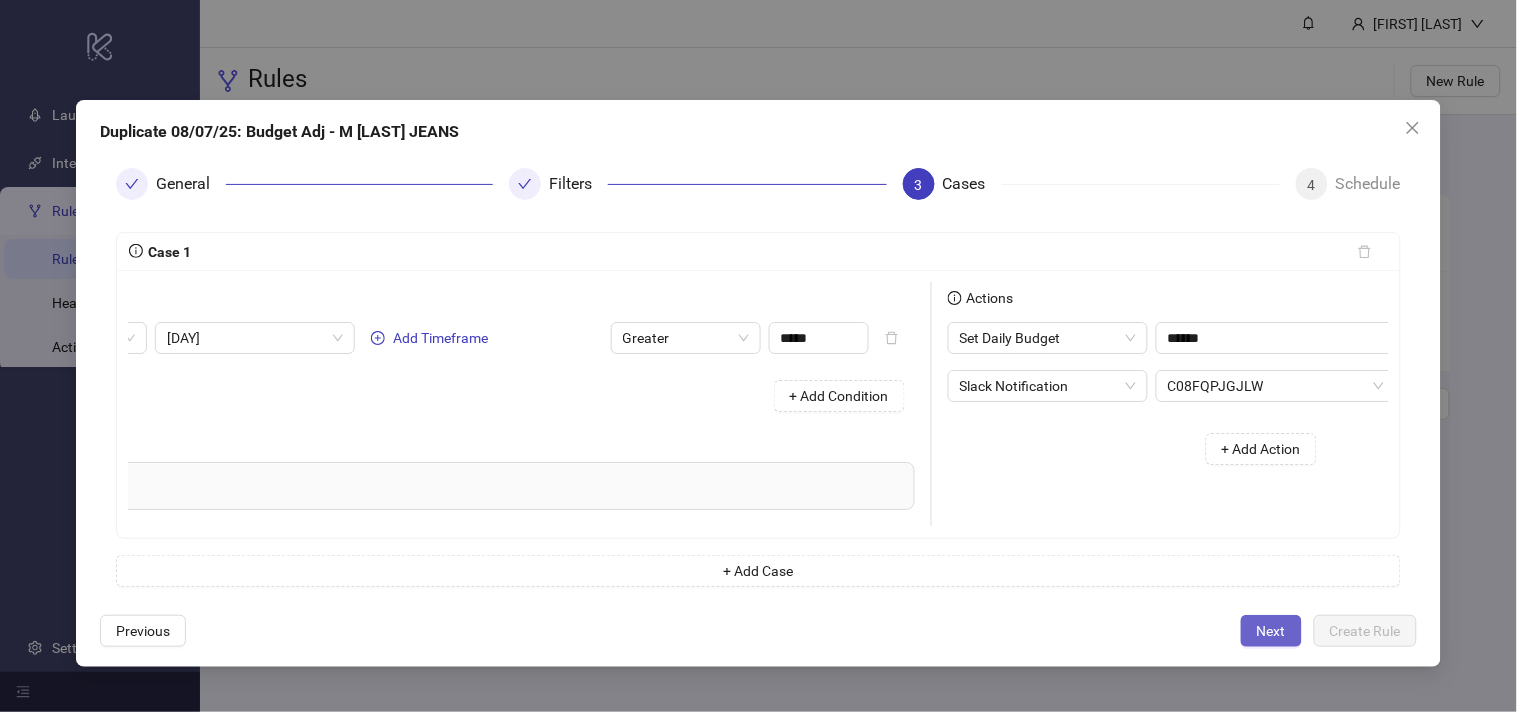 click on "Next" at bounding box center [1271, 631] 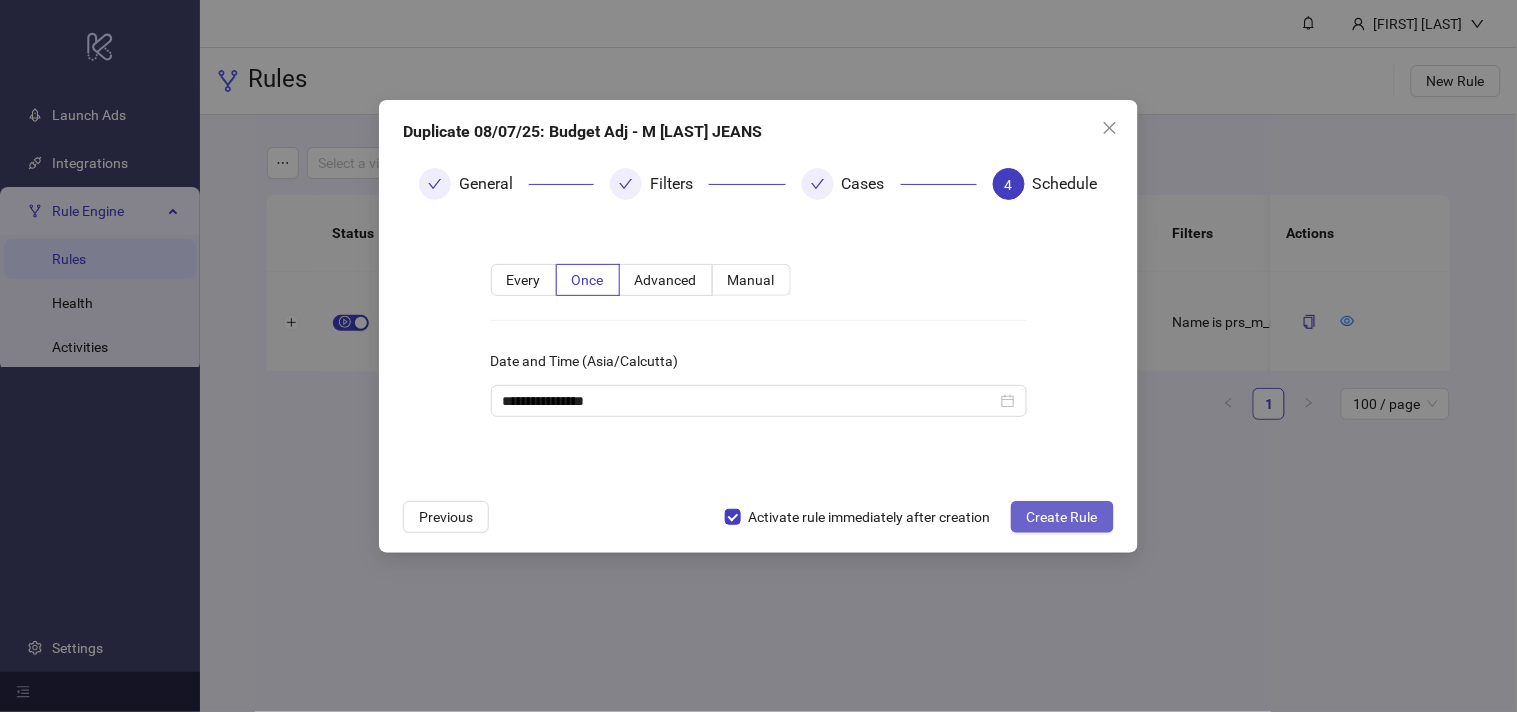 click on "Create Rule" at bounding box center [1062, 517] 